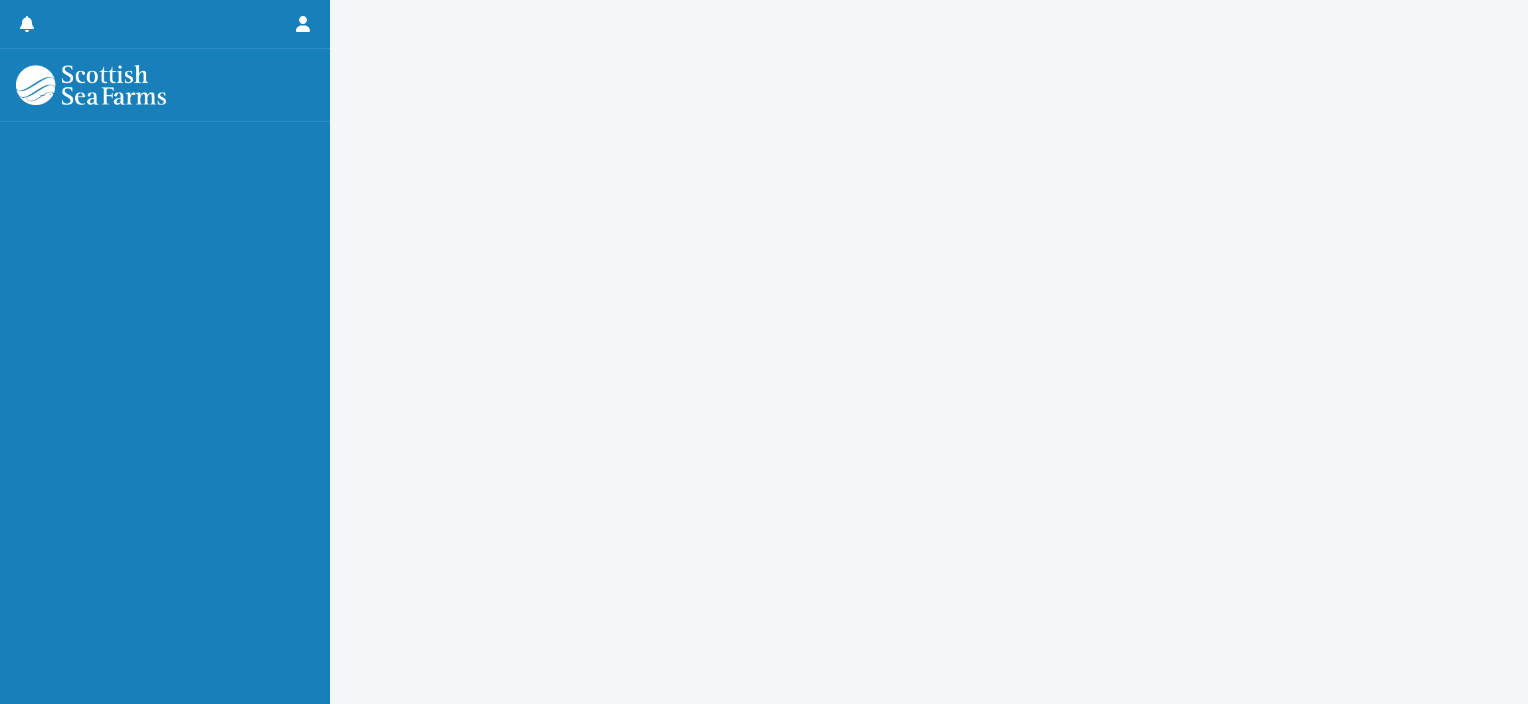 scroll, scrollTop: 0, scrollLeft: 0, axis: both 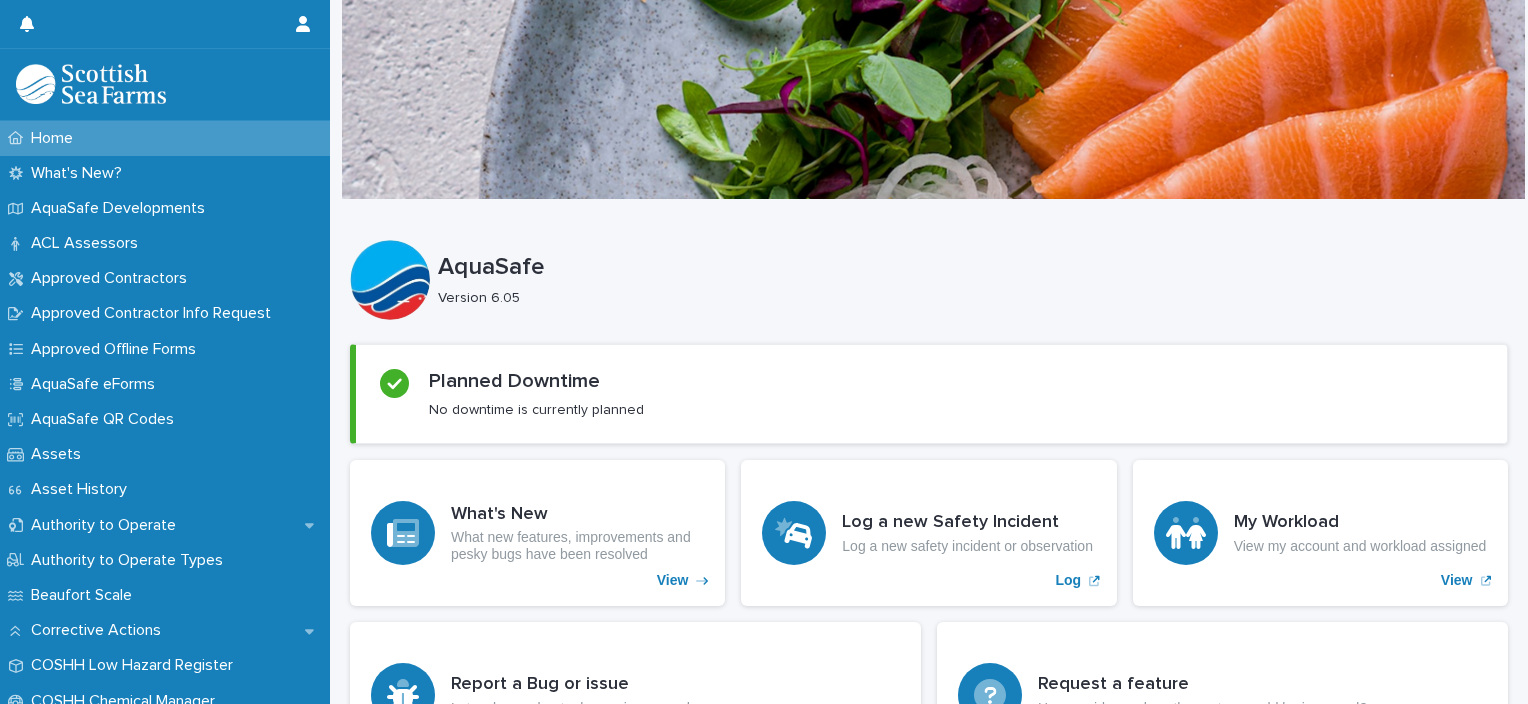 drag, startPoint x: 833, startPoint y: 343, endPoint x: 745, endPoint y: 325, distance: 89.822044 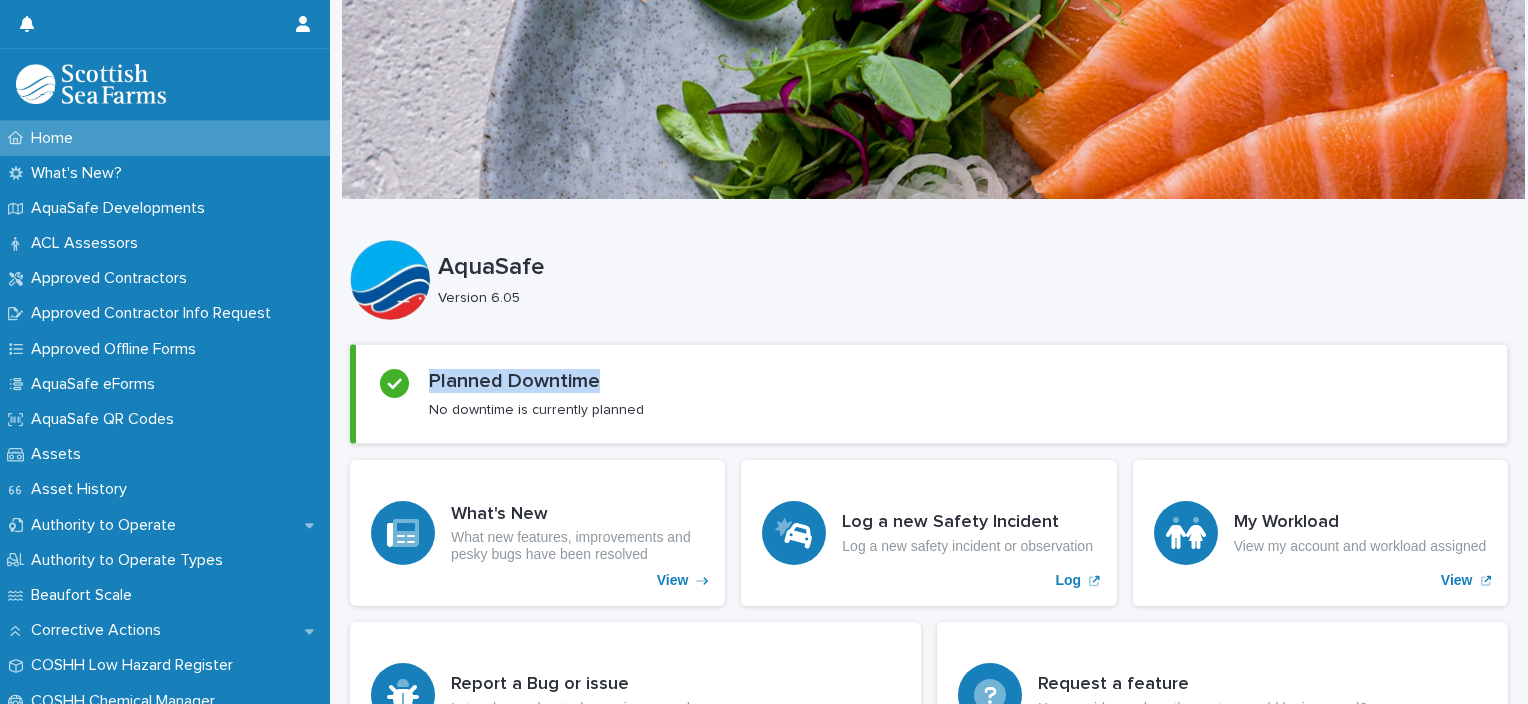 drag, startPoint x: 648, startPoint y: 326, endPoint x: 587, endPoint y: 320, distance: 61.294373 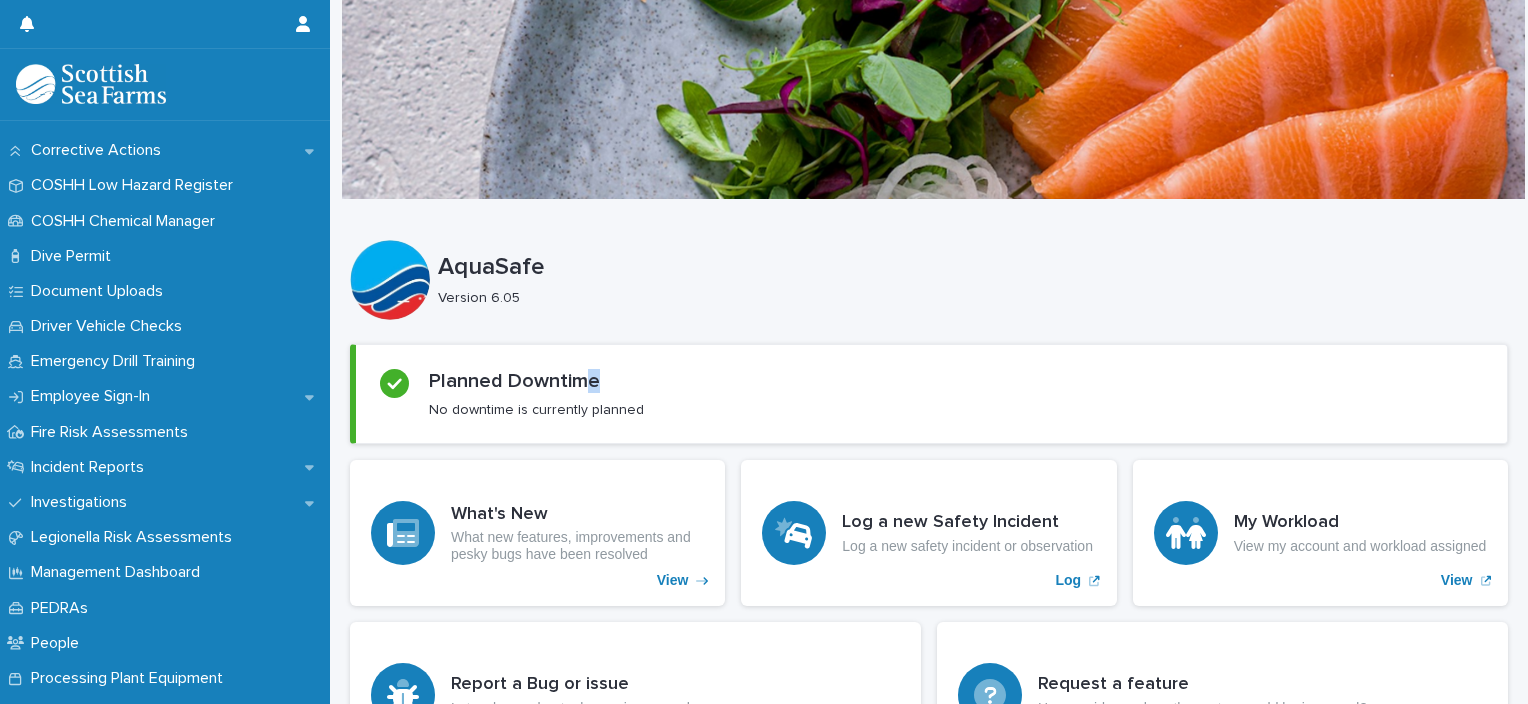 scroll, scrollTop: 546, scrollLeft: 0, axis: vertical 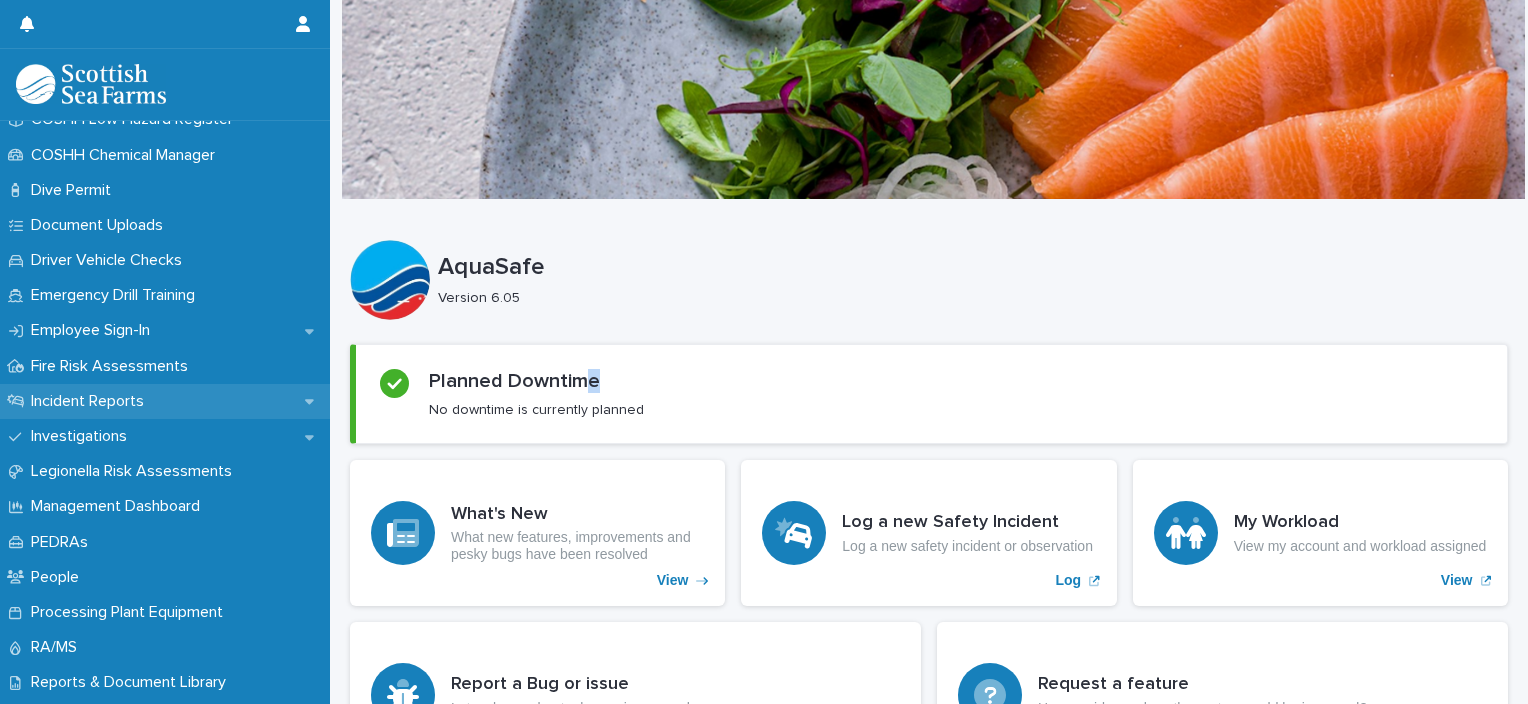 click on "Incident Reports" at bounding box center (165, 401) 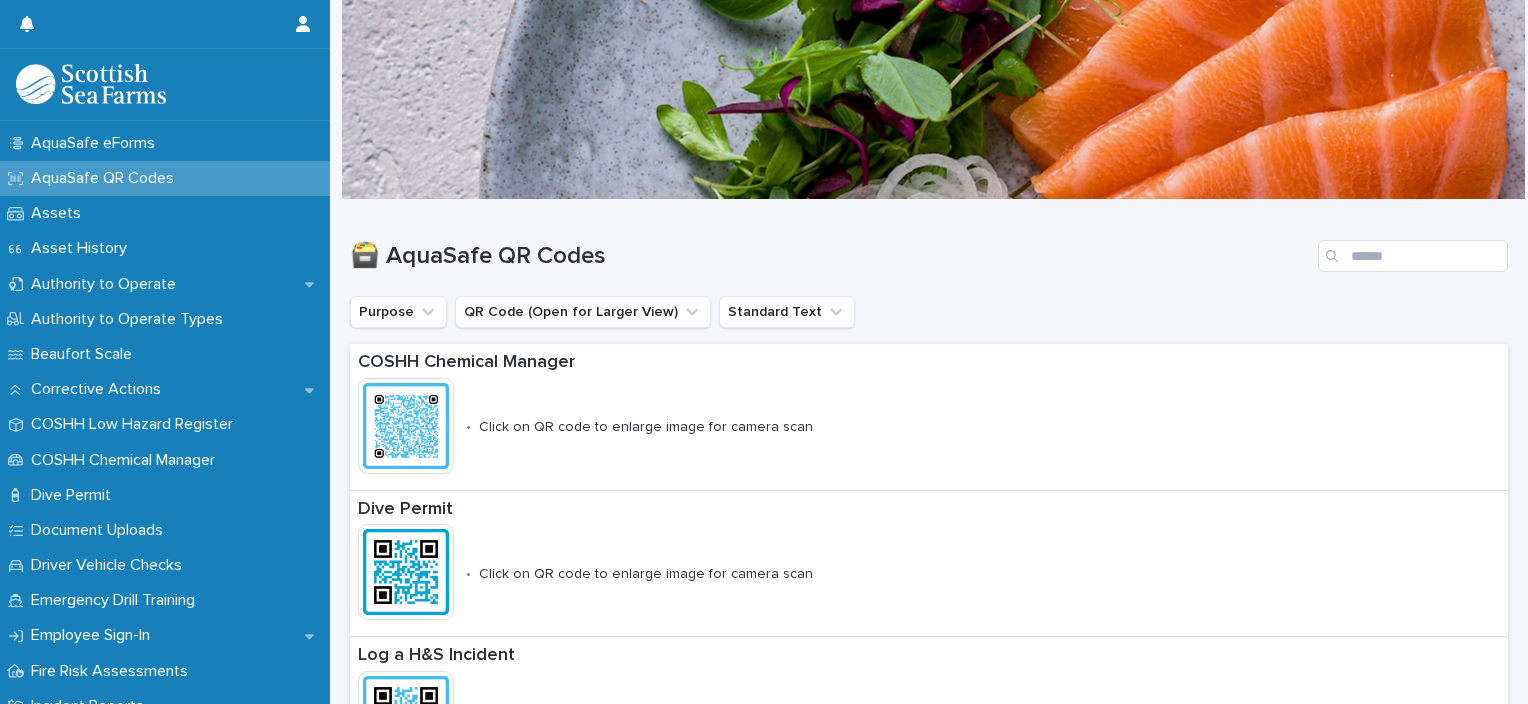 scroll, scrollTop: 266, scrollLeft: 0, axis: vertical 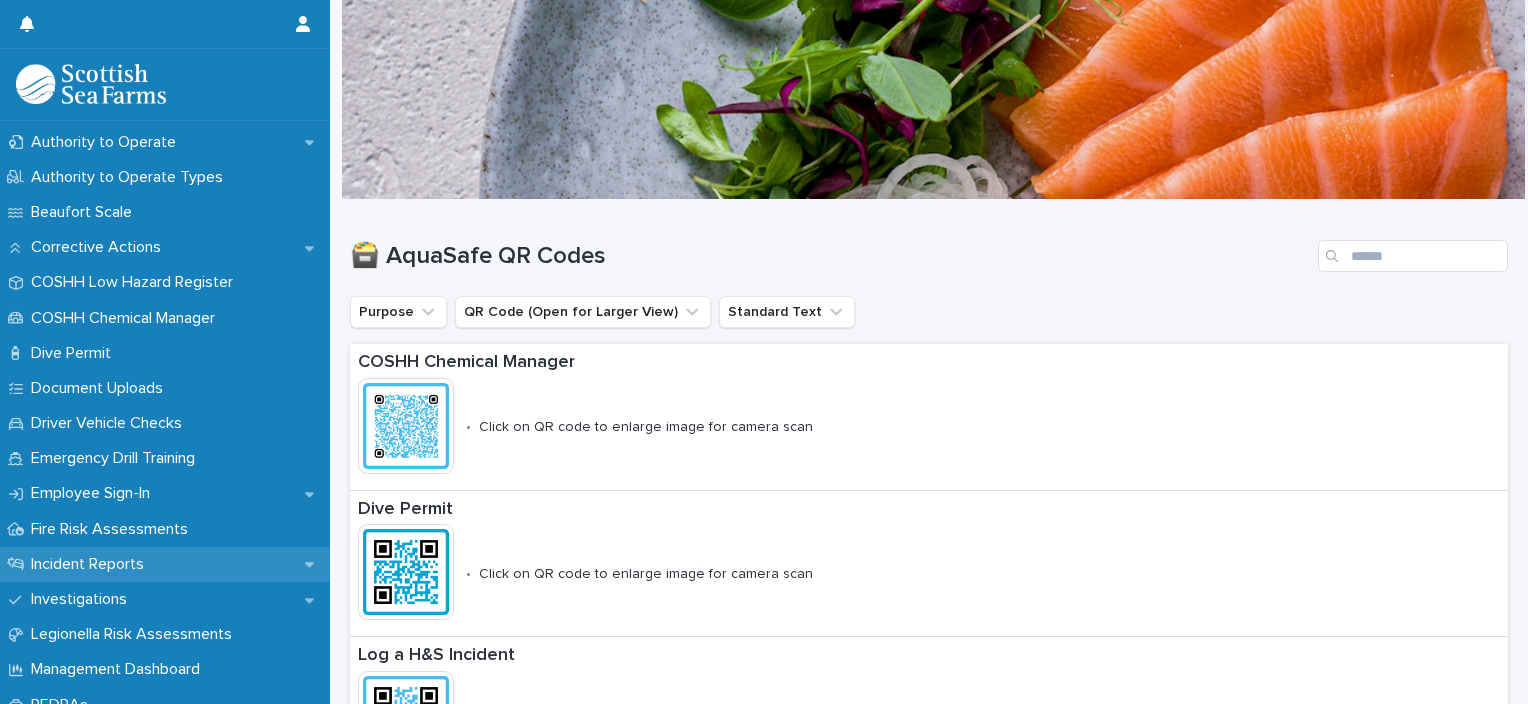 click on "Incident Reports" at bounding box center [165, 564] 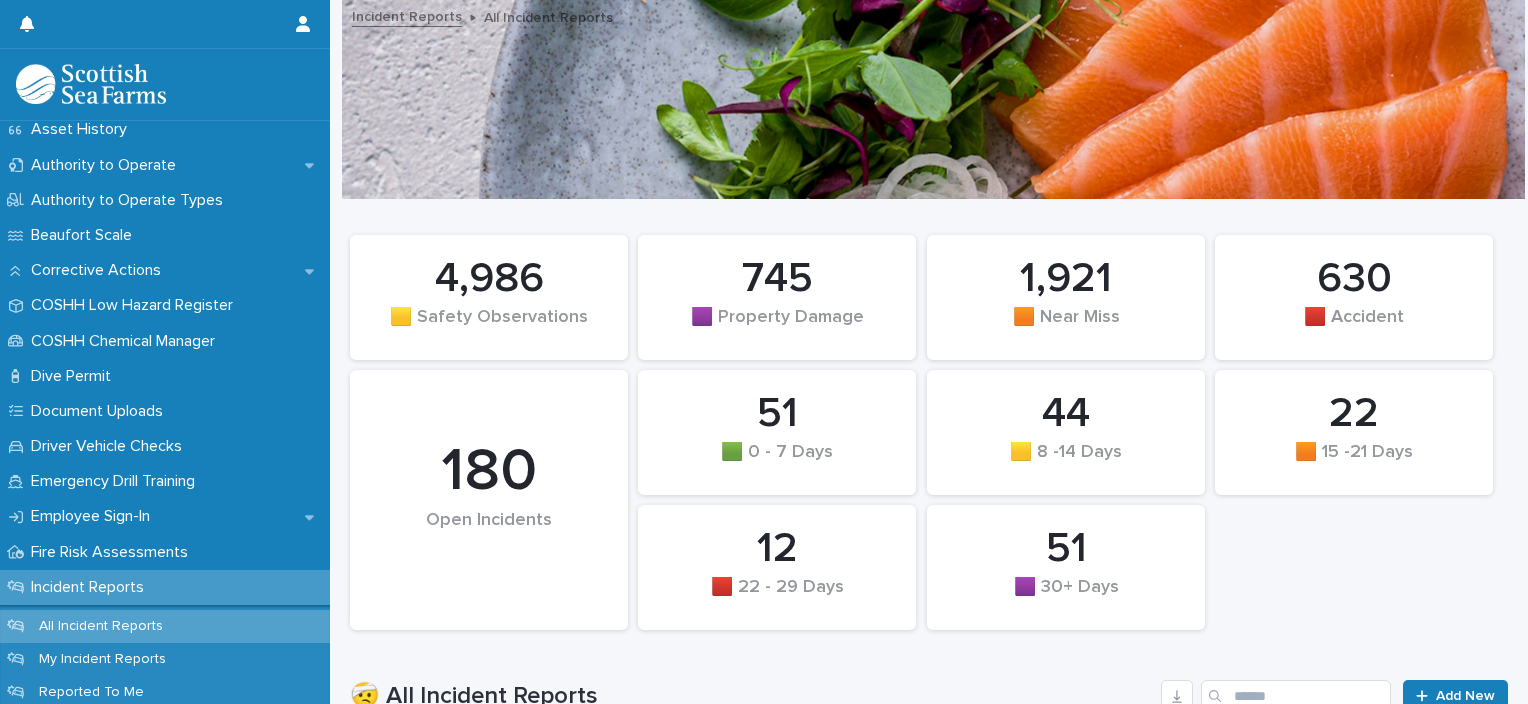 scroll, scrollTop: 400, scrollLeft: 0, axis: vertical 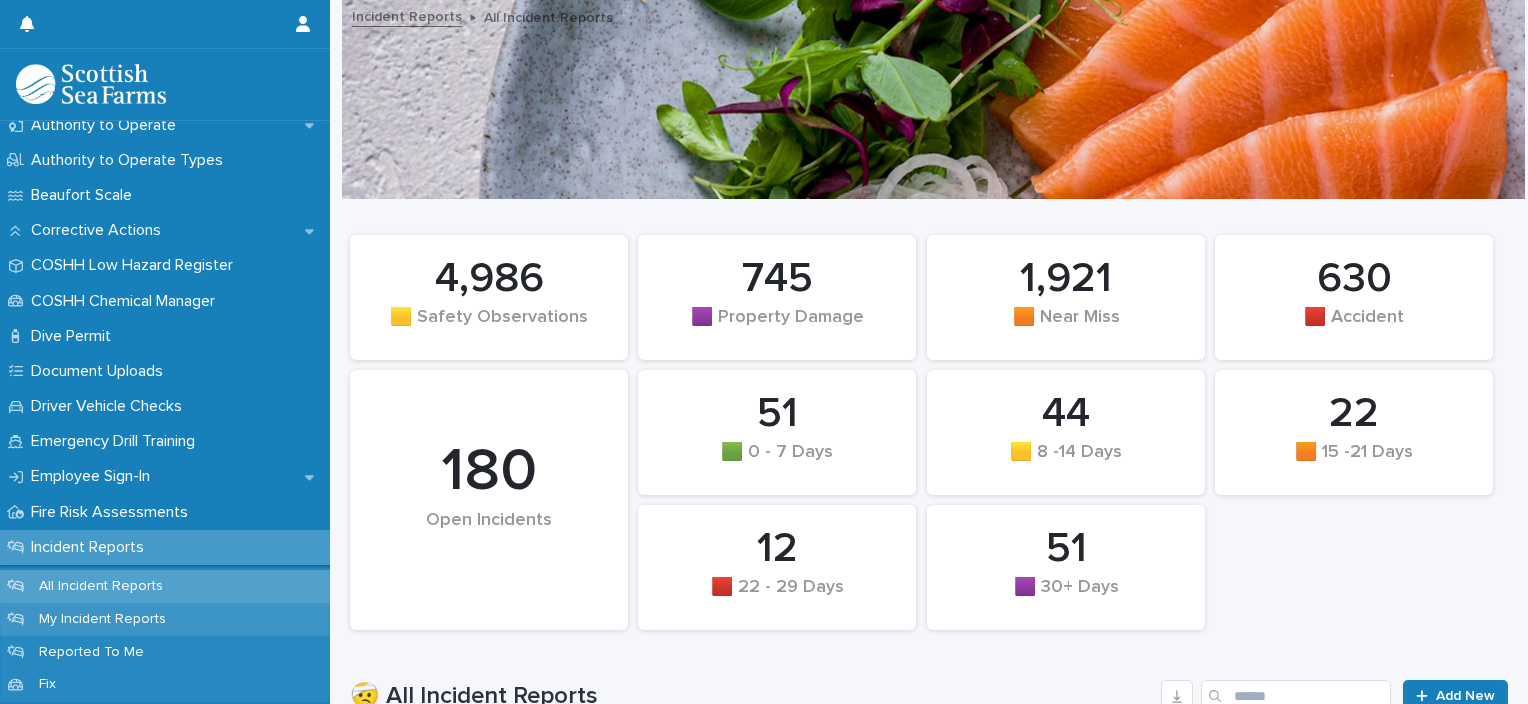 click on "My Incident Reports" at bounding box center [165, 619] 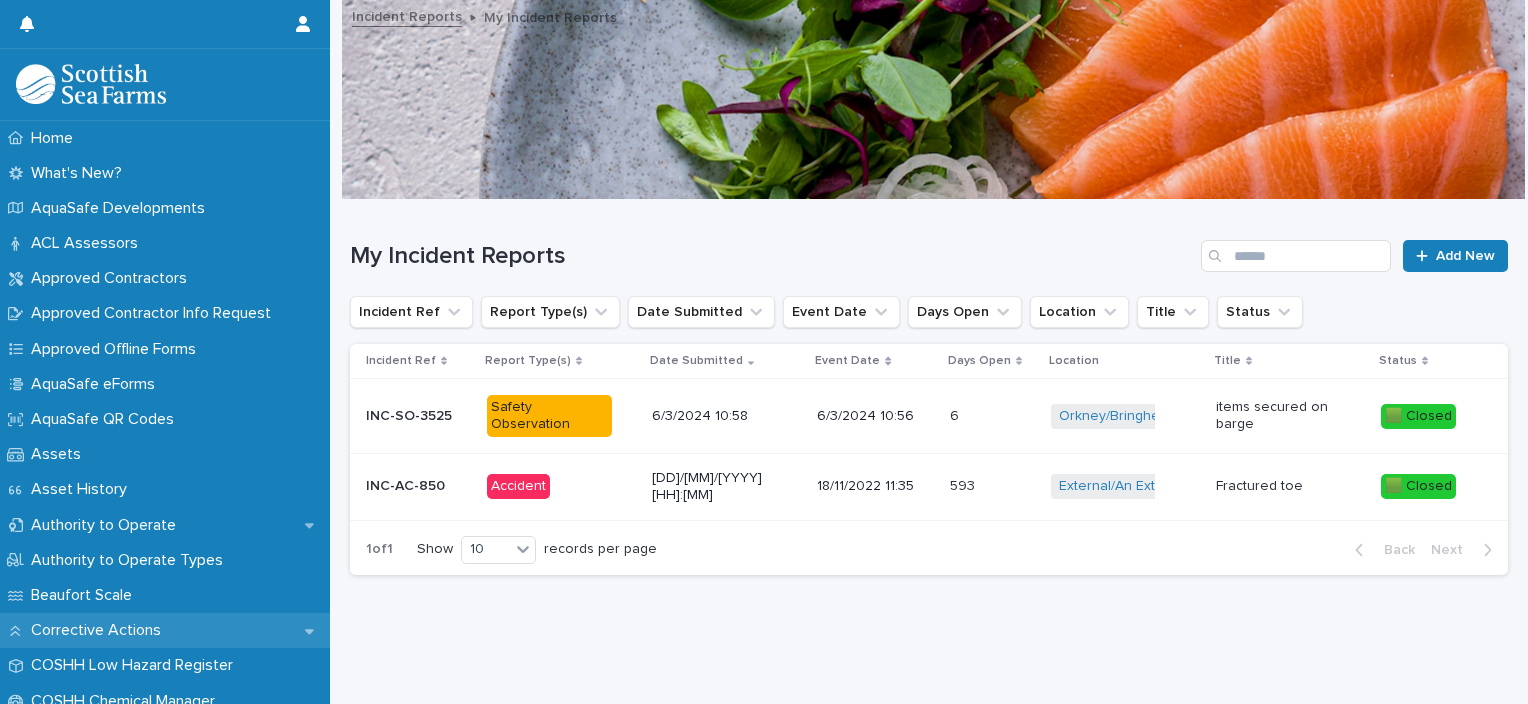 click on "Corrective Actions" at bounding box center (165, 630) 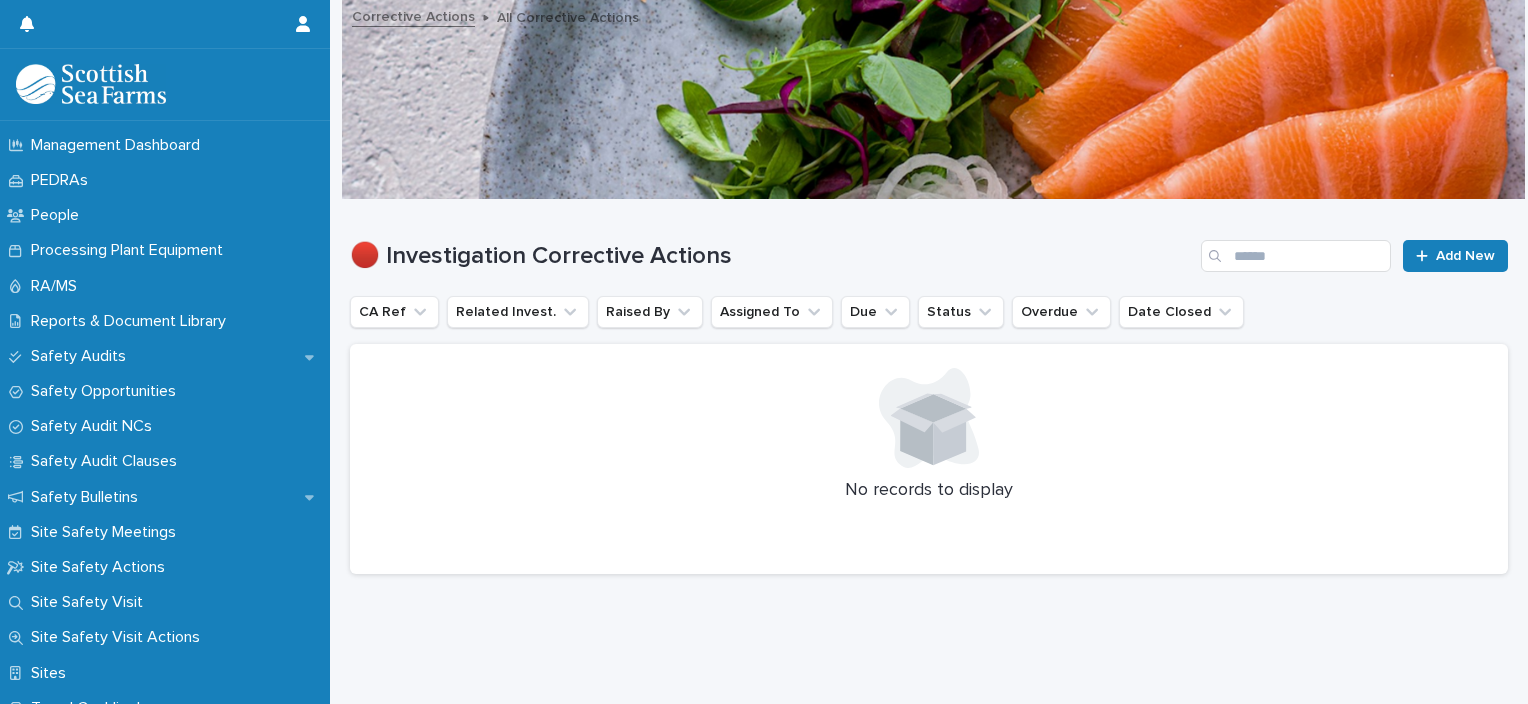 scroll, scrollTop: 506, scrollLeft: 0, axis: vertical 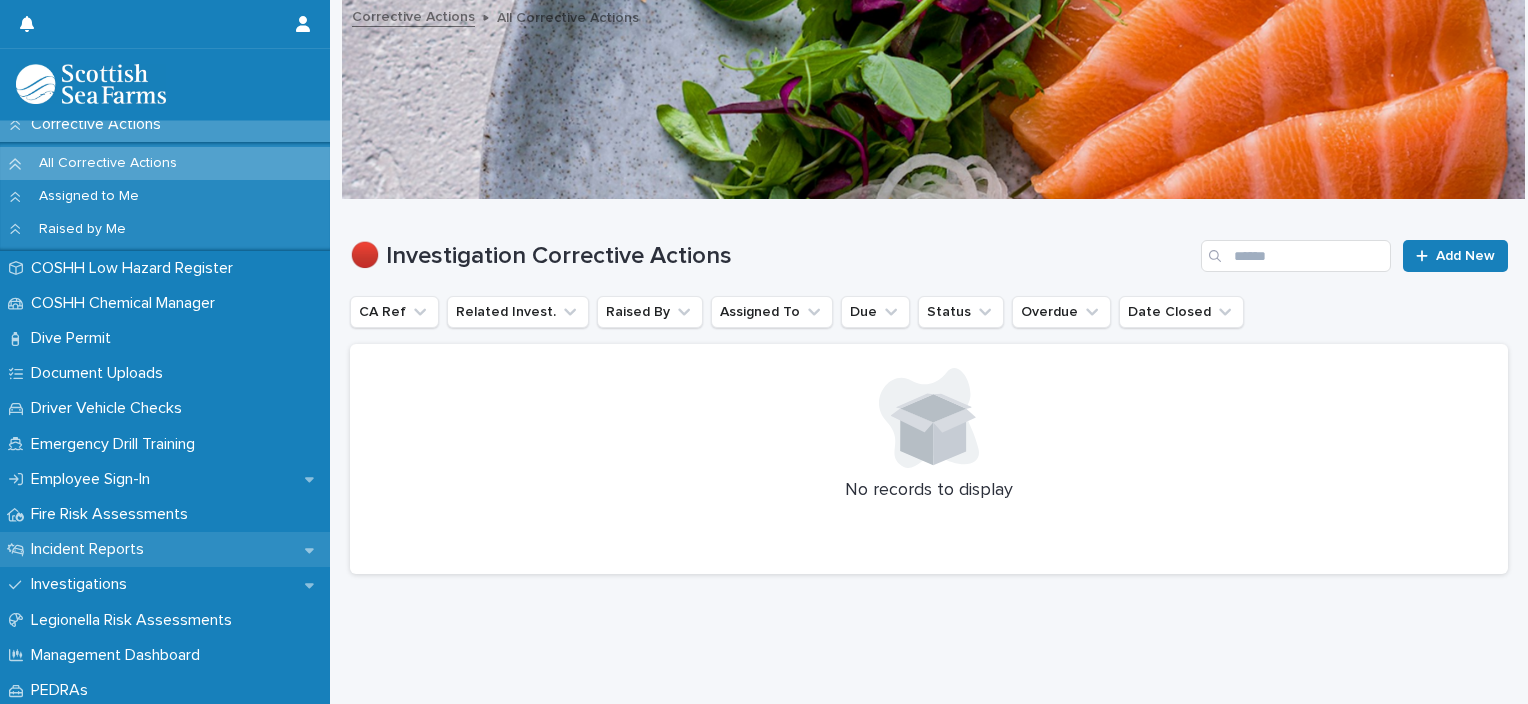 click on "Incident Reports" at bounding box center (165, 549) 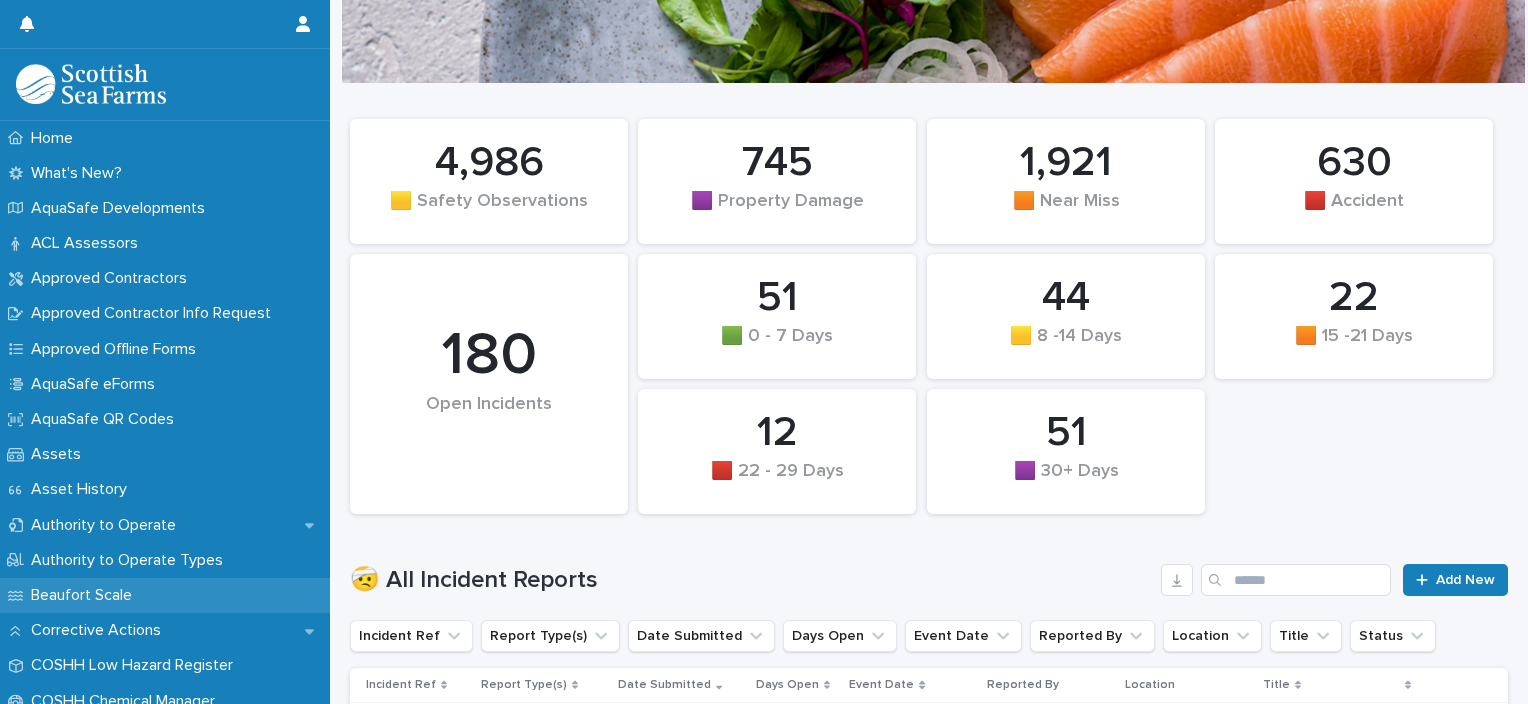 scroll, scrollTop: 120, scrollLeft: 0, axis: vertical 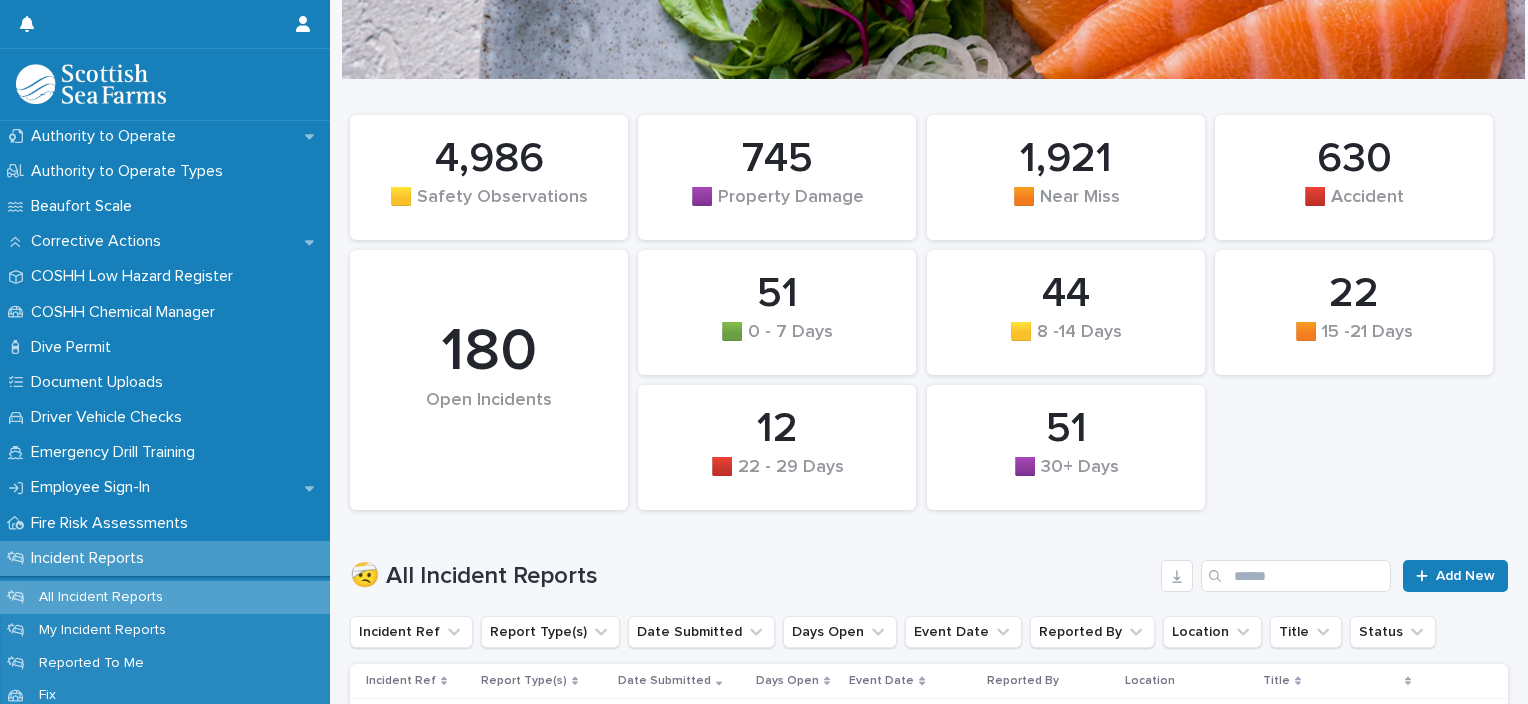 click on "All Incident Reports" at bounding box center [101, 597] 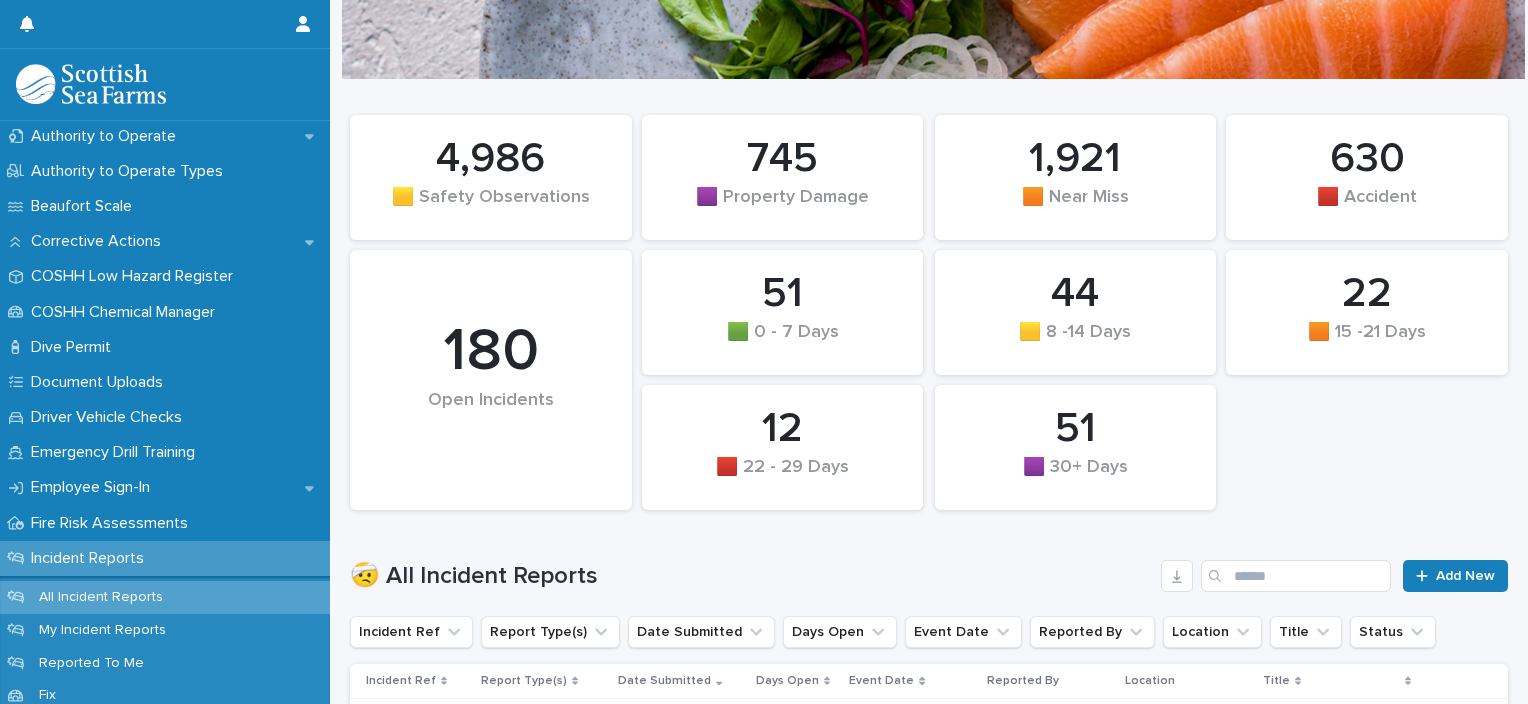 scroll, scrollTop: 121, scrollLeft: 0, axis: vertical 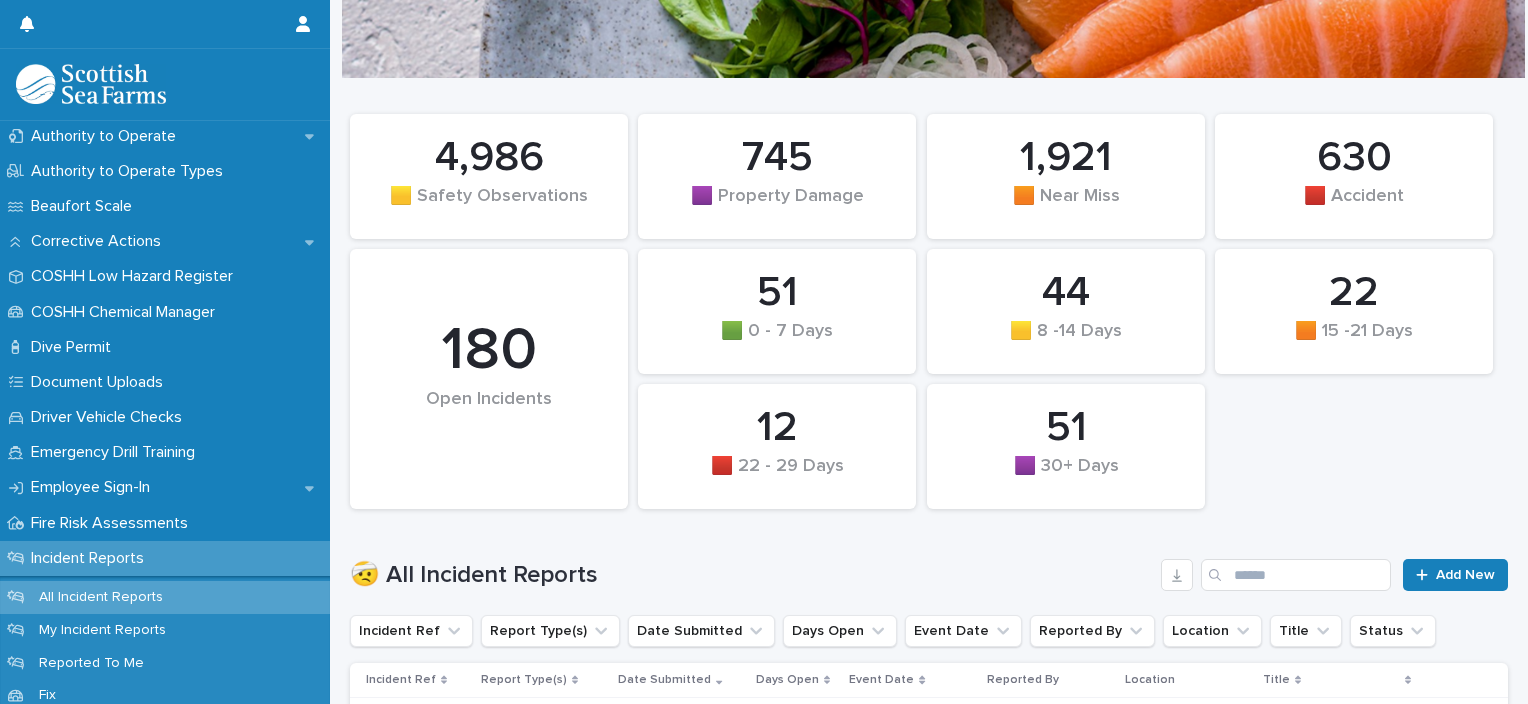 click on "All Incident Reports" at bounding box center (101, 597) 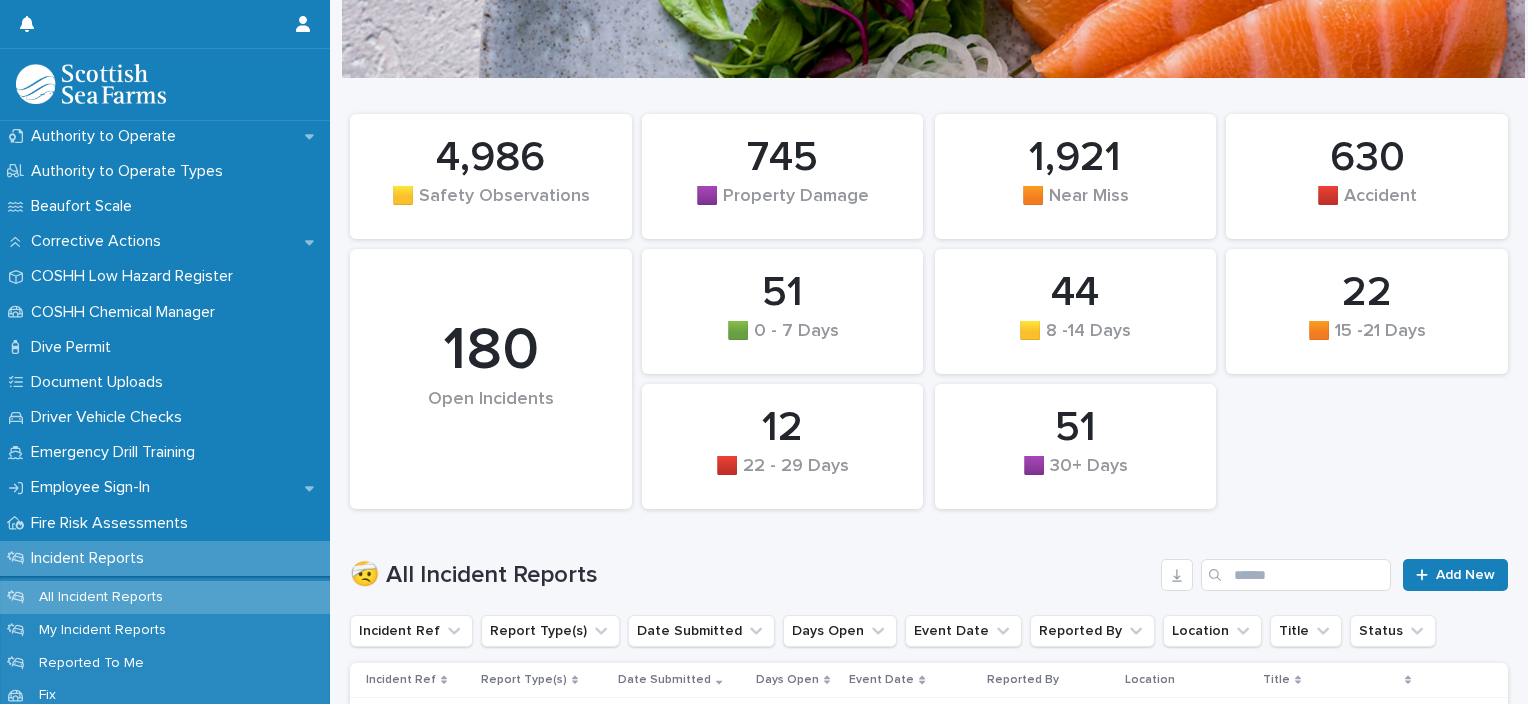 scroll, scrollTop: 123, scrollLeft: 0, axis: vertical 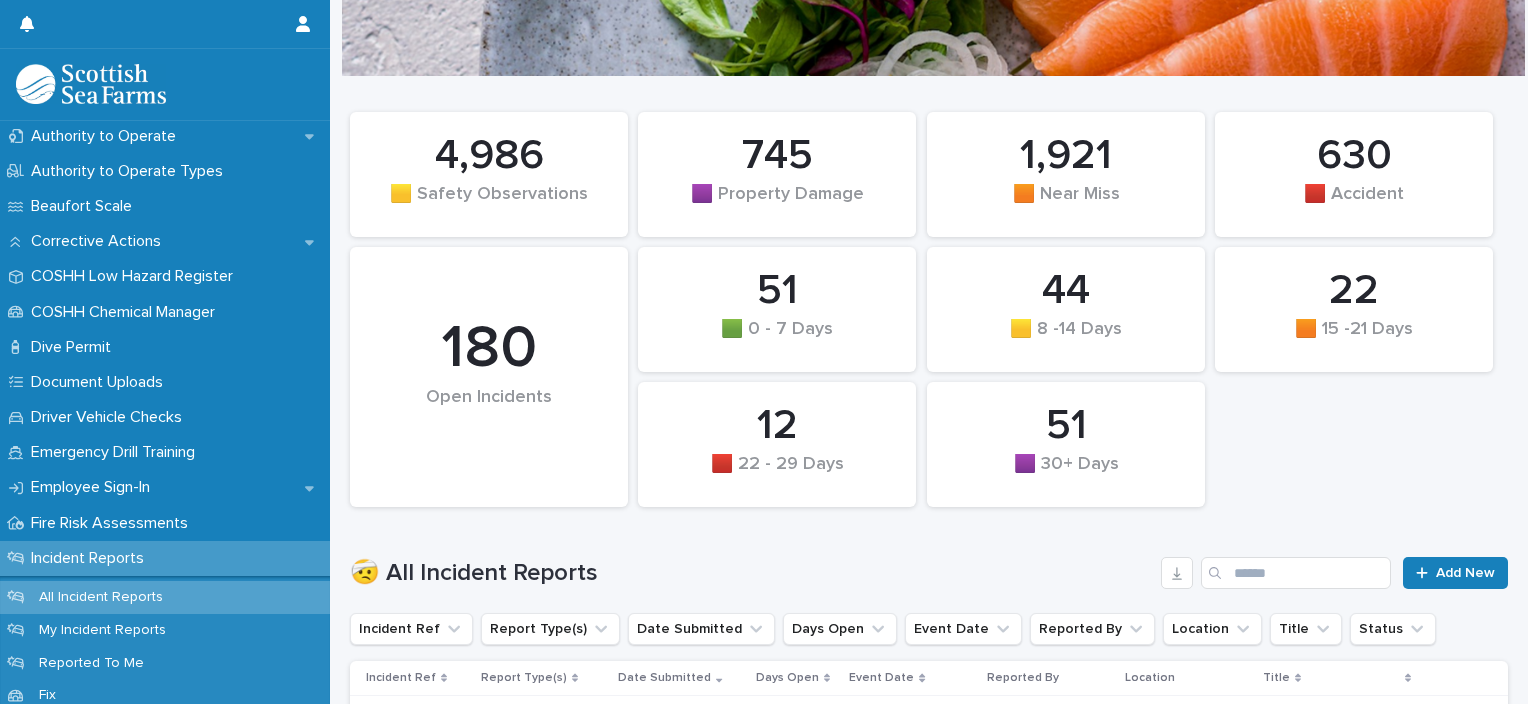 click on "All Incident Reports" at bounding box center (101, 597) 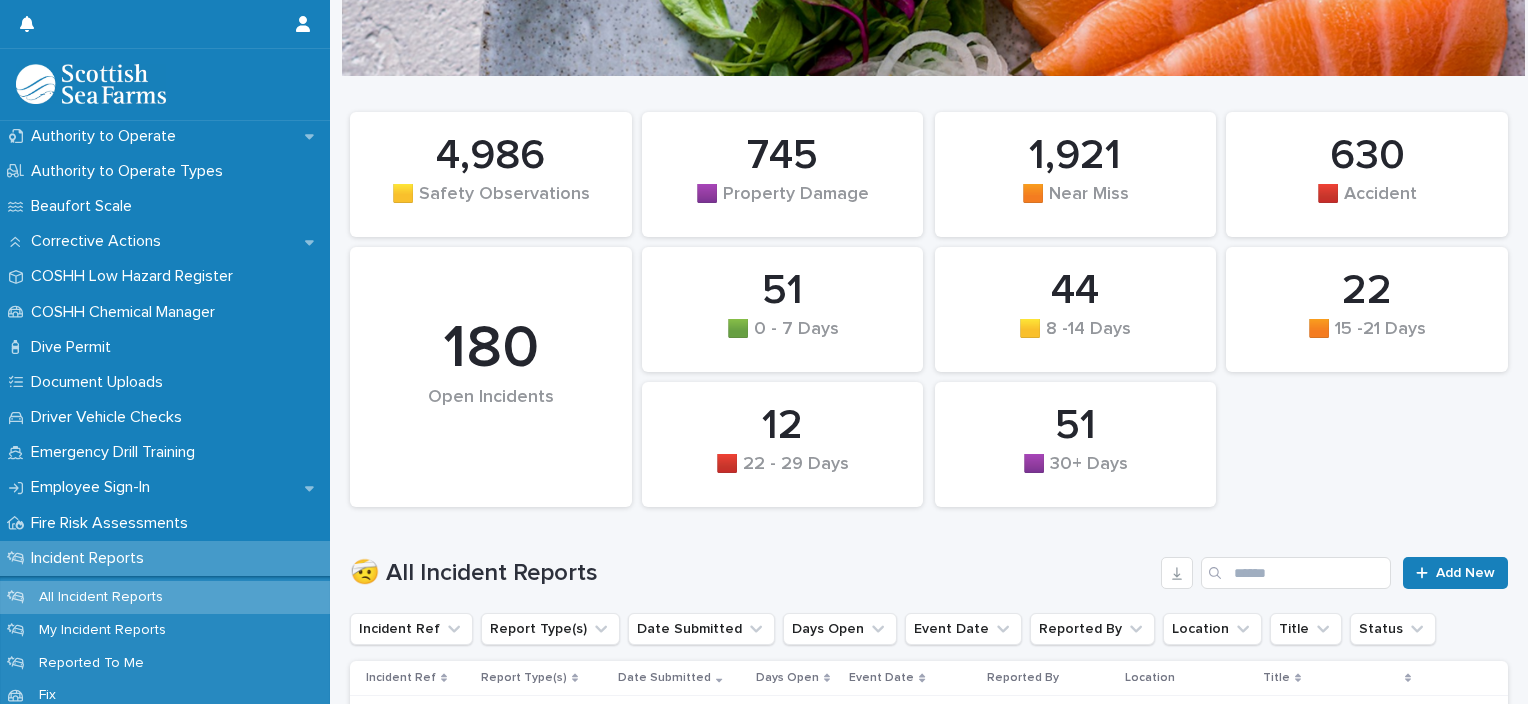 scroll, scrollTop: 126, scrollLeft: 0, axis: vertical 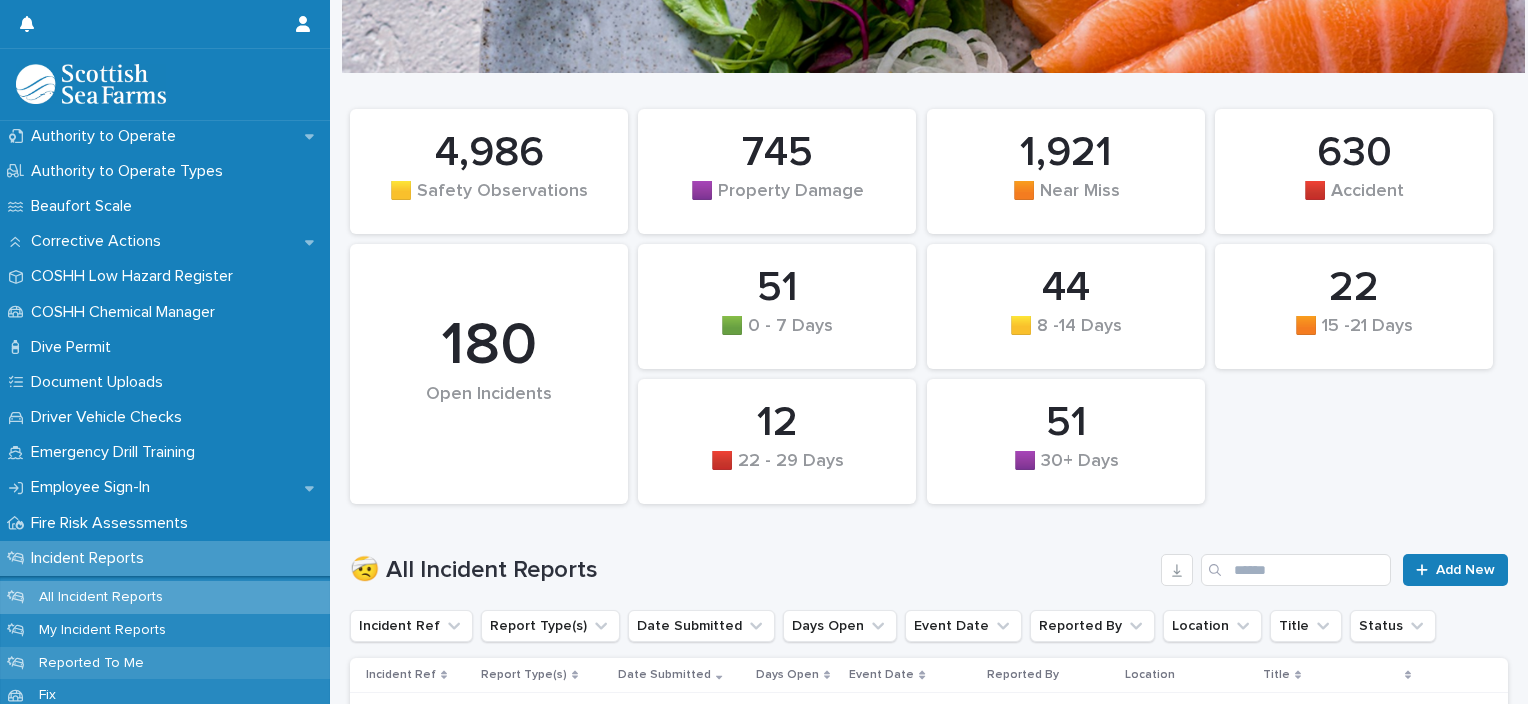 drag, startPoint x: 124, startPoint y: 628, endPoint x: 119, endPoint y: 654, distance: 26.476404 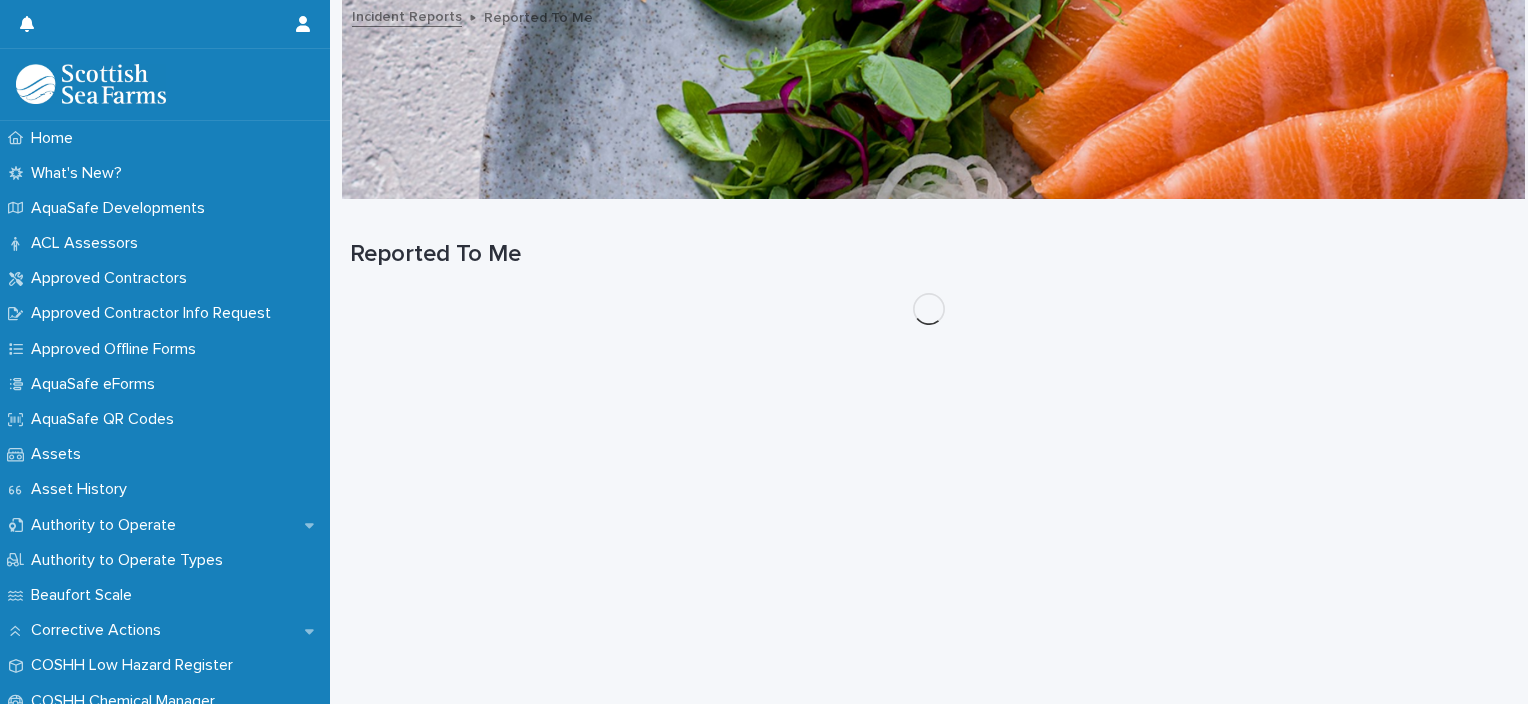 scroll, scrollTop: 0, scrollLeft: 0, axis: both 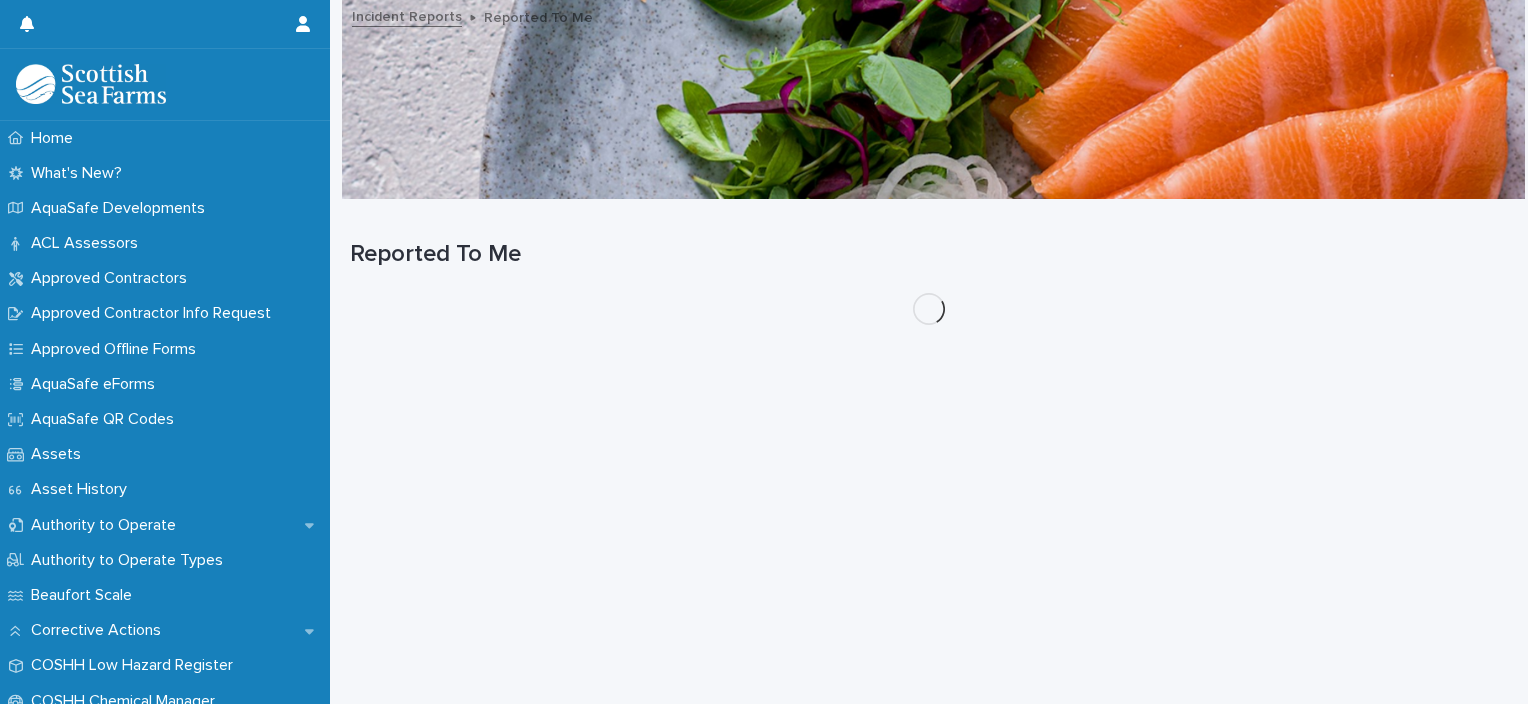click on "COSHH Low Hazard Register" at bounding box center [165, 665] 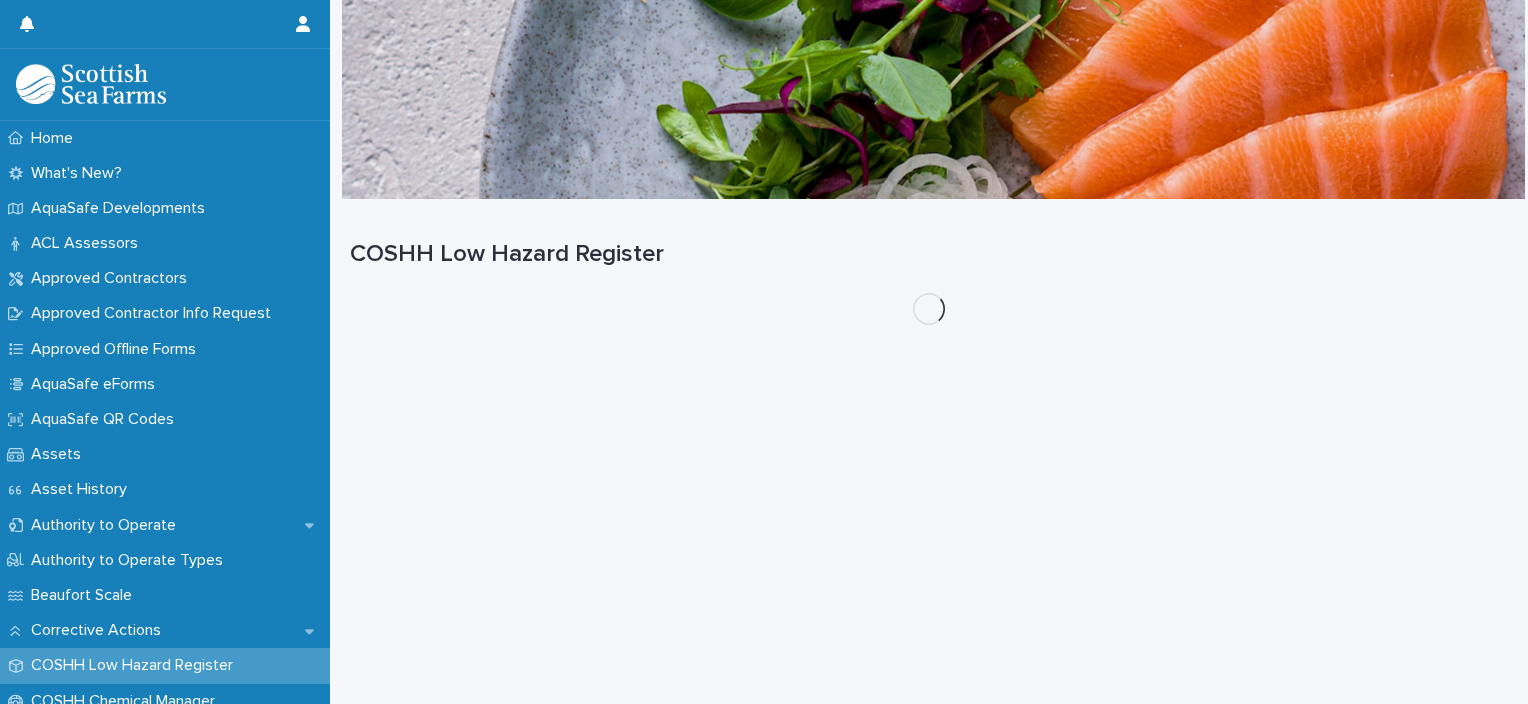 click on "COSHH Low Hazard Register" at bounding box center (165, 665) 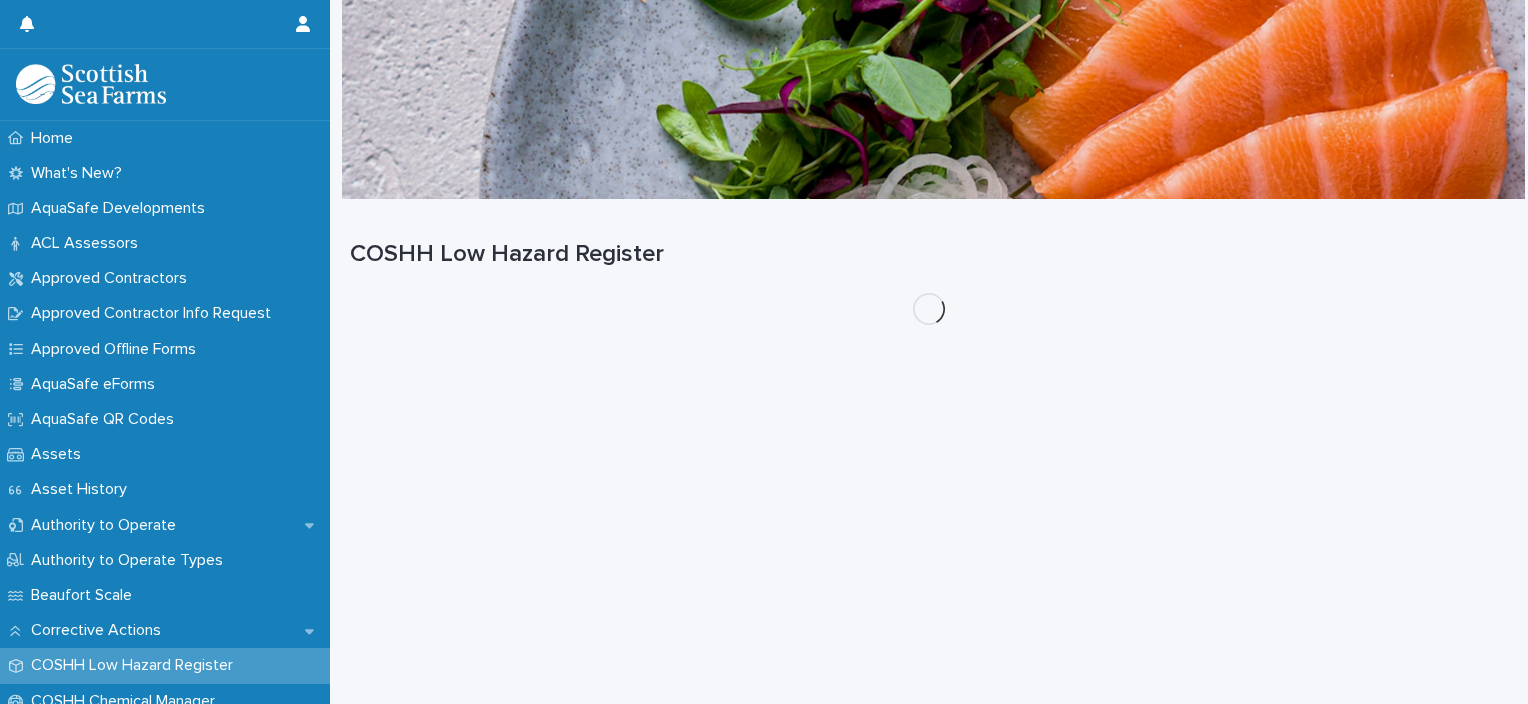 click on "COSHH Low Hazard Register" at bounding box center (165, 665) 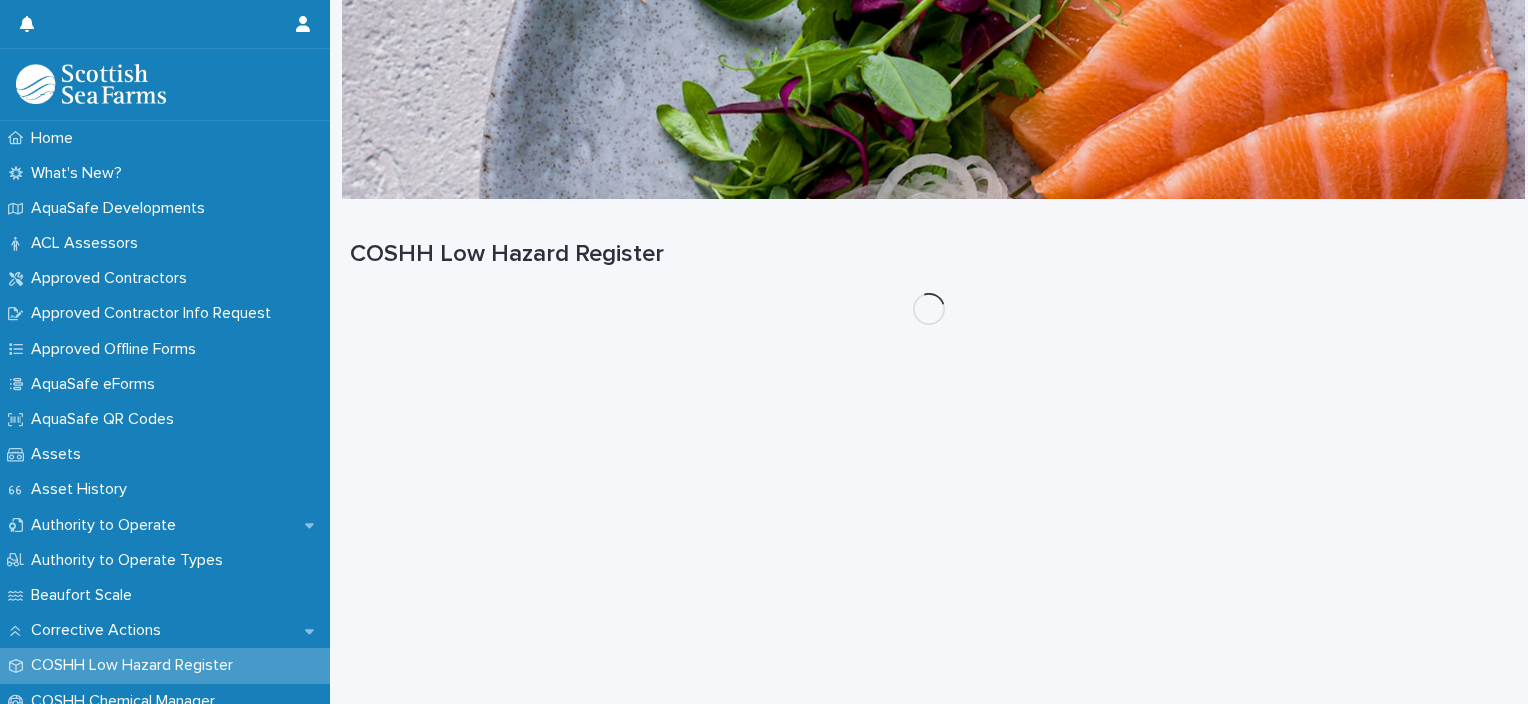 click on "COSHH Low Hazard Register" at bounding box center [165, 665] 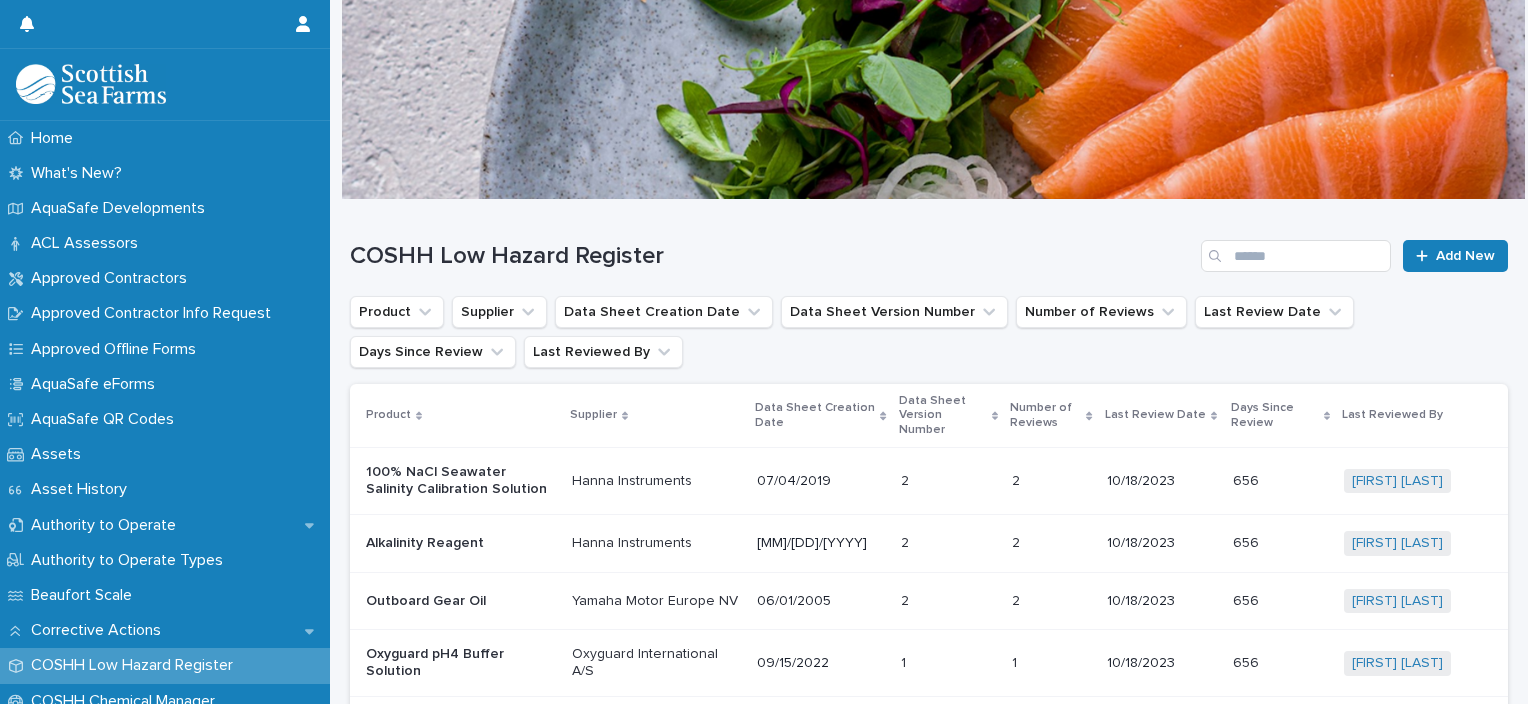 scroll, scrollTop: 509, scrollLeft: 0, axis: vertical 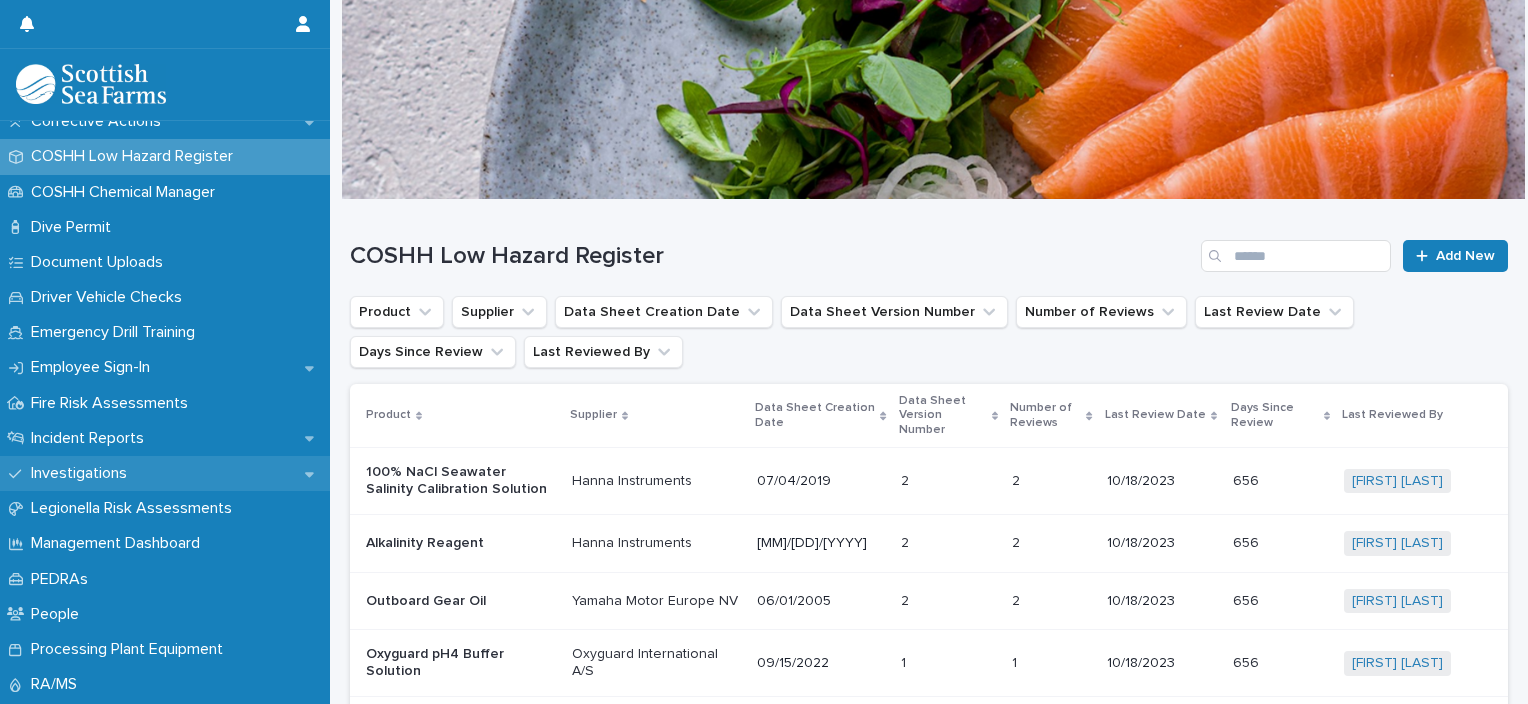 click on "Investigations" at bounding box center (165, 473) 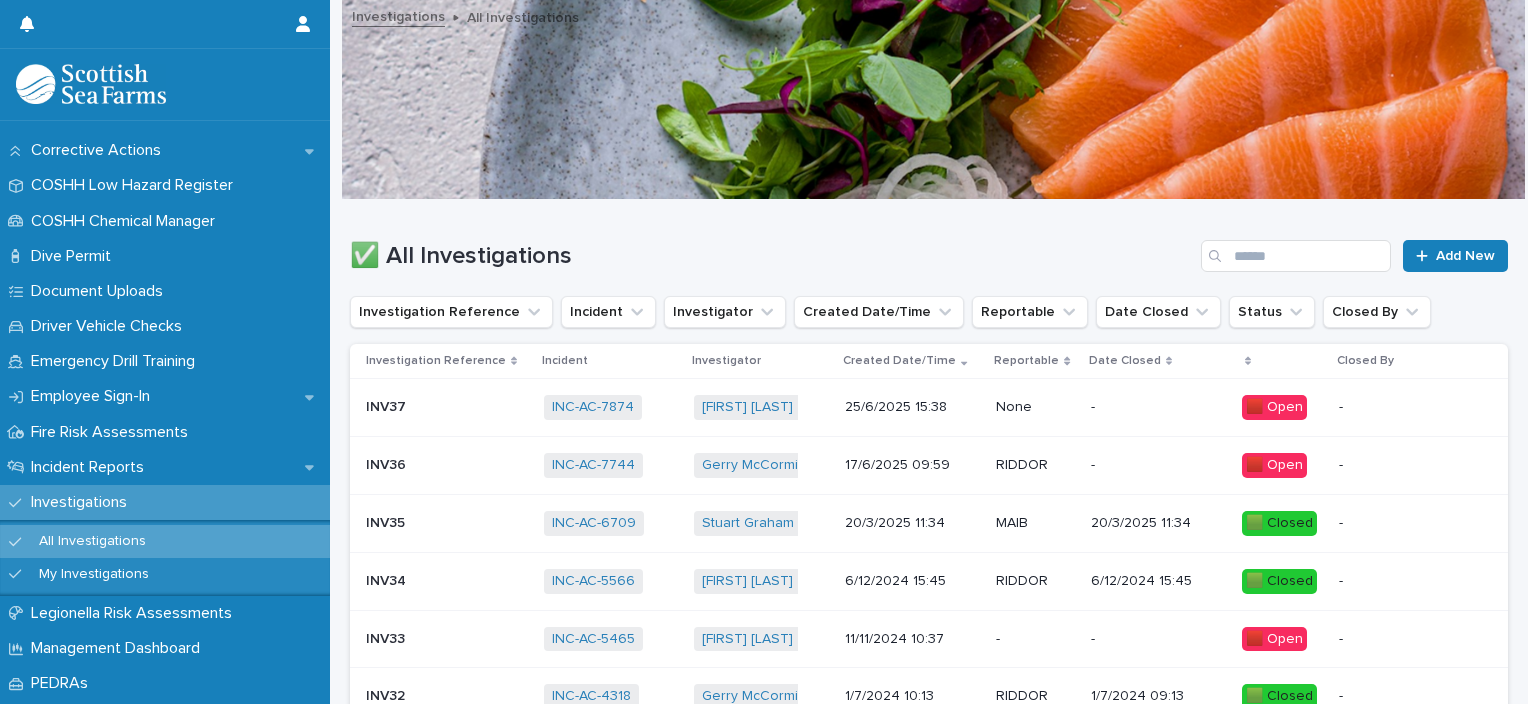 scroll, scrollTop: 506, scrollLeft: 0, axis: vertical 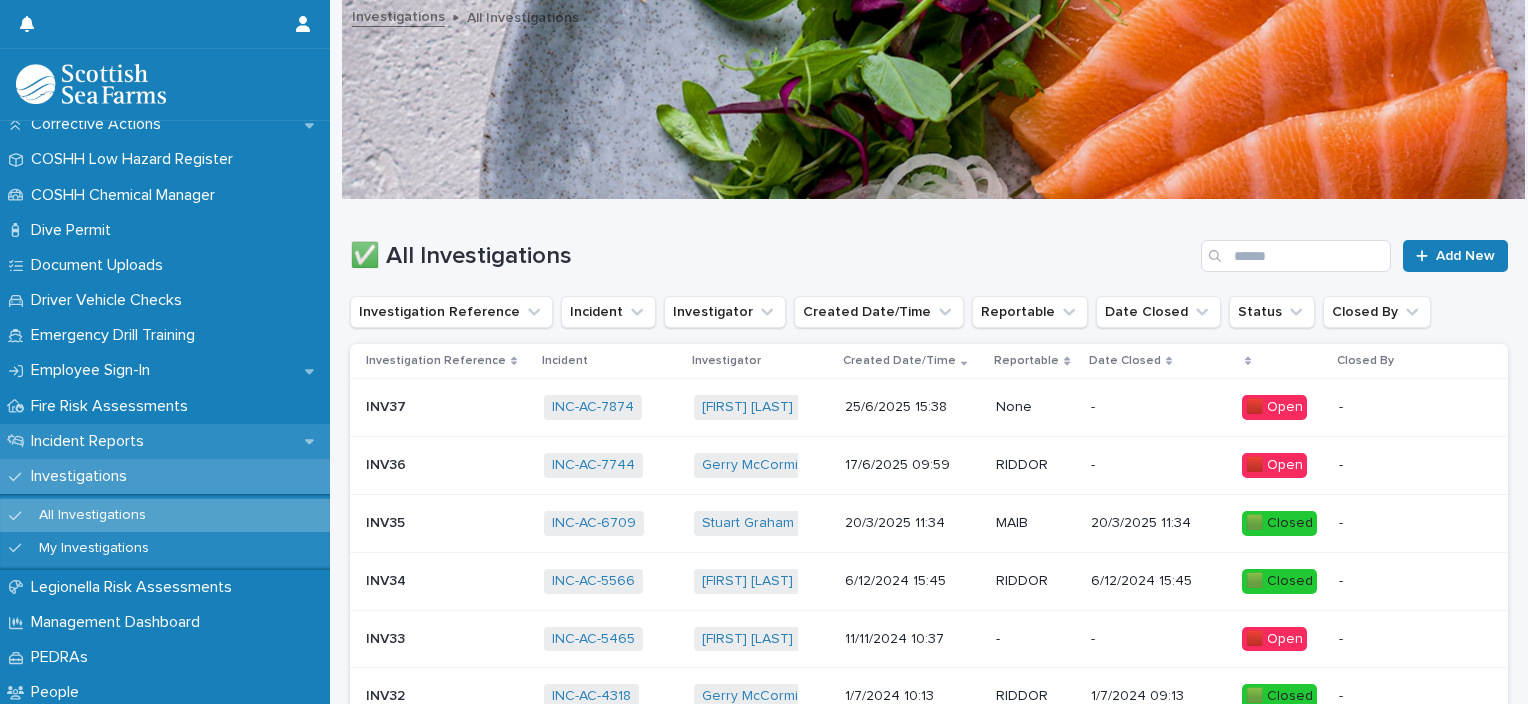 click on "Incident Reports" at bounding box center (165, 441) 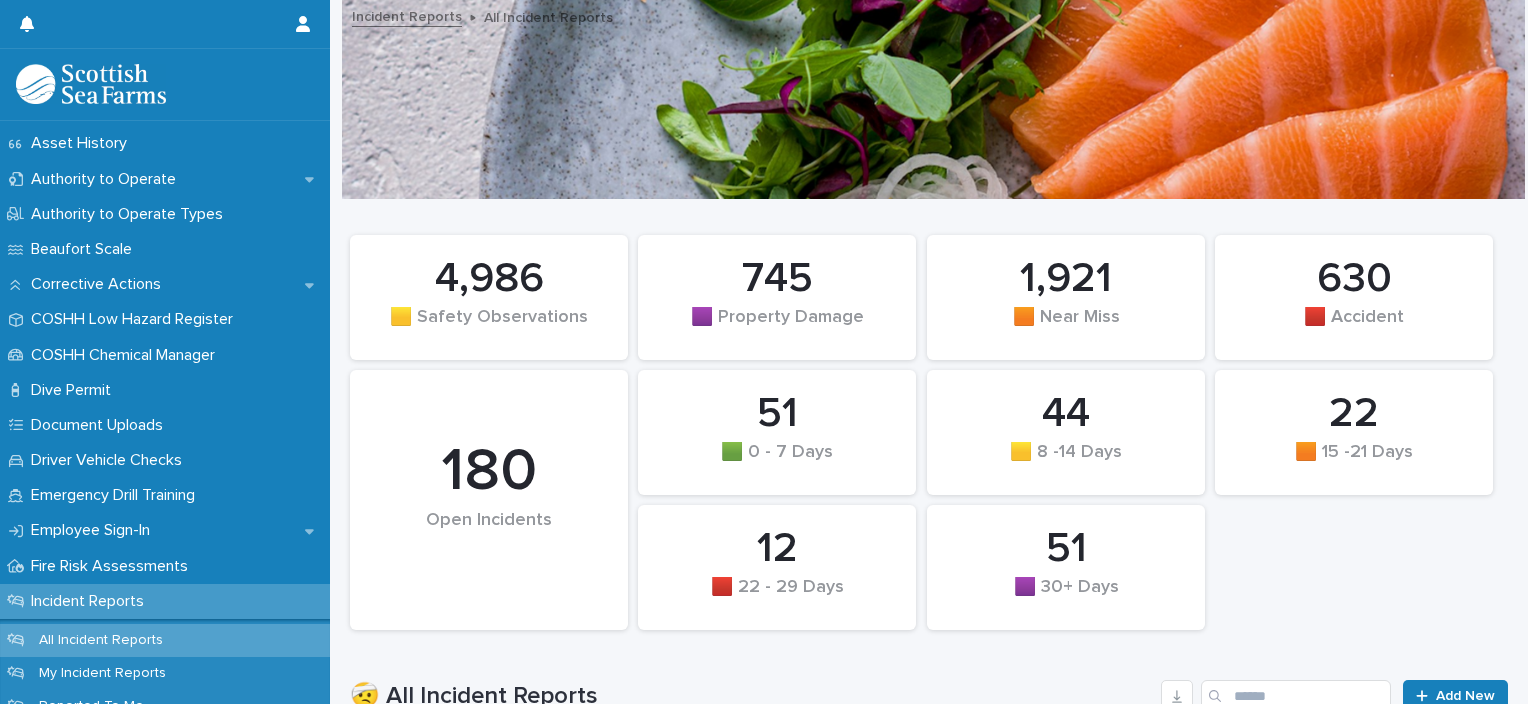 scroll, scrollTop: 386, scrollLeft: 0, axis: vertical 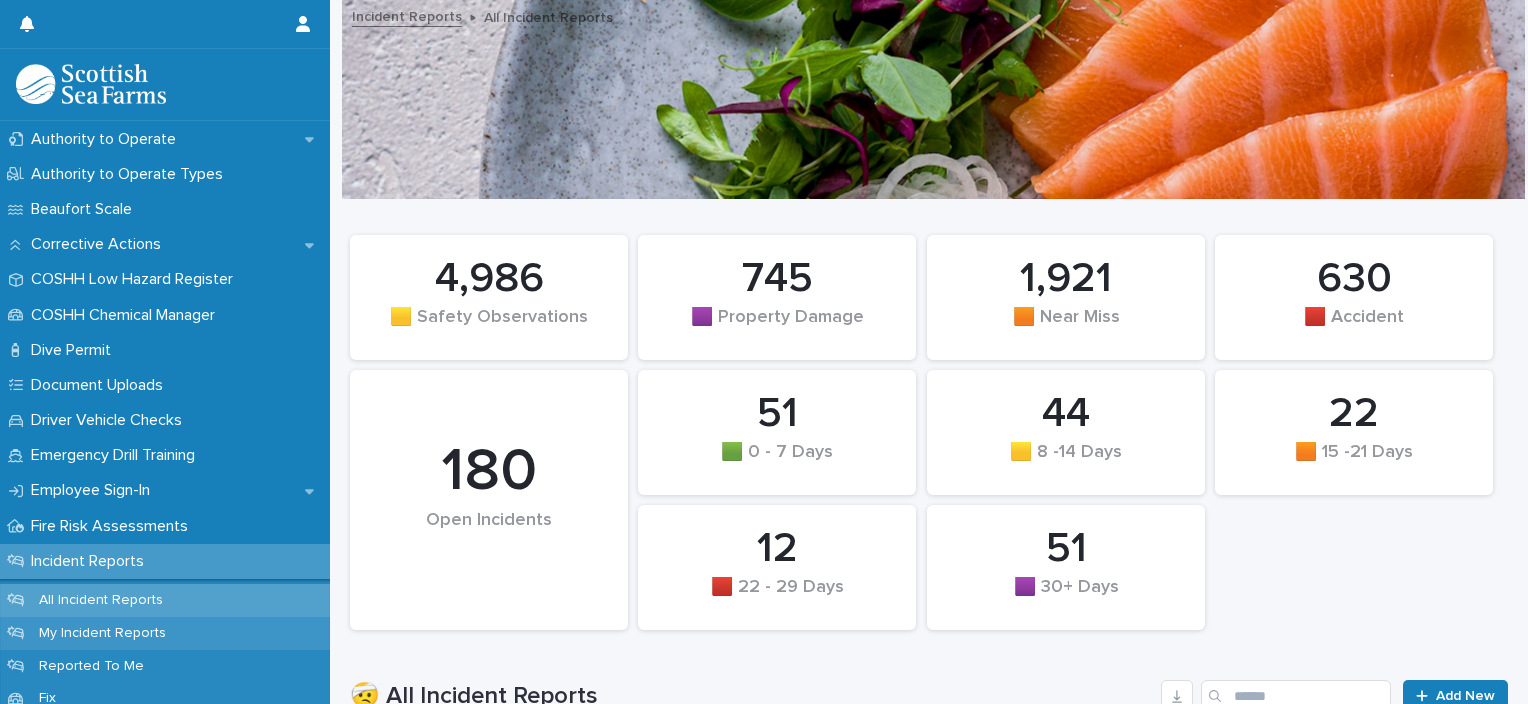 click on "My Incident Reports" at bounding box center (165, 633) 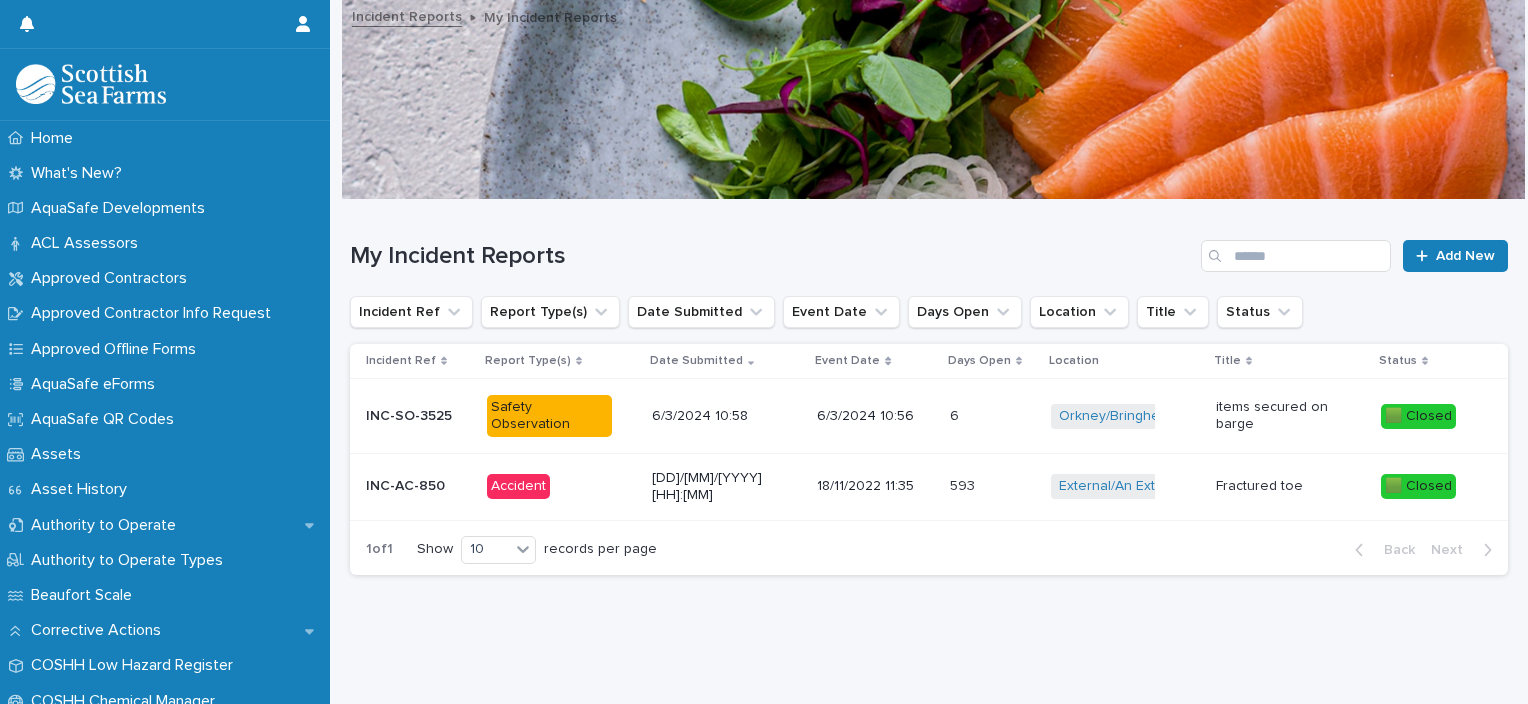 click on "Corrective Actions" at bounding box center (165, 630) 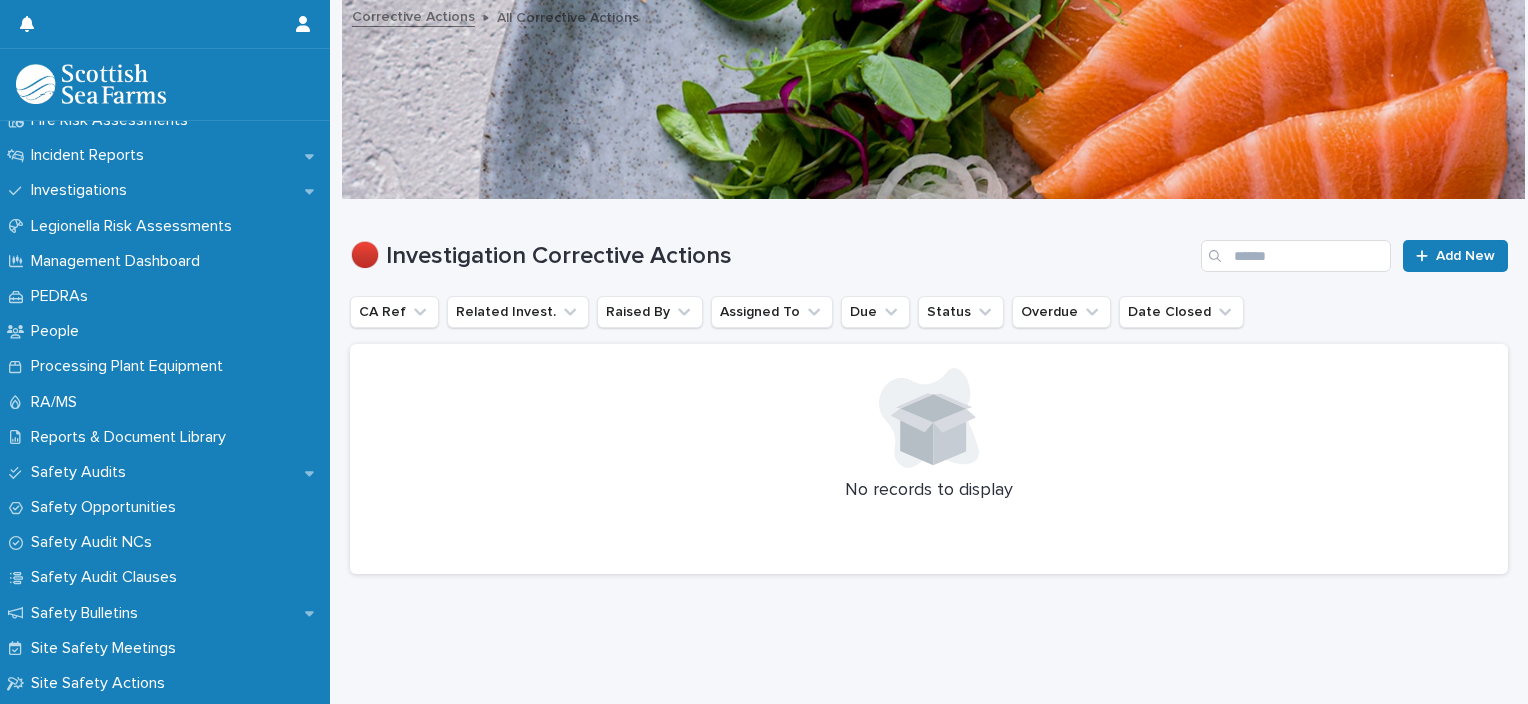 scroll, scrollTop: 891, scrollLeft: 0, axis: vertical 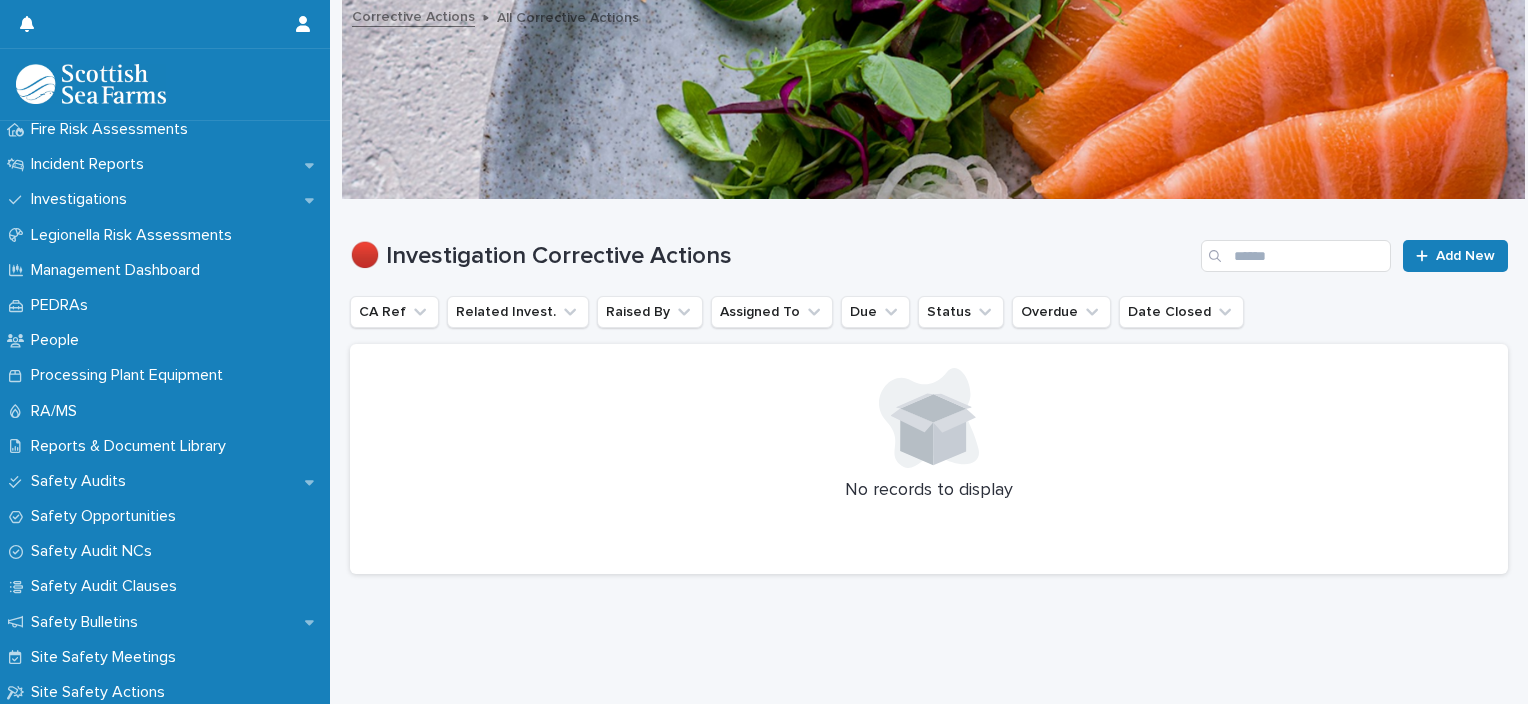 click on "Loading... Saving… Loading... Saving… 🔴 Investigation Corrective Actions Add New CA Ref Related Invest. Raised By Assigned To Due Status Overdue Date Closed No records to display" at bounding box center (929, 427) 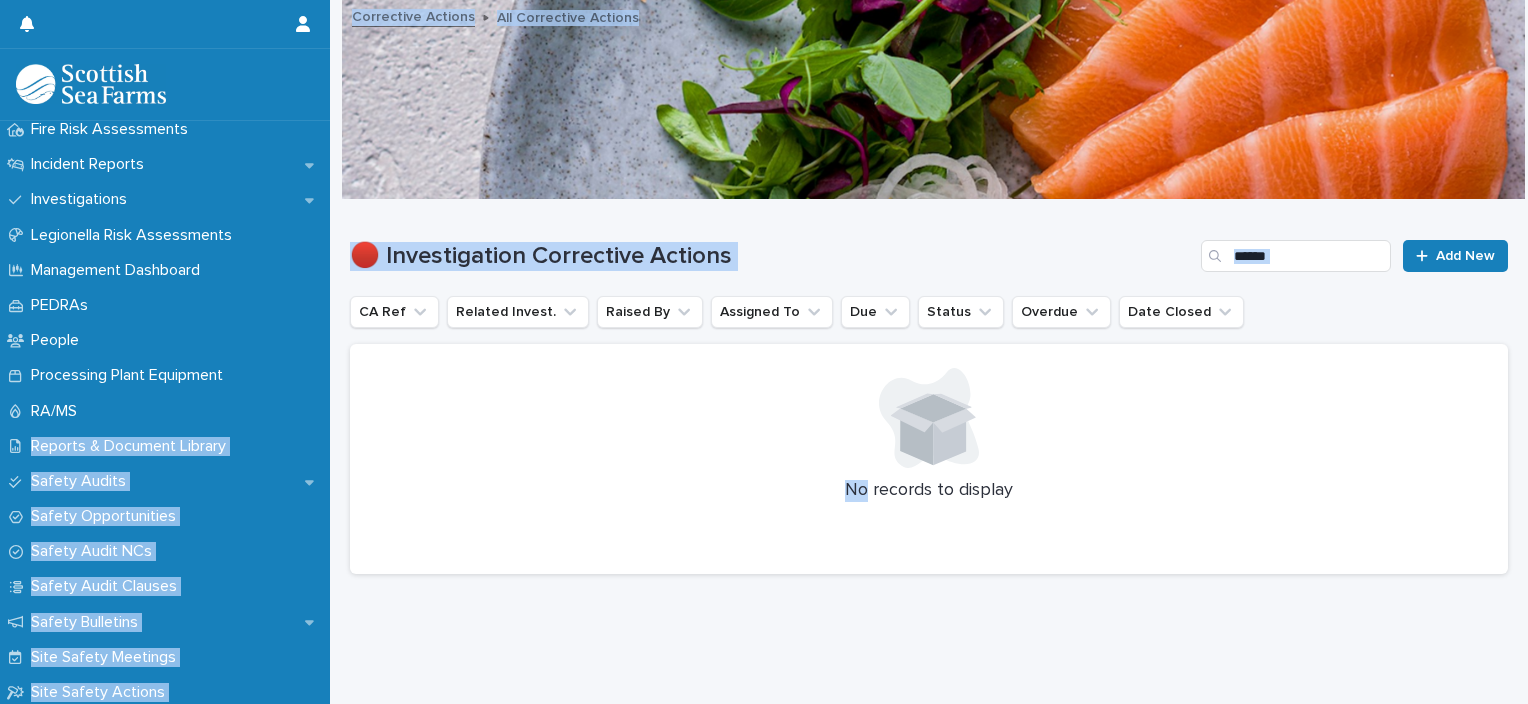 drag, startPoint x: 340, startPoint y: 474, endPoint x: 329, endPoint y: 423, distance: 52.17279 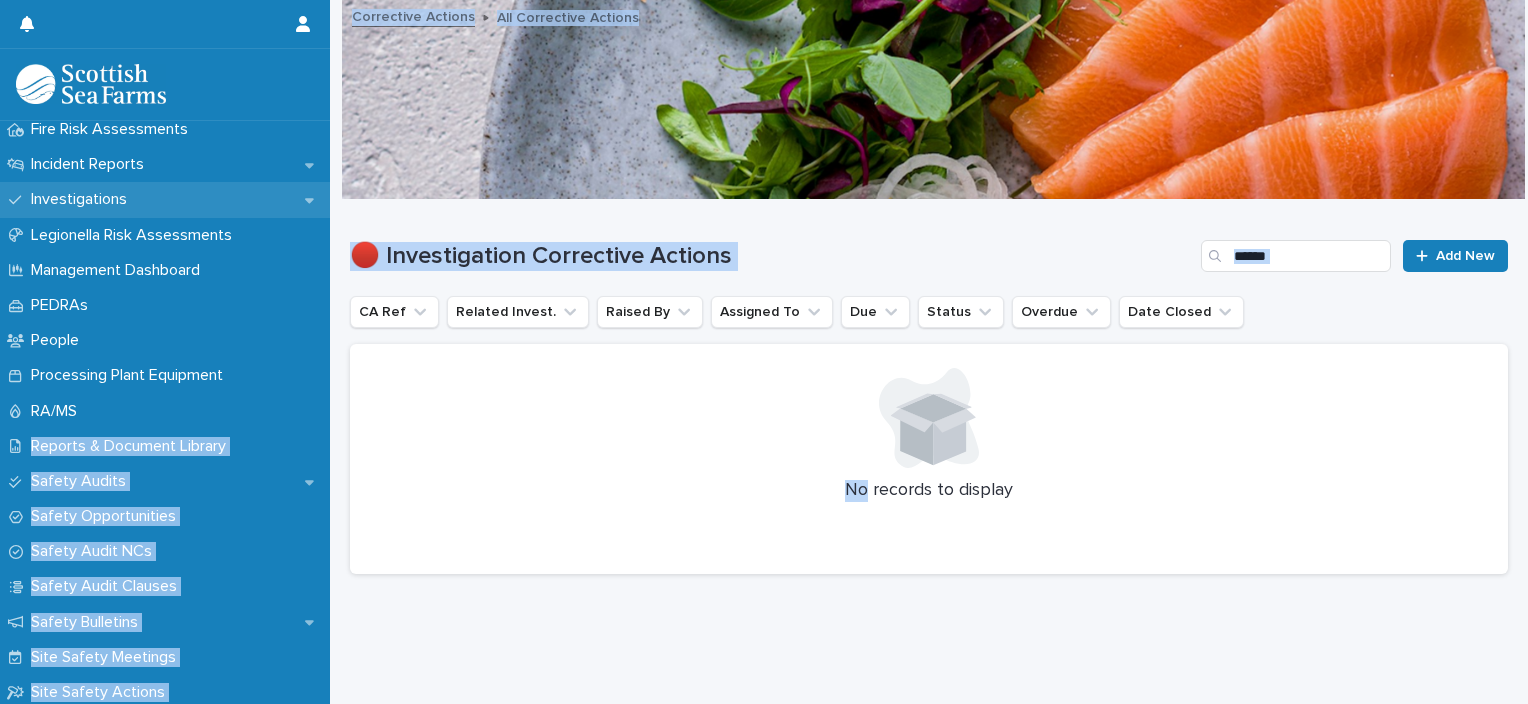 drag, startPoint x: 329, startPoint y: 423, endPoint x: 215, endPoint y: 197, distance: 253.12448 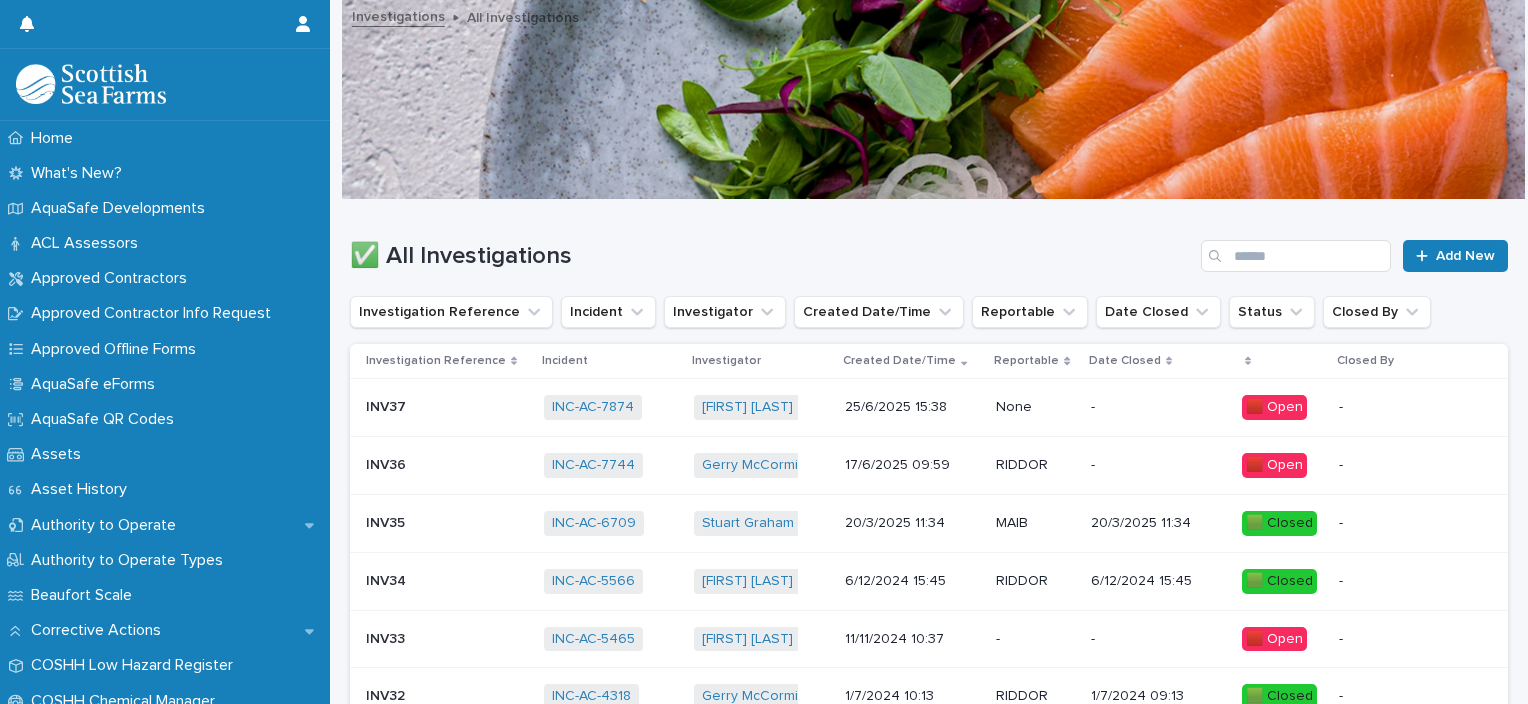 drag, startPoint x: 215, startPoint y: 197, endPoint x: 192, endPoint y: 173, distance: 33.24154 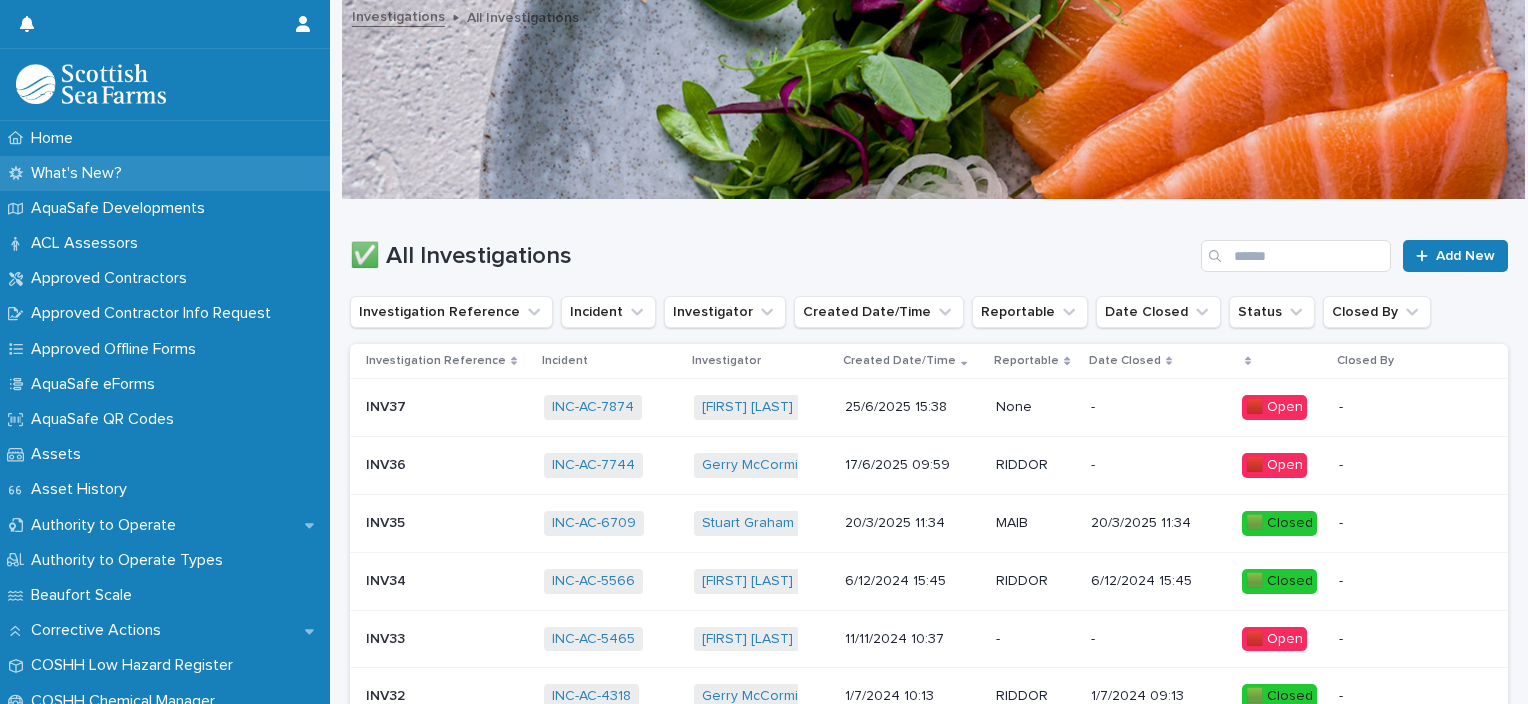 click on "What's New?" at bounding box center (165, 173) 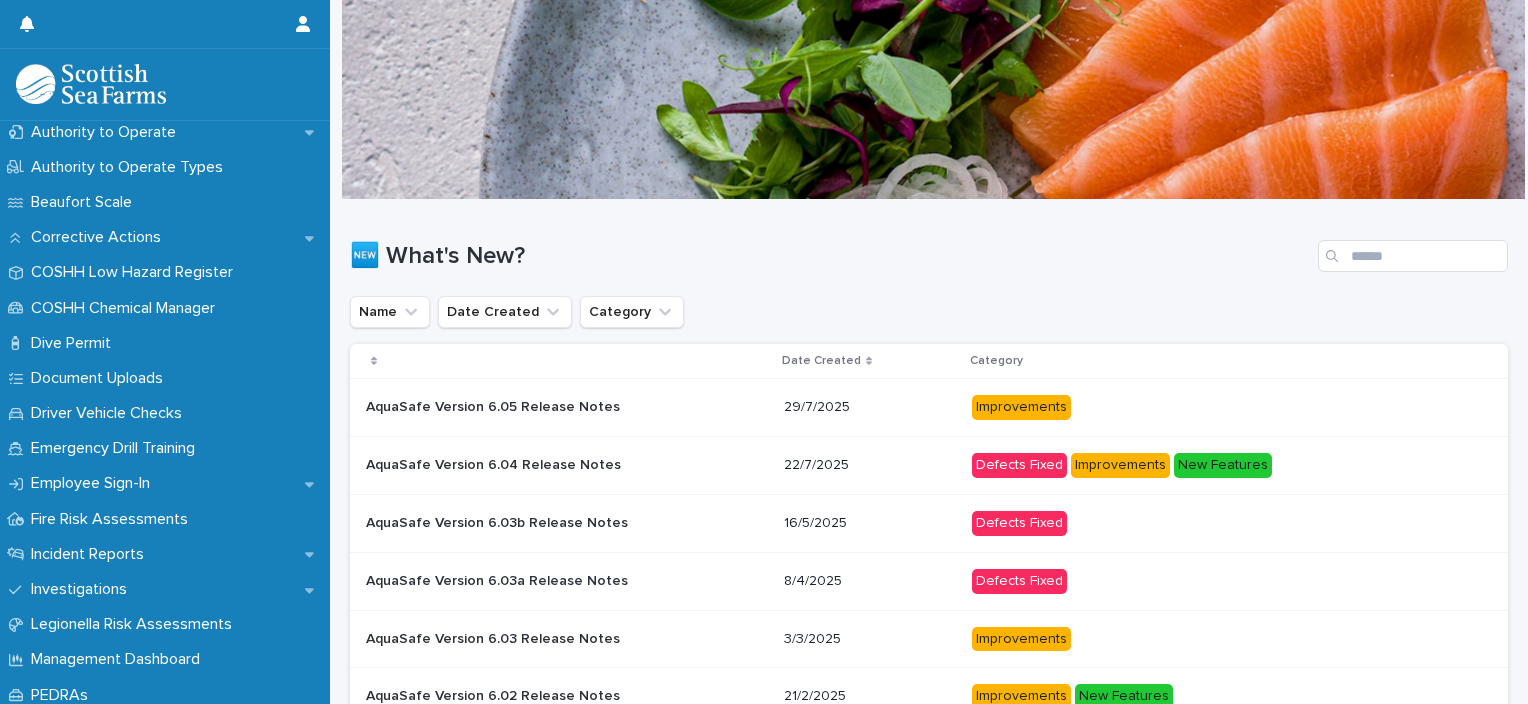 scroll, scrollTop: 412, scrollLeft: 0, axis: vertical 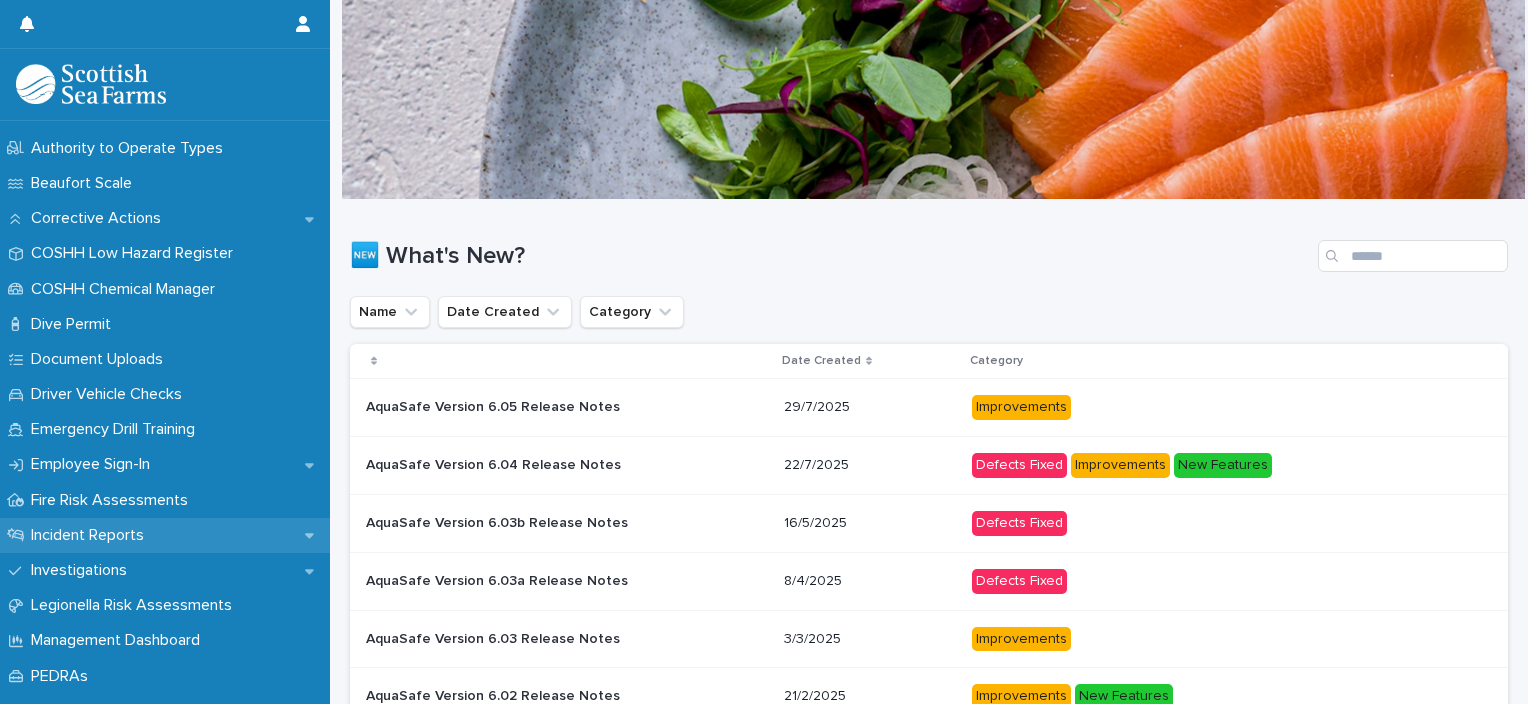 click on "Incident Reports" at bounding box center [165, 535] 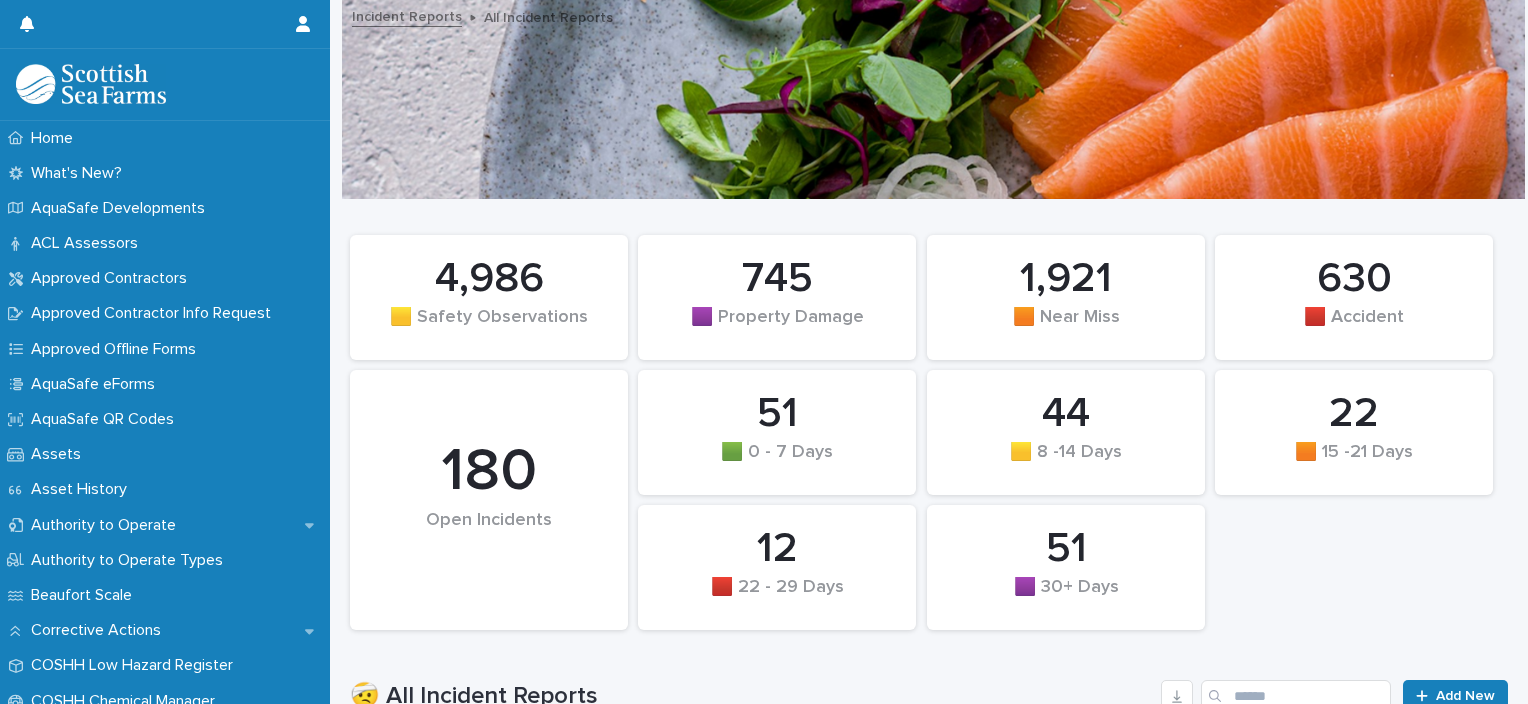 click on "Authority to Operate" at bounding box center [165, 525] 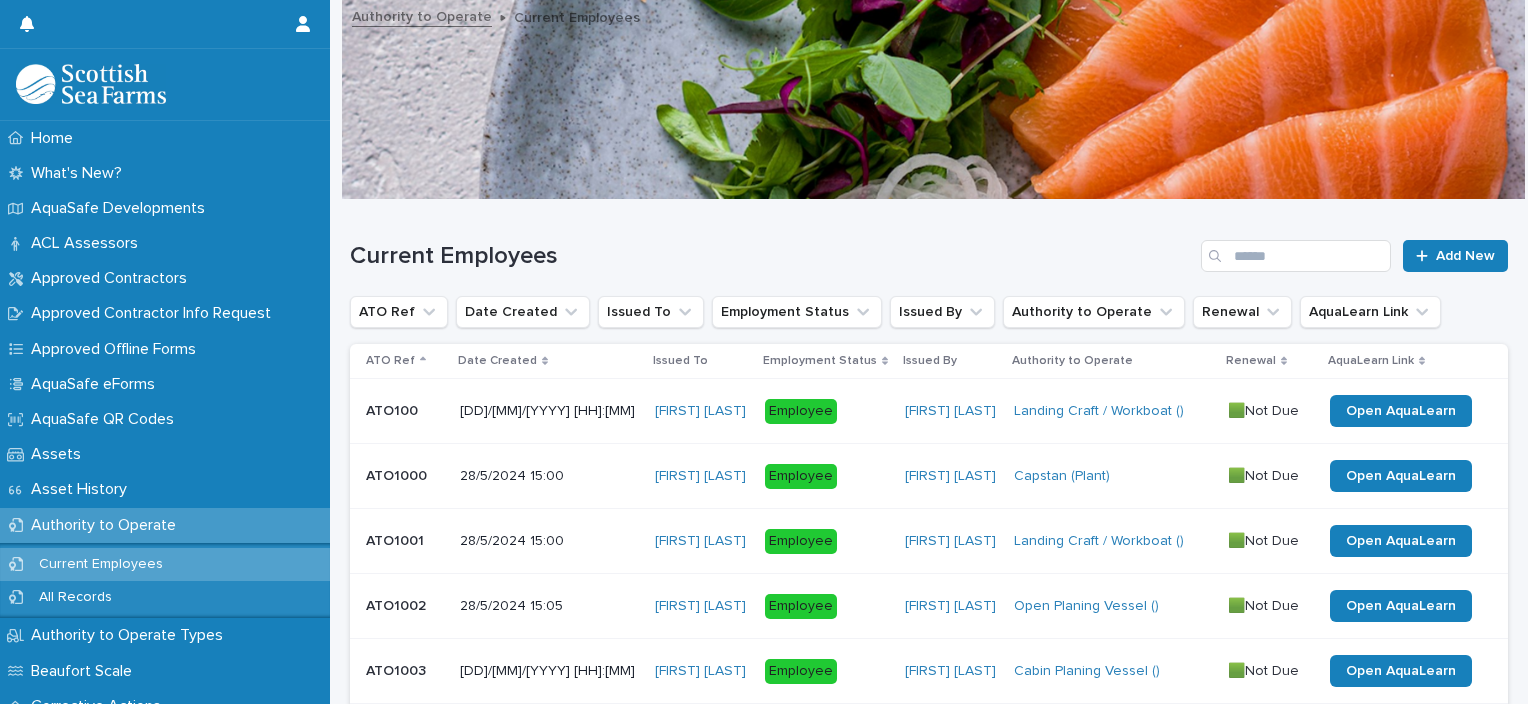 click on "Authority to Operate" at bounding box center [165, 525] 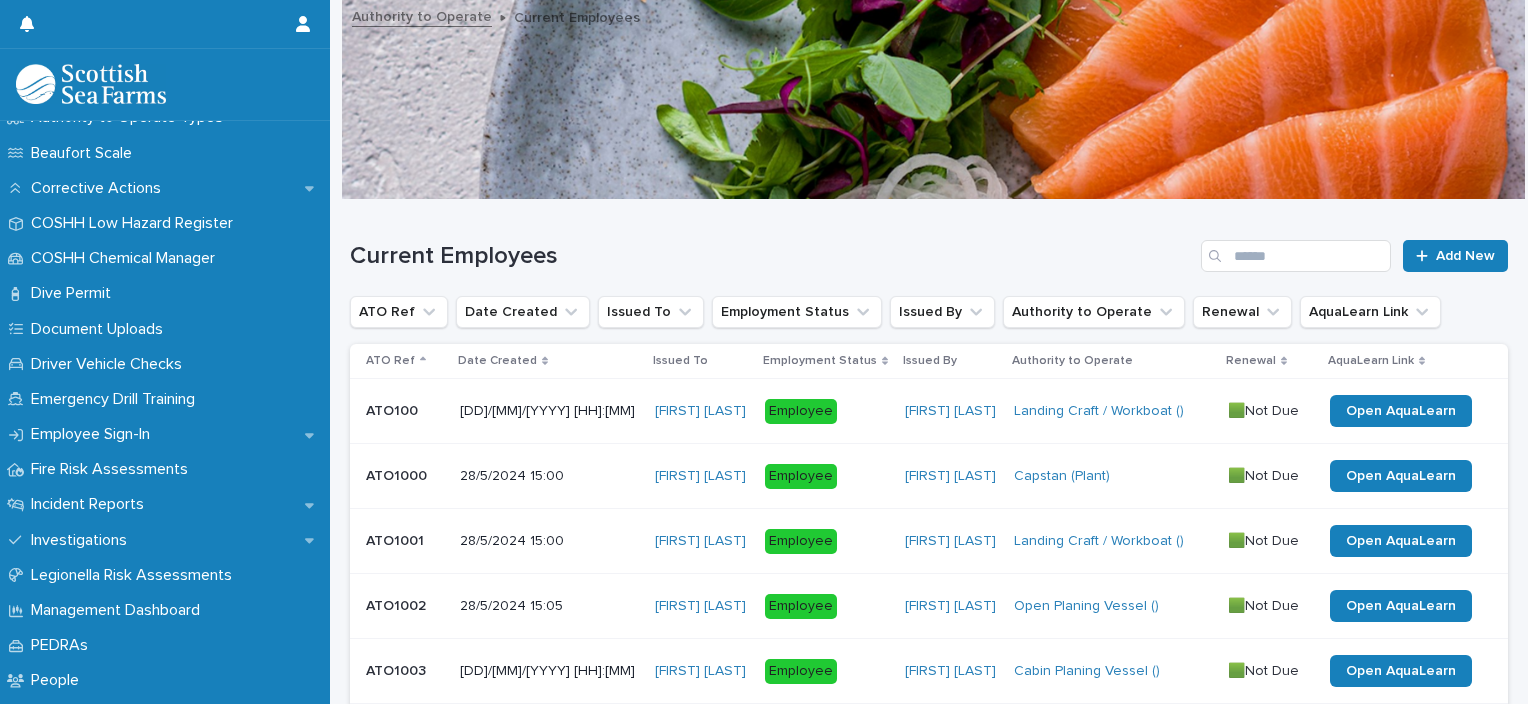 scroll, scrollTop: 520, scrollLeft: 0, axis: vertical 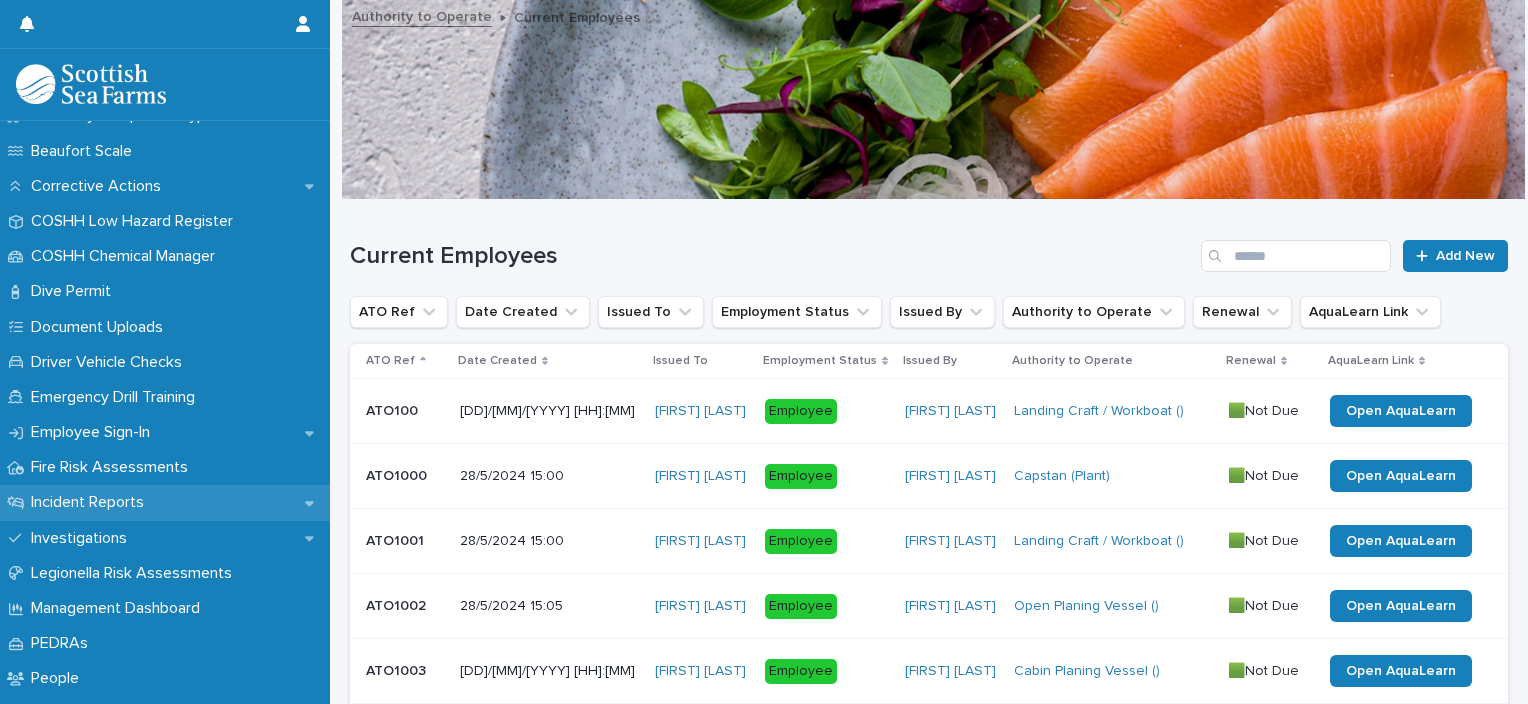 click on "Incident Reports" at bounding box center [91, 502] 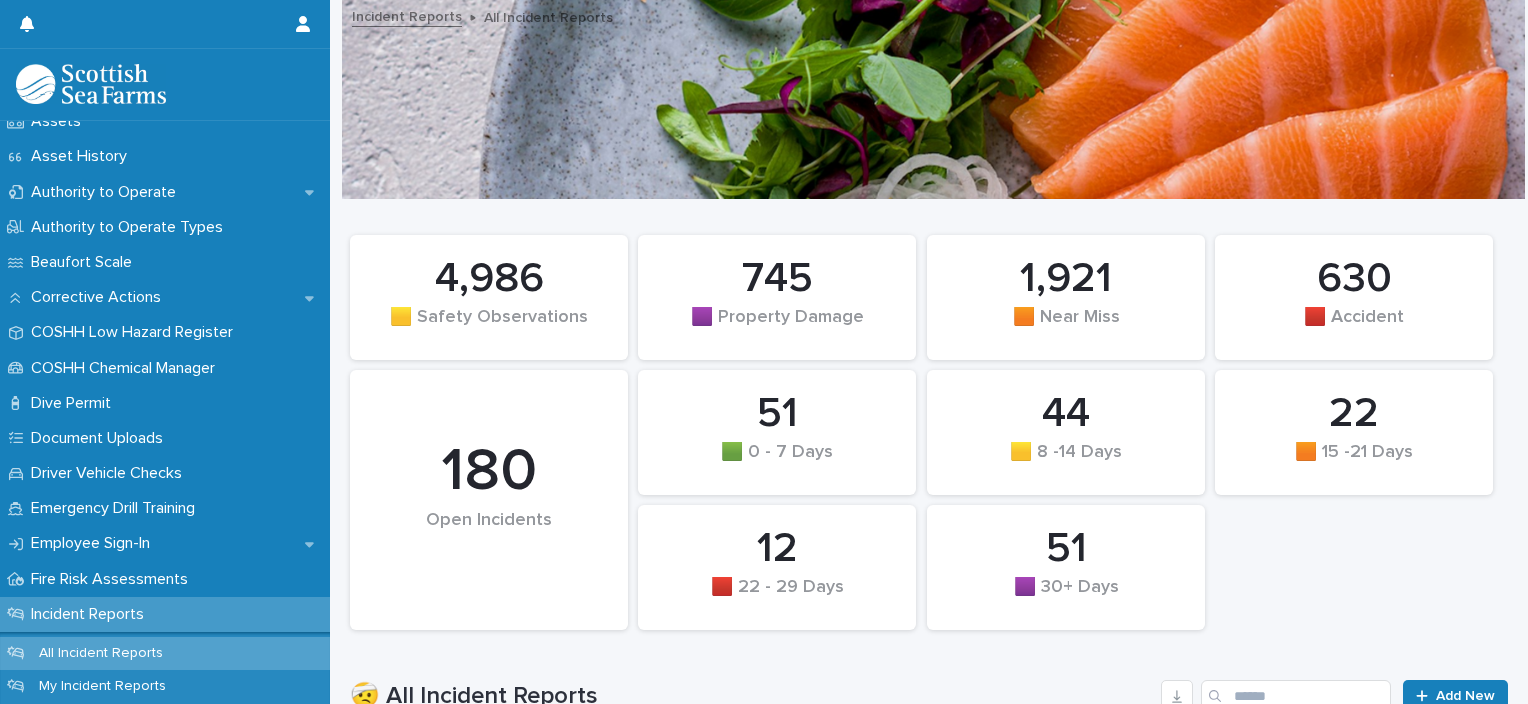 scroll, scrollTop: 400, scrollLeft: 0, axis: vertical 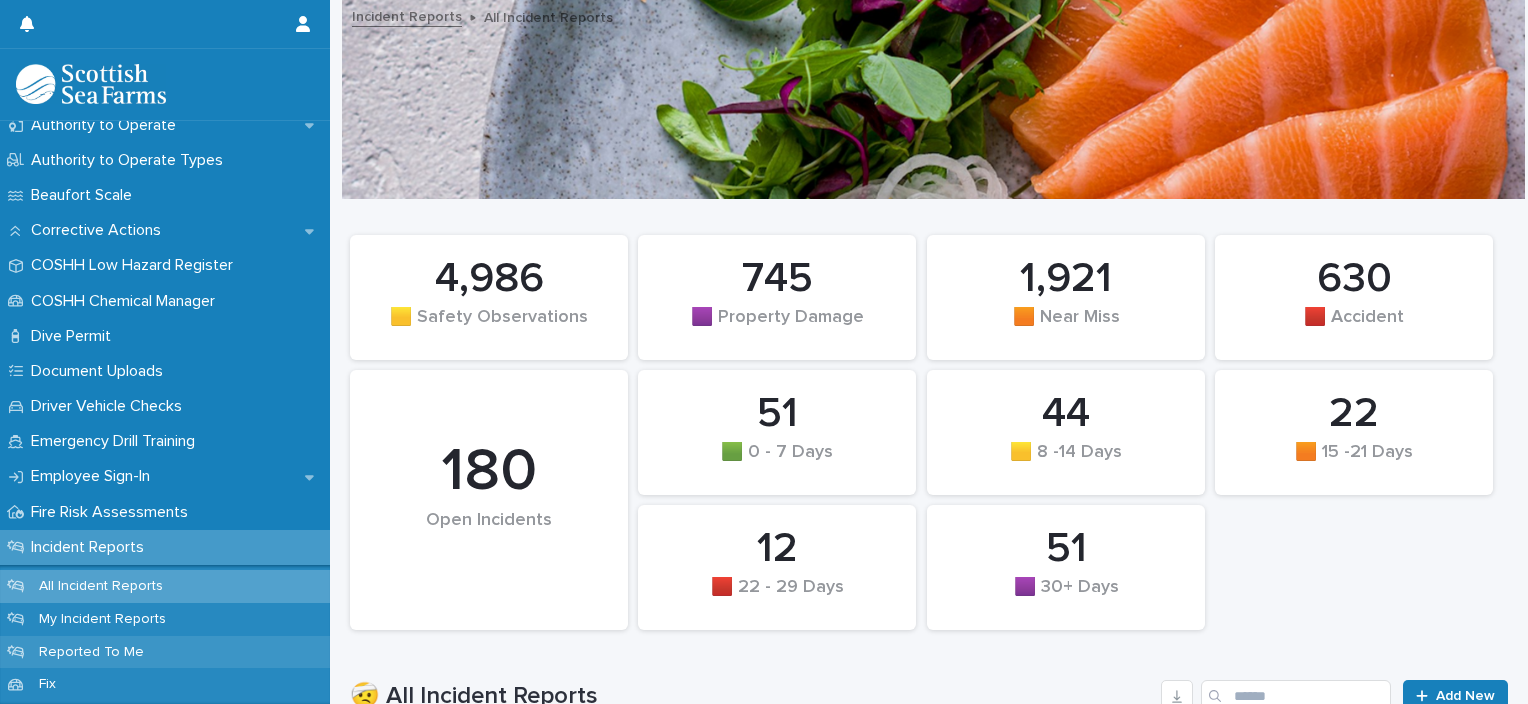 click on "Reported To Me" at bounding box center (91, 652) 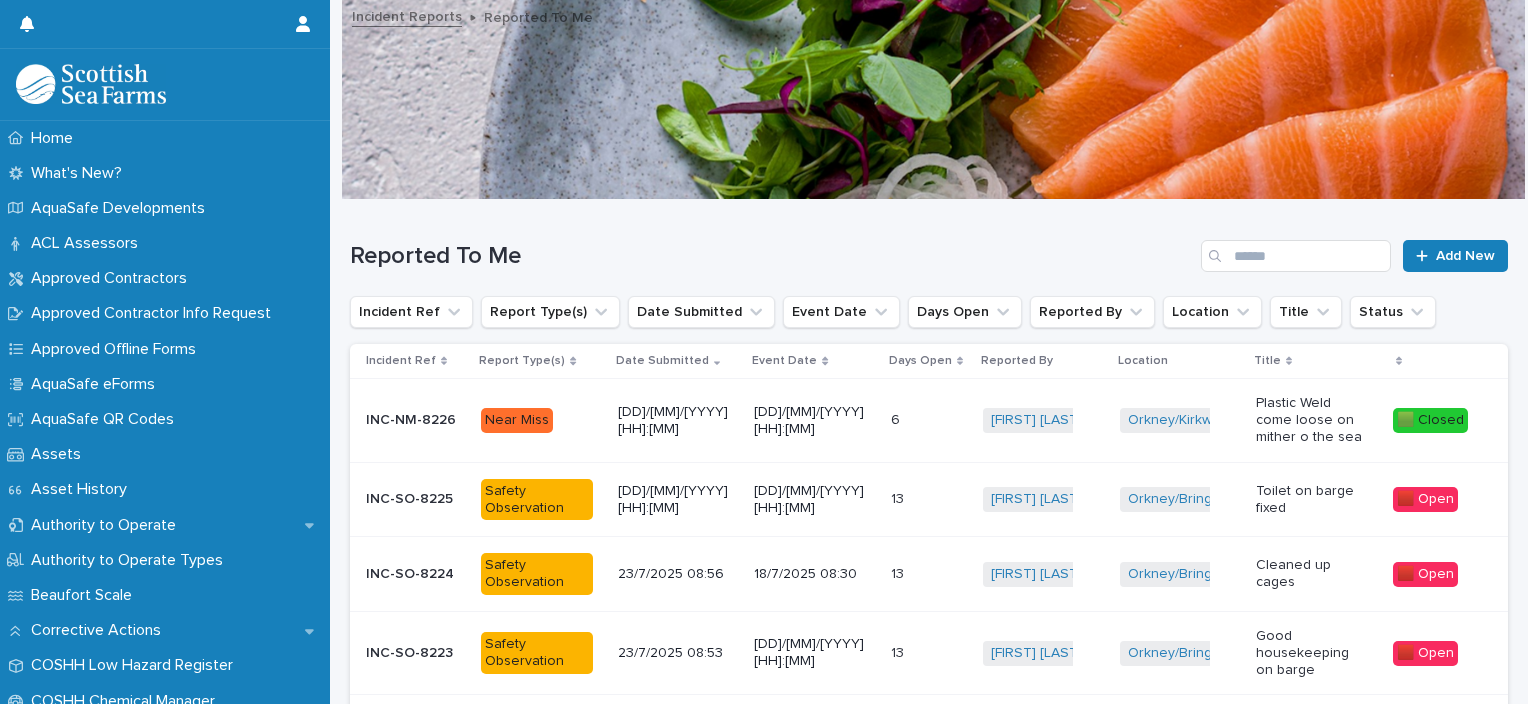 click on "COSHH Low Hazard Register" at bounding box center [165, 665] 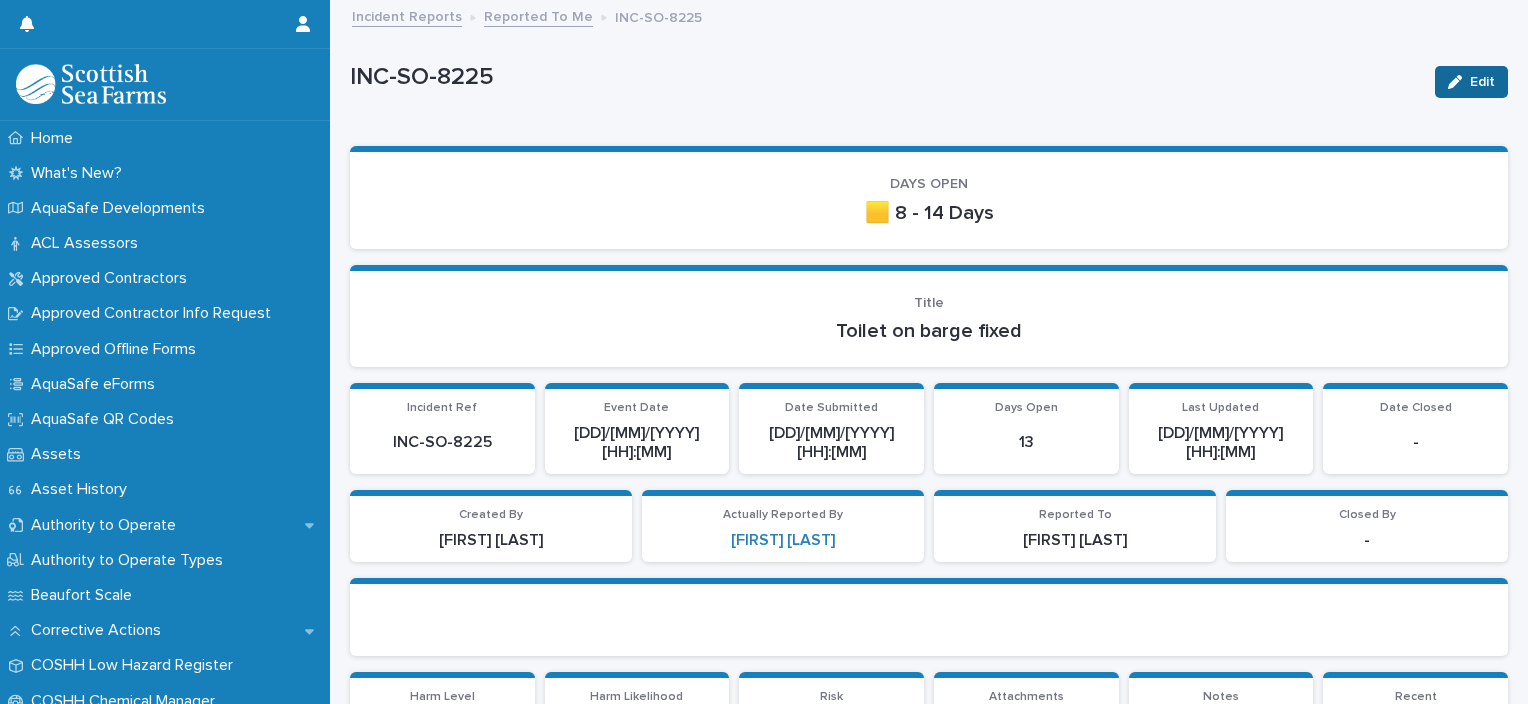 click 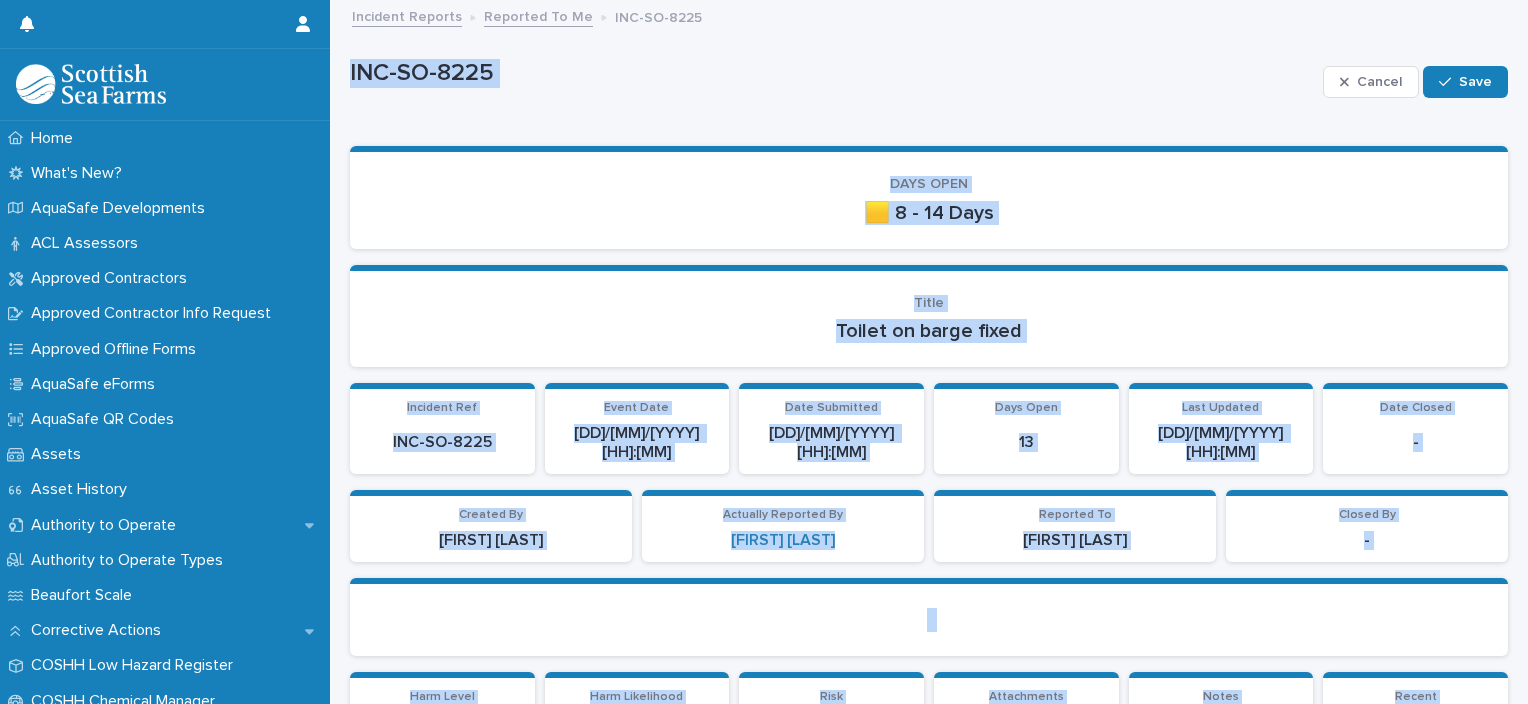 click on "Save" at bounding box center (1475, 82) 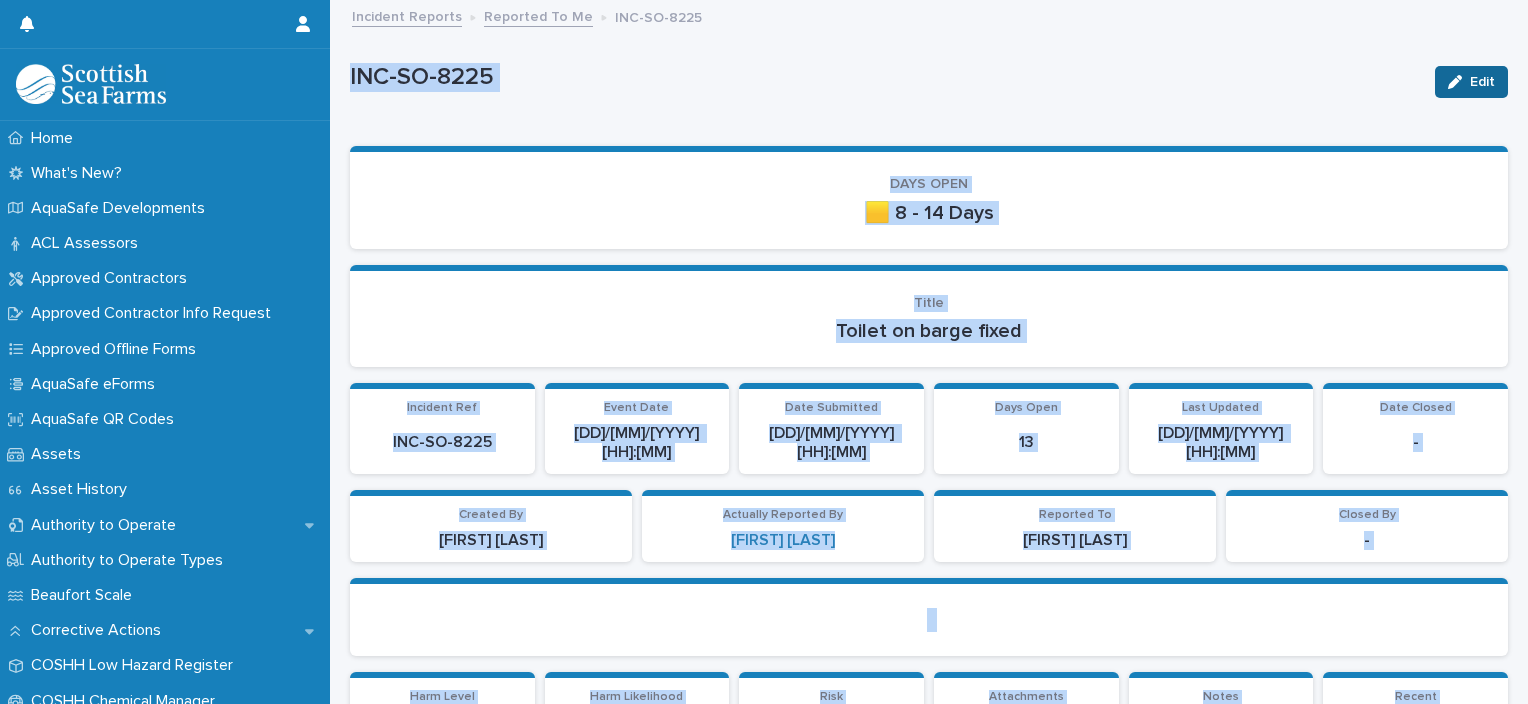 click 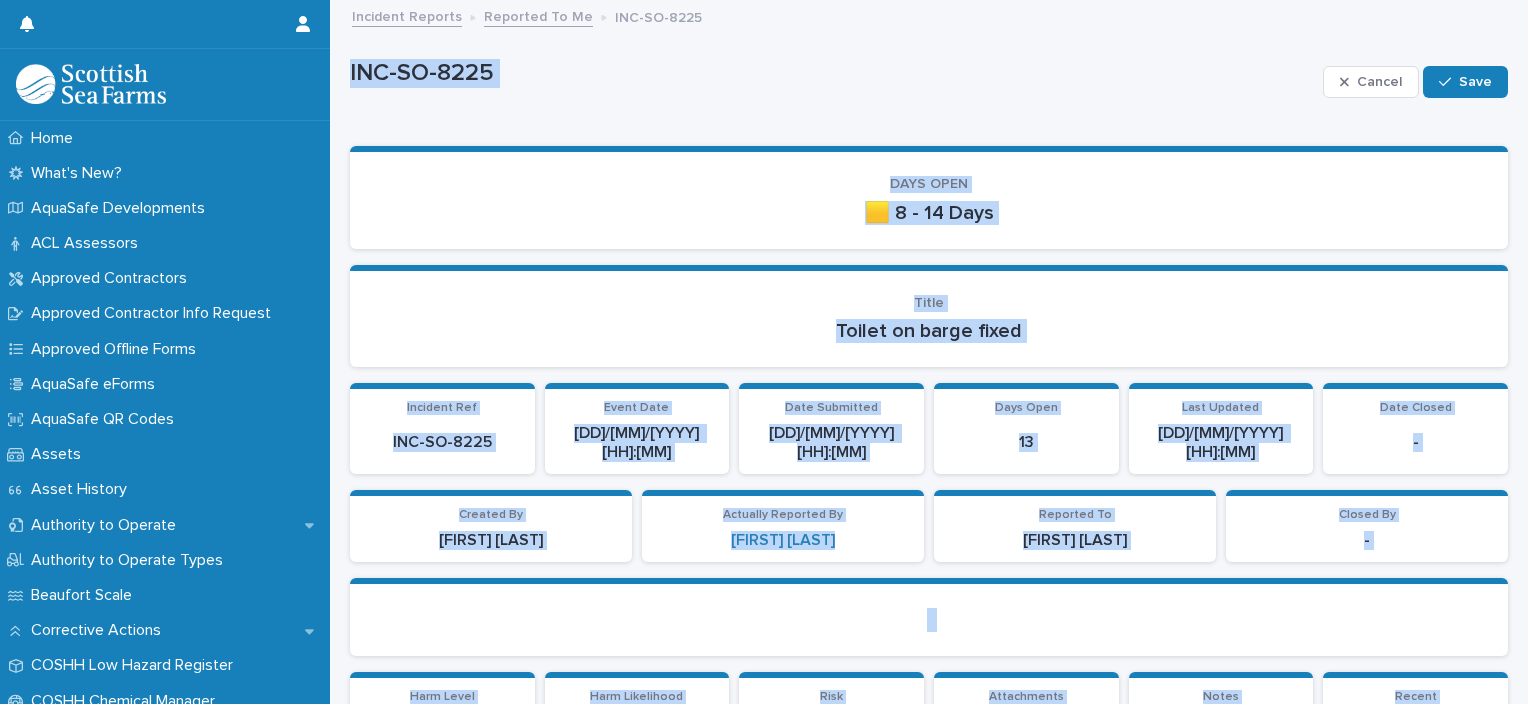 click on "**********" at bounding box center [929, 2948] 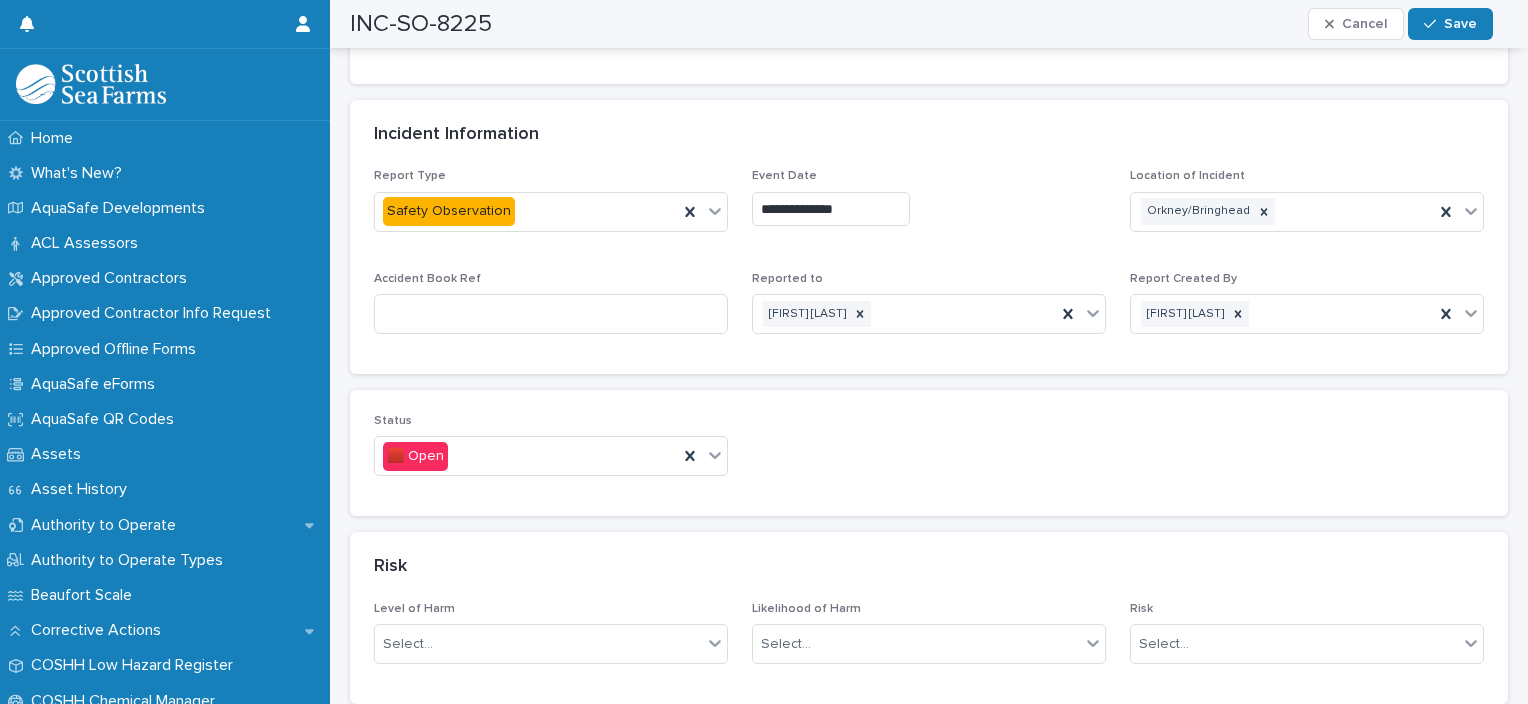 scroll, scrollTop: 1132, scrollLeft: 0, axis: vertical 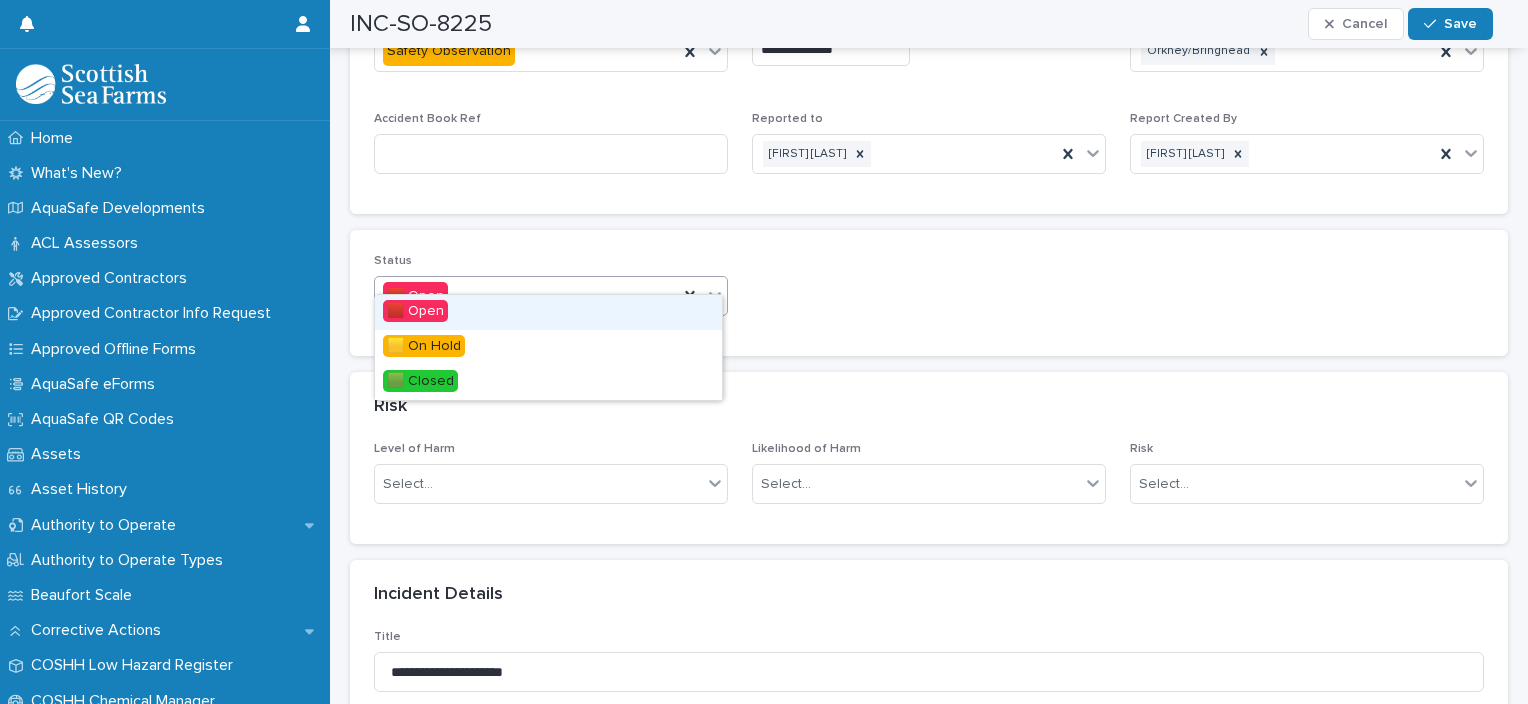 click 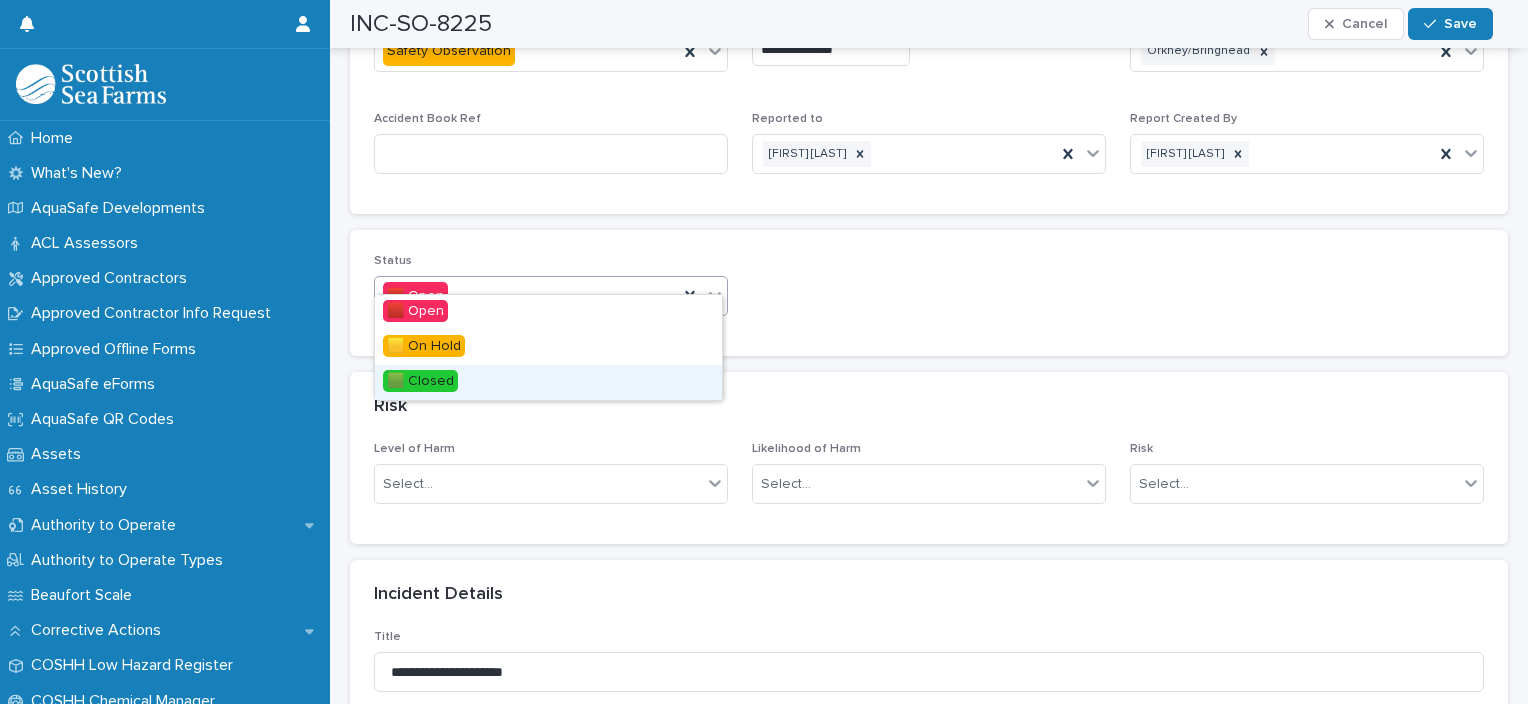 click on "🟩 Closed" at bounding box center [548, 382] 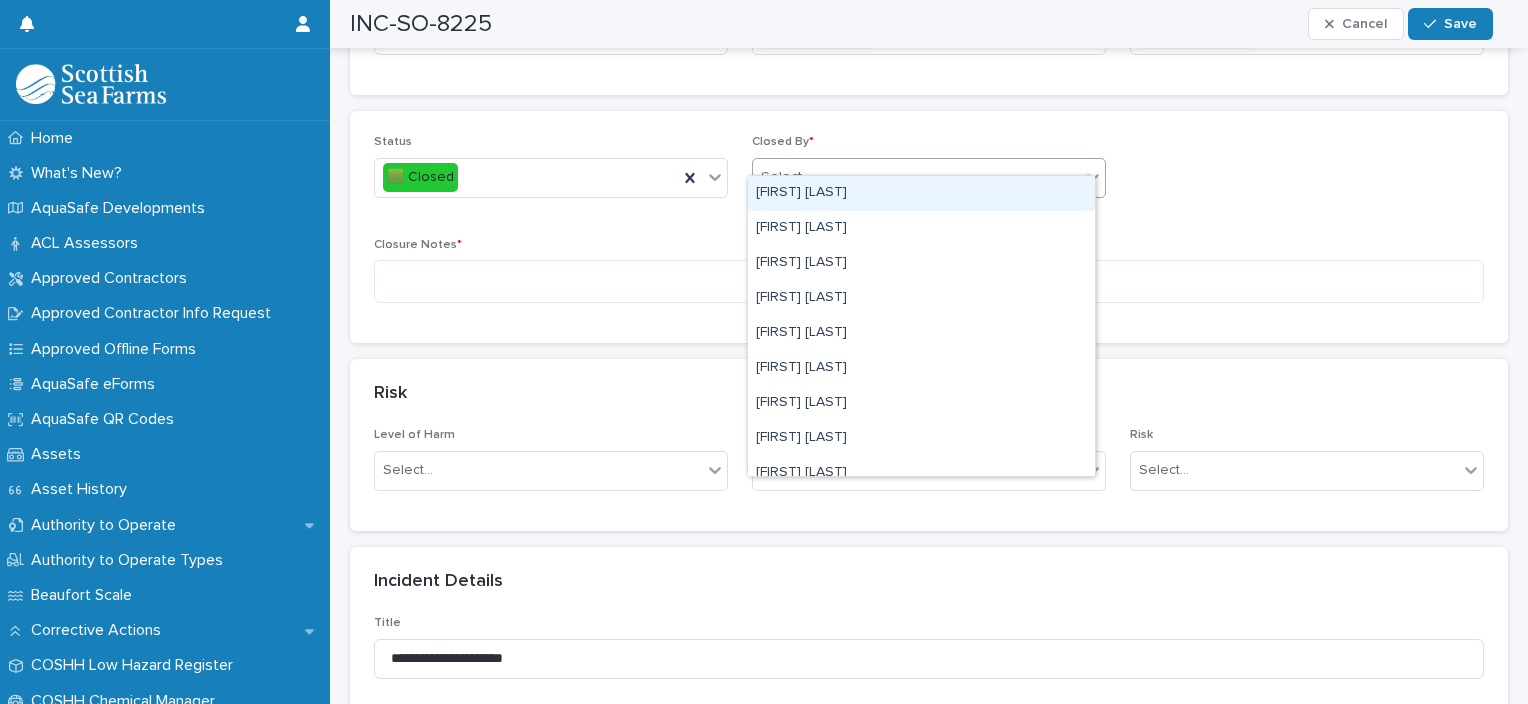 click on "Select..." at bounding box center [916, 177] 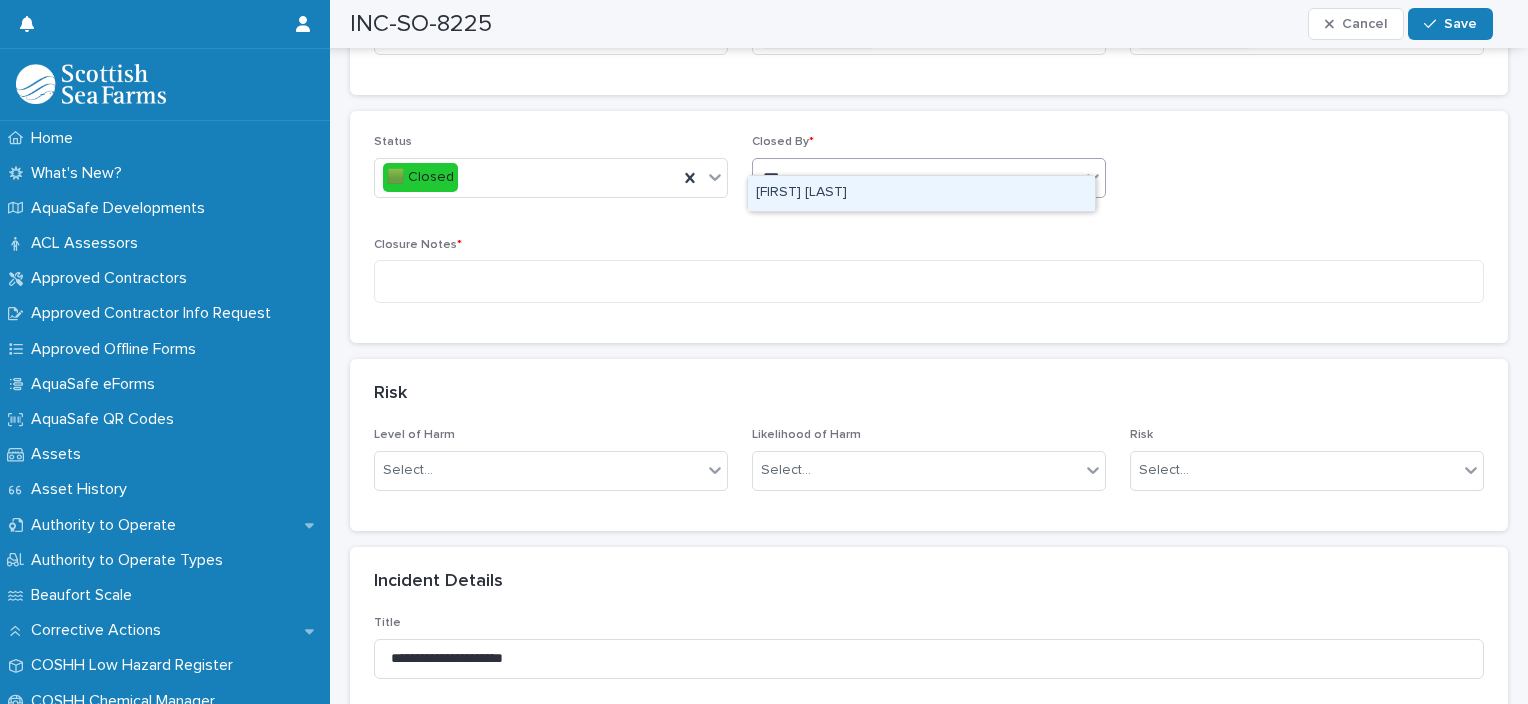 type on "****" 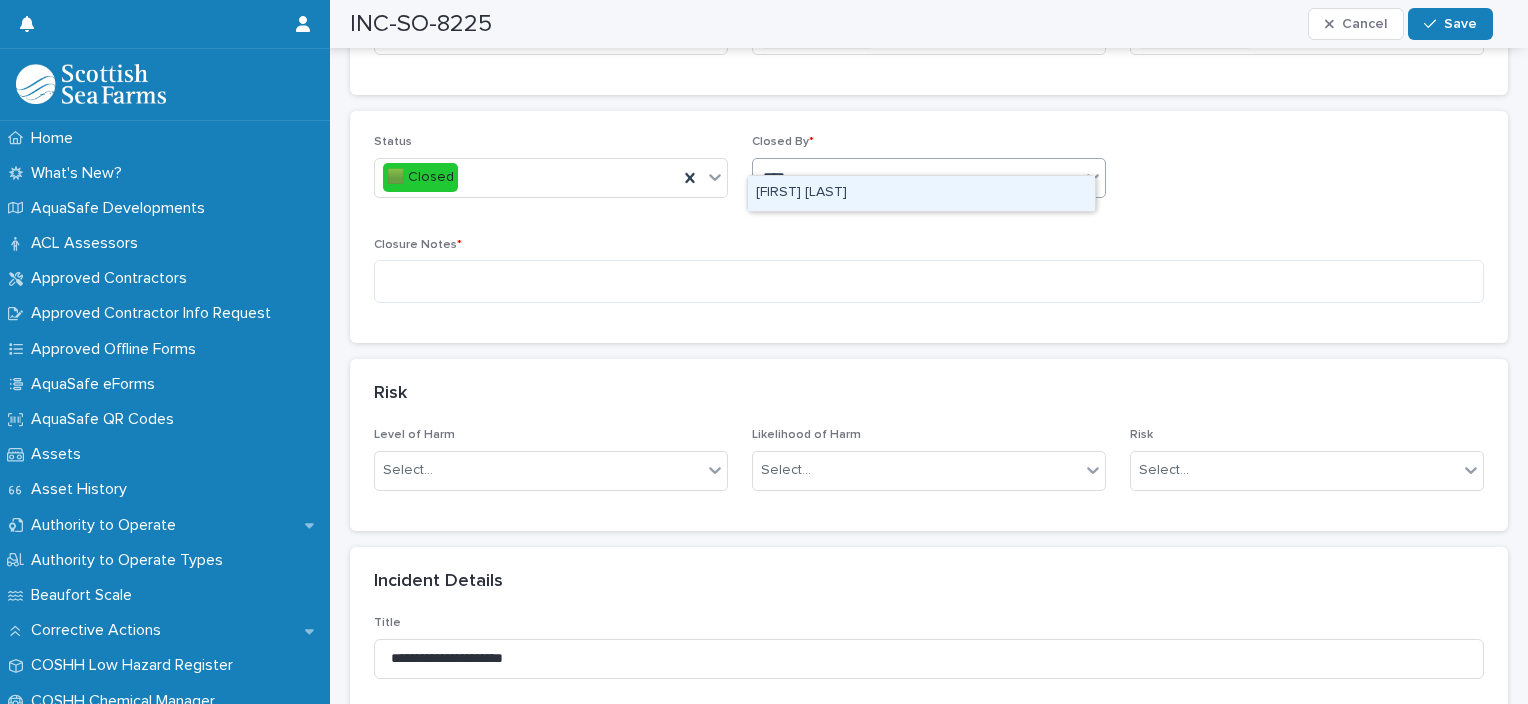 click on "[FIRST] [LAST]" at bounding box center (921, 193) 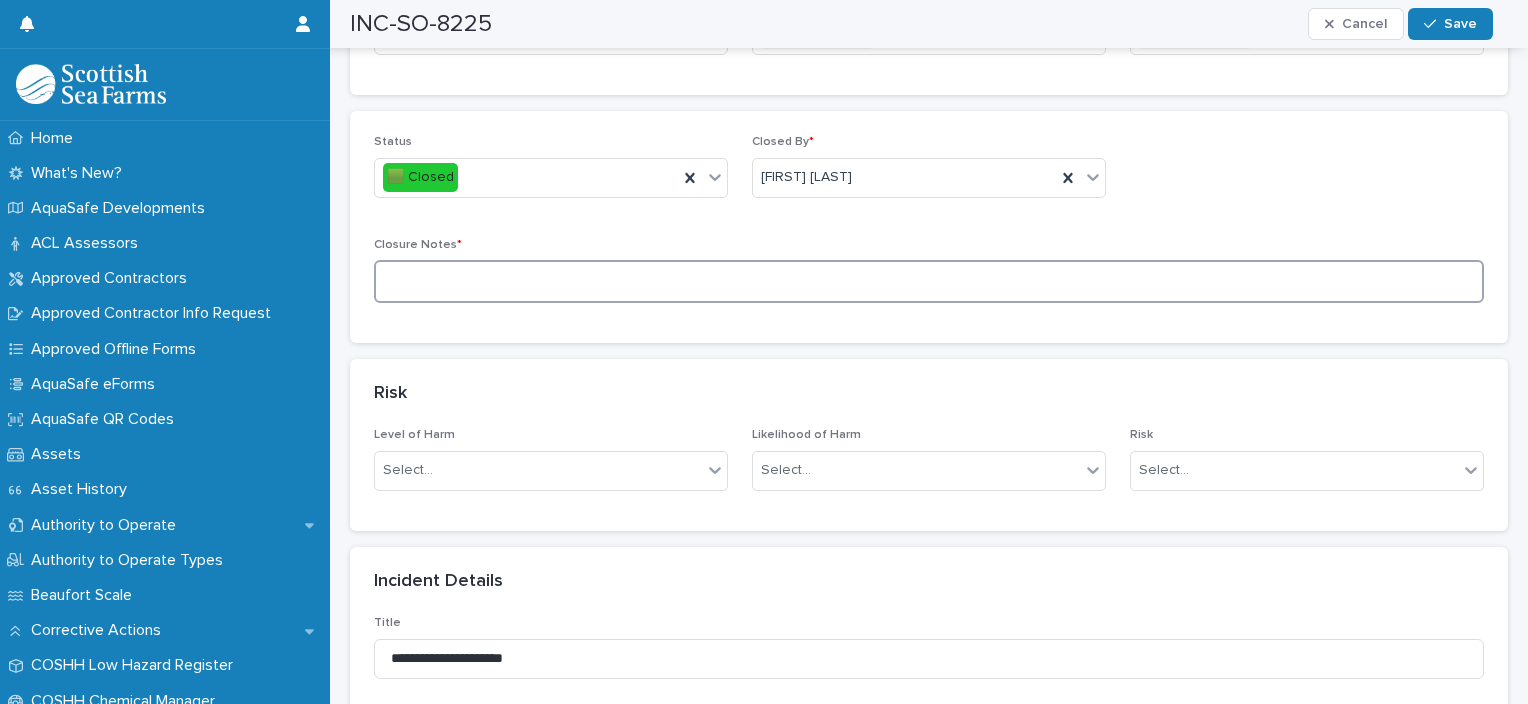 click at bounding box center (929, 281) 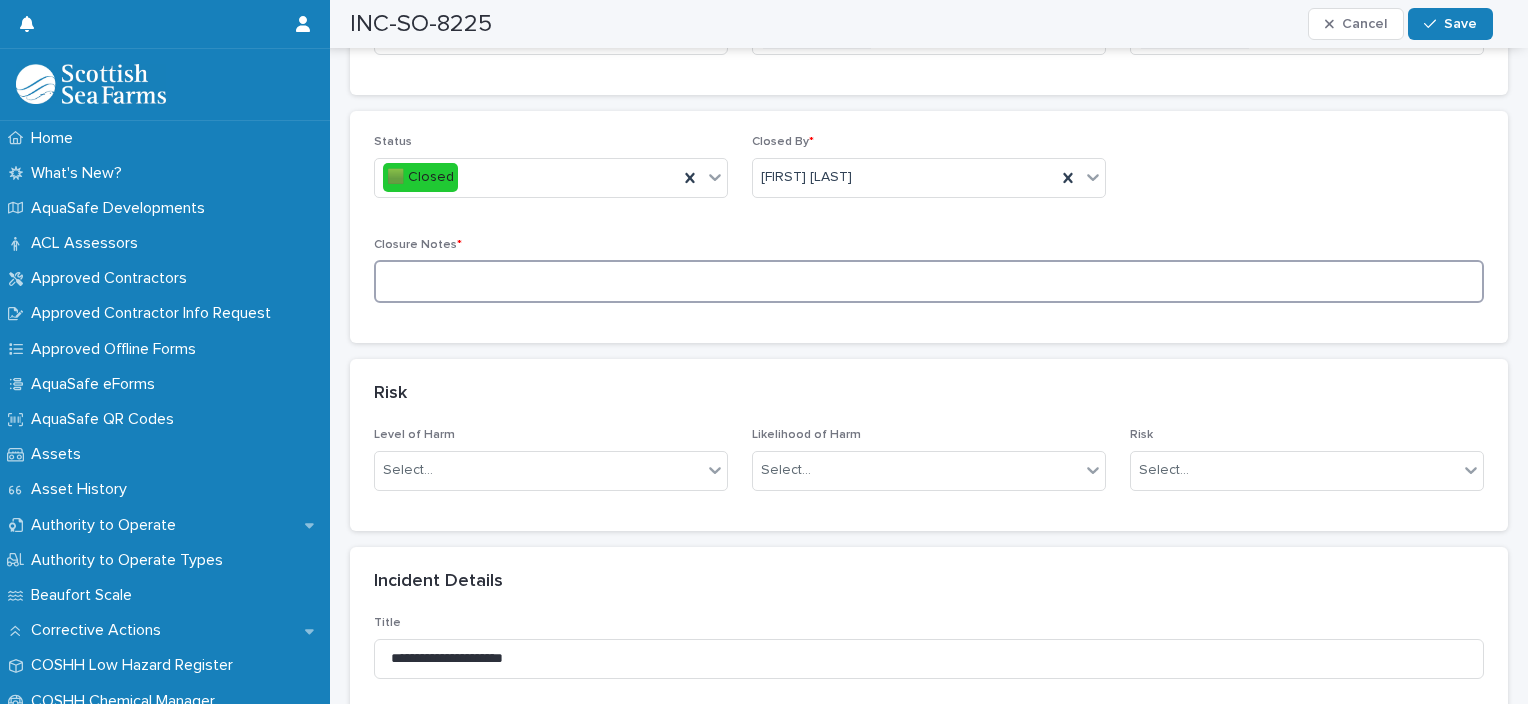 click at bounding box center (929, 281) 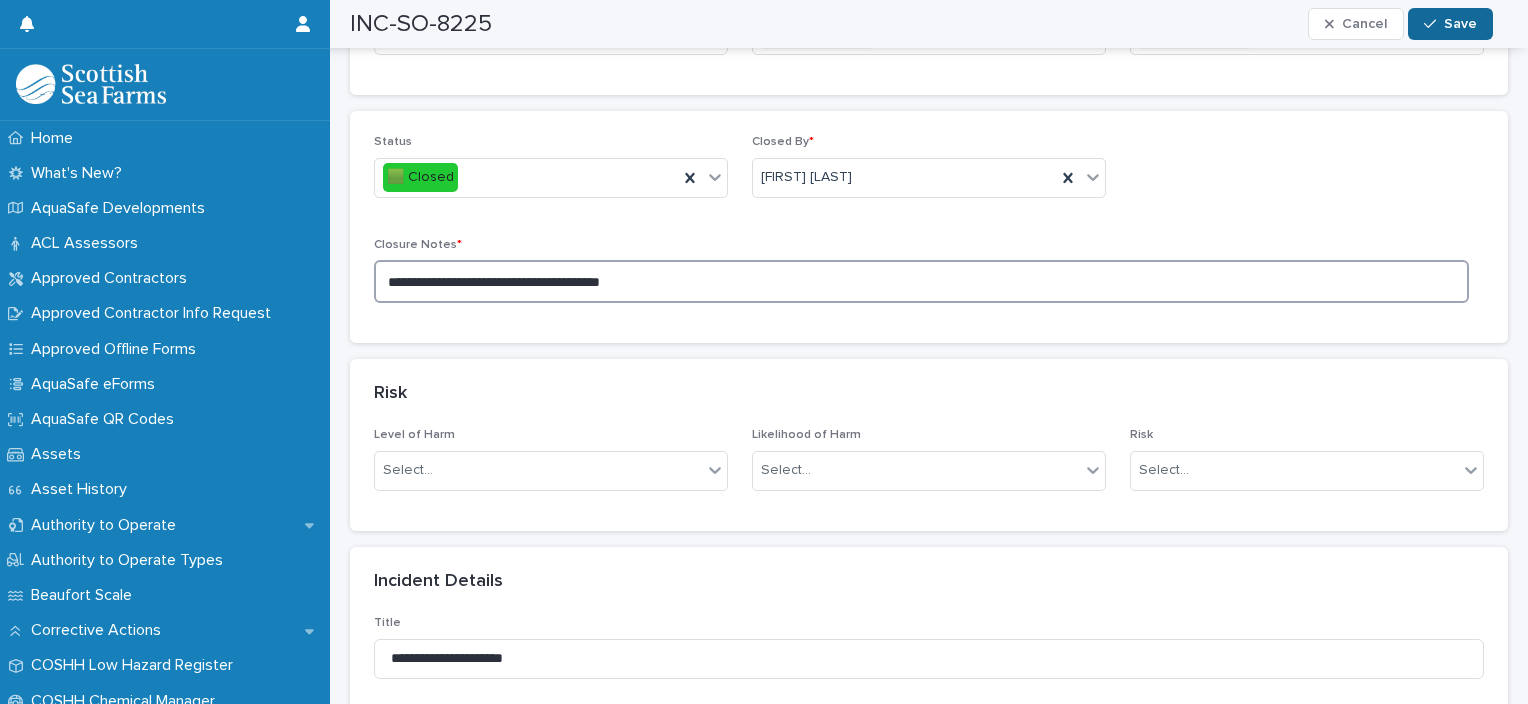 type on "**********" 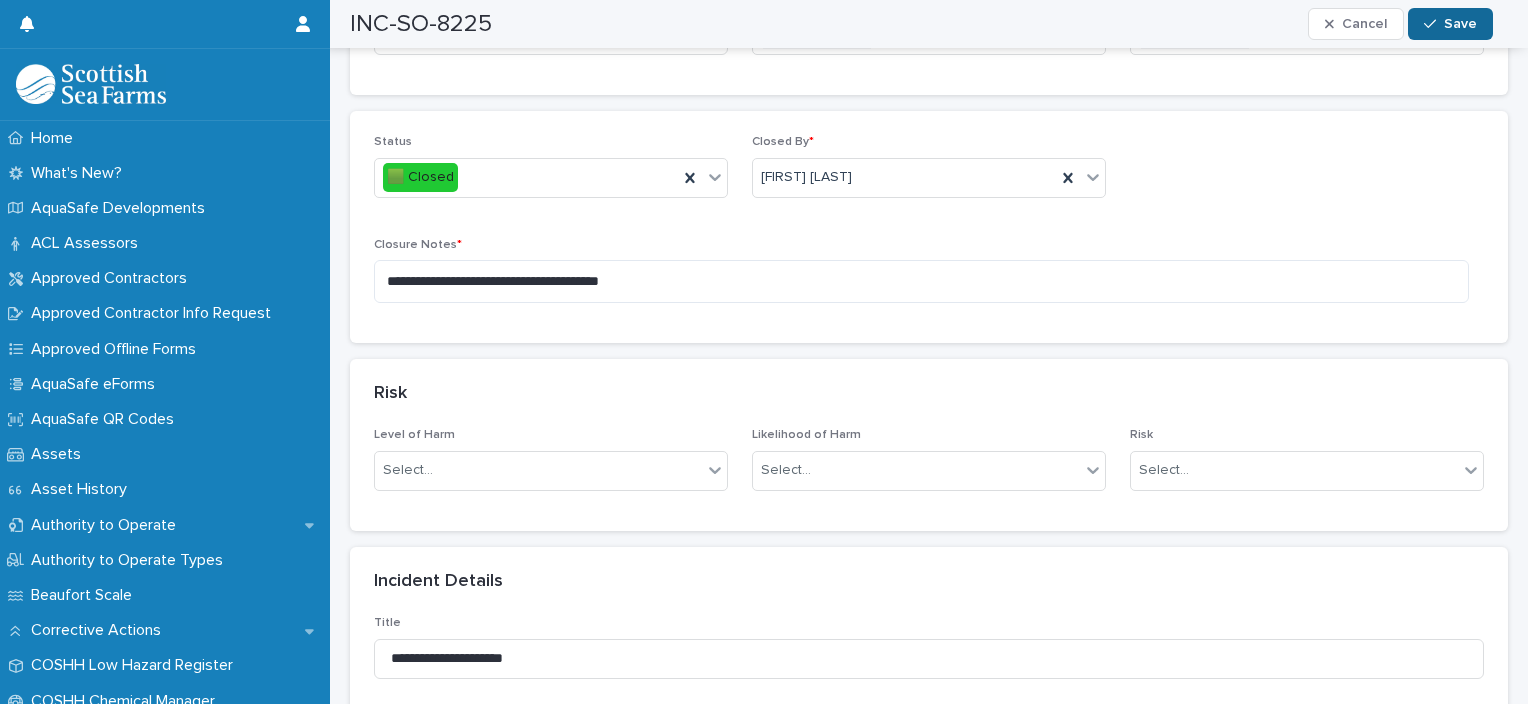 click on "Save" at bounding box center [1450, 24] 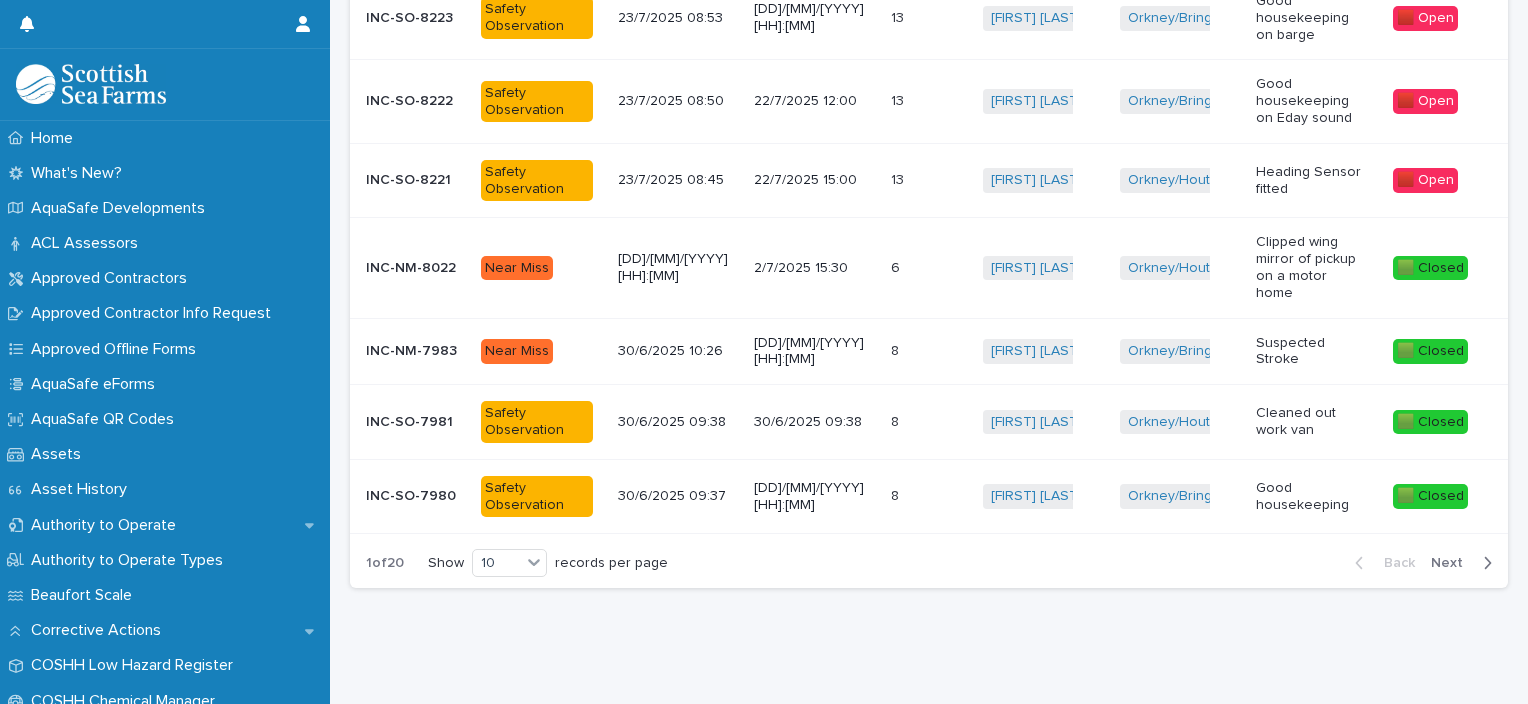 scroll, scrollTop: 15, scrollLeft: 0, axis: vertical 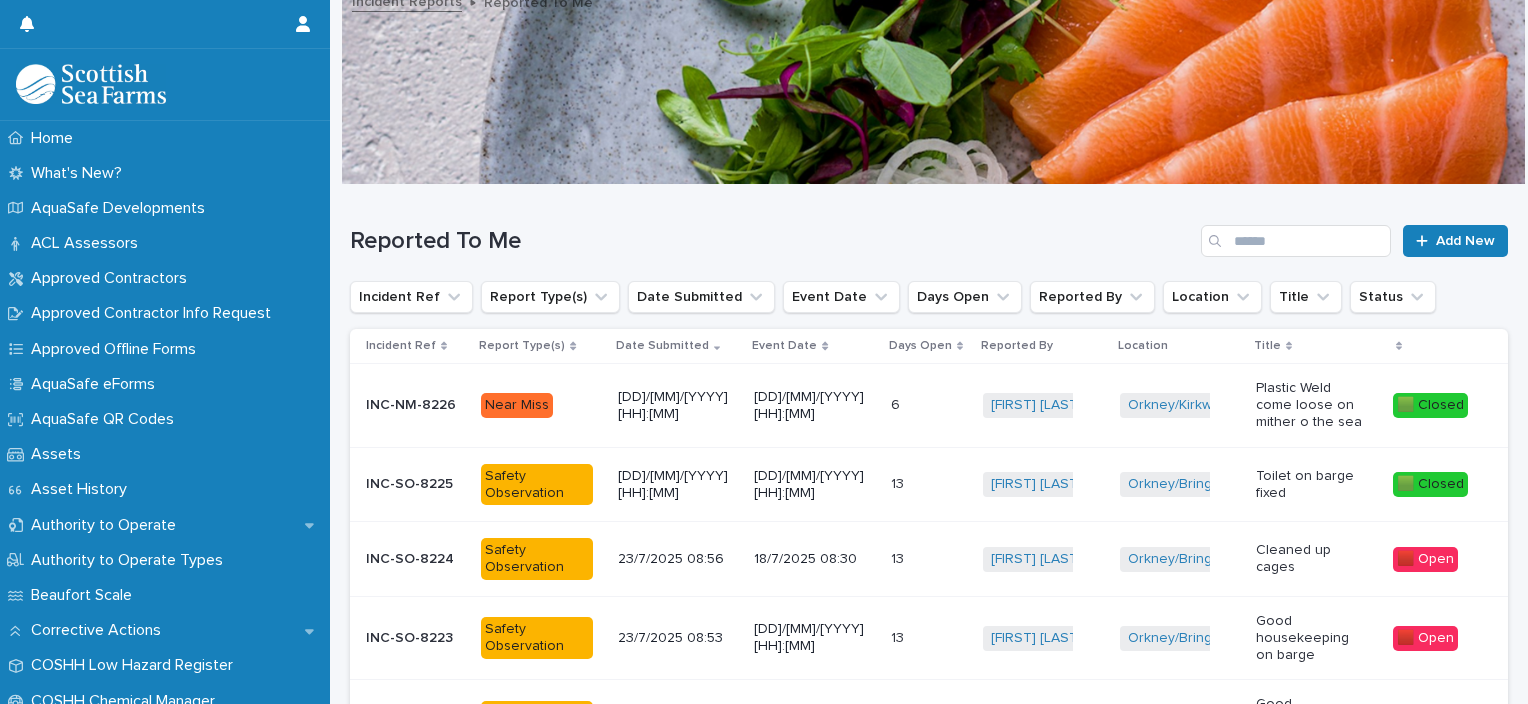 click at bounding box center [148, 24] 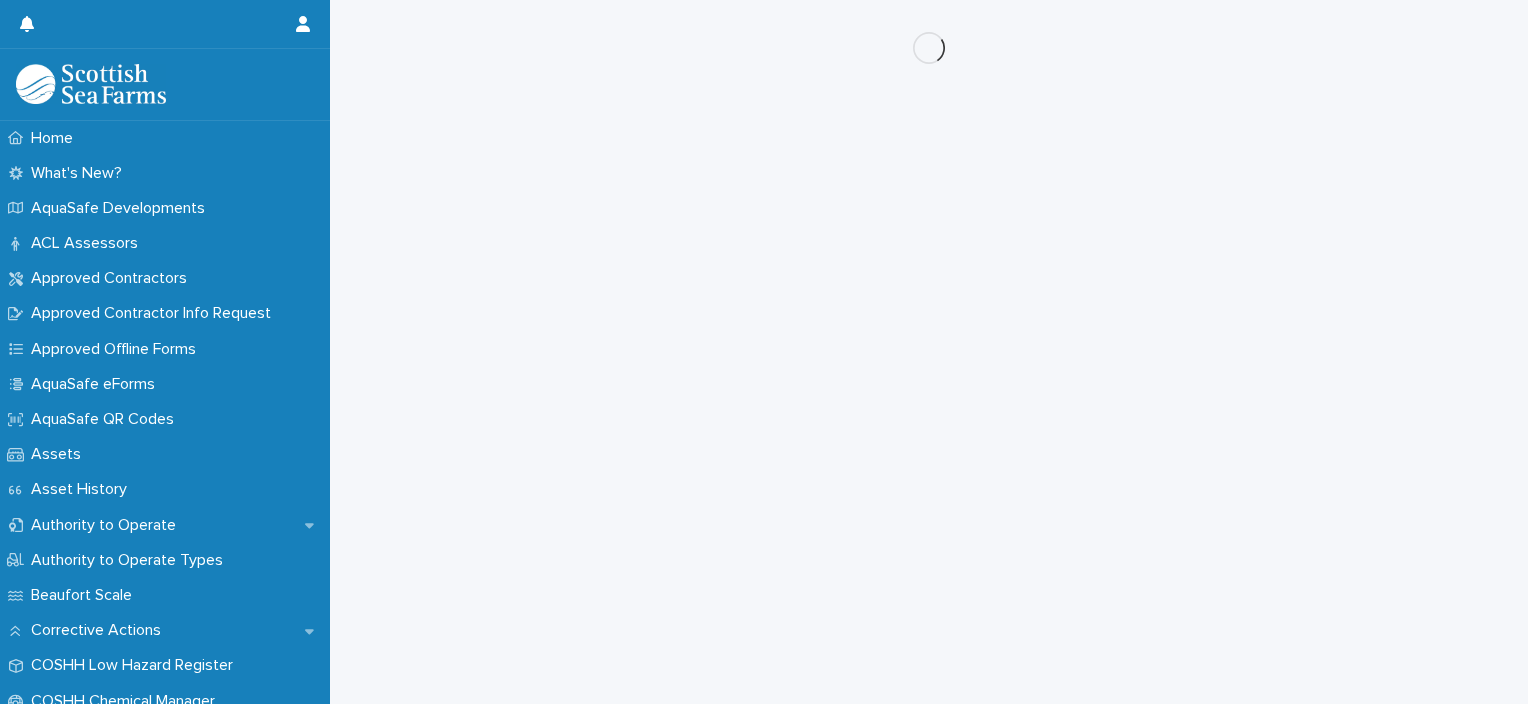 scroll, scrollTop: 0, scrollLeft: 0, axis: both 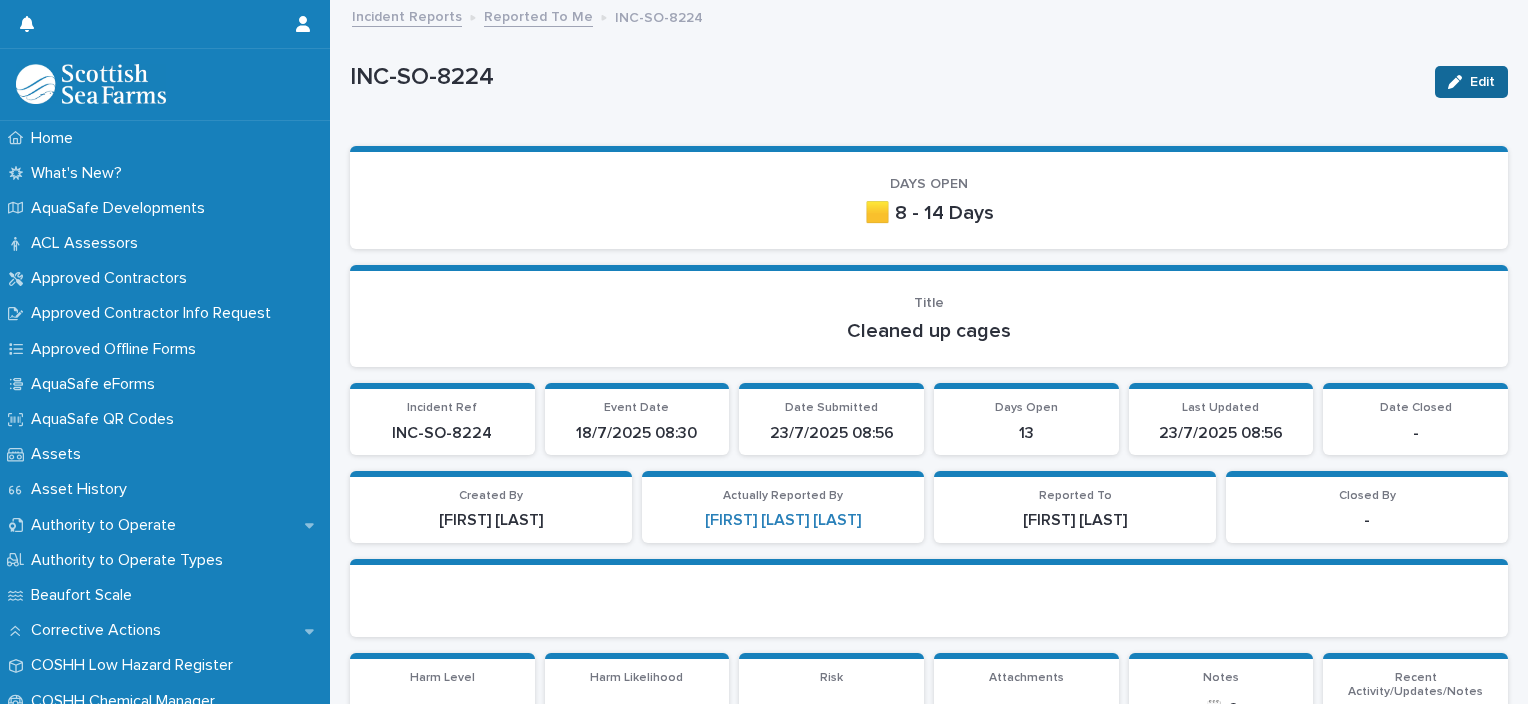 click on "Edit" at bounding box center [1482, 82] 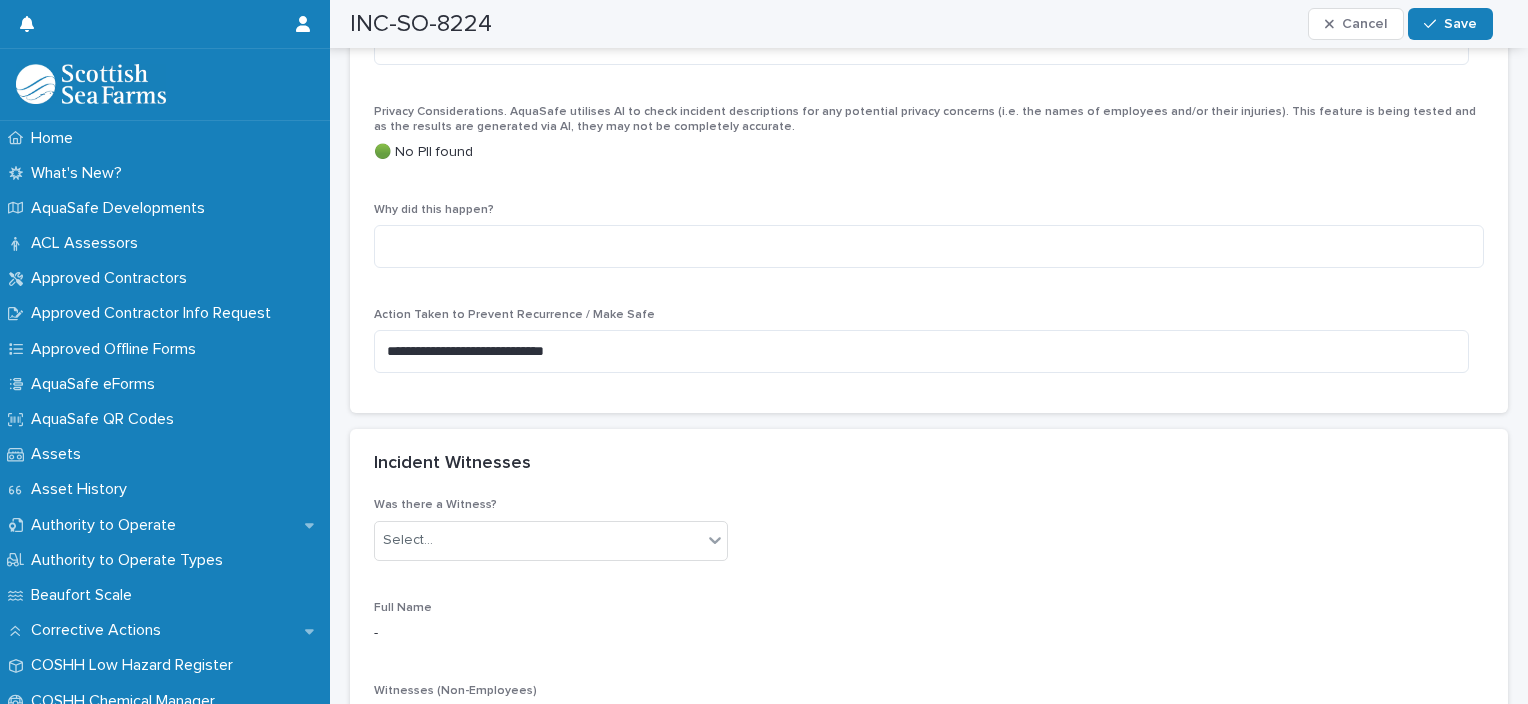 scroll, scrollTop: 1229, scrollLeft: 0, axis: vertical 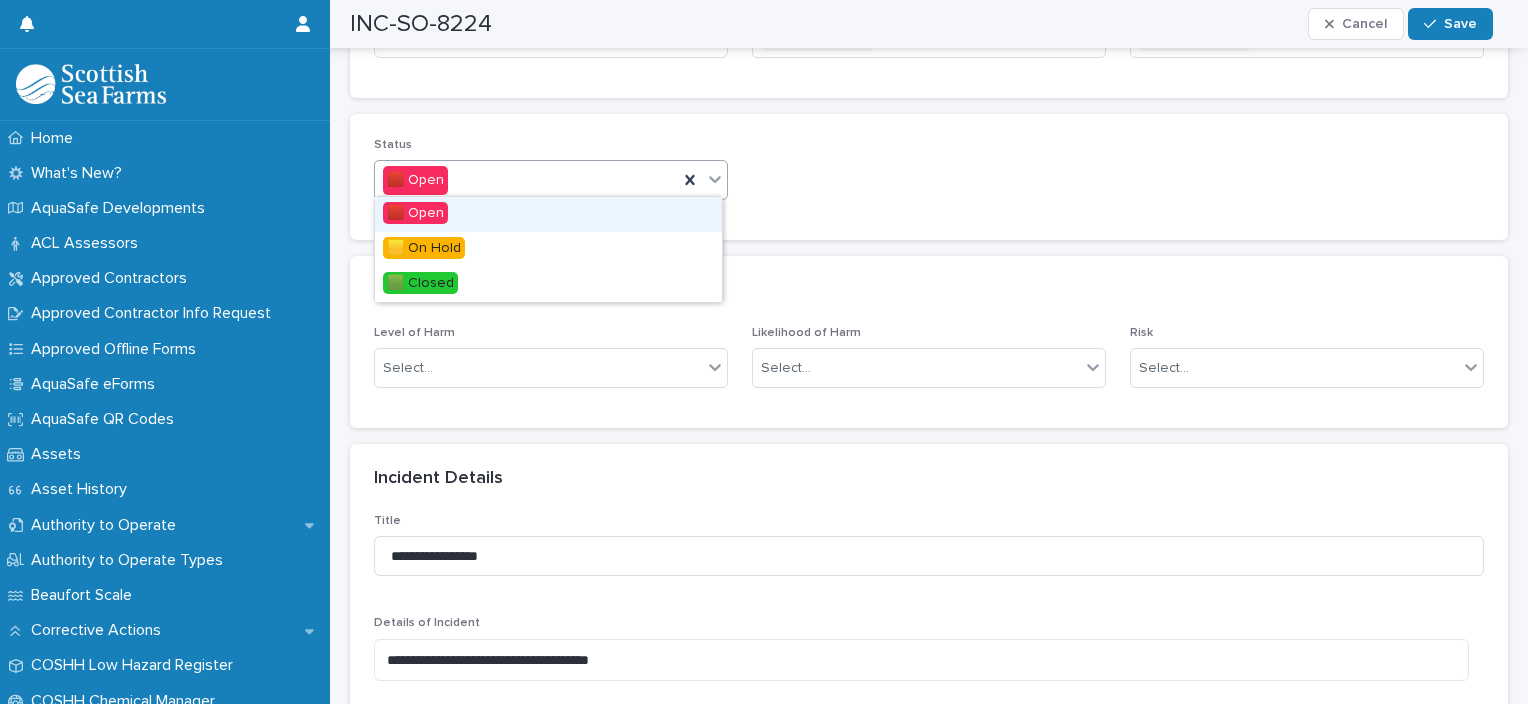 click 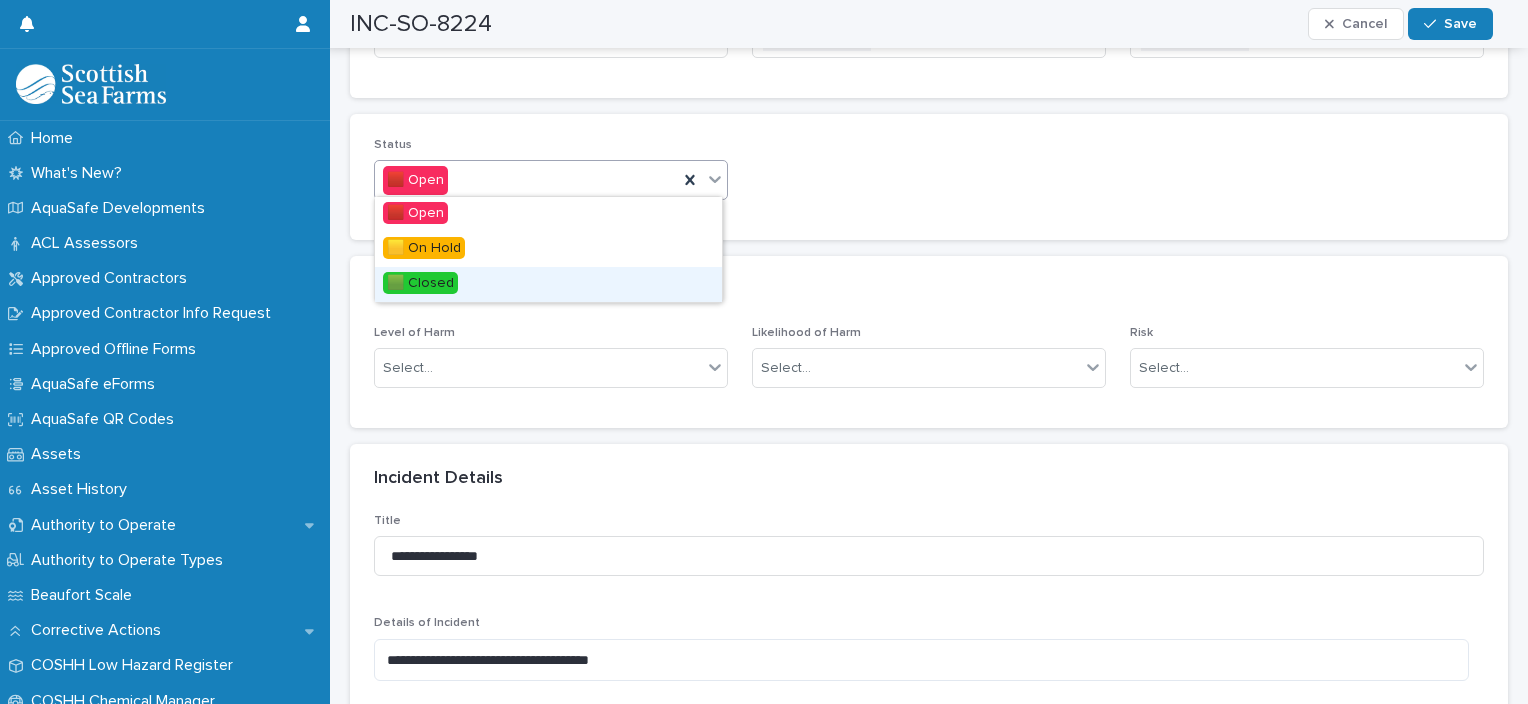 click on "🟩 Closed" at bounding box center (548, 284) 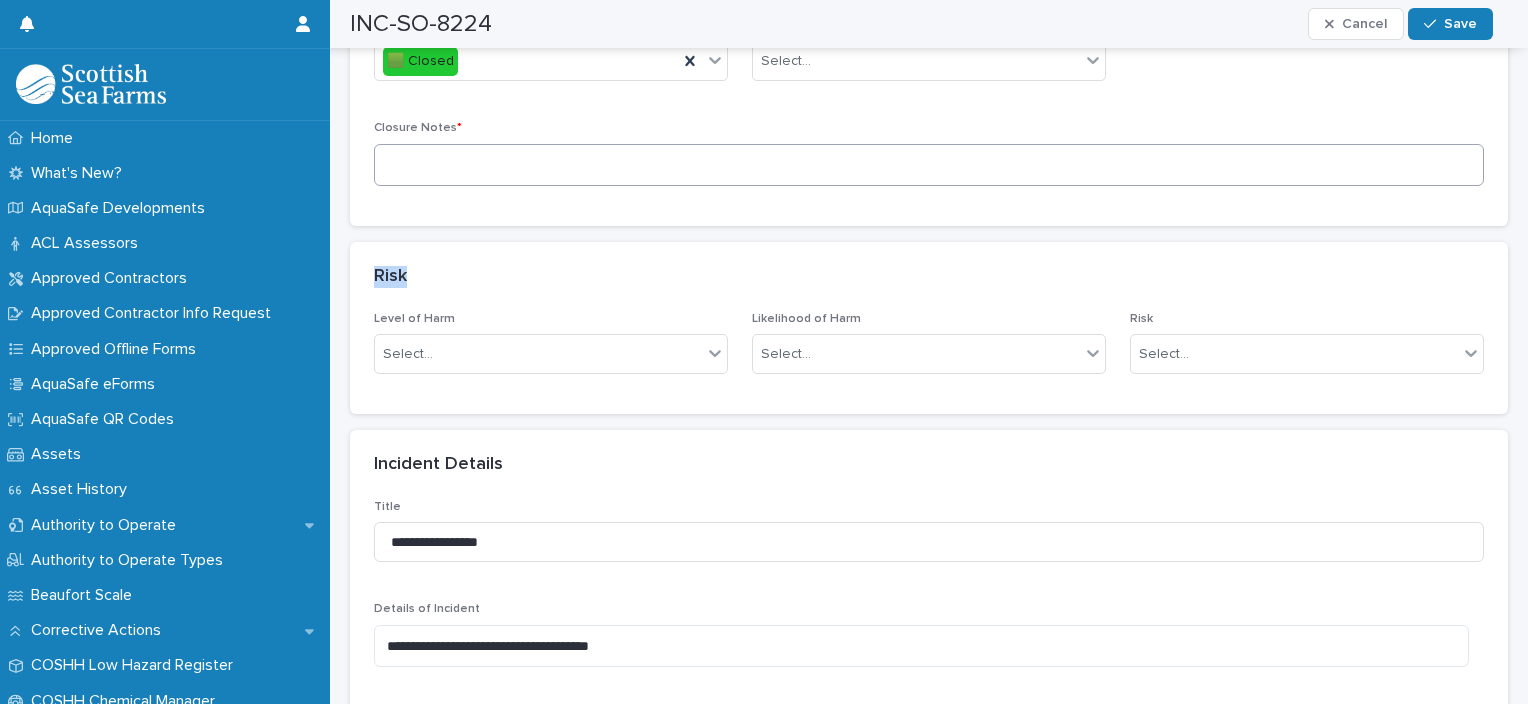 drag, startPoint x: 679, startPoint y: 276, endPoint x: 910, endPoint y: 141, distance: 267.5556 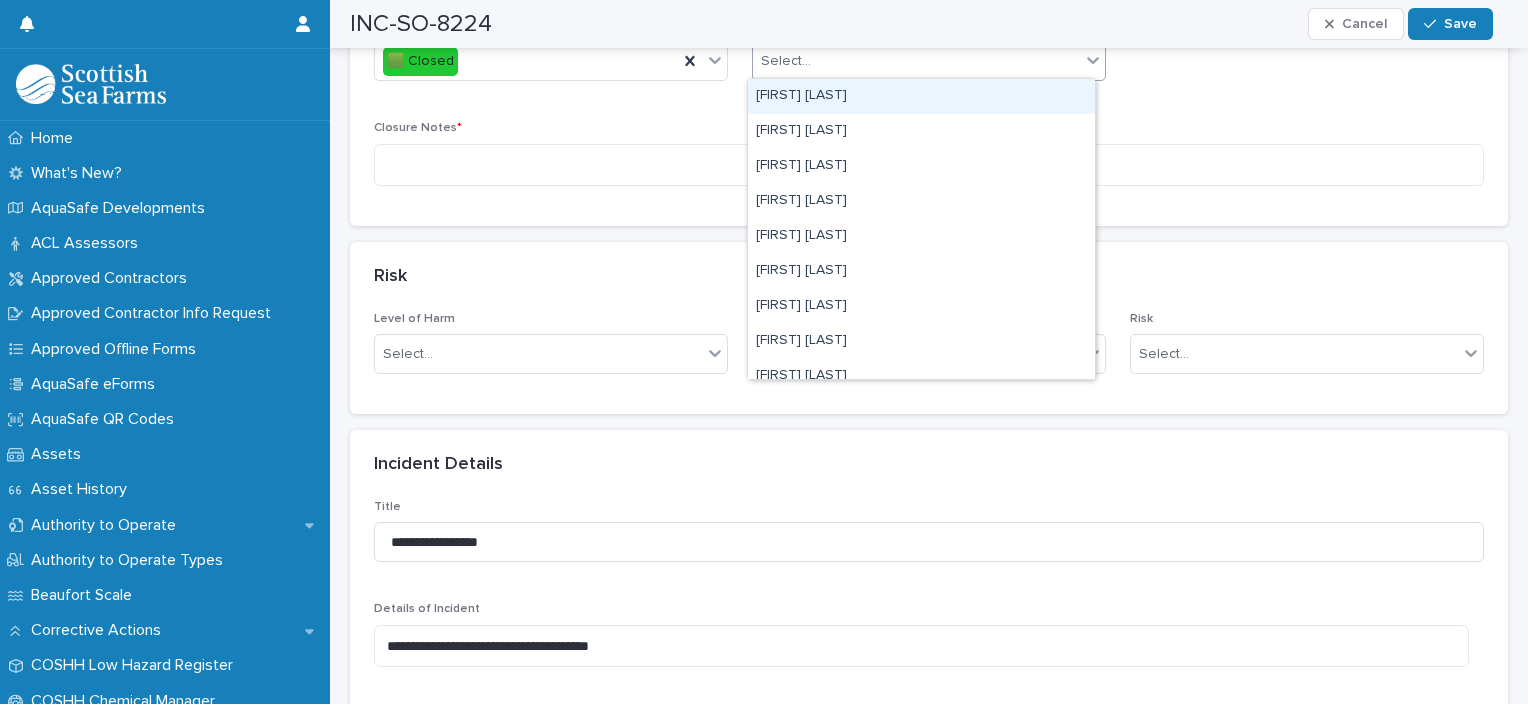 click 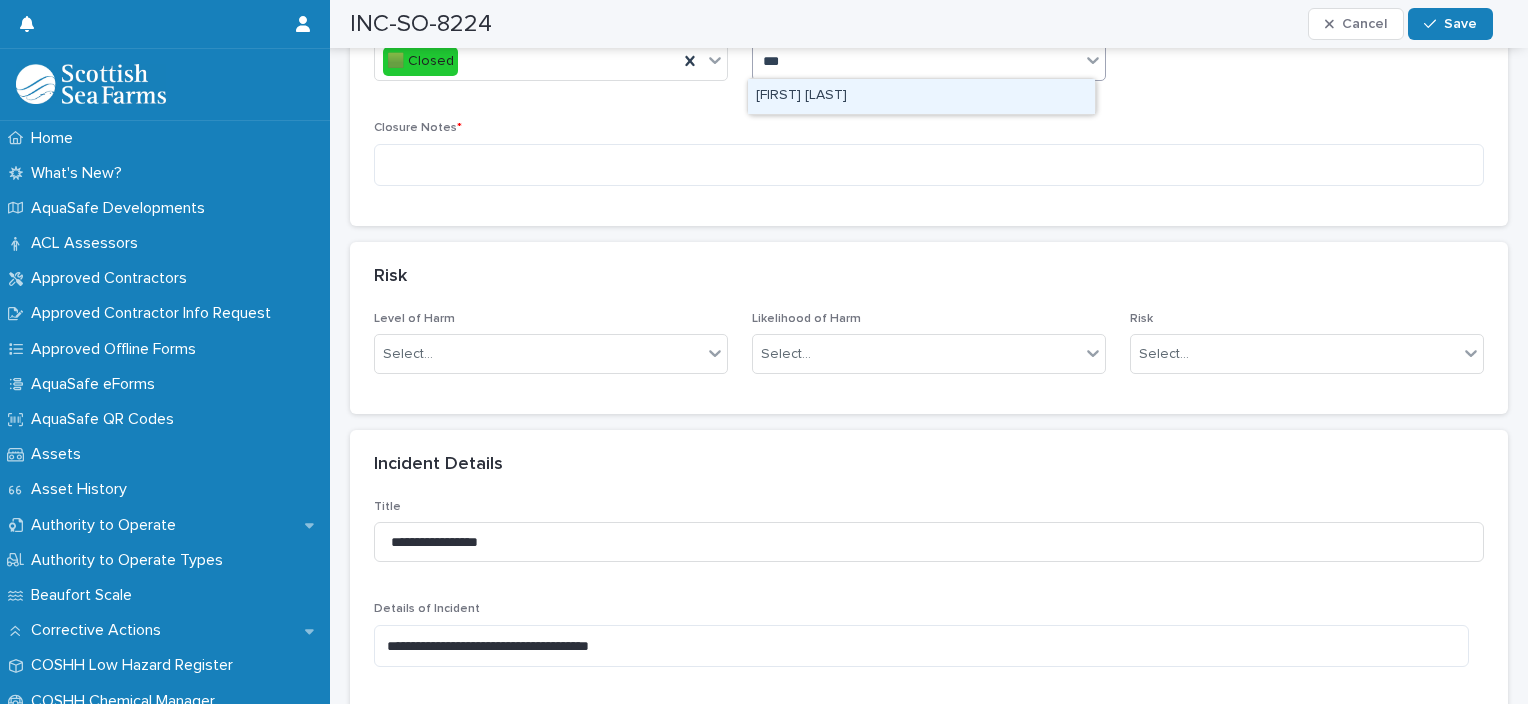 type on "****" 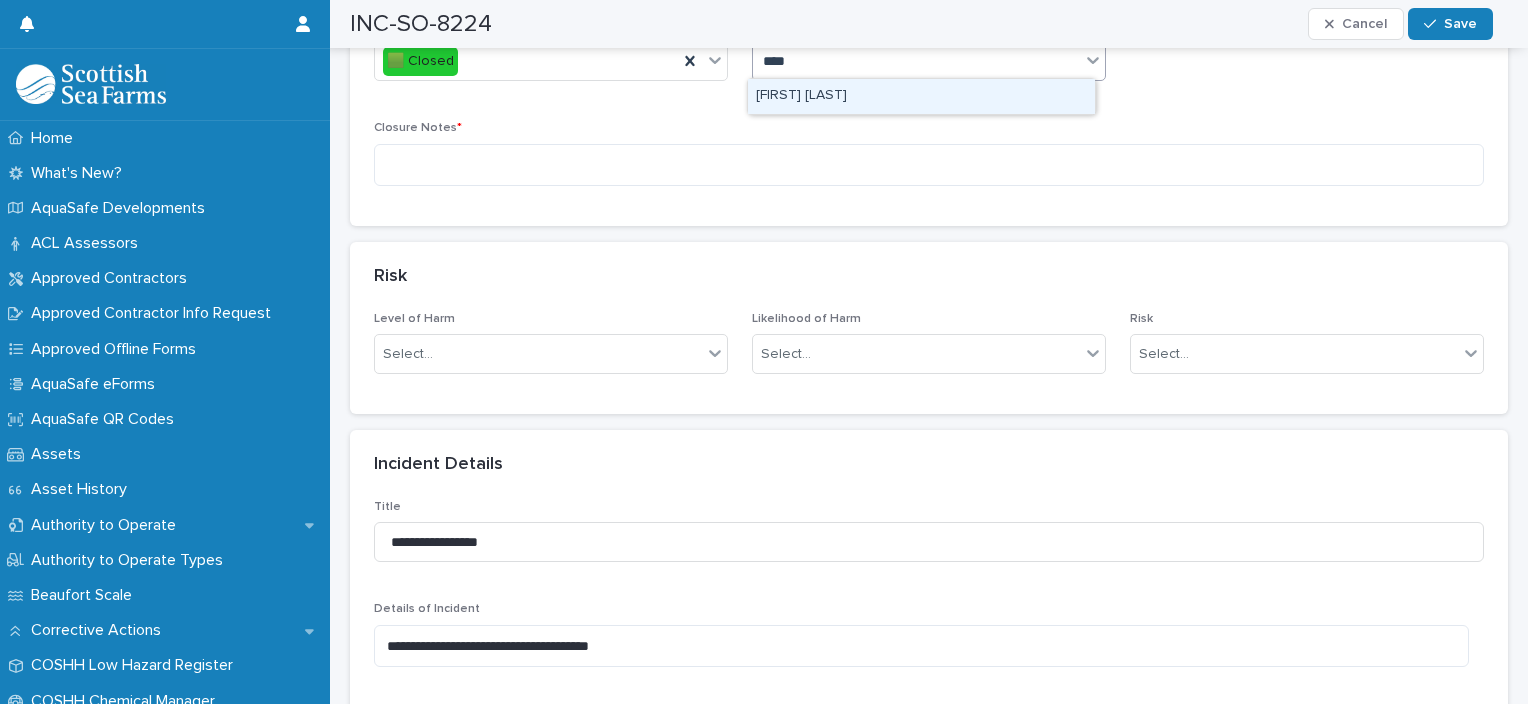 click on "[FIRST] [LAST]" at bounding box center [921, 96] 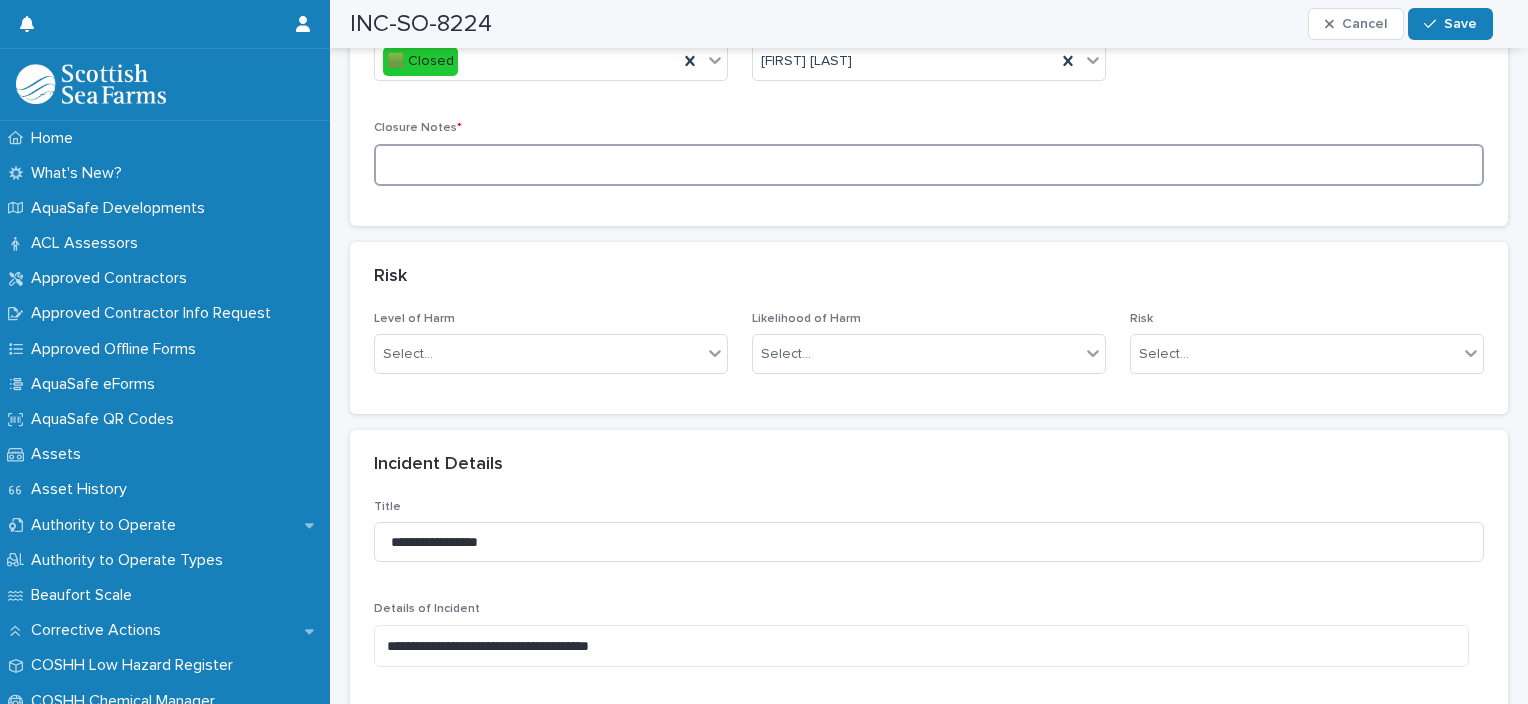 click at bounding box center (929, 165) 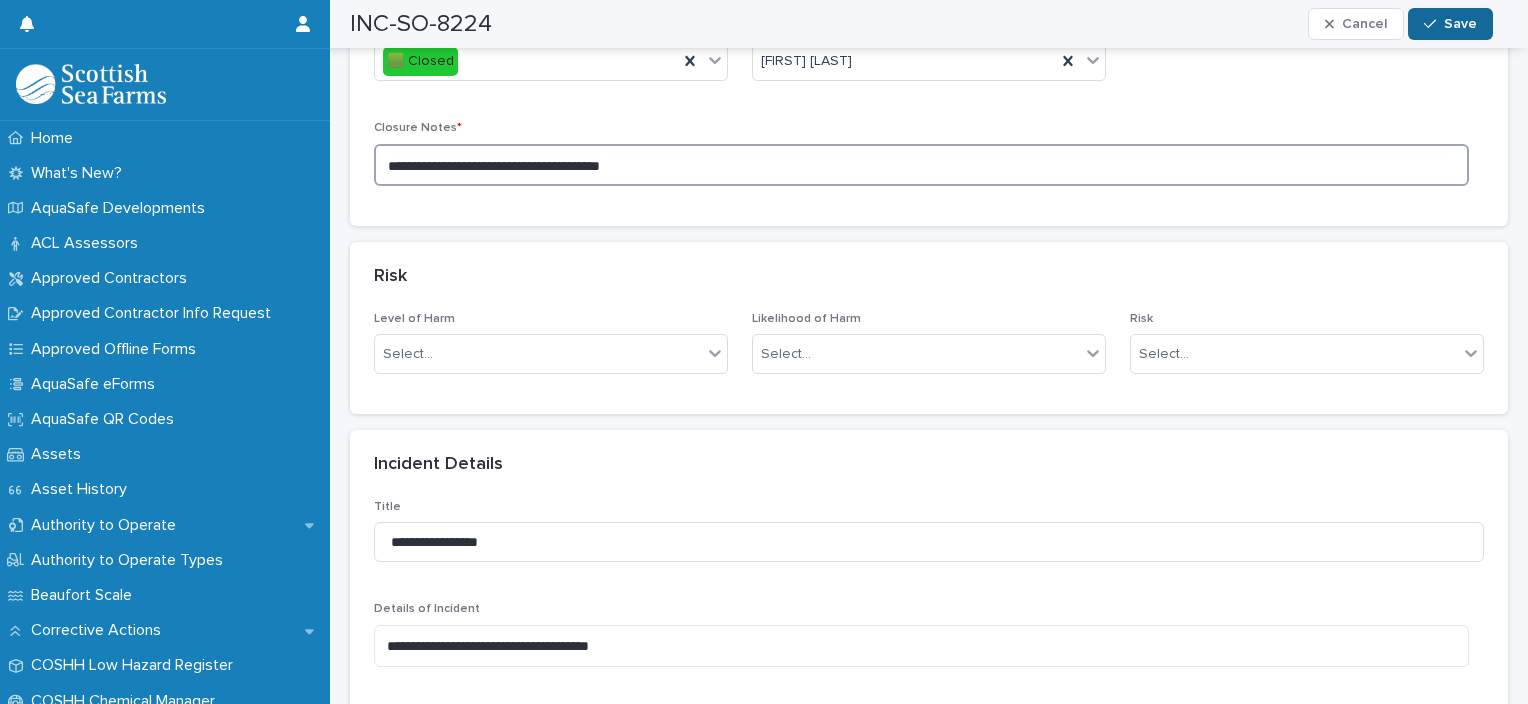 type on "**********" 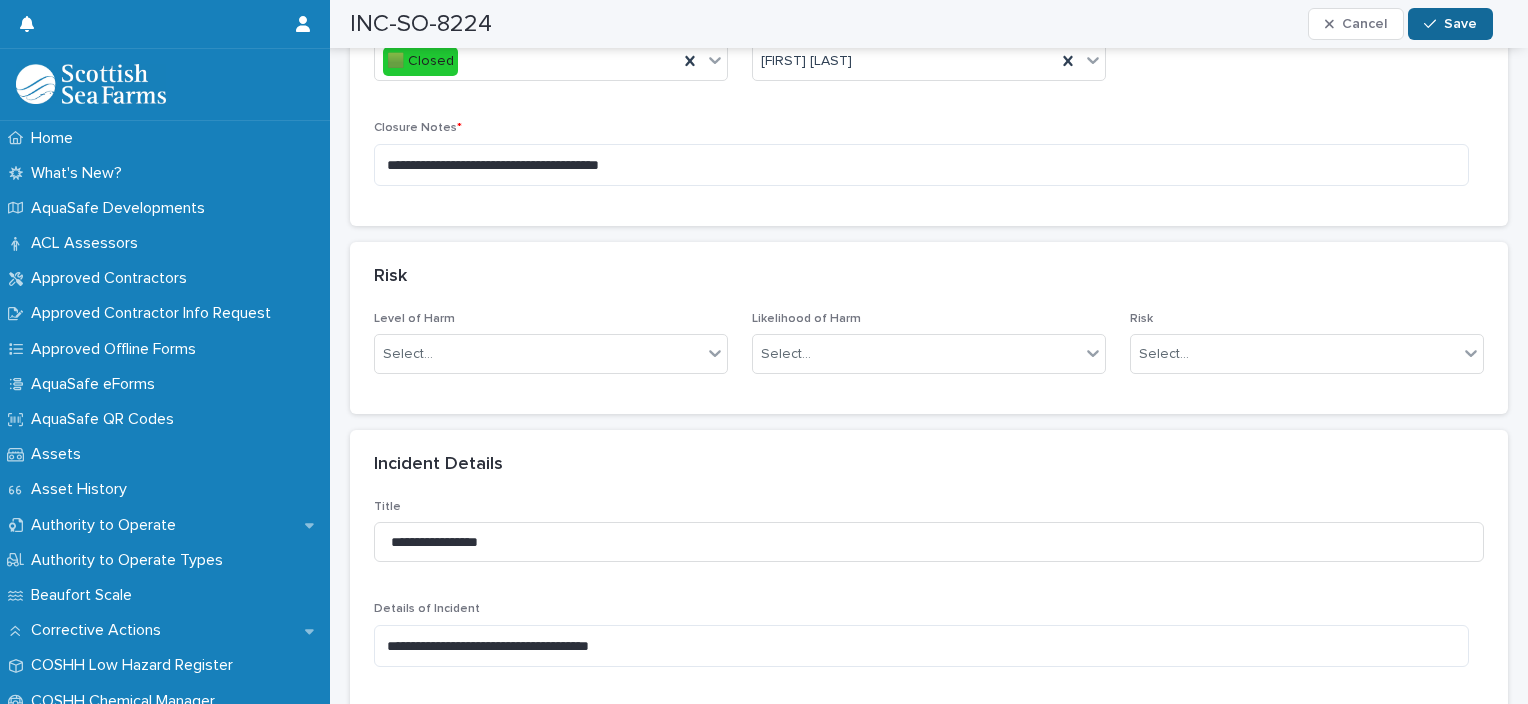 click at bounding box center [1434, 24] 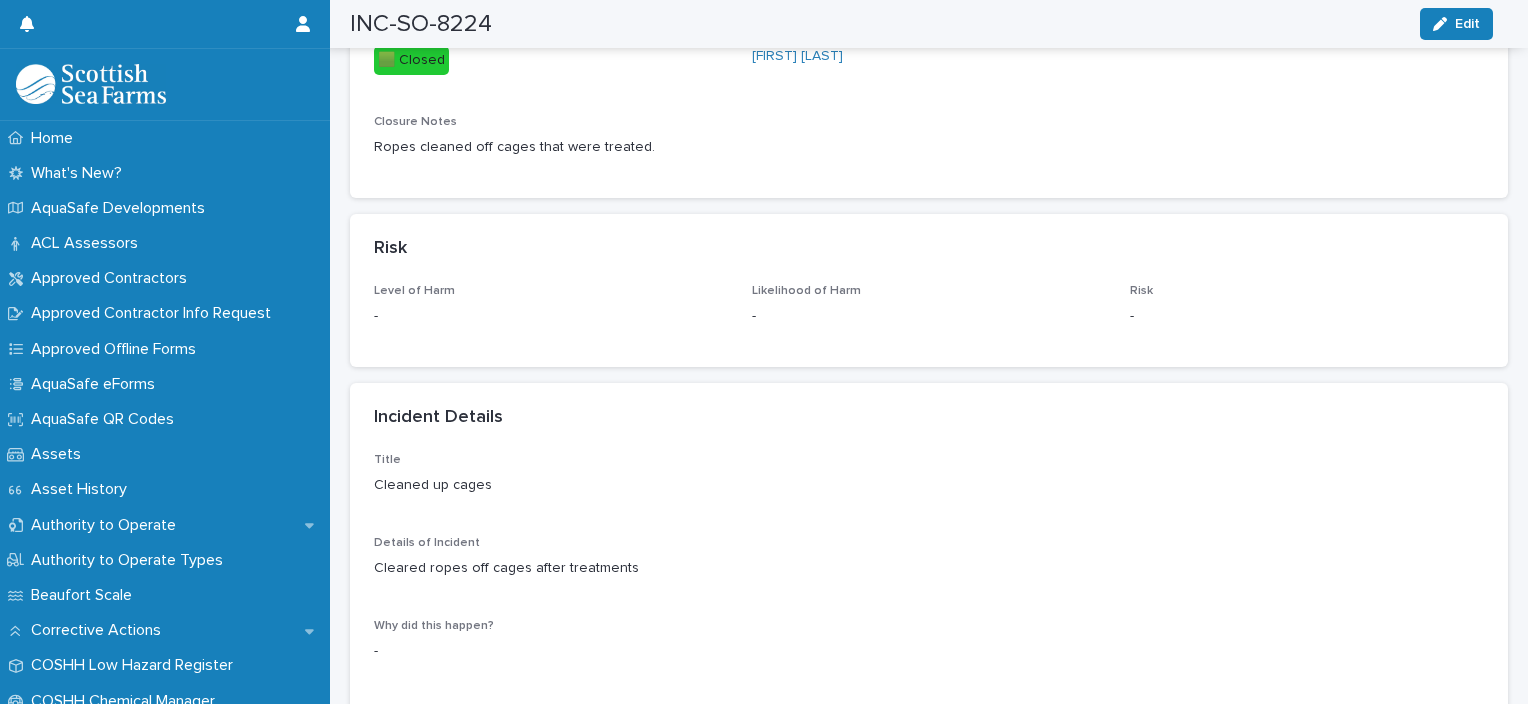 click 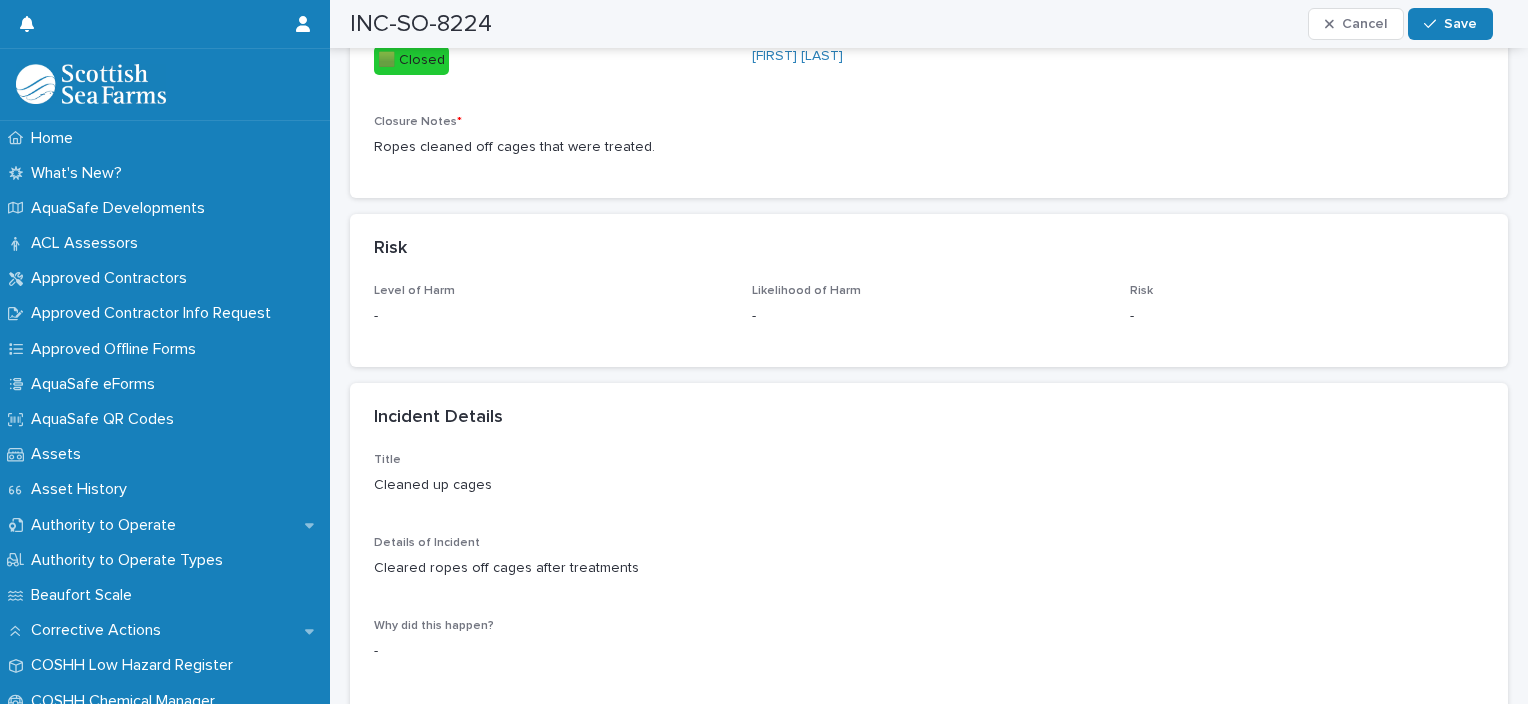 click on "Save" at bounding box center [1450, 24] 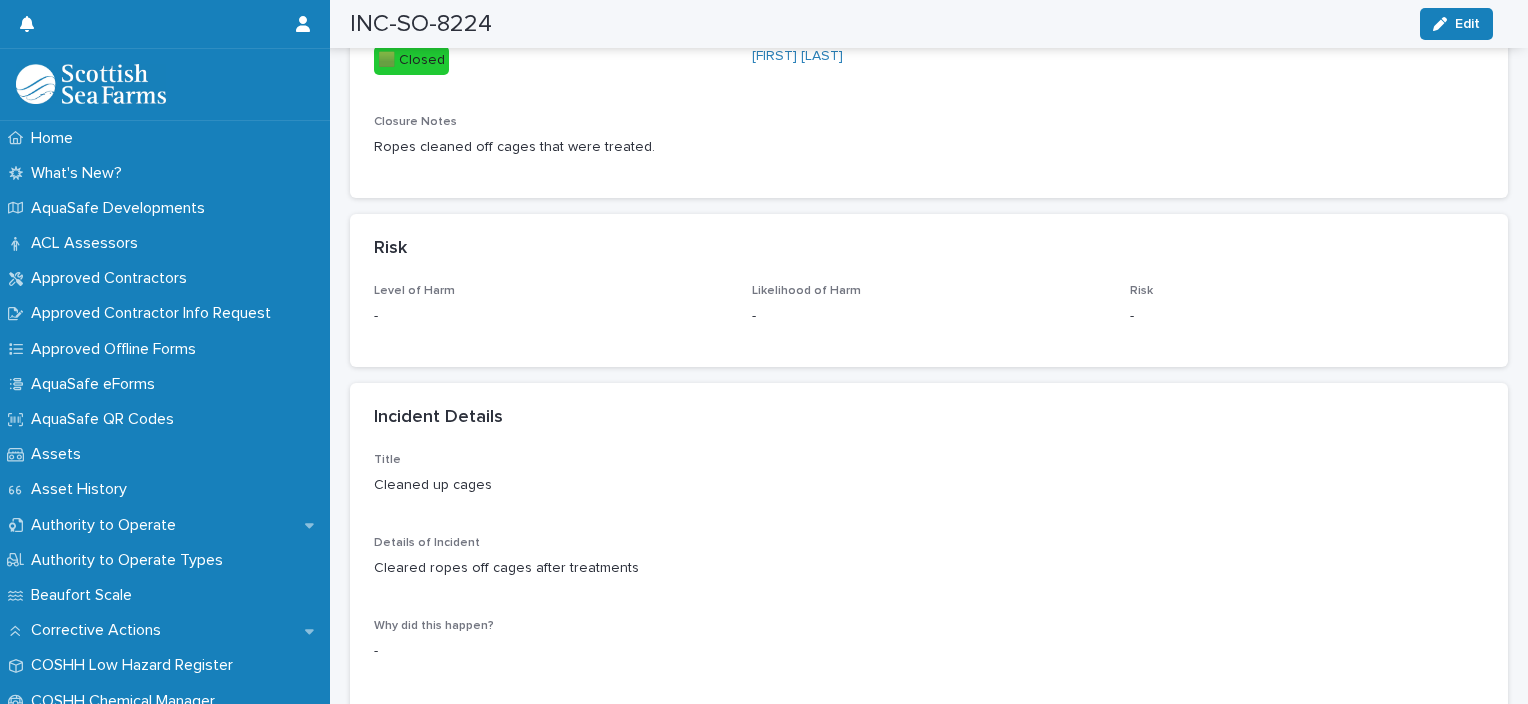 click on "Status 🟩 Closed Closed By [FIRST] [LAST] Closure Notes Ropes cleaned off cages that were treated." at bounding box center [929, 99] 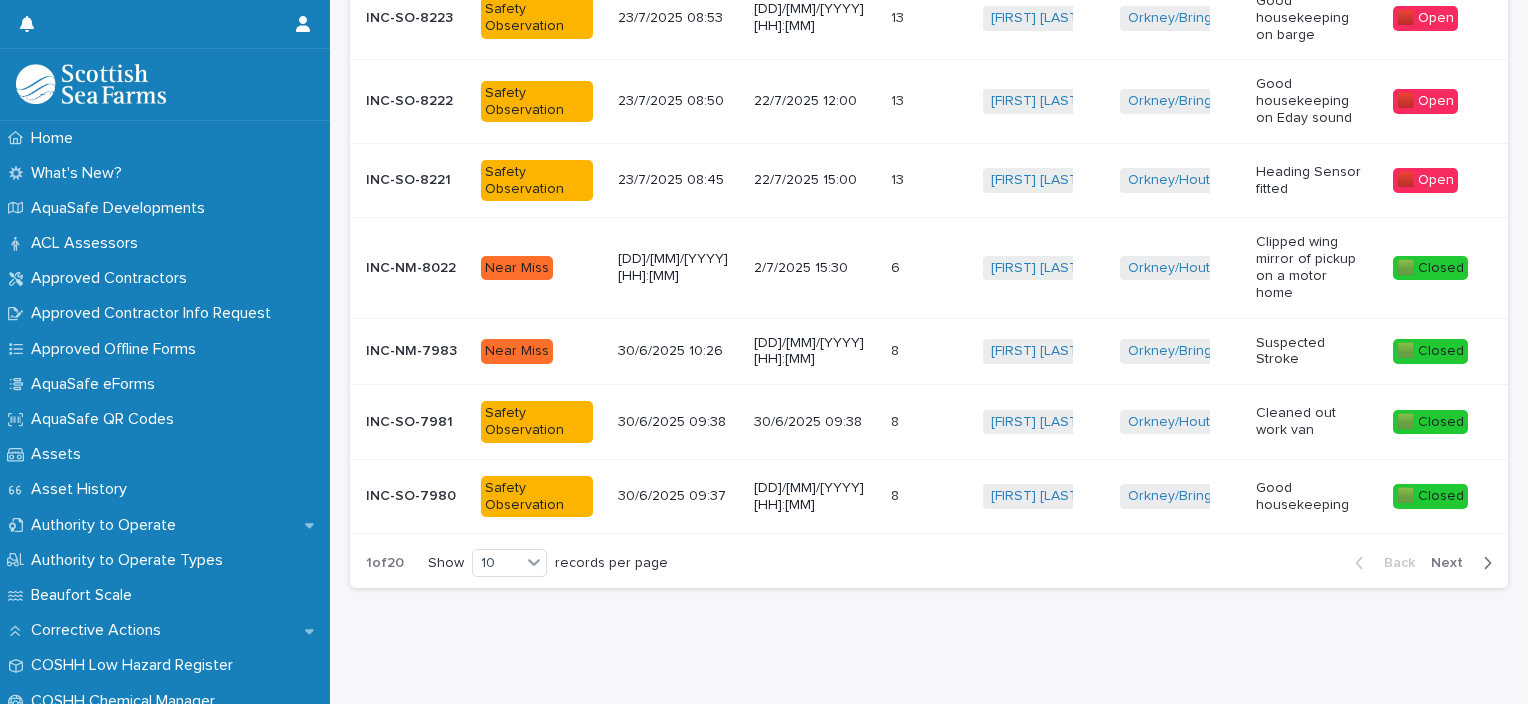 scroll, scrollTop: 15, scrollLeft: 0, axis: vertical 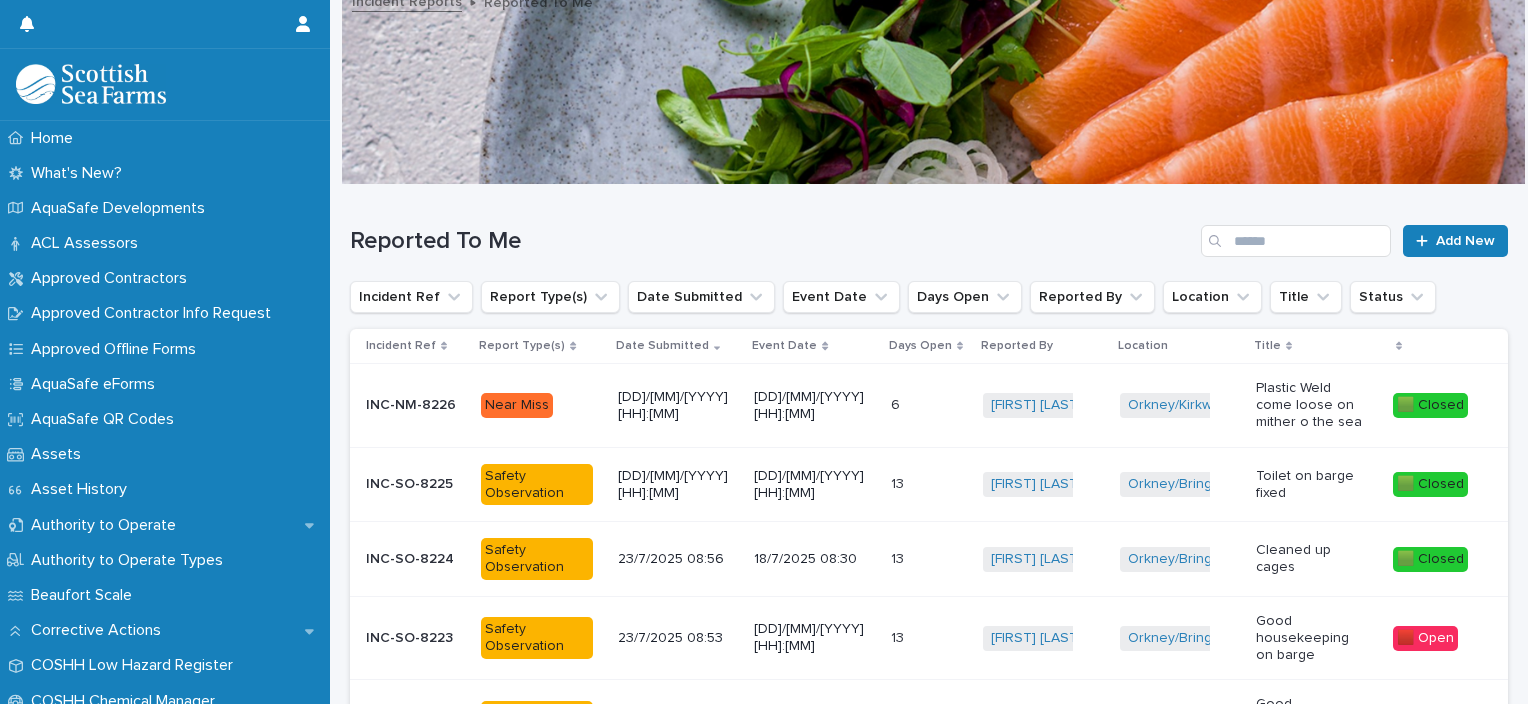 click on "🟥 Open" at bounding box center [1425, 638] 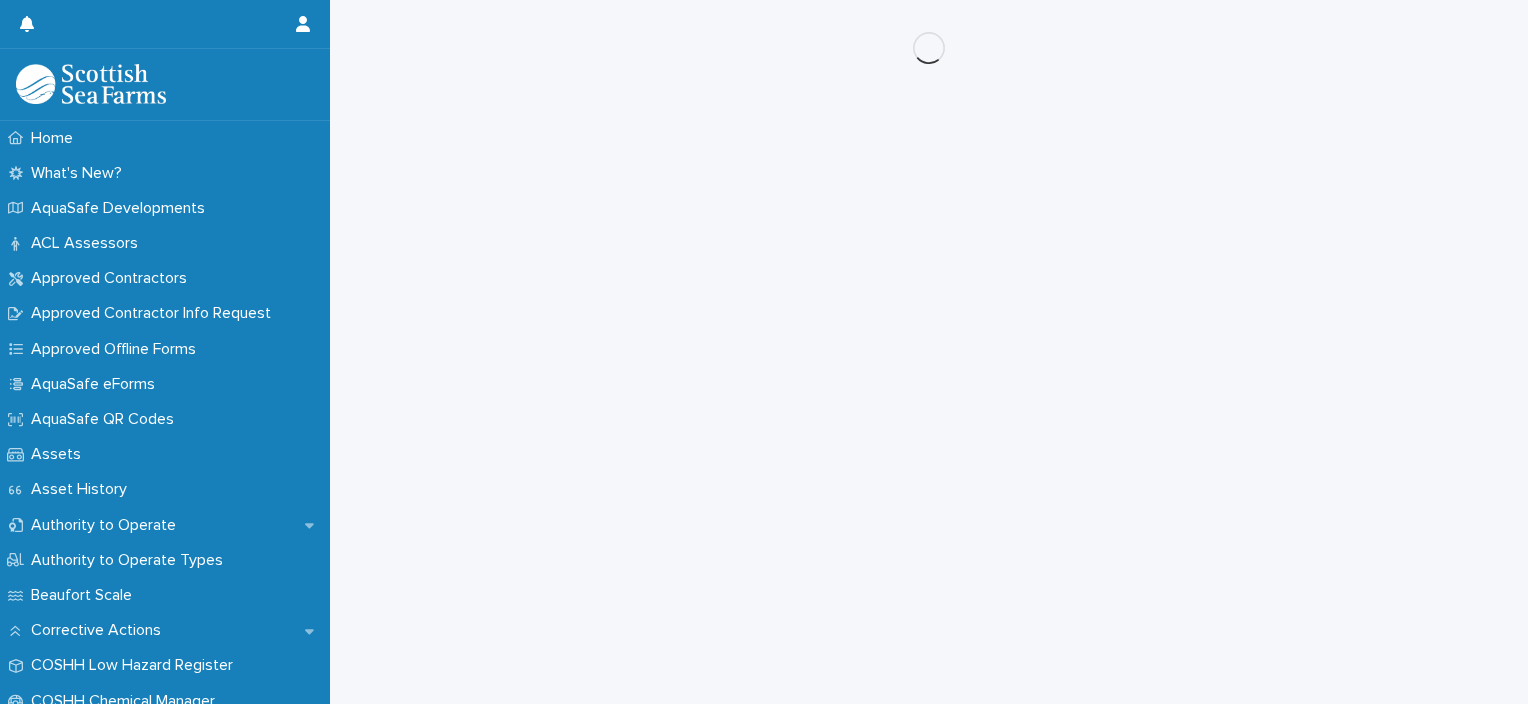 scroll, scrollTop: 0, scrollLeft: 0, axis: both 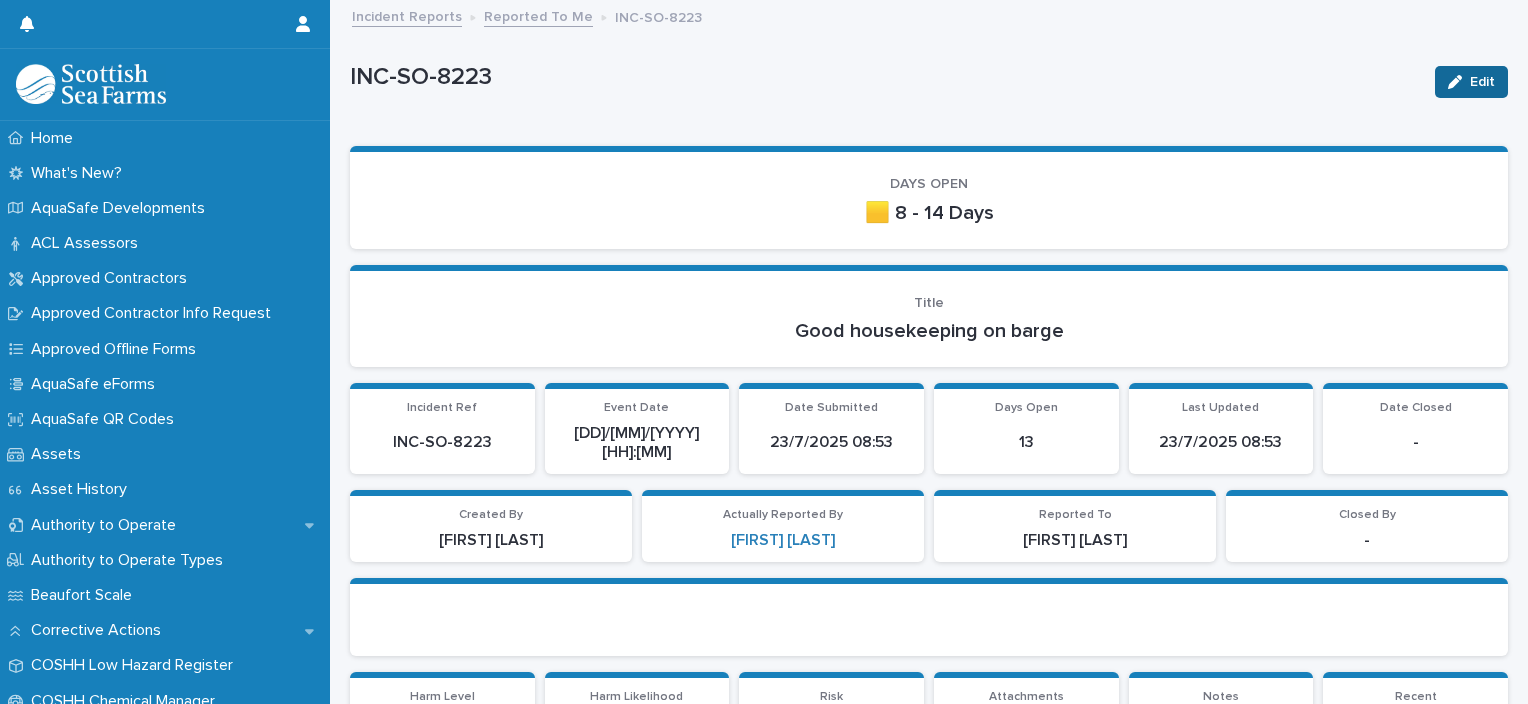 click 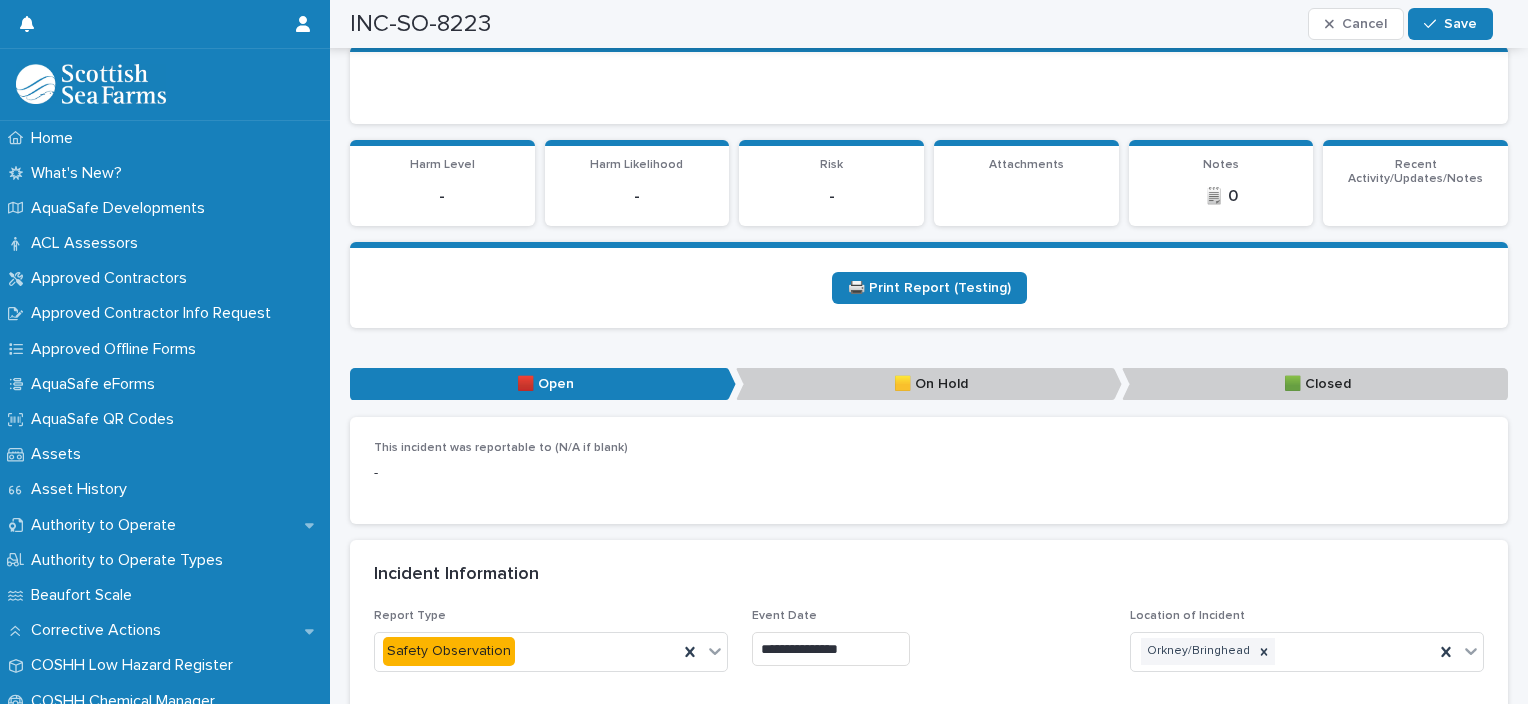 scroll, scrollTop: 546, scrollLeft: 0, axis: vertical 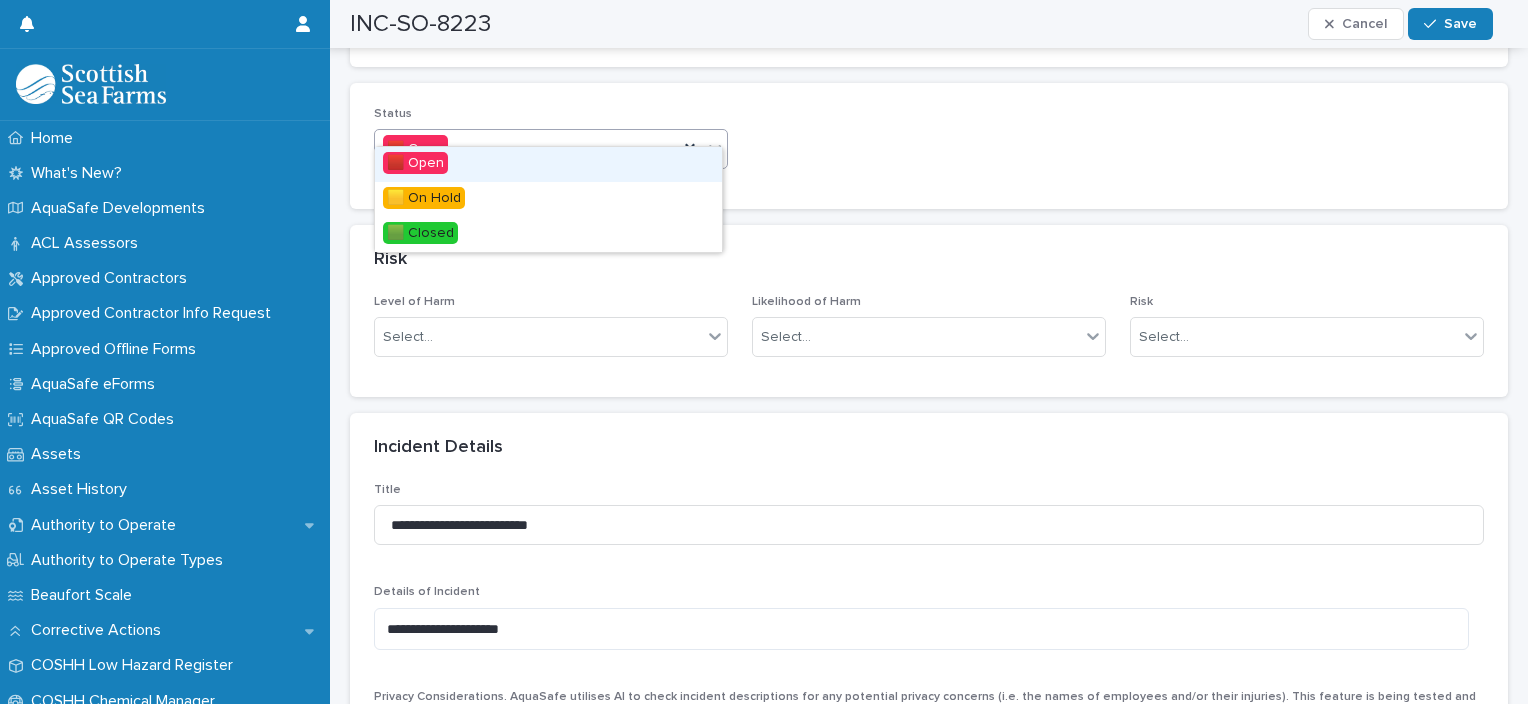 click 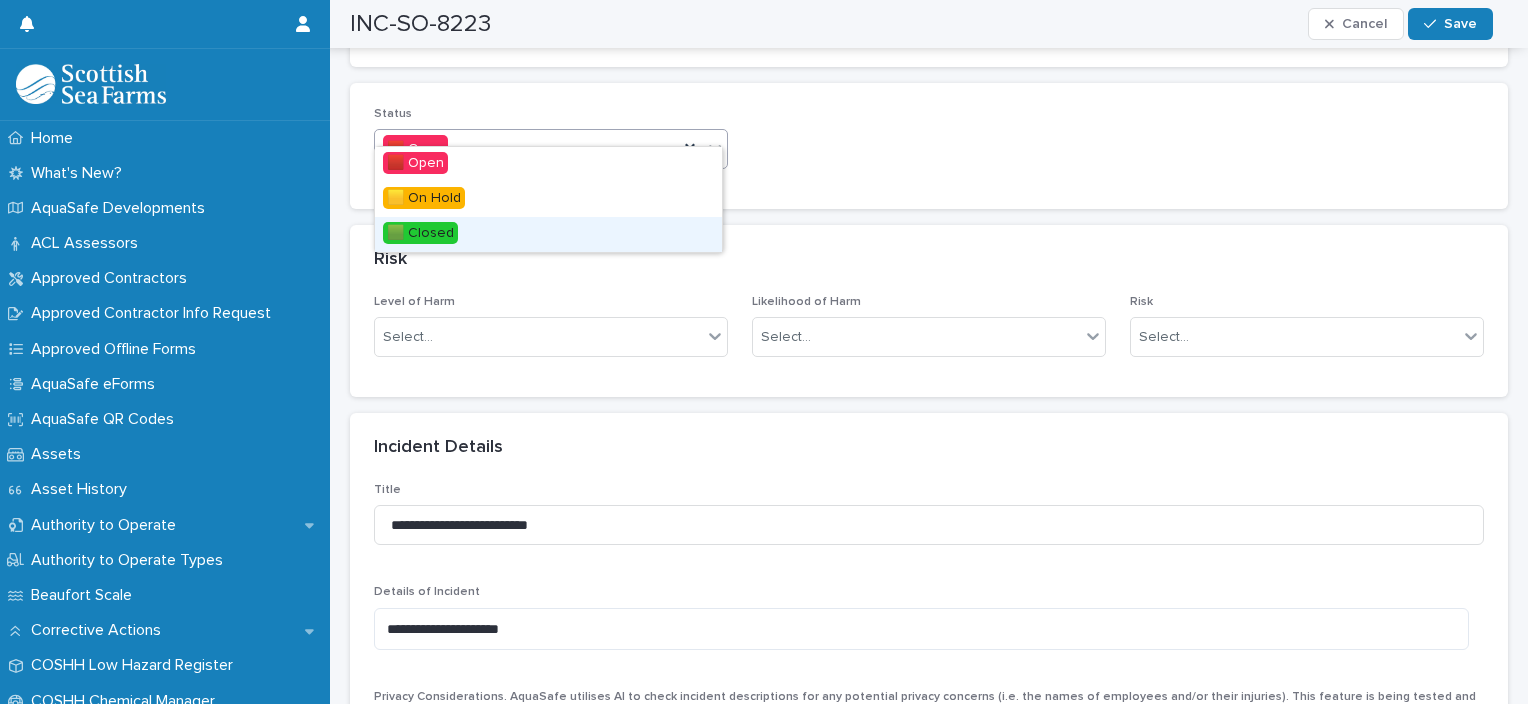 click on "🟩 Closed" at bounding box center [548, 234] 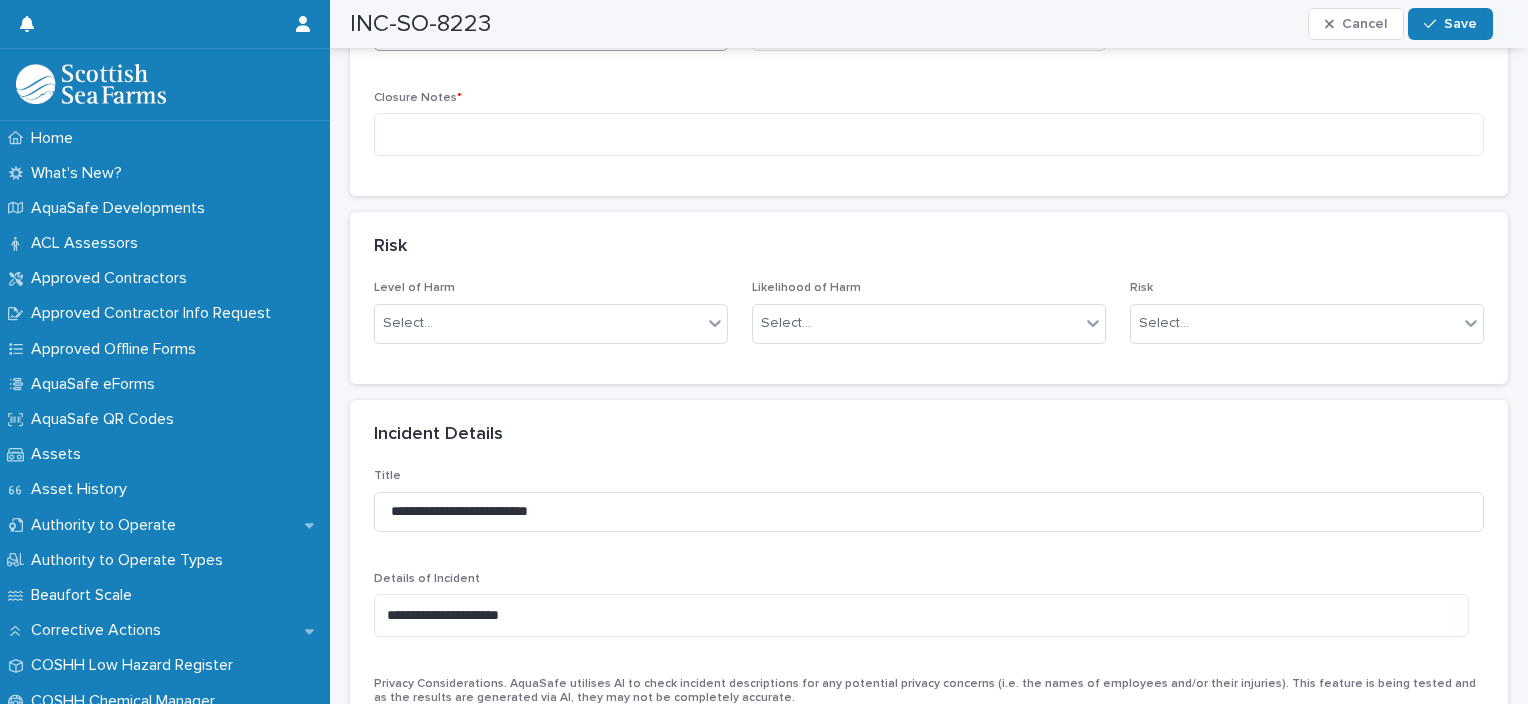 scroll, scrollTop: 663, scrollLeft: 0, axis: vertical 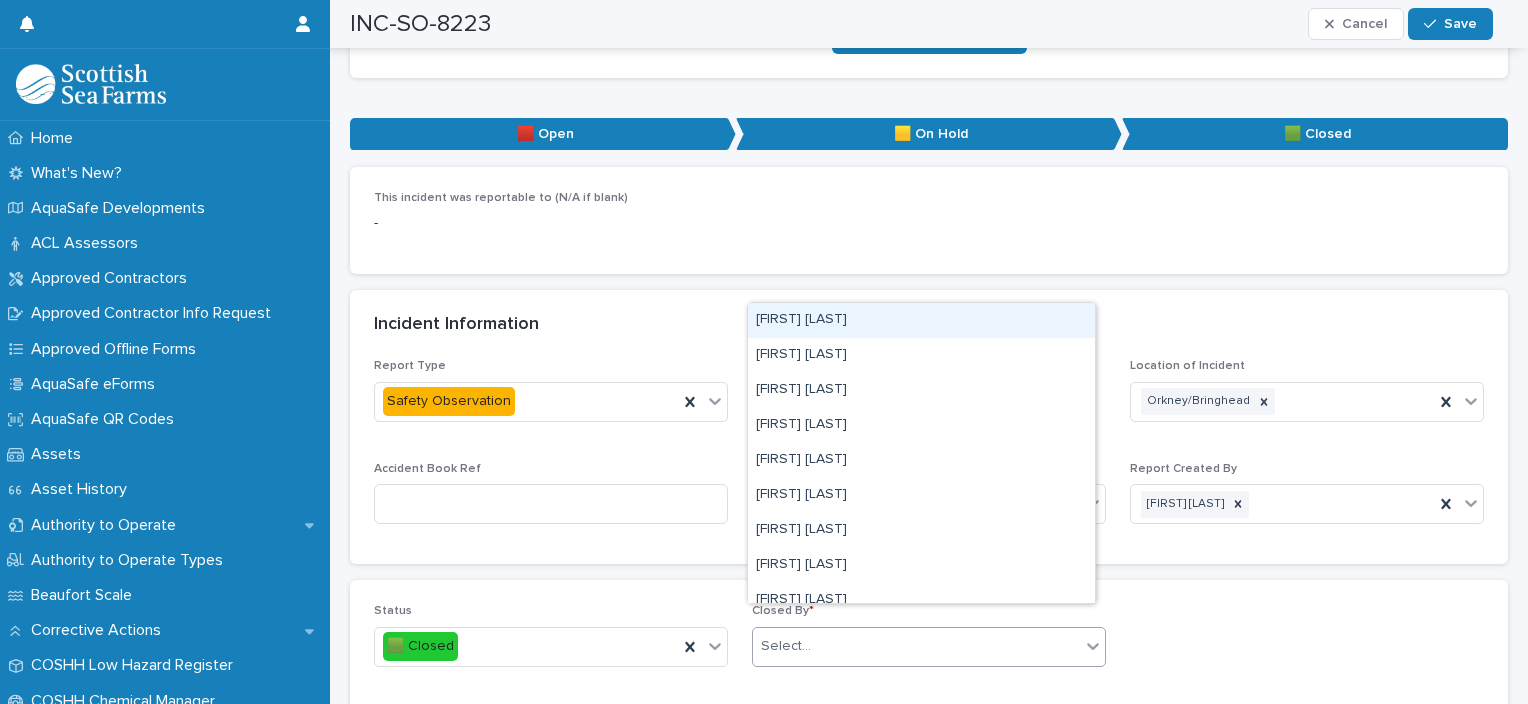 click on "Select..." at bounding box center [916, 646] 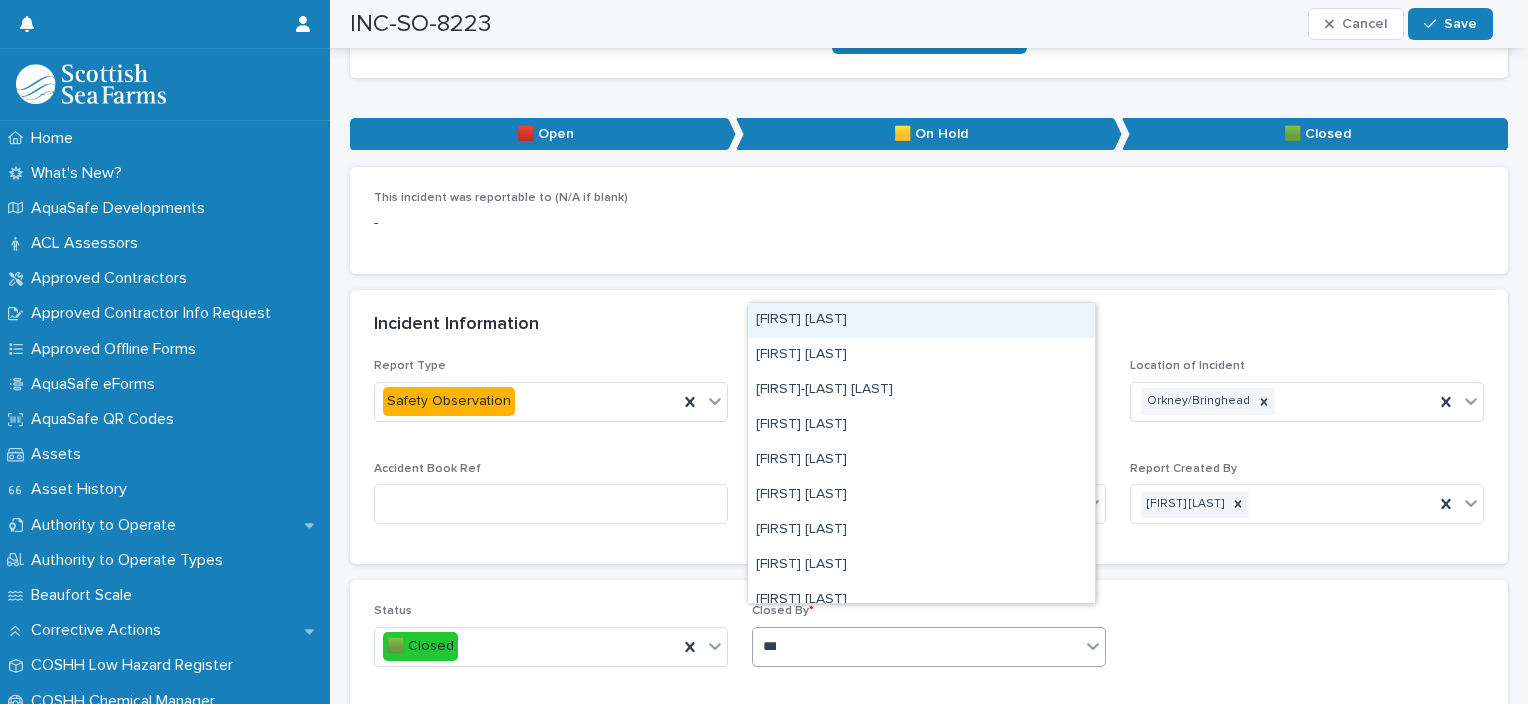 type on "****" 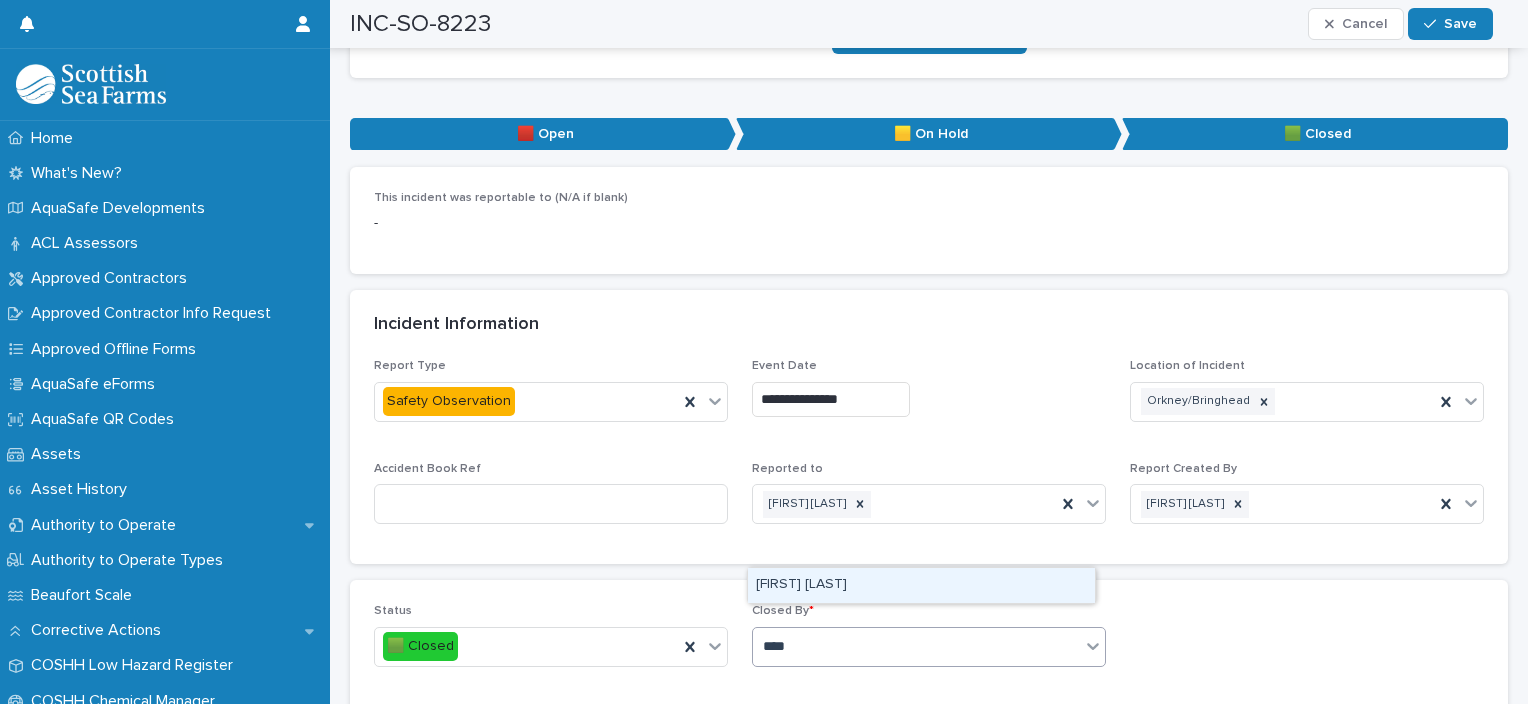 click on "[FIRST] [LAST]" at bounding box center (921, 585) 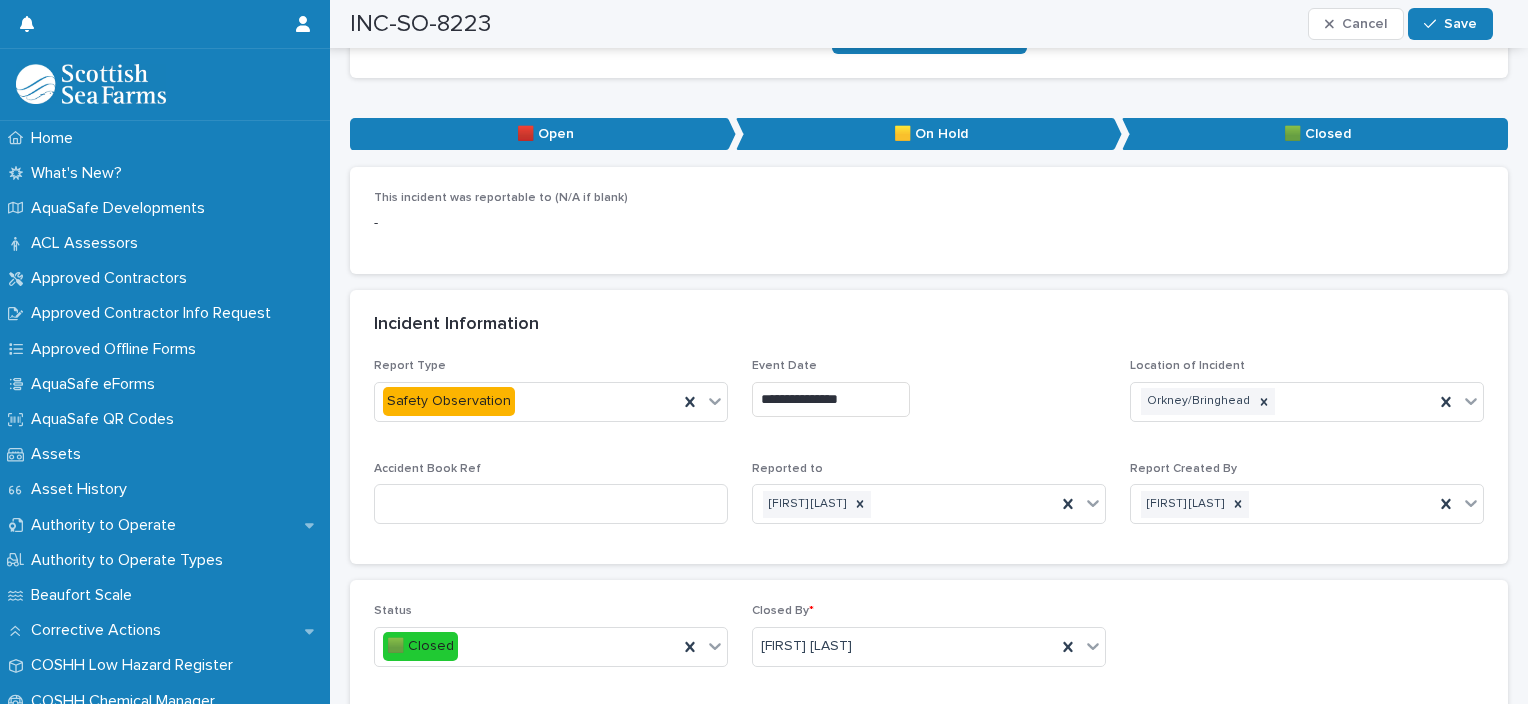 click on "Closed By *" at bounding box center [929, 611] 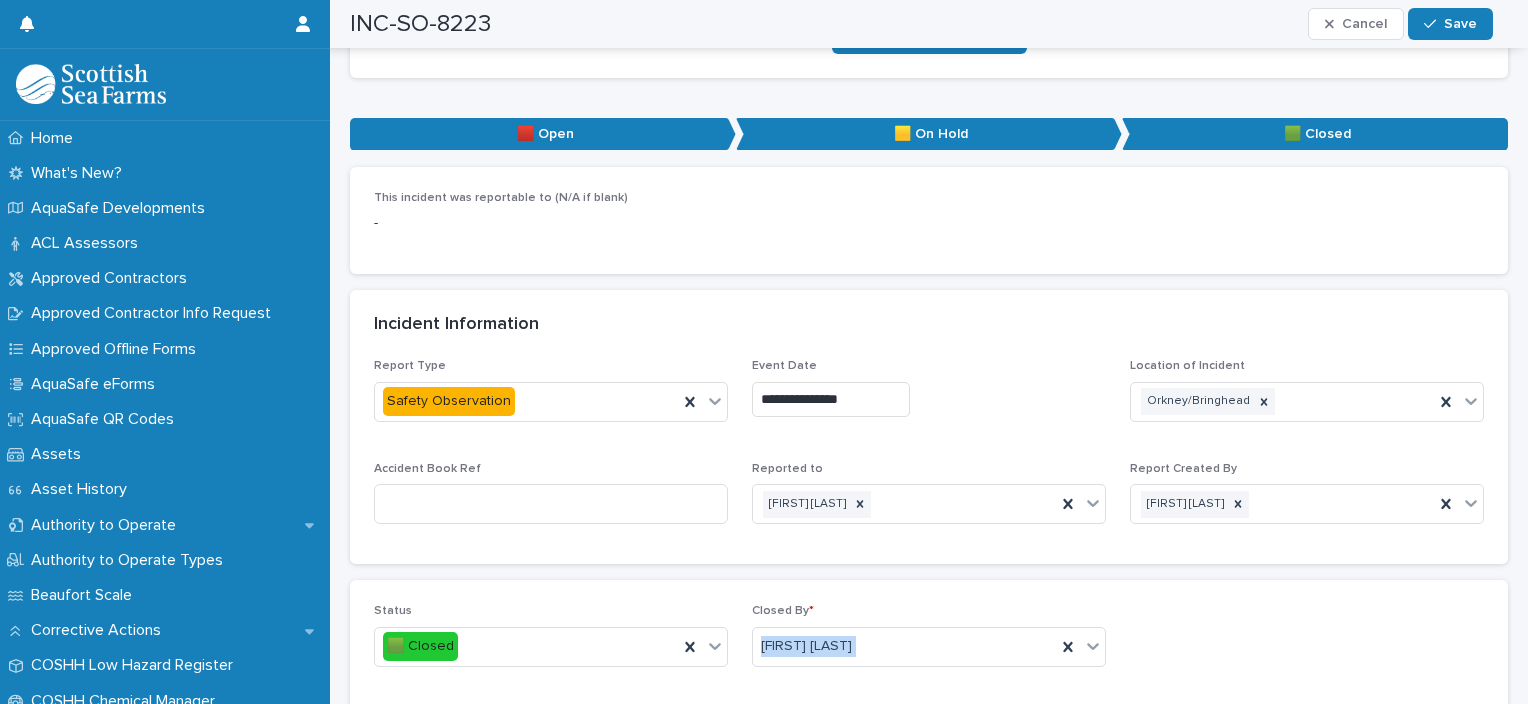 drag, startPoint x: 1024, startPoint y: 586, endPoint x: 1300, endPoint y: 626, distance: 278.88348 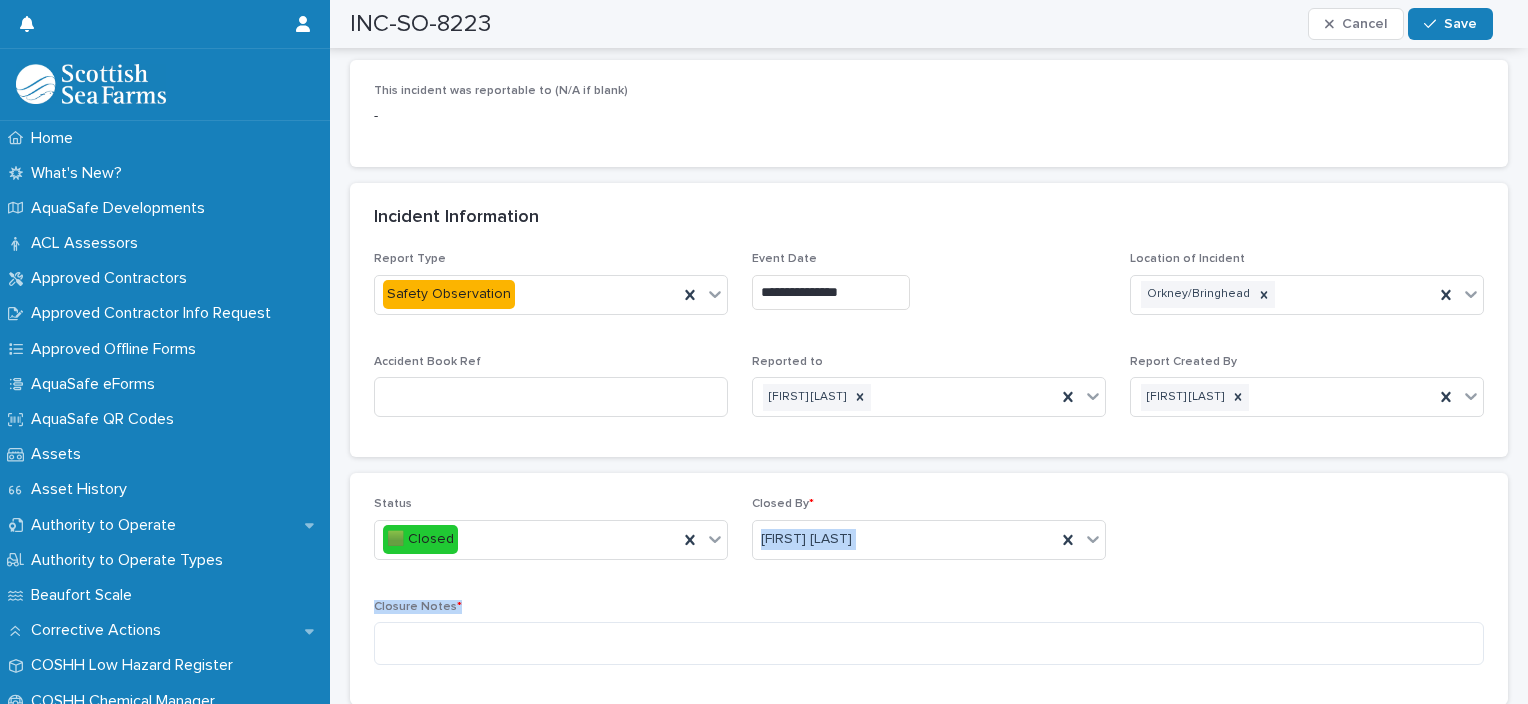 scroll, scrollTop: 810, scrollLeft: 0, axis: vertical 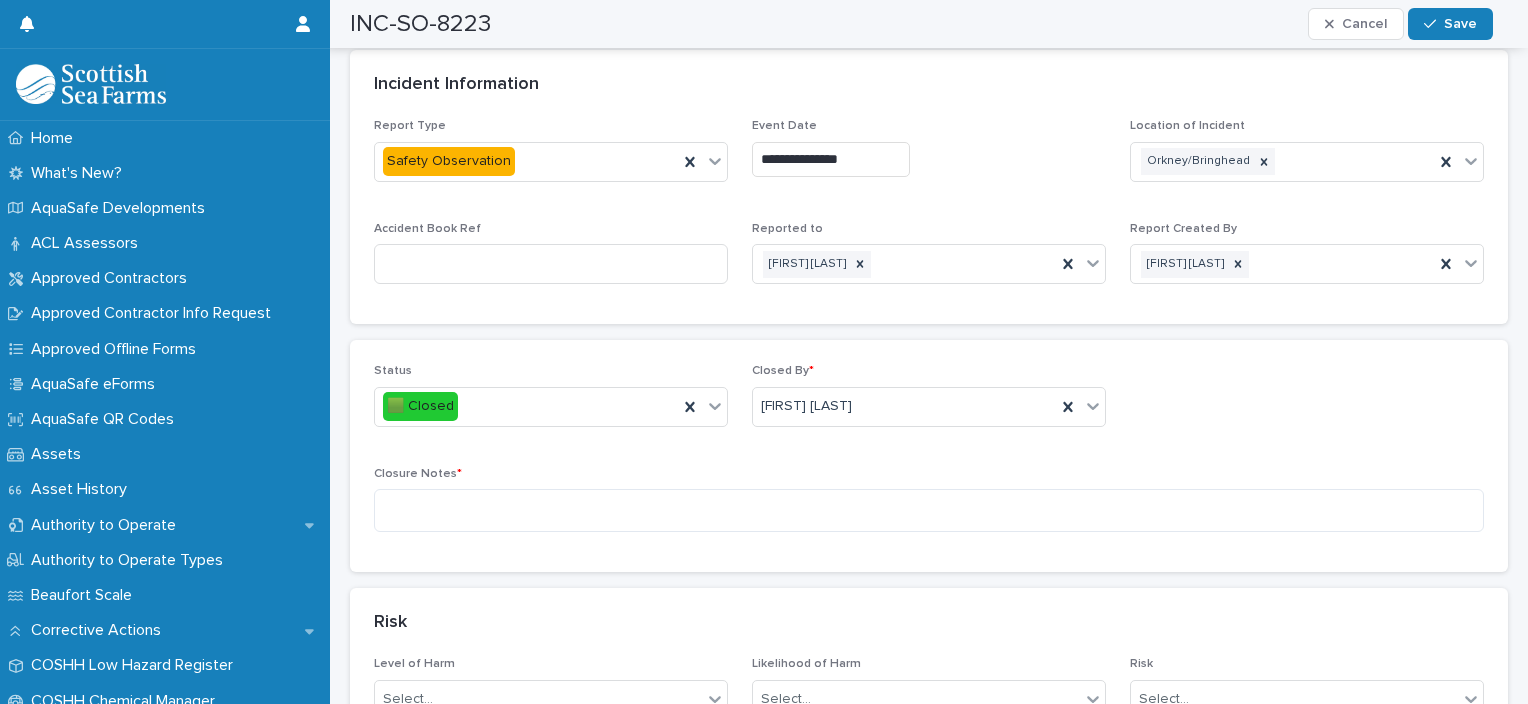 click on "Incident Ref INC-SO-8223 Event Date [DD]/[MM]/[YYYY] [HH]:[MM] Date Submitted [DD]/[MM]/[YYYY] [HH]:[MM] Days Open 13 Last Updated [DD]/[MM]/[YYYY] [HH]:[MM] Date Closed - Created By [FIRST] [LAST] Actually Reported By [FIRST] [LAST] Reported To [FIRST] [LAST] Closed By [FIRST] [LAST] Harm Level - Harm Likelihood - Risk - Attachments Notes 🗒️ 0 Recent Activity/Updates/Notes Print Report (Testing) ••• 🟥 Open 🟨 On Hold 🟩 Closed" at bounding box center (929, 2027) 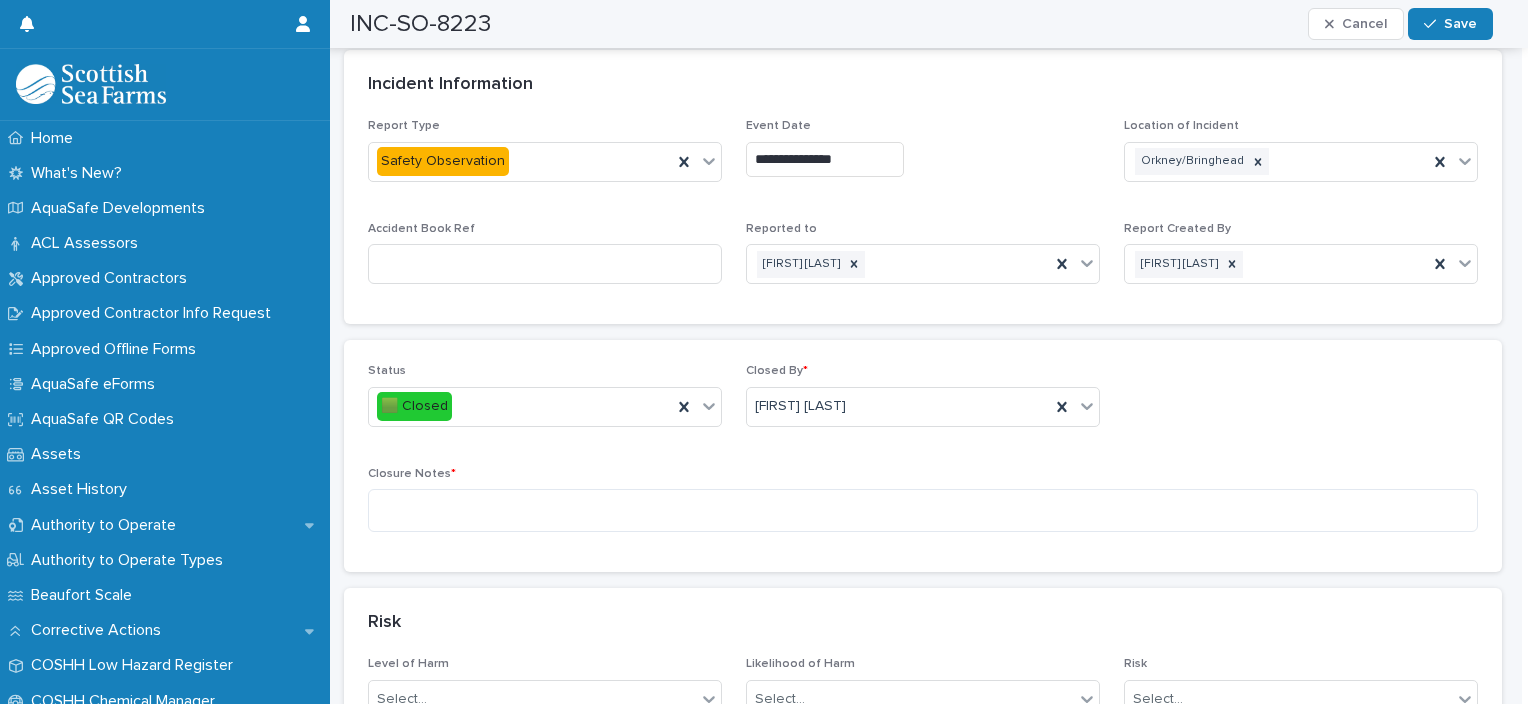 drag, startPoint x: 1508, startPoint y: 683, endPoint x: 1520, endPoint y: 686, distance: 12.369317 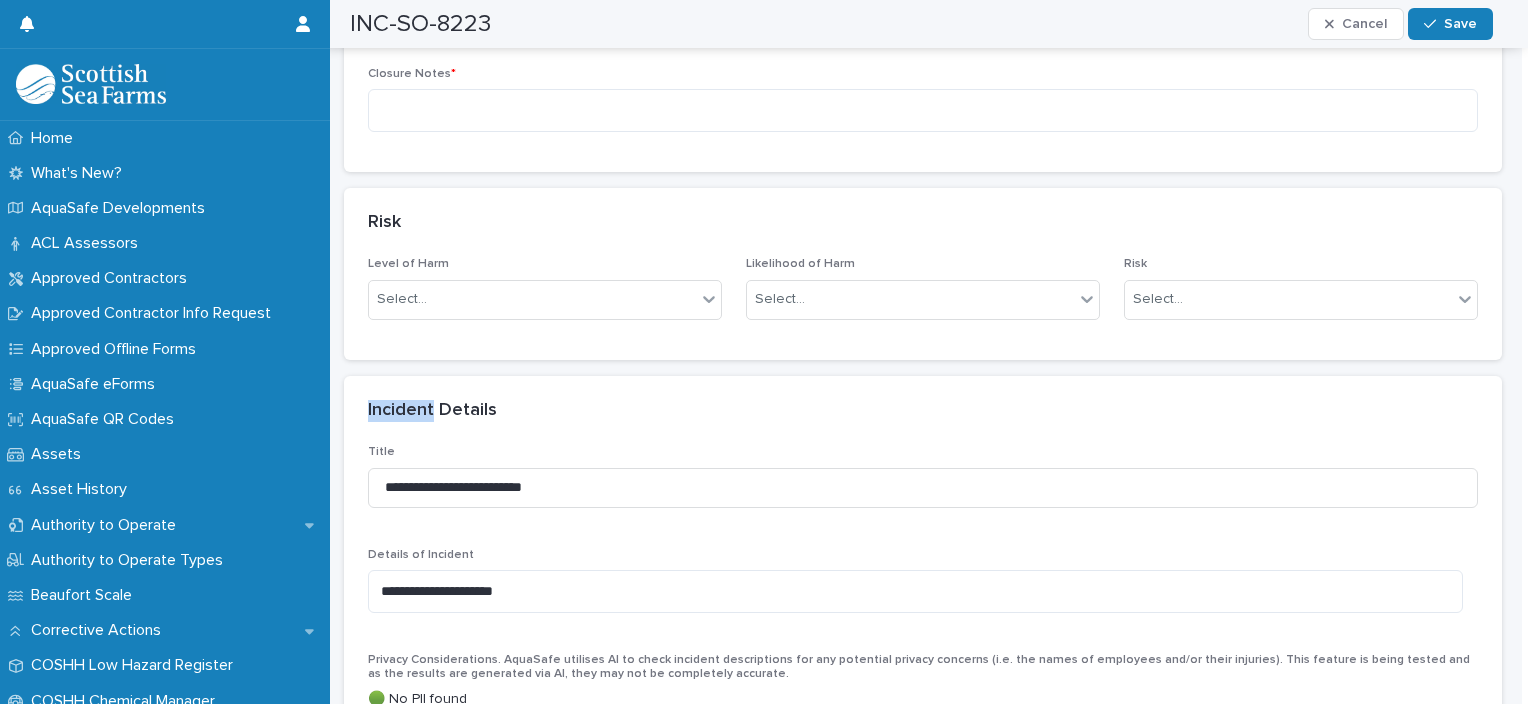 scroll, scrollTop: 1343, scrollLeft: 0, axis: vertical 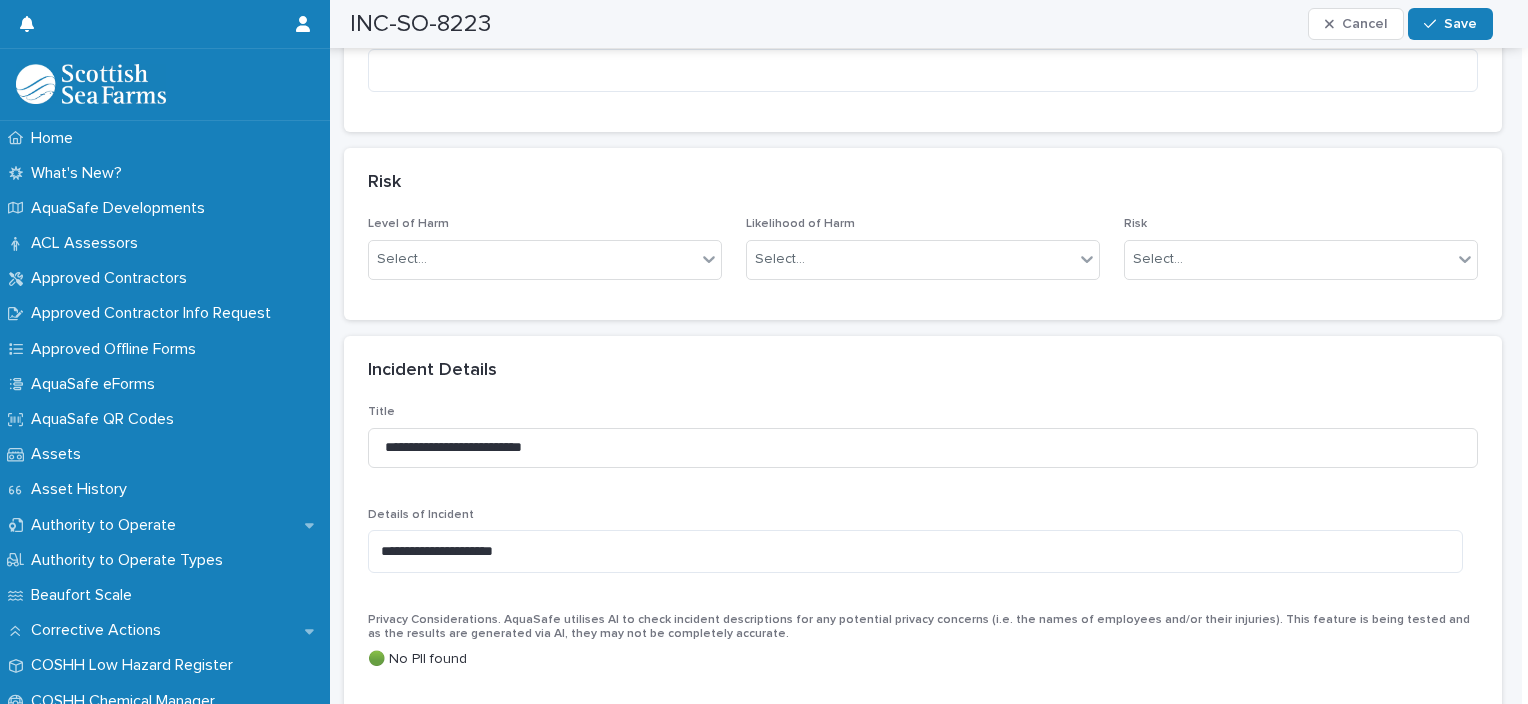 click on "Incident Ref INC-SO-8223 Event Date [DD]/[MM]/[YYYY] [HH]:[MM] Date Submitted [DD]/[MM]/[YYYY] [HH]:[MM] Days Open 13 Last Updated [DD]/[MM]/[YYYY] [HH]:[MM] Date Closed - Created By [FIRST] [LAST] Actually Reported By [FIRST] [LAST] Reported To [FIRST] [LAST] Closed By [FIRST] [LAST] Harm Level - Harm Likelihood - Risk - Attachments Notes 🗒️ 0 Recent Activity/Updates/Notes Print Report (Testing) ••• 🟥 Open 🟨 On Hold 🟩 Closed" at bounding box center (923, 1587) 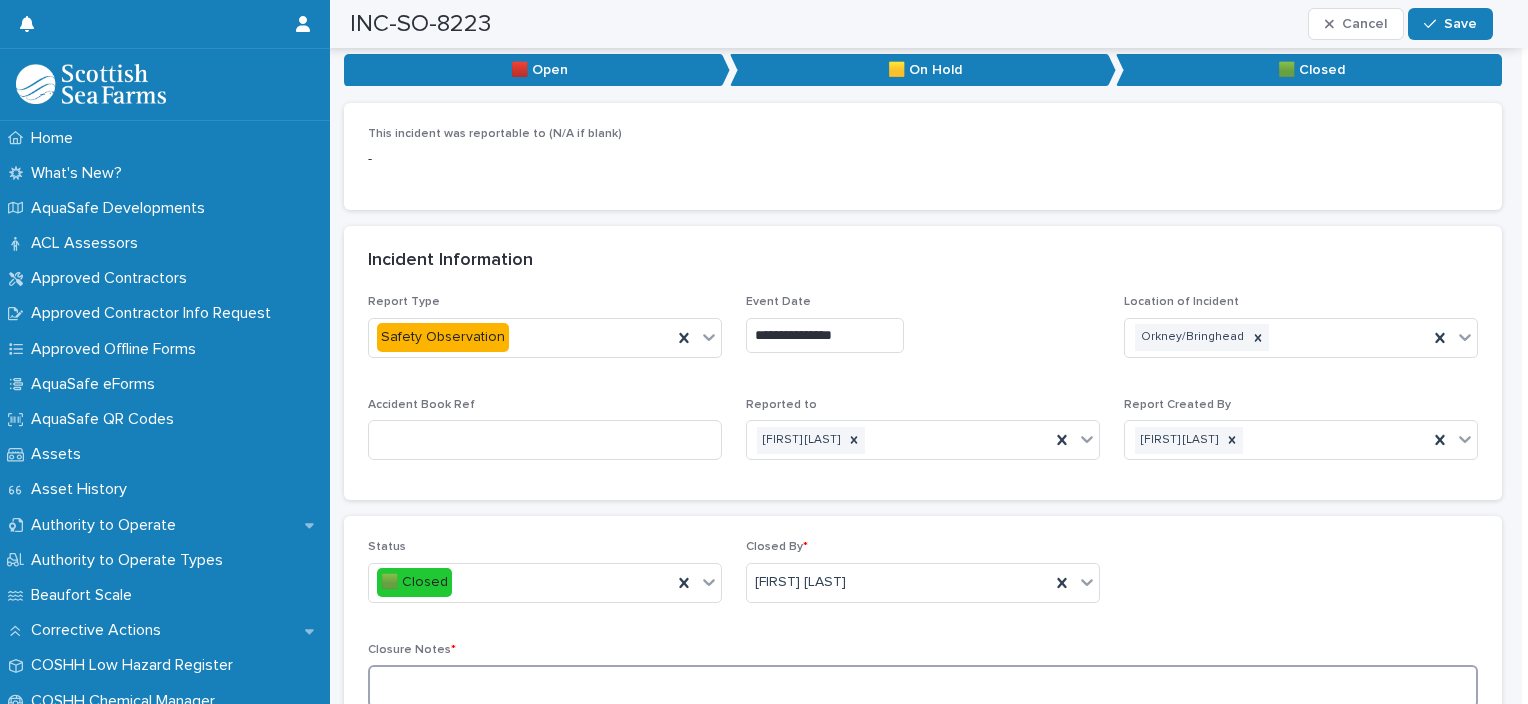 click at bounding box center [923, 686] 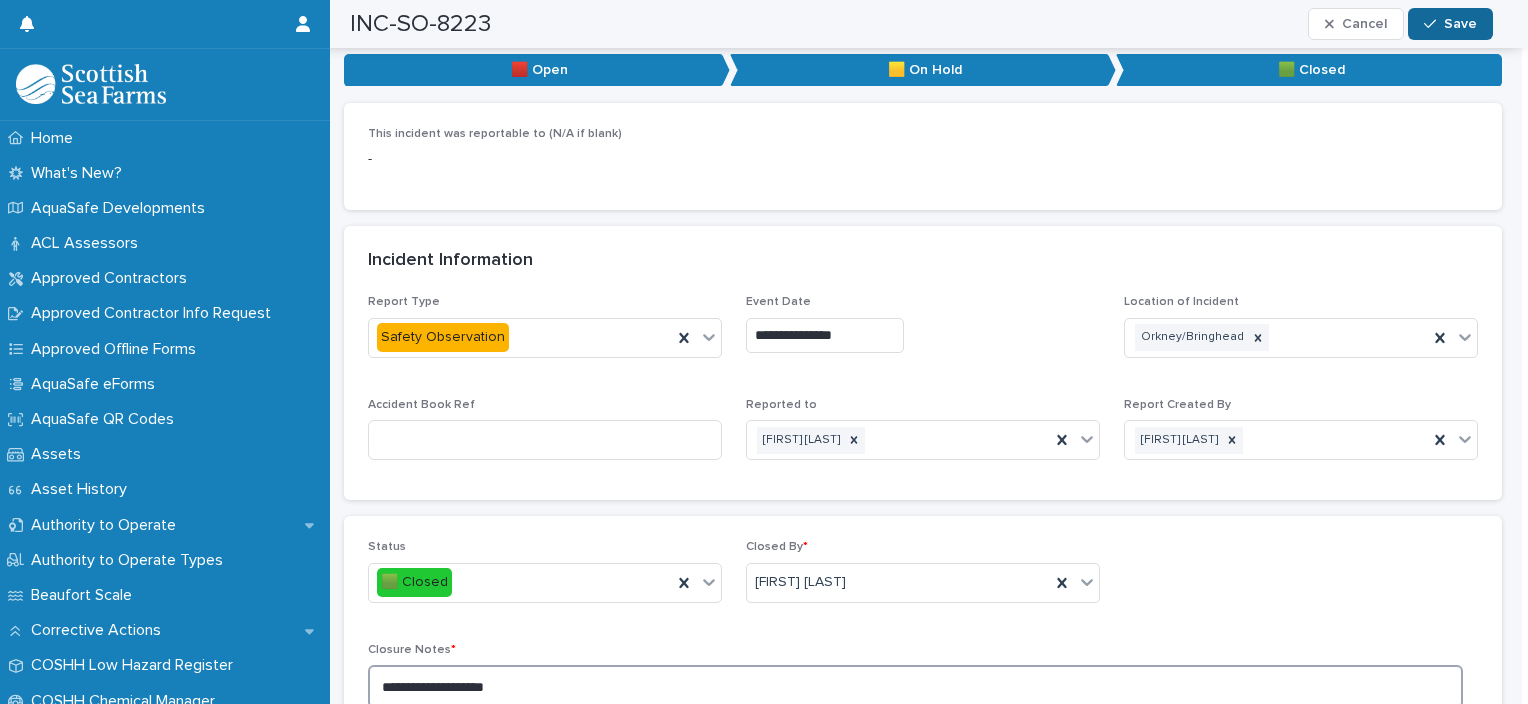 type on "**********" 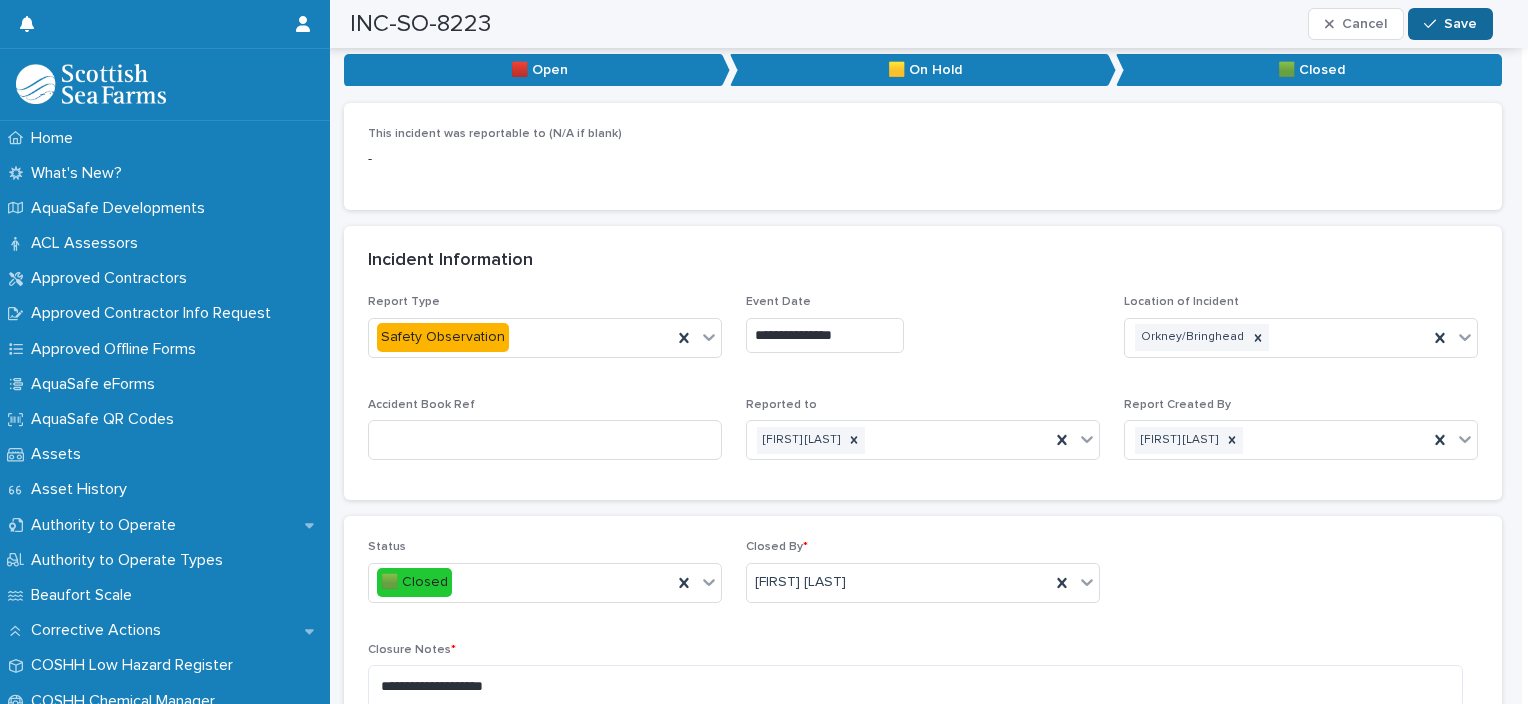click on "Save" at bounding box center (1460, 24) 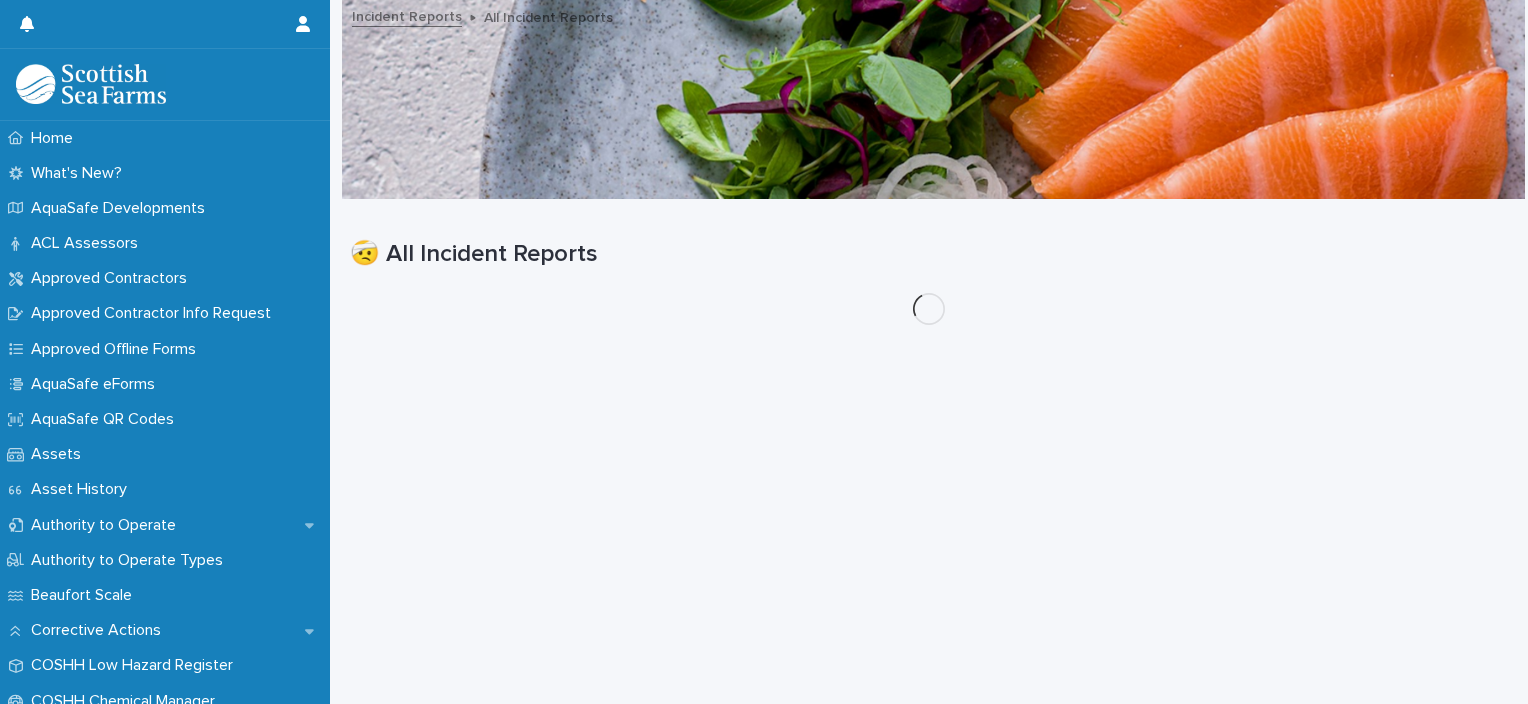 scroll, scrollTop: 15, scrollLeft: 0, axis: vertical 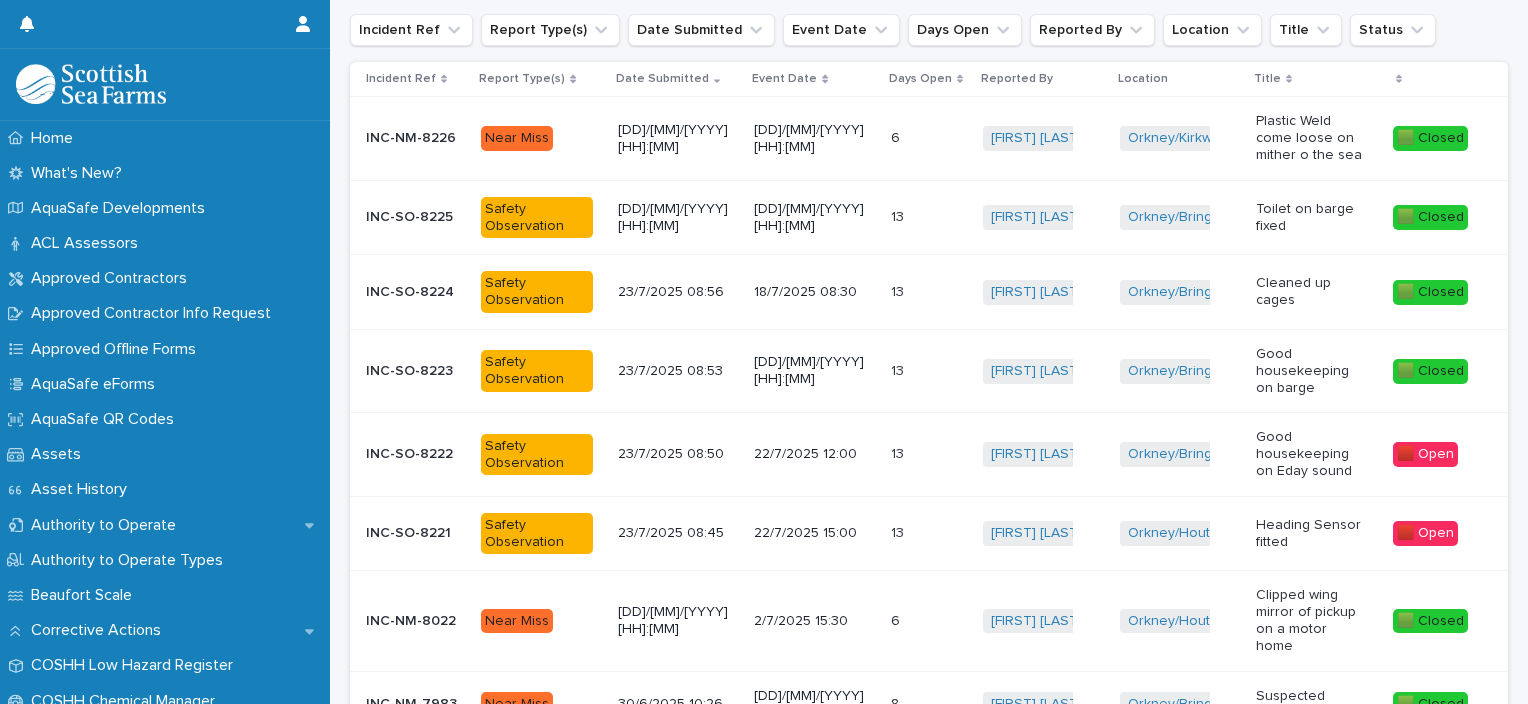 click on "Heading Sensor fitted" at bounding box center [1316, 534] 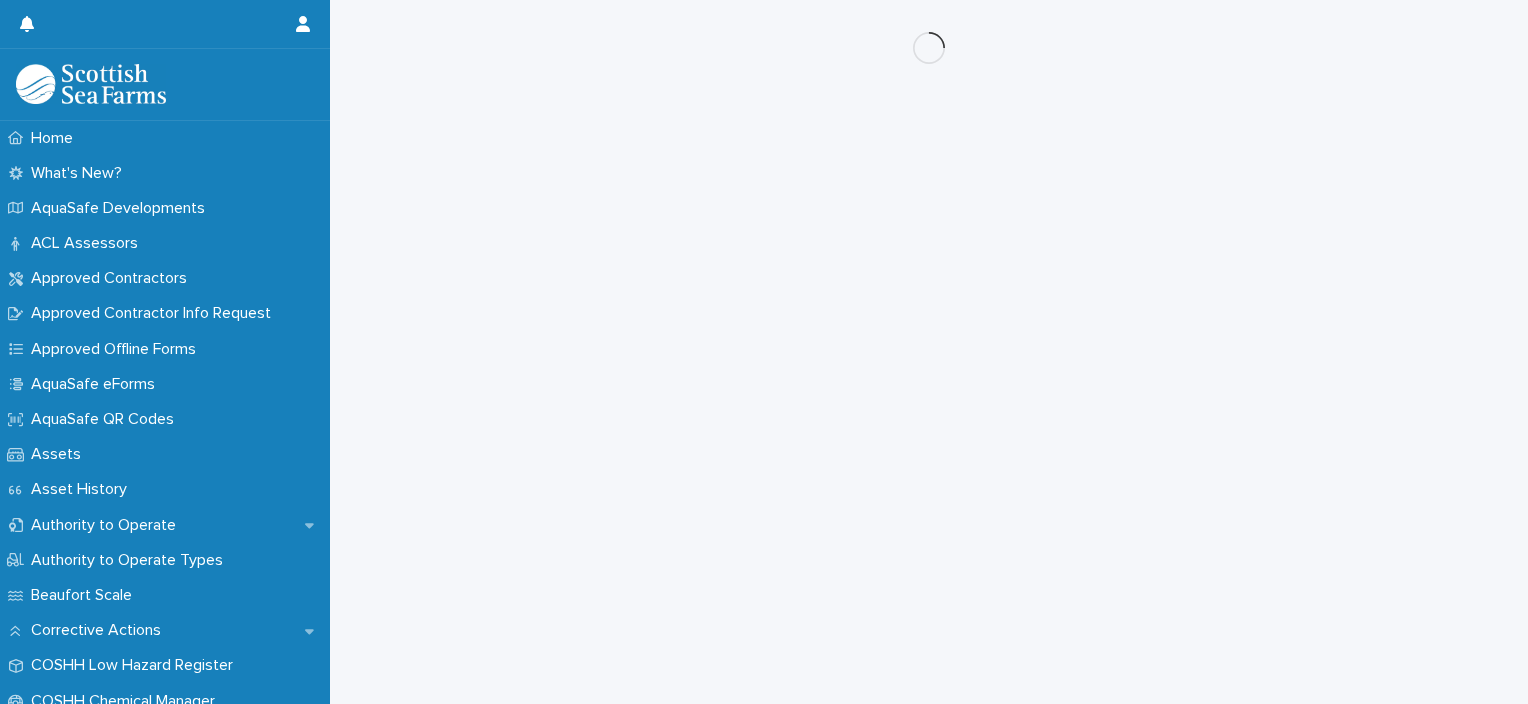 scroll, scrollTop: 0, scrollLeft: 0, axis: both 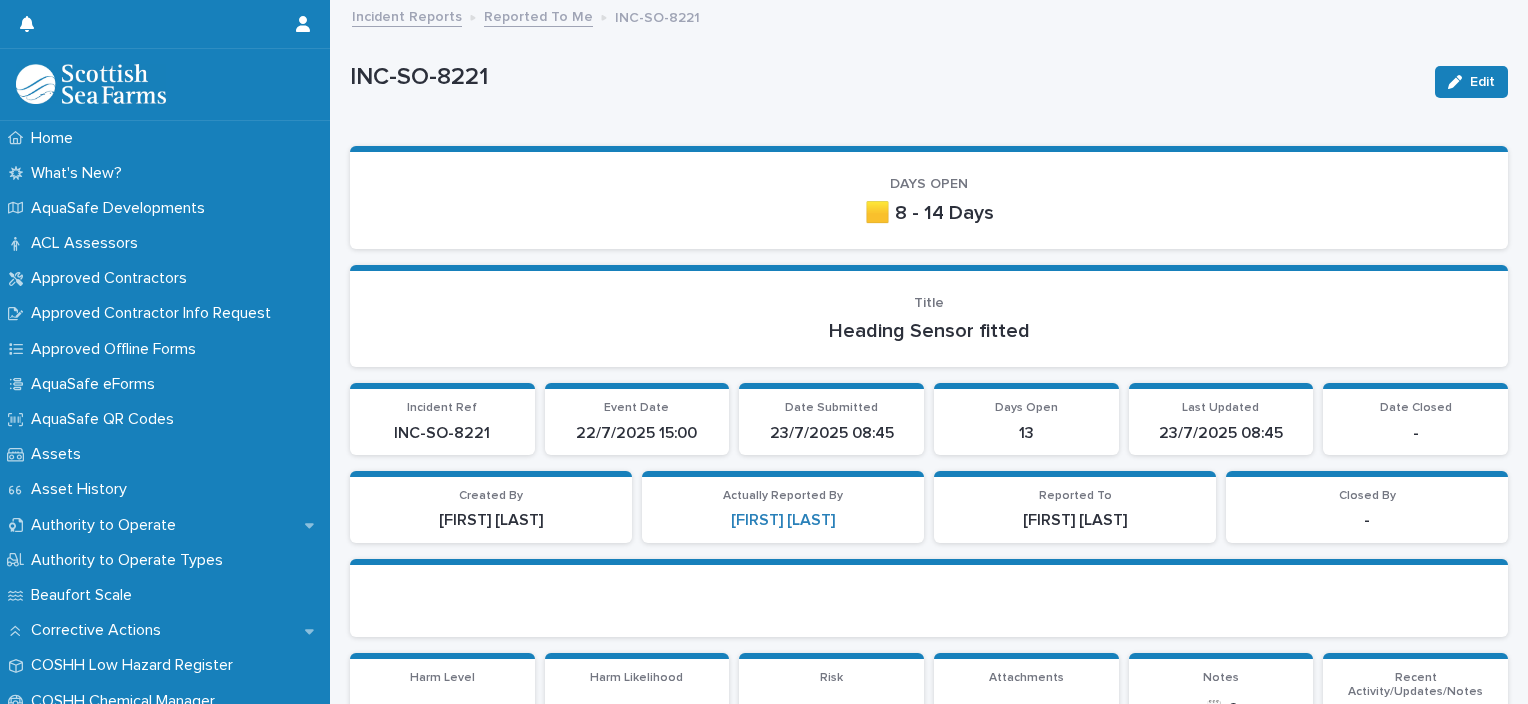 click on "Incident Ref INC-SO-8221 Event Date [DD]/[MM]/[YYYY] [HH]:[MM] Date Submitted [DD]/[MM]/[YYYY] [HH]:[MM] Days Open 13 Last Updated [DD]/[MM]/[YYYY] [HH]:[MM] Date Closed - Created By [FIRST] [LAST] Actually Reported By [FIRST] [LAST] Reported To [FIRST] [LAST] Closed By - Harm Level - Harm Likelihood - Risk - Attachments Notes 🗒️ 0 Recent Activity/Updates/Notes Print Report (Testing) ••• 🟥 Open 🟨 On Hold 🟩 Closed This incident was reportable to (N/A if blank) - Incident Information Report Type Safety Observation Event Date [DD]/[MM]/[YYYY] [HH]:[MM] Location of Incident Orkney/Houton Pier Accident Book Ref - Reported to [FIRST] [LAST]" at bounding box center [929, 2731] 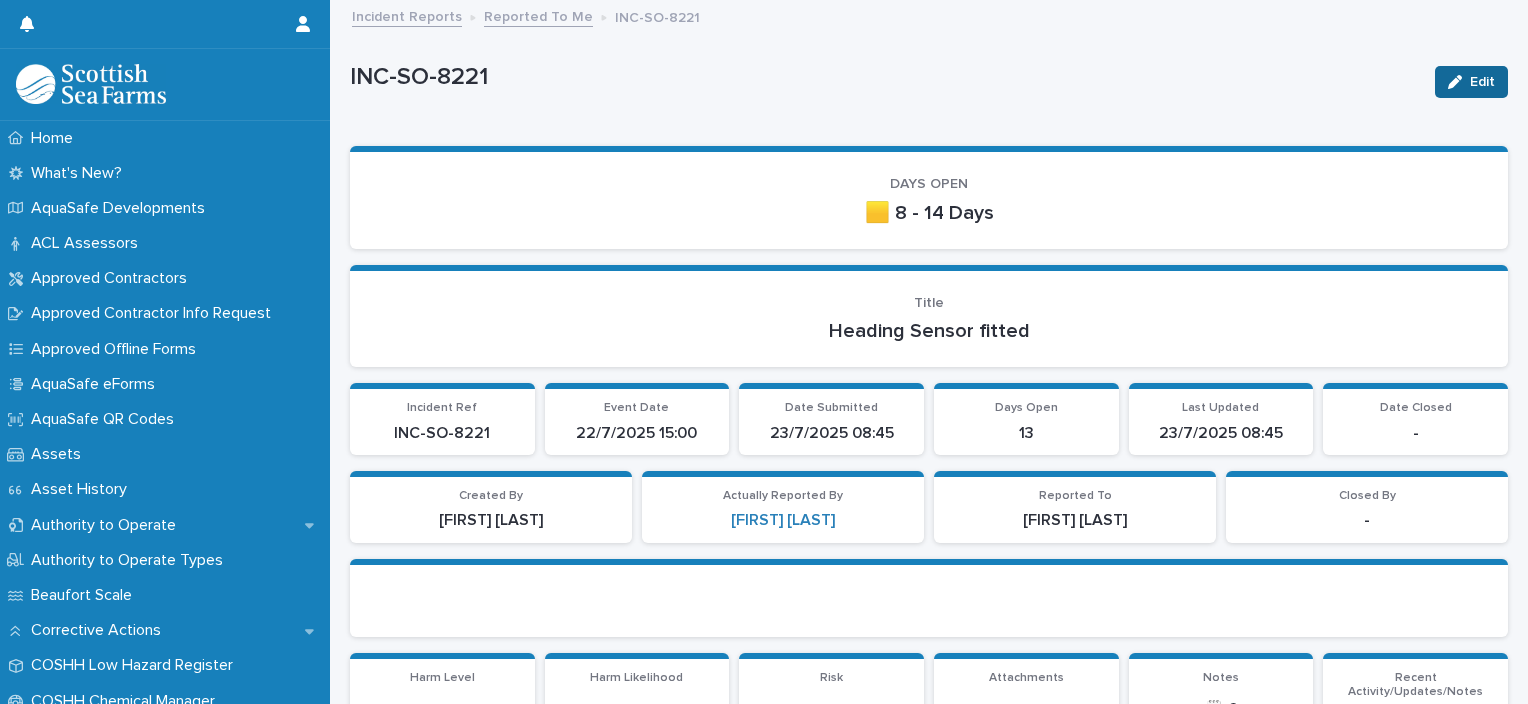 click on "Edit" at bounding box center (1471, 82) 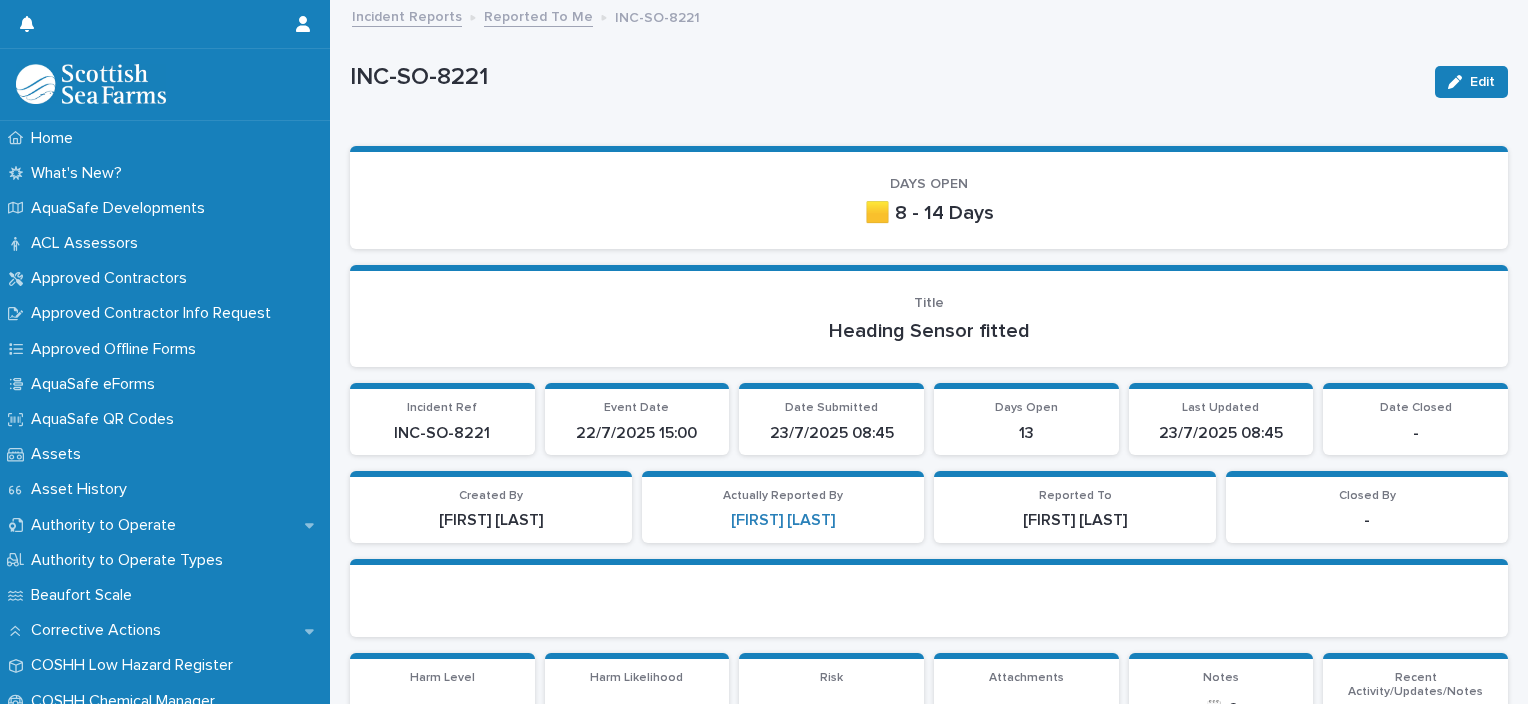 scroll, scrollTop: 616, scrollLeft: 0, axis: vertical 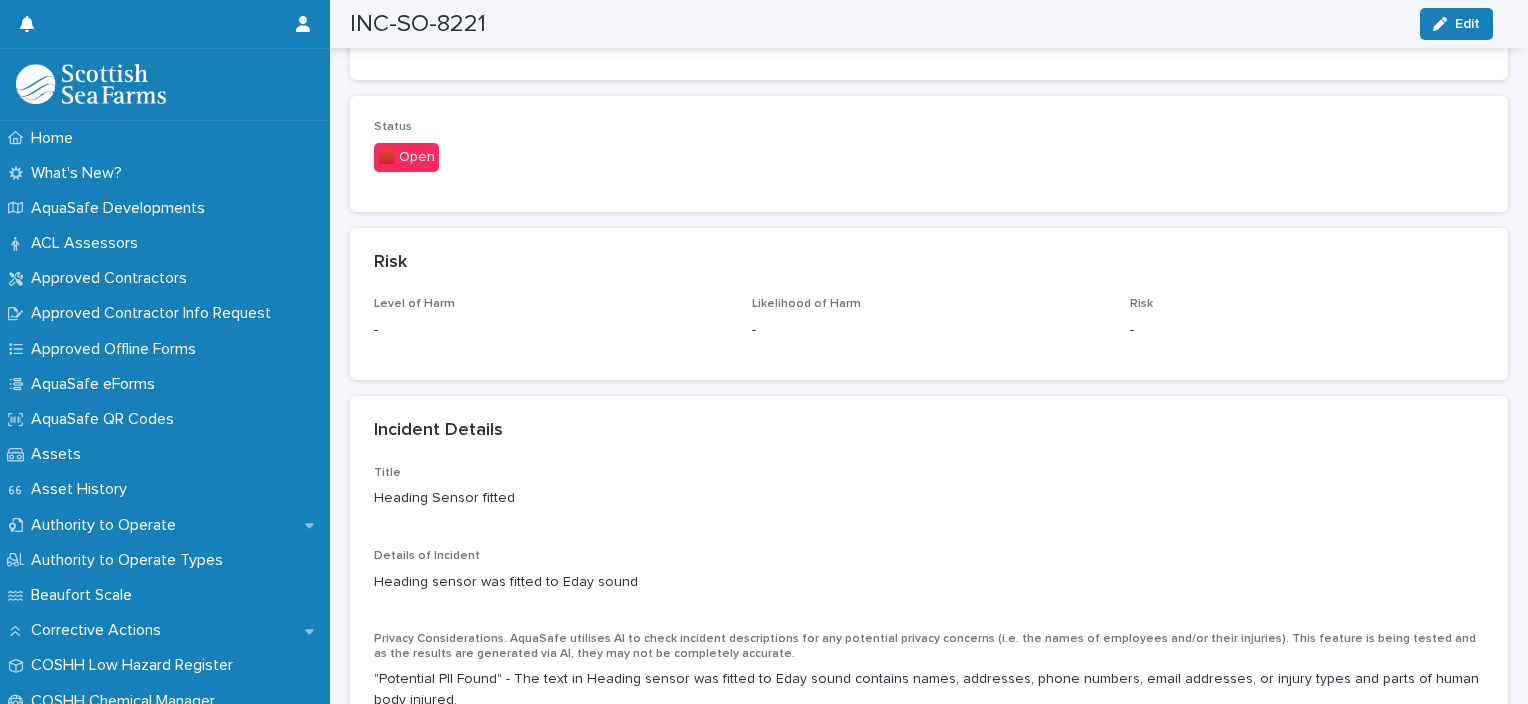 click on "🟥 Open" at bounding box center [406, 157] 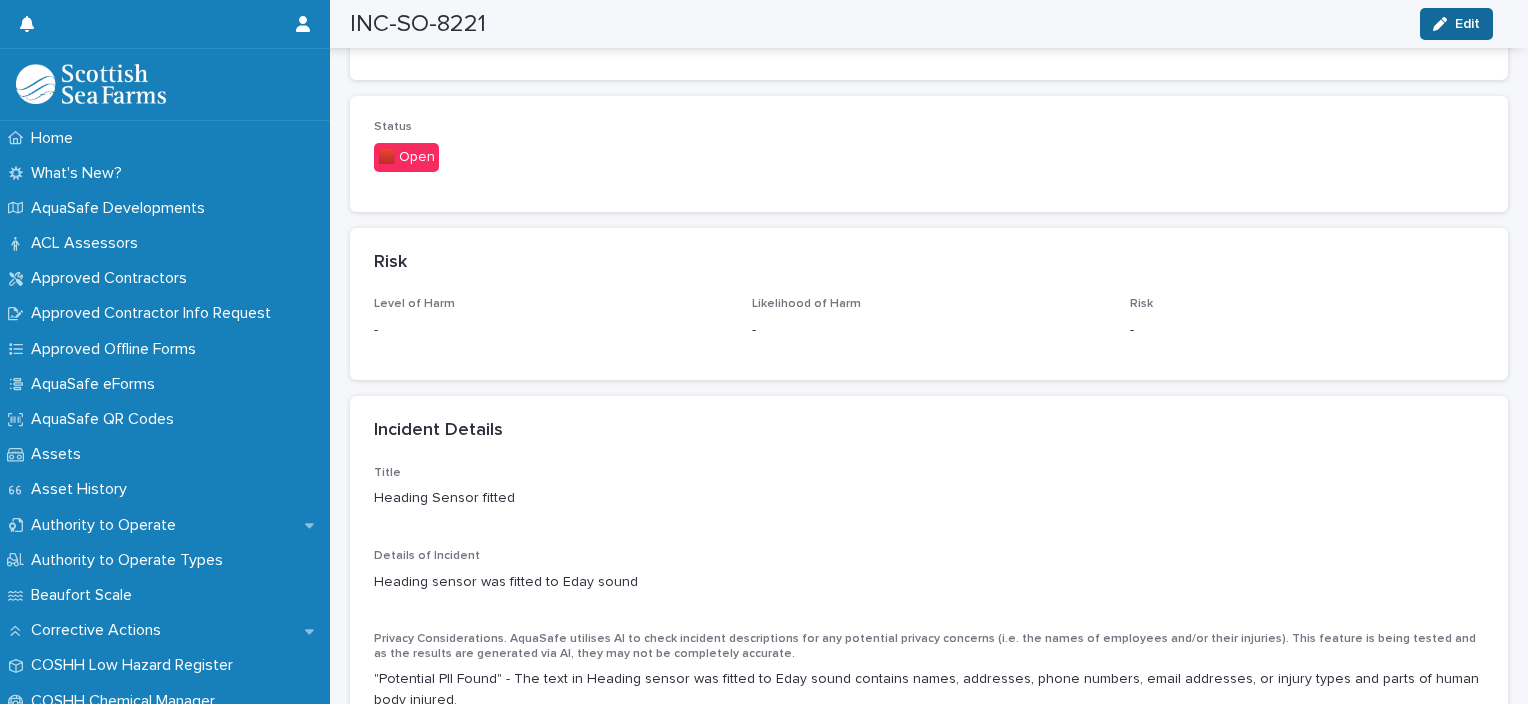 click on "Edit" at bounding box center [1467, 24] 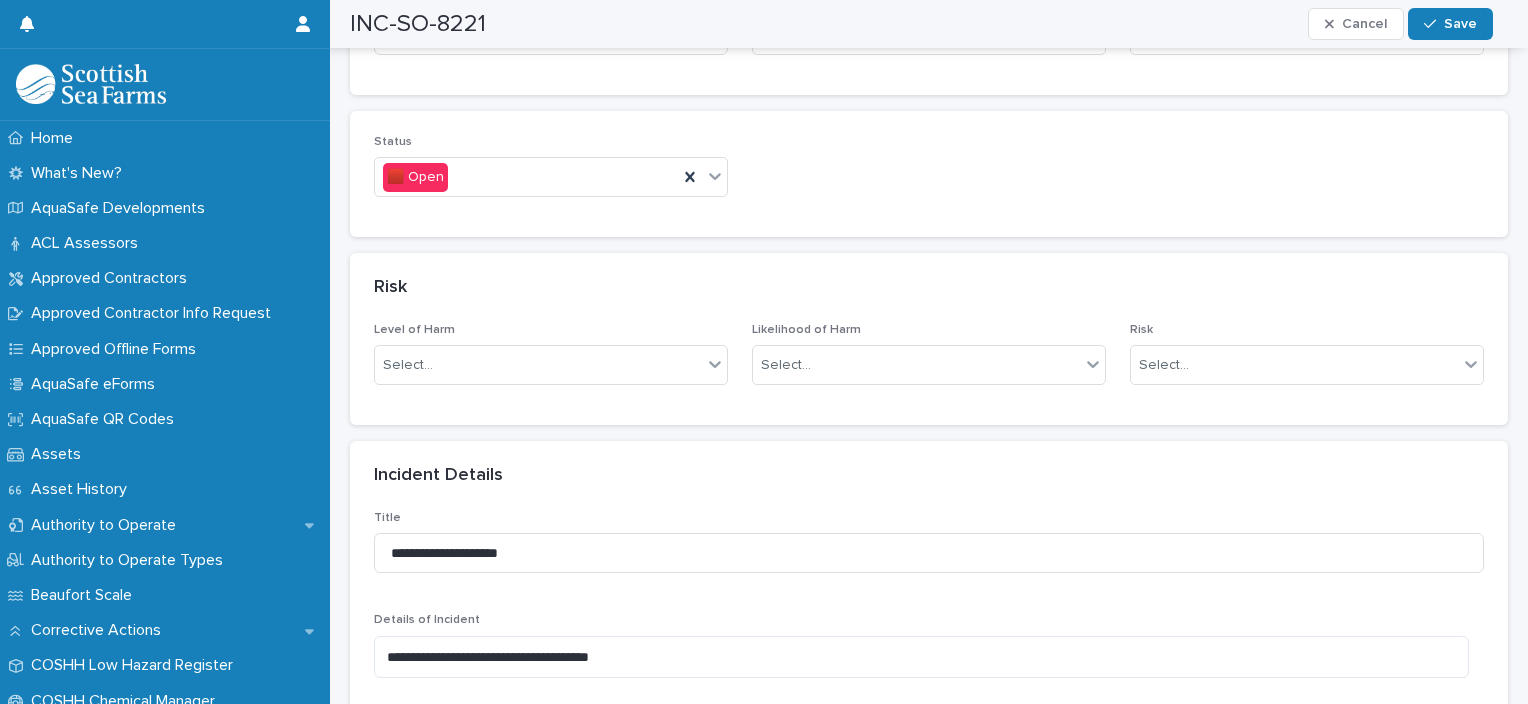 click on "Status 🟥 Open" at bounding box center [929, 174] 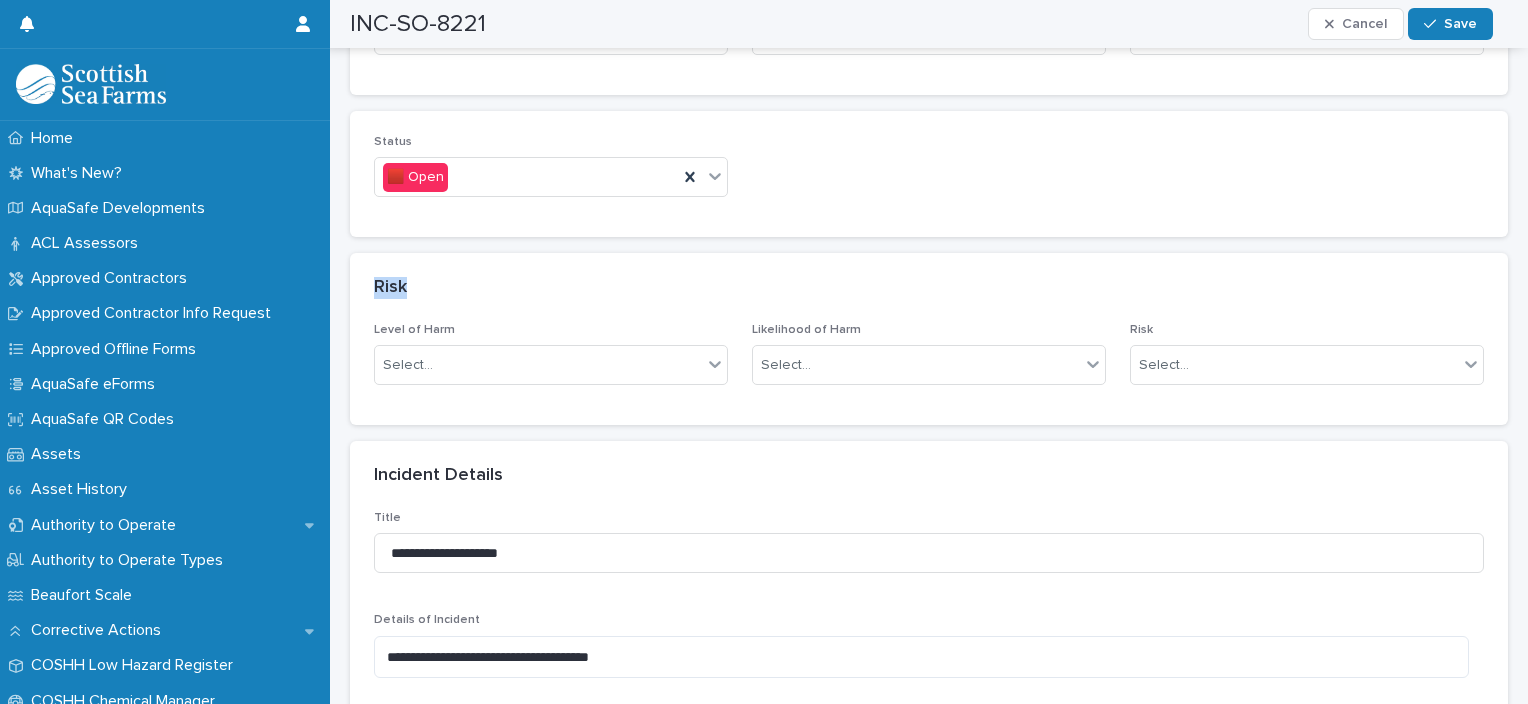 click on "Status 🟥 Open" at bounding box center (929, 174) 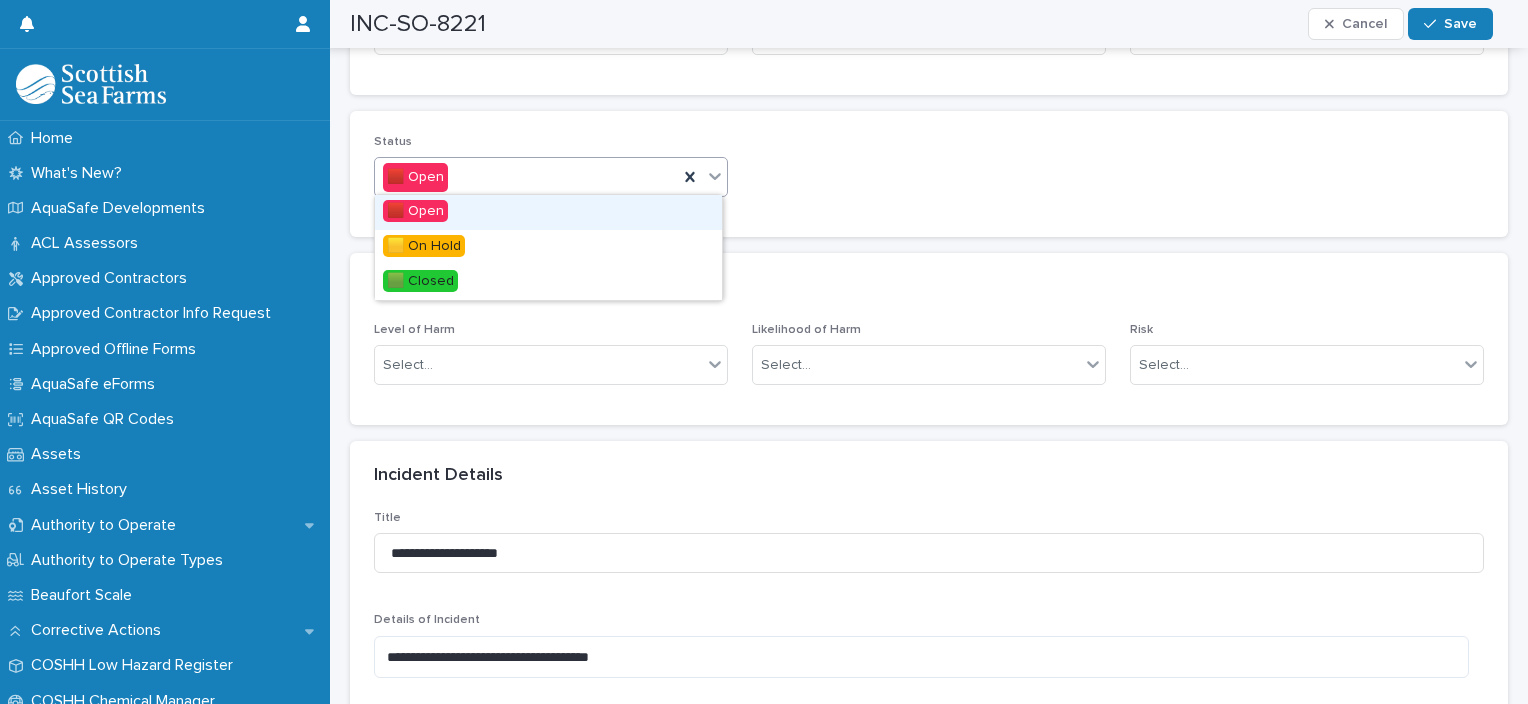 drag, startPoint x: 731, startPoint y: 164, endPoint x: 712, endPoint y: 168, distance: 19.416489 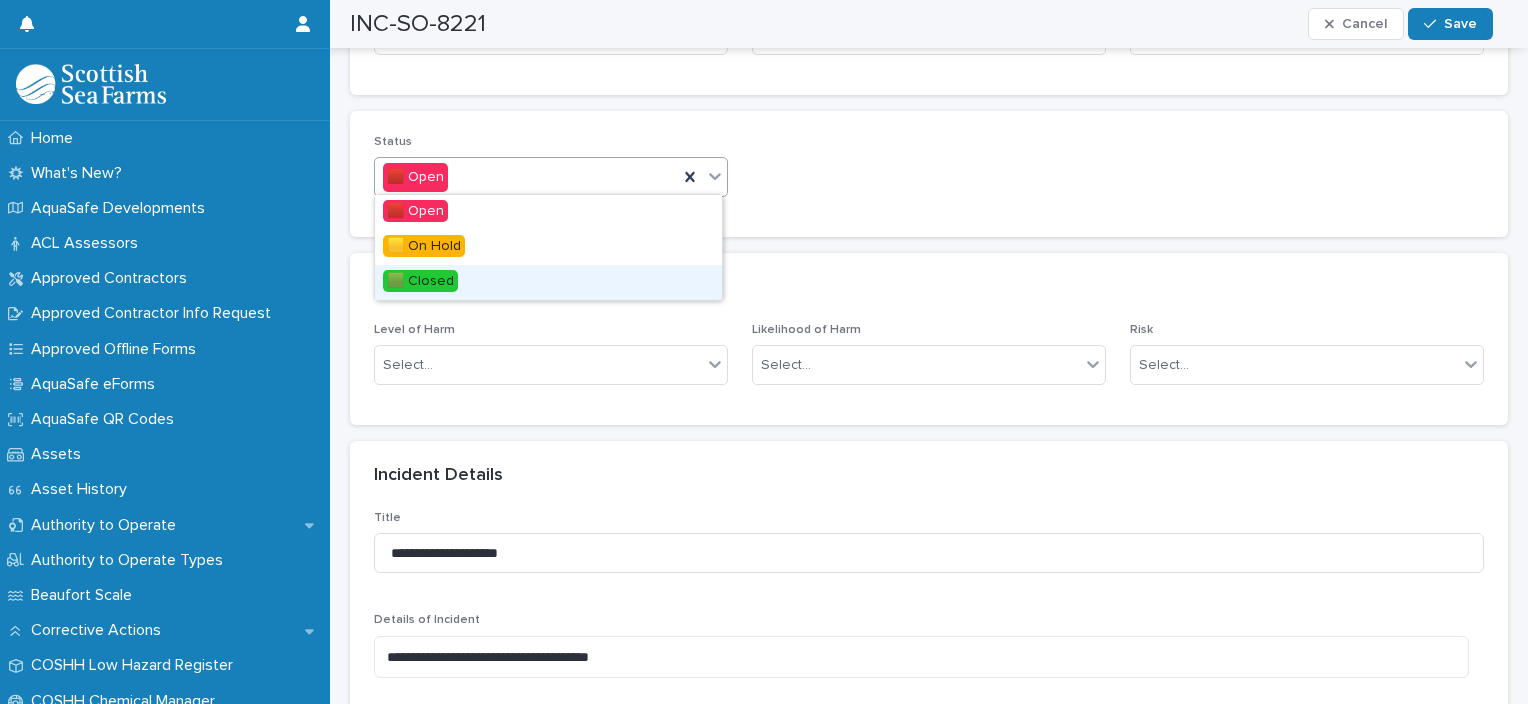 click on "🟩 Closed" at bounding box center [548, 282] 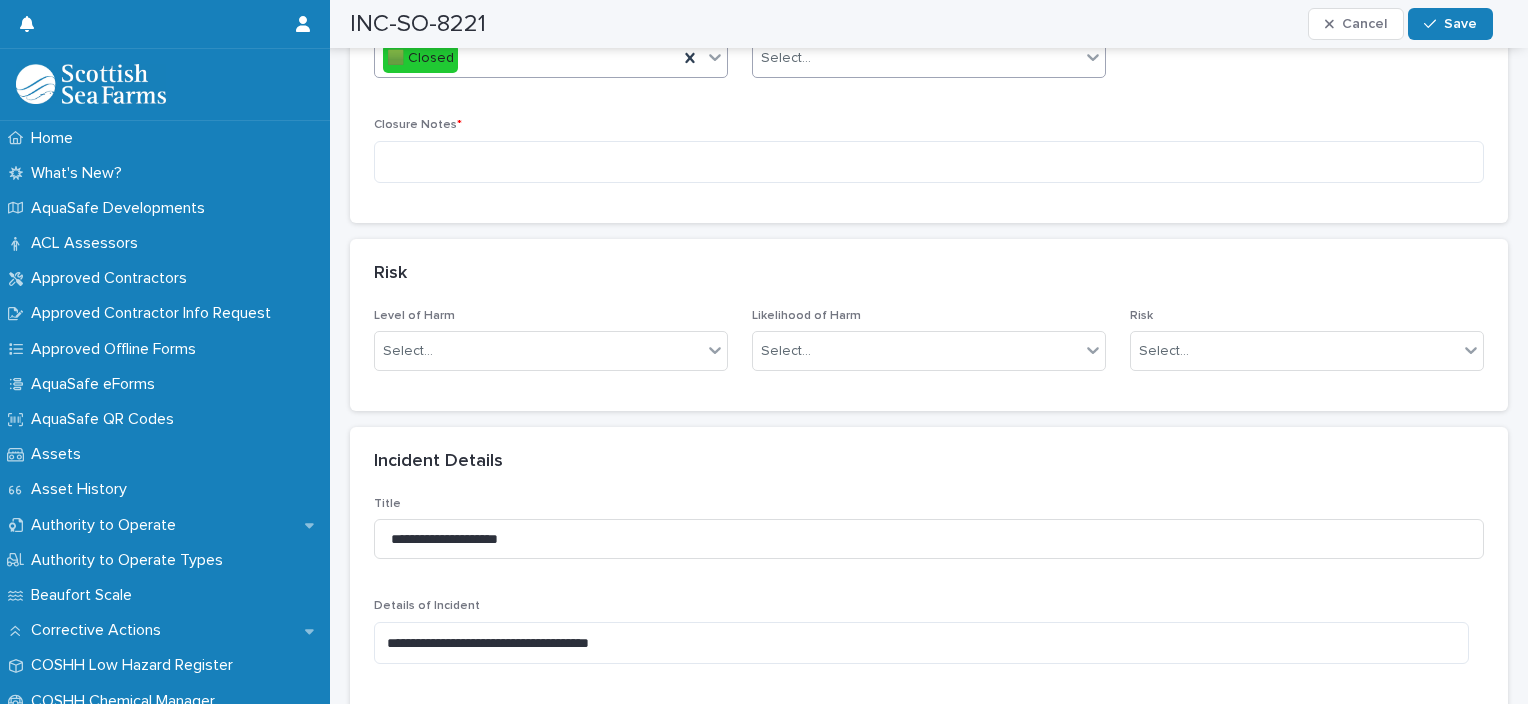 click on "Select..." at bounding box center [916, 58] 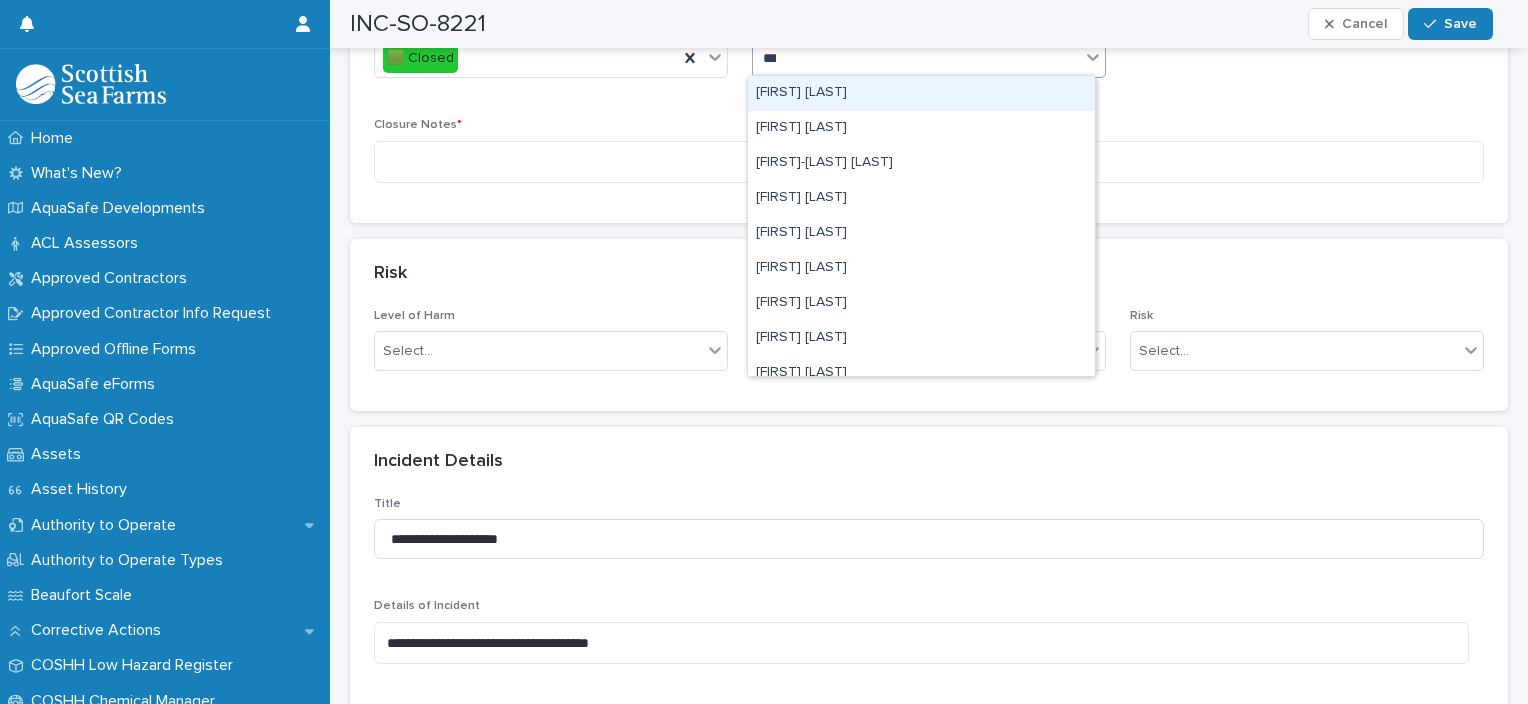 type on "****" 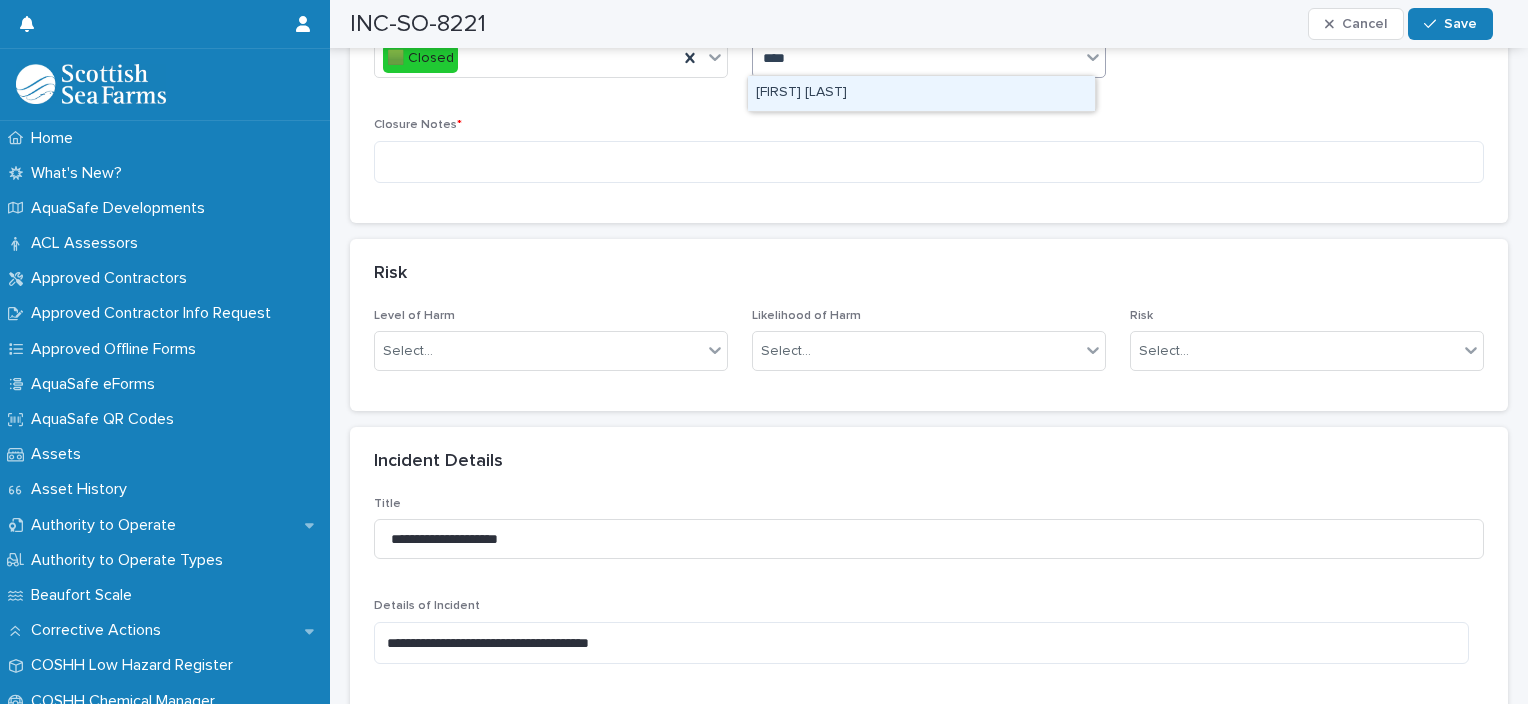 click on "[FIRST] [LAST]" at bounding box center (921, 93) 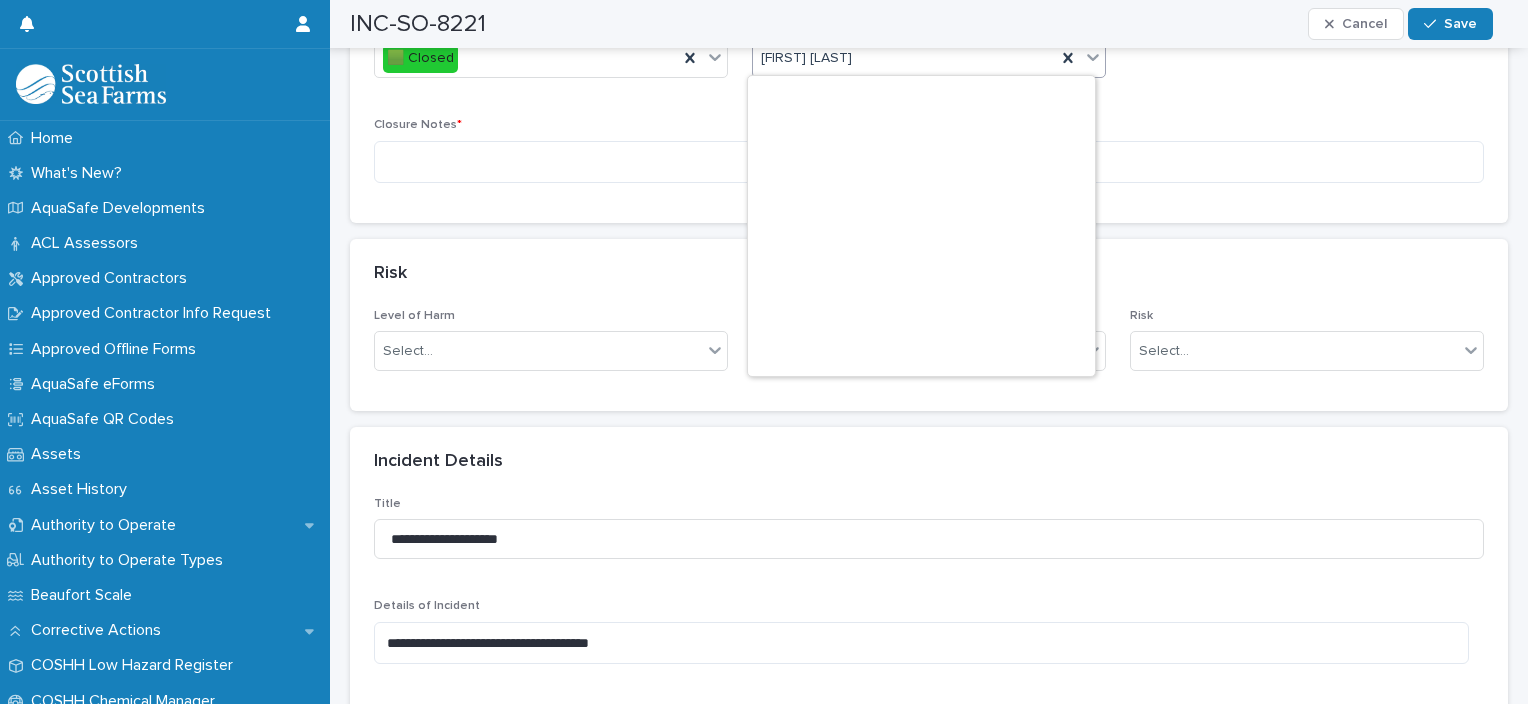 click on "[FIRST] [LAST]" at bounding box center (929, 58) 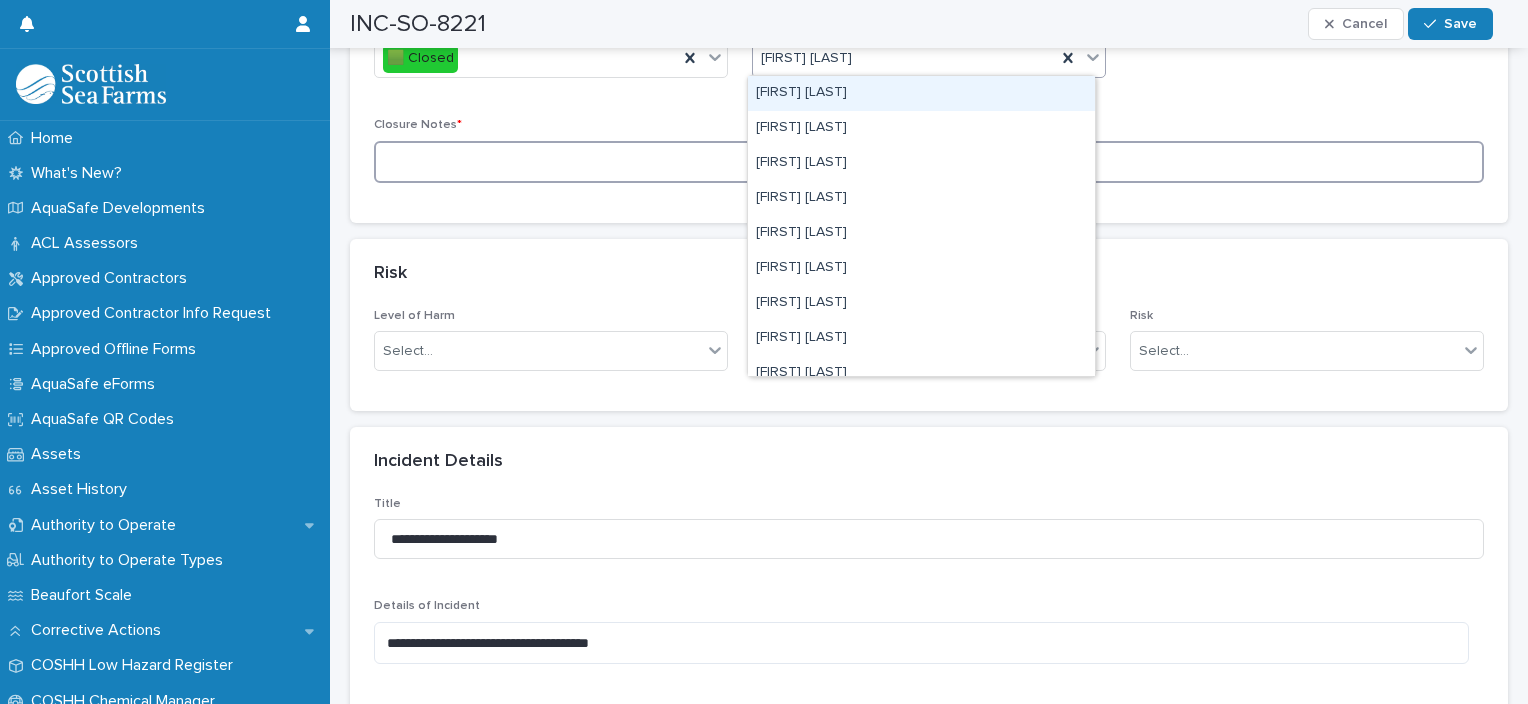 click at bounding box center [929, 162] 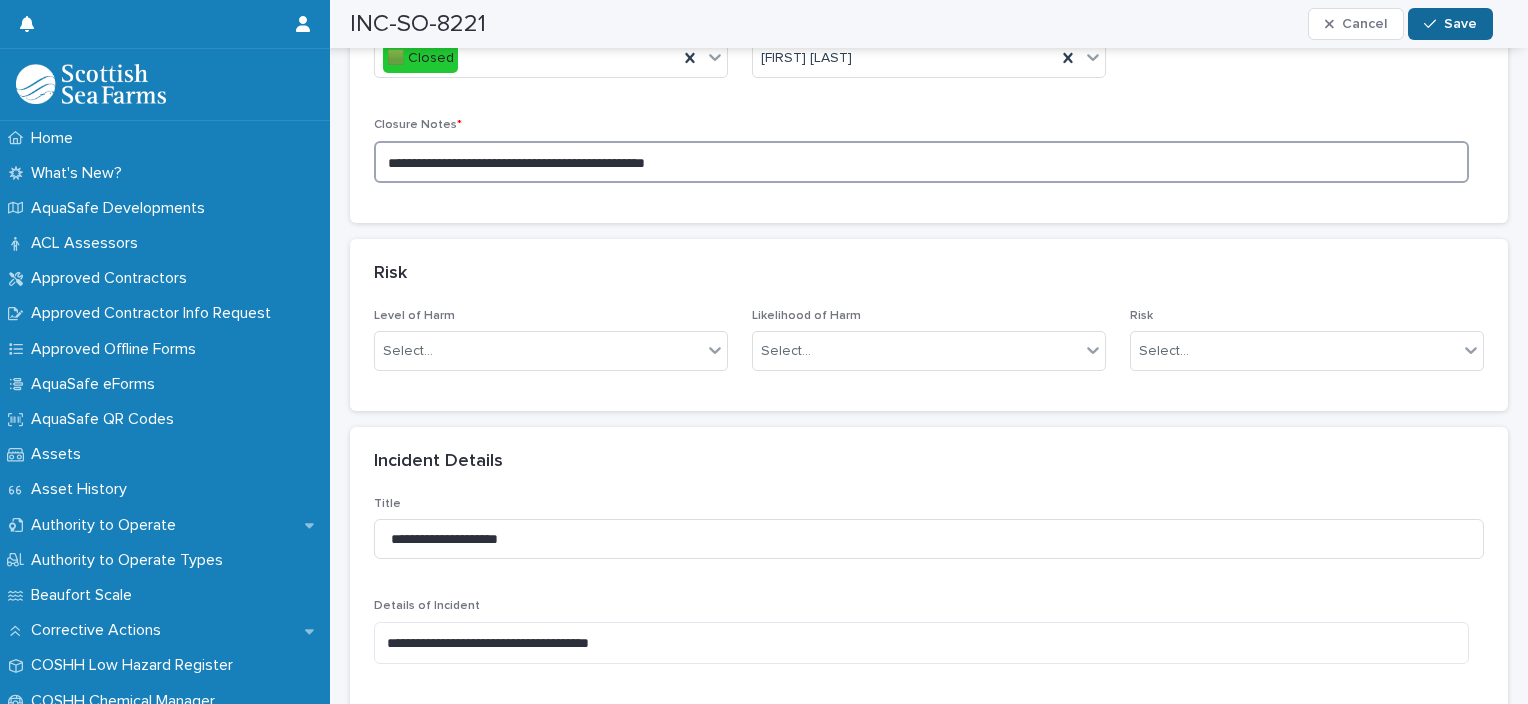 type on "**********" 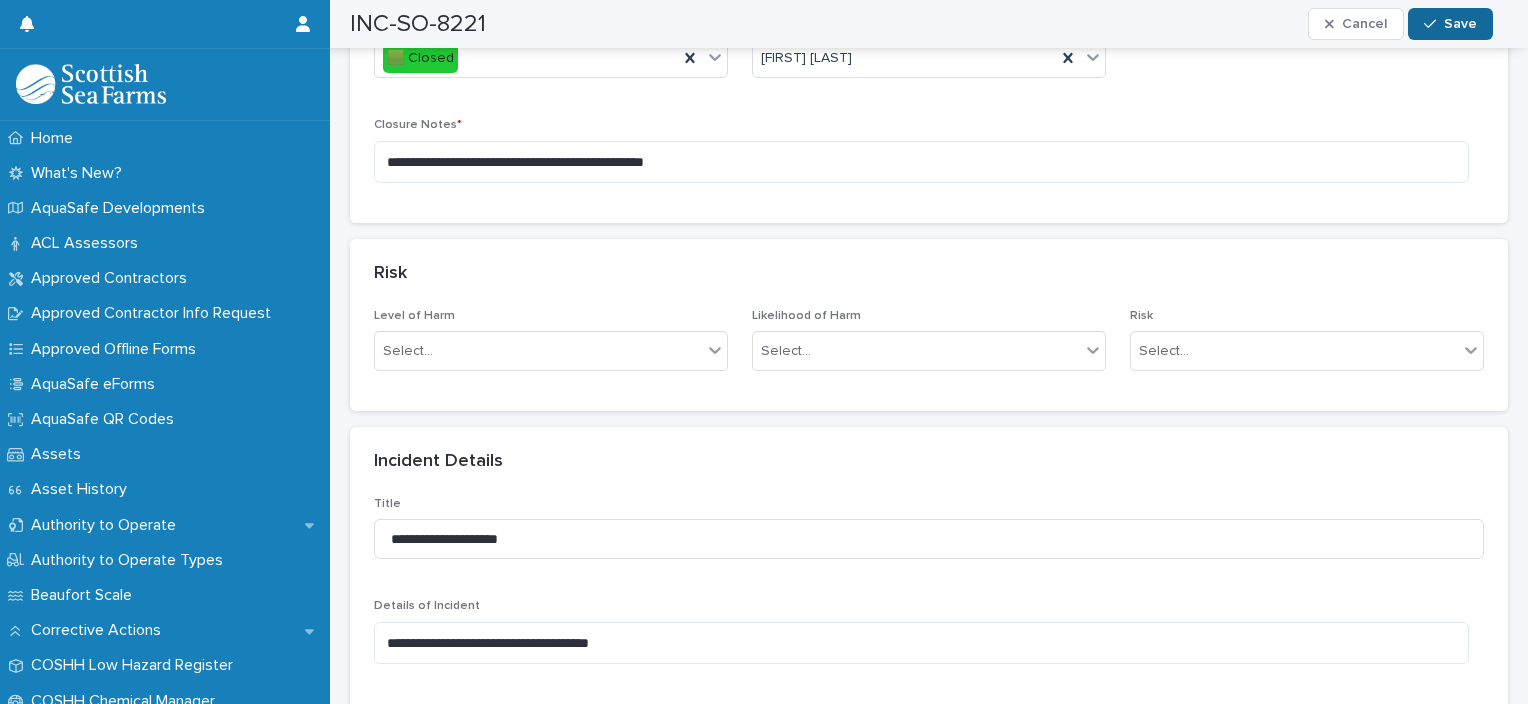 click on "Save" at bounding box center [1450, 24] 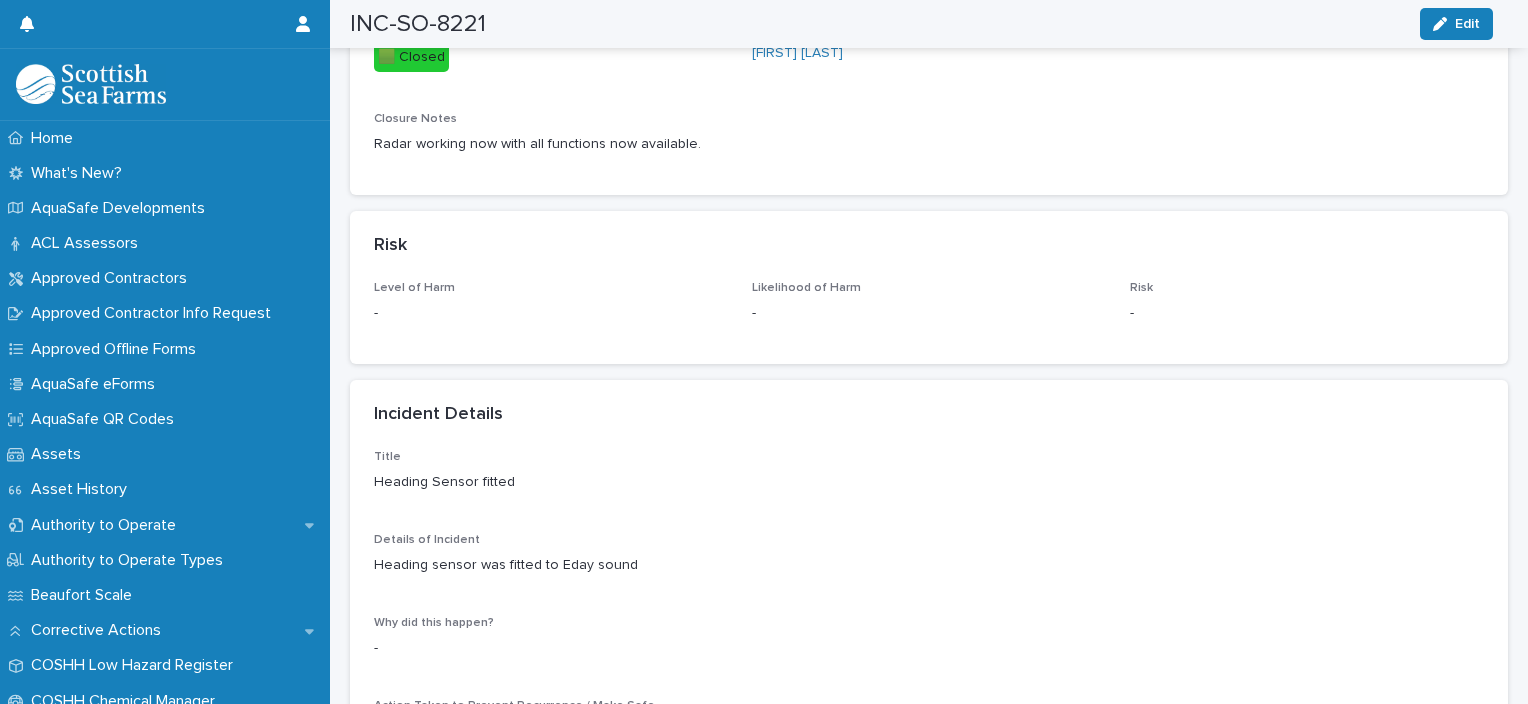 click on "Edit" at bounding box center [1456, 24] 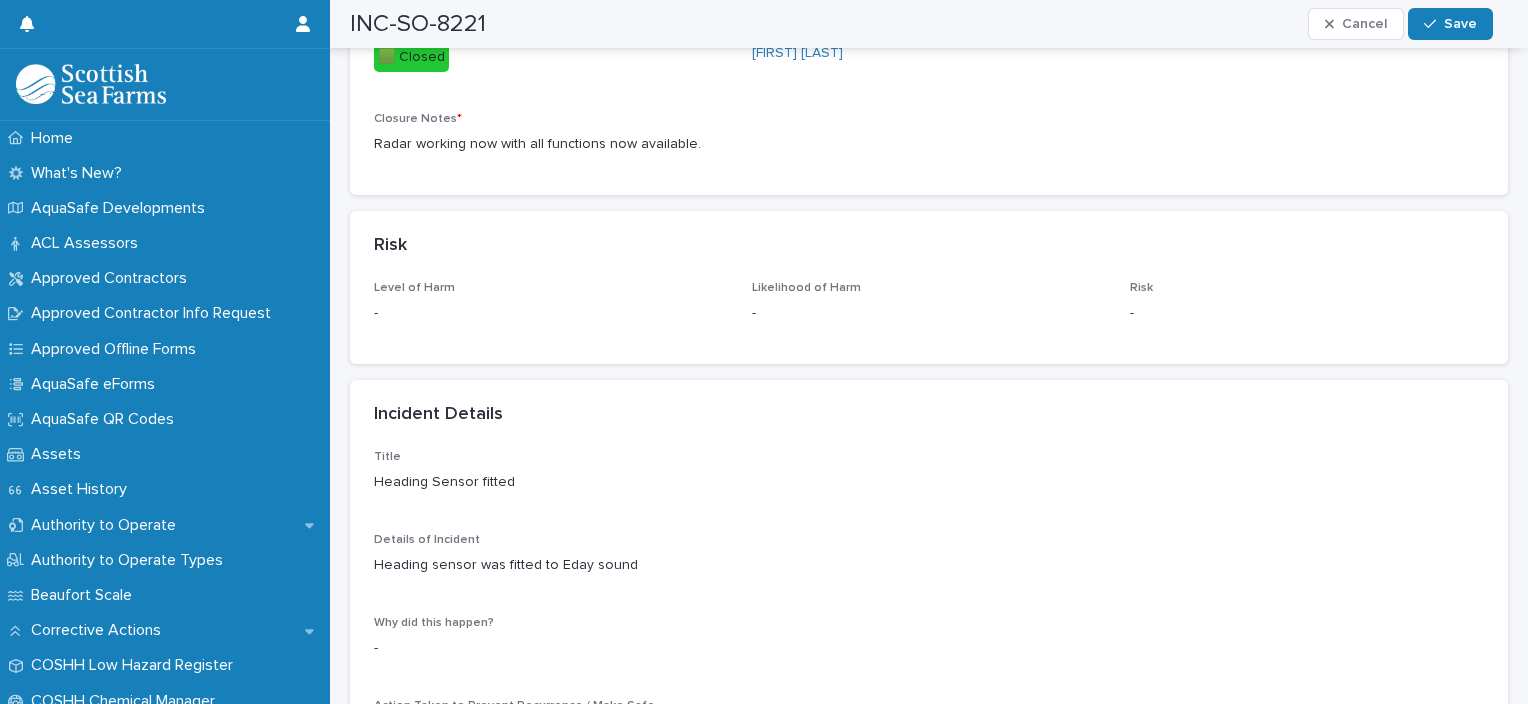 click on "Save" at bounding box center [1450, 24] 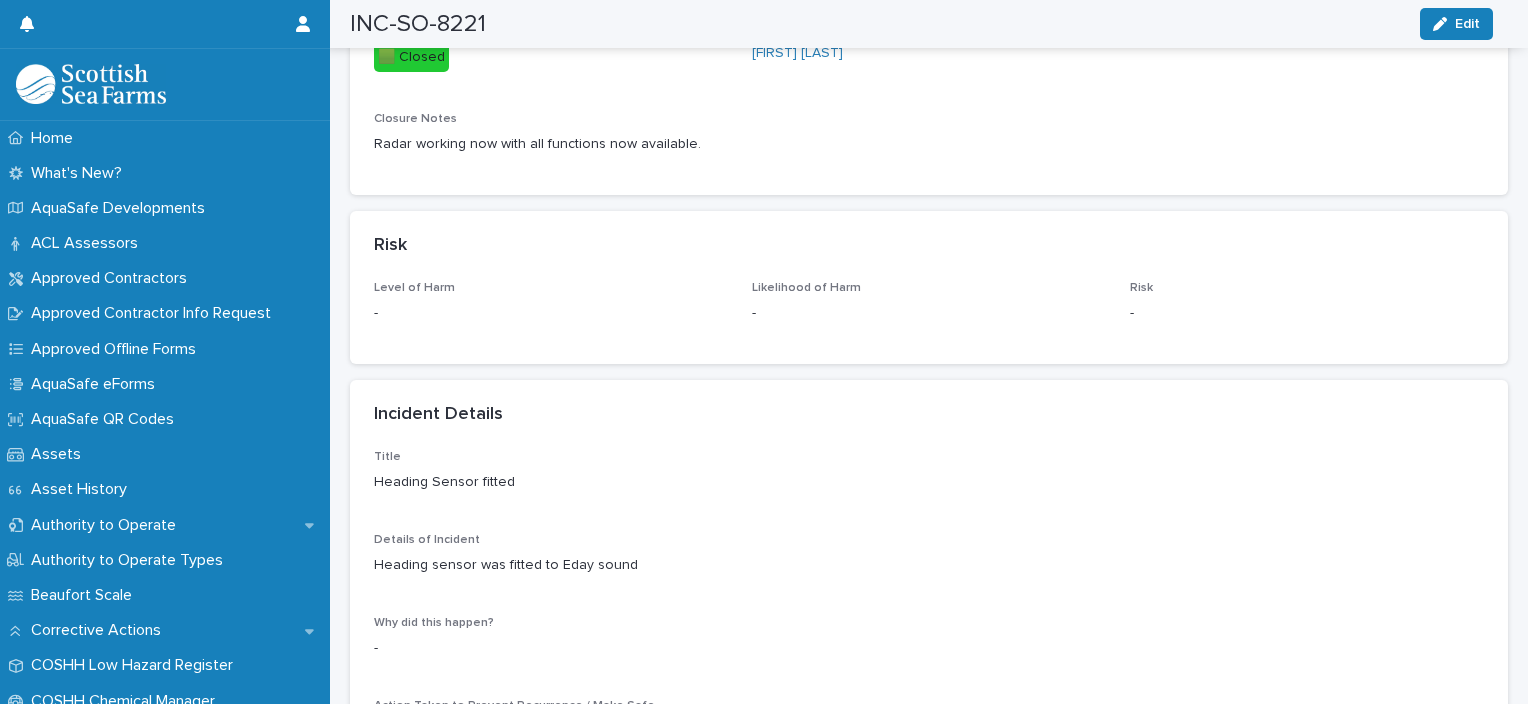 click on "Status 🟩 Closed Closed By [FIRST] [LAST] Closure Notes Radar working now with all functions now available." at bounding box center (929, 96) 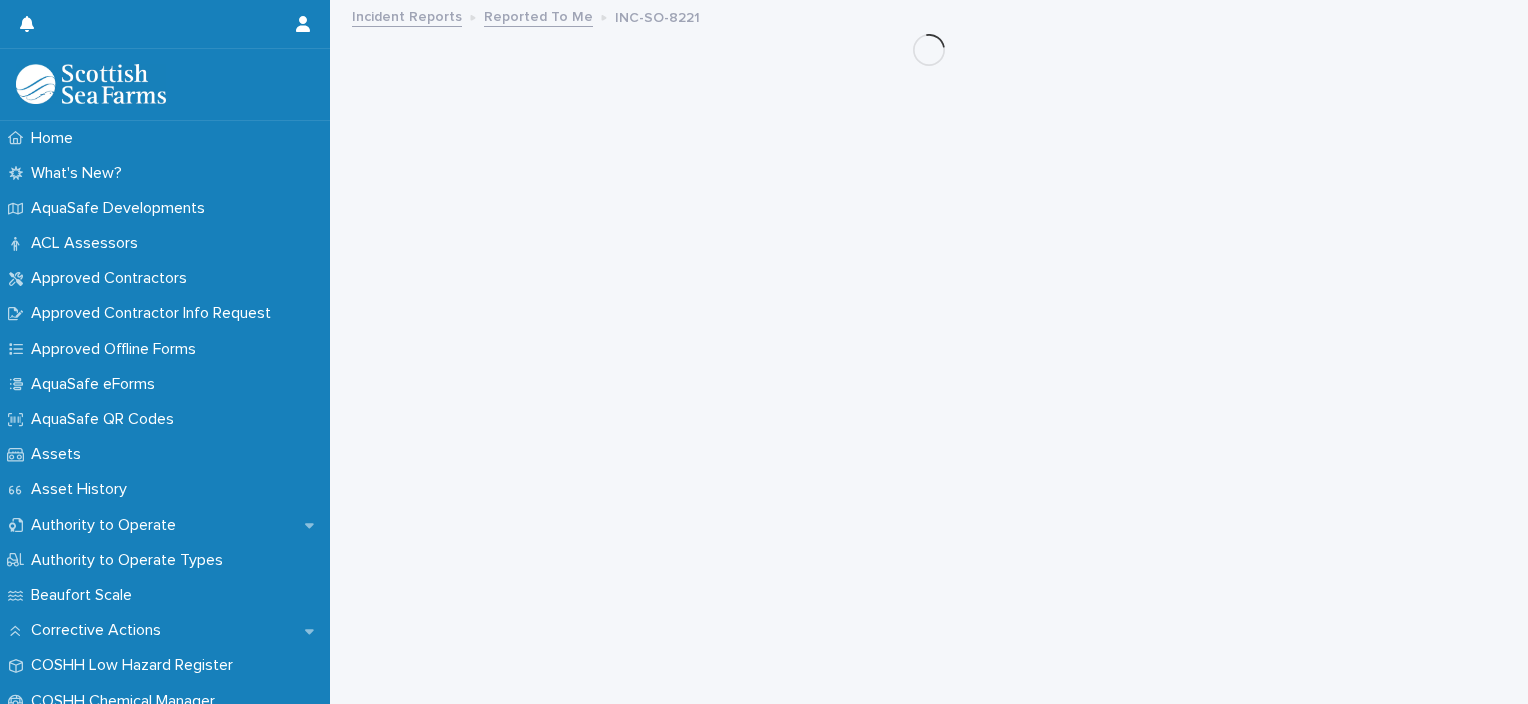 scroll, scrollTop: 0, scrollLeft: 0, axis: both 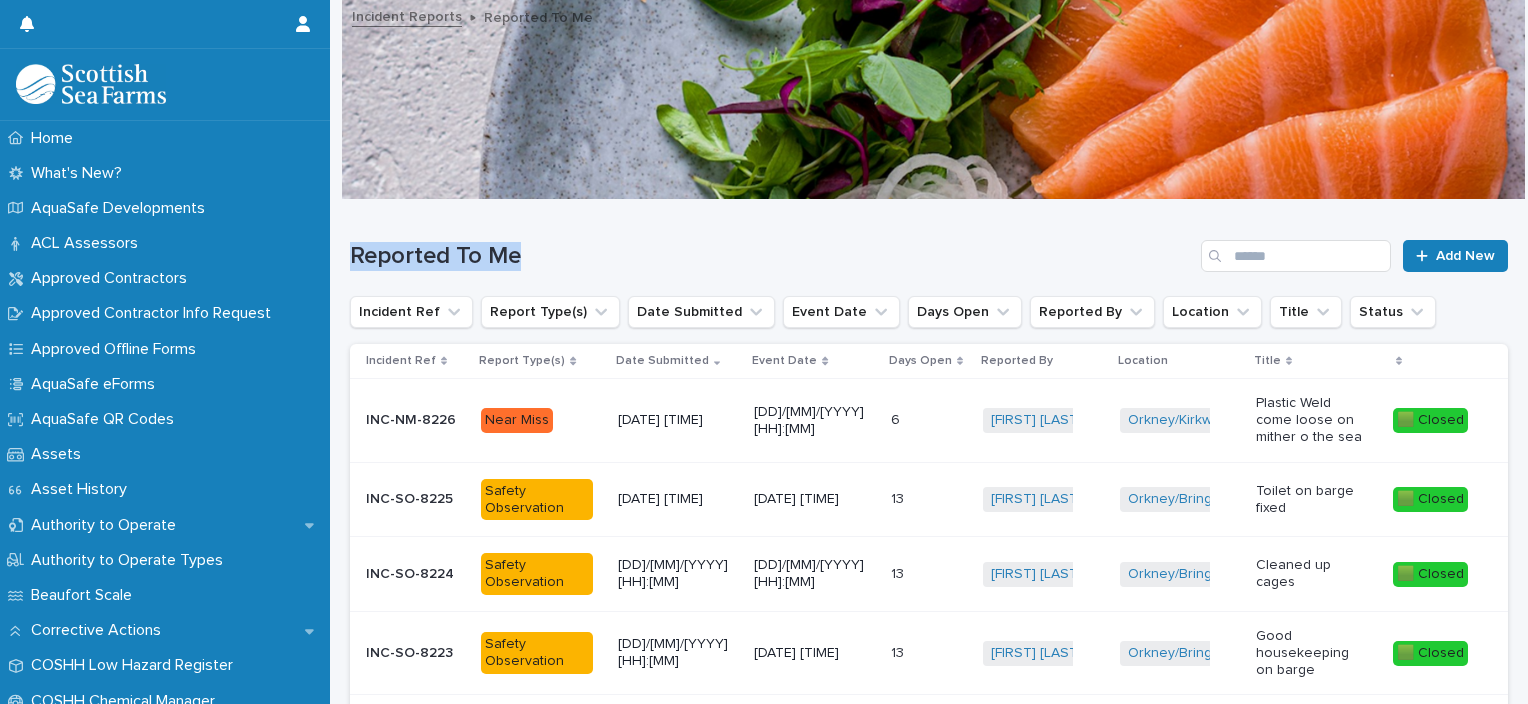 drag, startPoint x: 1268, startPoint y: 197, endPoint x: 1284, endPoint y: 206, distance: 18.35756 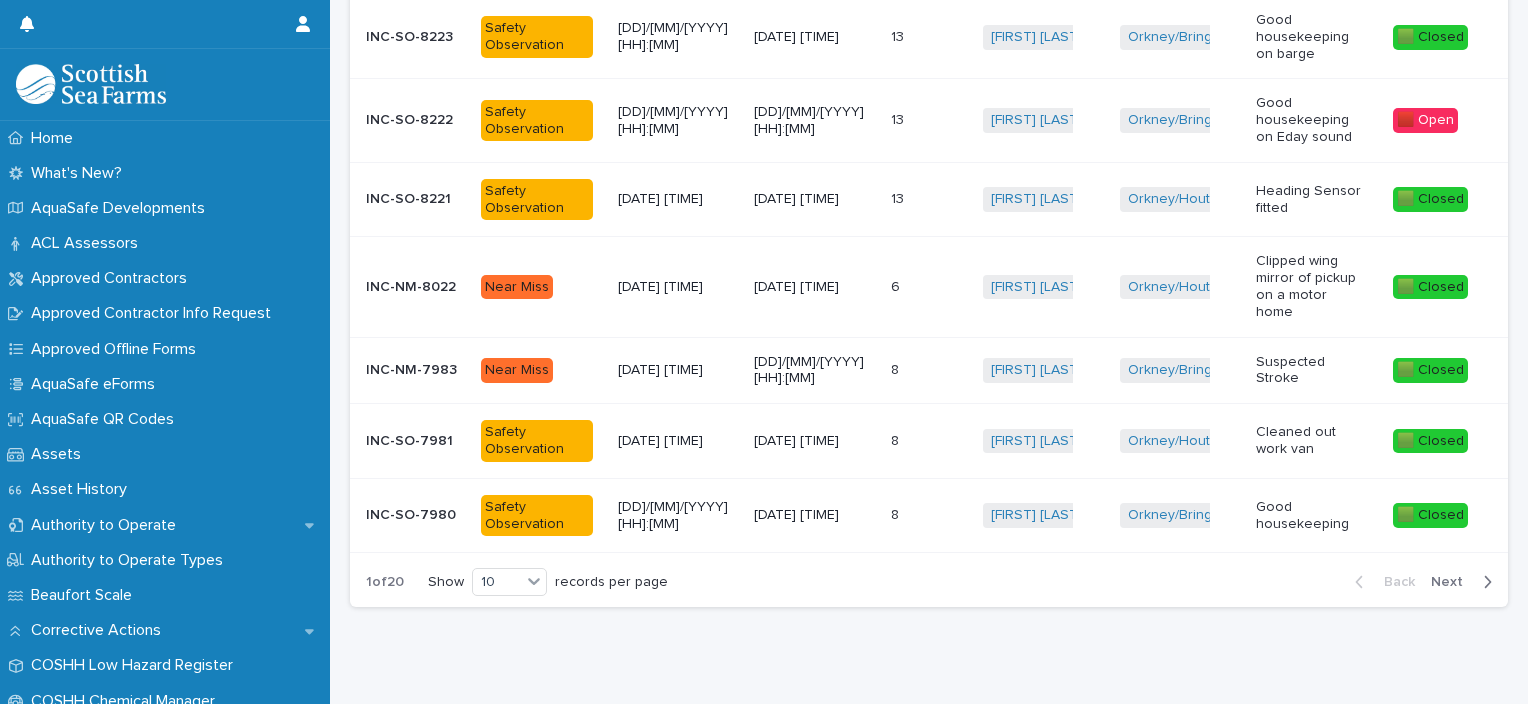 click on "🟥 Open" at bounding box center (1425, 120) 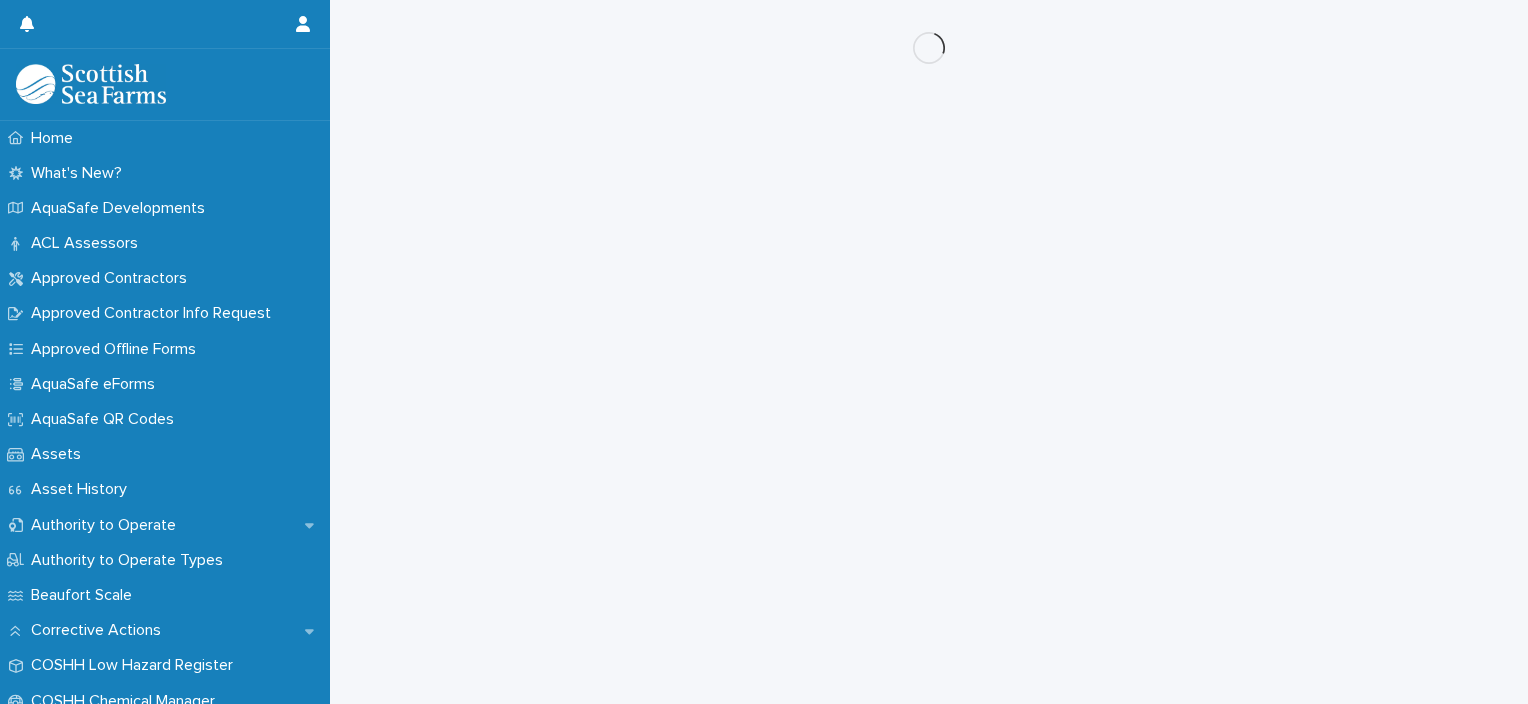 scroll, scrollTop: 0, scrollLeft: 0, axis: both 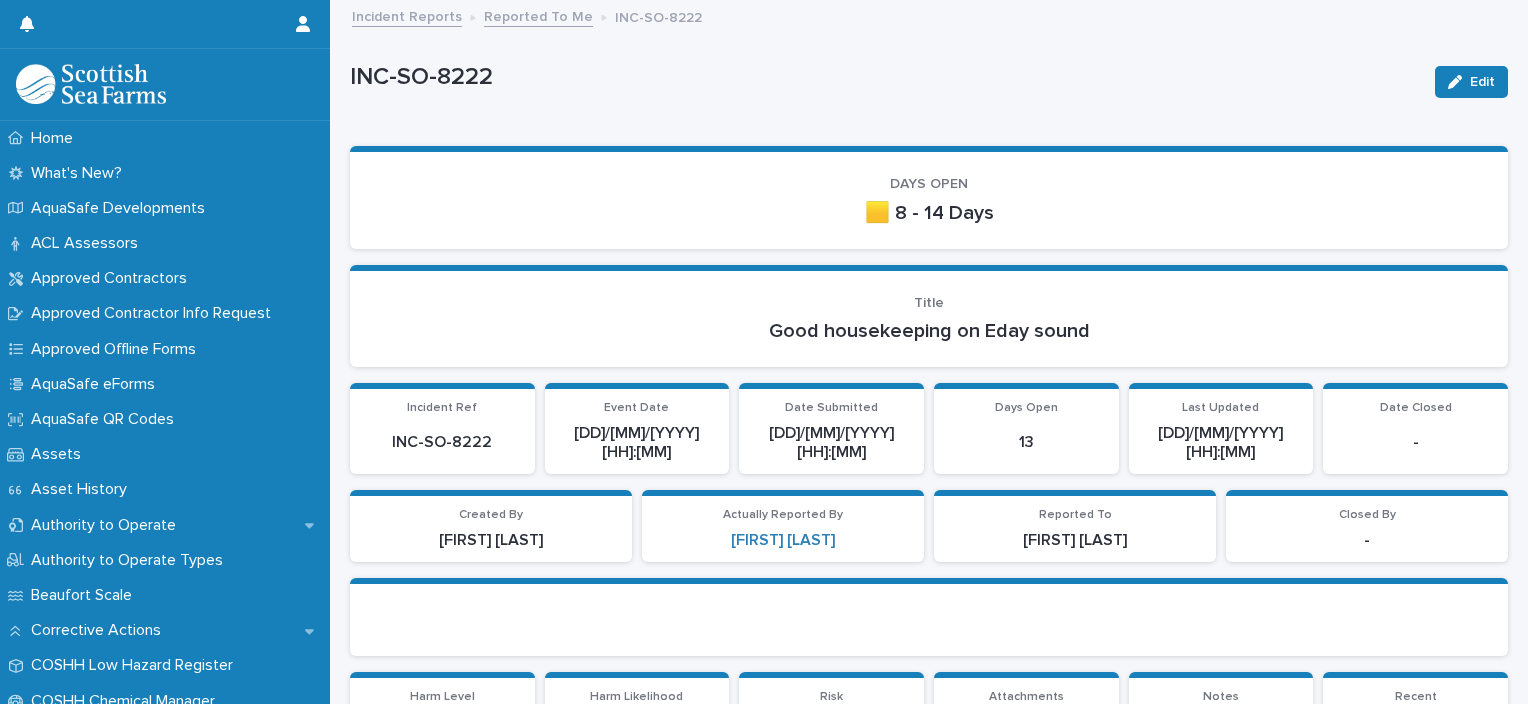 click on "Edit" at bounding box center (1467, 82) 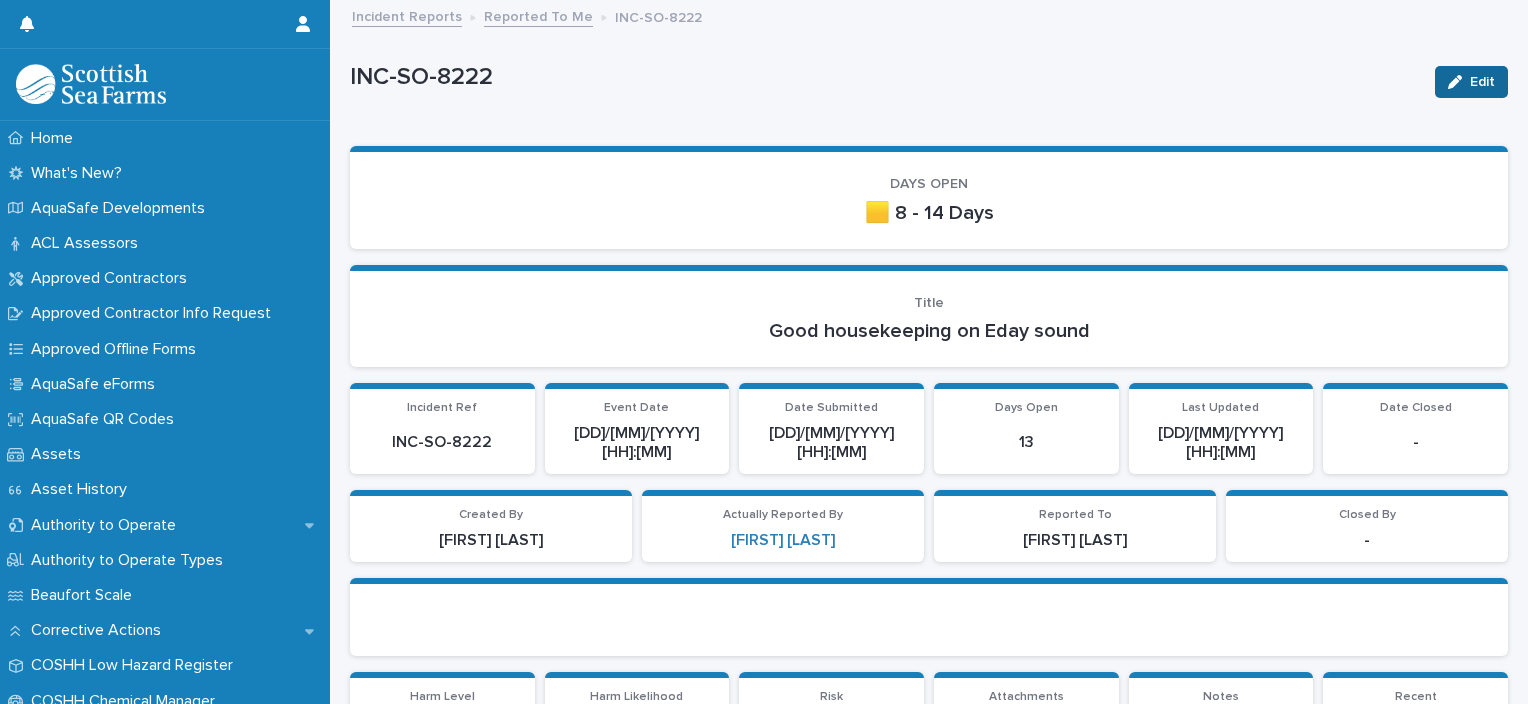 click 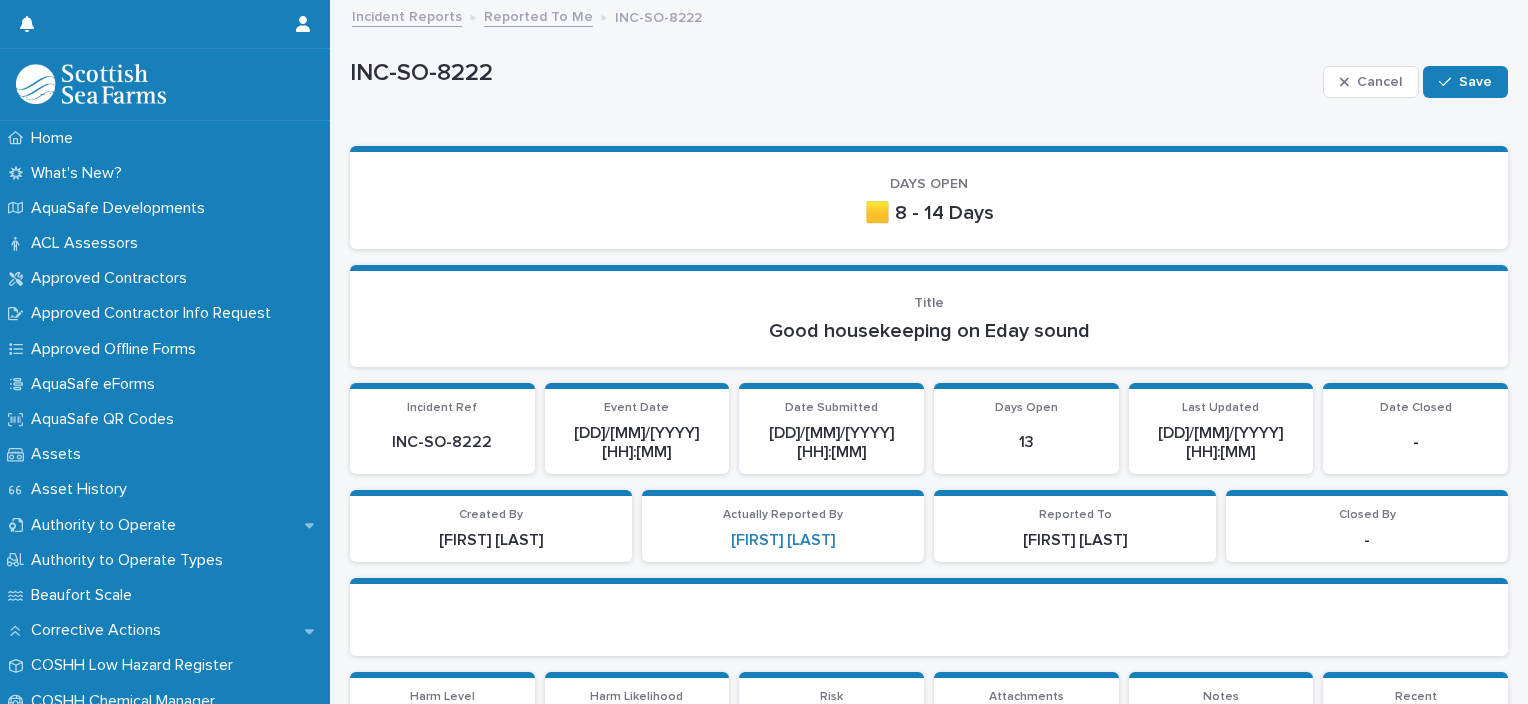 click on "Save" at bounding box center [1475, 82] 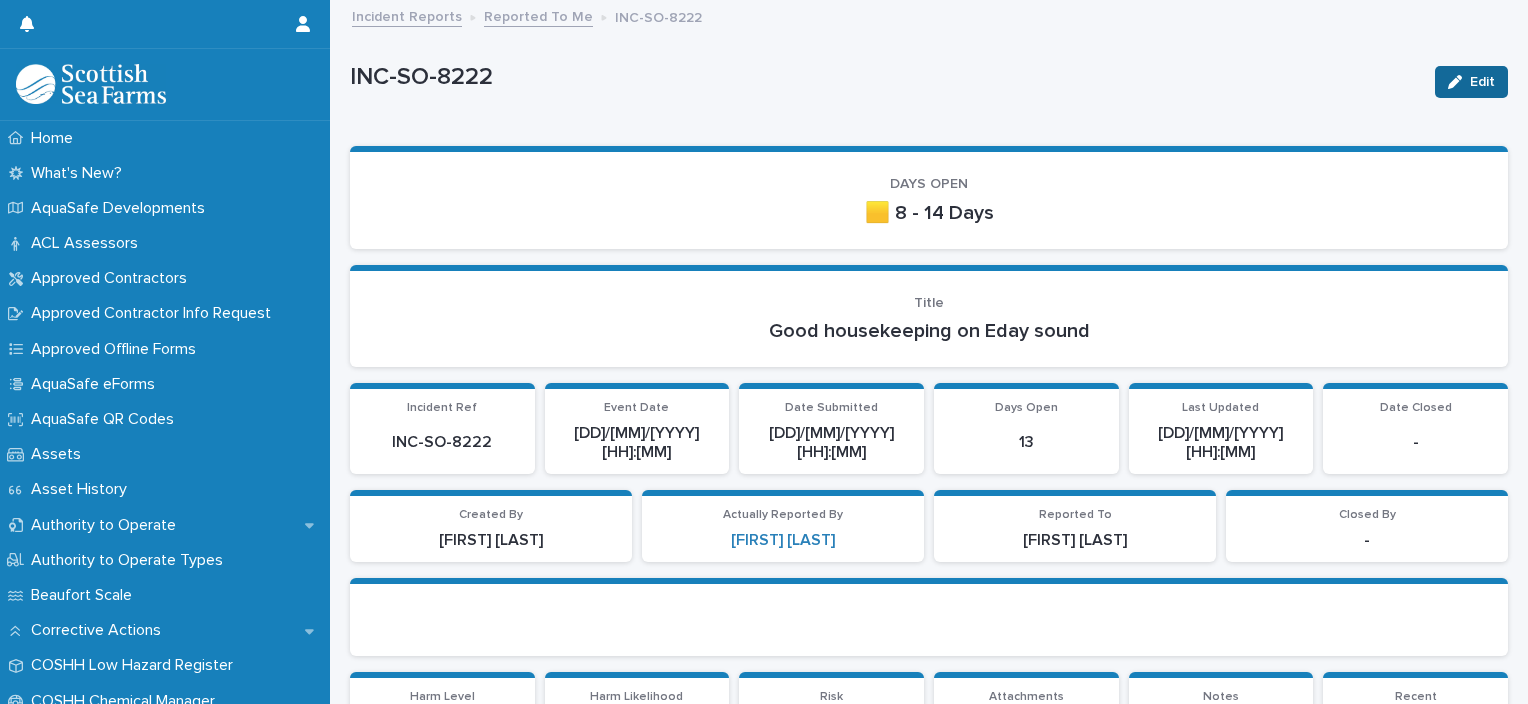 click 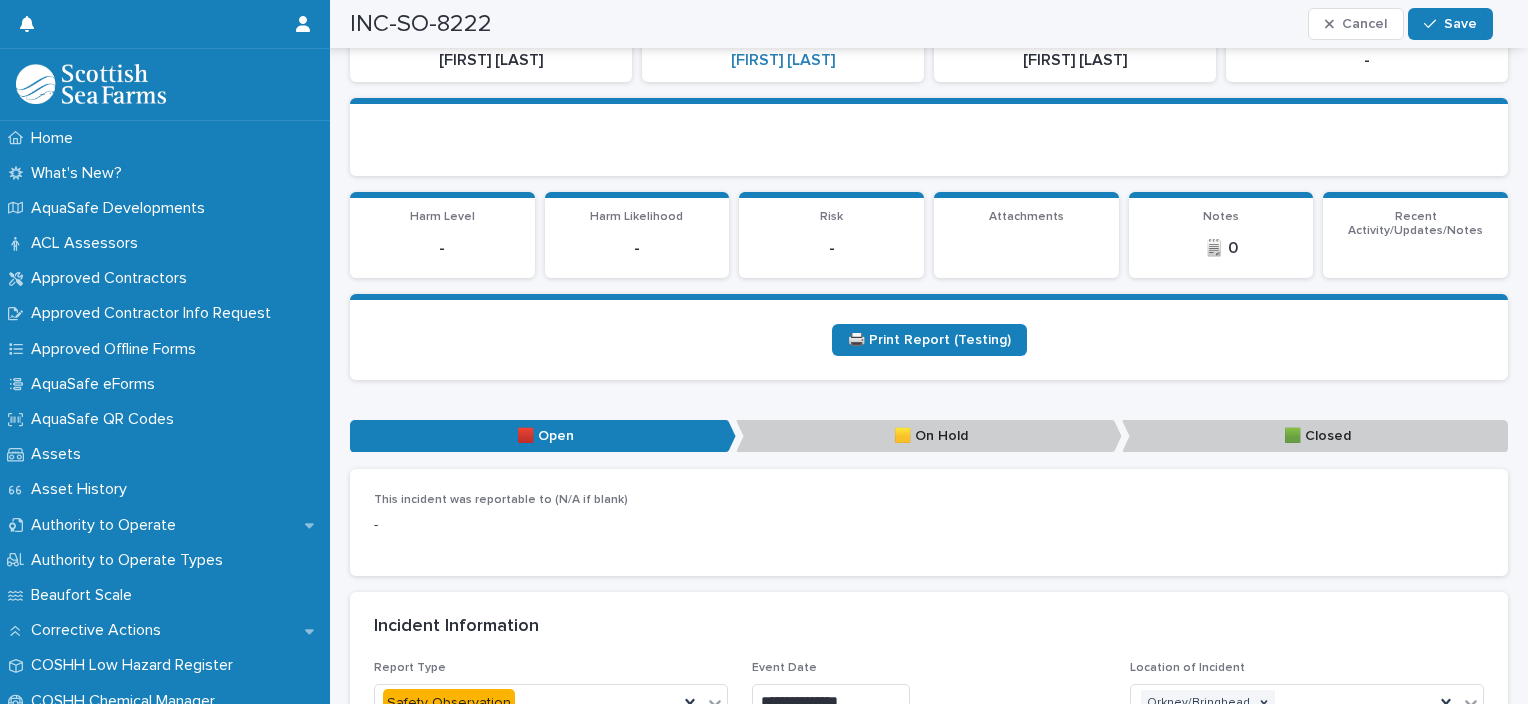 scroll, scrollTop: 520, scrollLeft: 0, axis: vertical 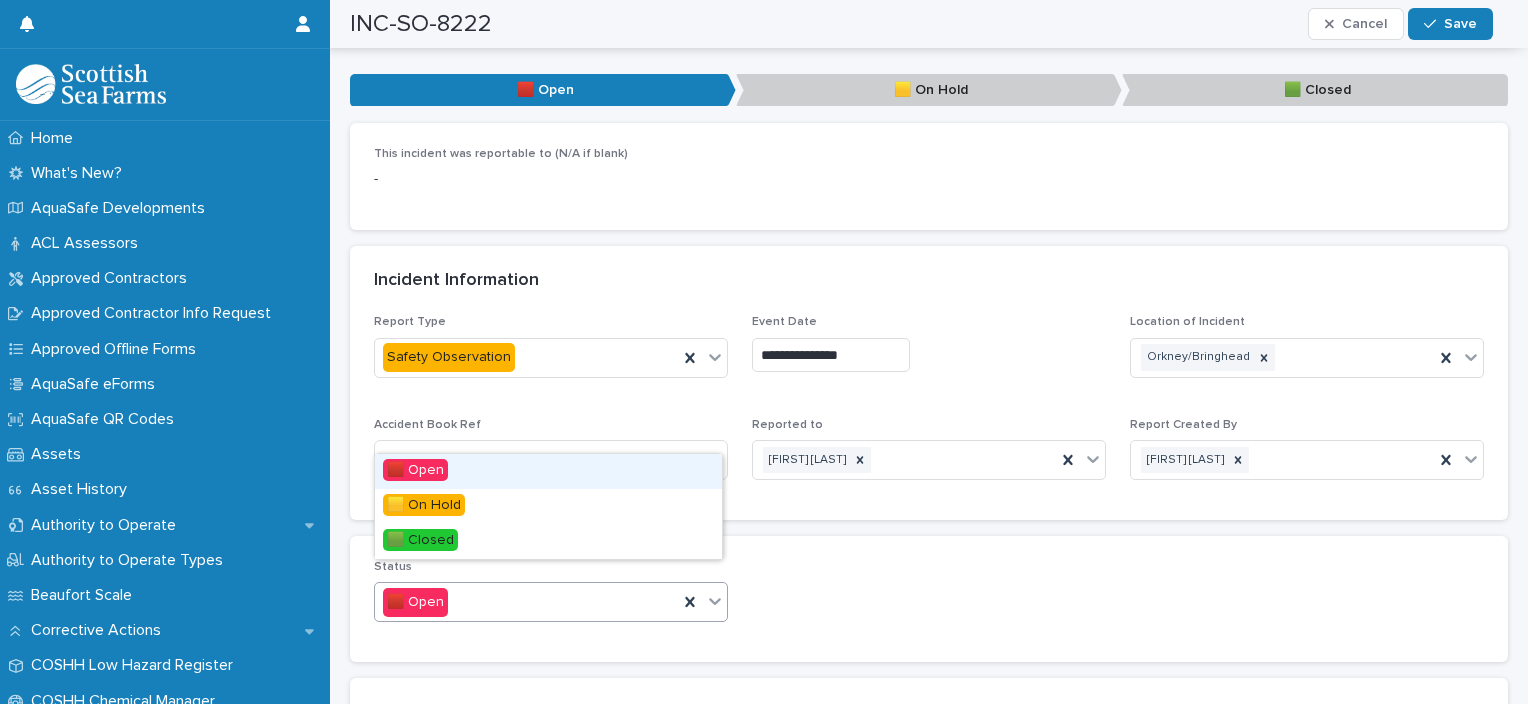 click 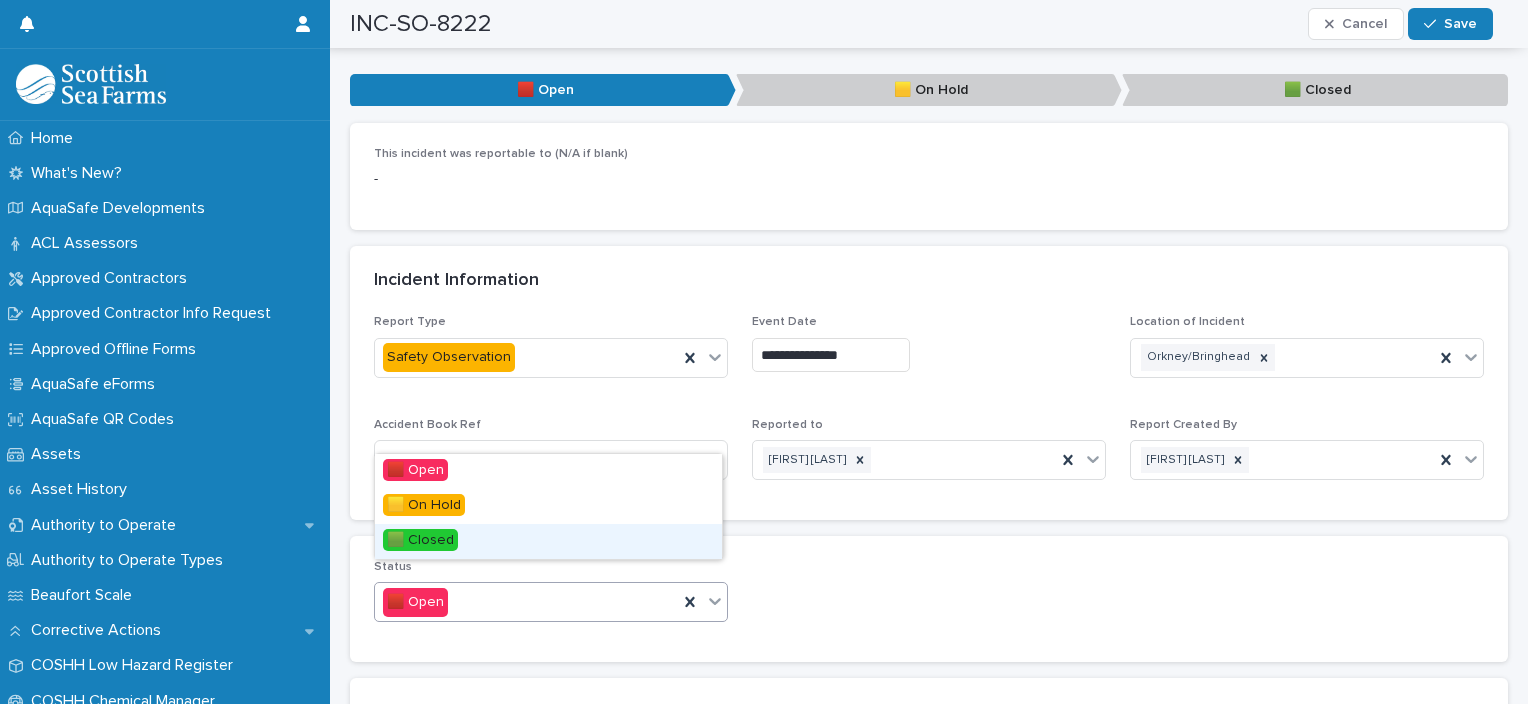 click on "🟩 Closed" at bounding box center (548, 541) 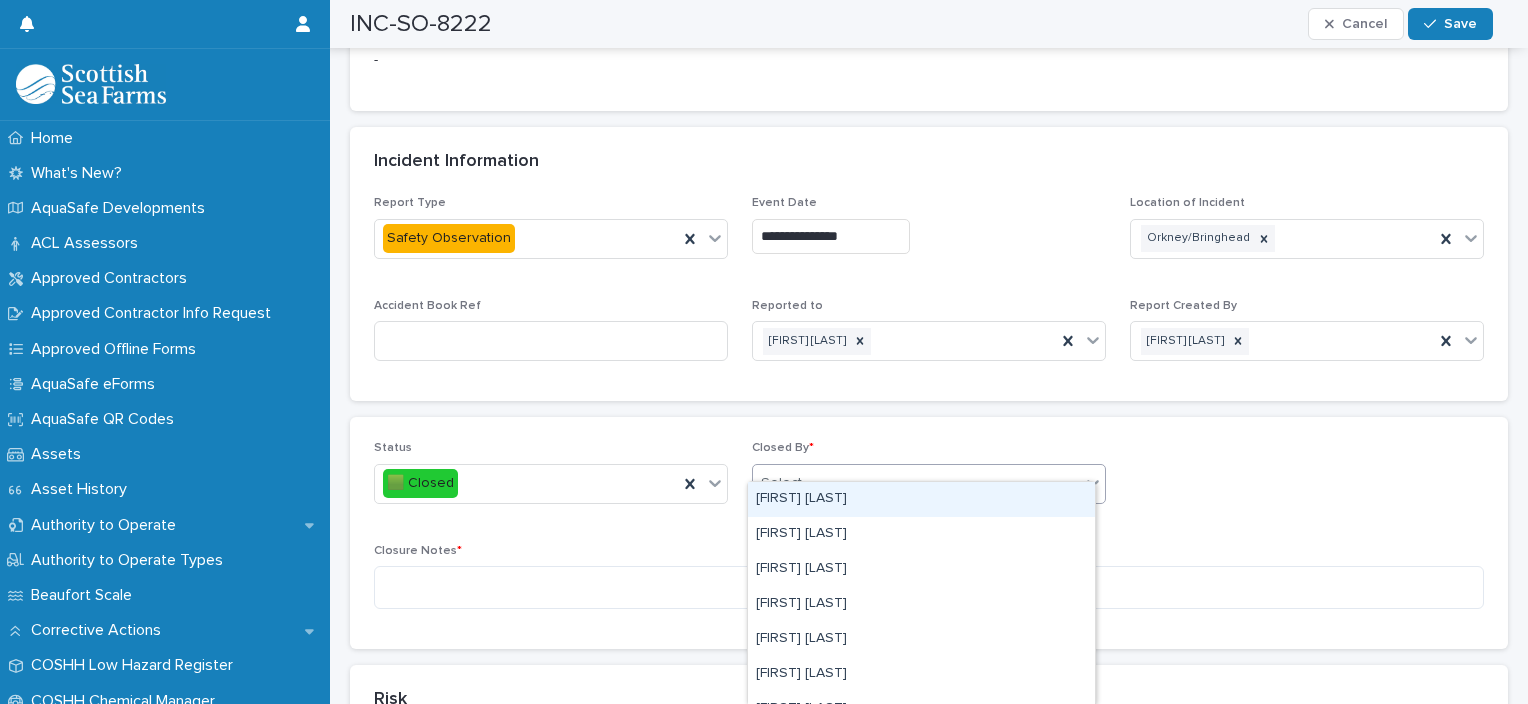 click 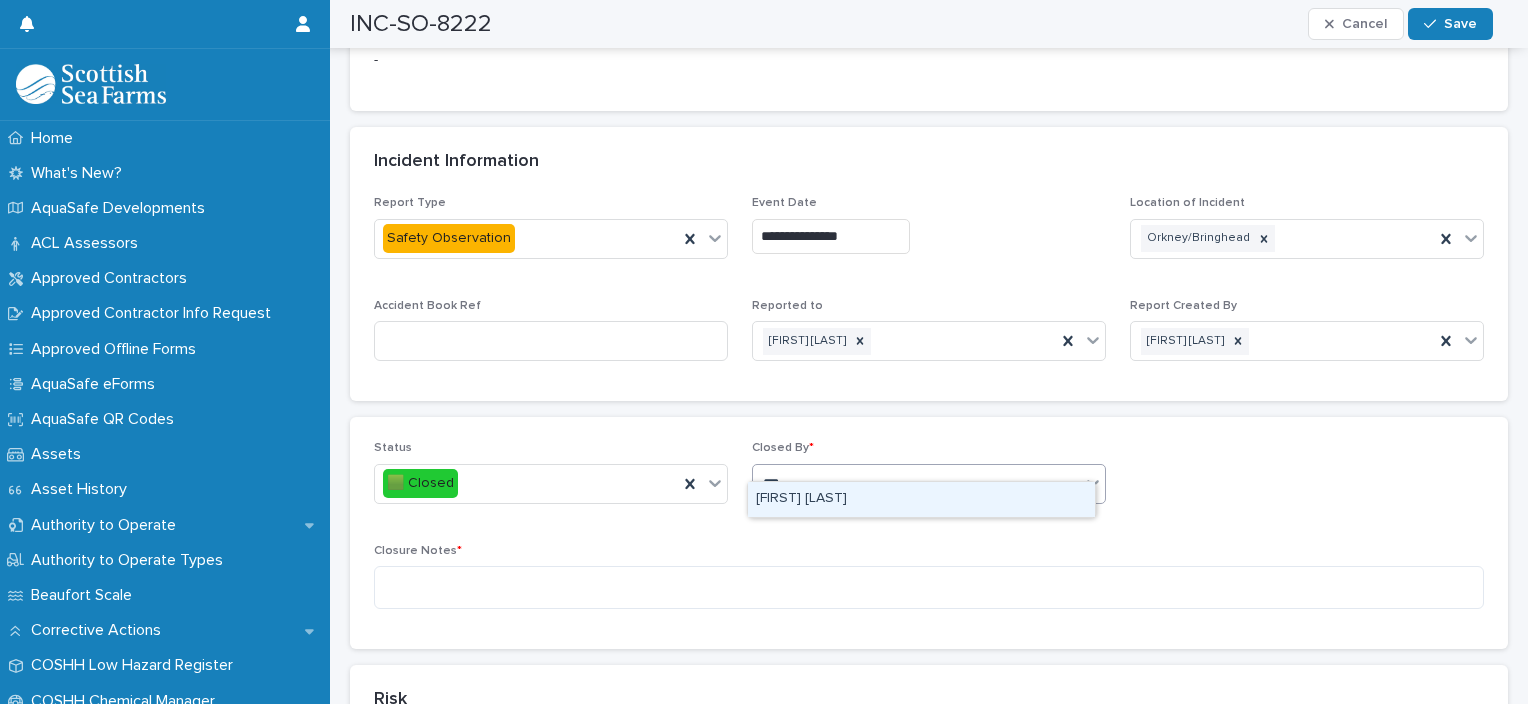 type on "****" 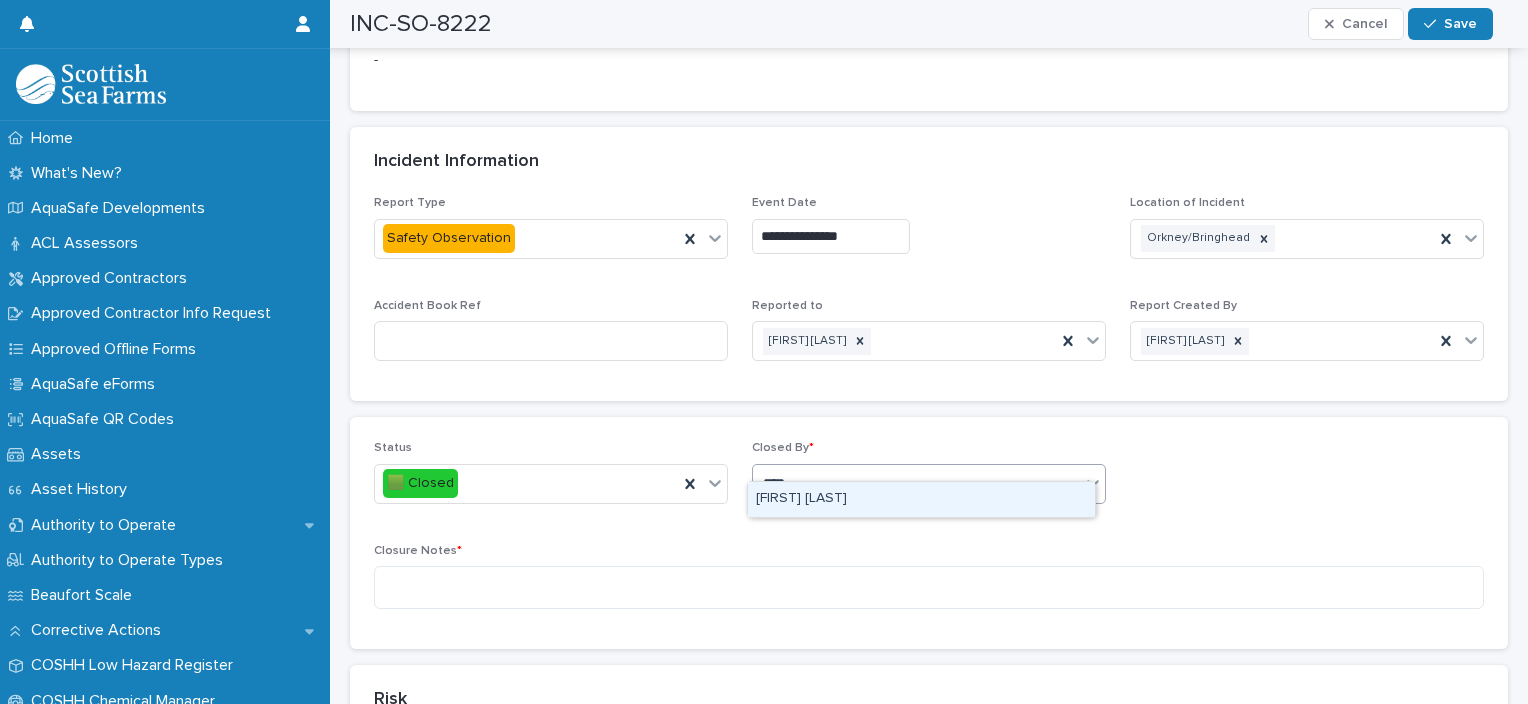click on "[FIRST] [LAST]" at bounding box center [921, 499] 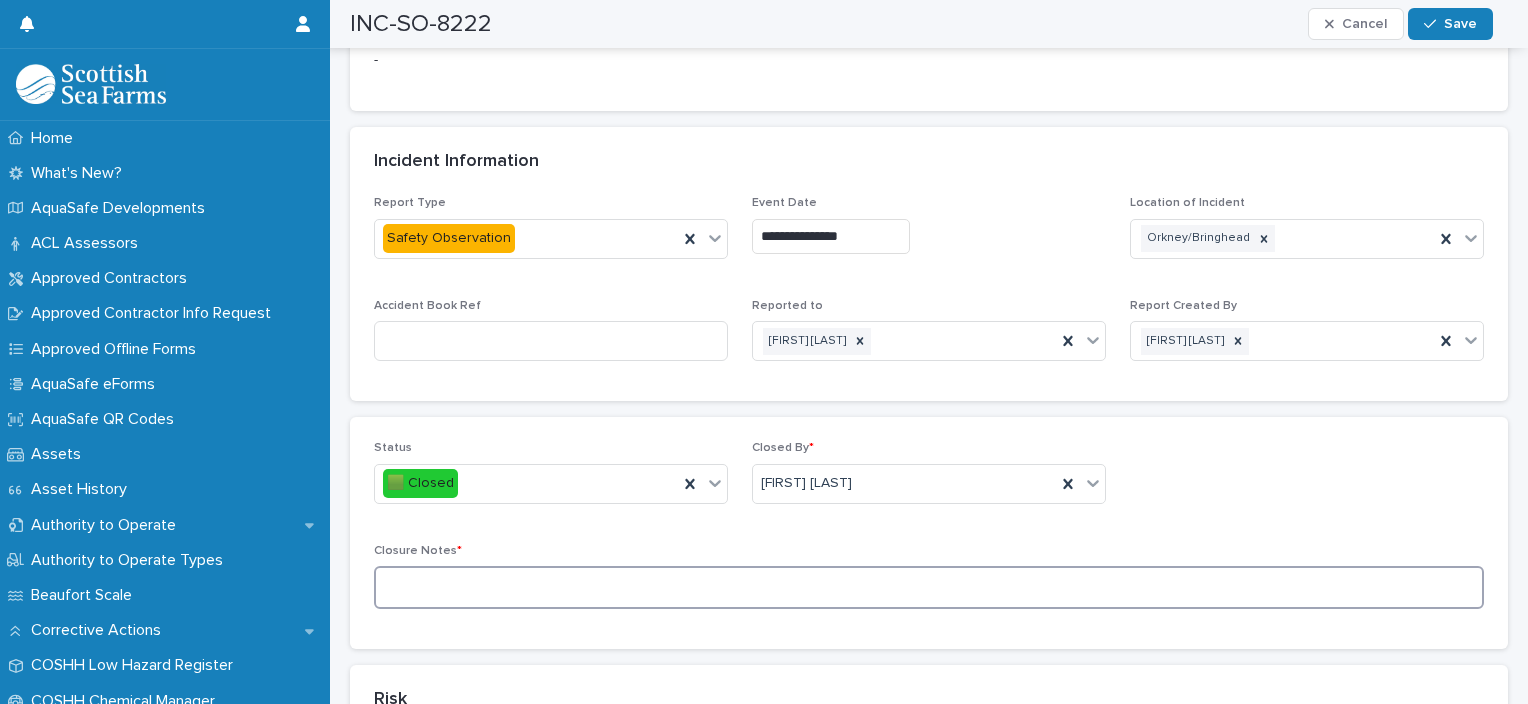 click at bounding box center [929, 587] 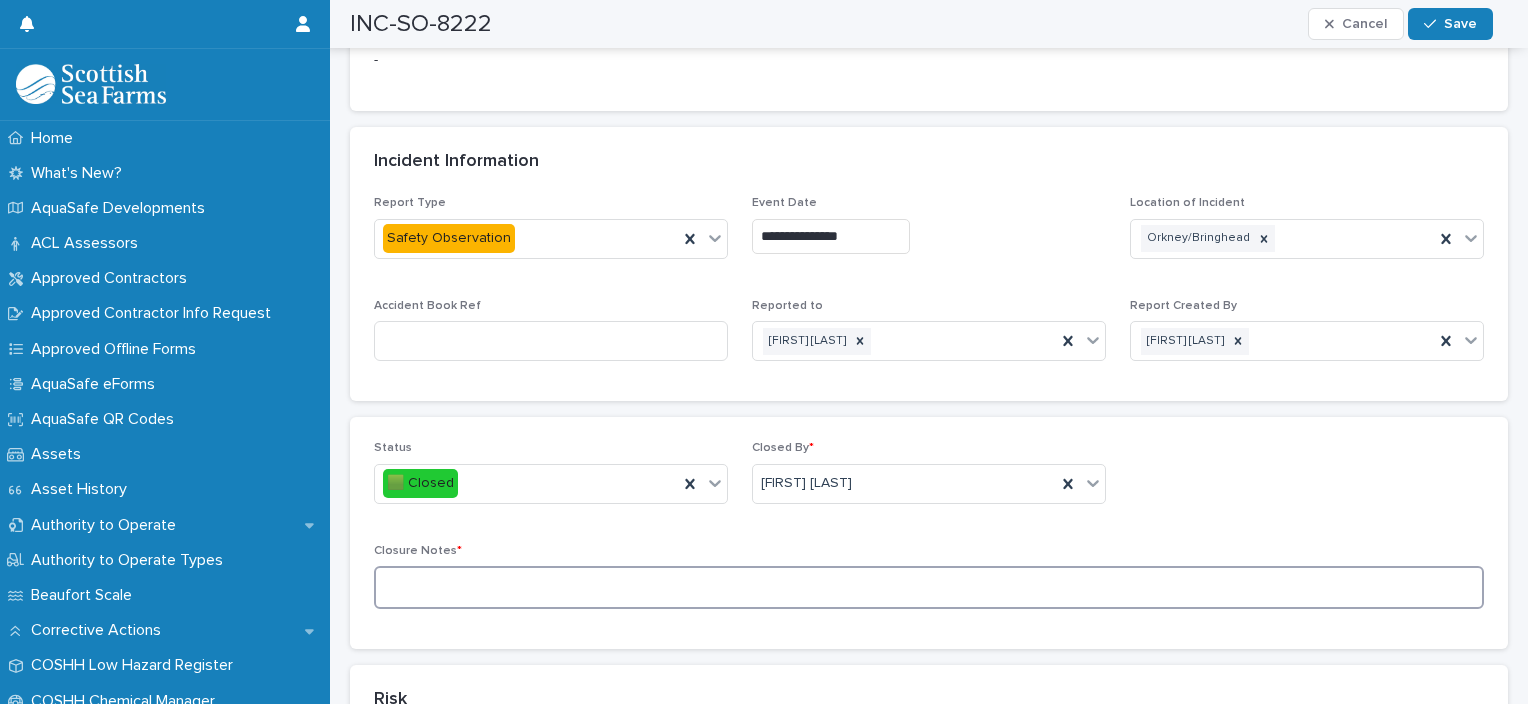 drag, startPoint x: 924, startPoint y: 550, endPoint x: 948, endPoint y: 560, distance: 26 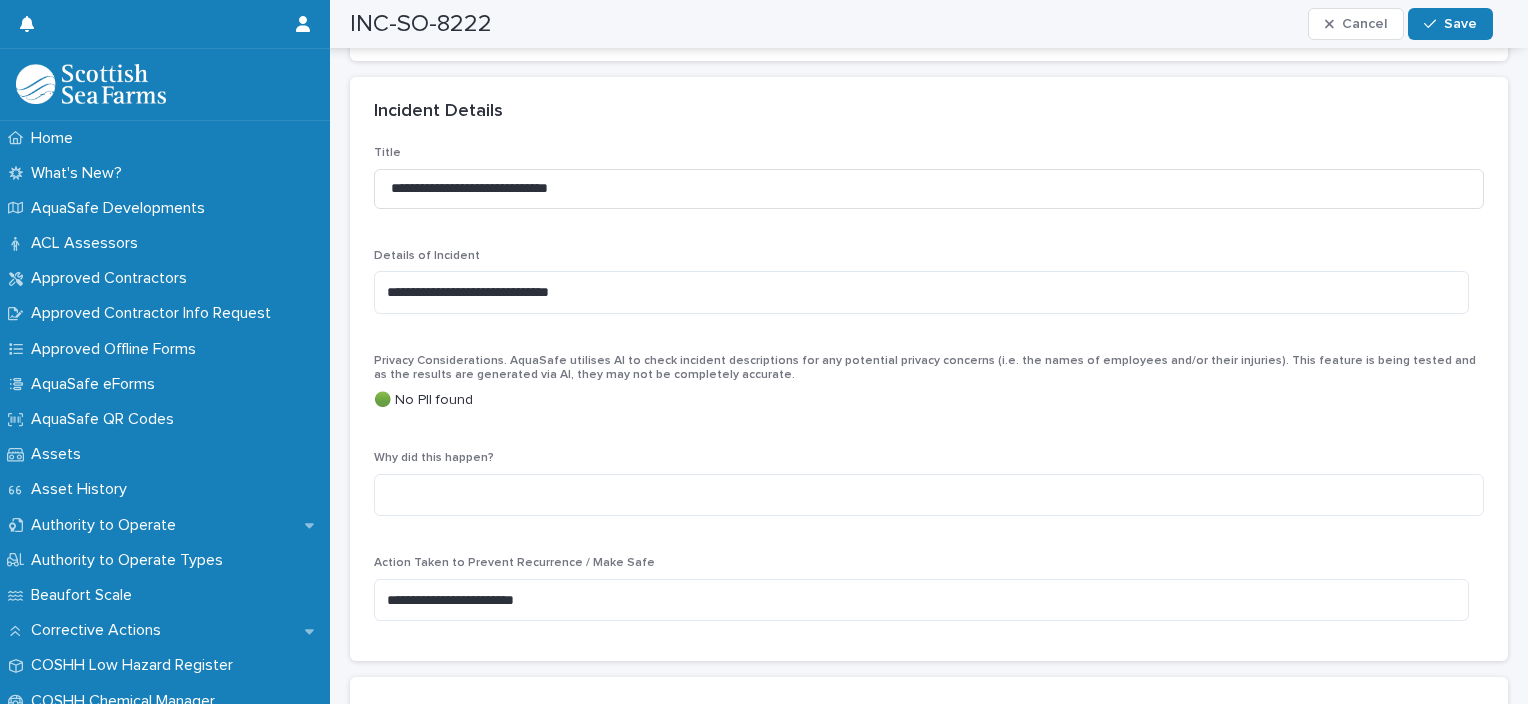 scroll, scrollTop: 2218, scrollLeft: 0, axis: vertical 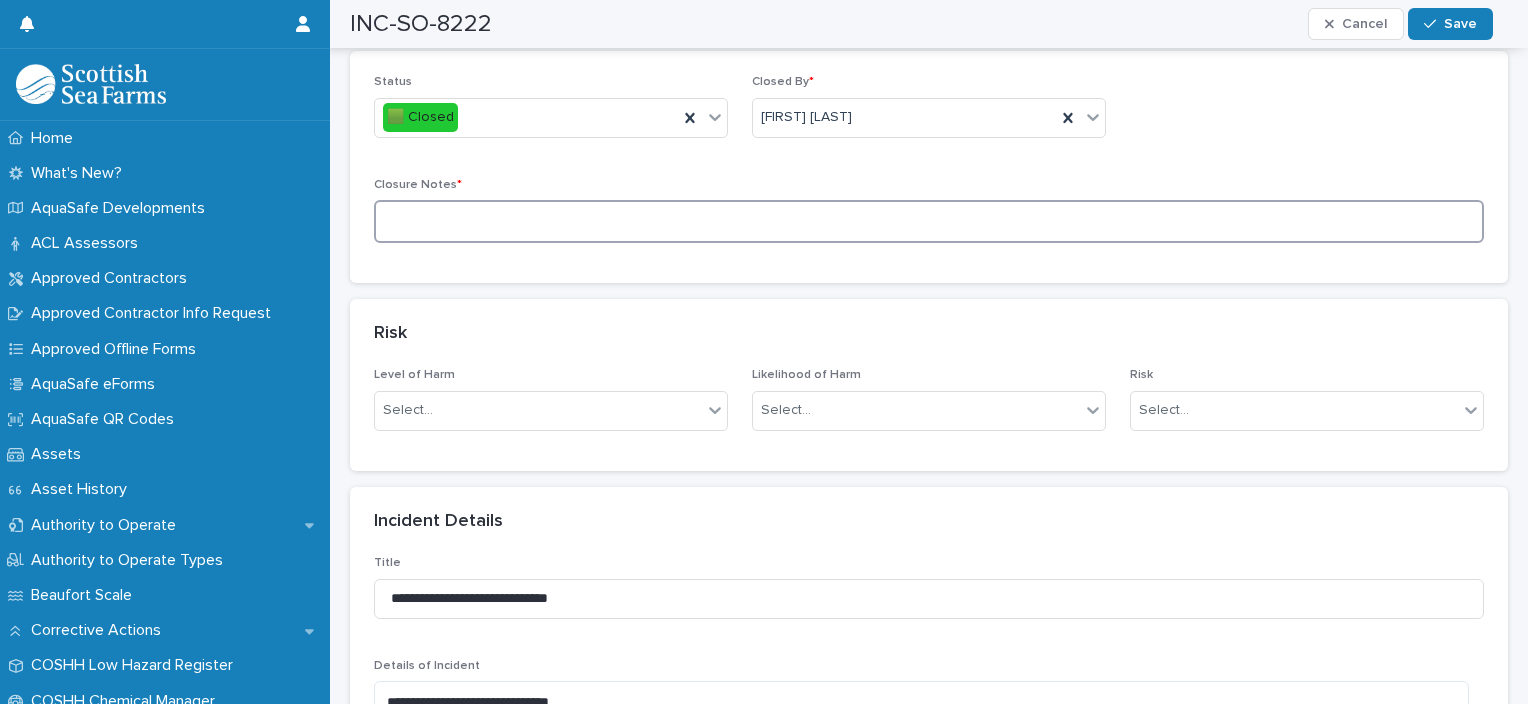 click at bounding box center (929, 221) 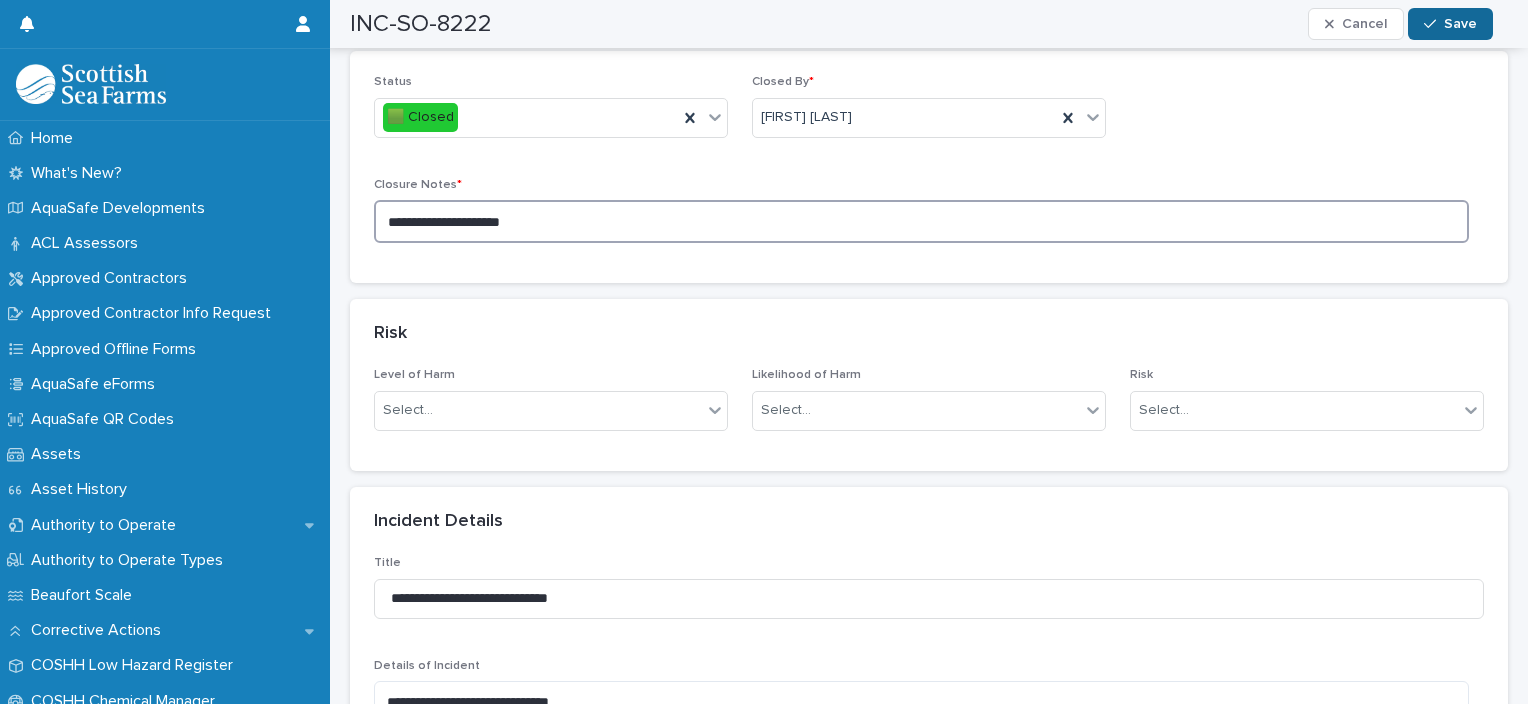 type on "**********" 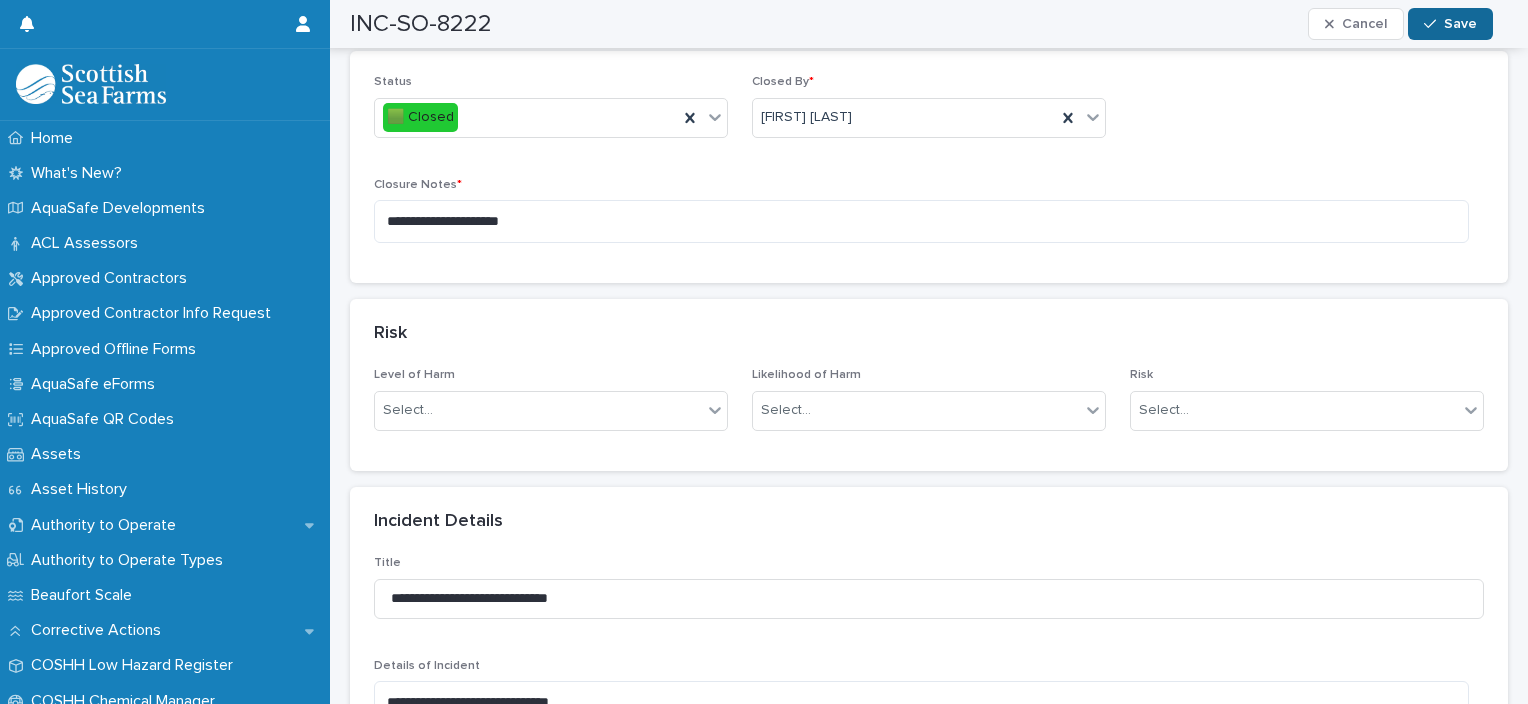 click on "Save" at bounding box center (1460, 24) 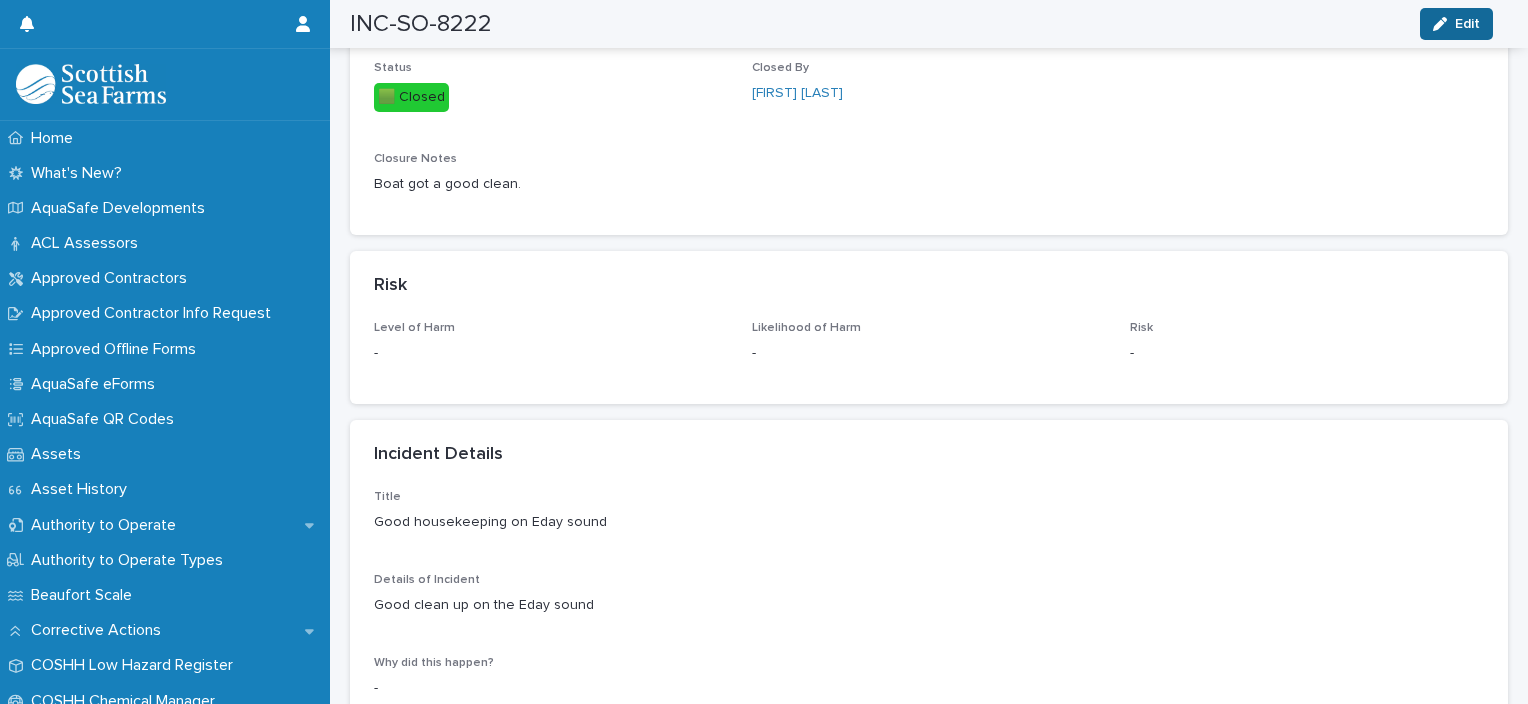 click on "Edit" at bounding box center [1467, 24] 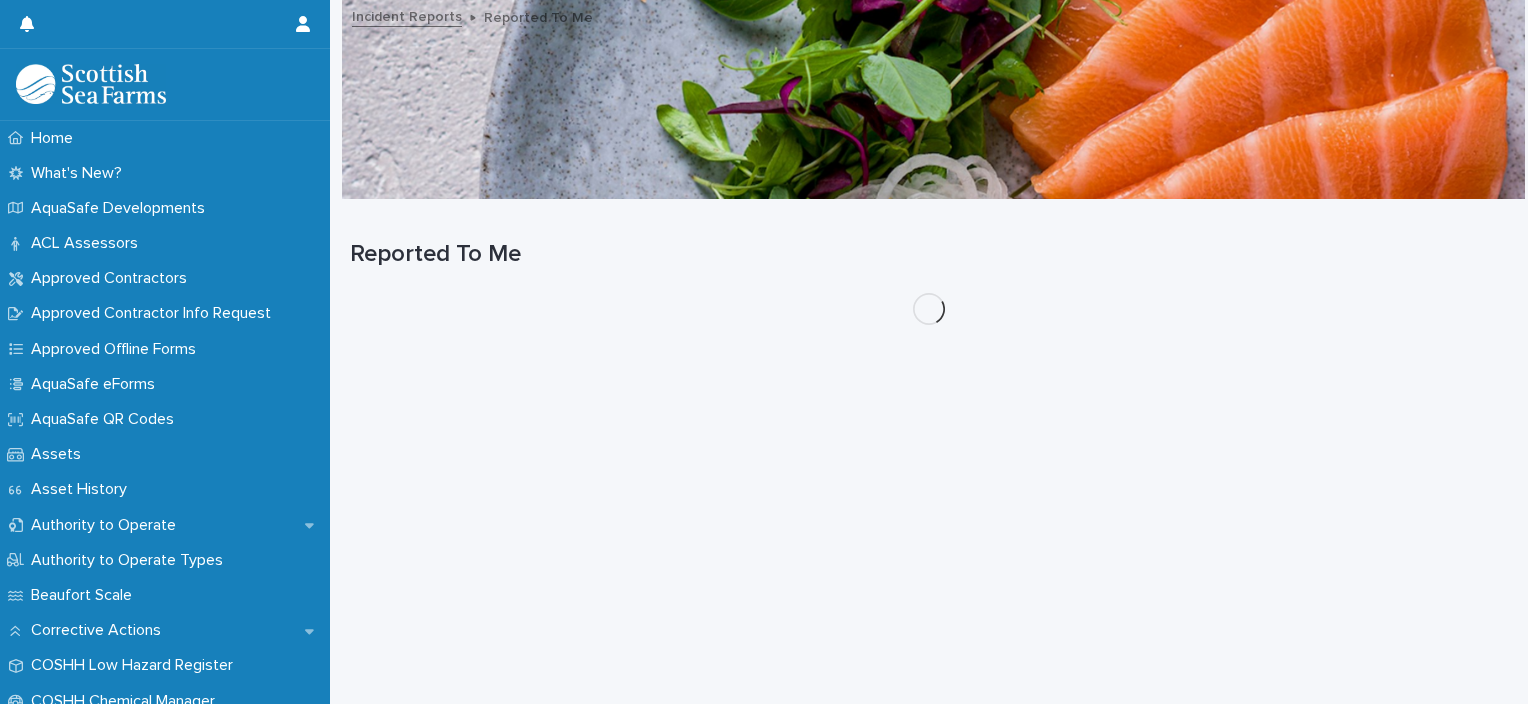 scroll, scrollTop: 15, scrollLeft: 0, axis: vertical 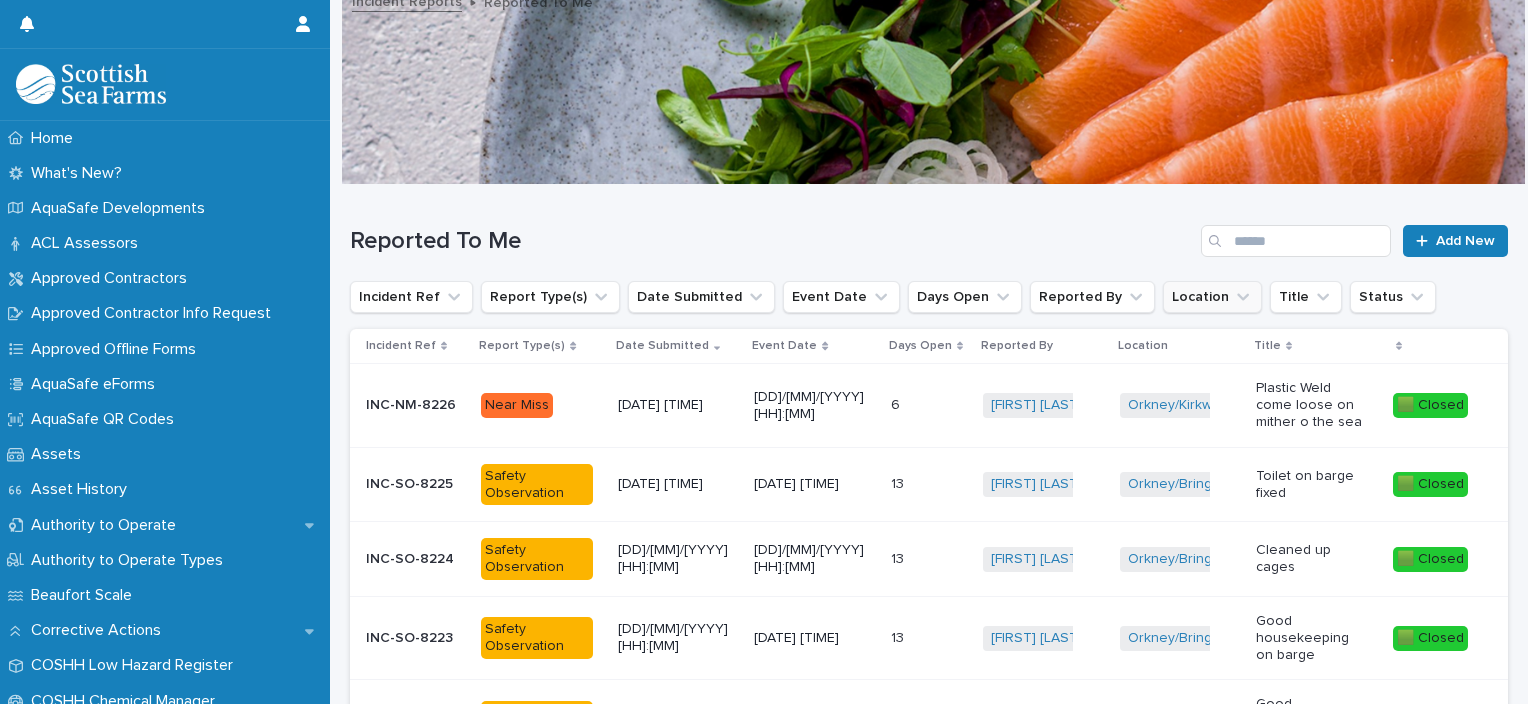 click 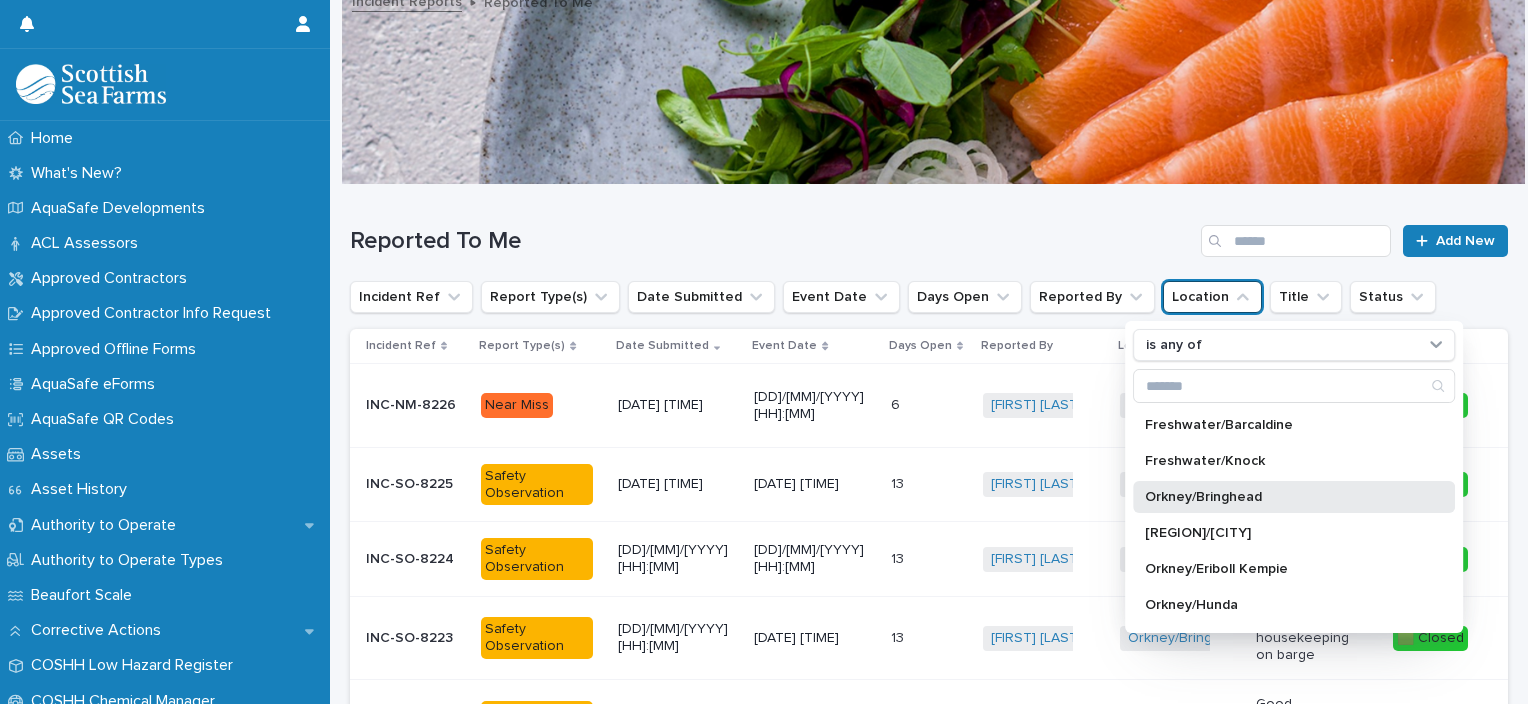 click on "Orkney/Bringhead" at bounding box center [1294, 497] 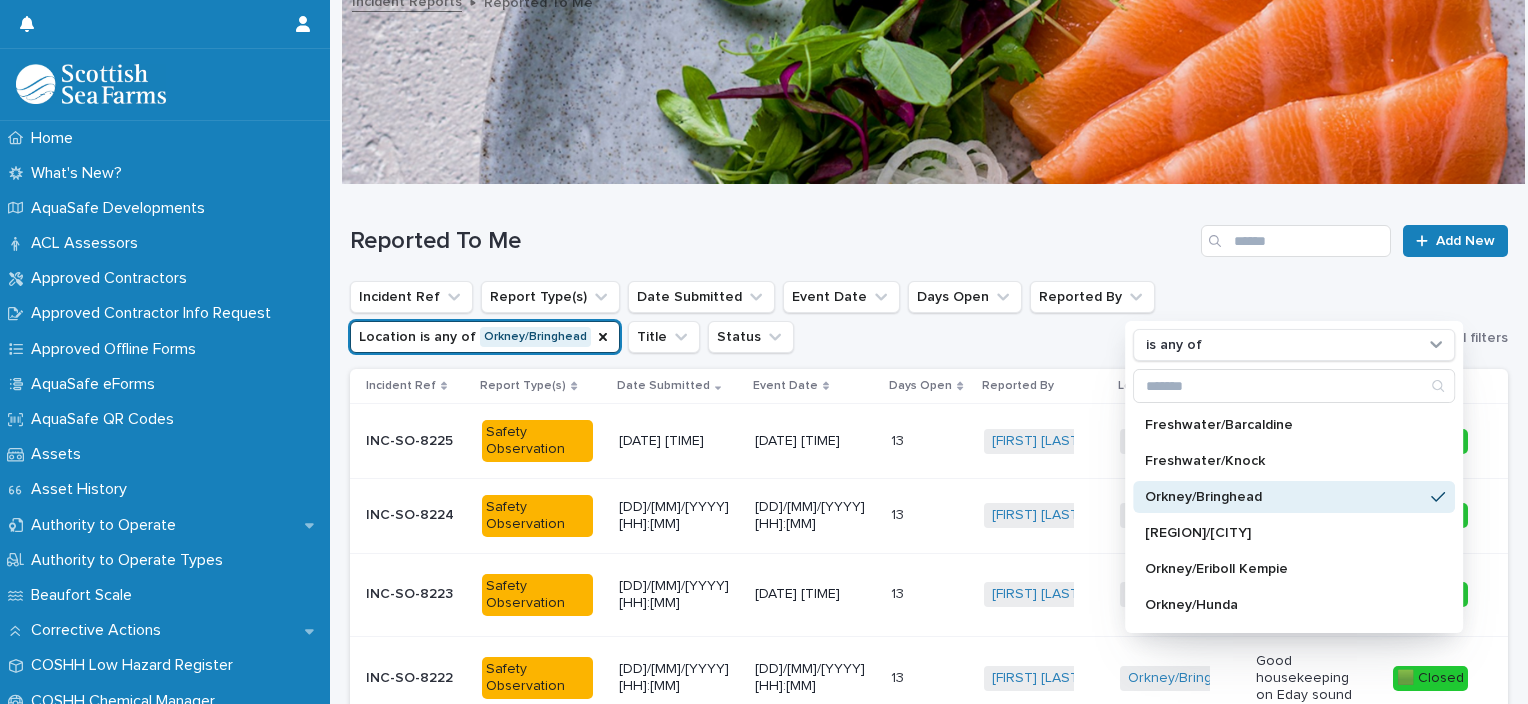 click on "Orkney/Bringhead" at bounding box center [1284, 497] 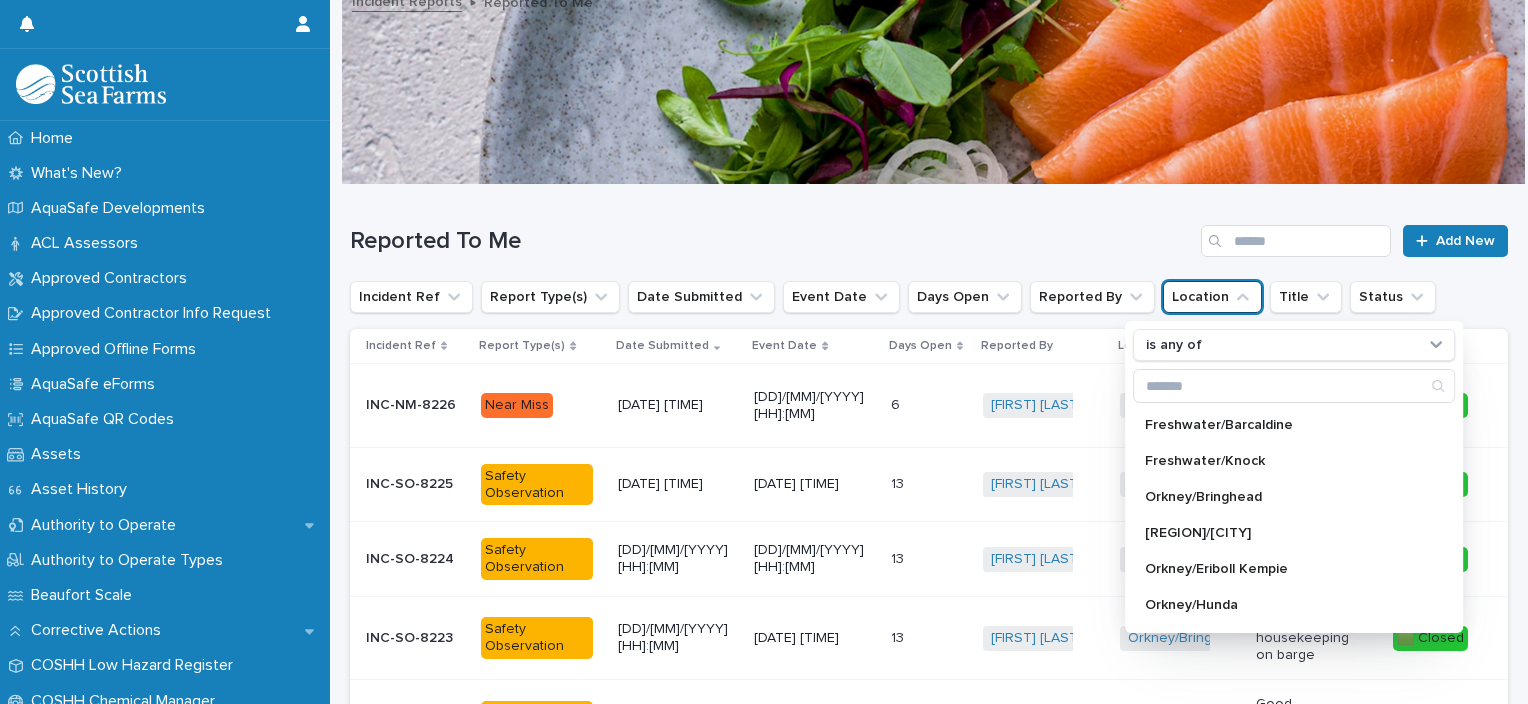 click on "Orkney/Bringhead   + 0" at bounding box center [1180, 484] 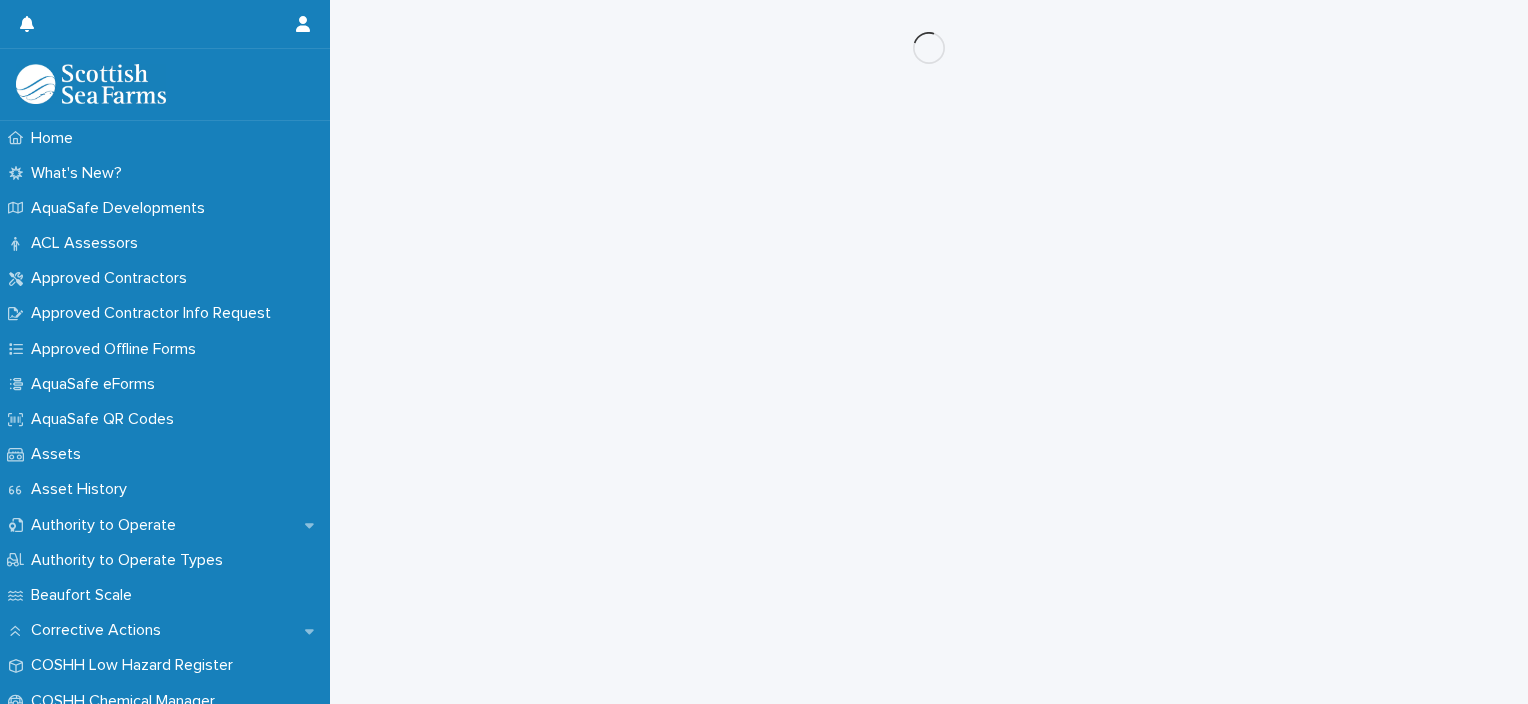 scroll, scrollTop: 0, scrollLeft: 0, axis: both 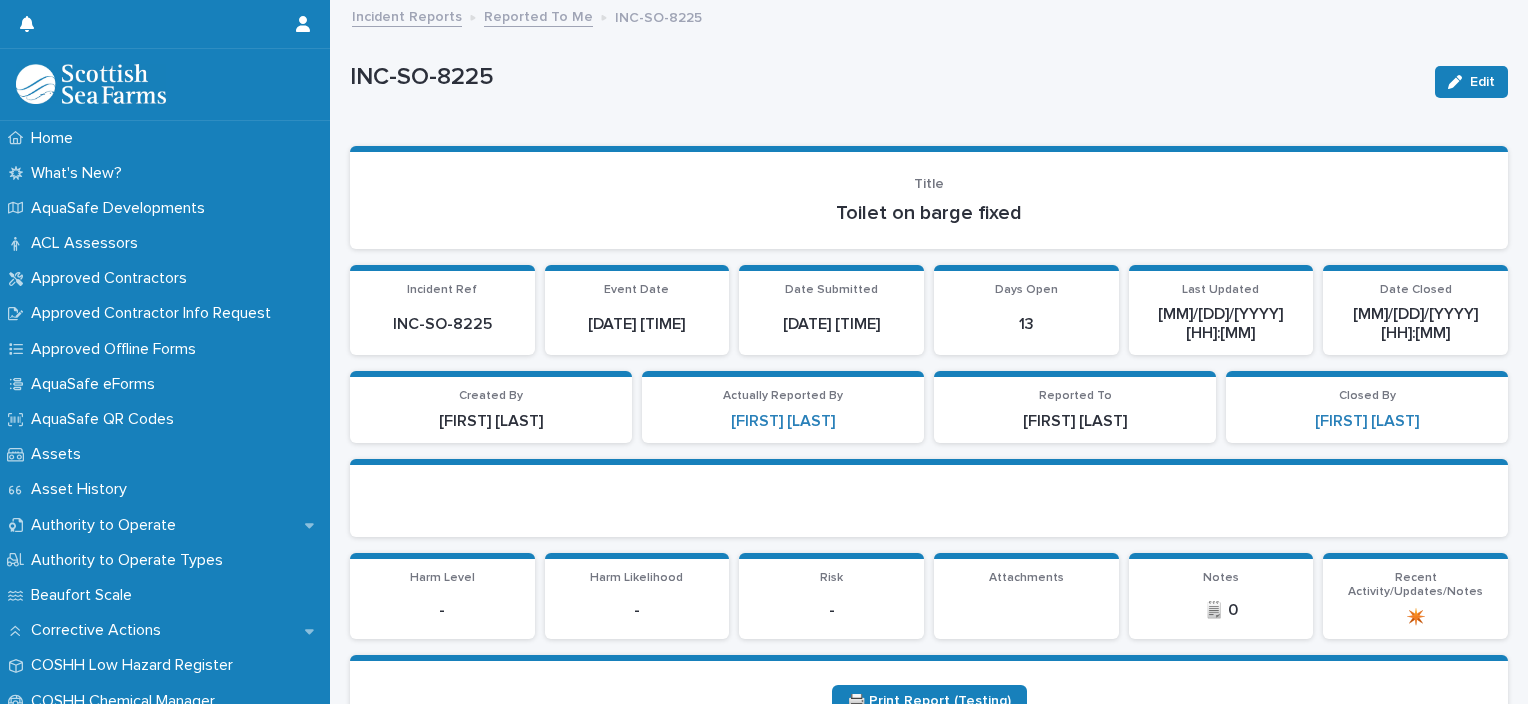 click at bounding box center [165, 84] 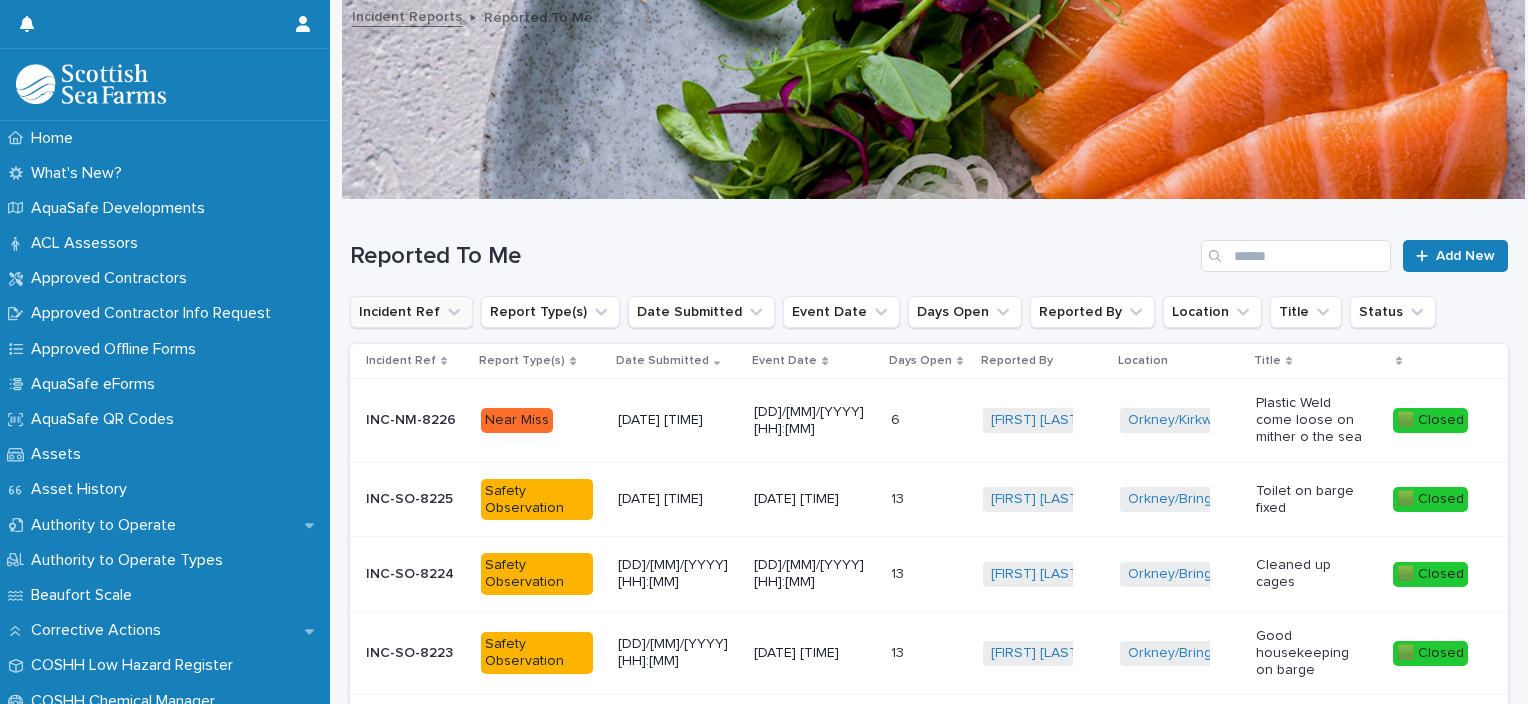 click 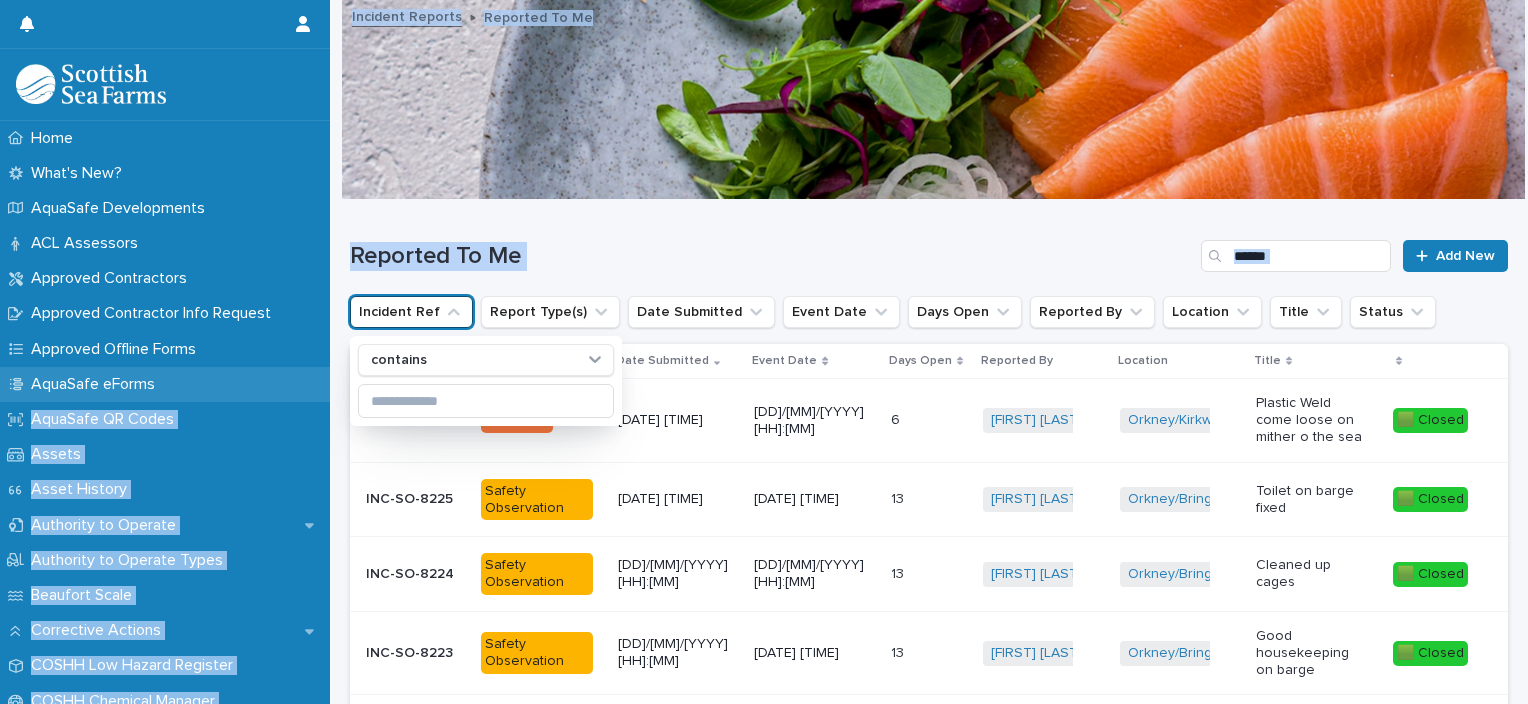 drag, startPoint x: 340, startPoint y: 319, endPoint x: 313, endPoint y: 397, distance: 82.5409 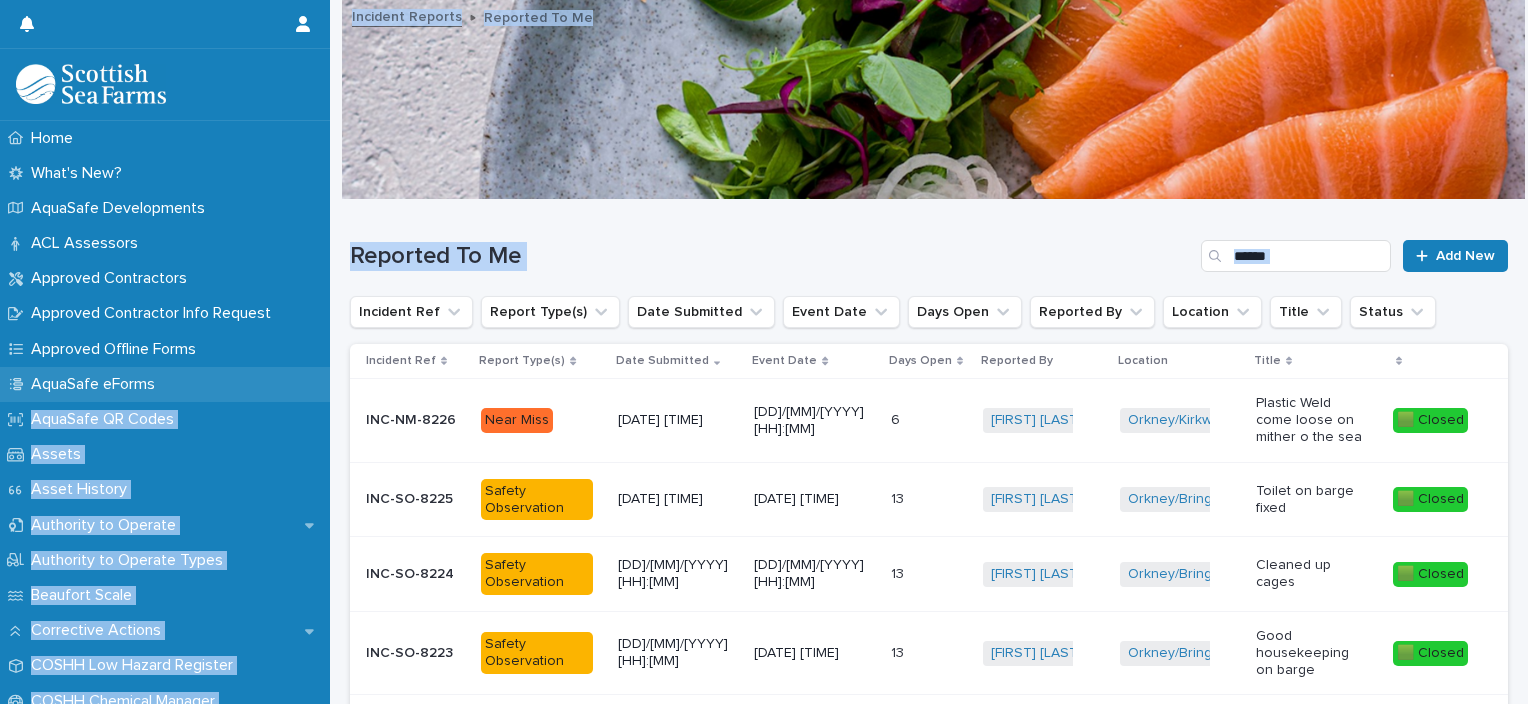 drag, startPoint x: 313, startPoint y: 397, endPoint x: 270, endPoint y: 389, distance: 43.737854 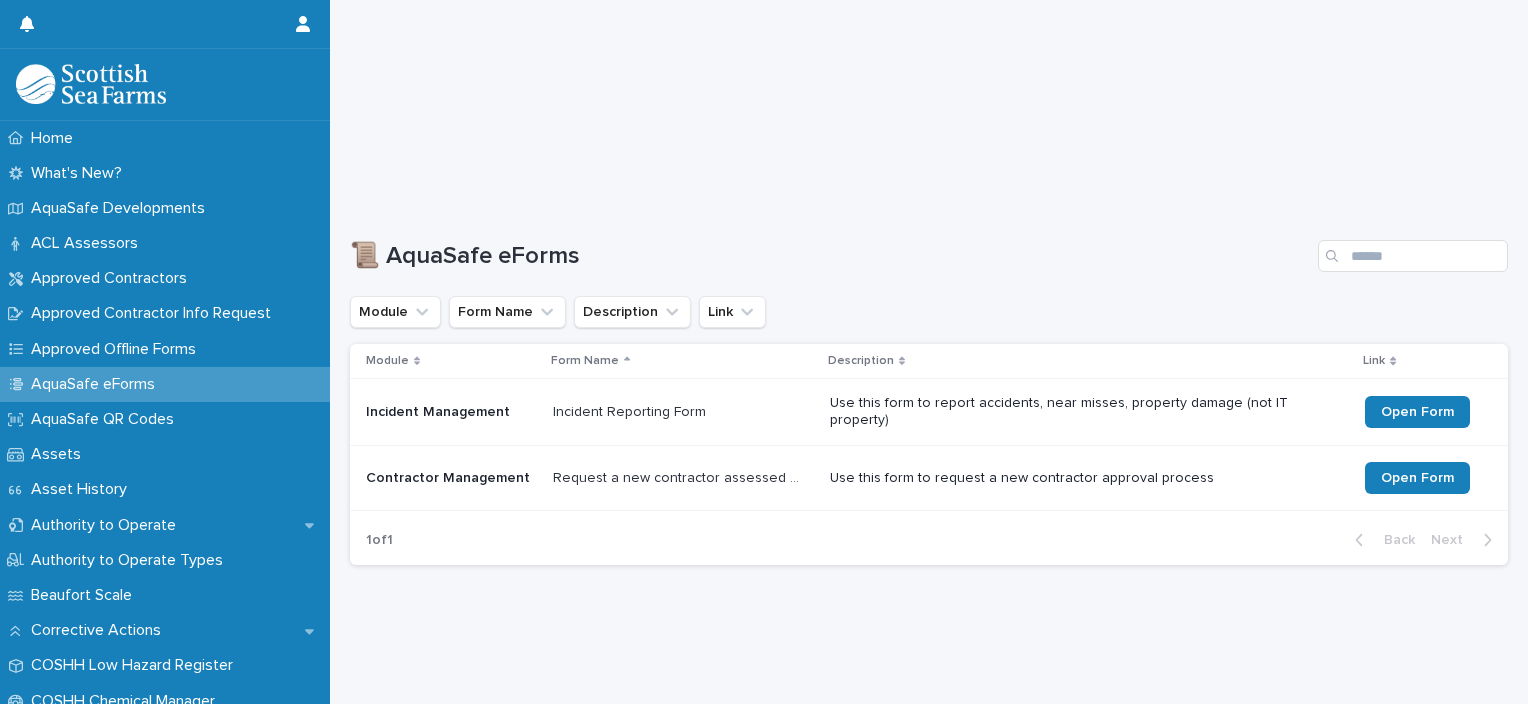 scroll, scrollTop: 15, scrollLeft: 0, axis: vertical 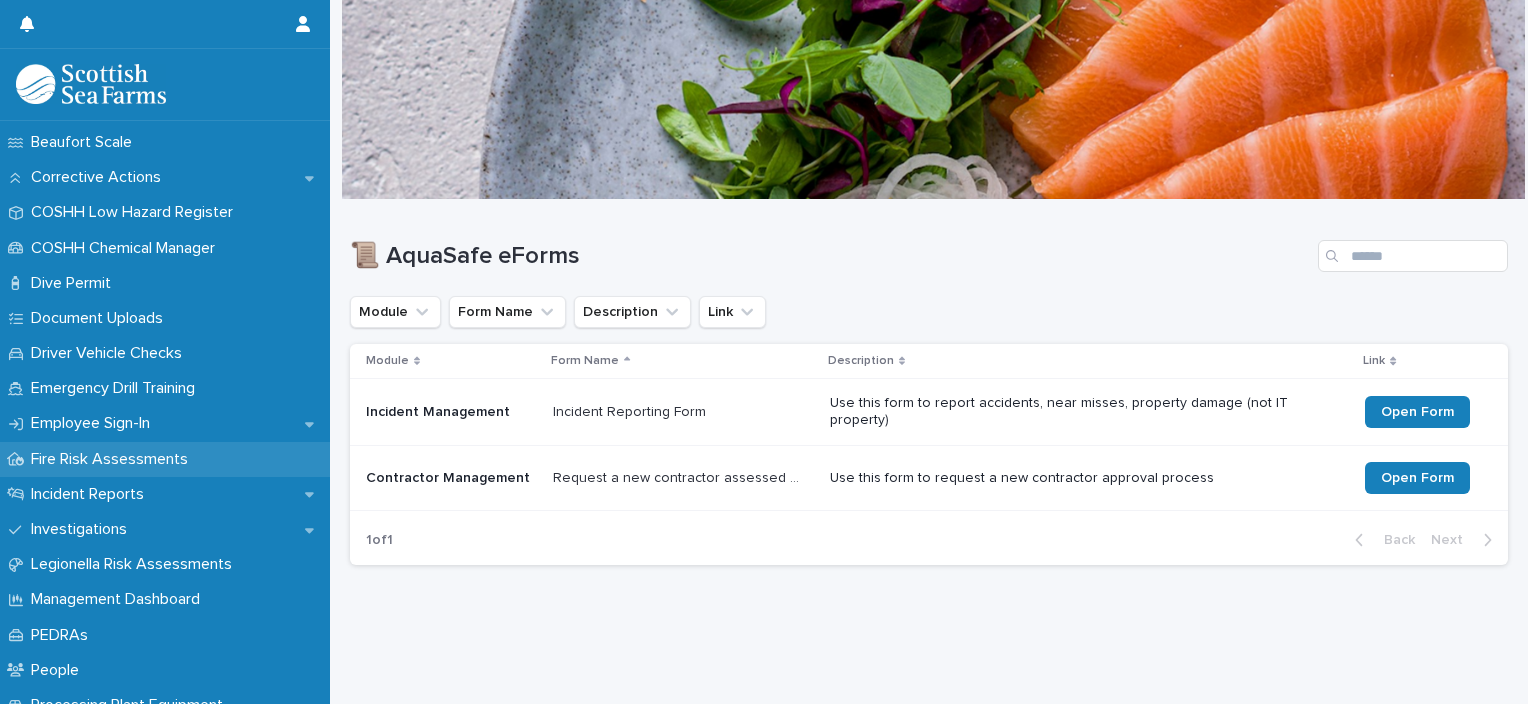 click on "Fire Risk Assessments" at bounding box center (113, 459) 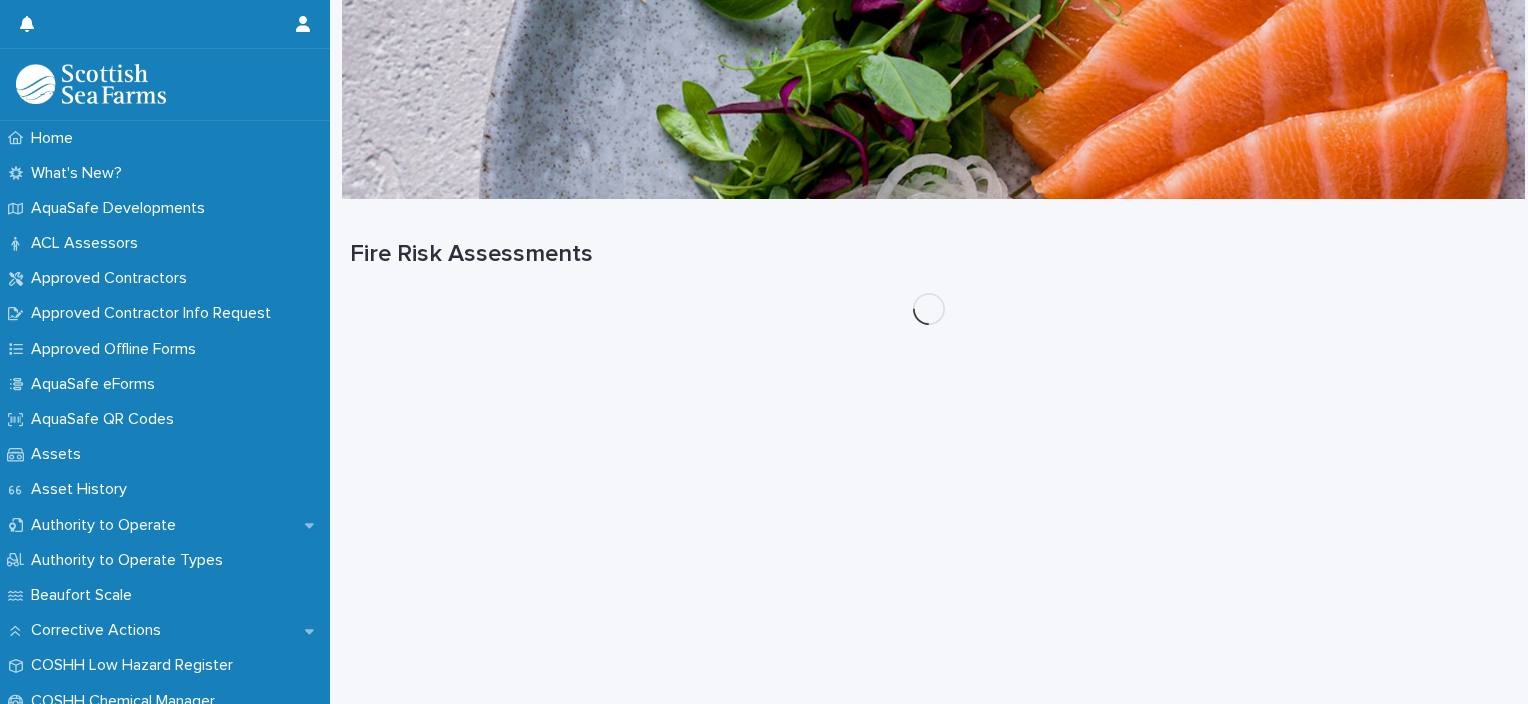scroll, scrollTop: 0, scrollLeft: 0, axis: both 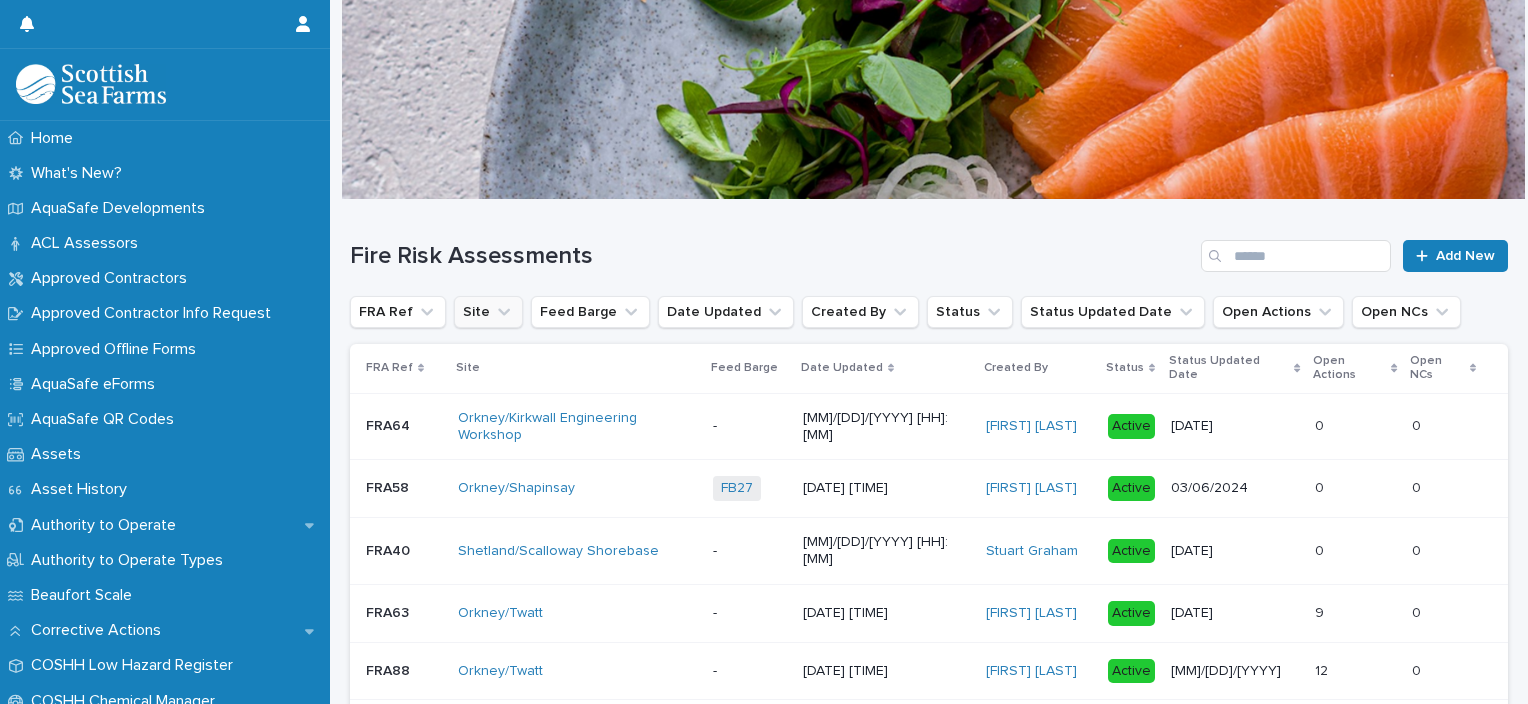 click 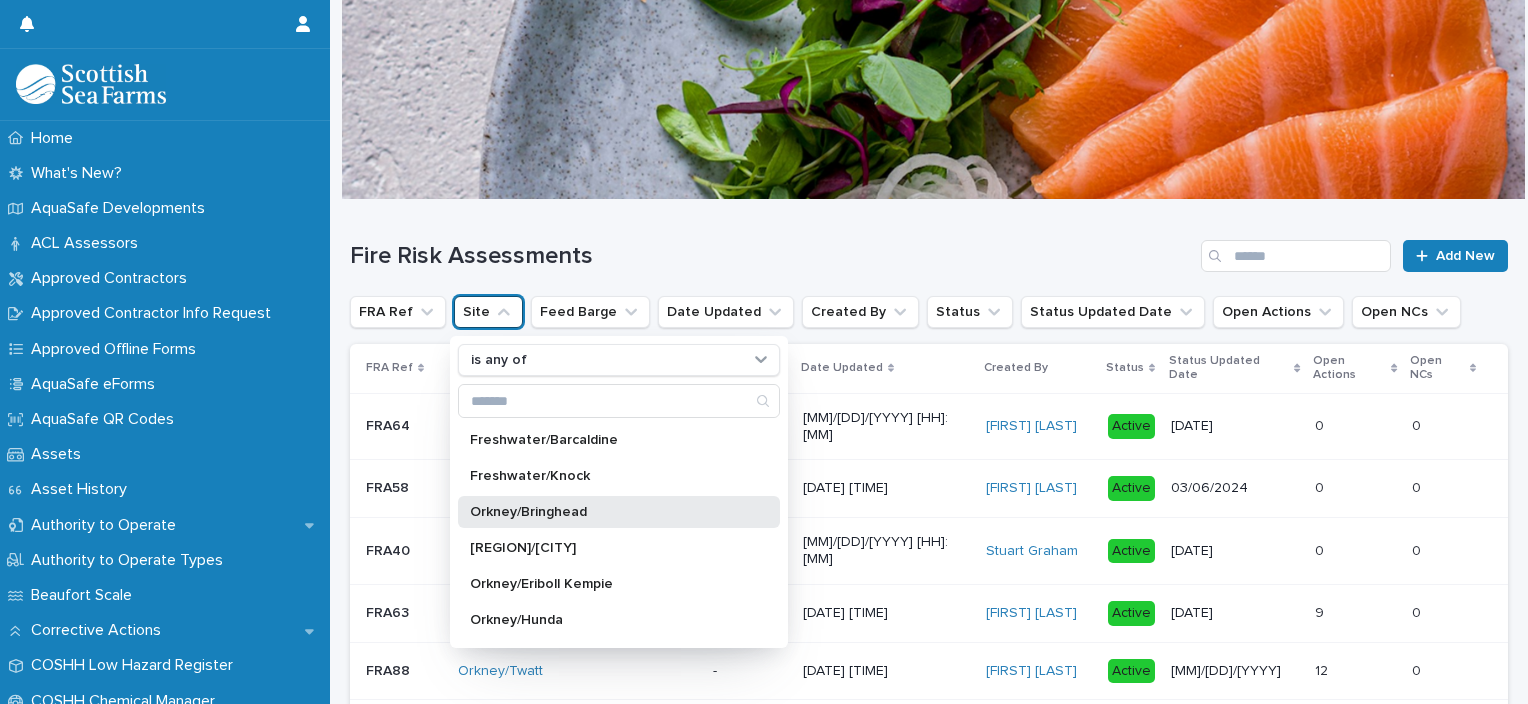 click on "Orkney/Bringhead" at bounding box center (609, 512) 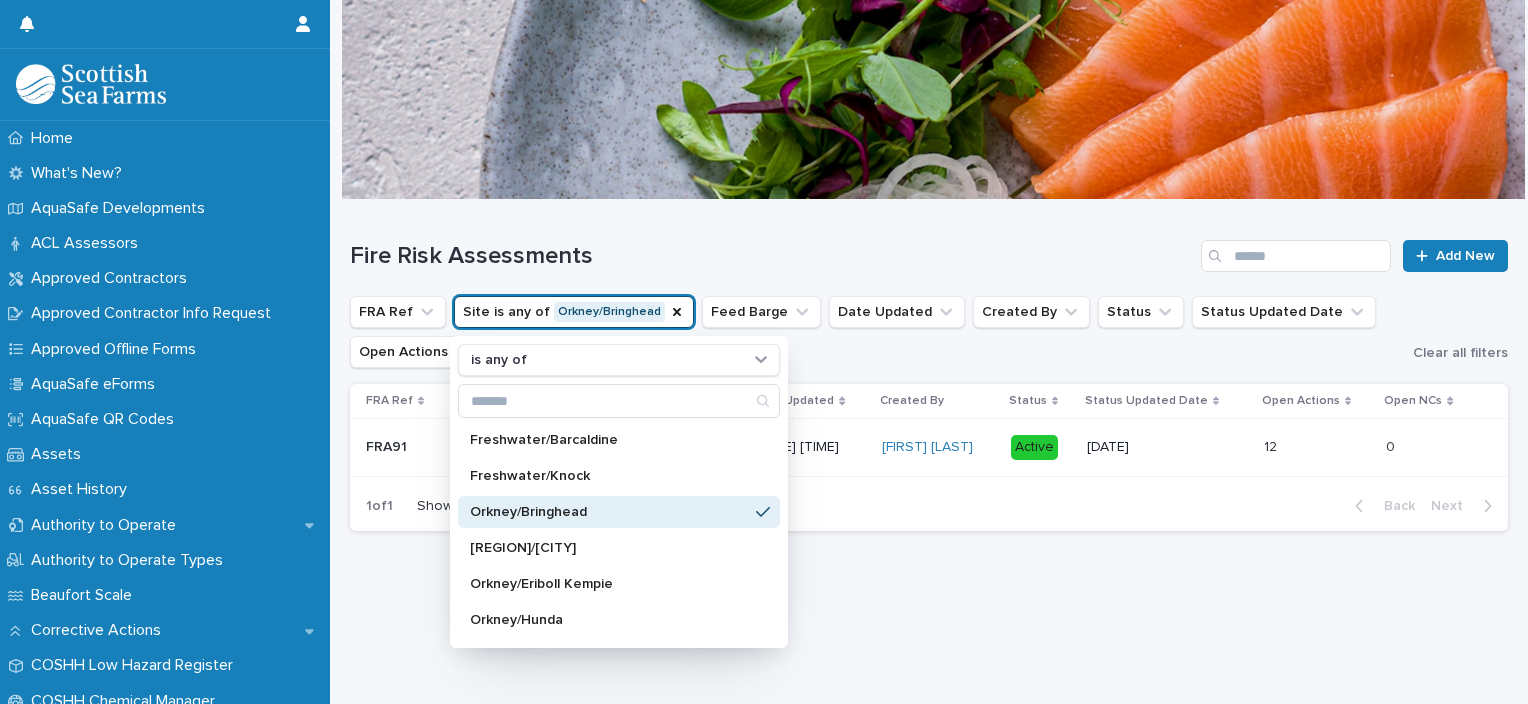 click on "Loading... Saving… Loading... Saving… Fire Risk Assessments Add New FRA Ref Site is any of Orkney/Bringhead is any of Freshwater/Barcaldine Freshwater/Knock Orkney/Bringhead Orkney/Eday Orkney/Eriboll Kempie Orkney/Hunda Orkney/Kirkwall Engineering Workshop Orkney/Kirkwall Pier Office Orkney/Lober Rock Orkney/Puldrite Orkney/Scapa Office Orkney/Shapinsay Orkney/Toyness Orkney/Westerbister Orkney/Wyre Processing/Scalloway Factory Processing/South Shian Factory Scotland/Bloody Bay Scotland/Charlottes Bay Scotland/Creran Scotland/Dunstaffnage Scotland/Fishnish A Scotland/Fiunary Scotland/Kishorn North Scotland/Kishorn Shared Shorebase Scotland/Kishorn South Scotland/Kishorn West Scotland/Lismore East Scotland/Lismore North Scotland/Lismore West Scotland/Nevis A Scotland/Nevis B Scotland/Nevis C Scotland/Nevis Shared Shorebase Scotland/Oban Engineering Workshop Scotland/Scallastle West Scotland/Shuna Scotland/Spelve B Scotland/Summer Isles Shorebase Shetland/Dury Shorebase Shetland/Holms Geo Shetland/Tiesti" at bounding box center (929, 427) 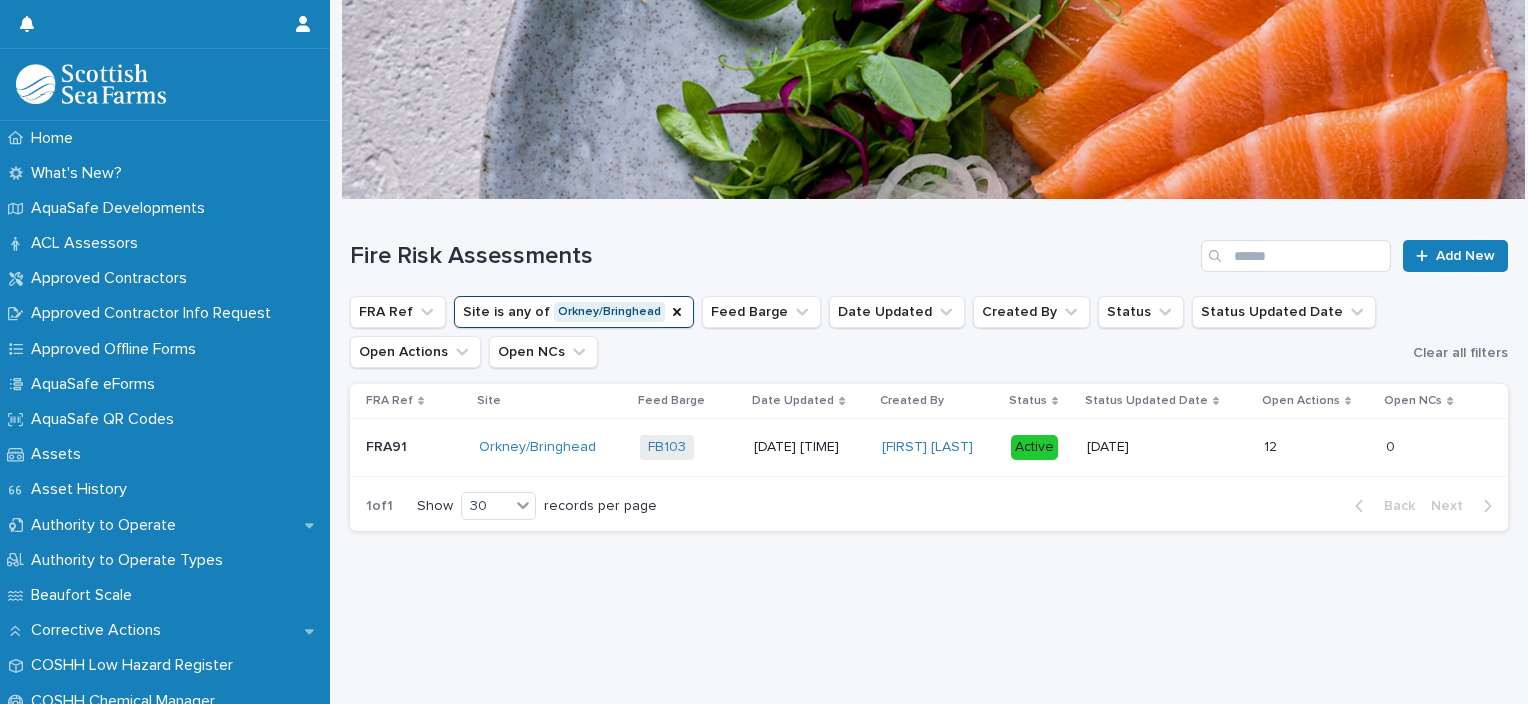 click on "12" at bounding box center (1272, 445) 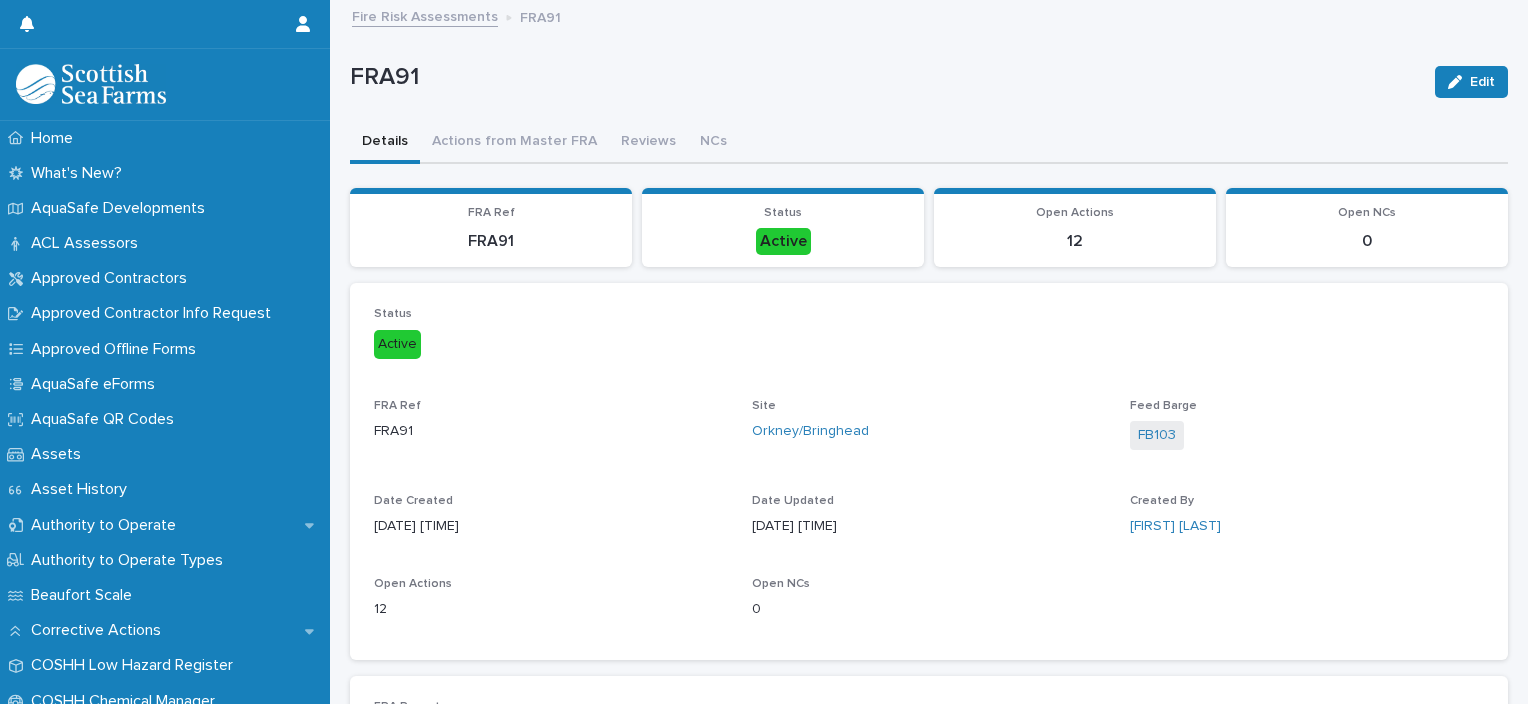 click on "FB103" at bounding box center [1307, 437] 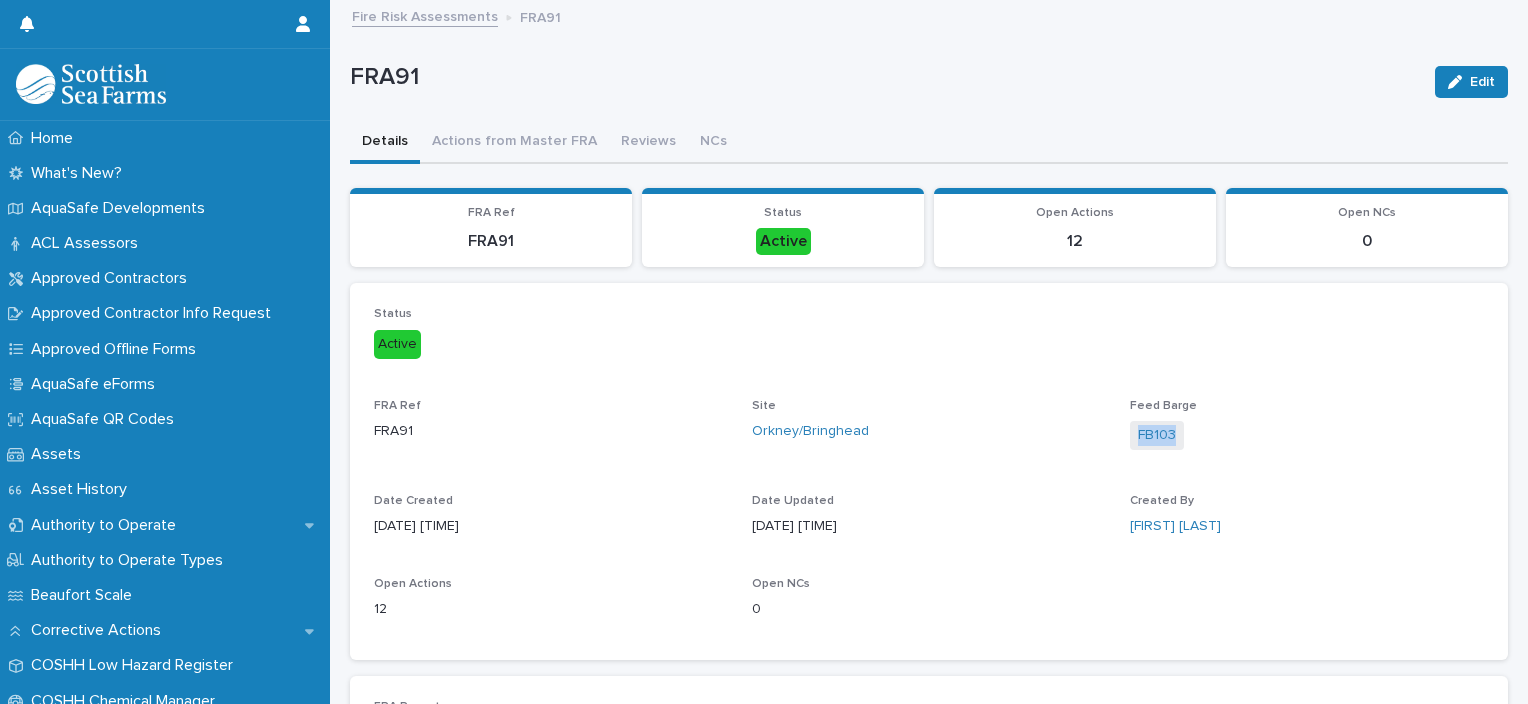 drag, startPoint x: 1271, startPoint y: 449, endPoint x: 1286, endPoint y: 399, distance: 52.201534 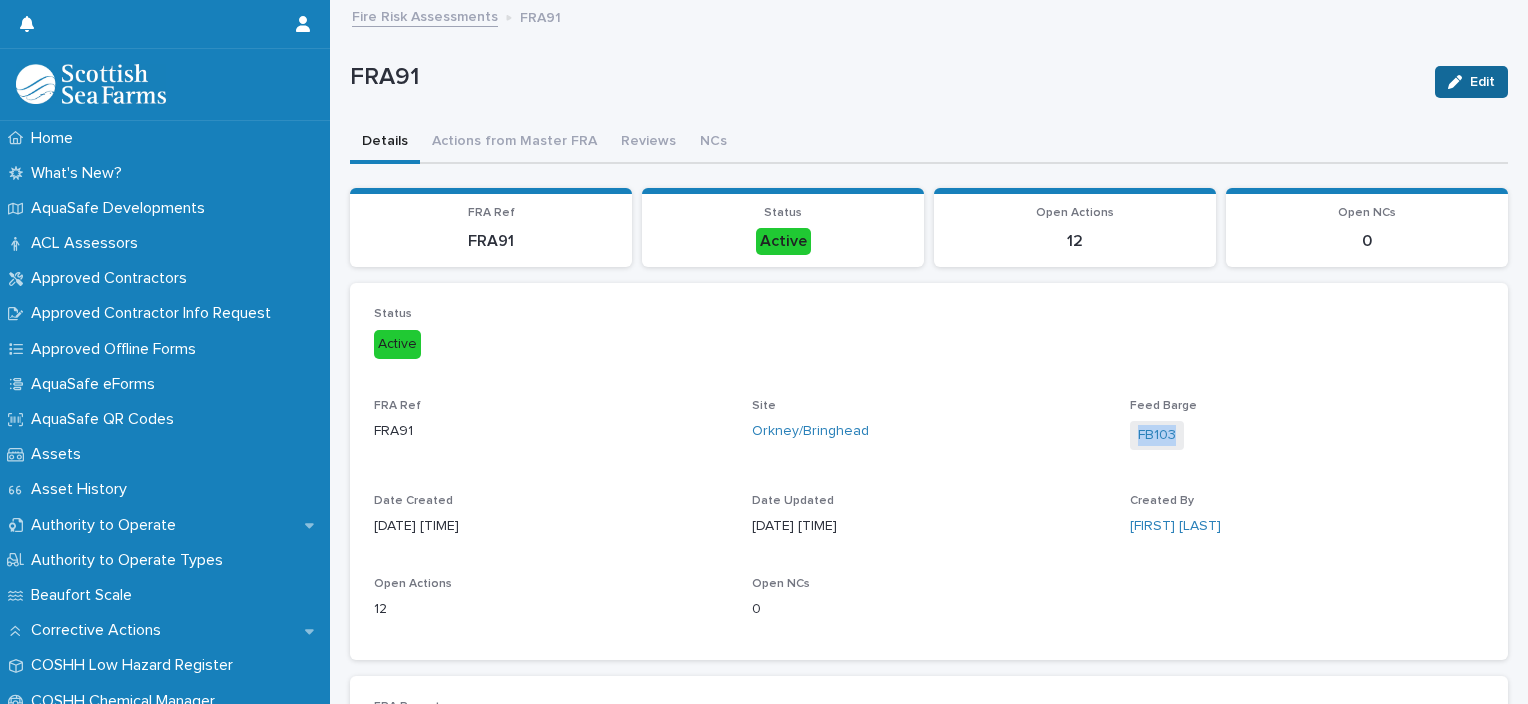 drag, startPoint x: 1286, startPoint y: 399, endPoint x: 1448, endPoint y: 84, distance: 354.21603 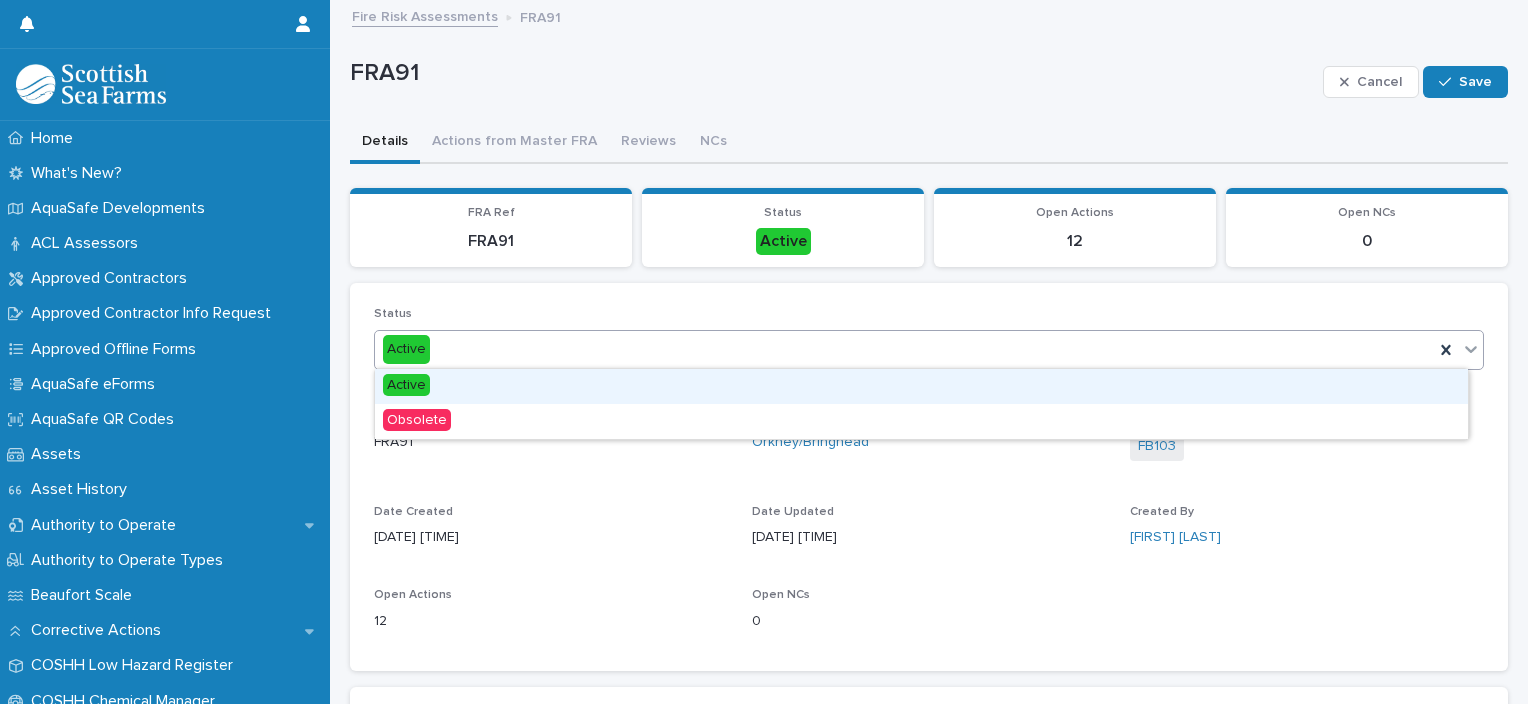 click 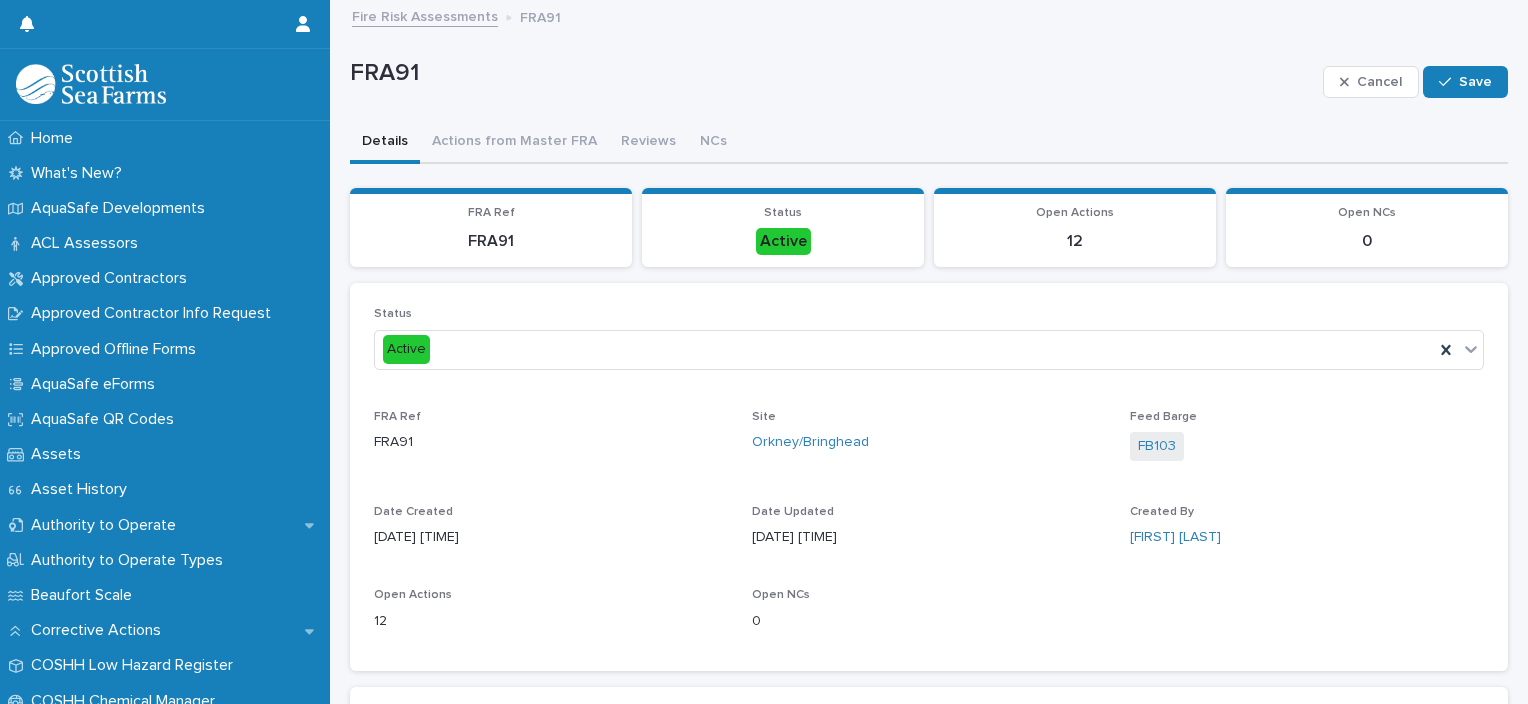 click on "FB103" at bounding box center [1307, 448] 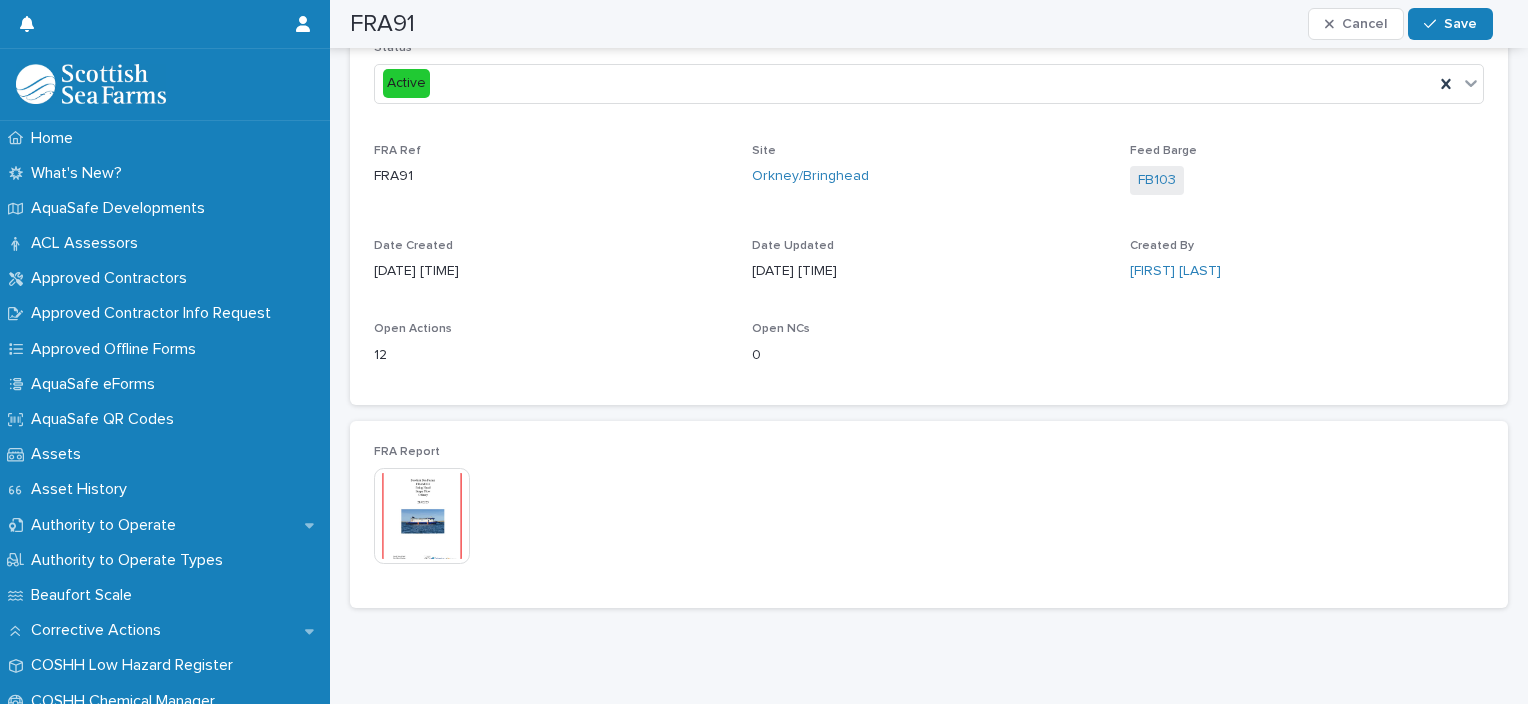 scroll, scrollTop: 300, scrollLeft: 0, axis: vertical 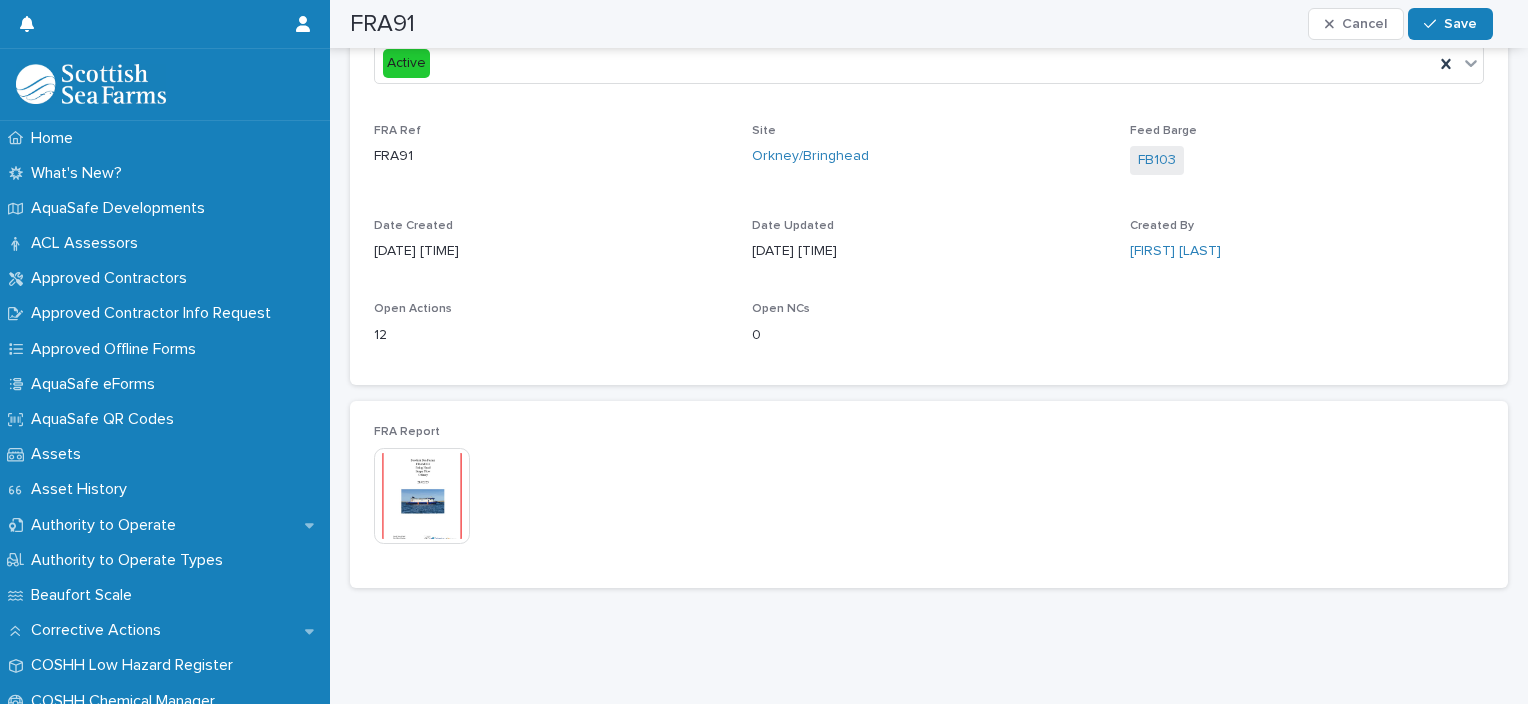 click on "12" at bounding box center [551, 333] 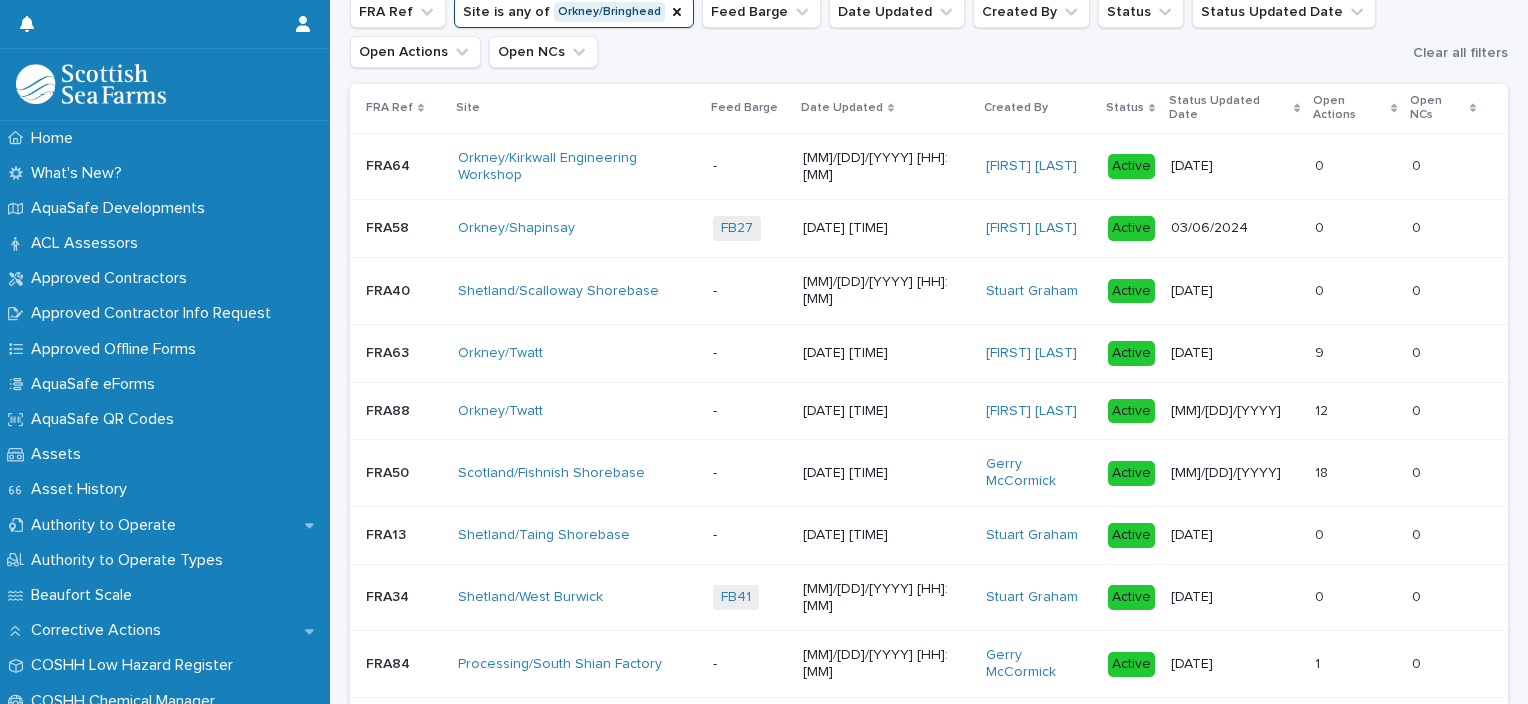 scroll, scrollTop: 0, scrollLeft: 0, axis: both 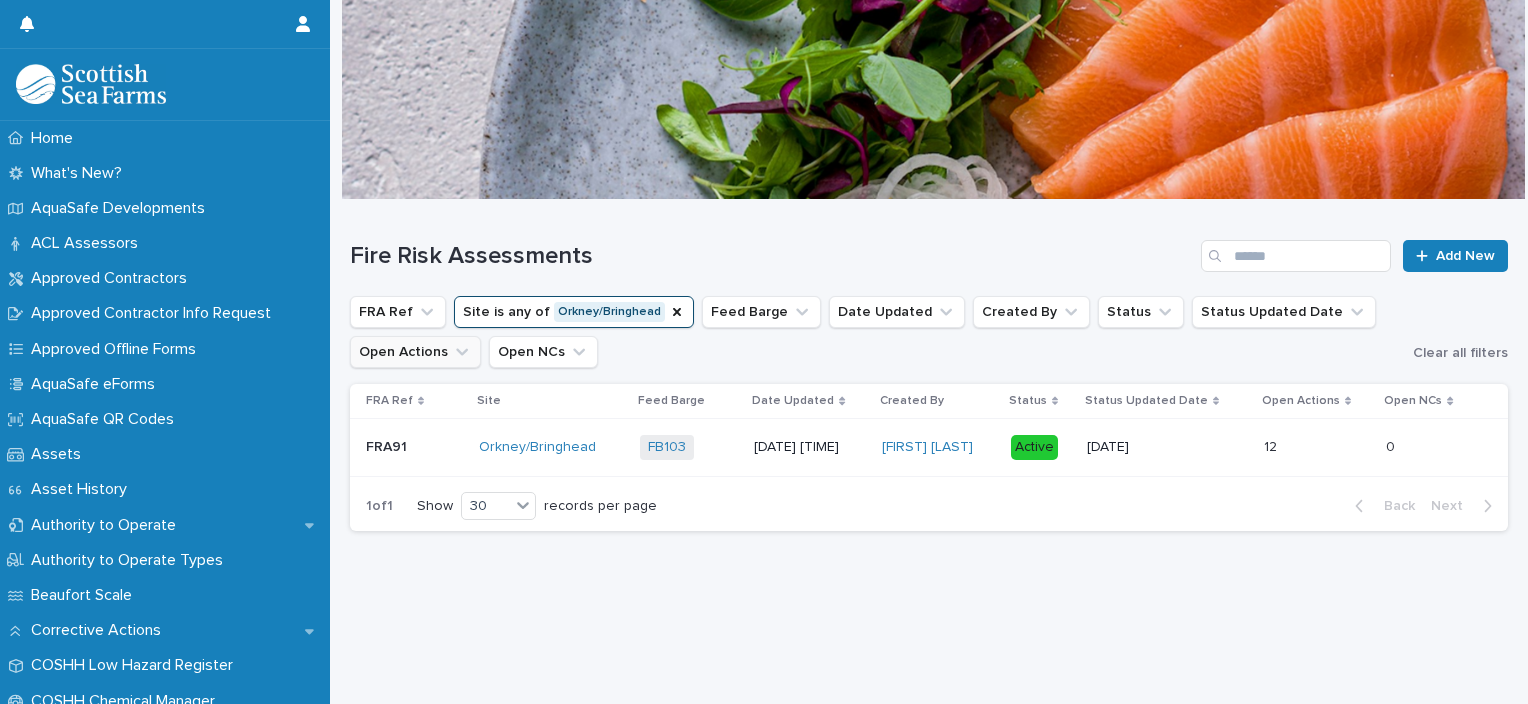 click 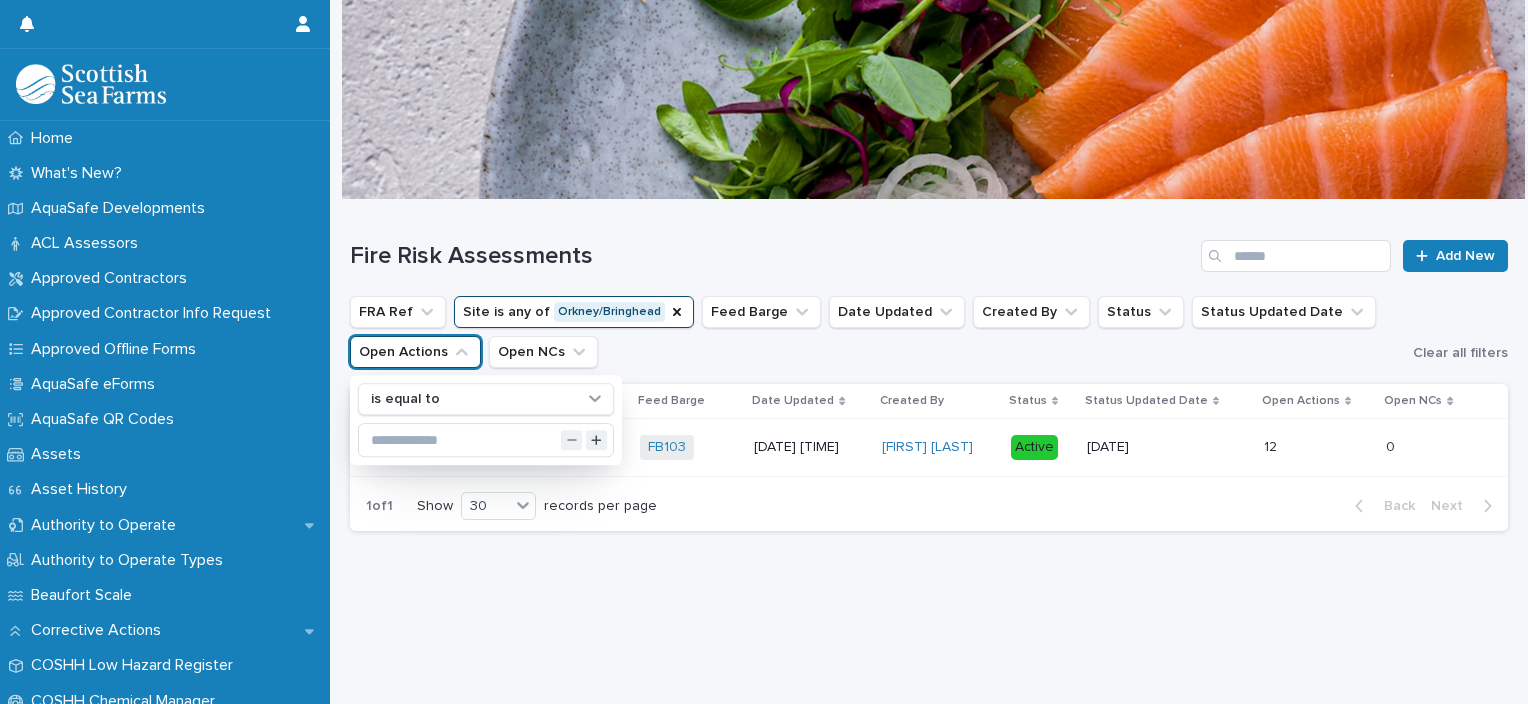 click on "FRA Ref Site is any of Orkney/Bringhead Feed Barge Date Updated Created By Status Status Updated Date Open Actions is equal to Open NCs" at bounding box center [877, 332] 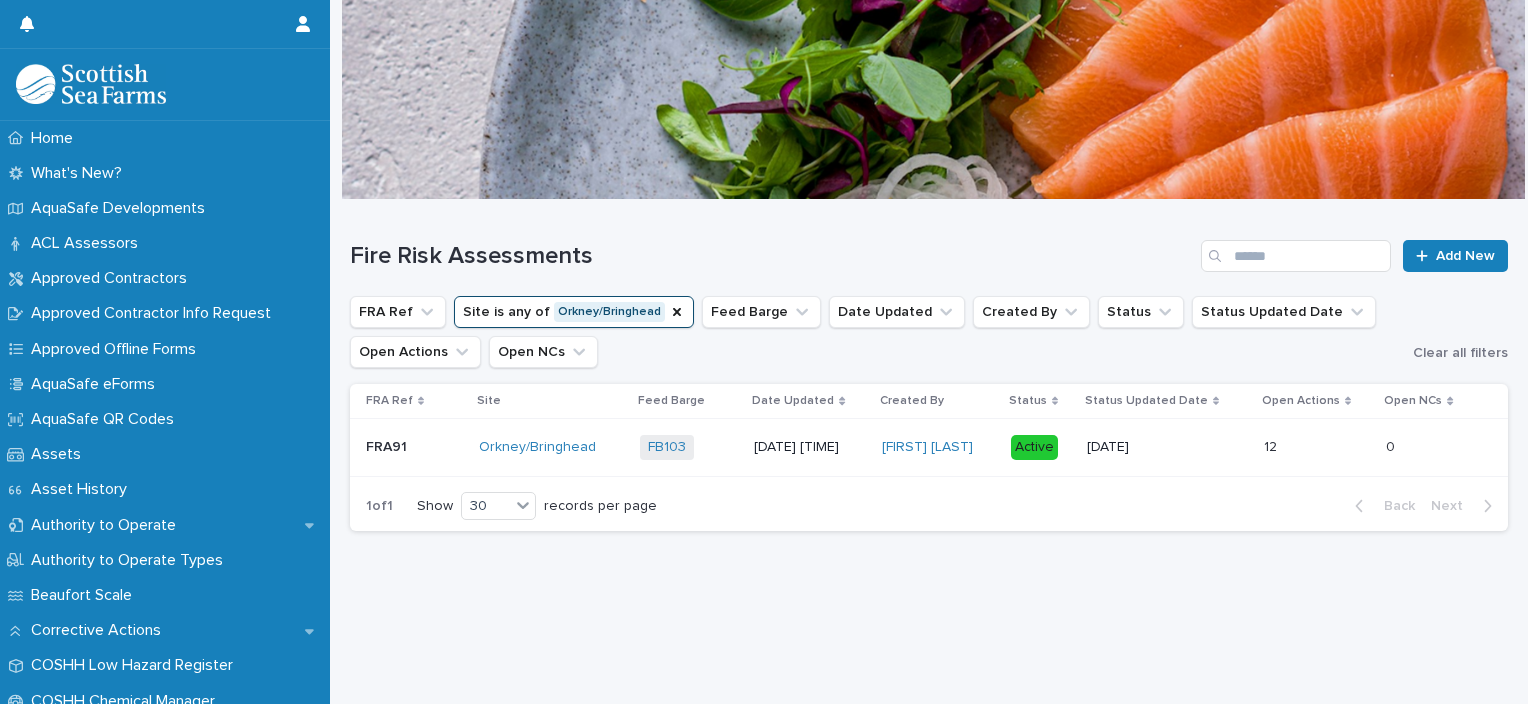 click 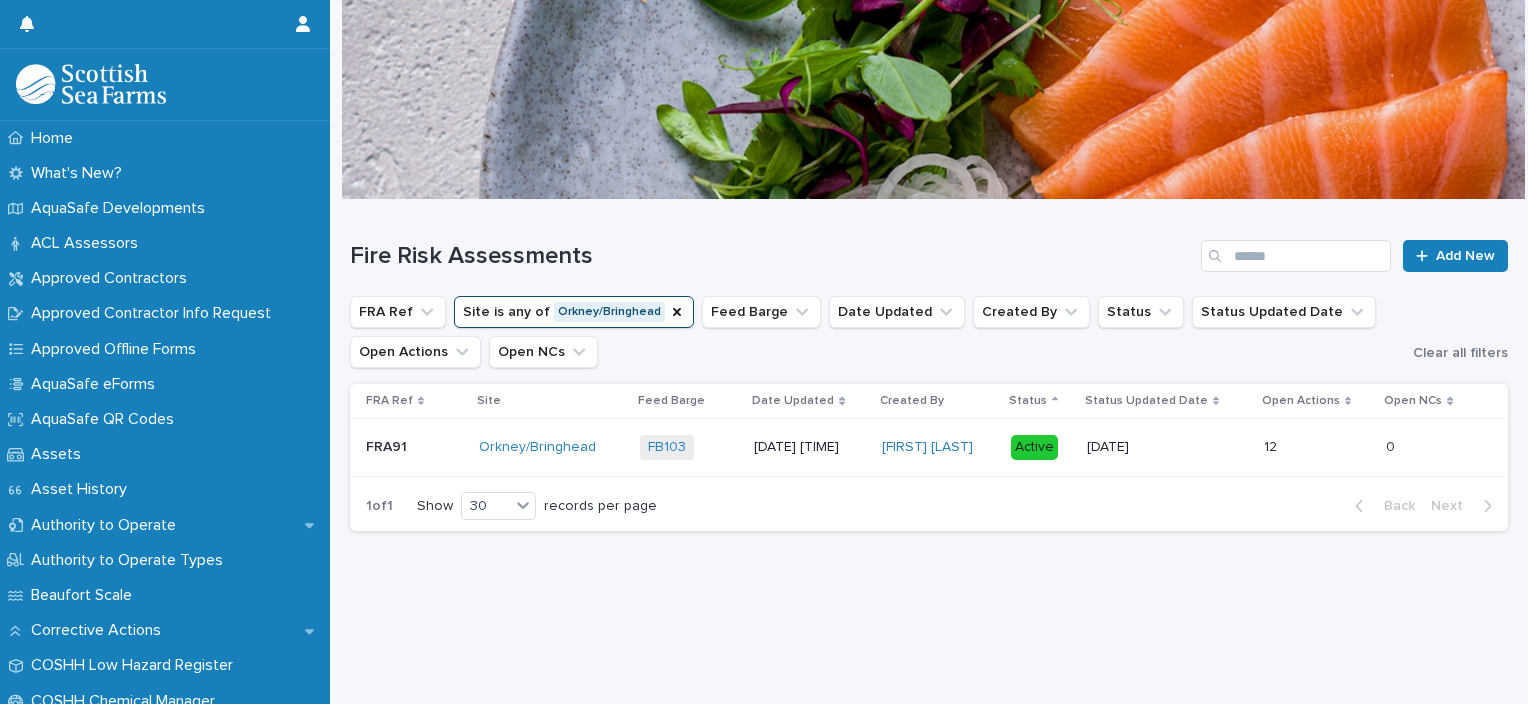 click on "12" at bounding box center [1272, 445] 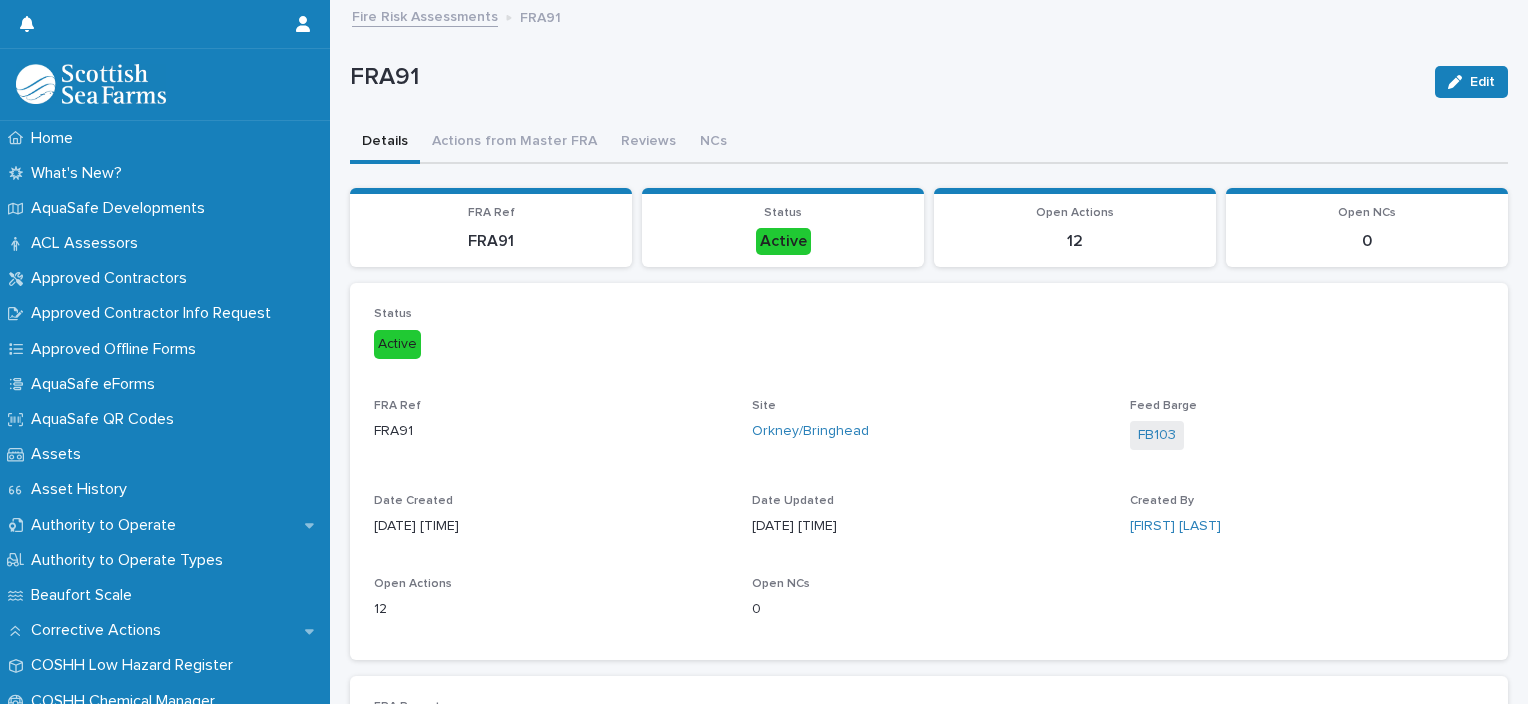 click on "FB103" at bounding box center (1307, 437) 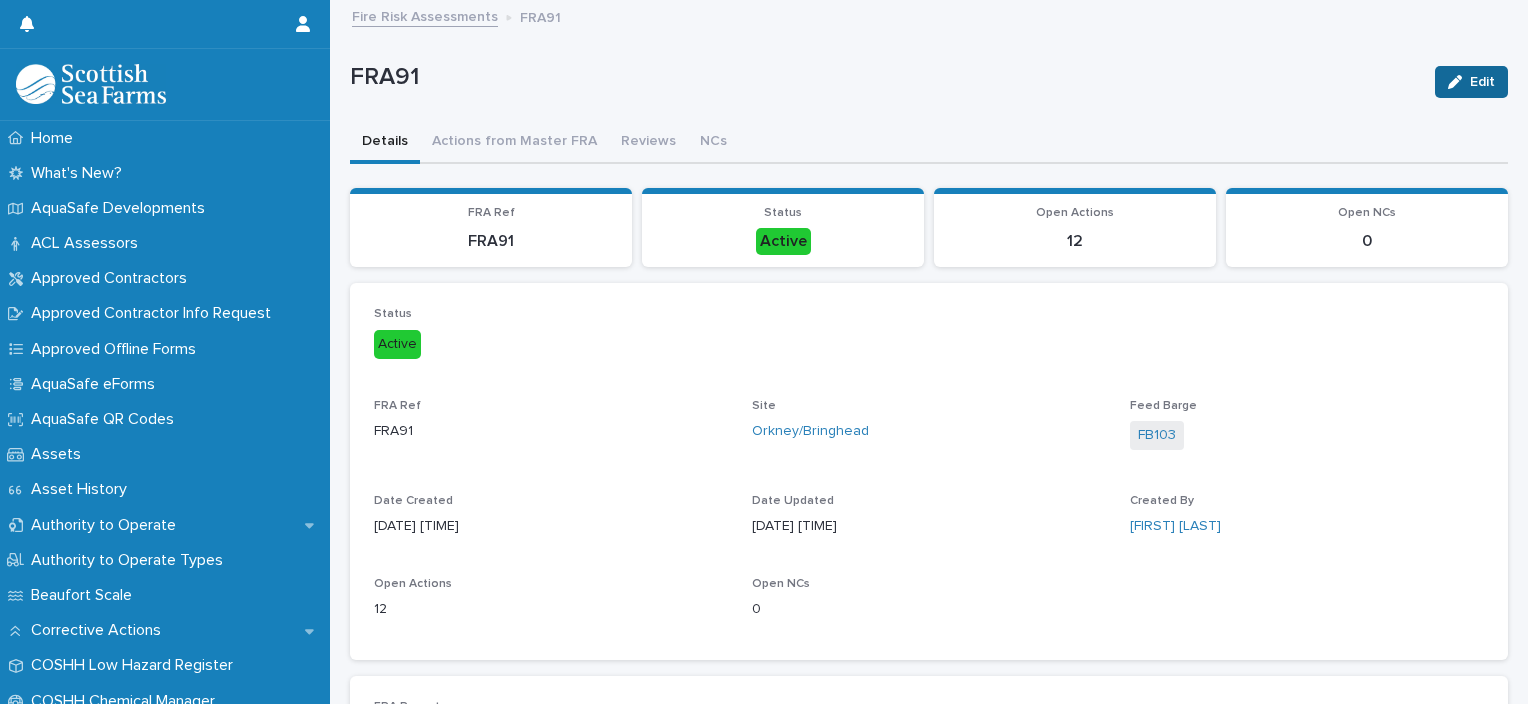 click on "Edit" at bounding box center [1471, 82] 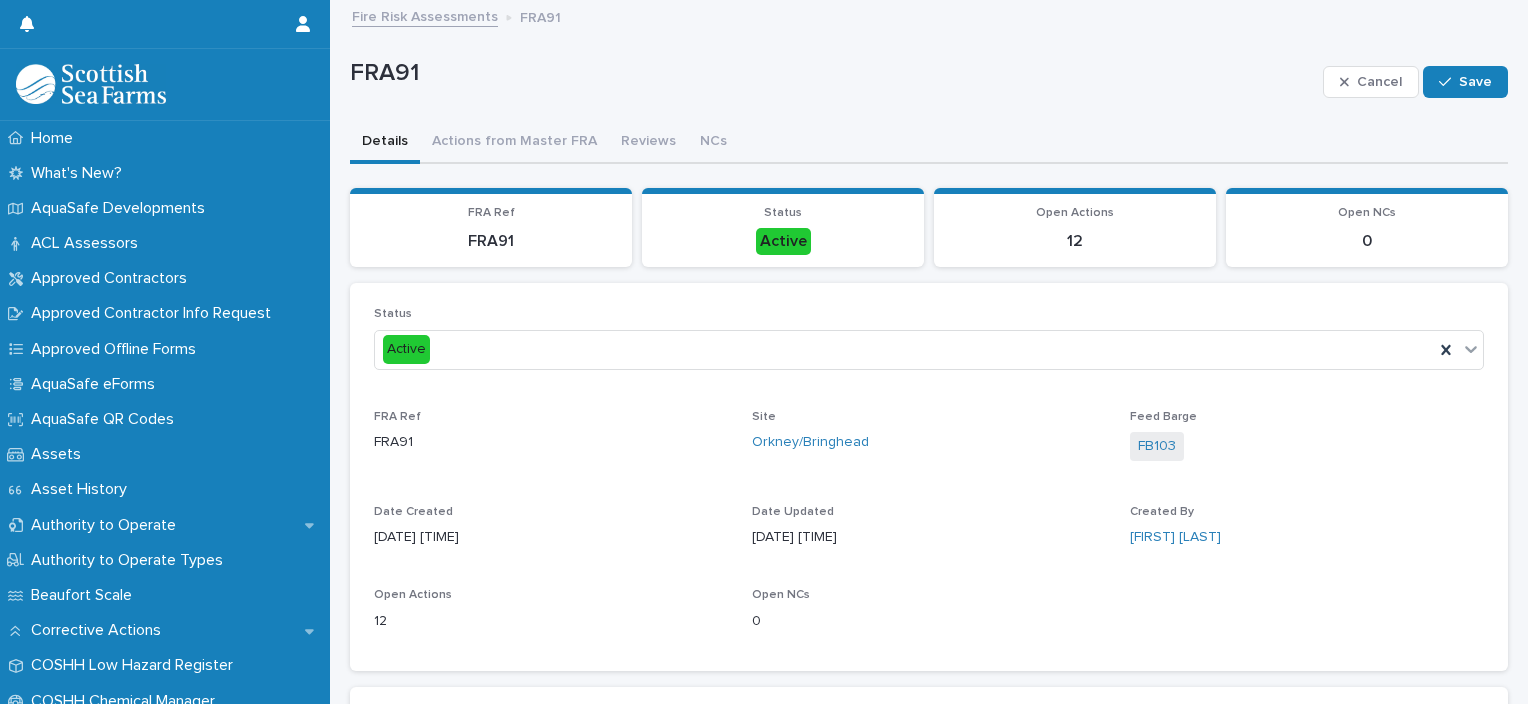 click on "12" at bounding box center (1075, 241) 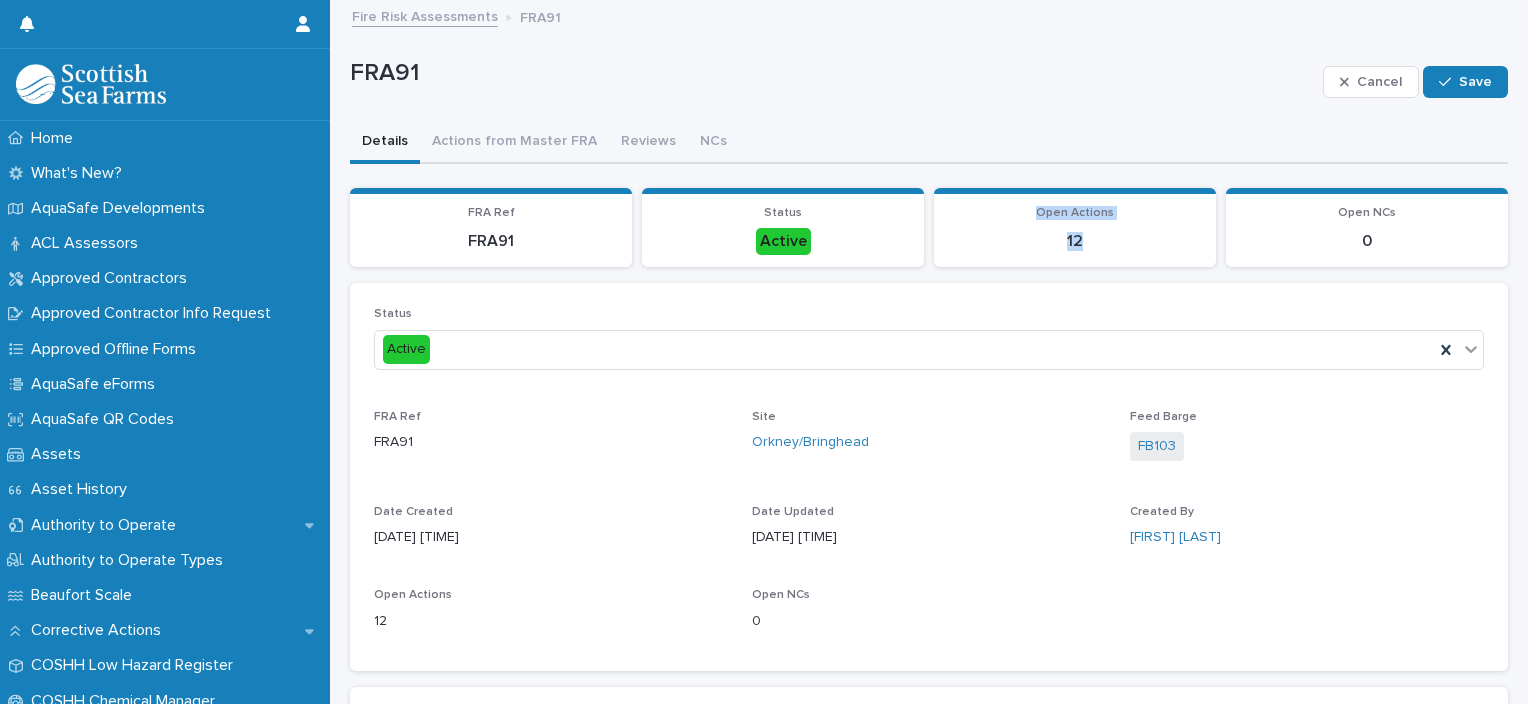drag, startPoint x: 1076, startPoint y: 238, endPoint x: 1069, endPoint y: 216, distance: 23.086792 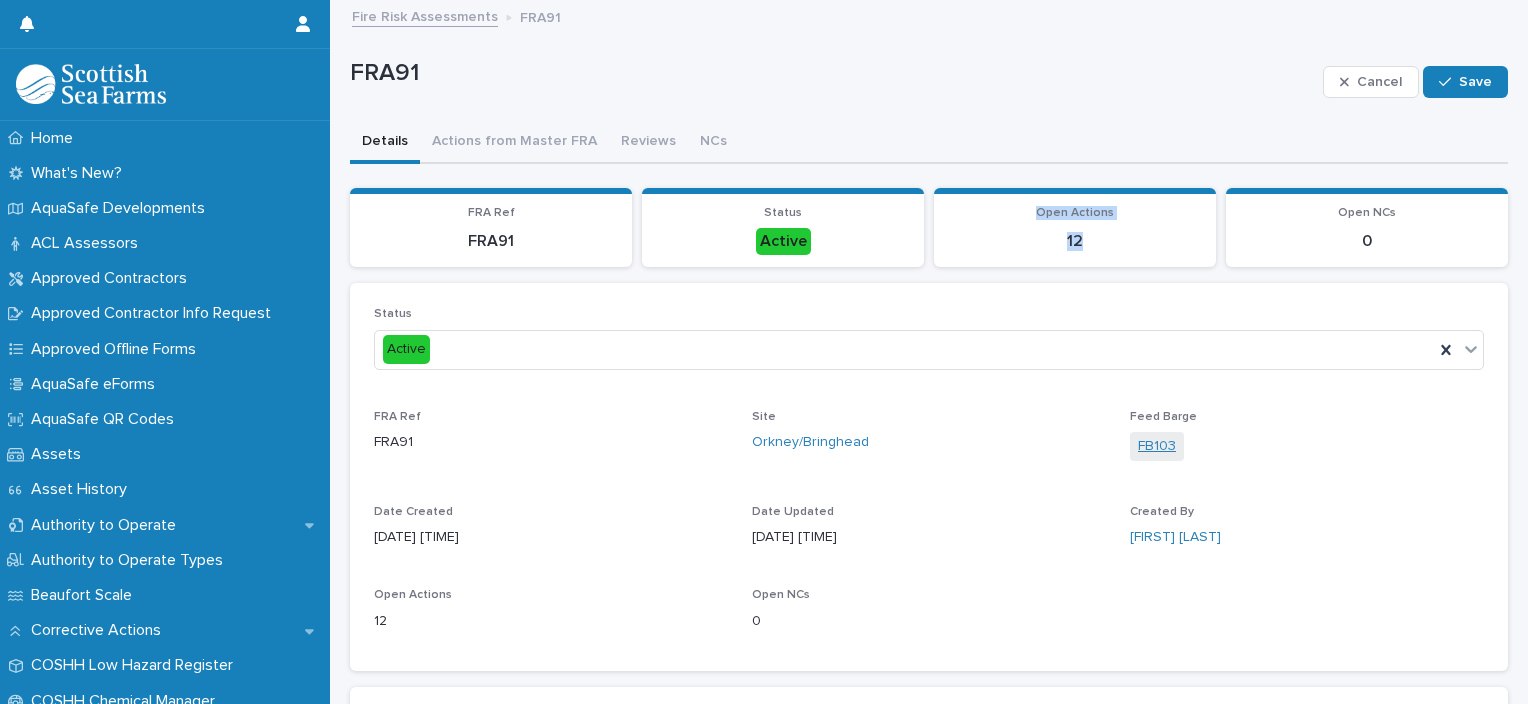click on "FB103" at bounding box center (1157, 446) 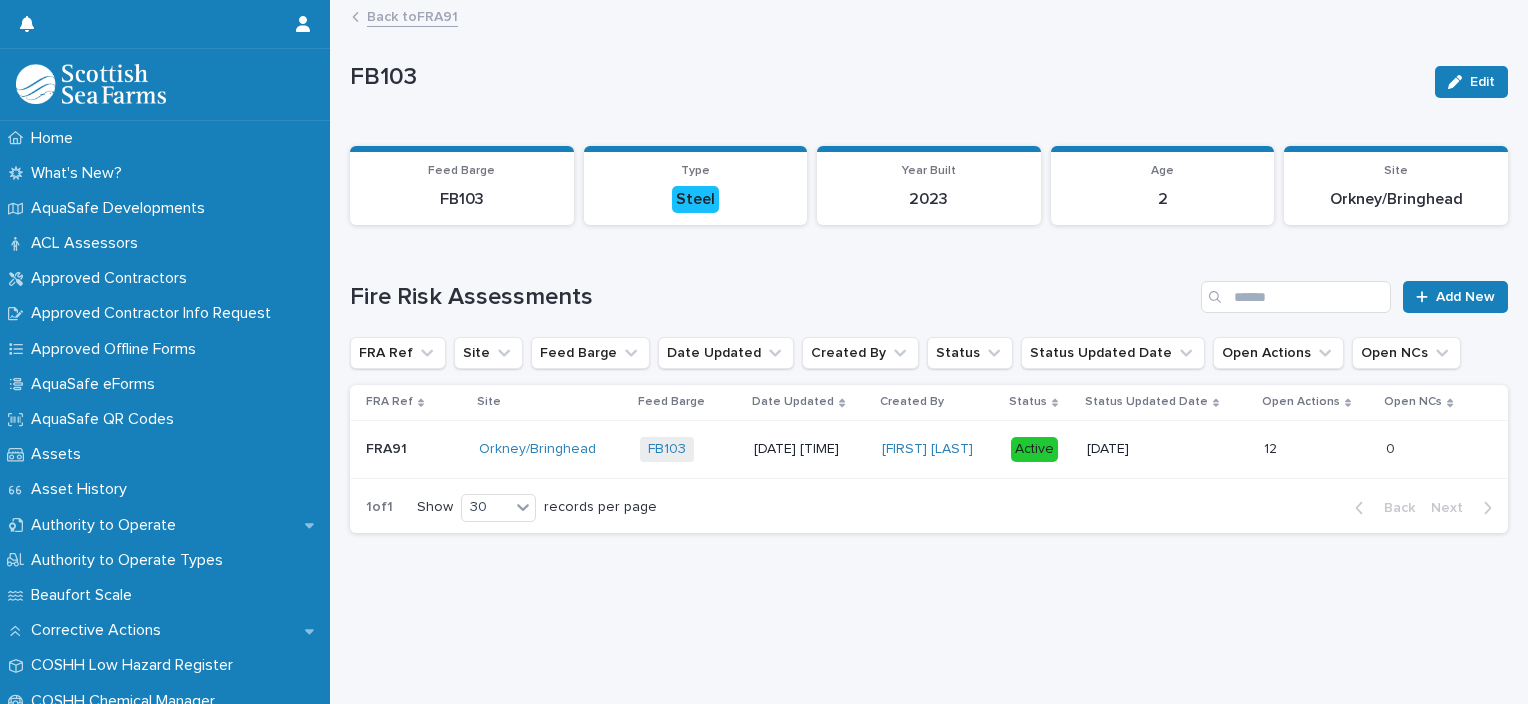 drag, startPoint x: 1156, startPoint y: 443, endPoint x: 1140, endPoint y: 524, distance: 82.565125 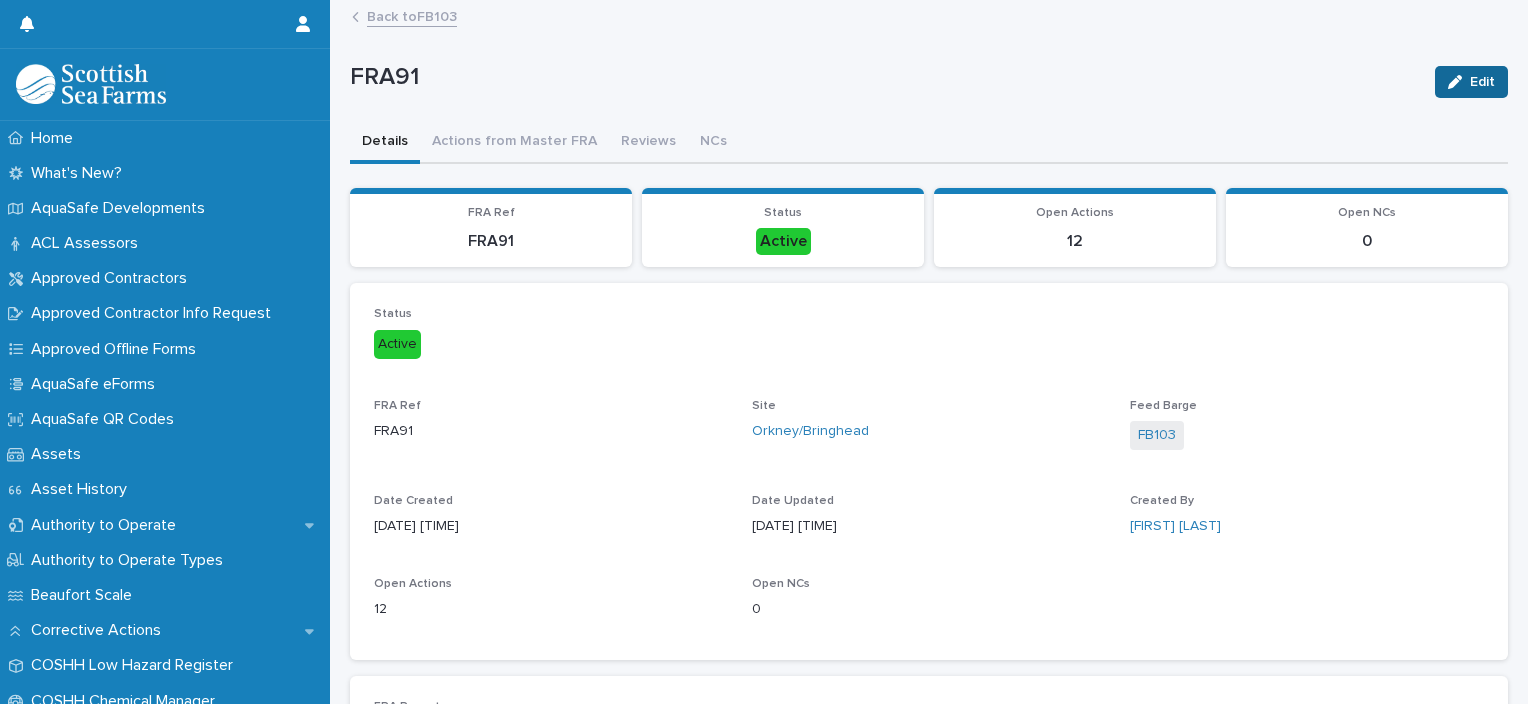 click at bounding box center [1459, 82] 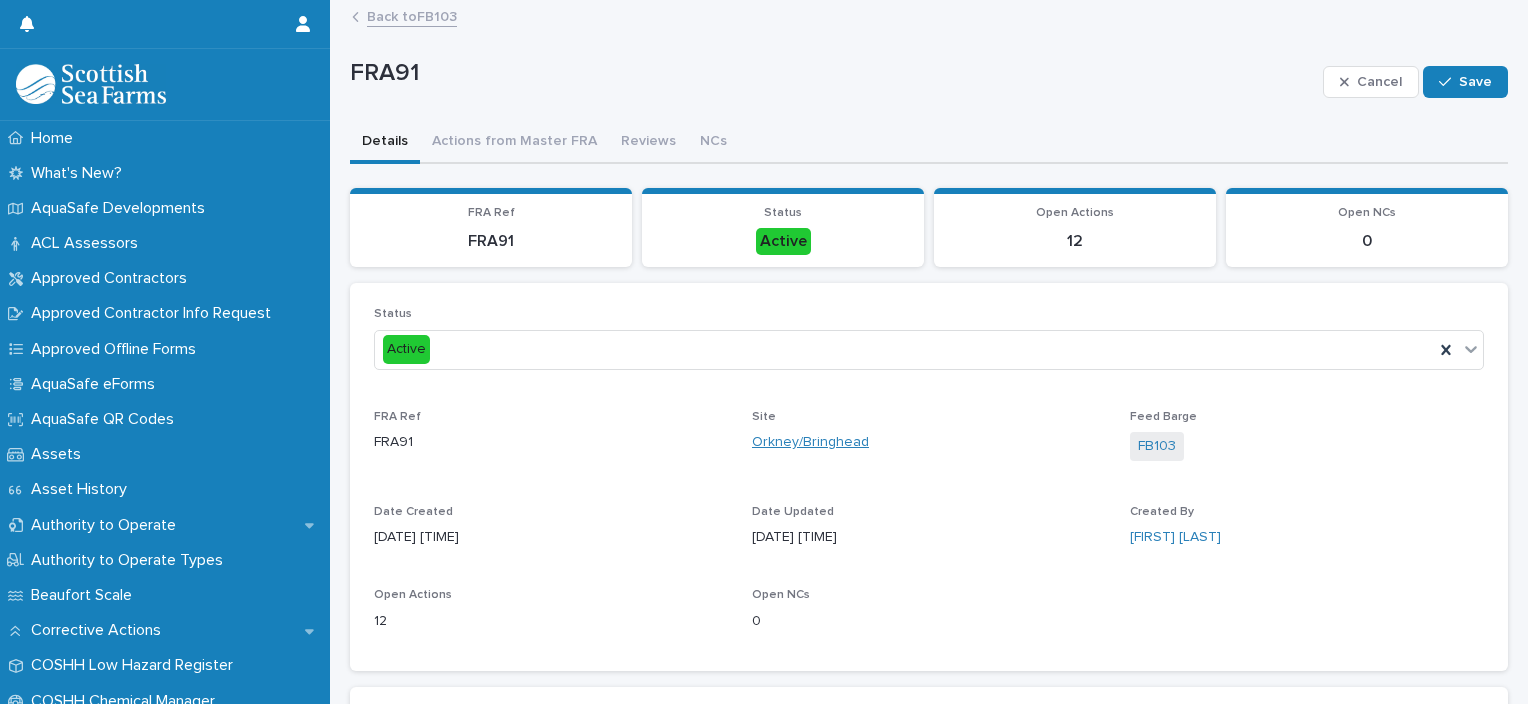 click on "Orkney/Bringhead" at bounding box center [810, 442] 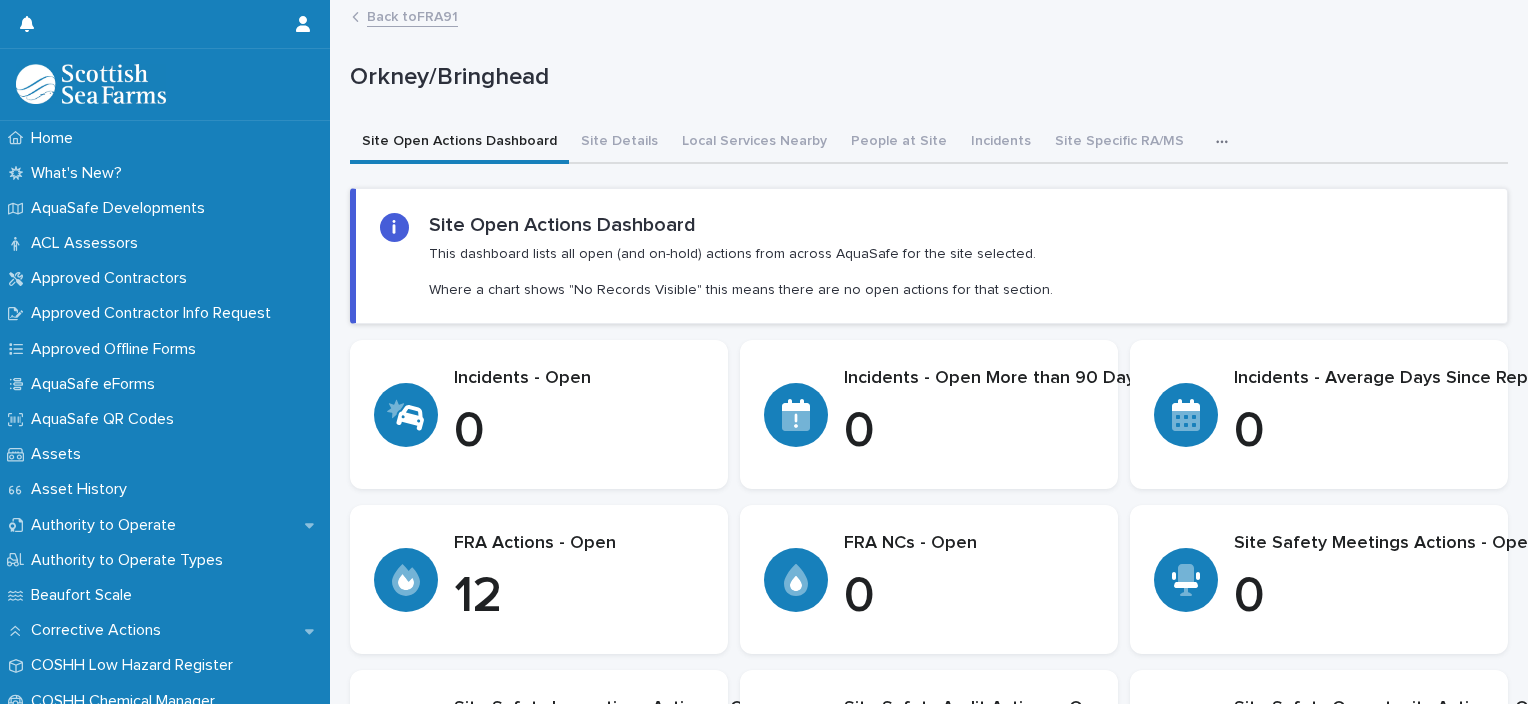 click on "FRA Actions - Open 12" at bounding box center (539, 579) 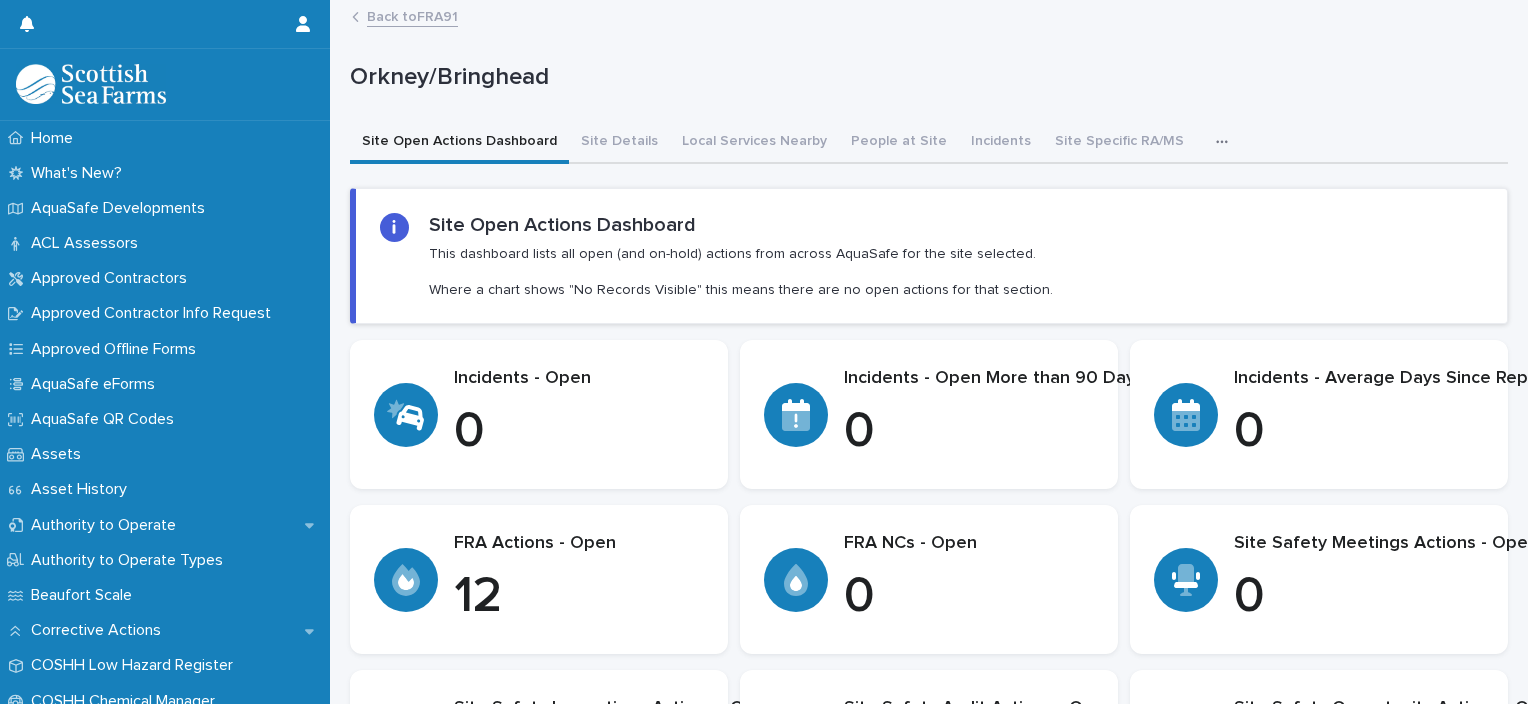 click 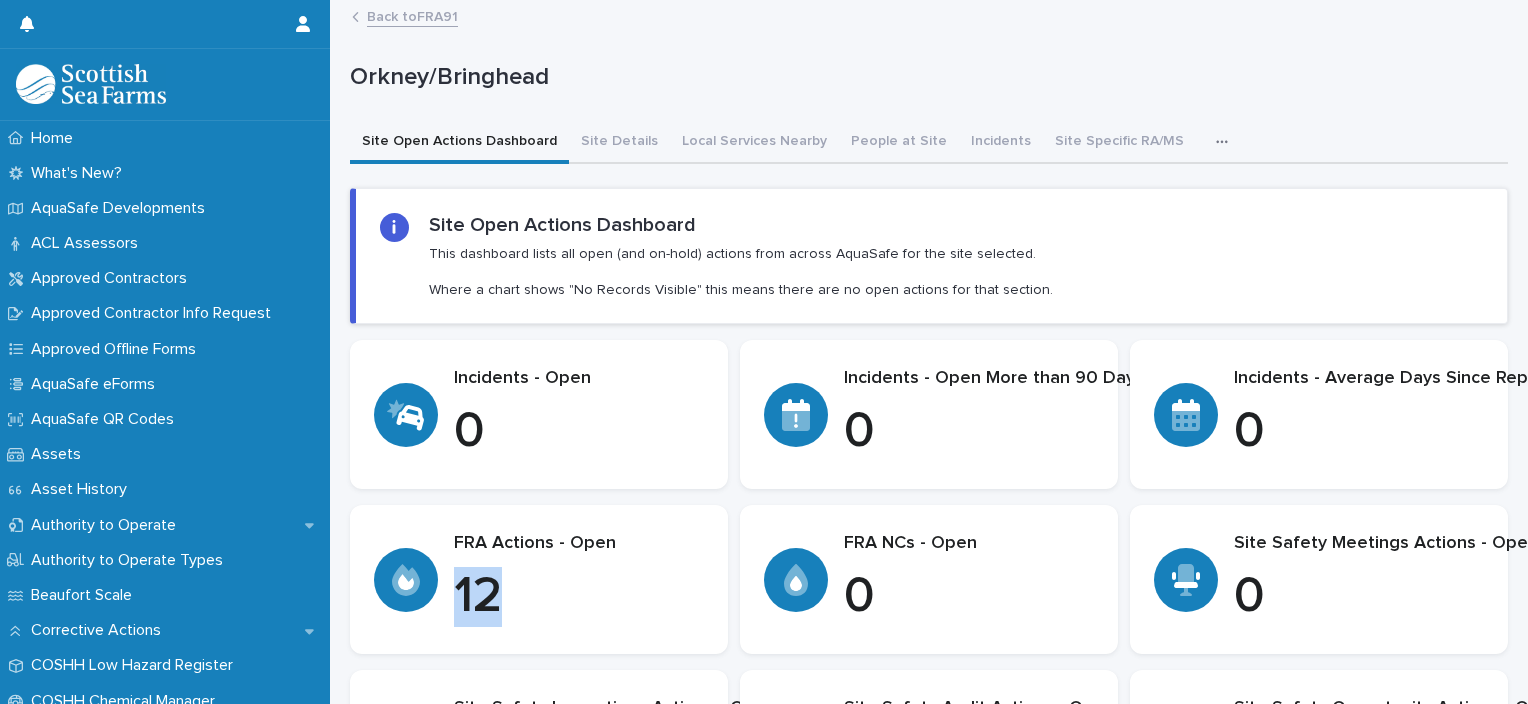 click on "12" at bounding box center [579, 597] 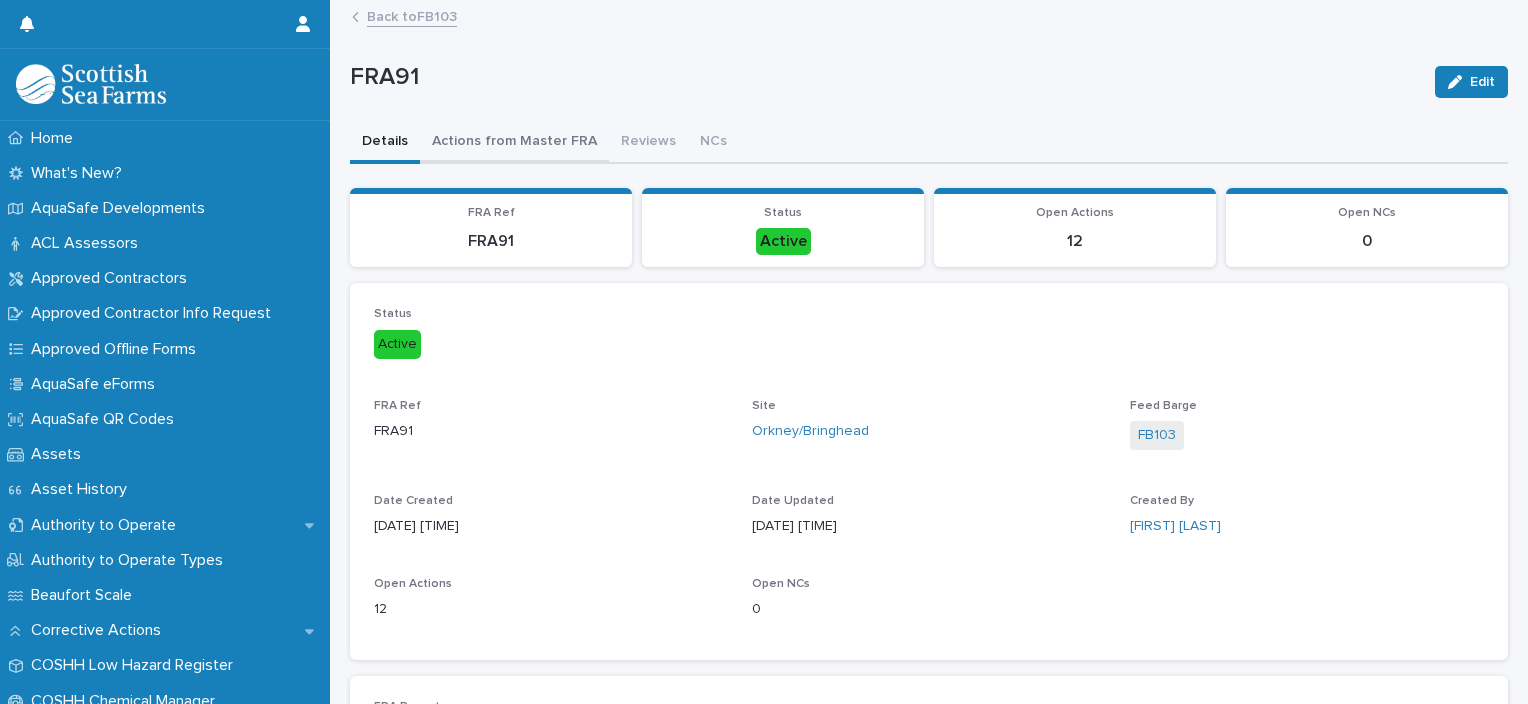 click on "Actions from Master FRA" at bounding box center [514, 143] 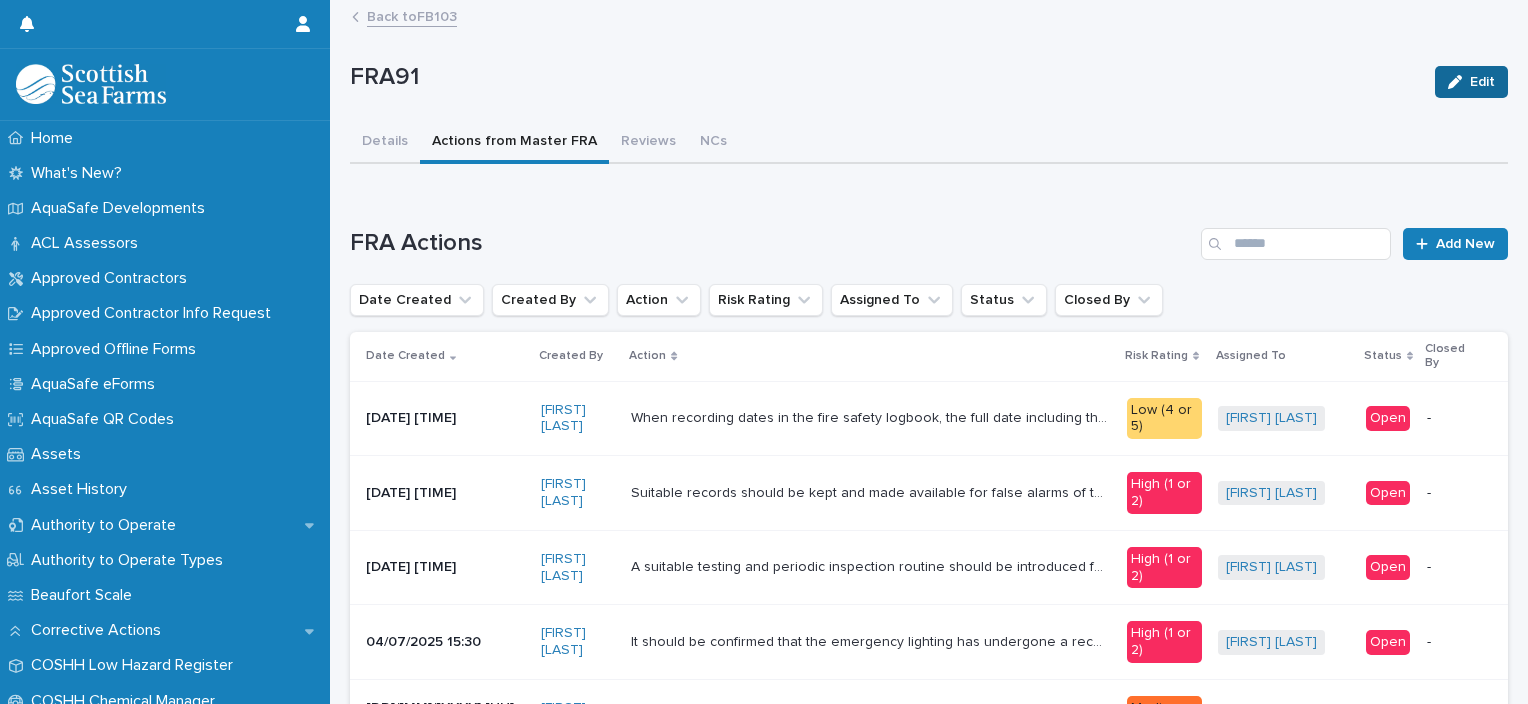 click 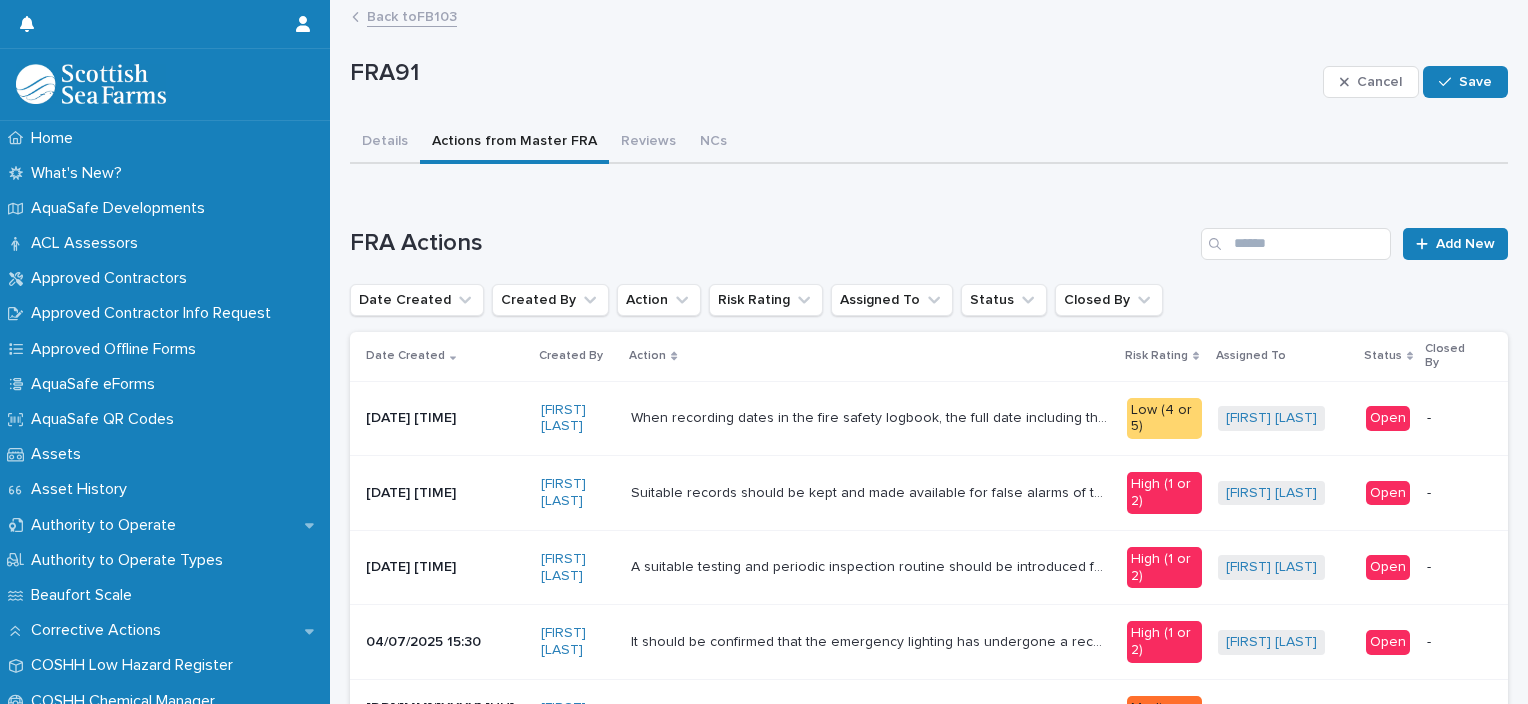 click on "Open" at bounding box center (1388, 416) 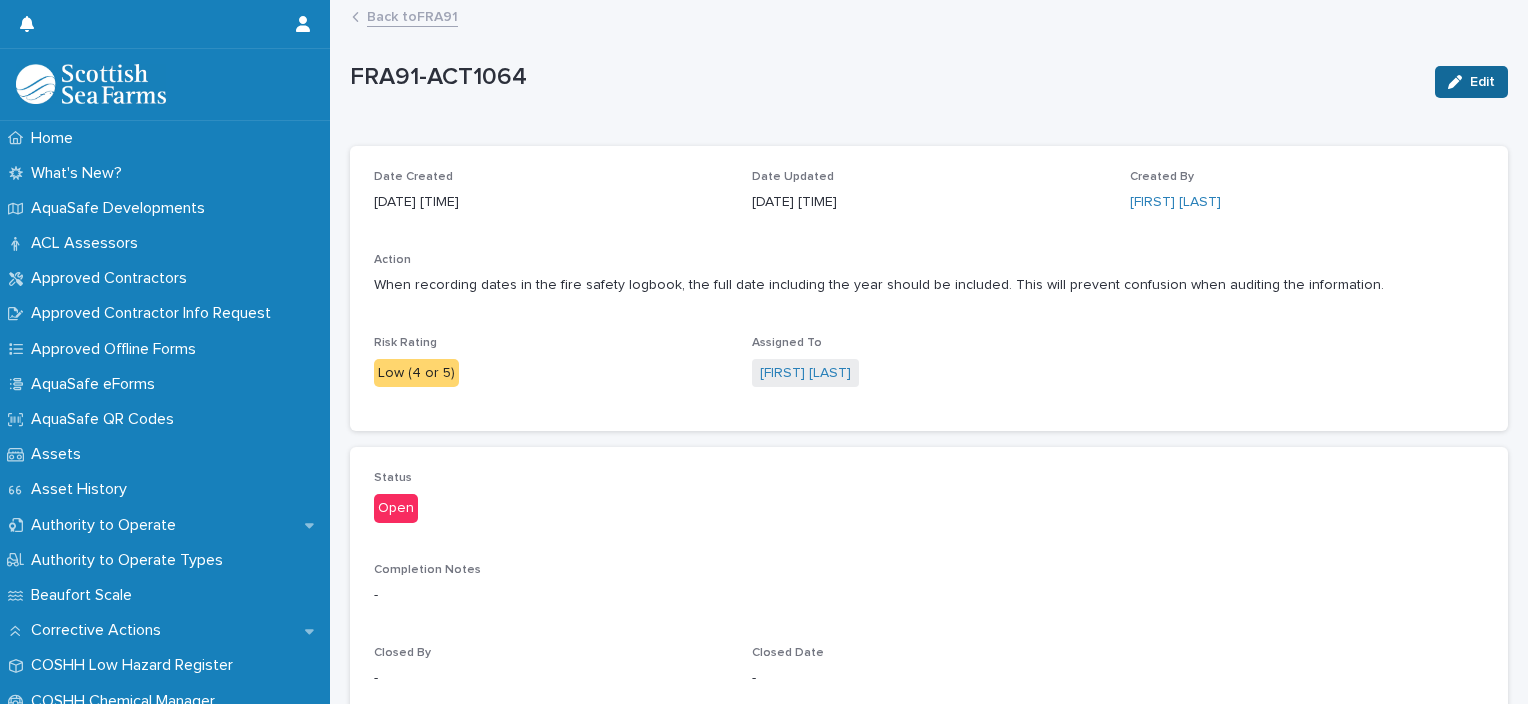 click 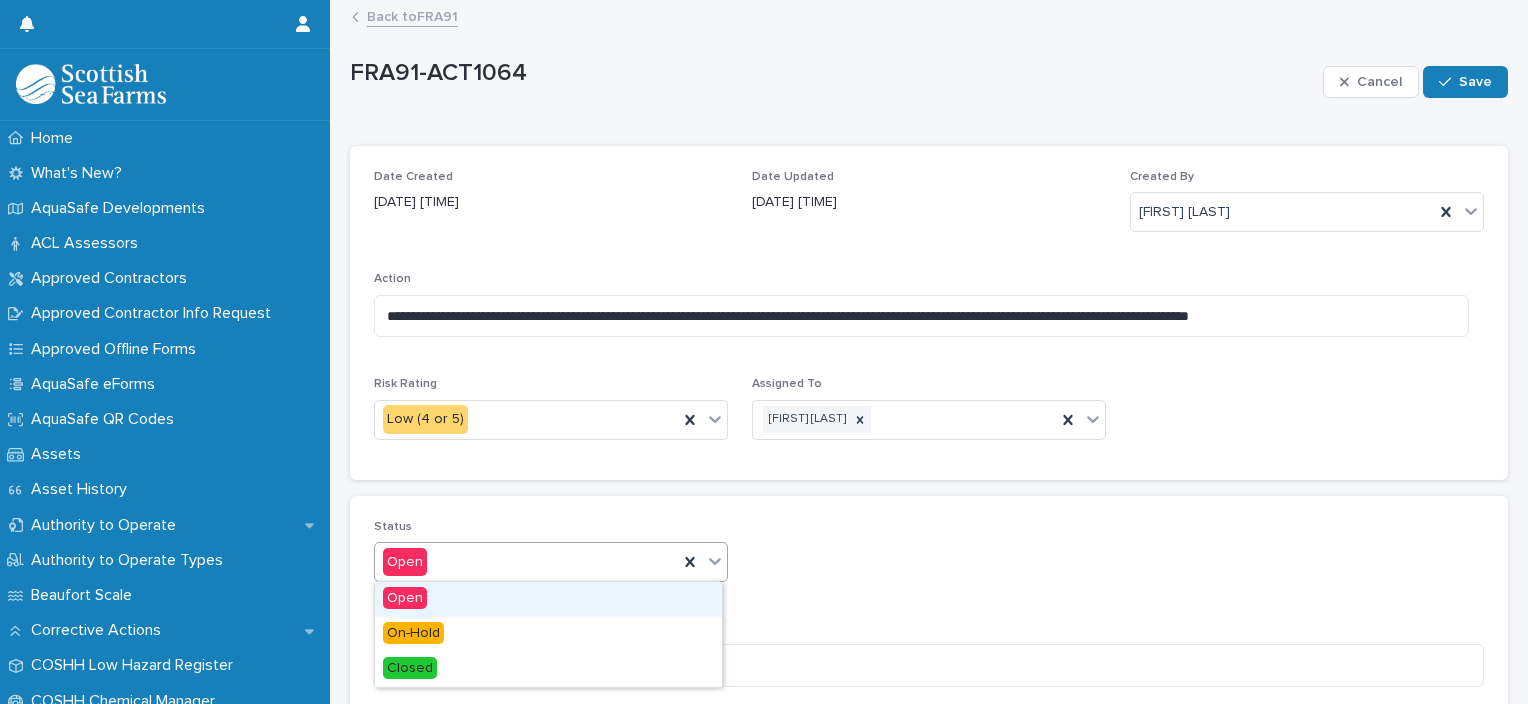 click 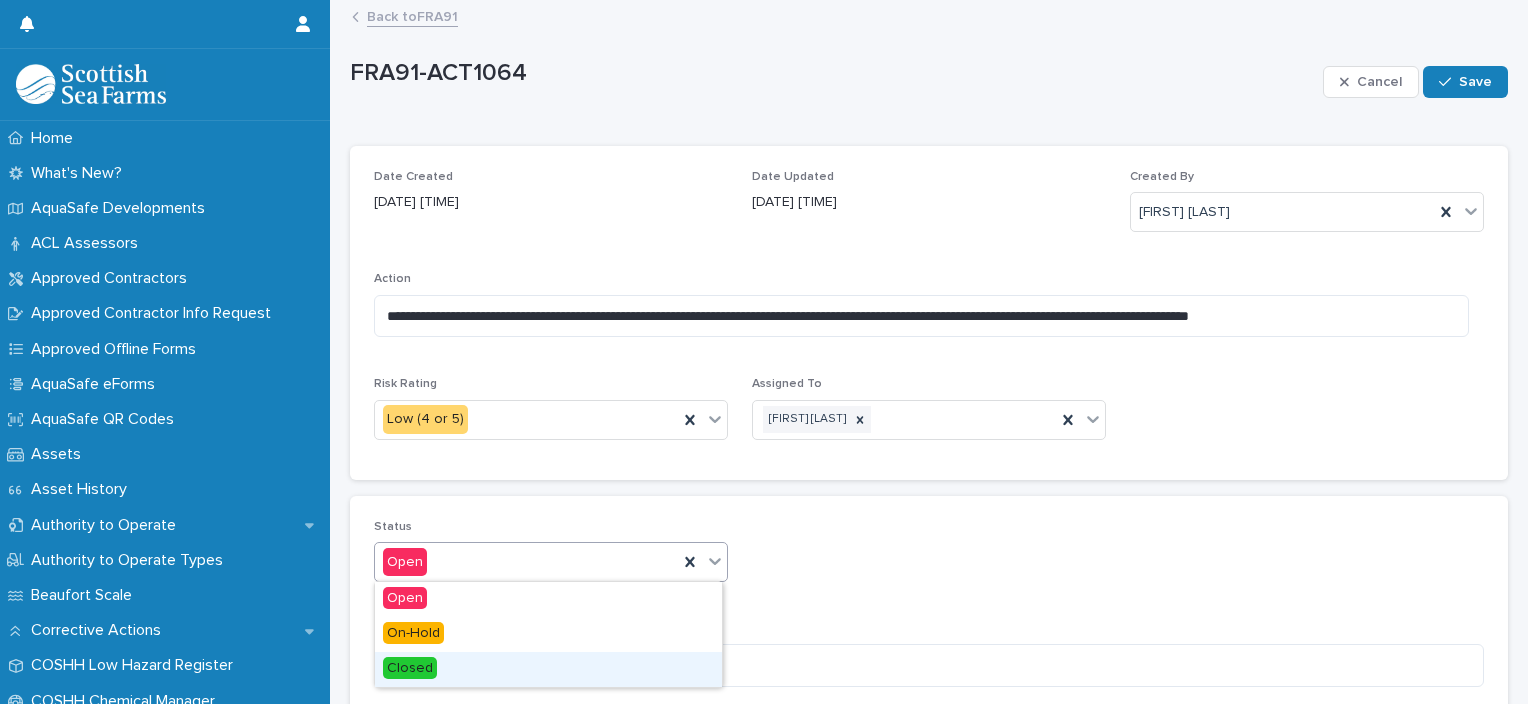 click on "Closed" at bounding box center [548, 669] 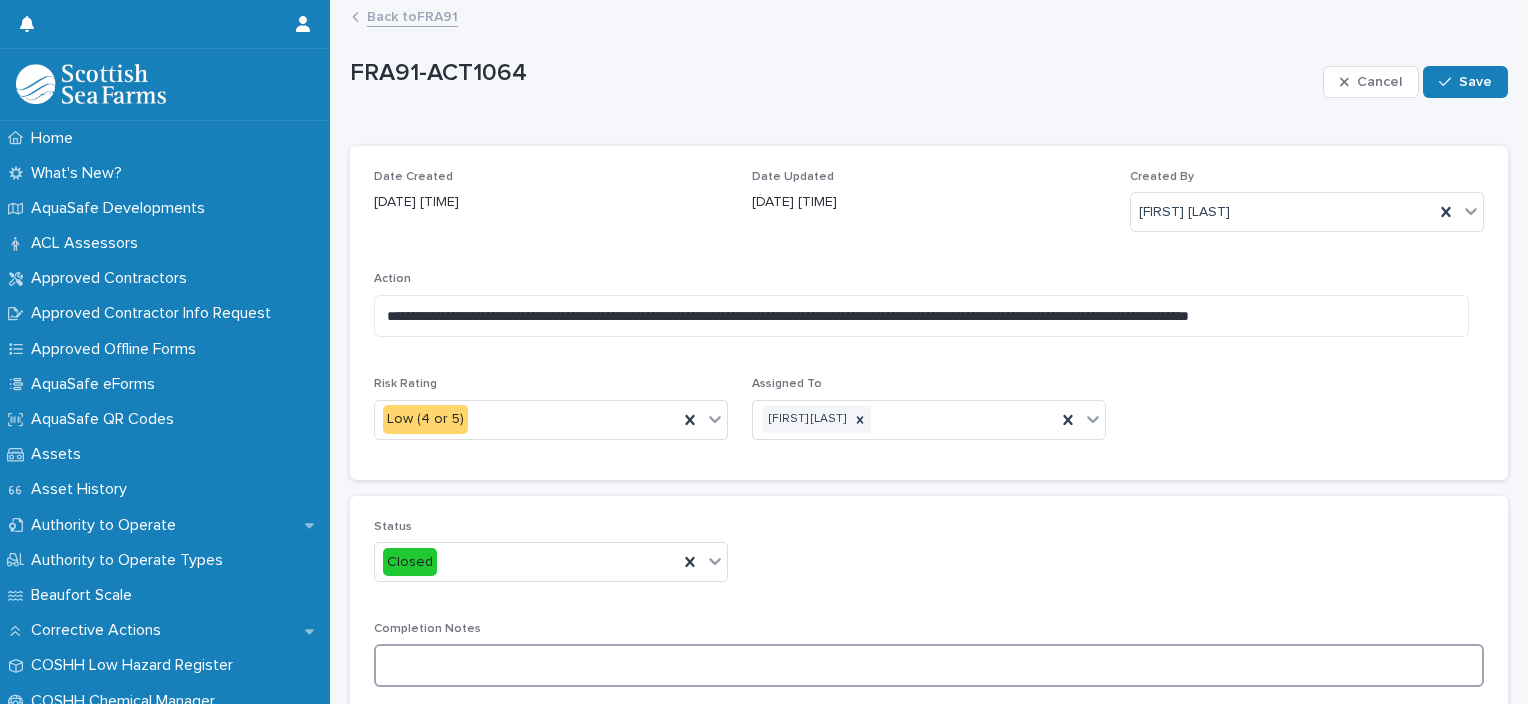 click at bounding box center [929, 665] 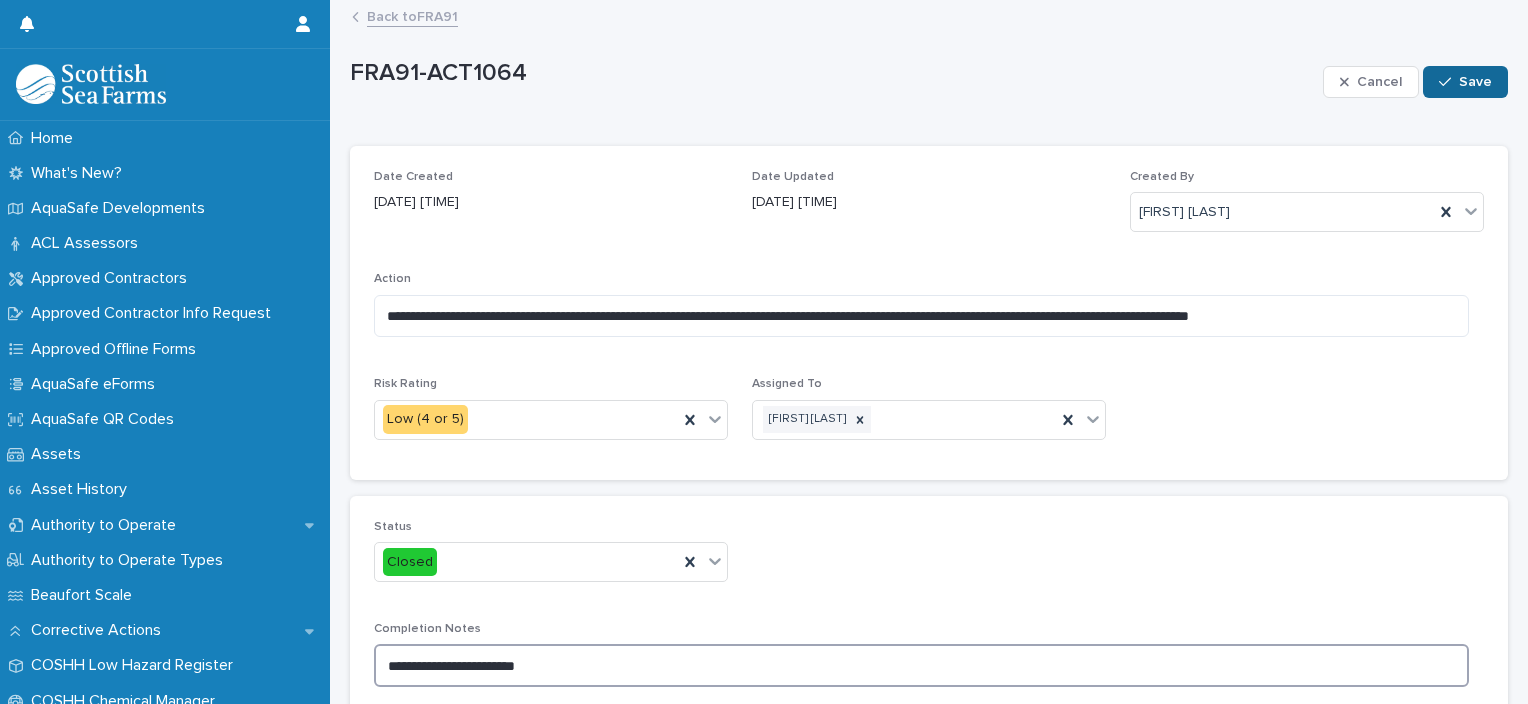 type on "**********" 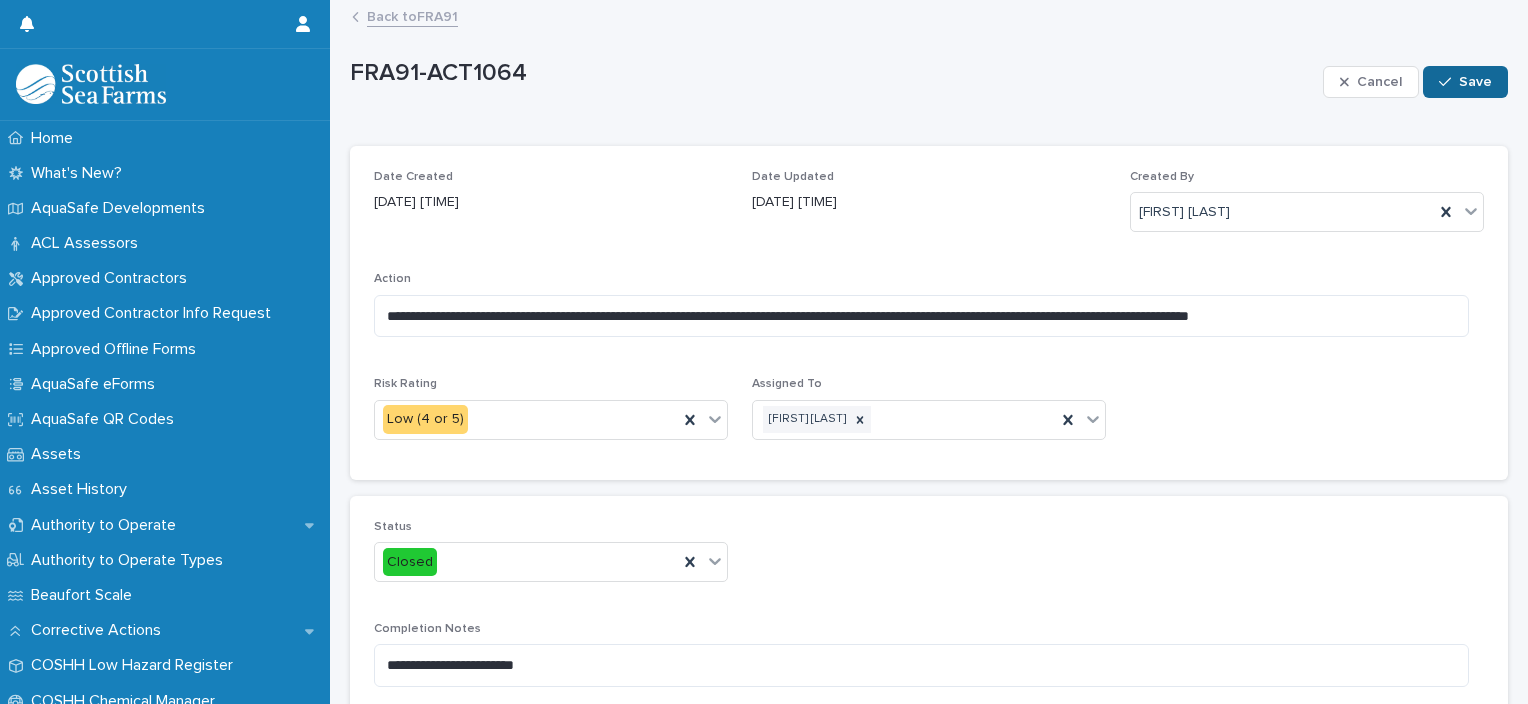 click on "Save" at bounding box center (1475, 82) 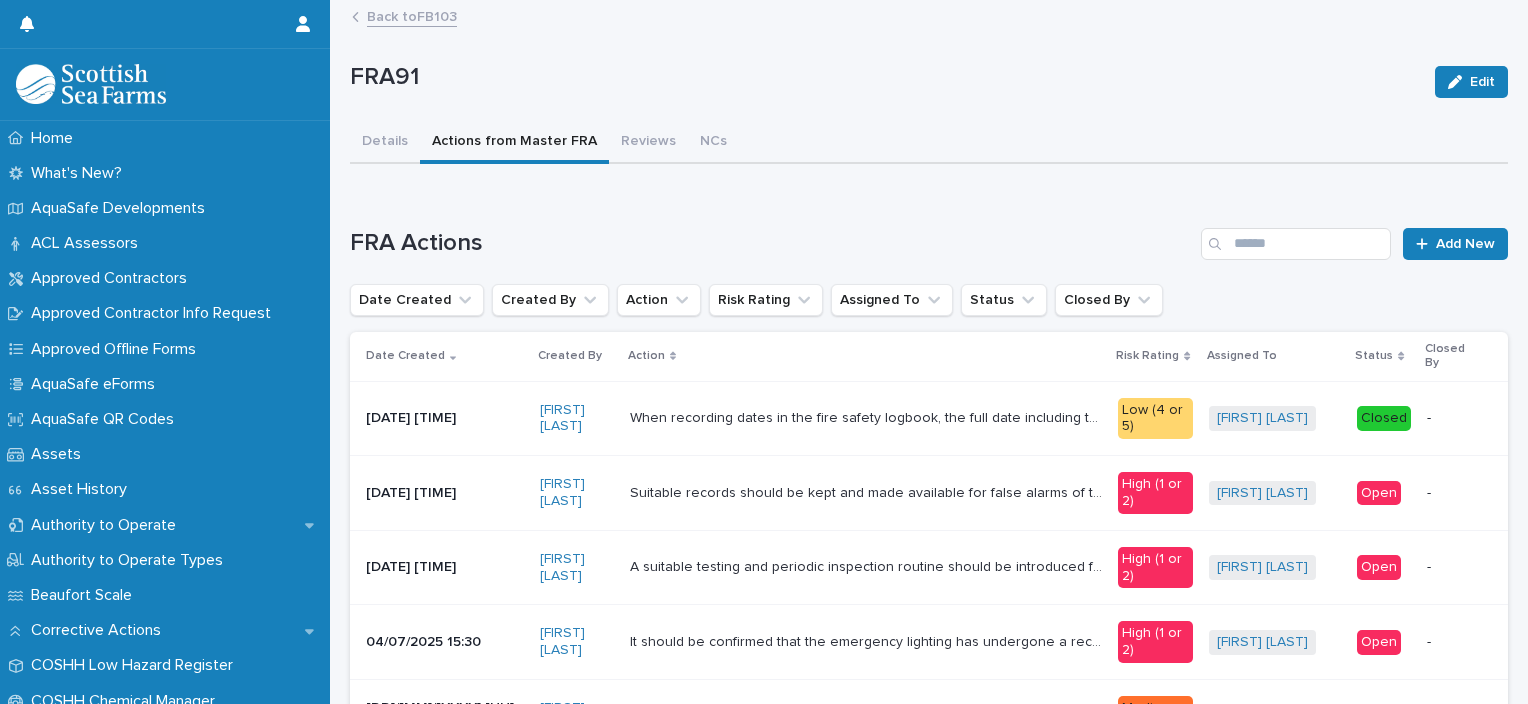 click on "Open" at bounding box center [1379, 493] 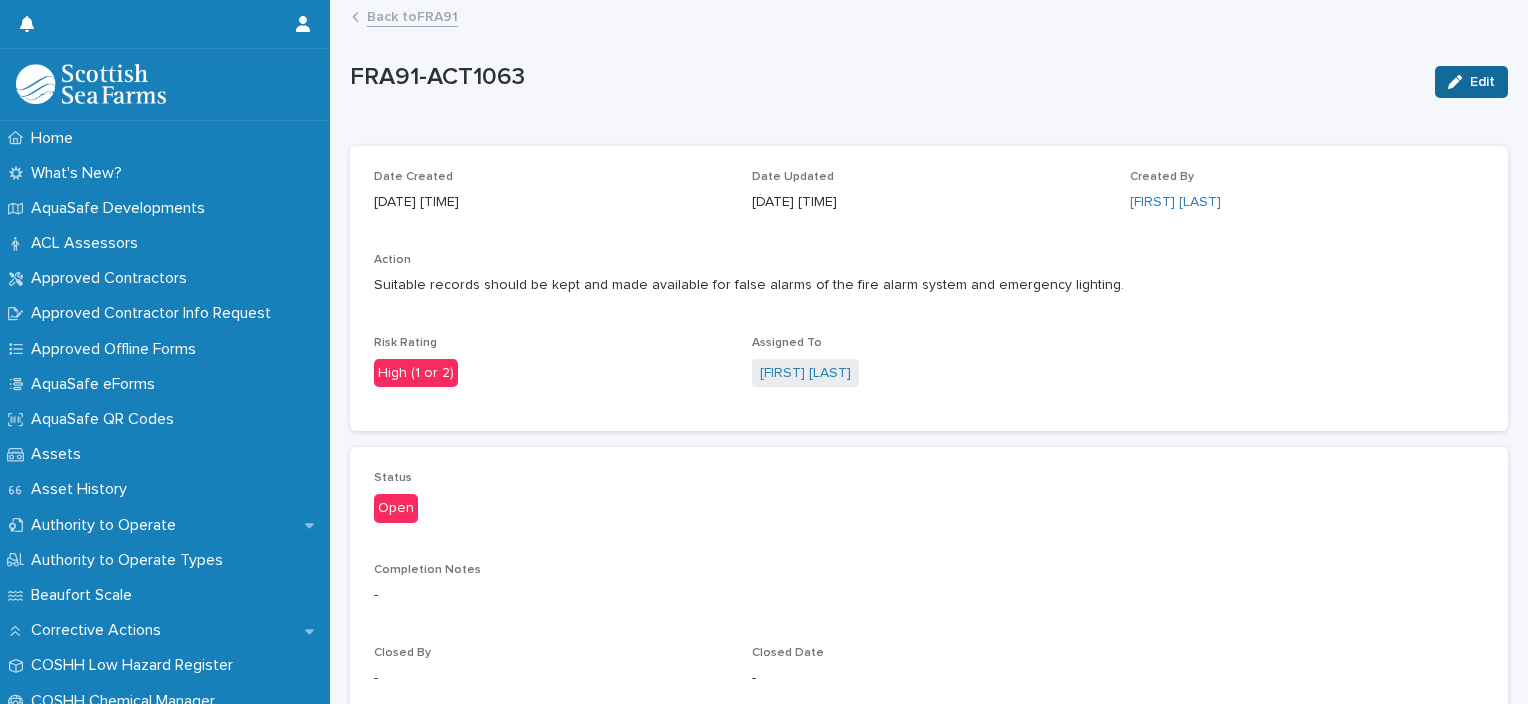 click on "Edit" at bounding box center [1471, 82] 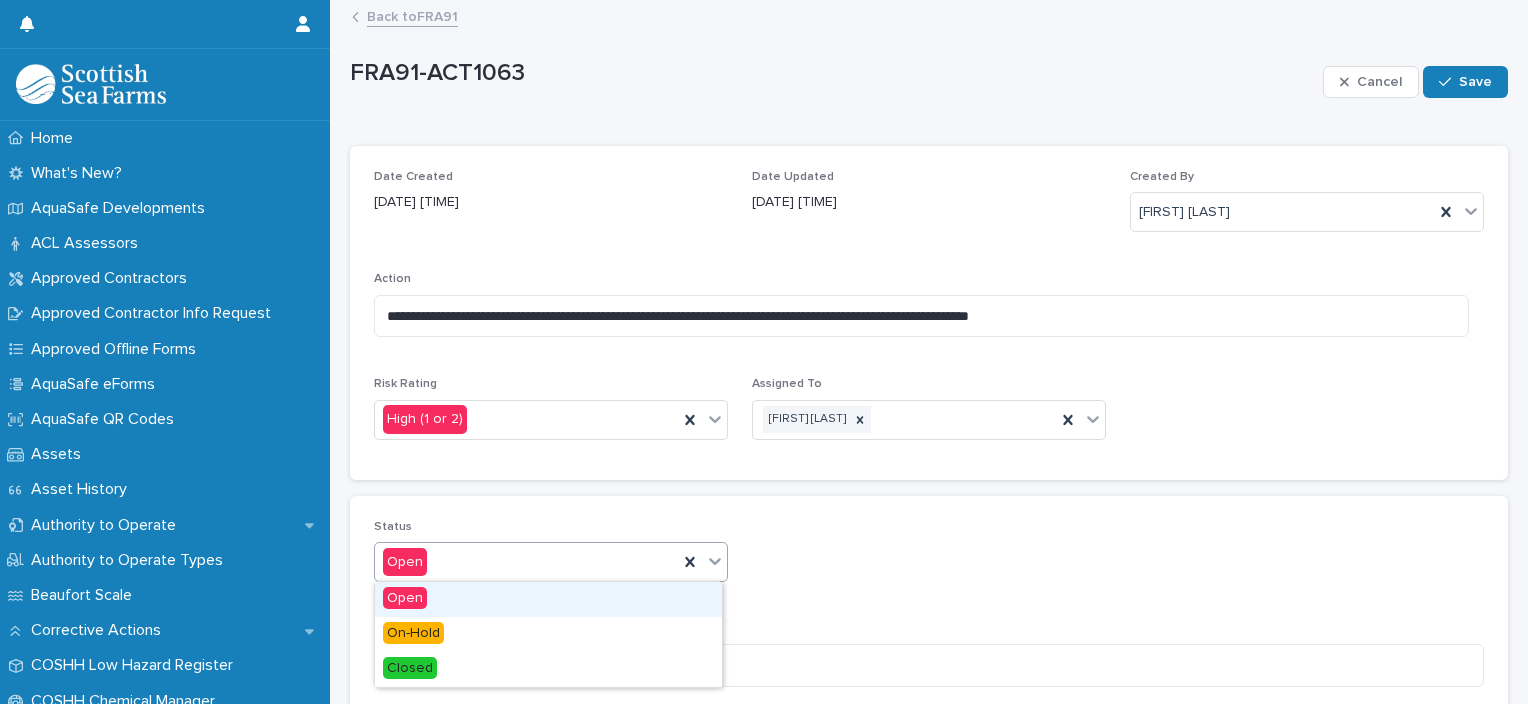 click 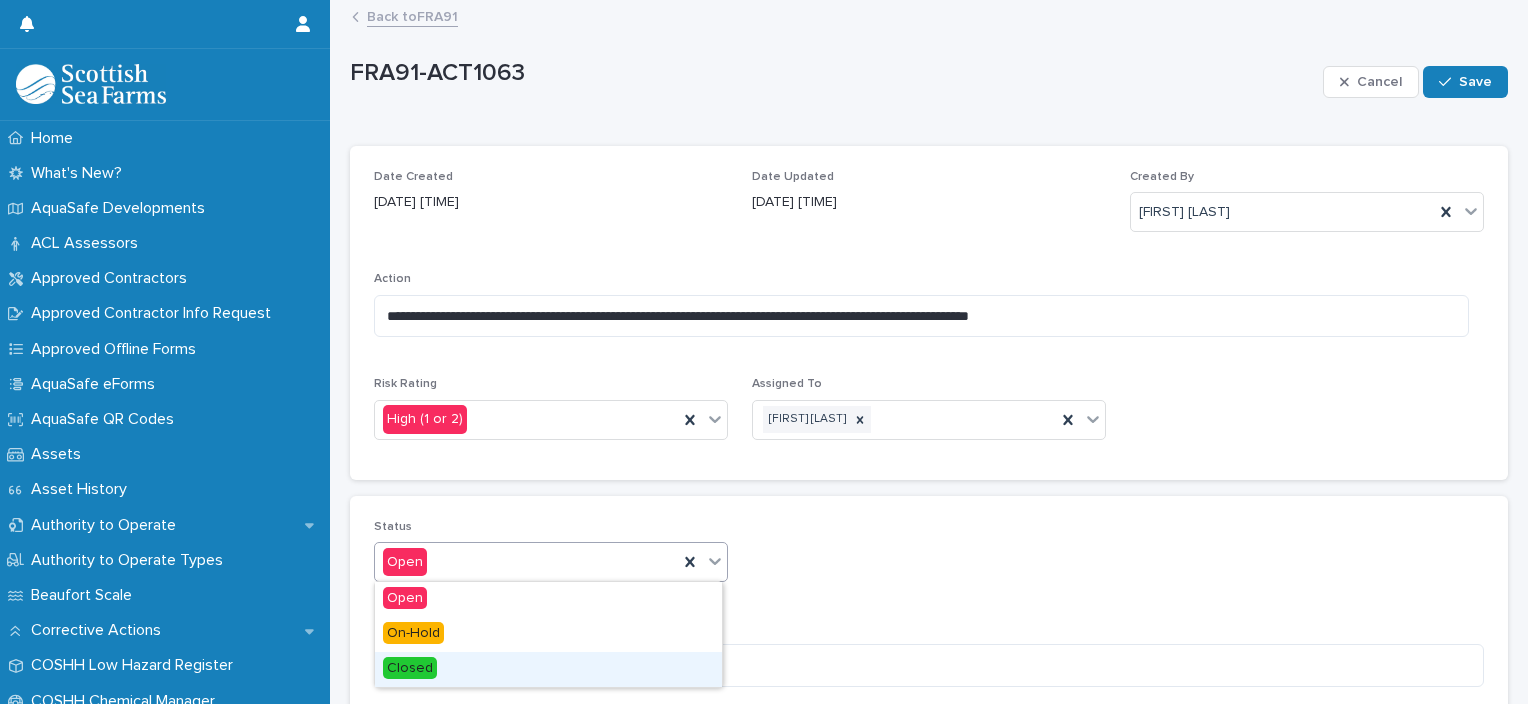 drag, startPoint x: 658, startPoint y: 649, endPoint x: 652, endPoint y: 658, distance: 10.816654 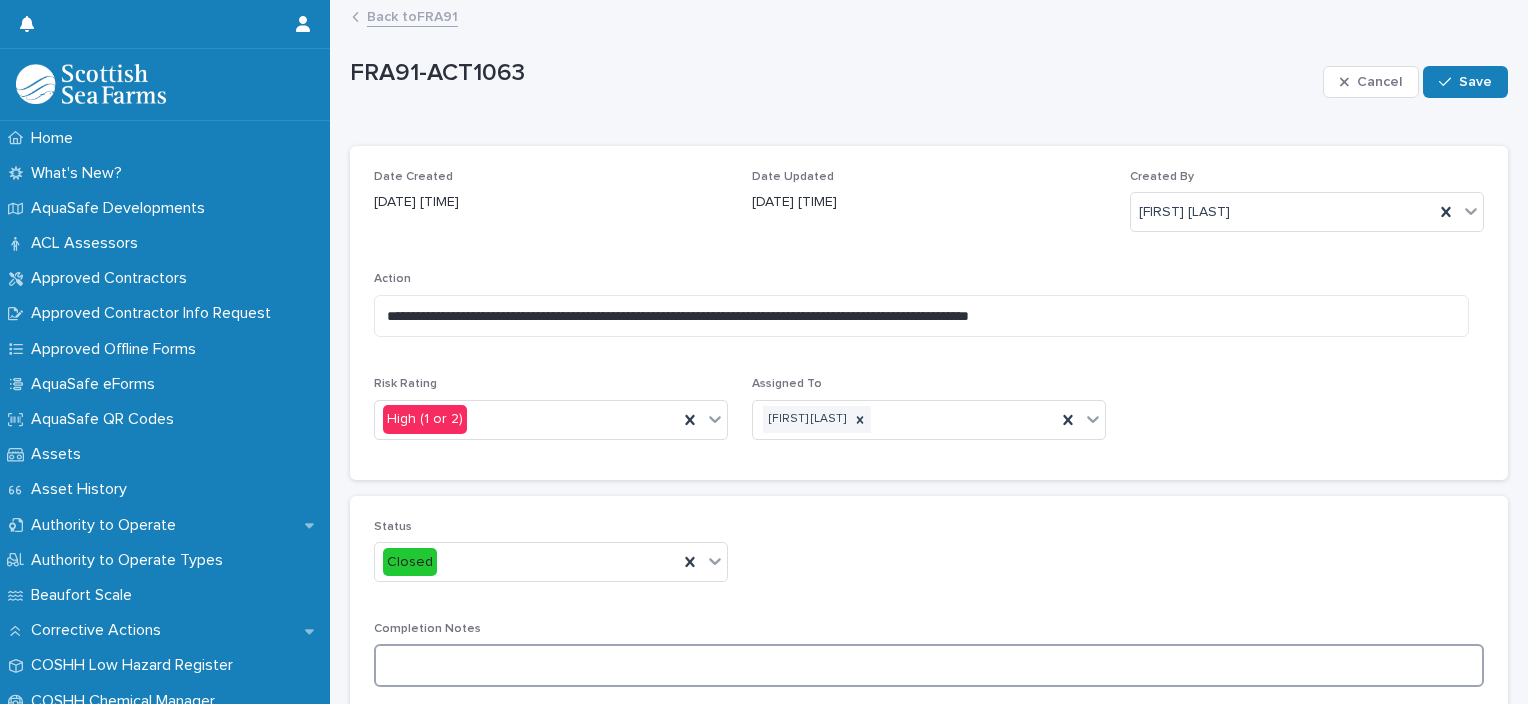 click at bounding box center (929, 665) 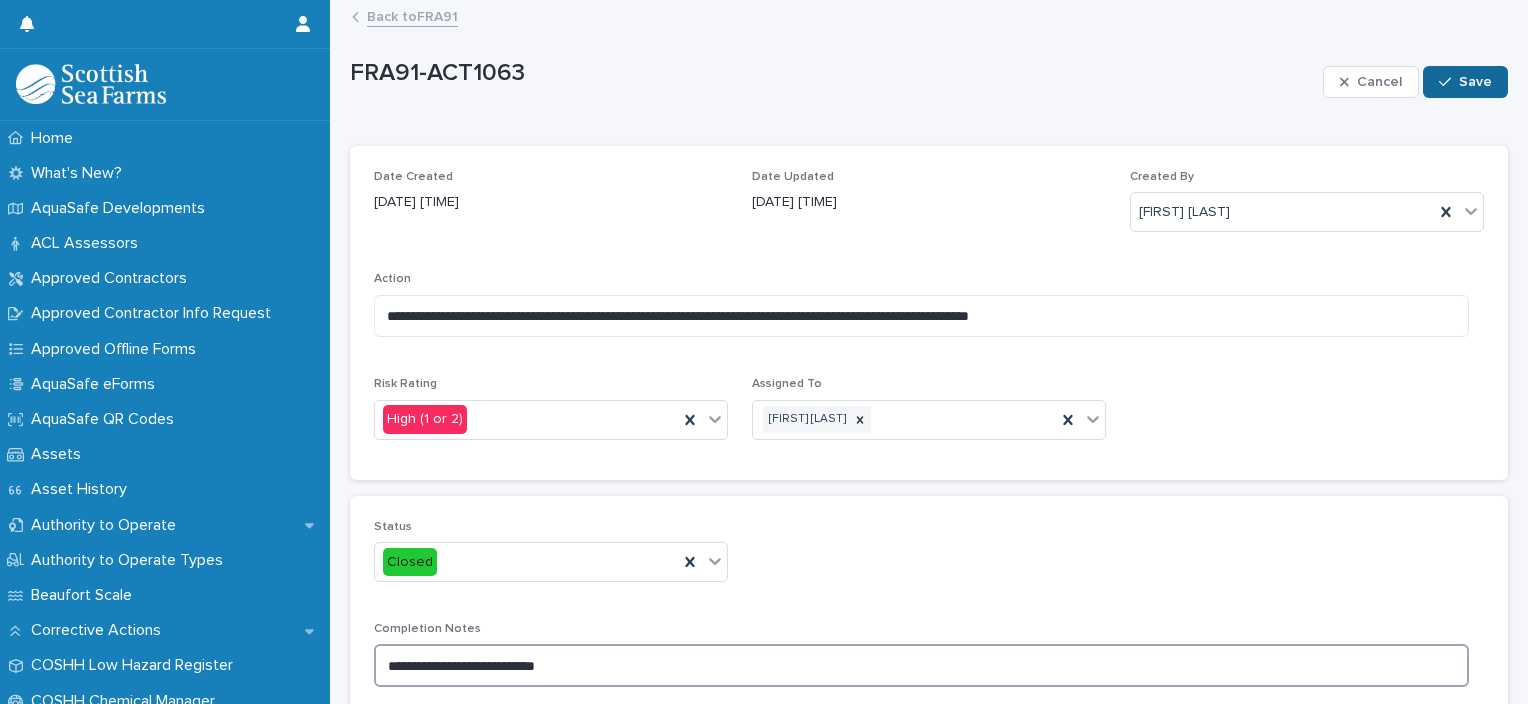 type on "**********" 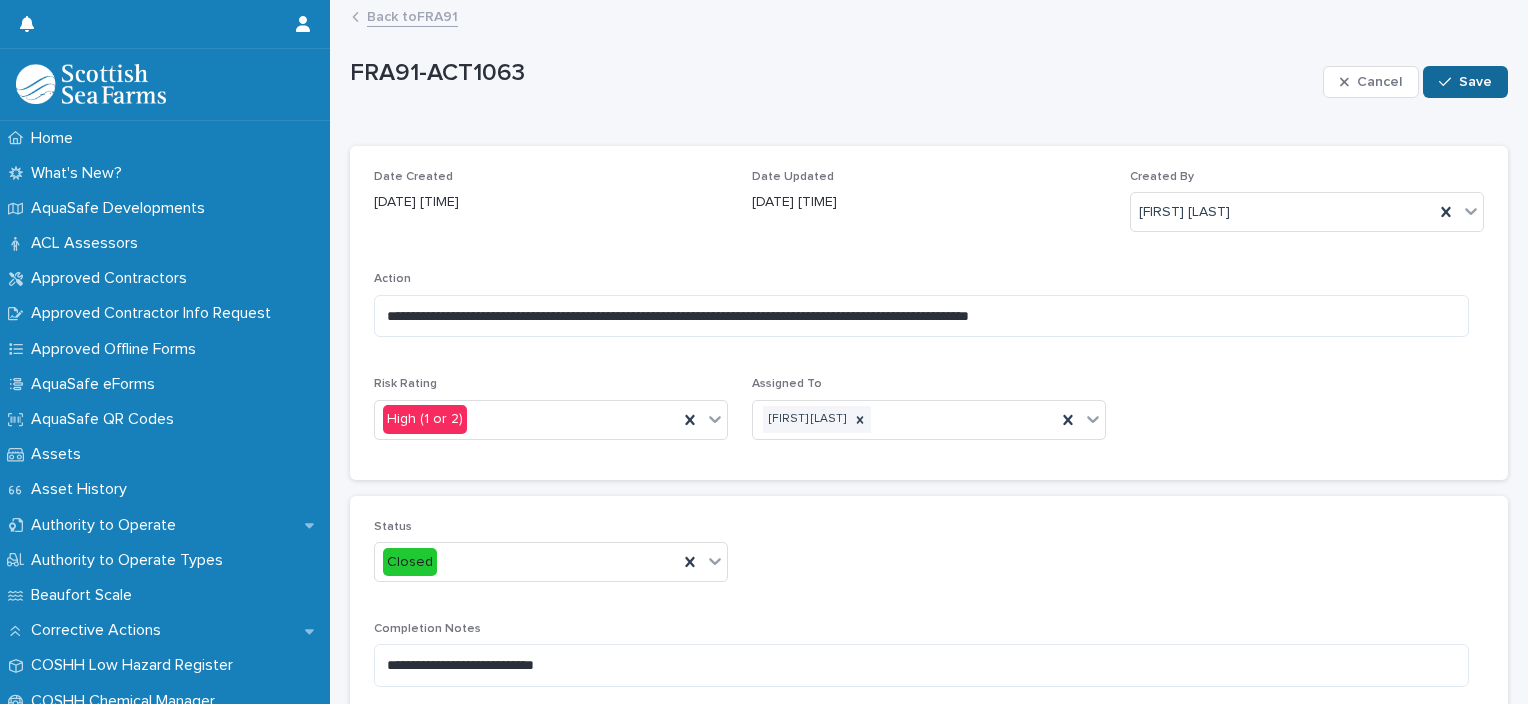 click on "Save" at bounding box center (1465, 82) 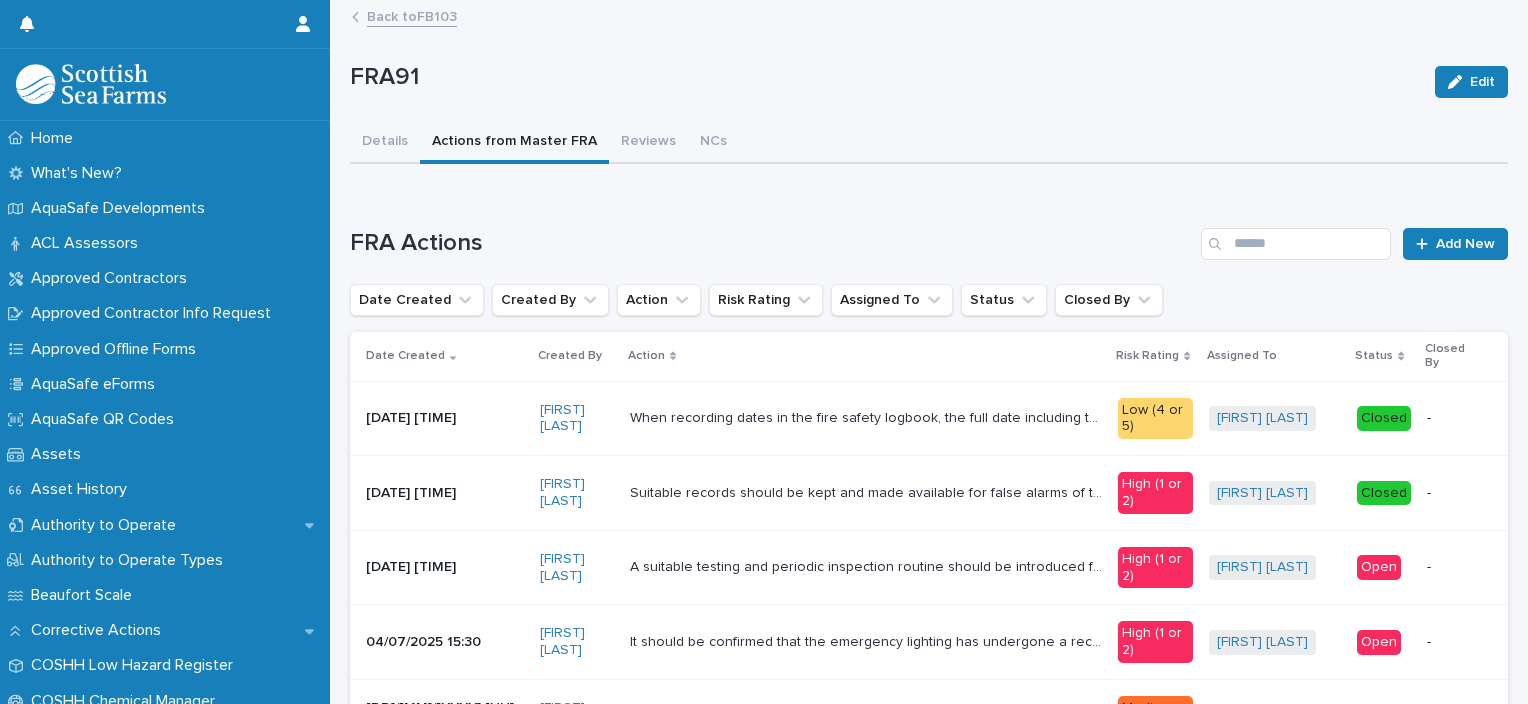 click on "Open" at bounding box center [1379, 567] 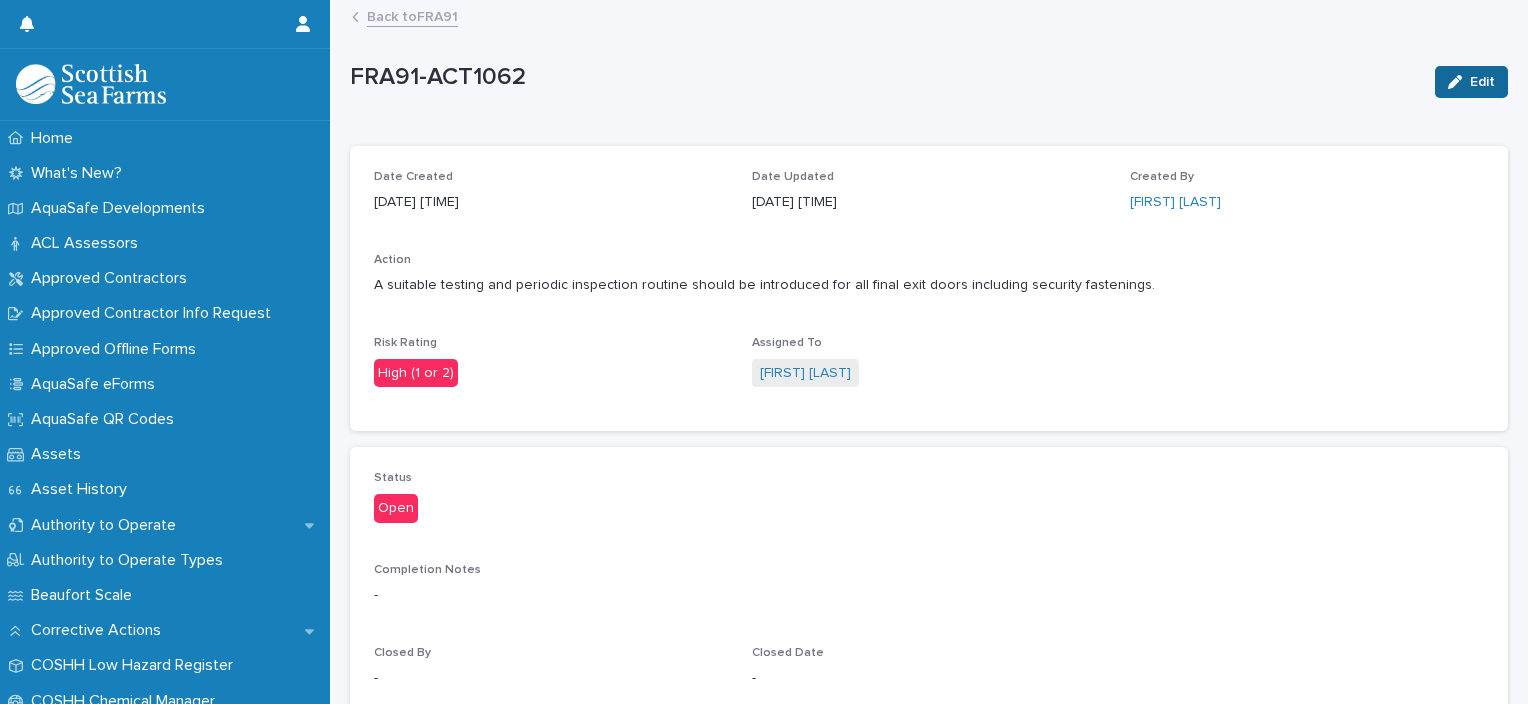 click on "Edit" at bounding box center (1482, 82) 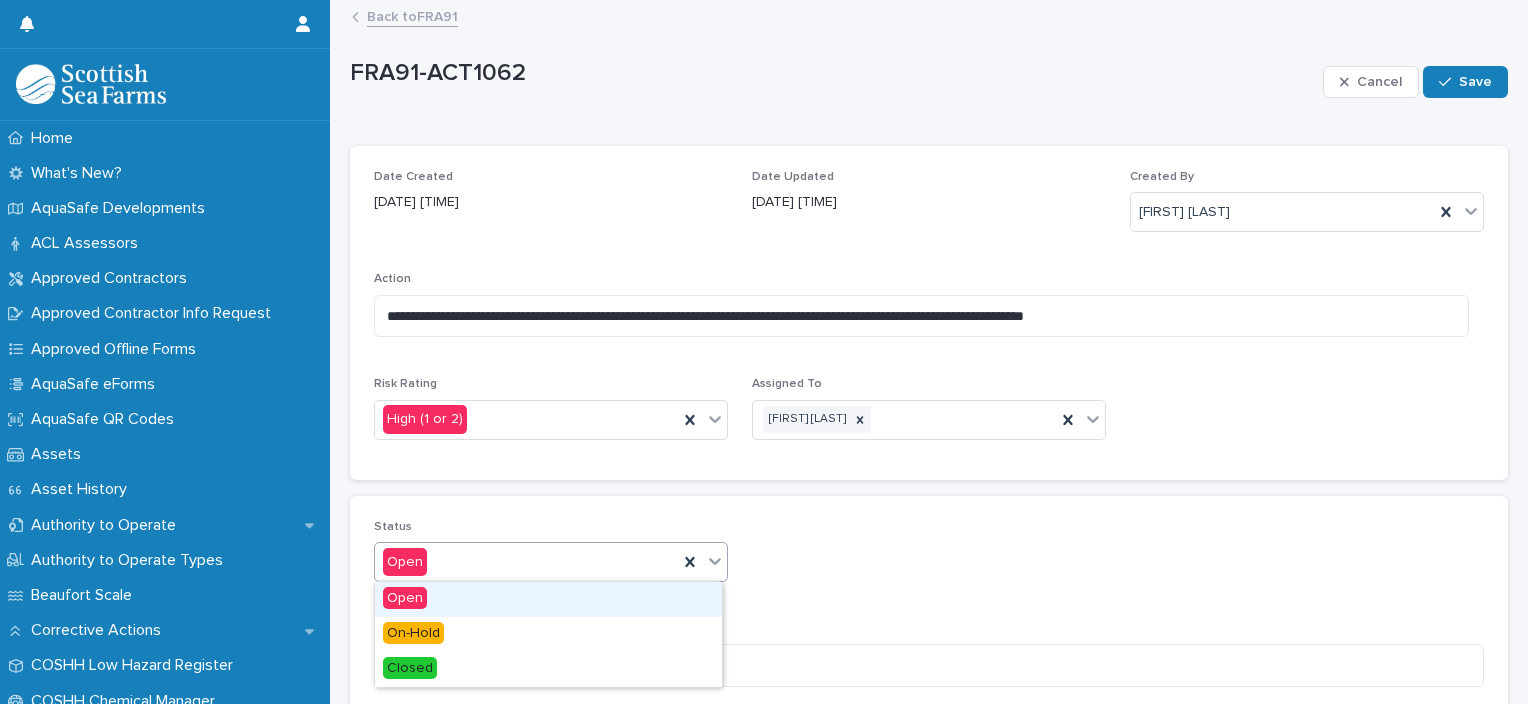 click 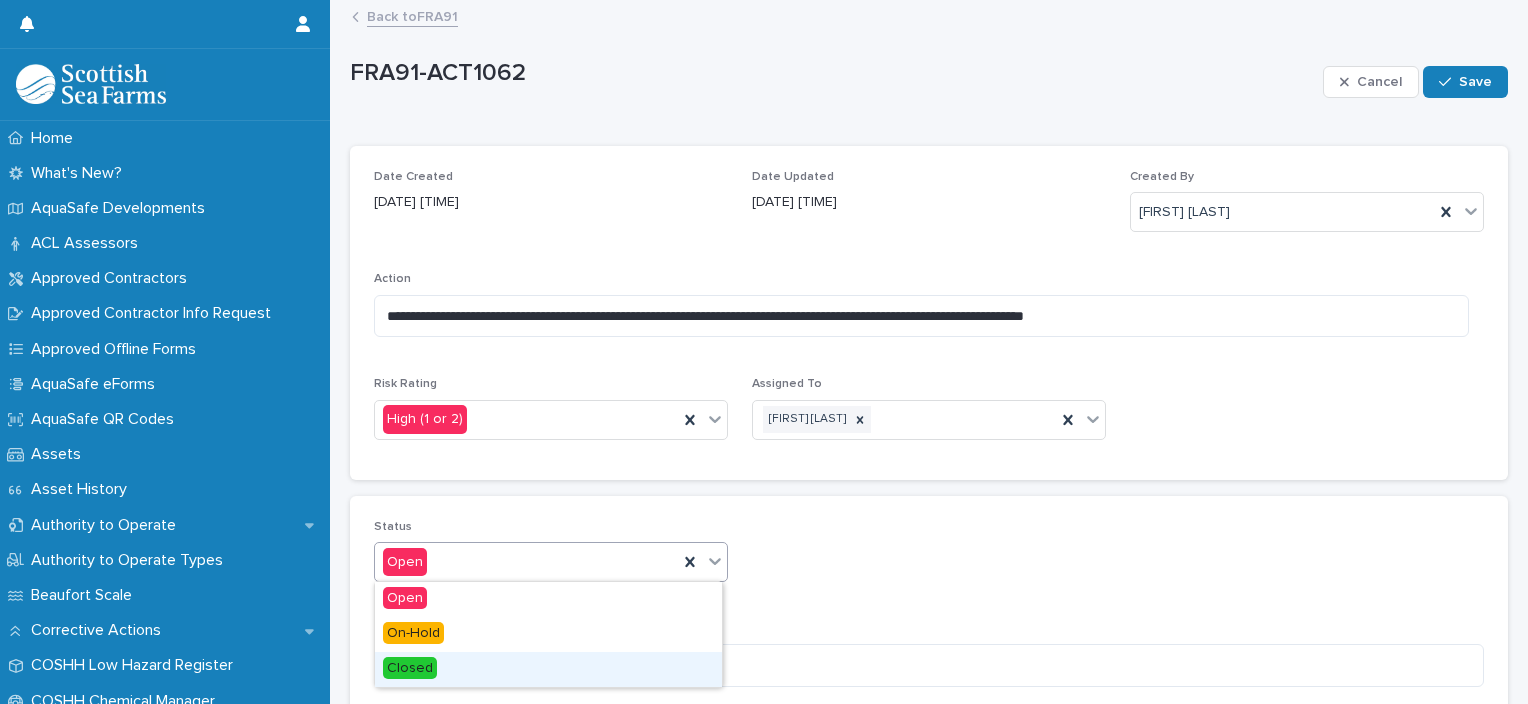 click on "Closed" at bounding box center (548, 669) 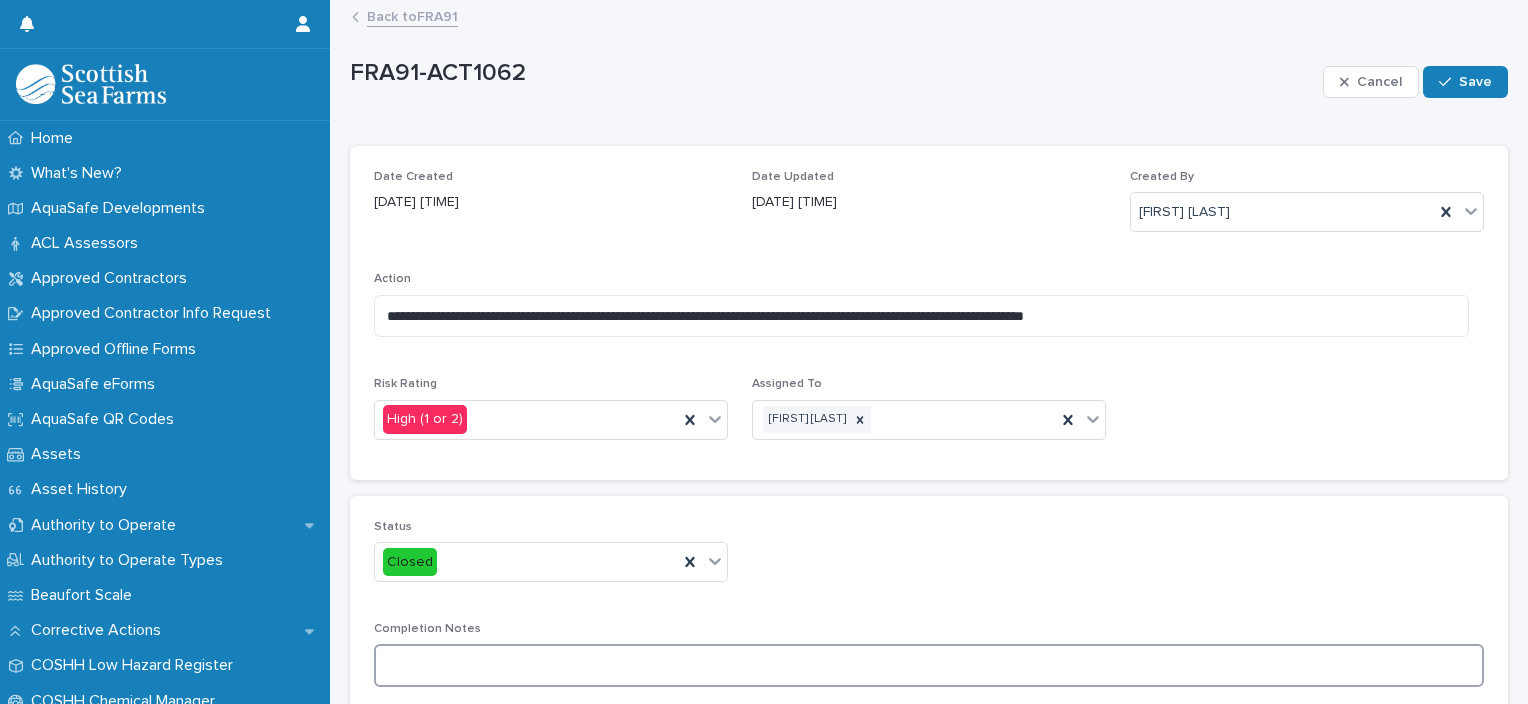 click at bounding box center (929, 665) 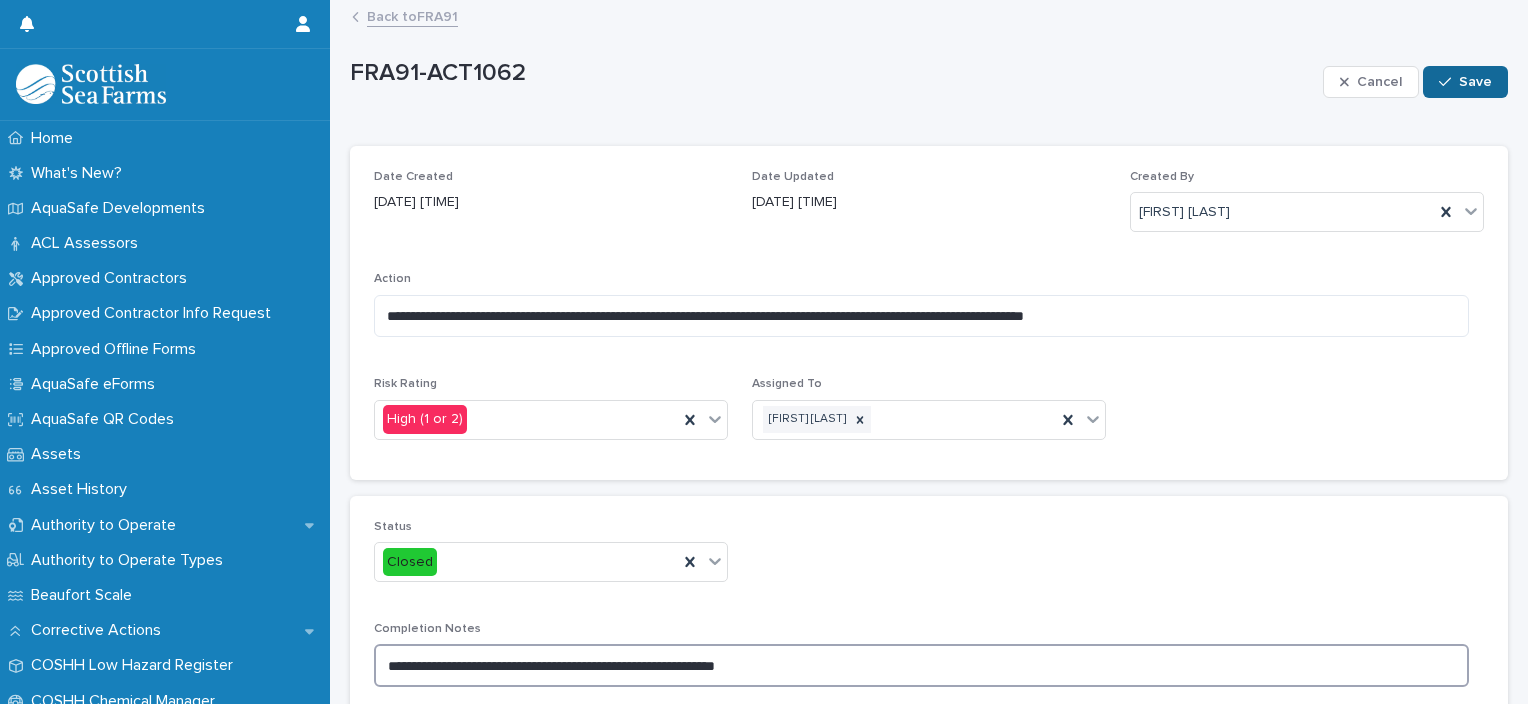 type on "**********" 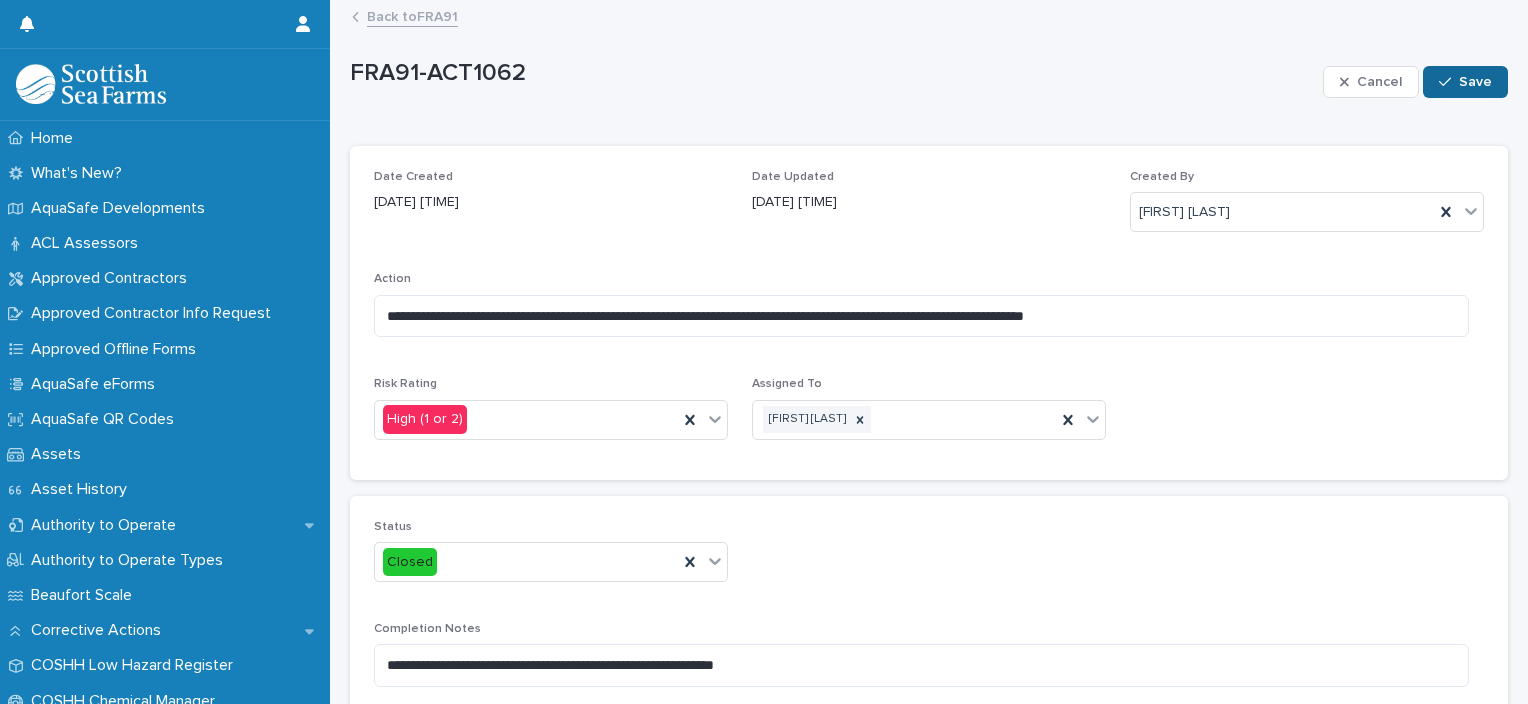 click on "Save" at bounding box center (1465, 82) 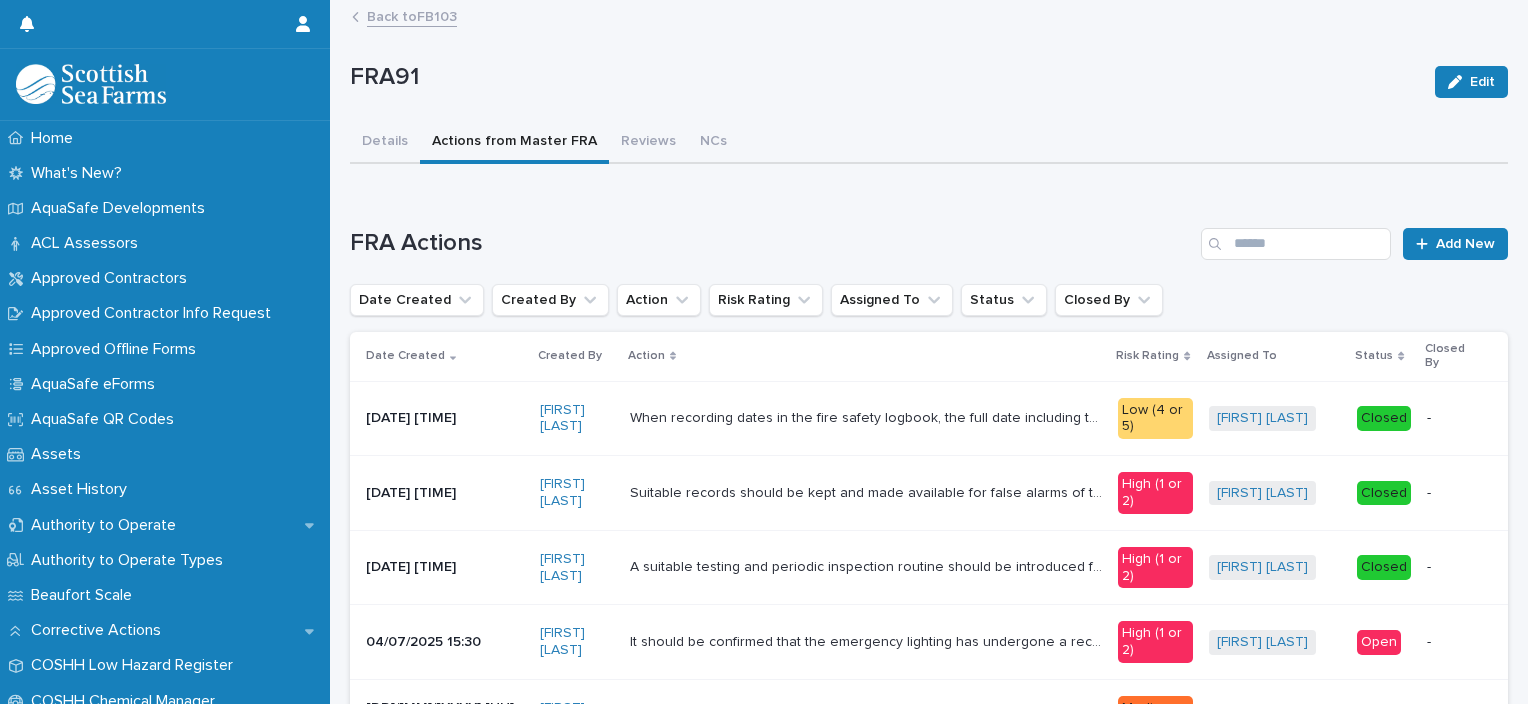 click on "Open" at bounding box center [1379, 642] 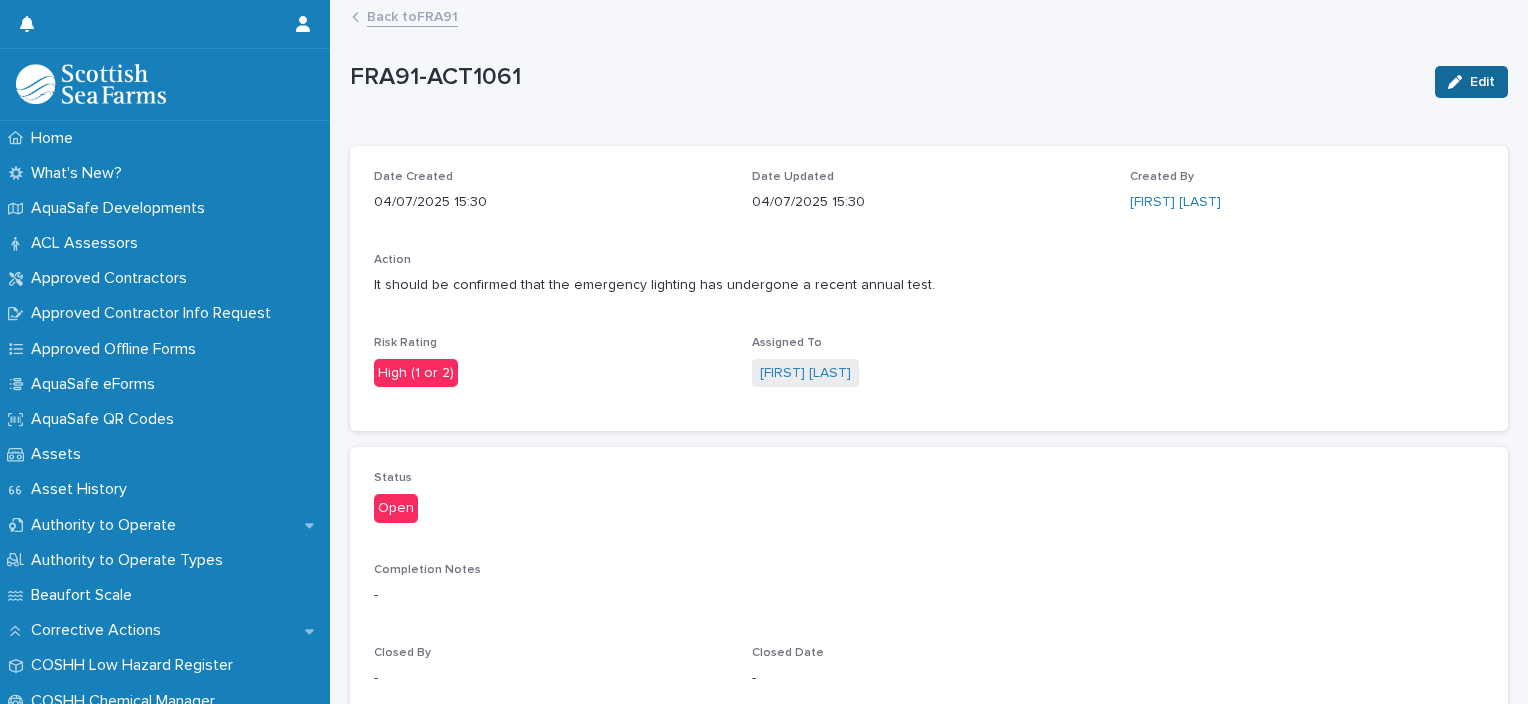 click on "Edit" at bounding box center (1482, 82) 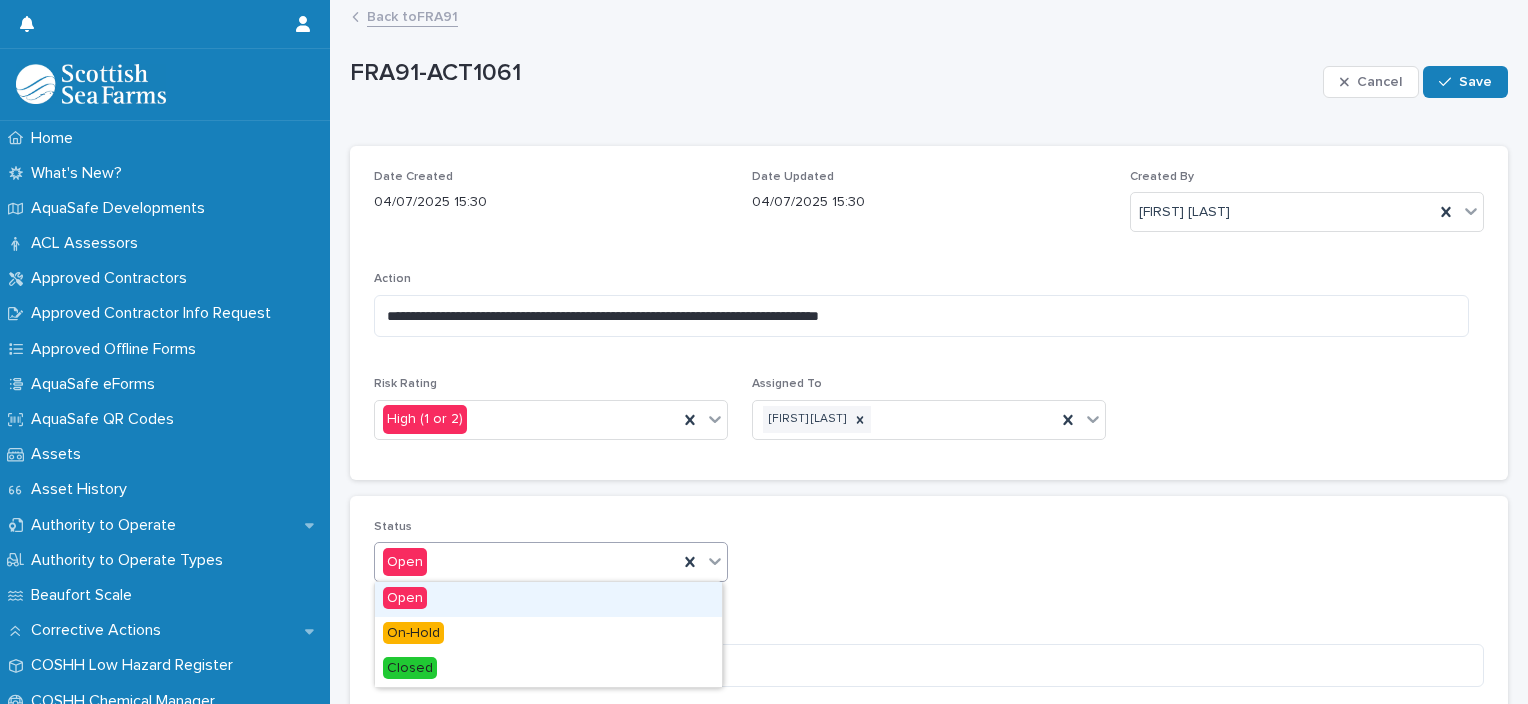 click 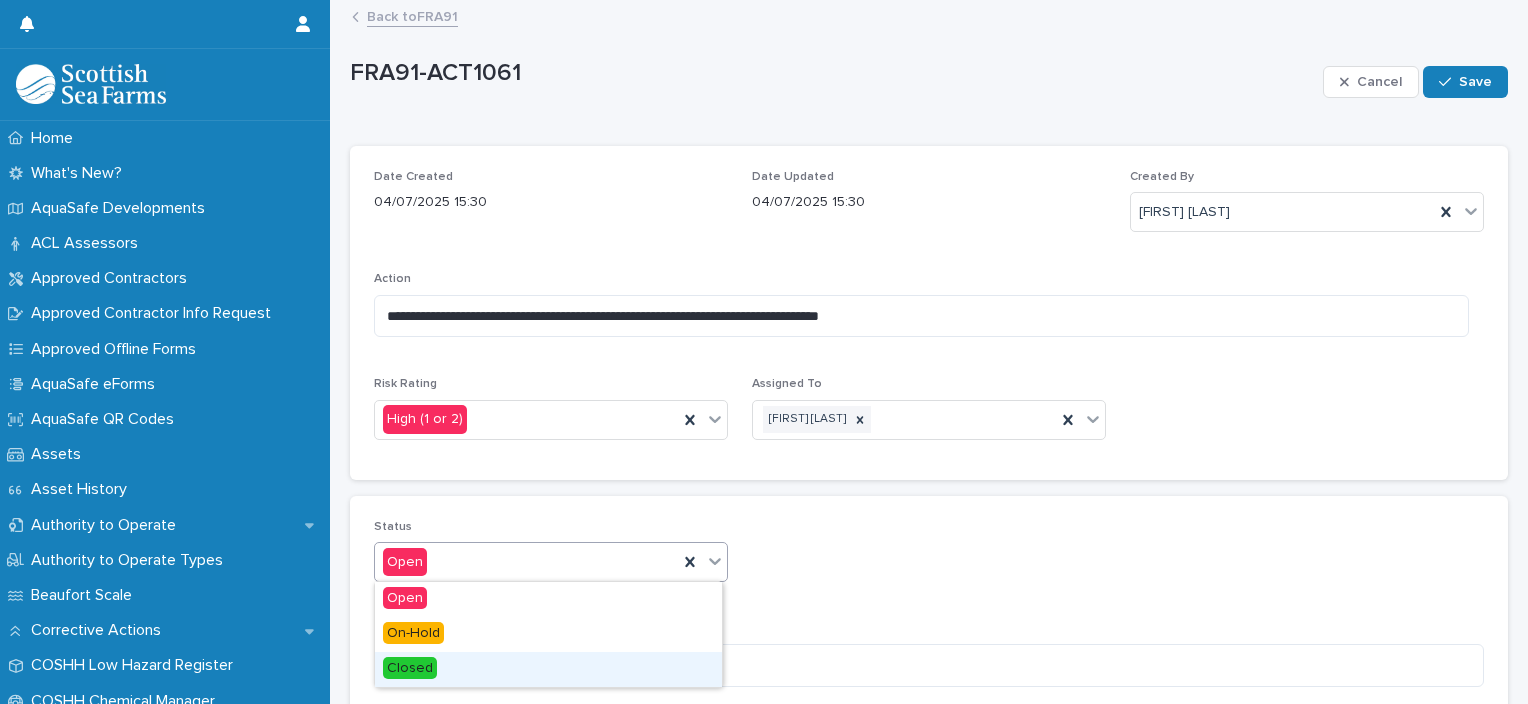 click on "Closed" at bounding box center (548, 669) 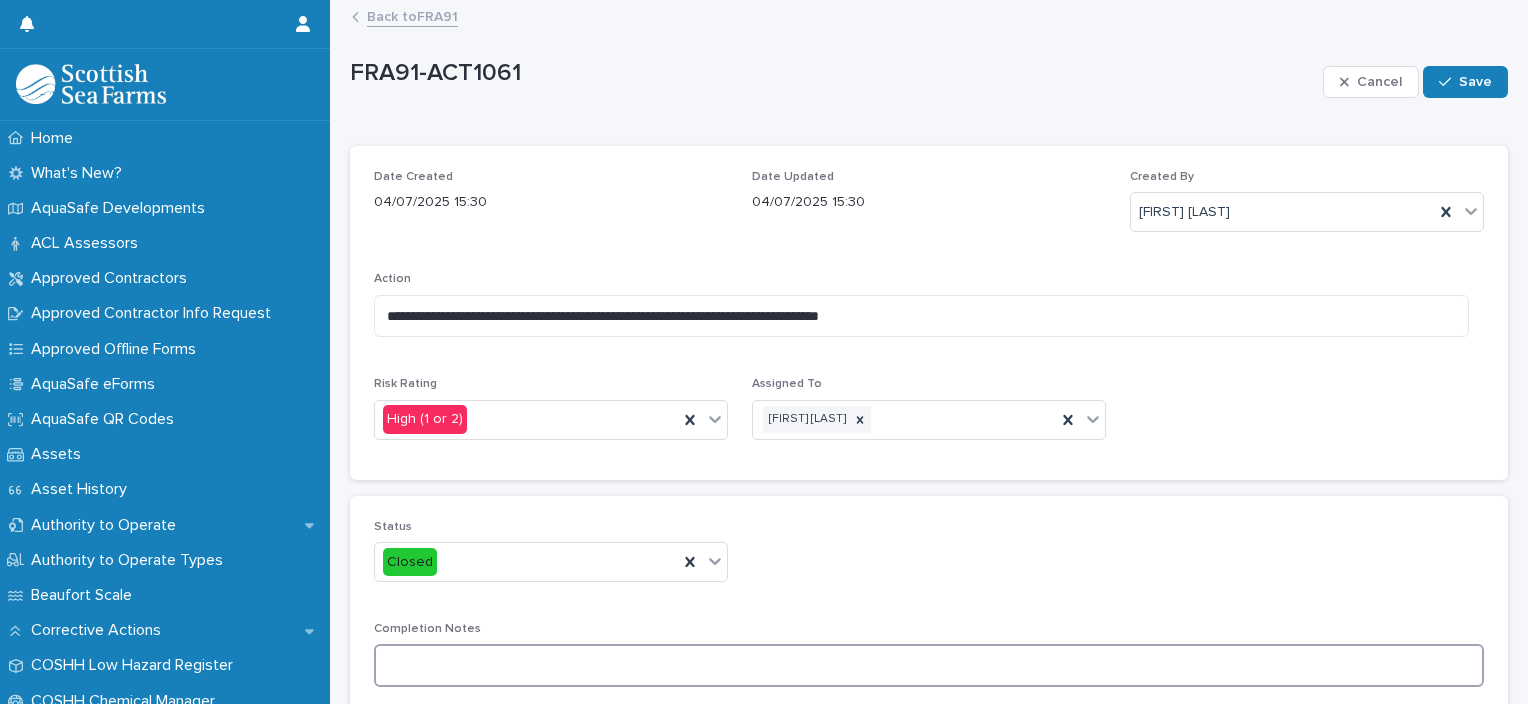 click at bounding box center [929, 665] 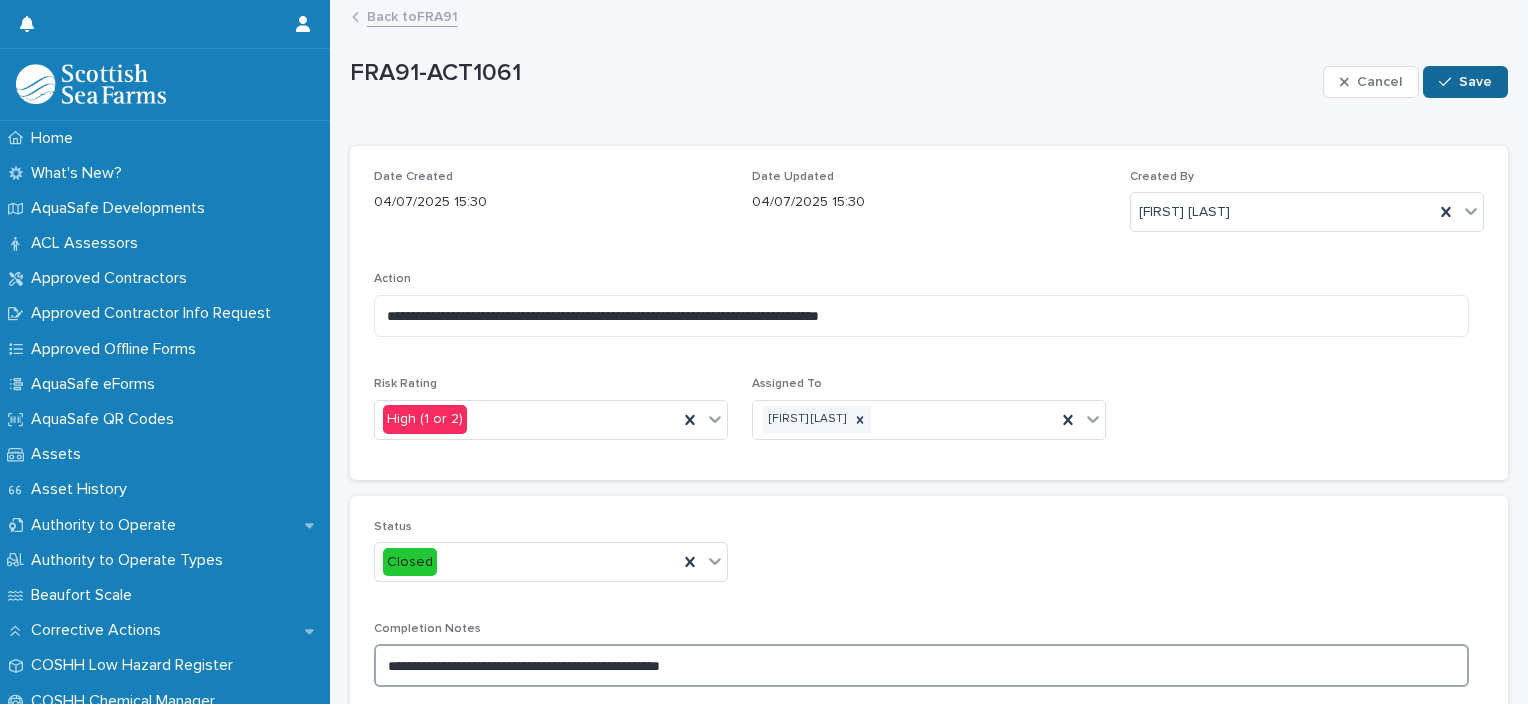 type on "**********" 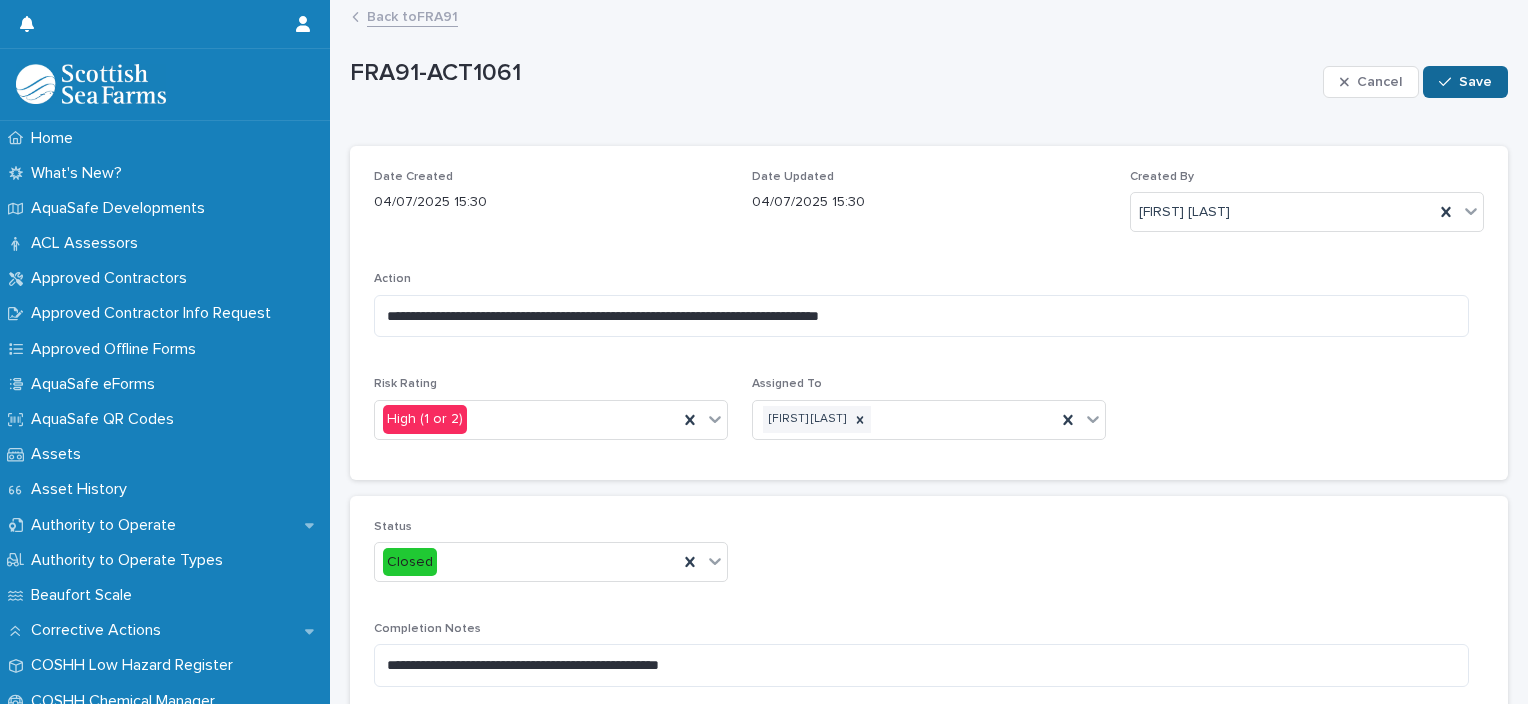 click on "Save" at bounding box center (1465, 82) 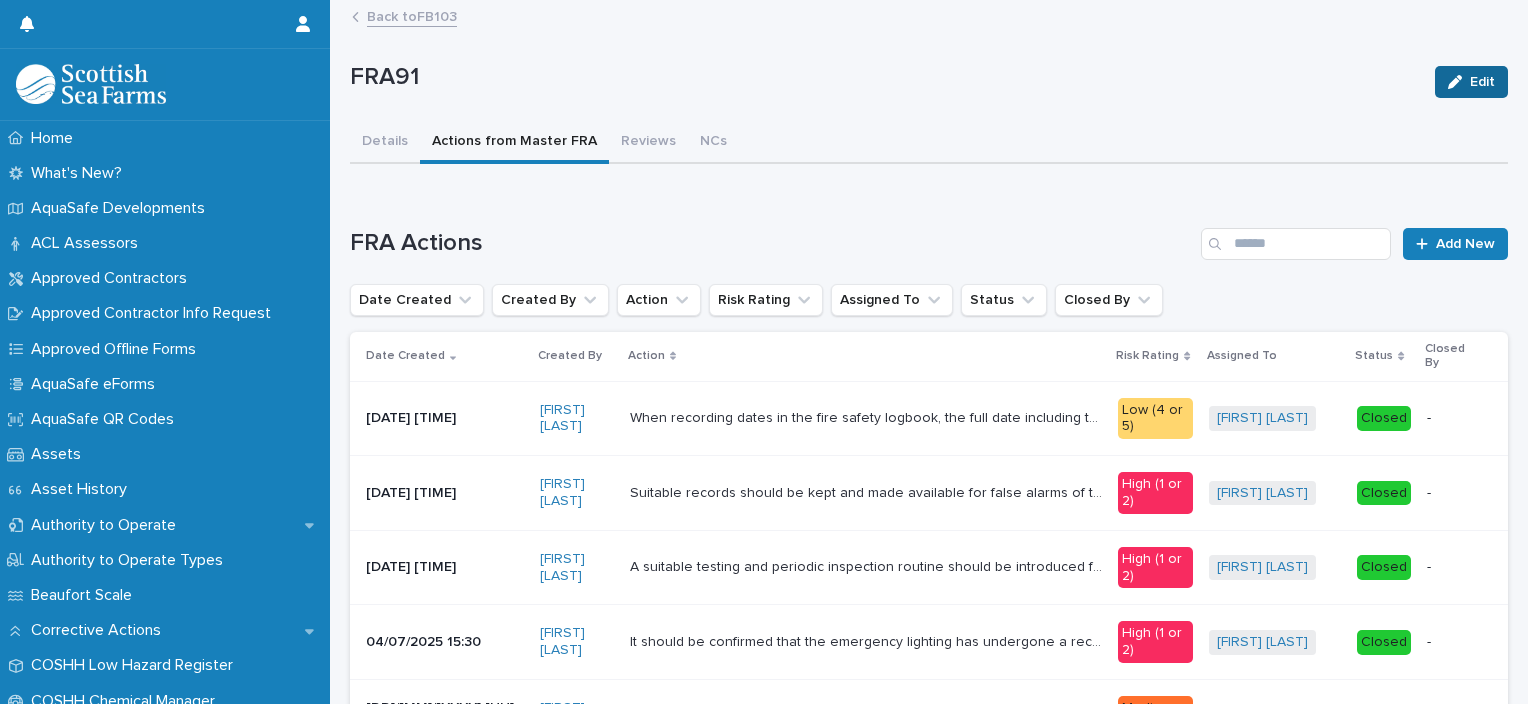 click at bounding box center (1459, 82) 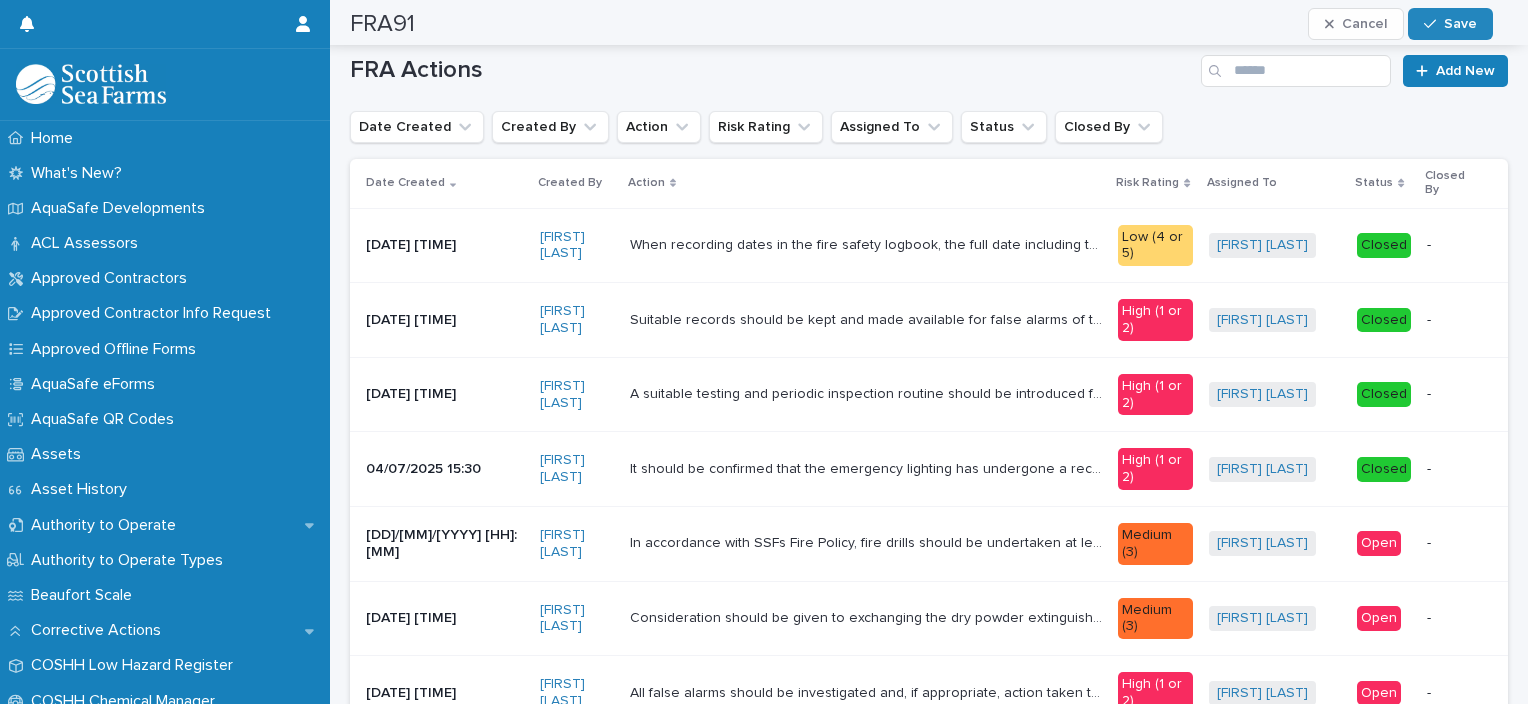 scroll, scrollTop: 306, scrollLeft: 0, axis: vertical 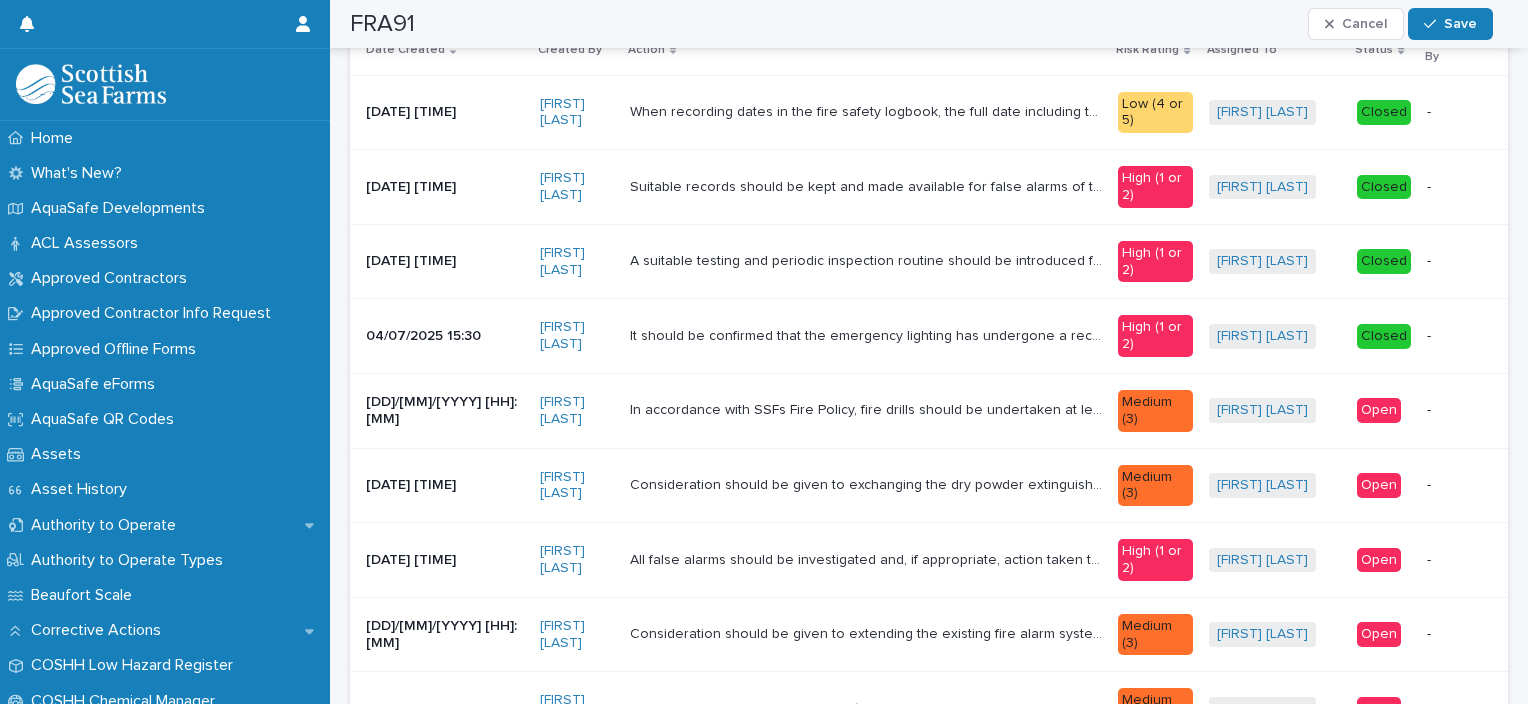 click on "Open" at bounding box center [1379, 410] 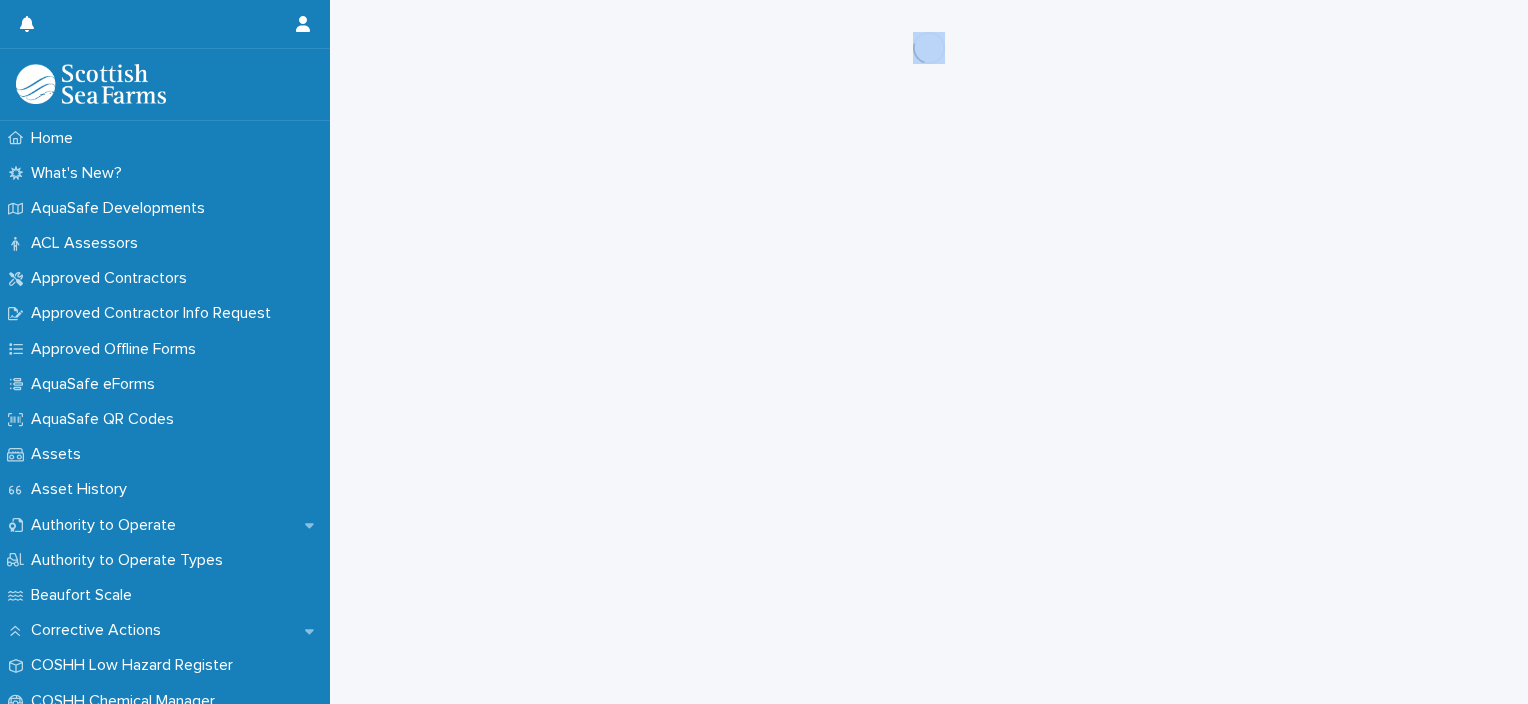 scroll, scrollTop: 0, scrollLeft: 0, axis: both 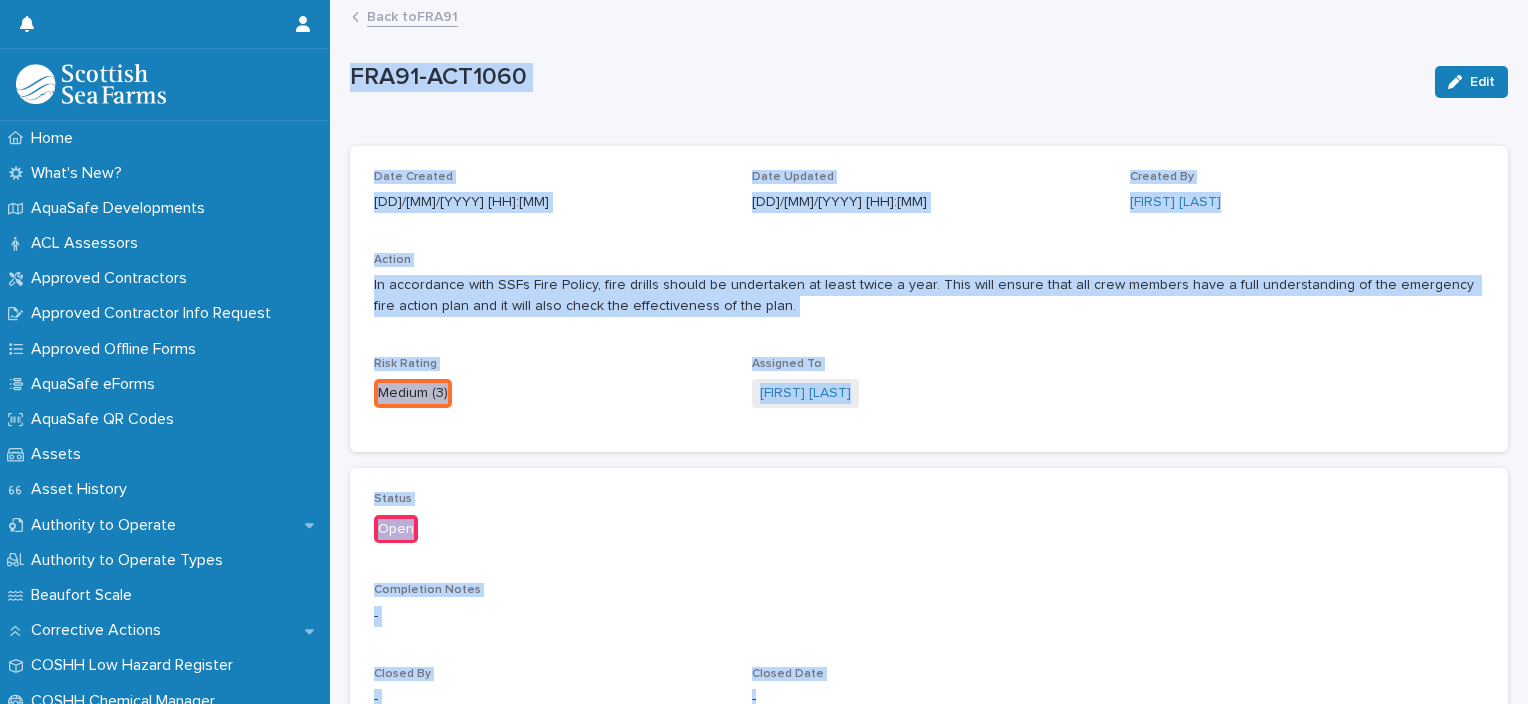 drag, startPoint x: 1386, startPoint y: 408, endPoint x: 1377, endPoint y: 403, distance: 10.29563 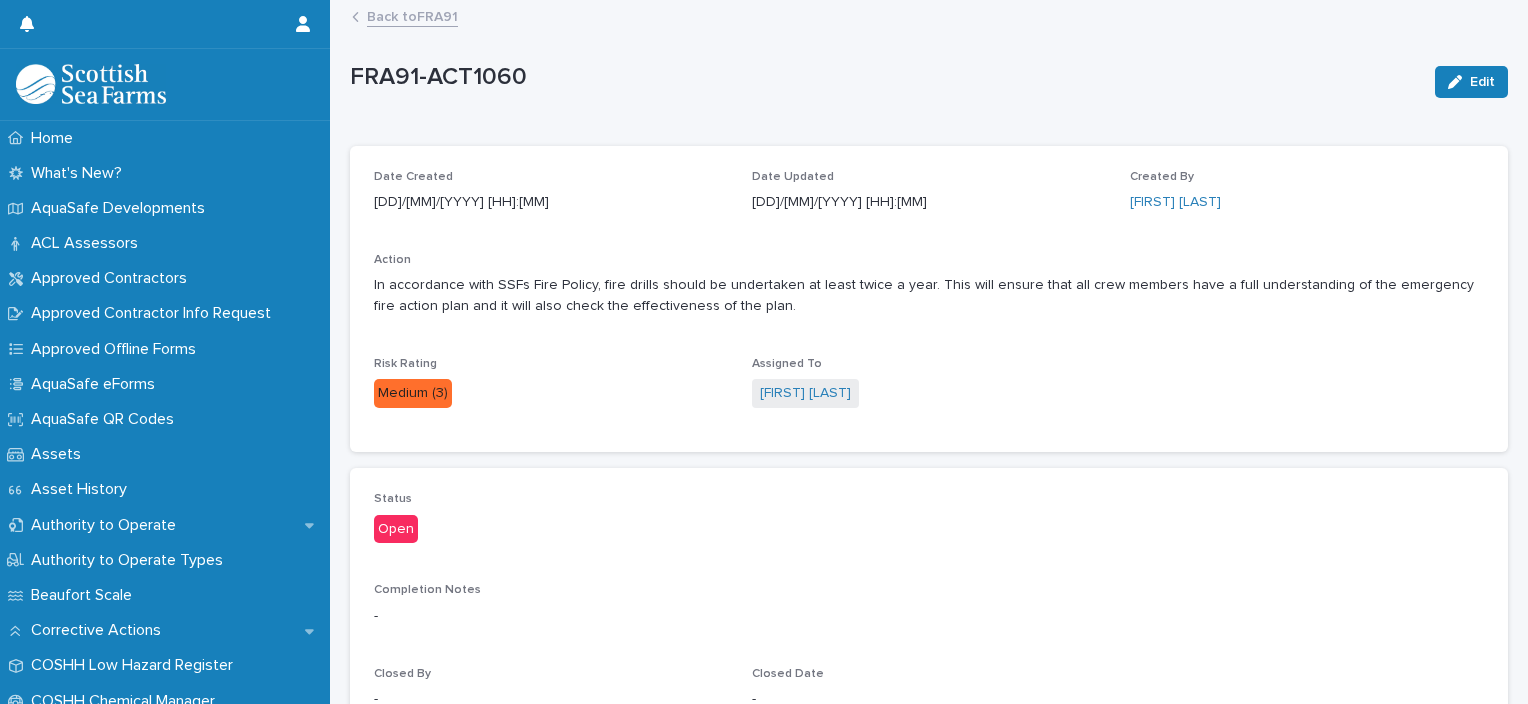 click on "Date Created 04/07/2025 15:29 Date Updated 04/07/2025 15:29 Created By Andrew Powell   Action In accordance with SSFs Fire Policy, fire drills should be undertaken at least twice a year. This will ensure that all crew members have a full understanding of the emergency fire action plan and it will also check the effectiveness of the plan. Risk Rating Medium (3) Assigned To Jeff Taylor" at bounding box center (929, 299) 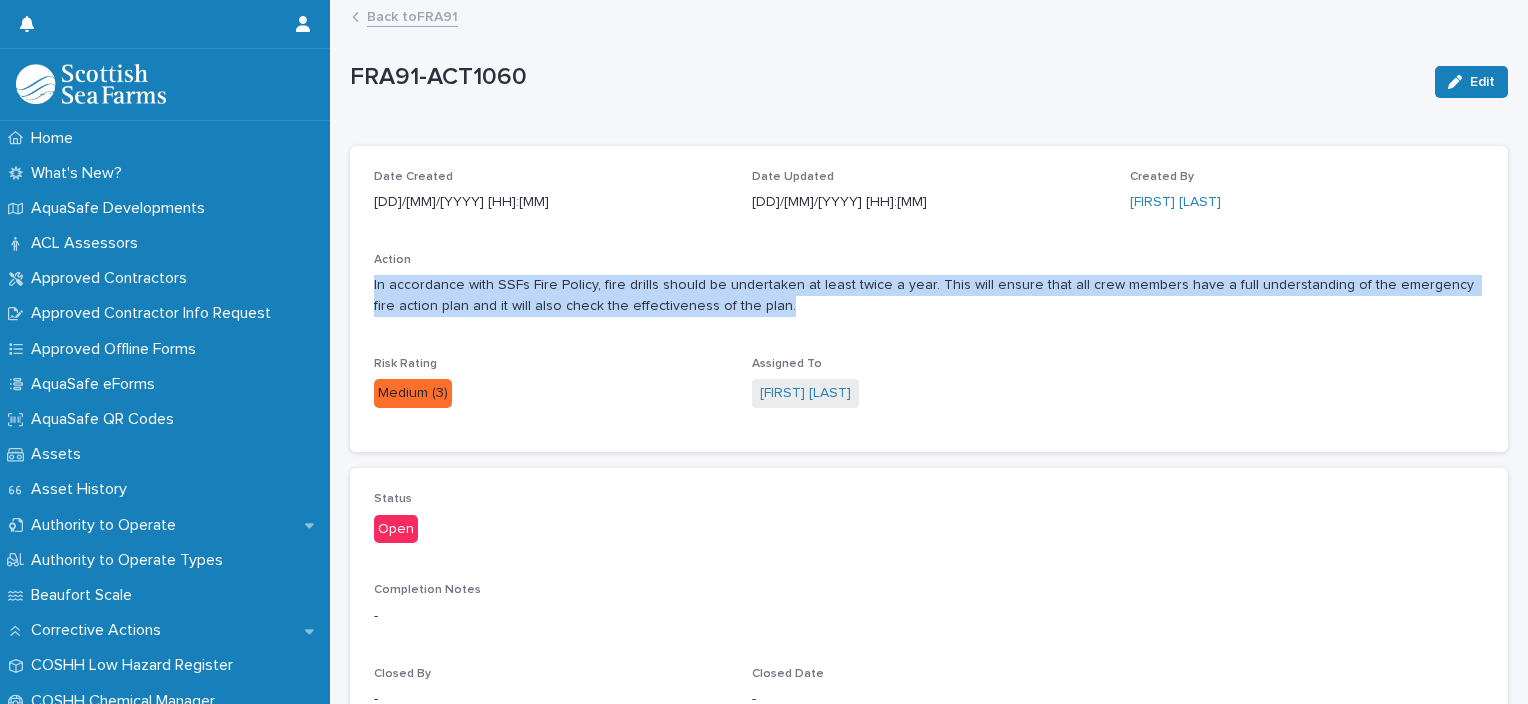click on "Date Created 04/07/2025 15:29 Date Updated 04/07/2025 15:29 Created By Andrew Powell   Action In accordance with SSFs Fire Policy, fire drills should be undertaken at least twice a year. This will ensure that all crew members have a full understanding of the emergency fire action plan and it will also check the effectiveness of the plan. Risk Rating Medium (3) Assigned To Jeff Taylor" at bounding box center [929, 299] 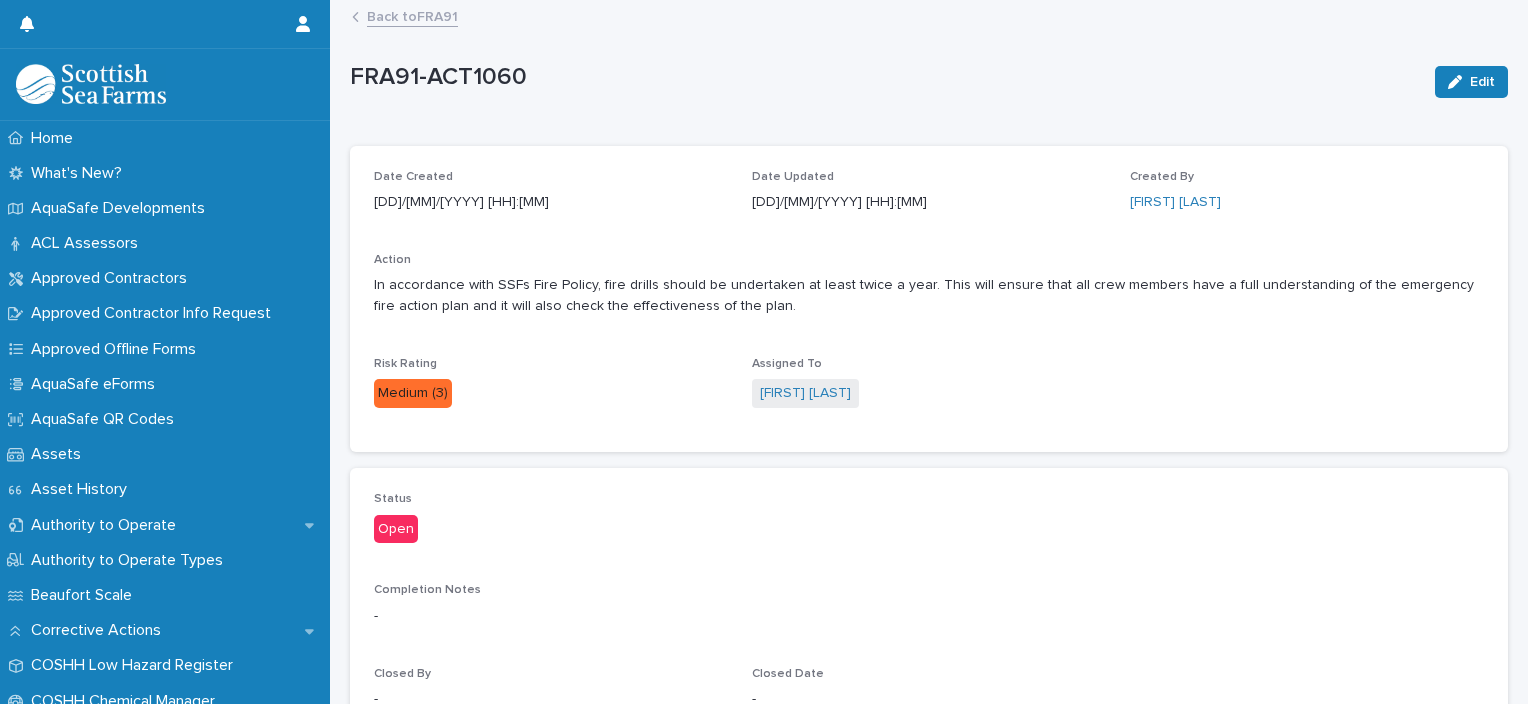 click on "Date Created 04/07/2025 15:29 Date Updated 04/07/2025 15:29 Created By Andrew Powell   Action In accordance with SSFs Fire Policy, fire drills should be undertaken at least twice a year. This will ensure that all crew members have a full understanding of the emergency fire action plan and it will also check the effectiveness of the plan. Risk Rating Medium (3) Assigned To Jeff Taylor" at bounding box center [929, 299] 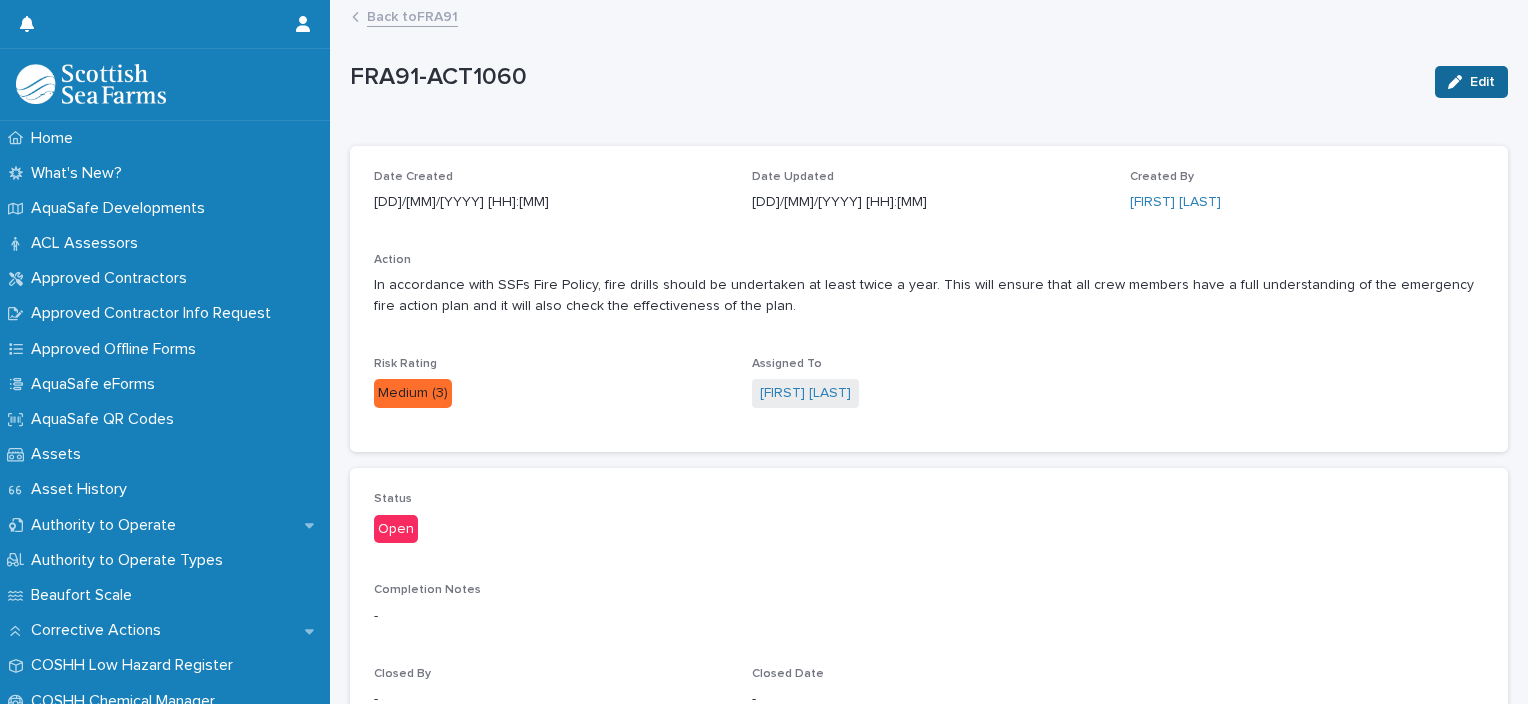 click on "Edit" at bounding box center (1482, 82) 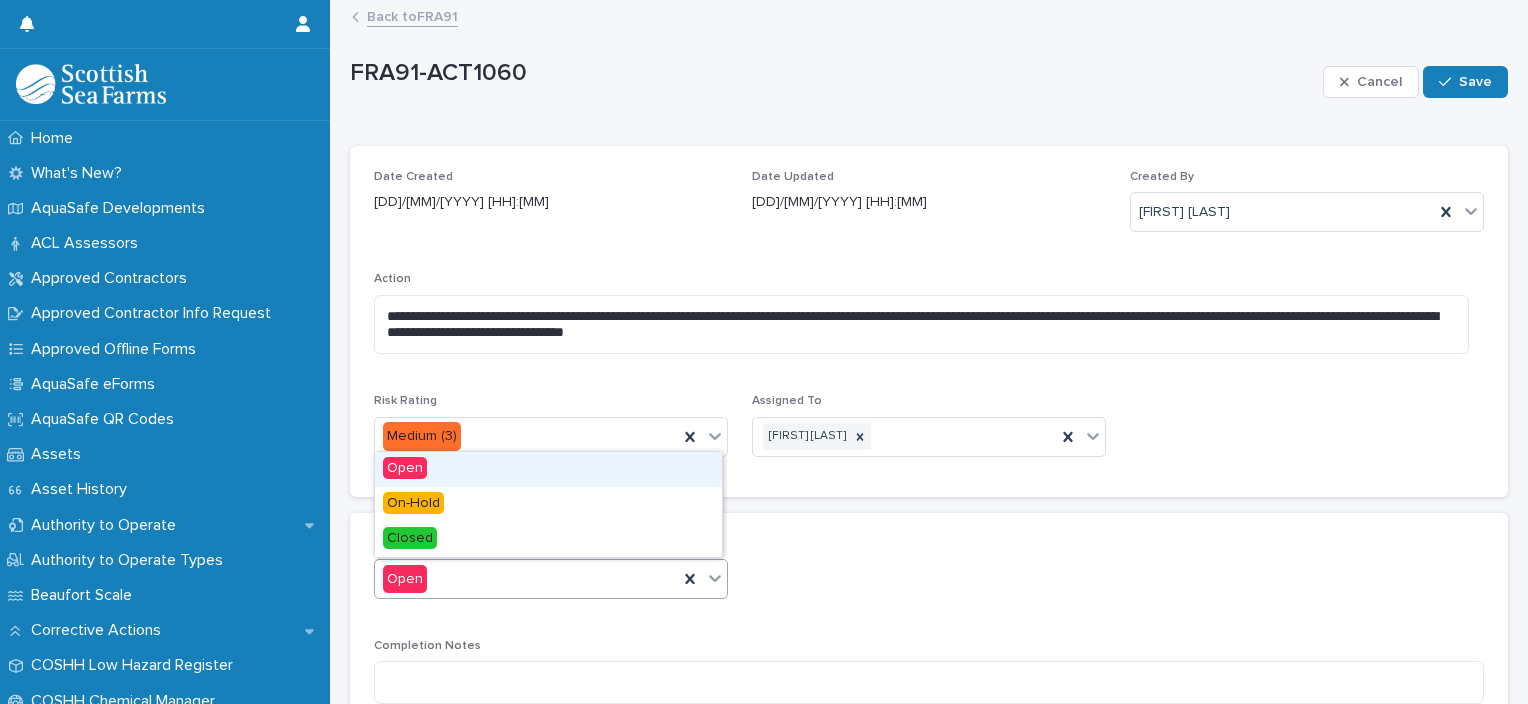 click 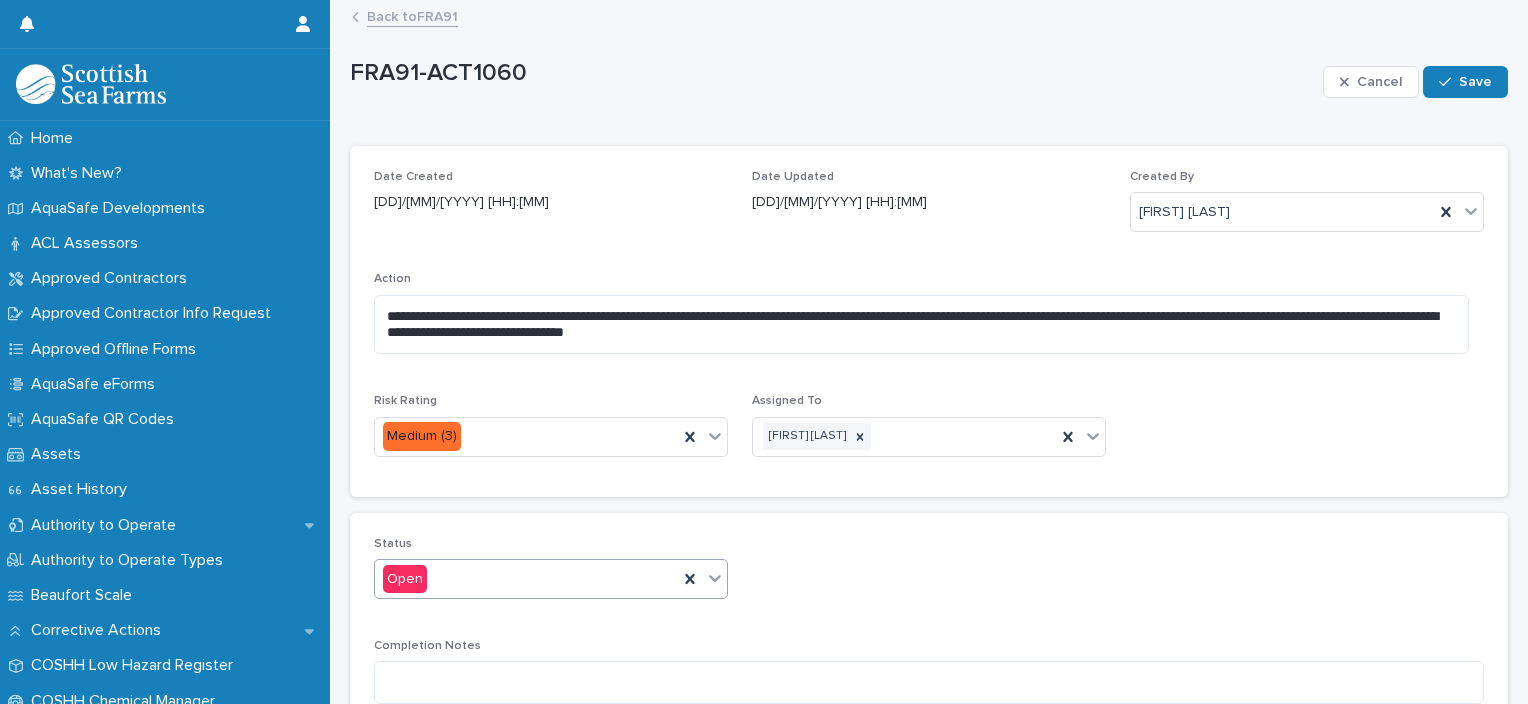 click 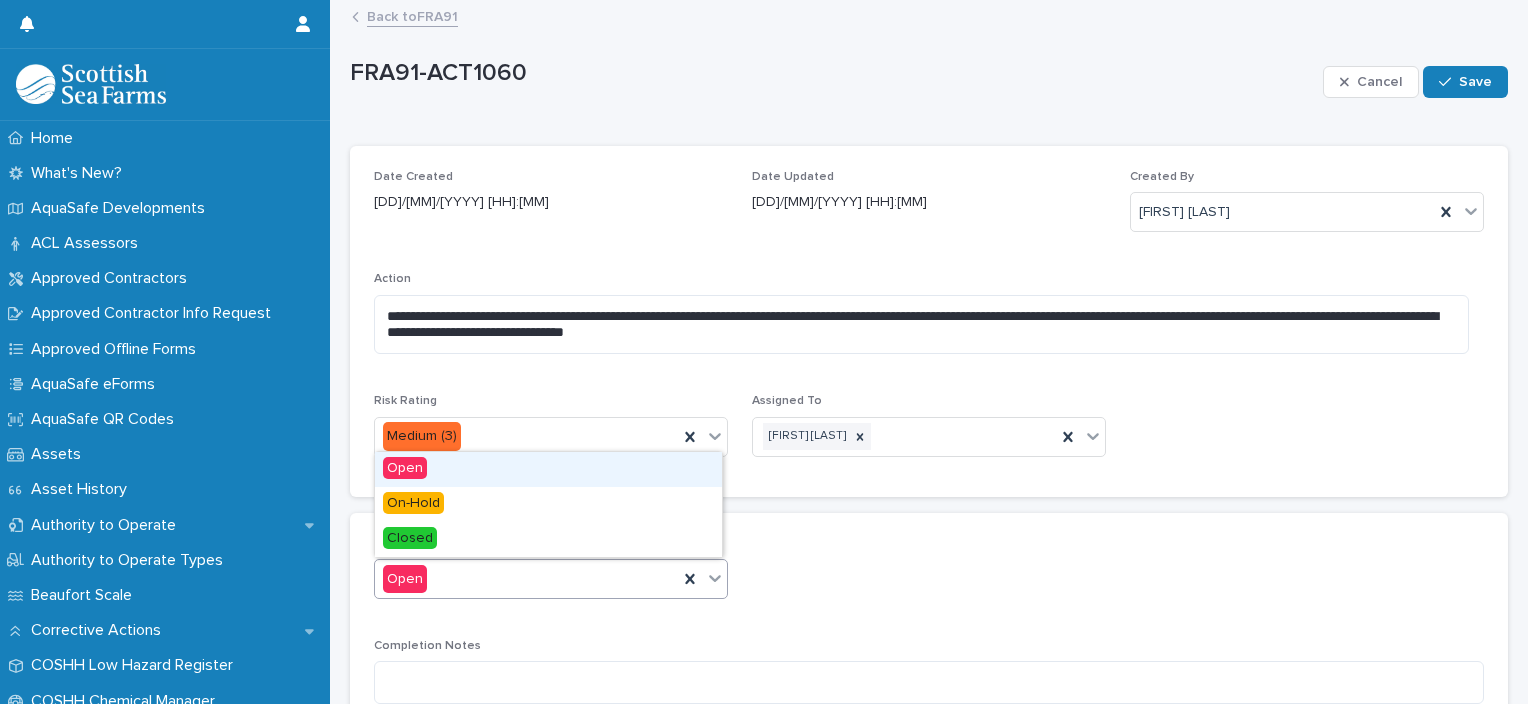 click 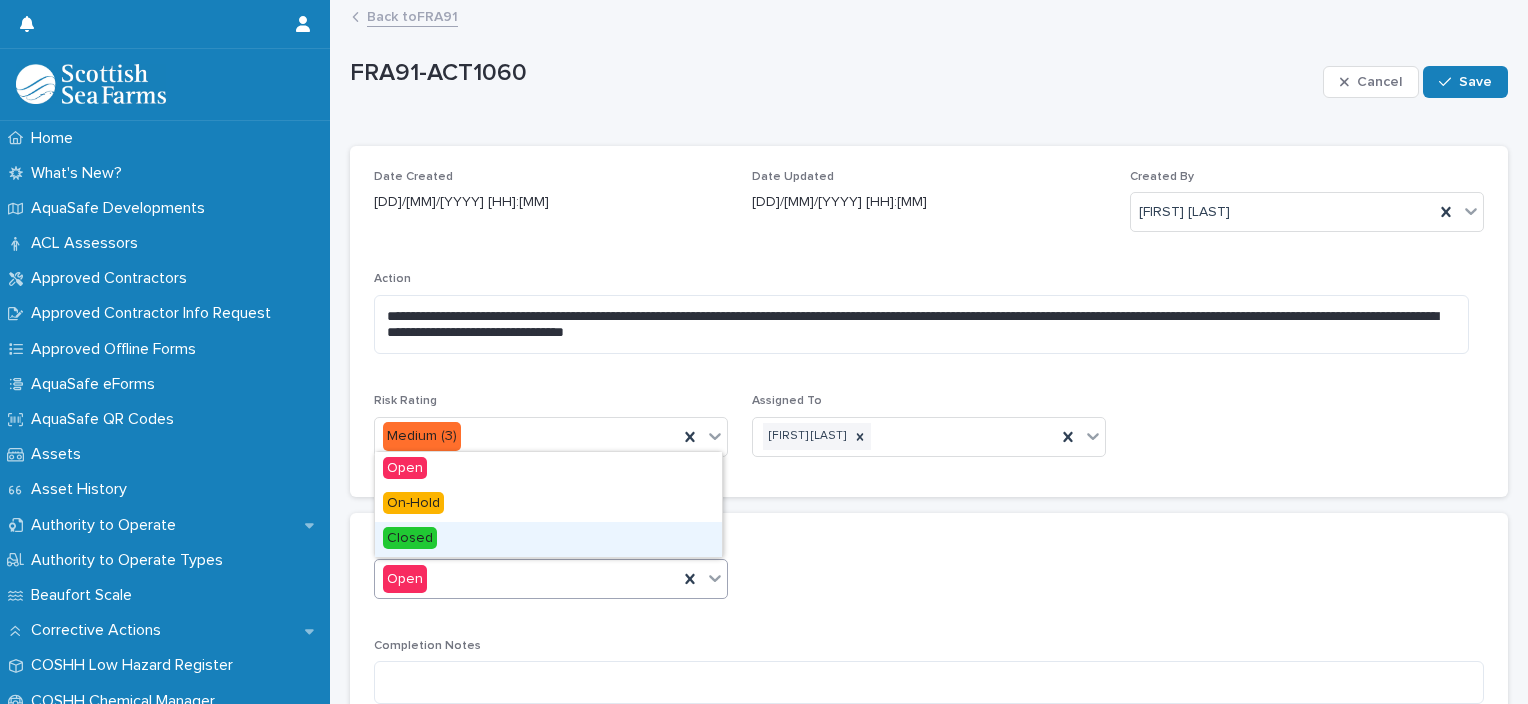 click on "Closed" at bounding box center [548, 539] 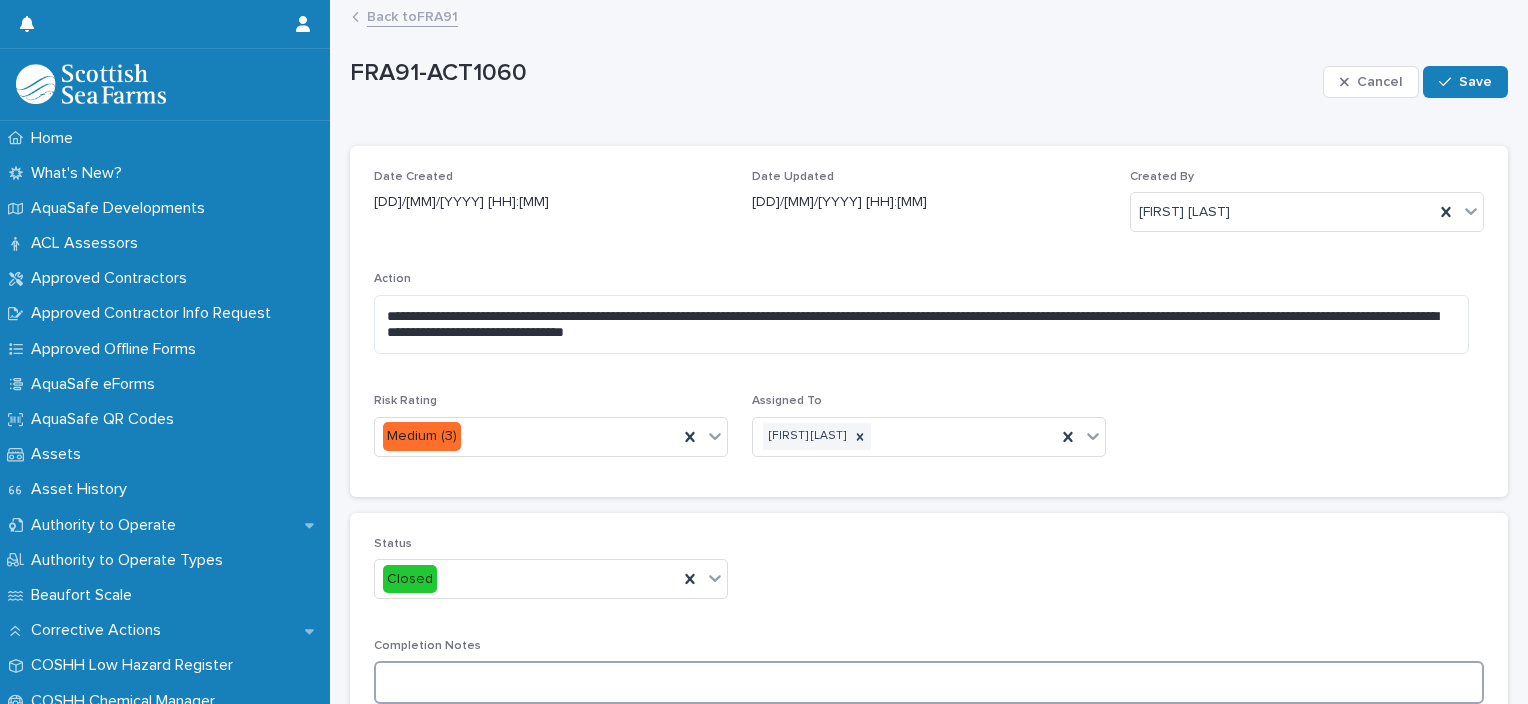 click at bounding box center [929, 682] 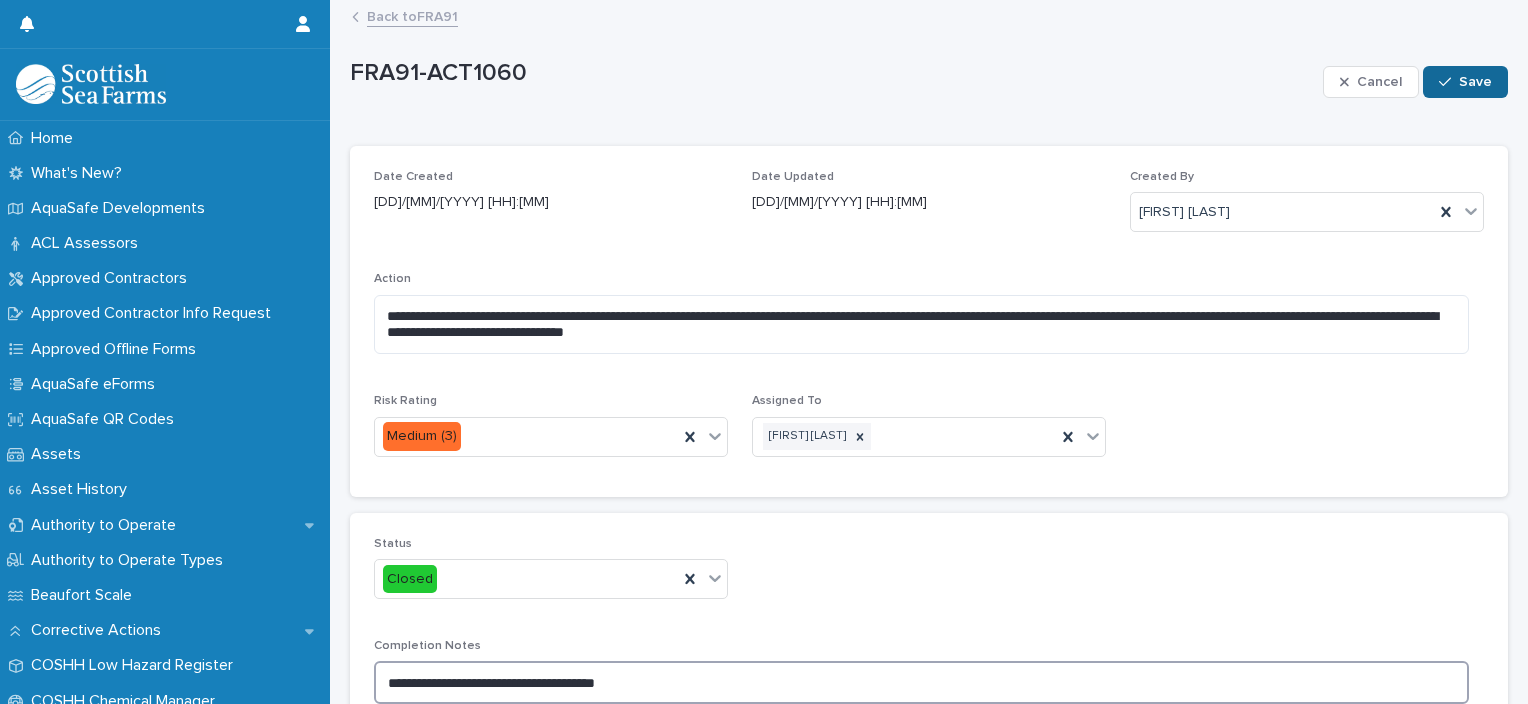 type on "**********" 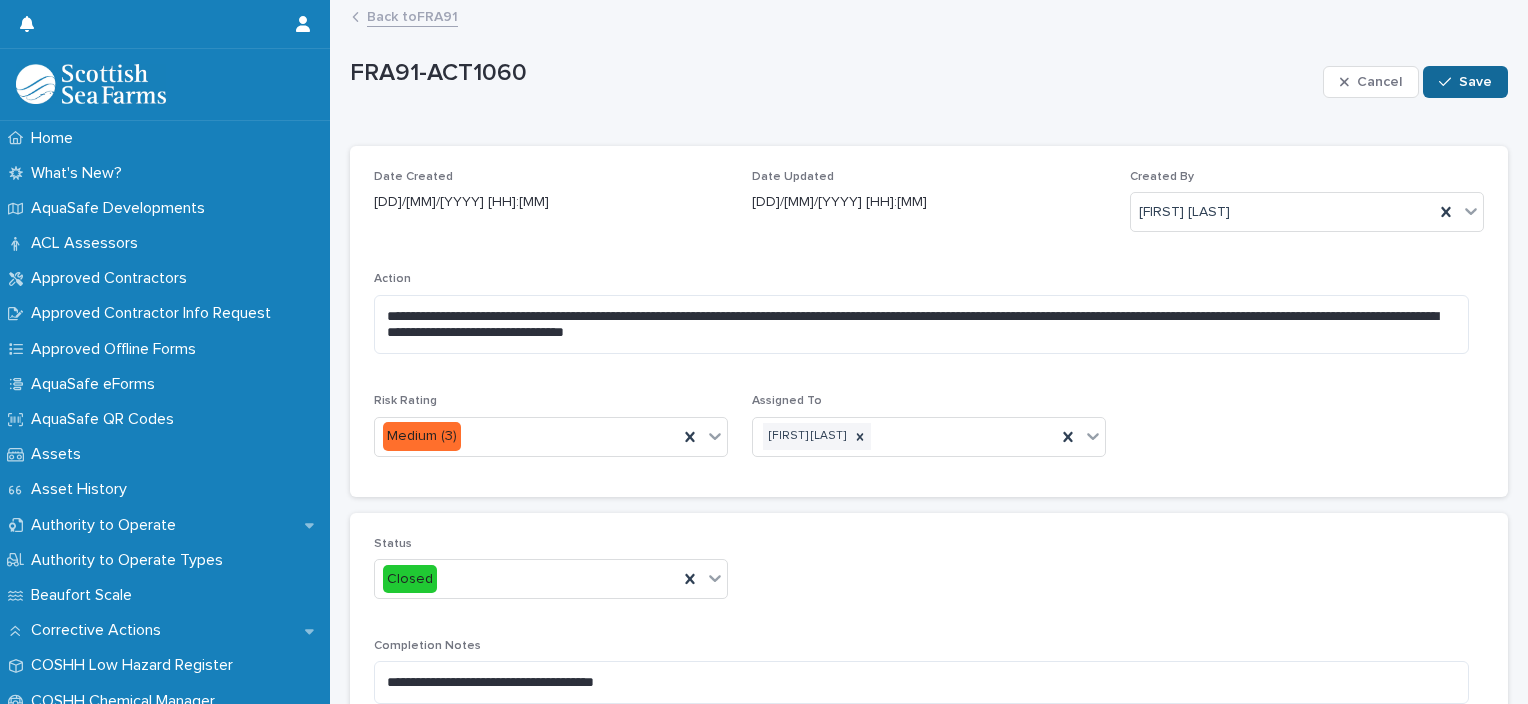 click at bounding box center [1449, 82] 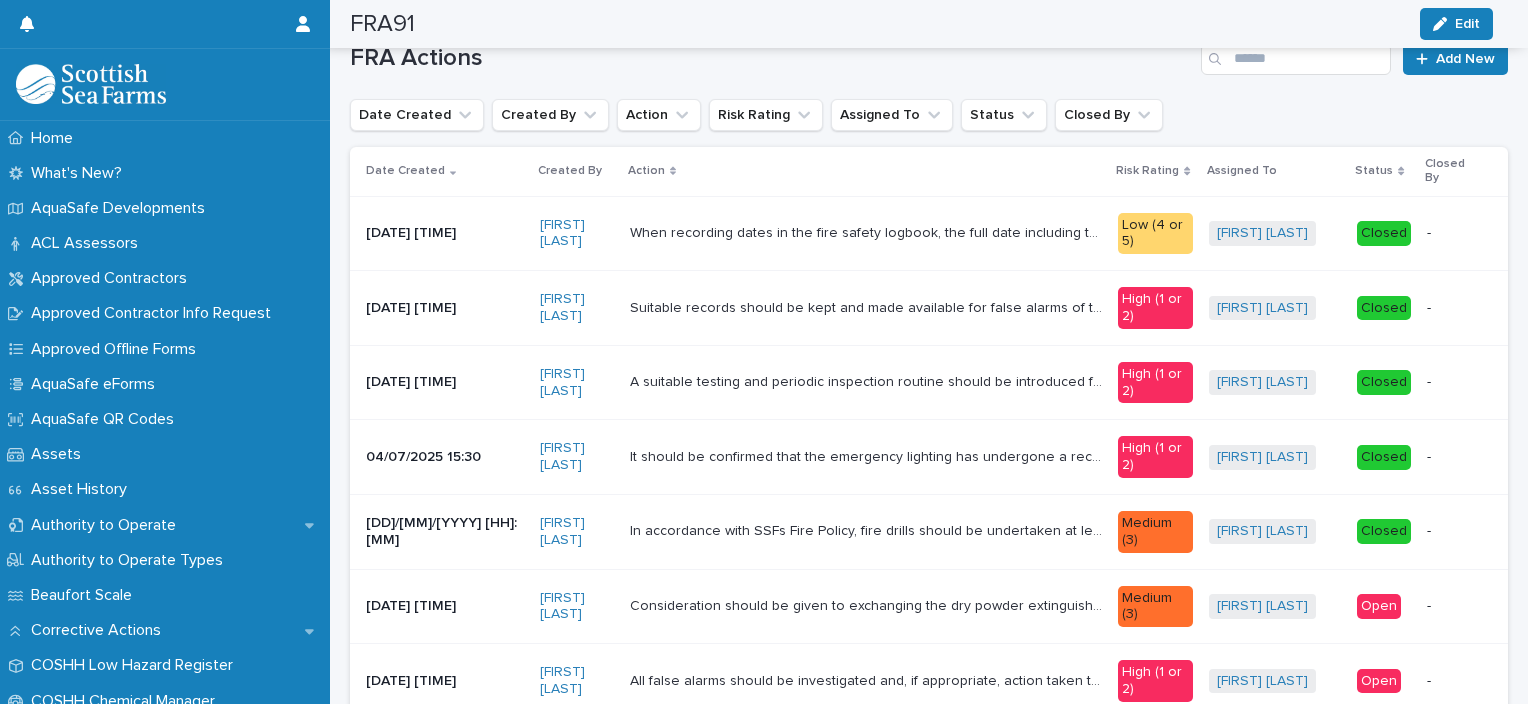 scroll, scrollTop: 200, scrollLeft: 0, axis: vertical 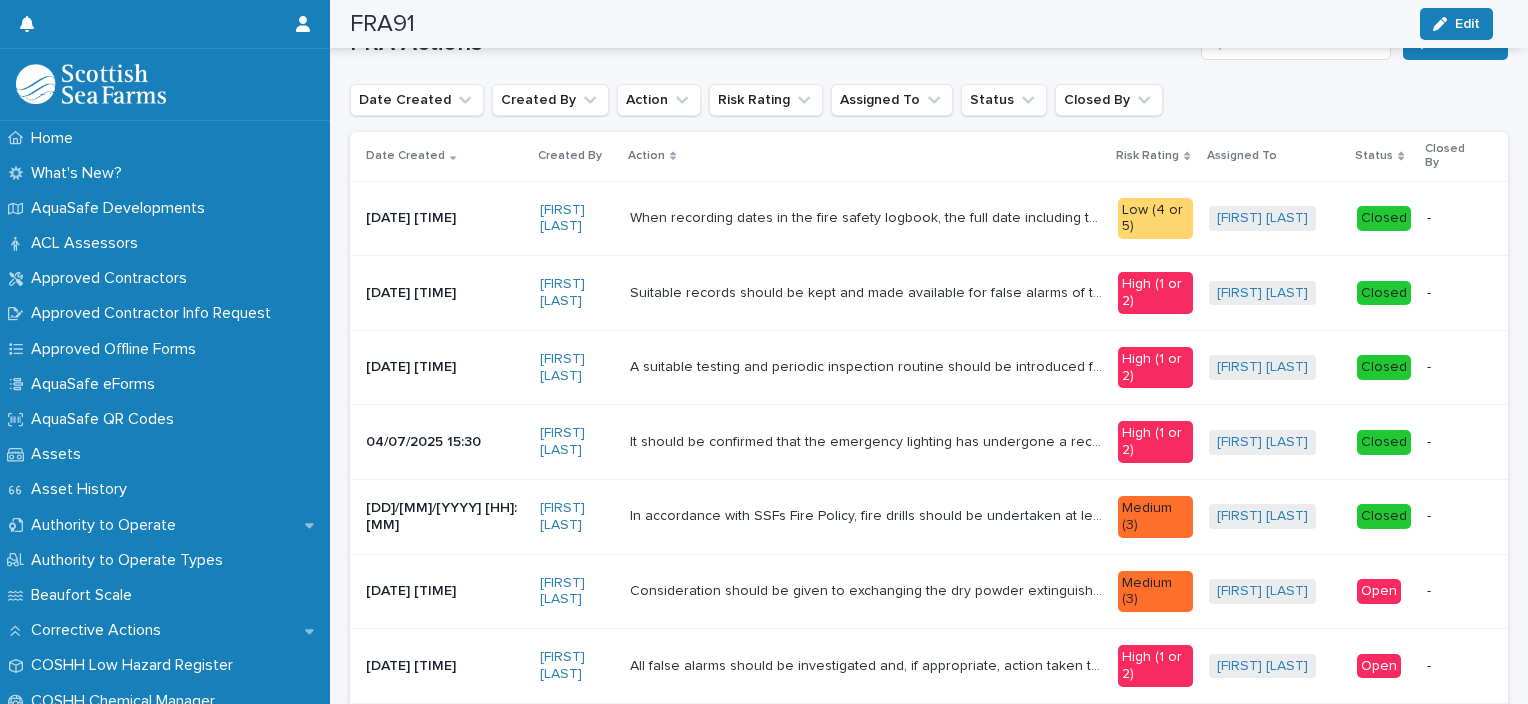 click on "Open" at bounding box center (1384, 591) 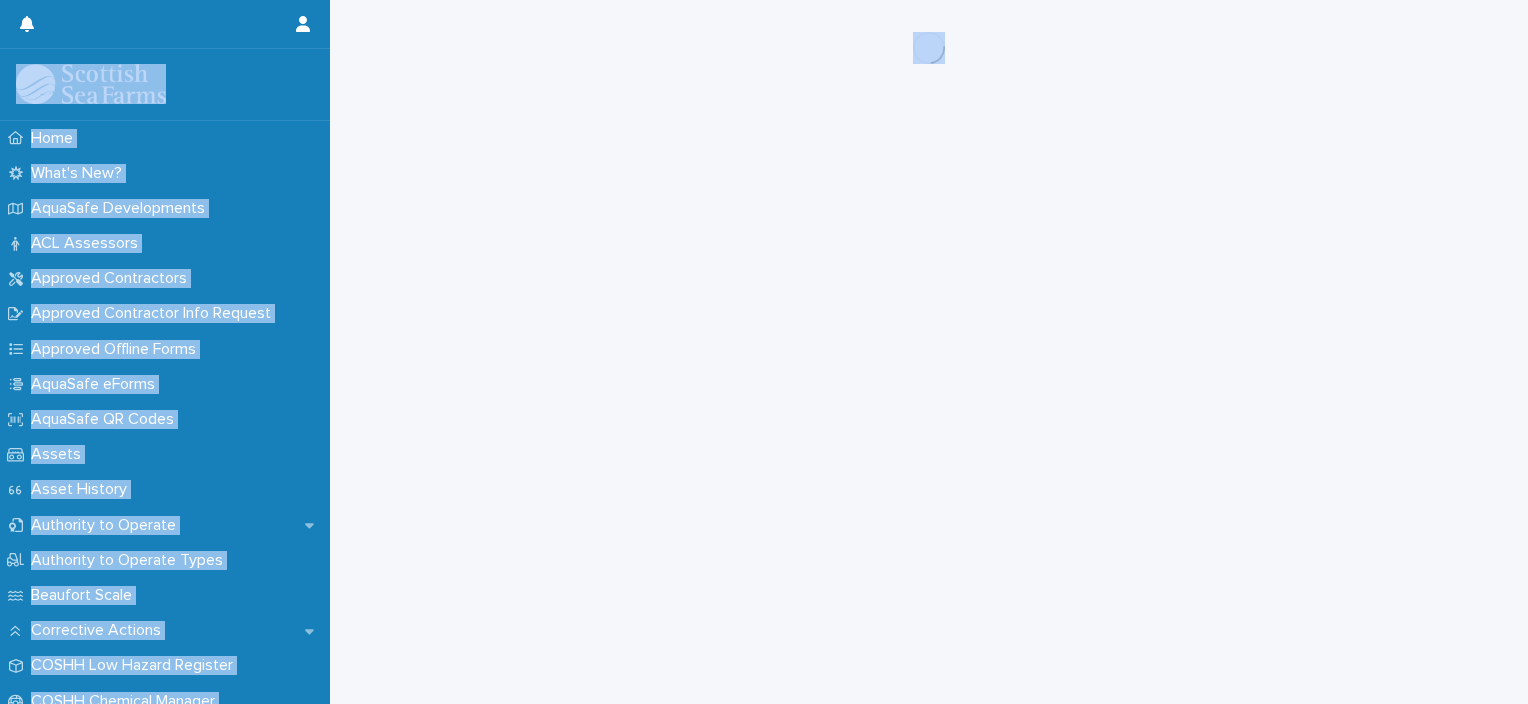 scroll, scrollTop: 0, scrollLeft: 0, axis: both 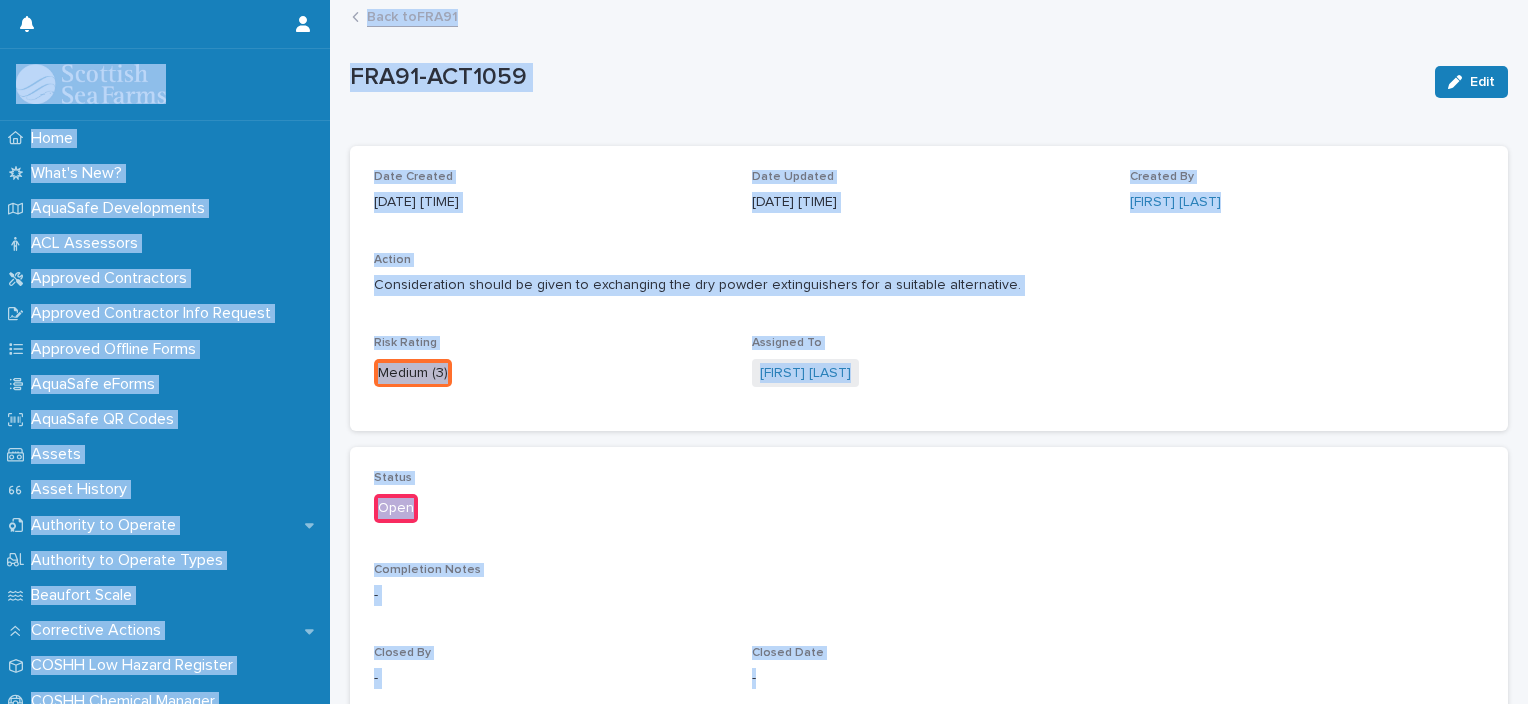 click on "-" at bounding box center (929, 595) 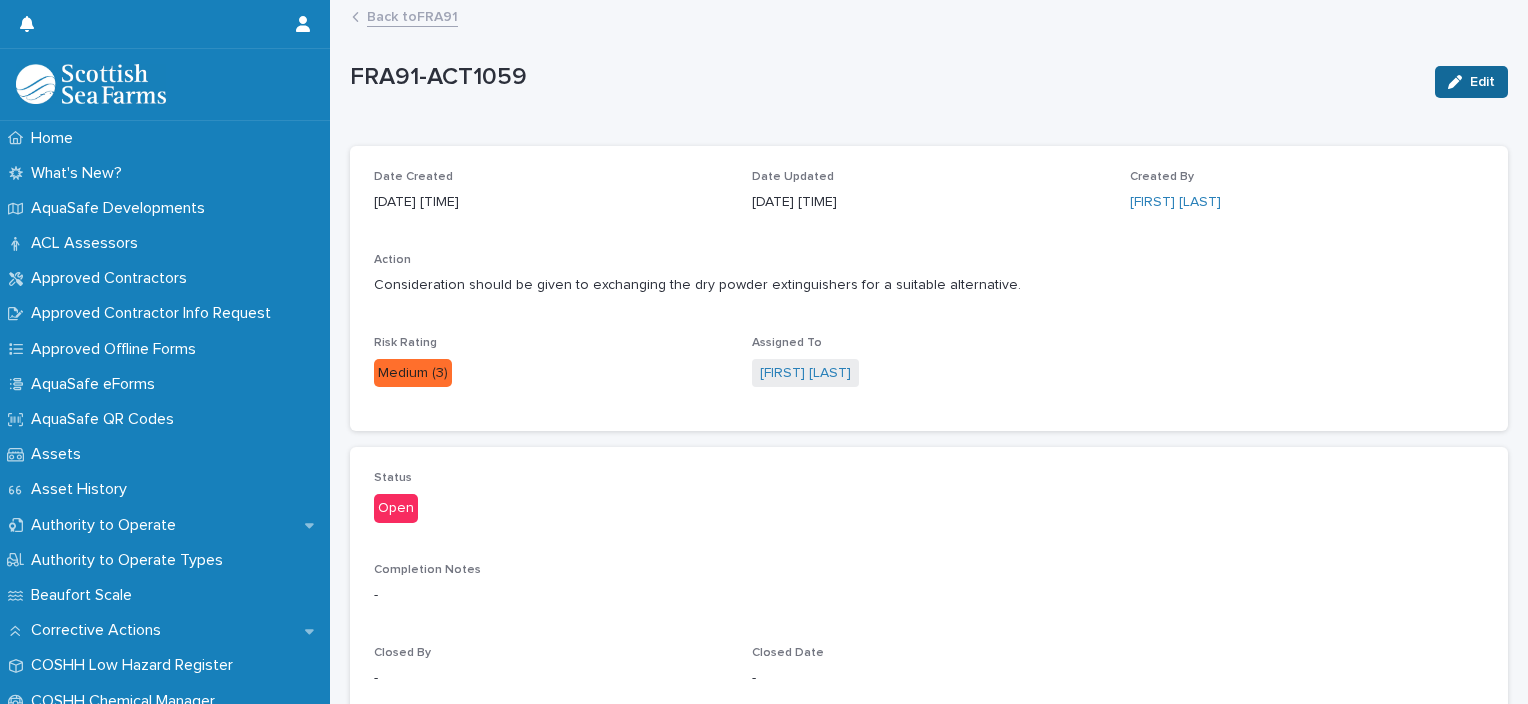 click 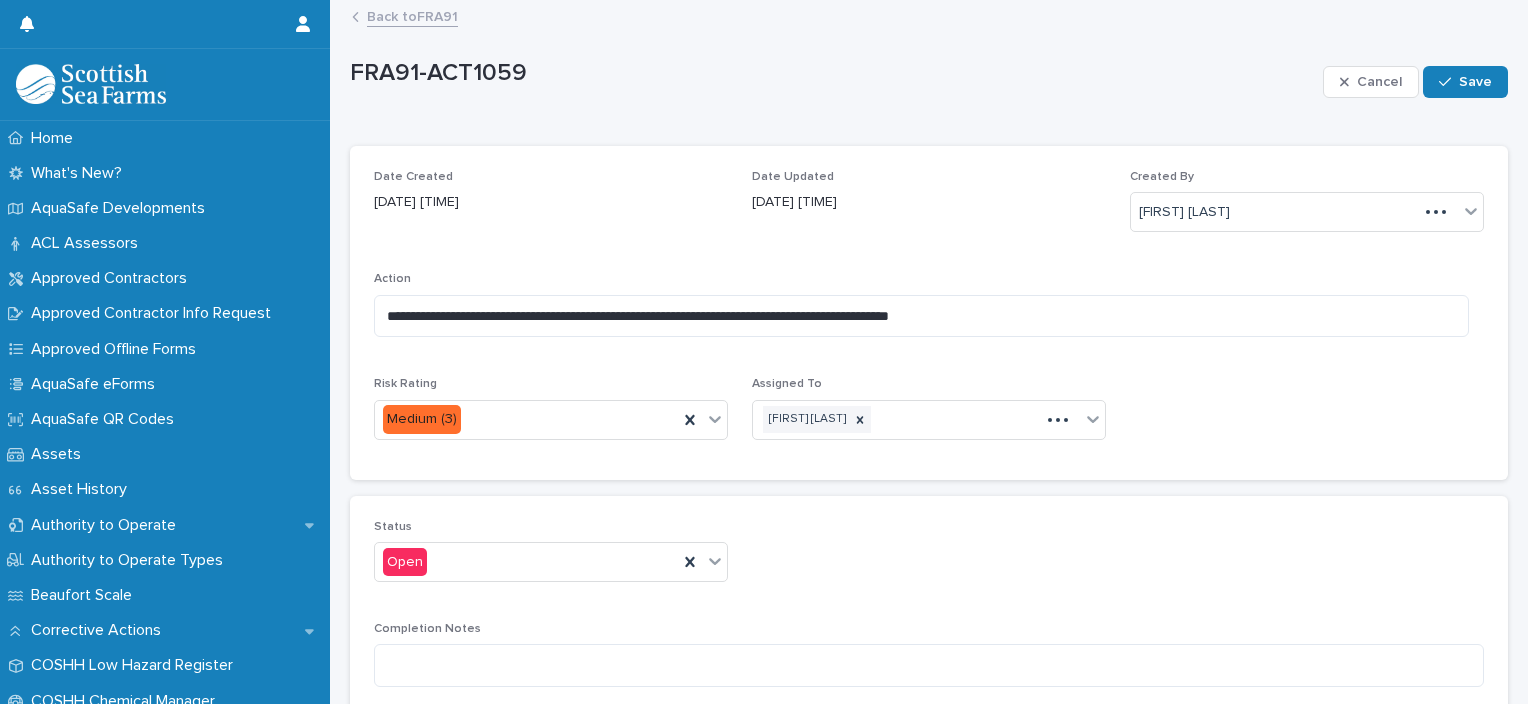 click at bounding box center (1449, 82) 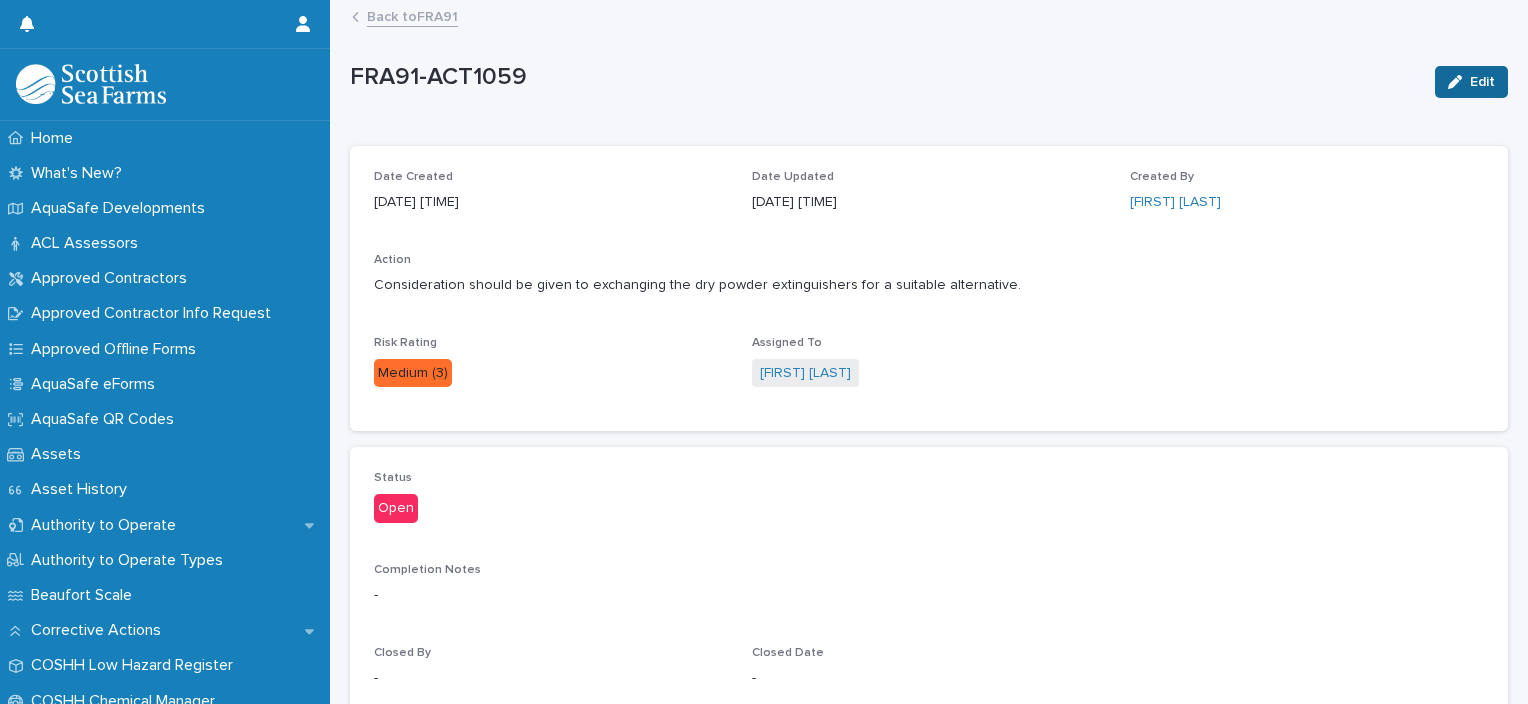 click 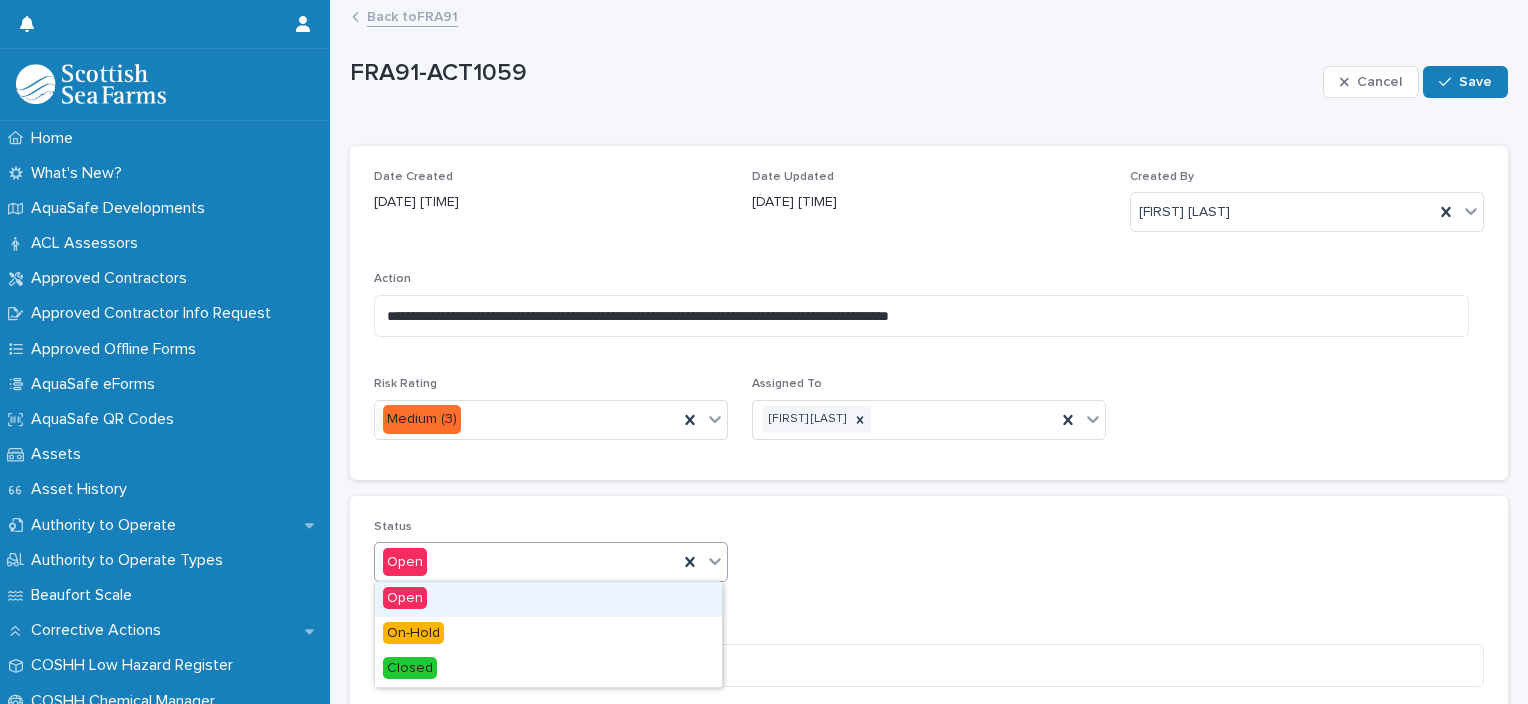 click 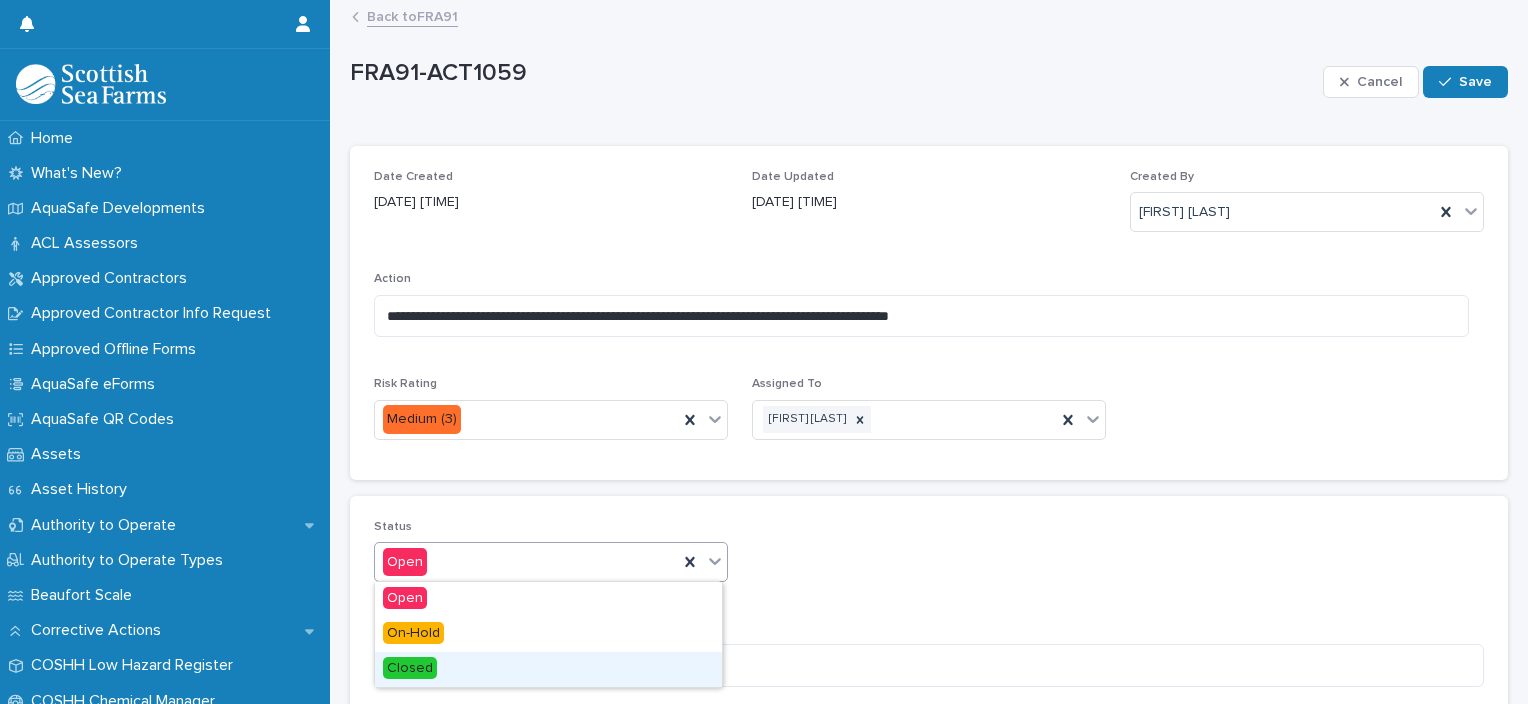 click on "Closed" at bounding box center (548, 669) 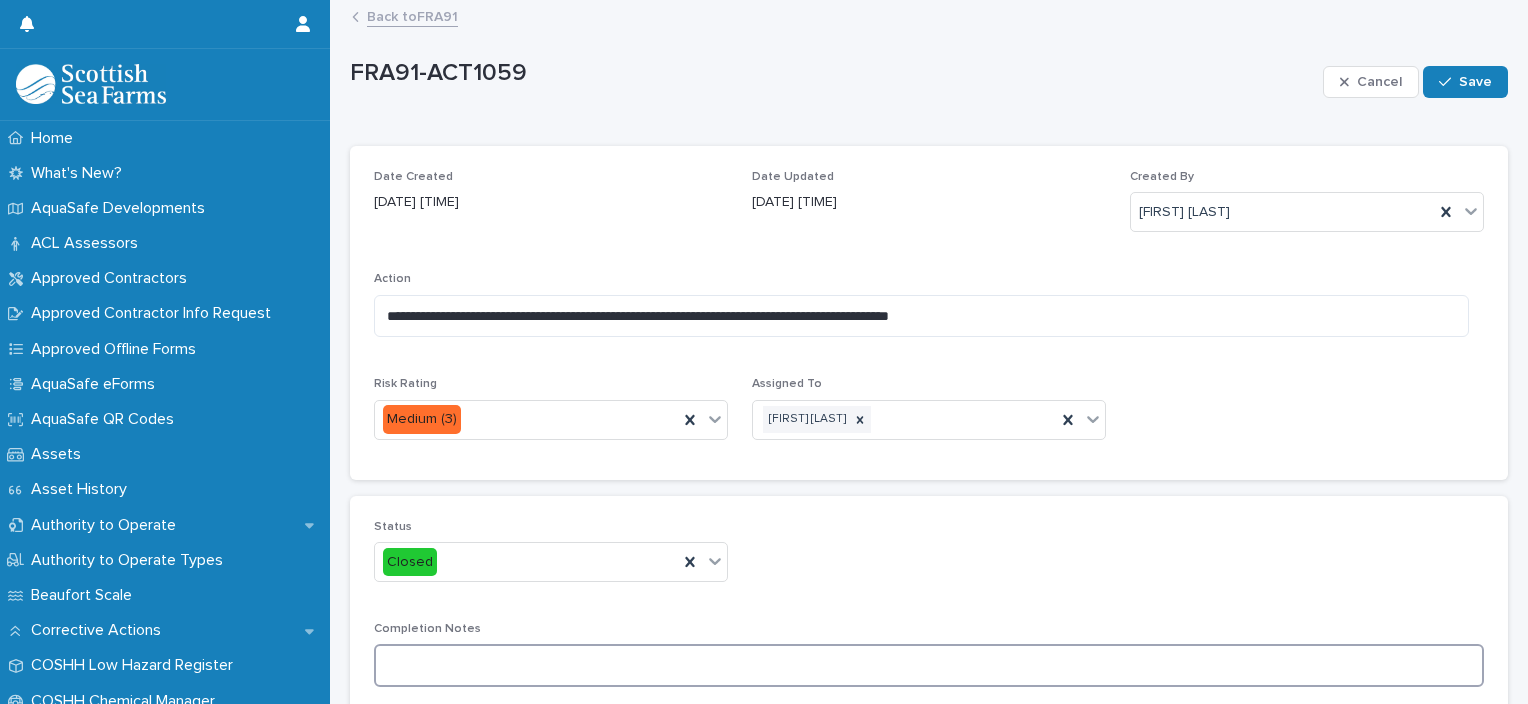 click at bounding box center (929, 665) 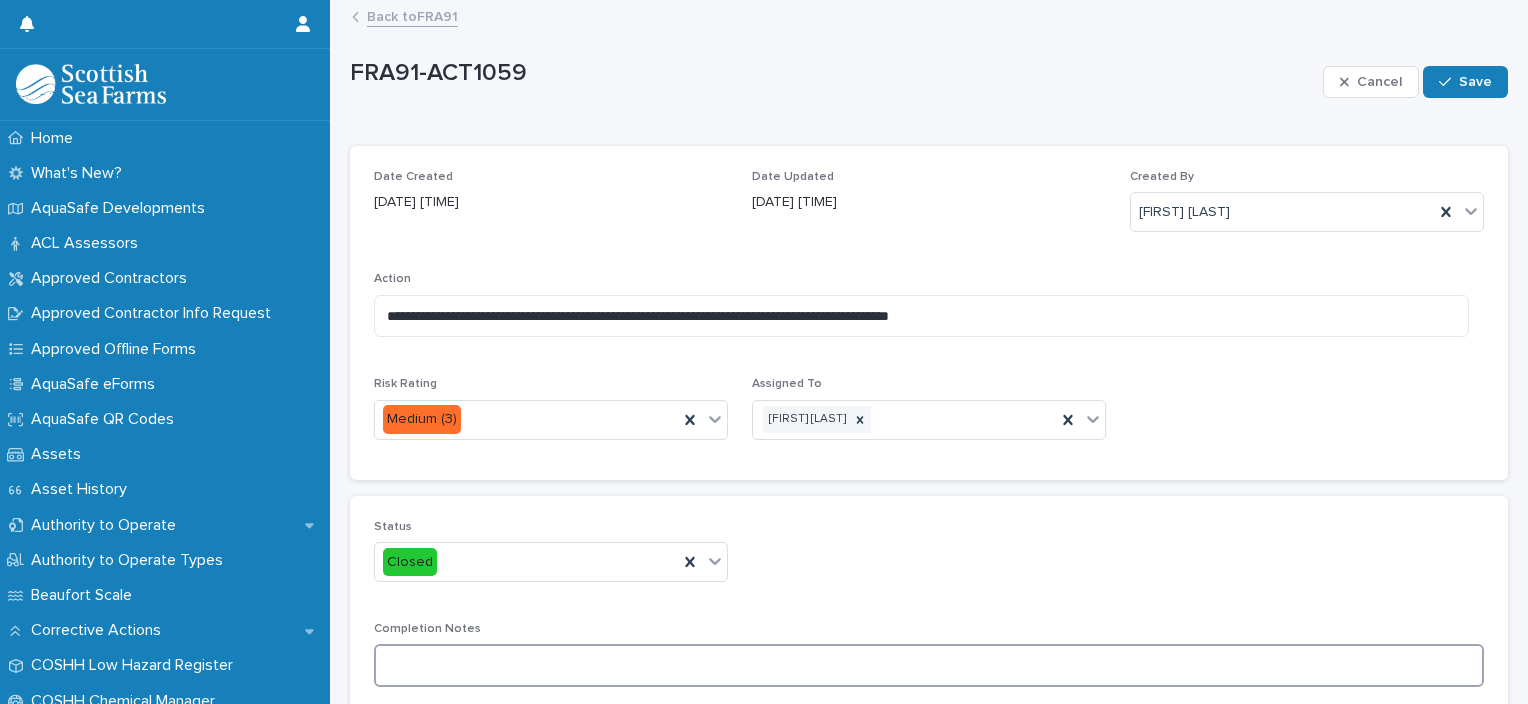 click at bounding box center (929, 665) 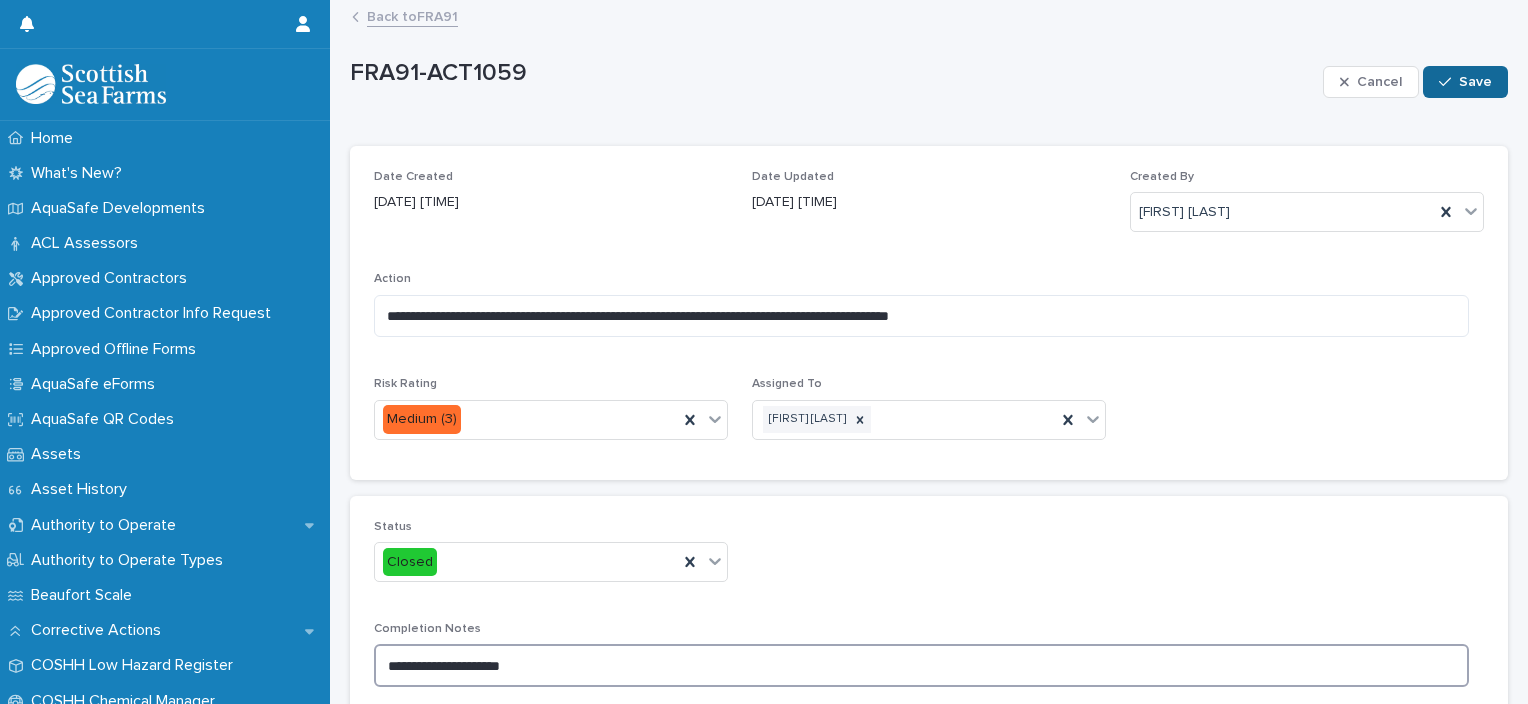 type on "**********" 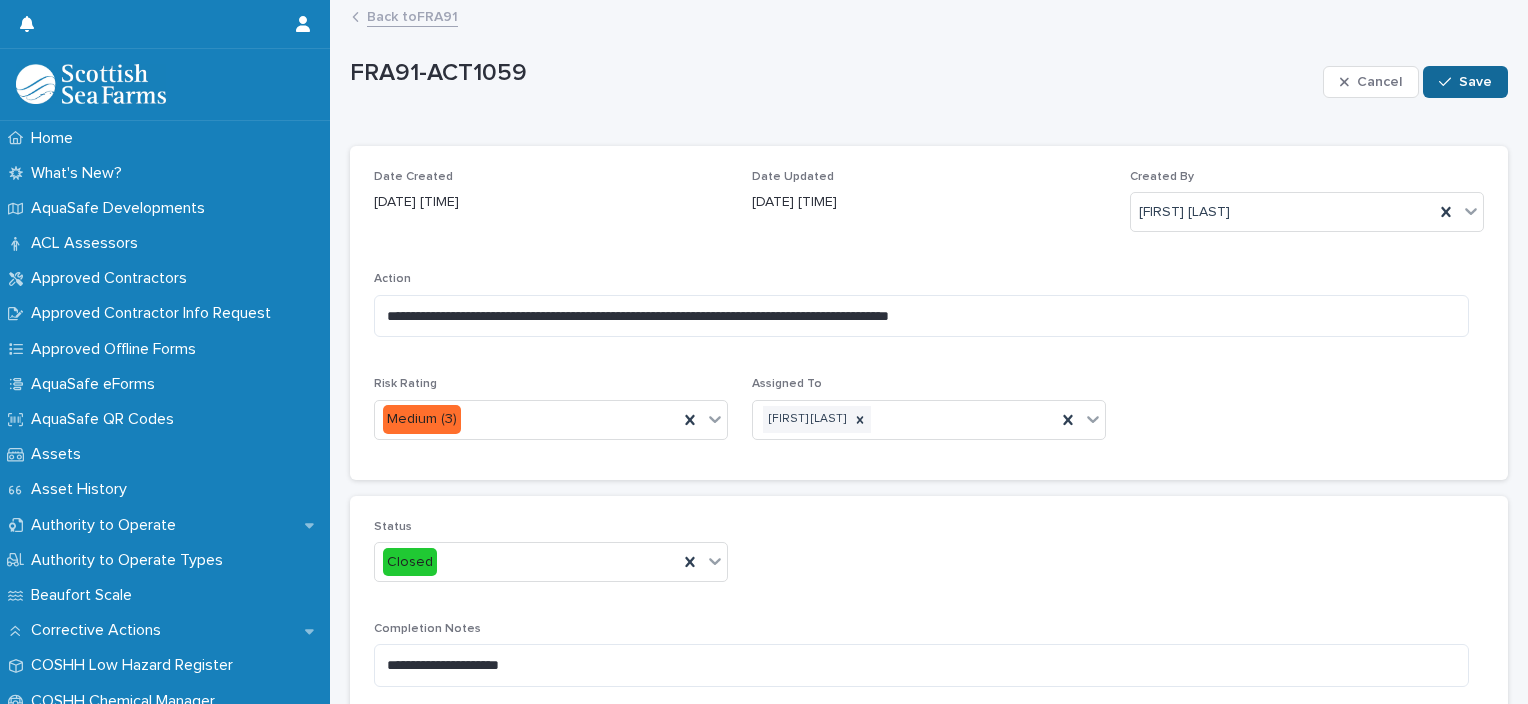 click on "Save" at bounding box center (1465, 82) 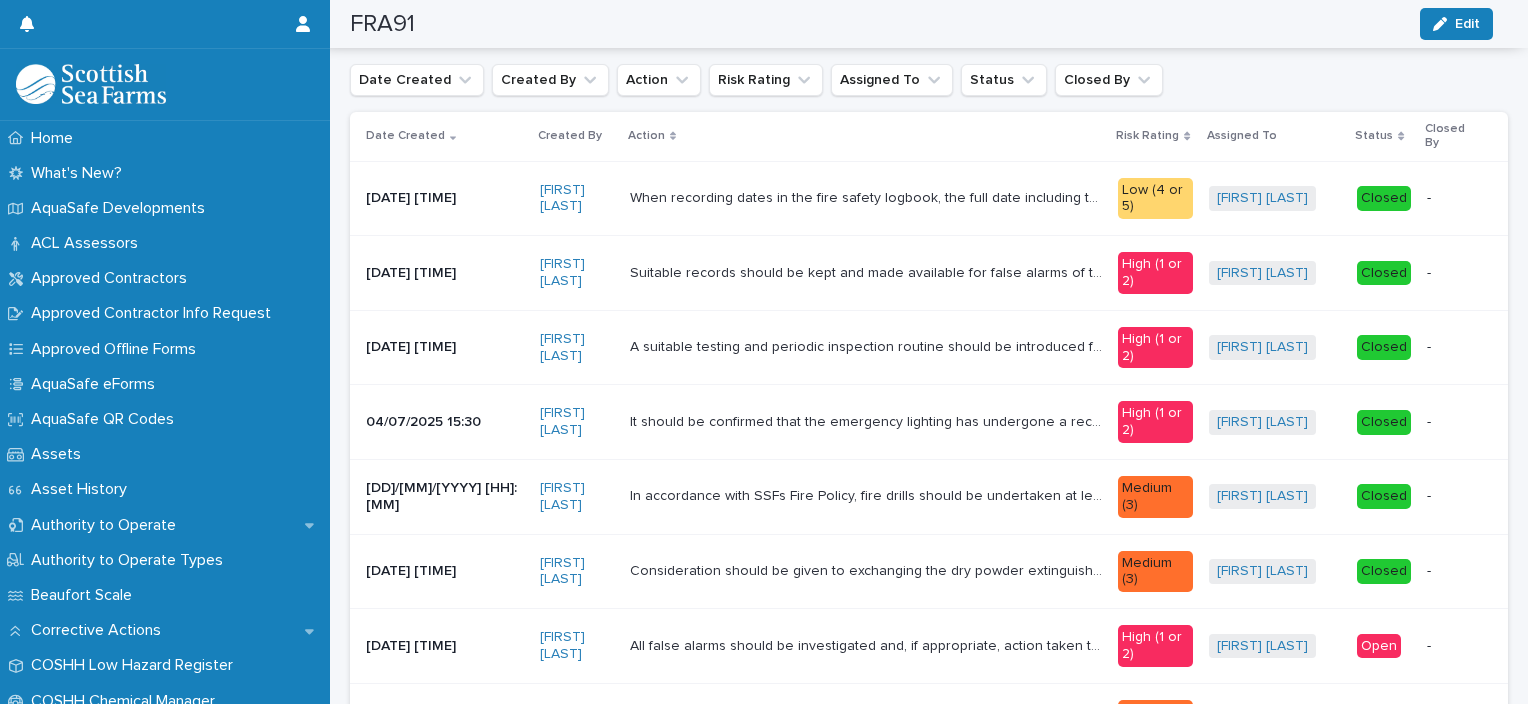 scroll, scrollTop: 280, scrollLeft: 0, axis: vertical 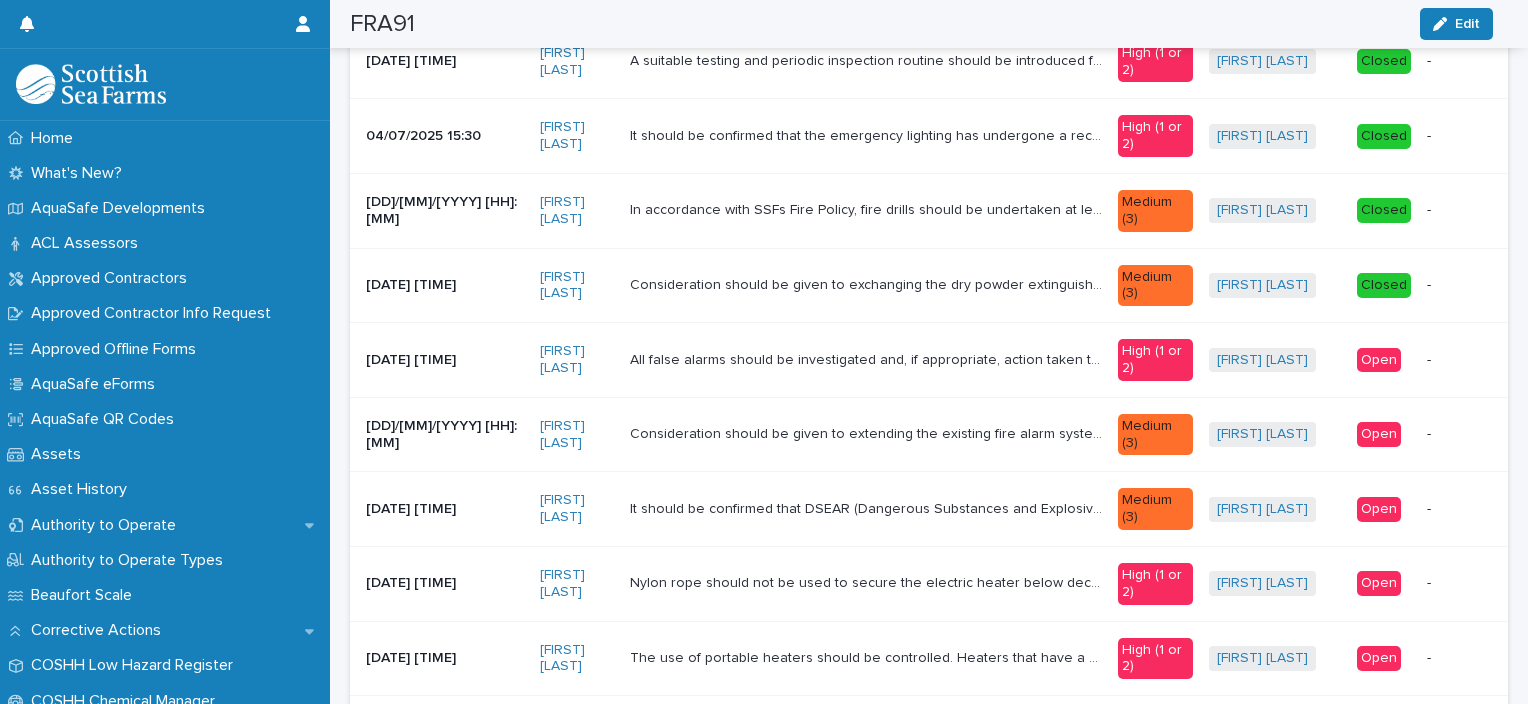 click on "Open" at bounding box center (1384, 360) 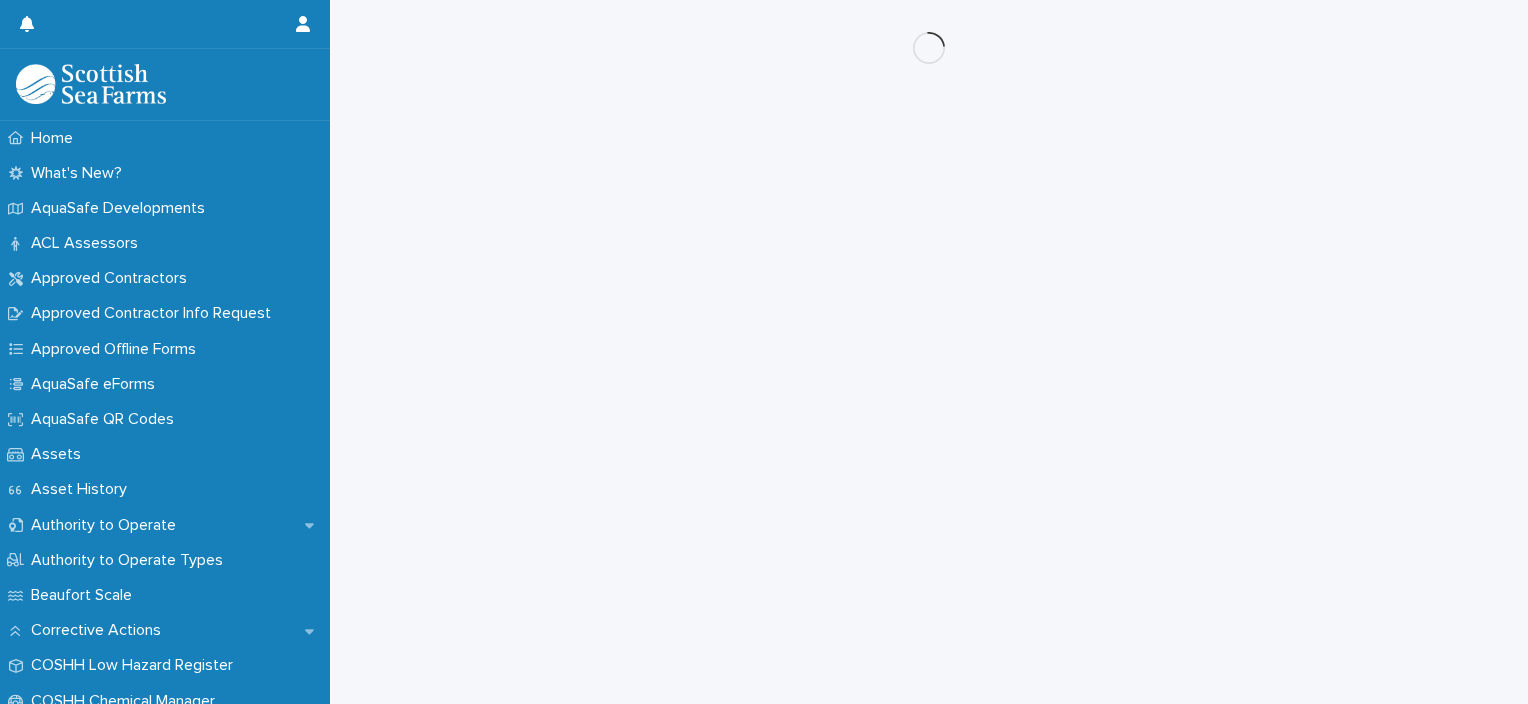 scroll, scrollTop: 0, scrollLeft: 0, axis: both 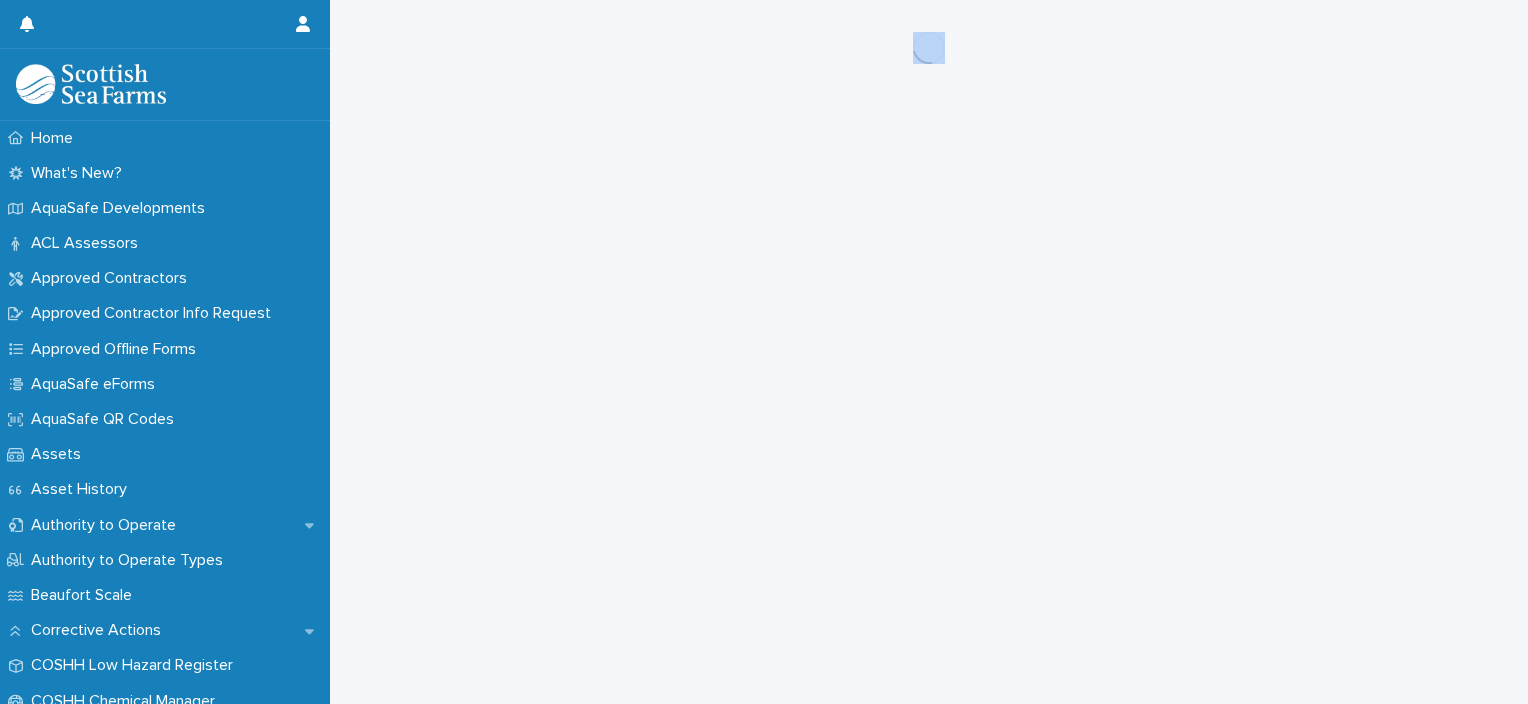 click on "Loading... Saving… Loading... Saving…" at bounding box center (929, 327) 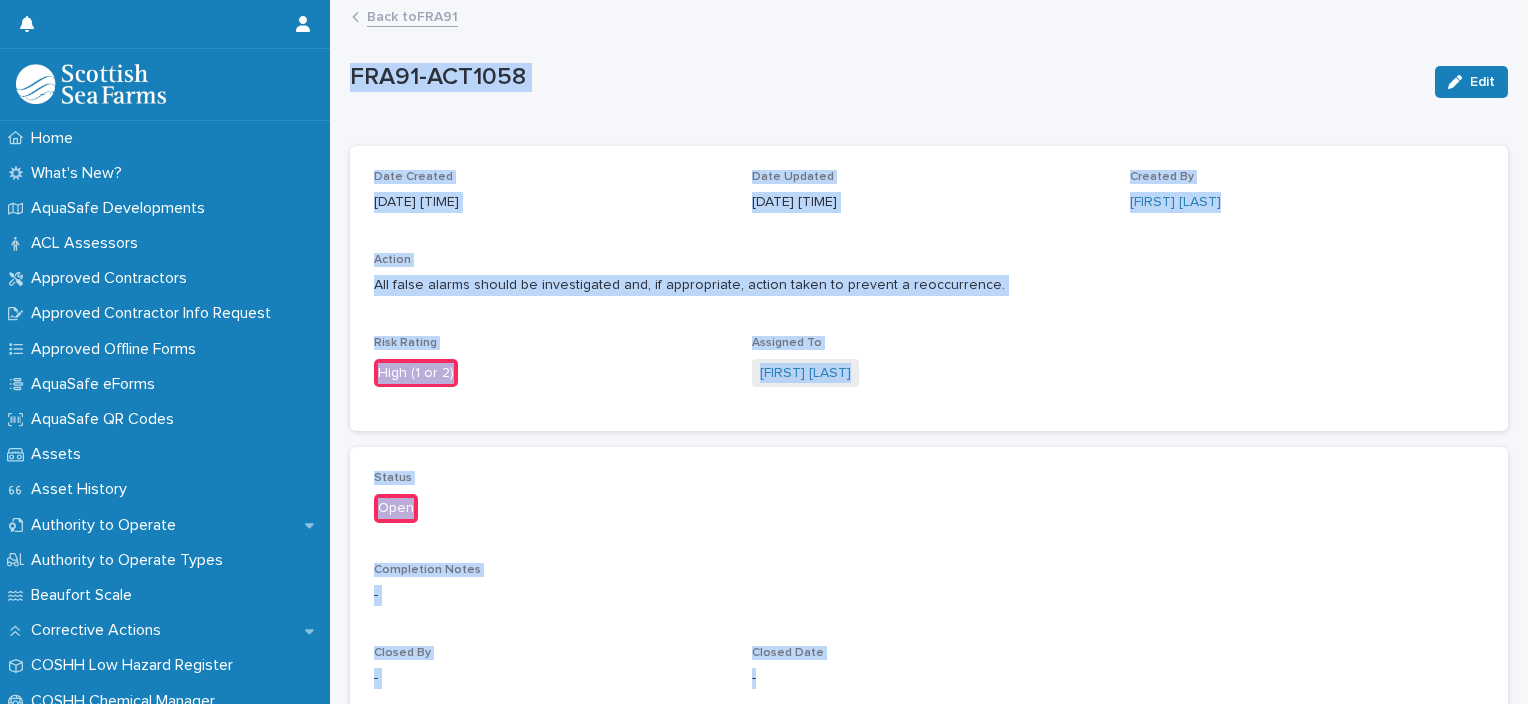 click on "Date Created 04/07/2025 15:28 Date Updated 04/07/2025 15:28 Created By Andrew Powell   Action All false alarms should be investigated and, if appropriate, action taken to prevent a reoccurrence.  Risk Rating High (1 or 2) Assigned To Jeff Taylor" at bounding box center (929, 289) 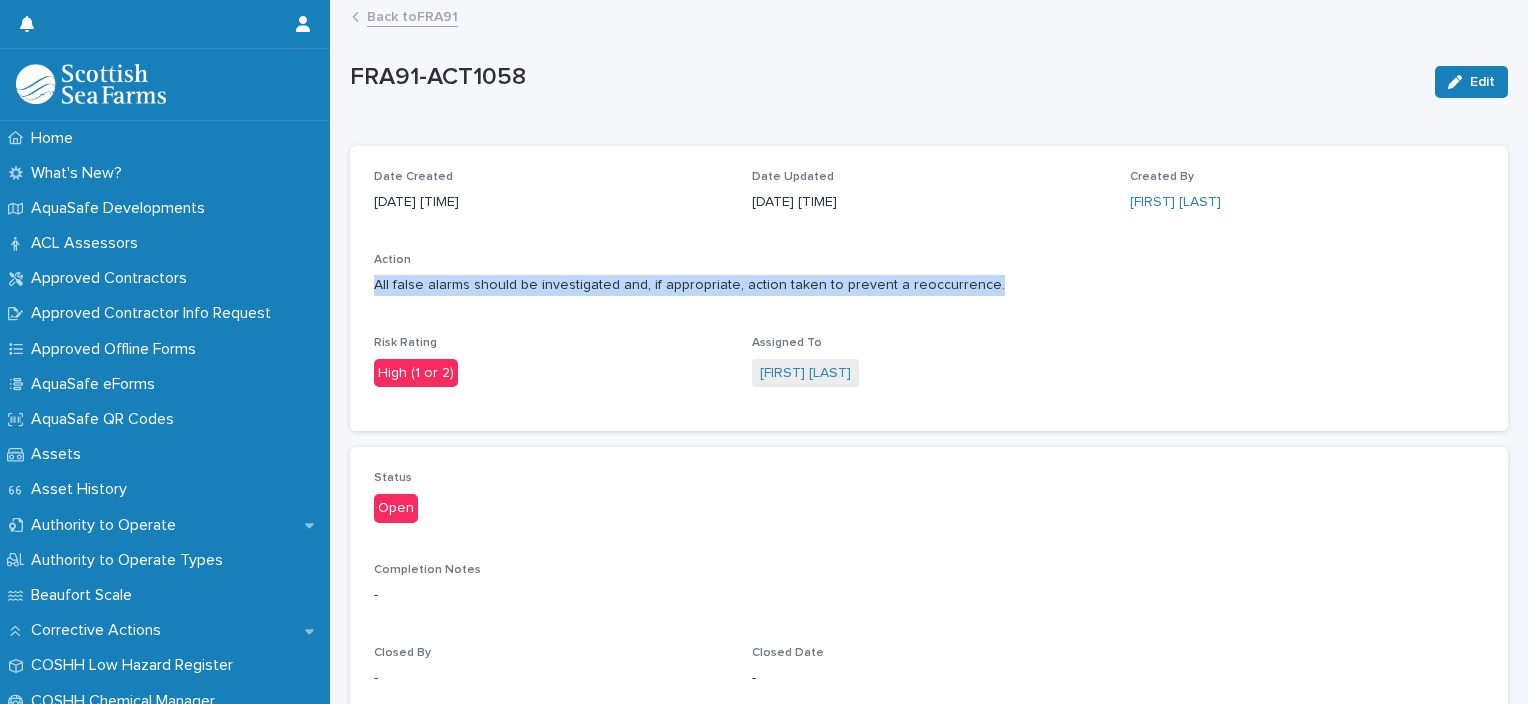 click on "Date Created 04/07/2025 15:28 Date Updated 04/07/2025 15:28 Created By Andrew Powell   Action All false alarms should be investigated and, if appropriate, action taken to prevent a reoccurrence.  Risk Rating High (1 or 2) Assigned To Jeff Taylor" at bounding box center [929, 289] 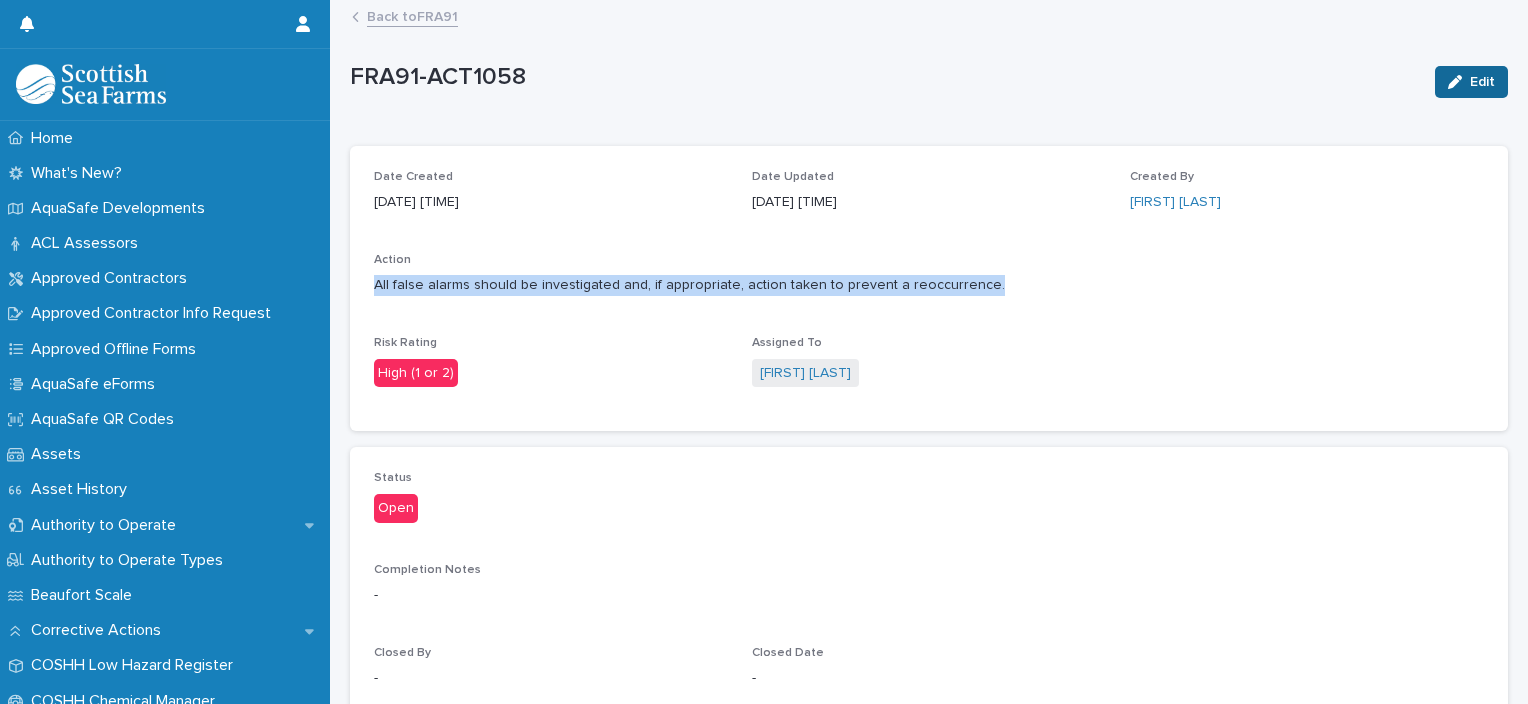 drag, startPoint x: 1394, startPoint y: 360, endPoint x: 1455, endPoint y: 88, distance: 278.75616 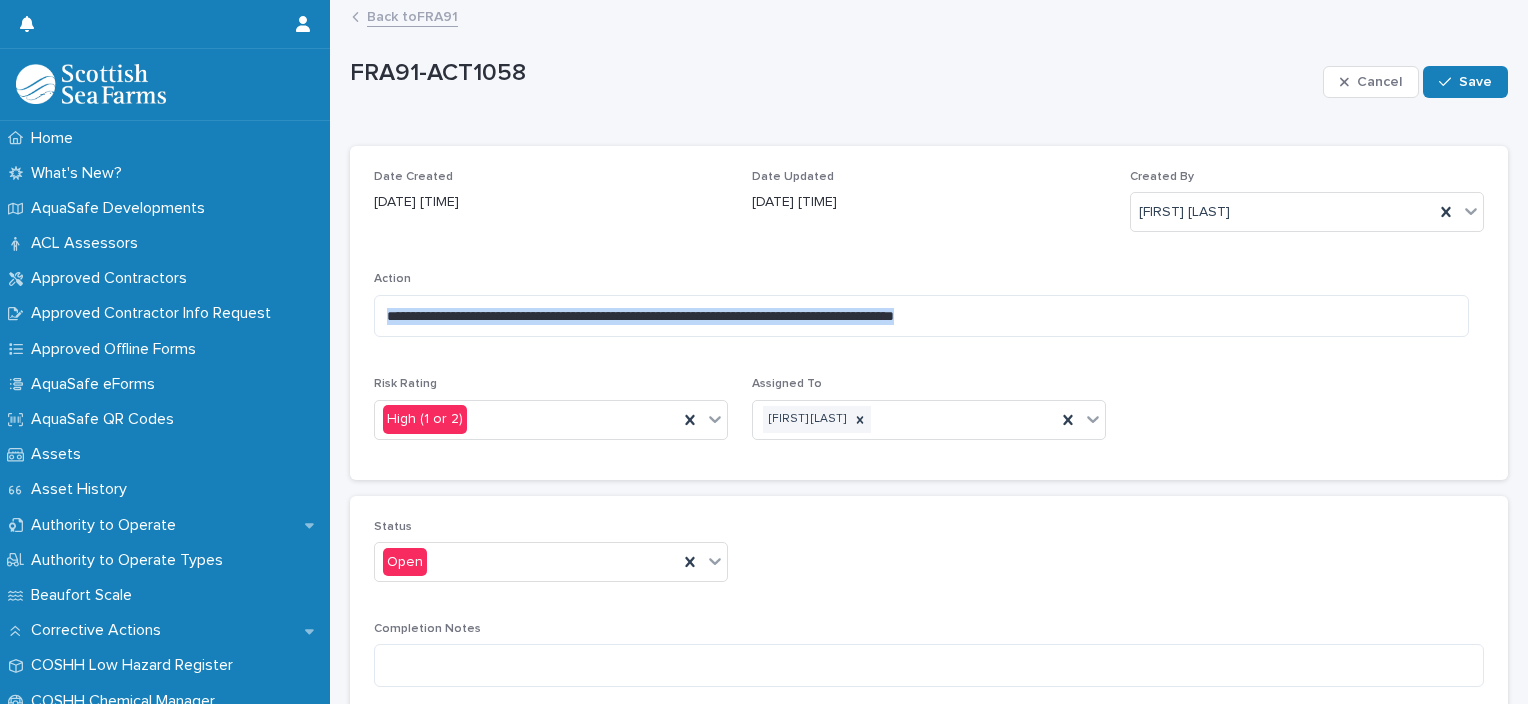 click on "Save" at bounding box center [1475, 82] 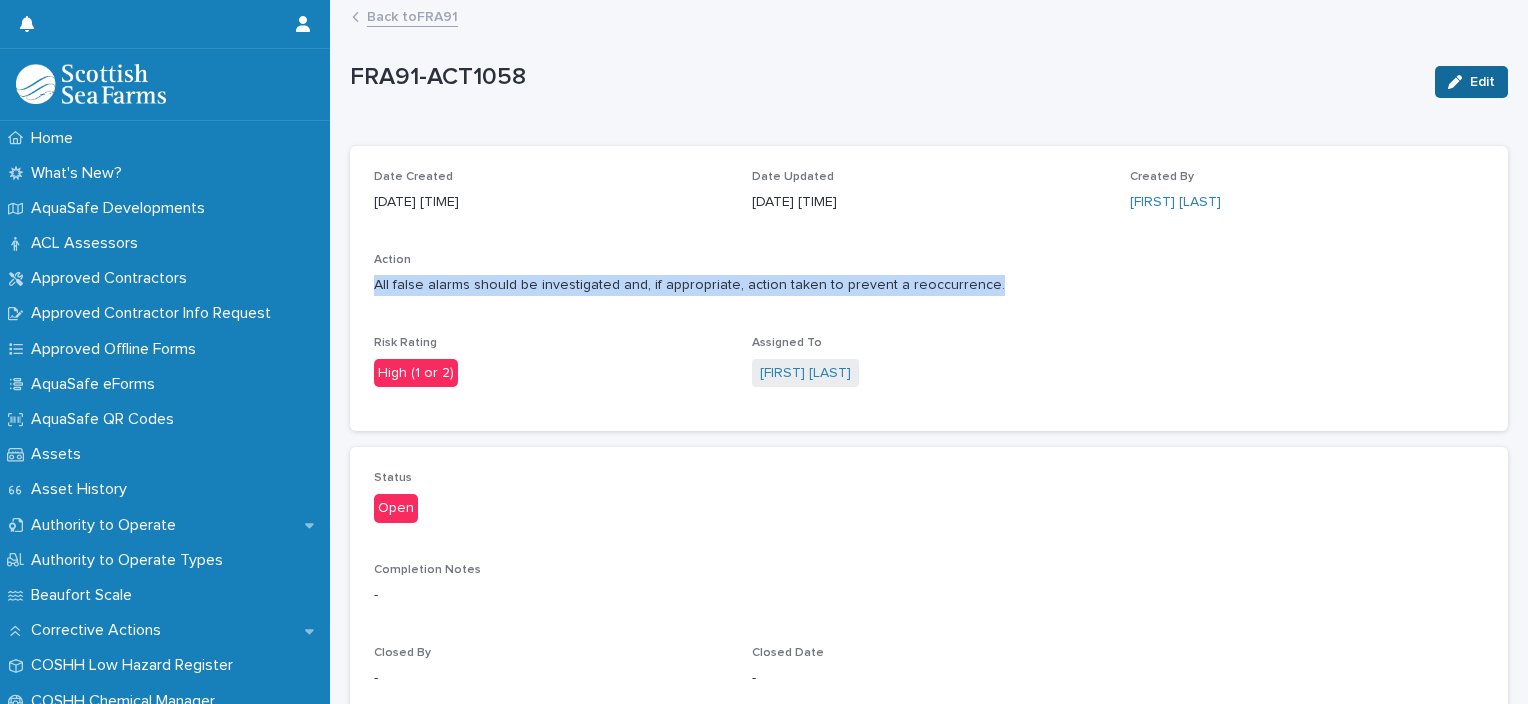 click at bounding box center (1459, 82) 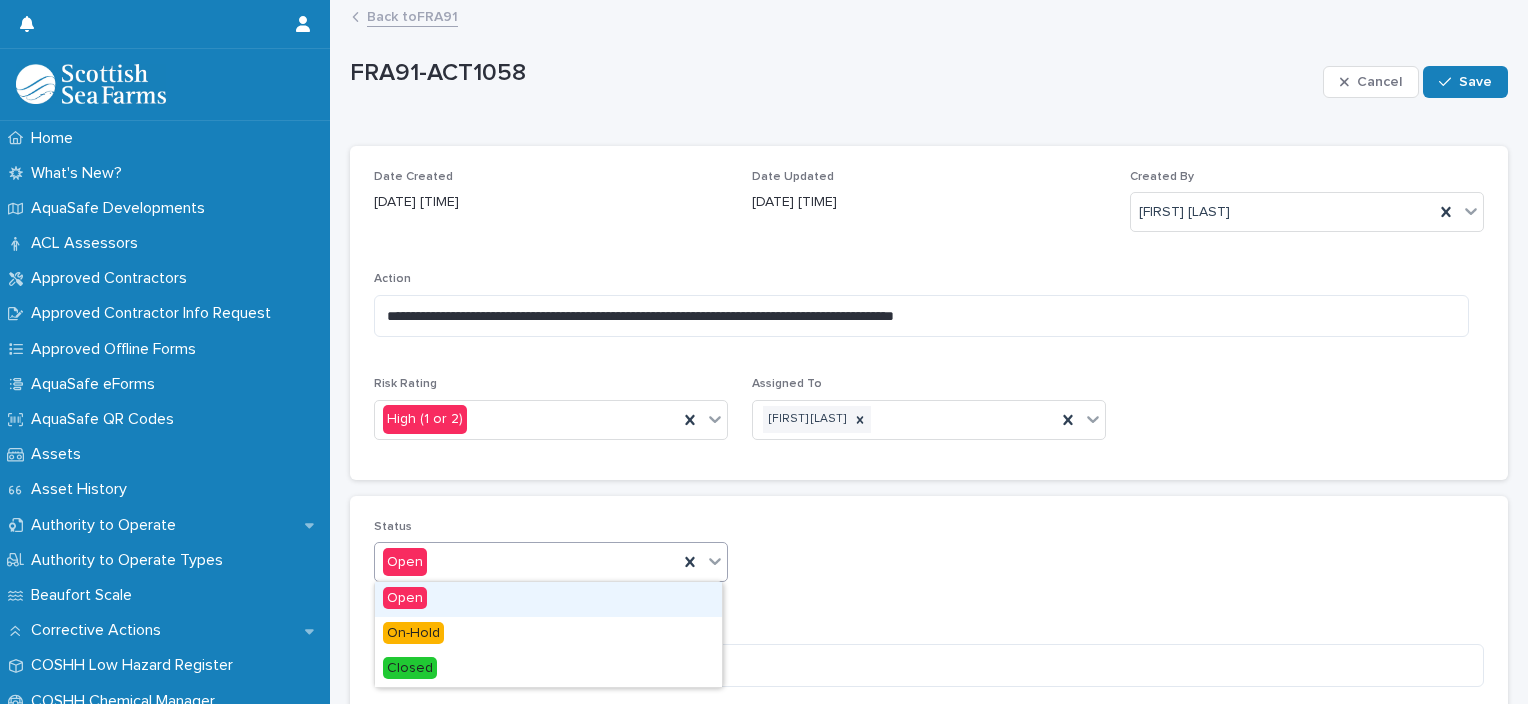 click 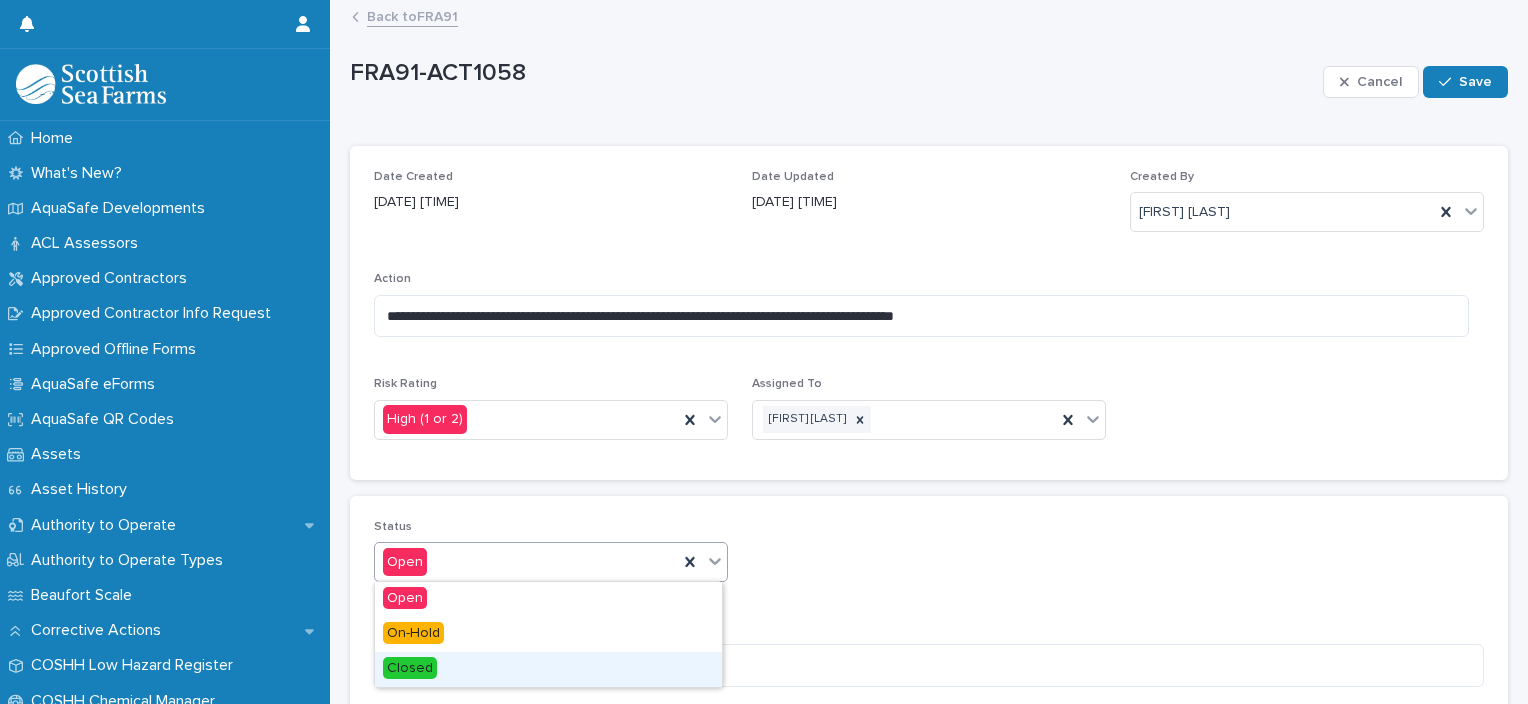 click on "Closed" at bounding box center (548, 669) 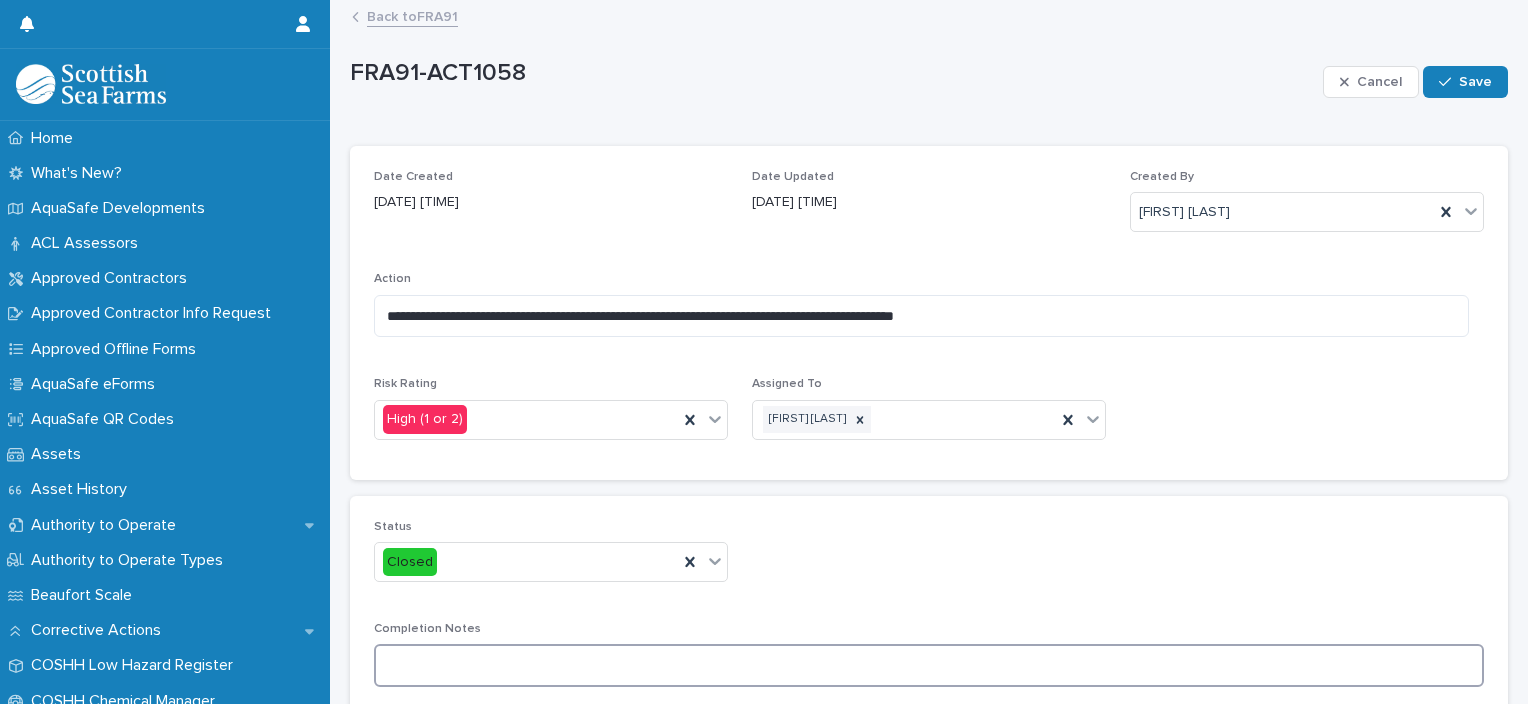 click at bounding box center (929, 665) 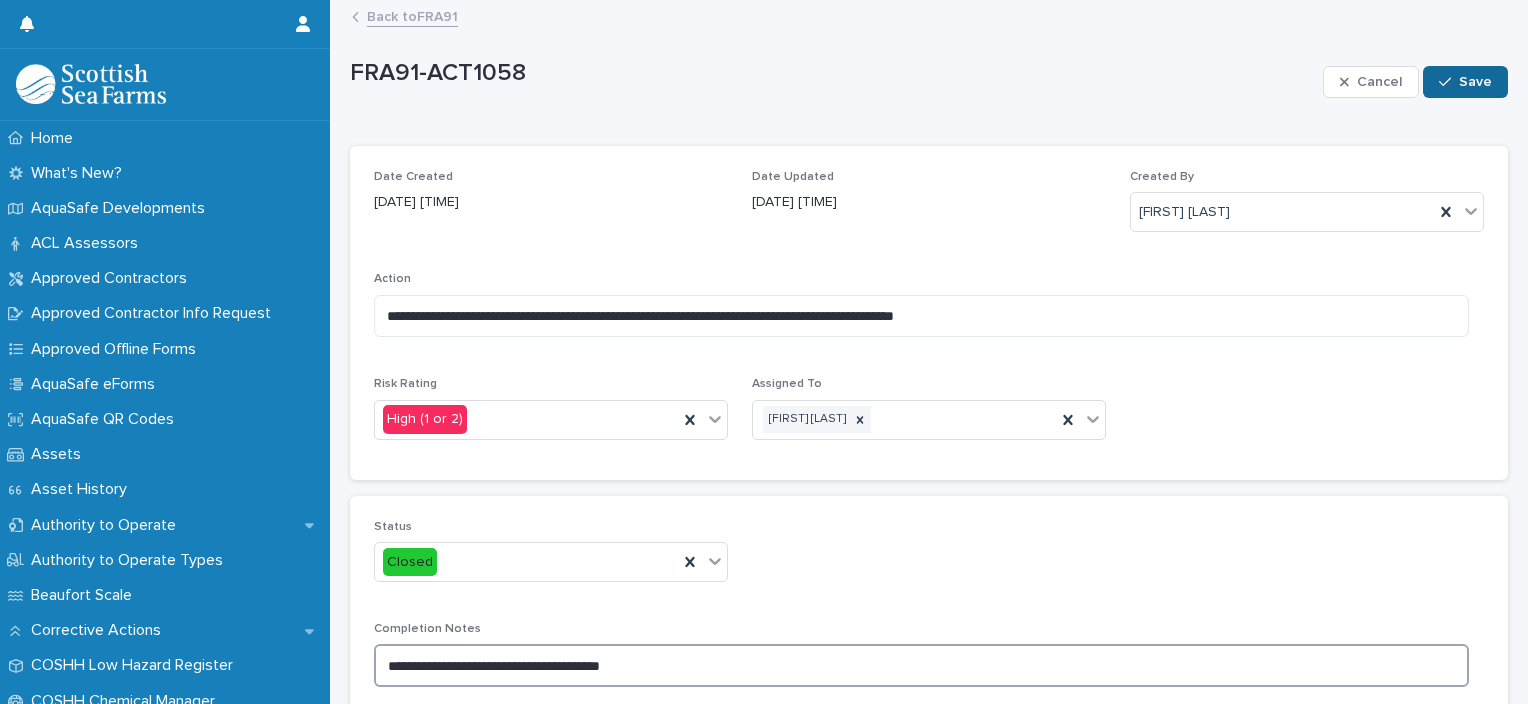 type on "**********" 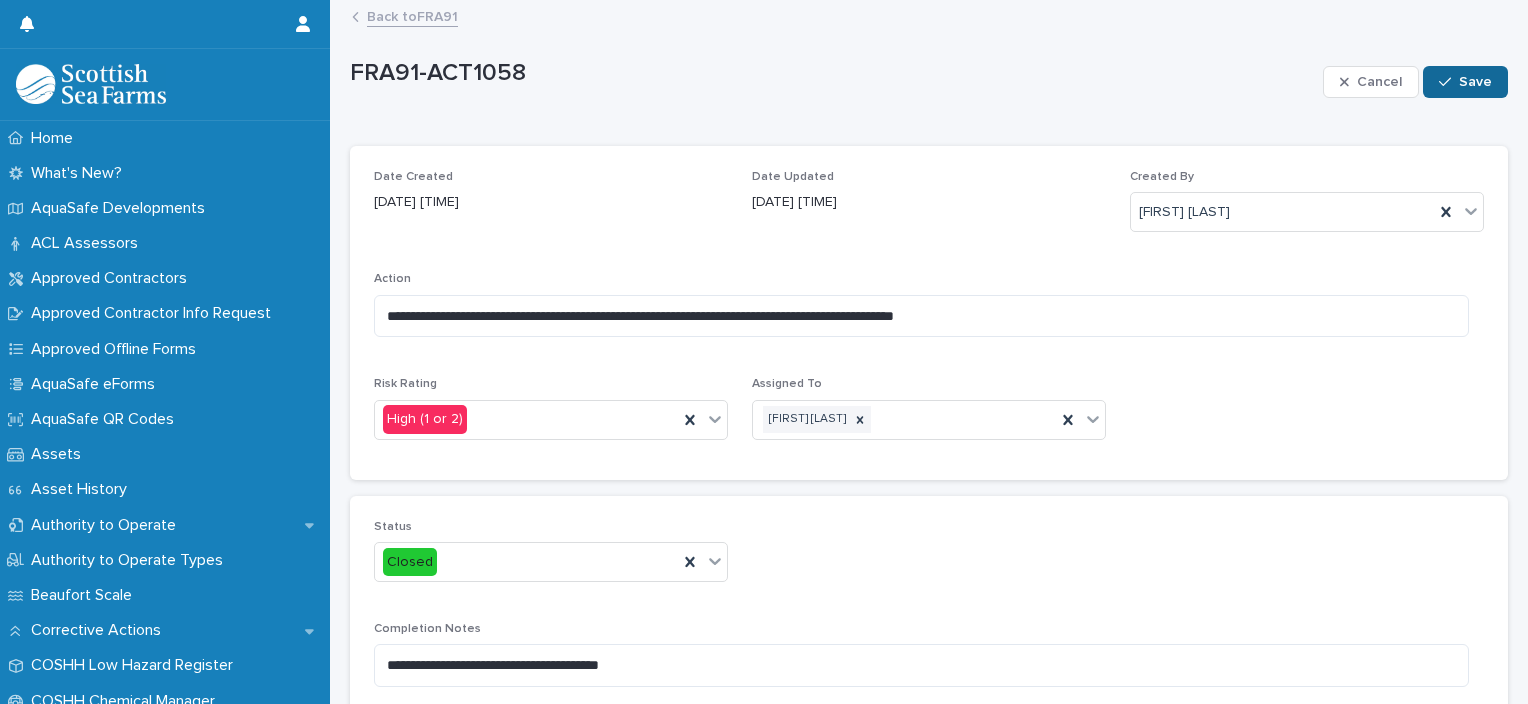 click 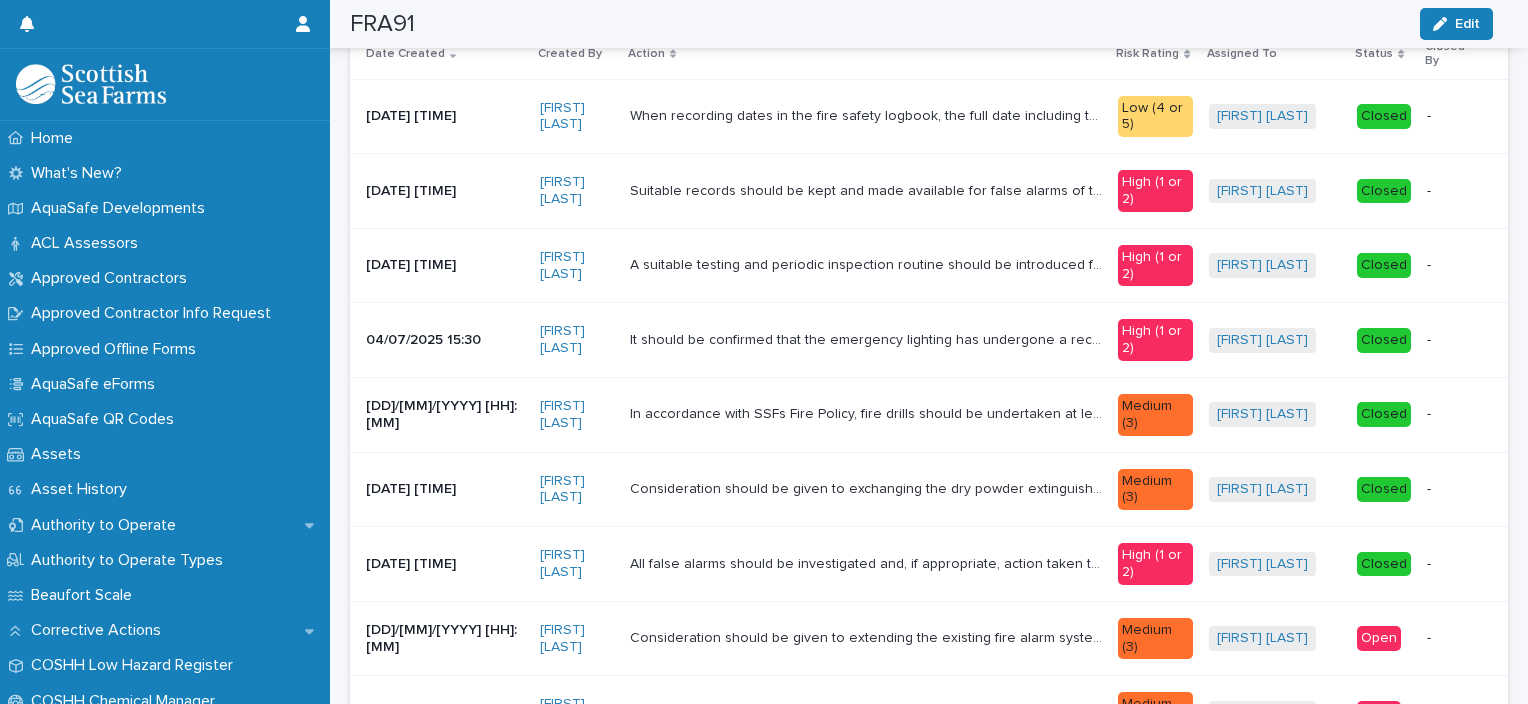 scroll, scrollTop: 320, scrollLeft: 0, axis: vertical 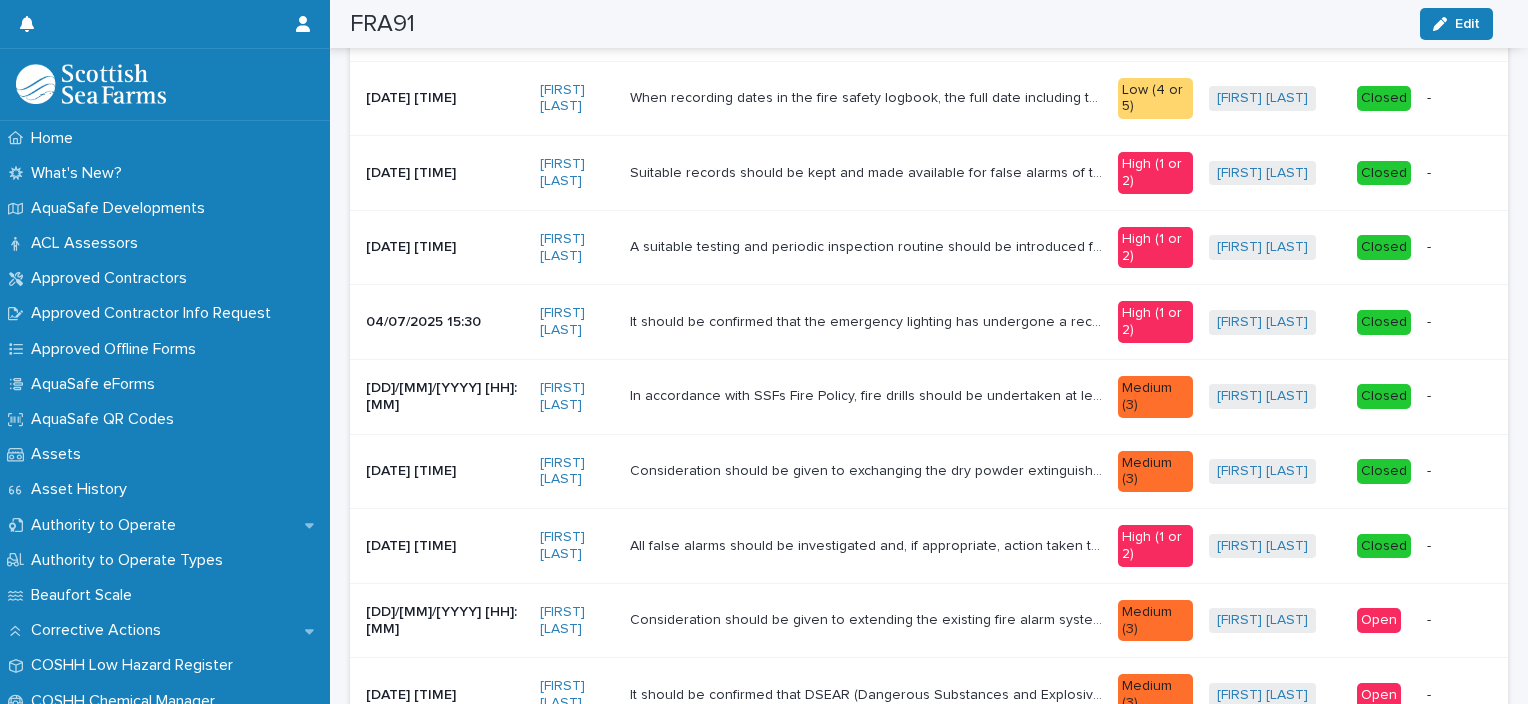 click on "Open" at bounding box center [1379, 620] 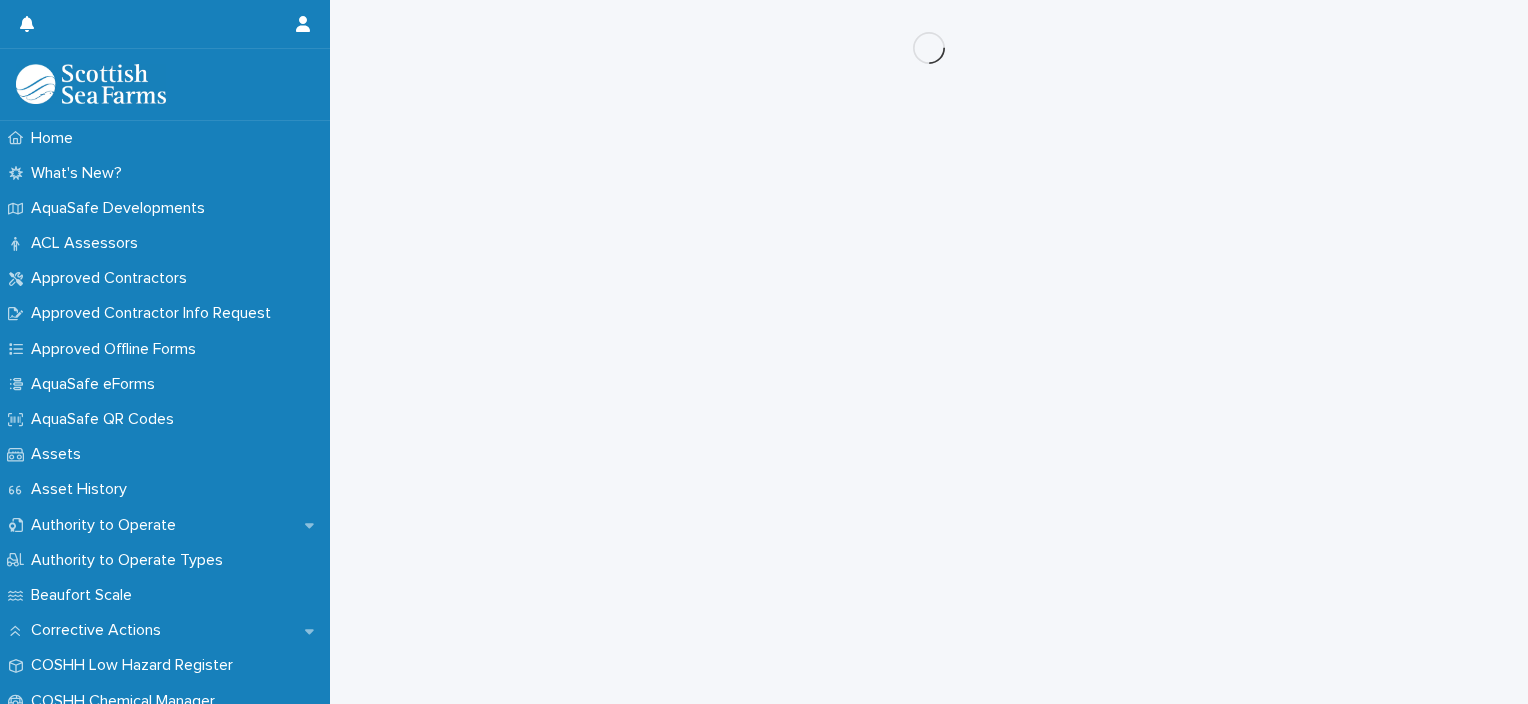 scroll, scrollTop: 0, scrollLeft: 0, axis: both 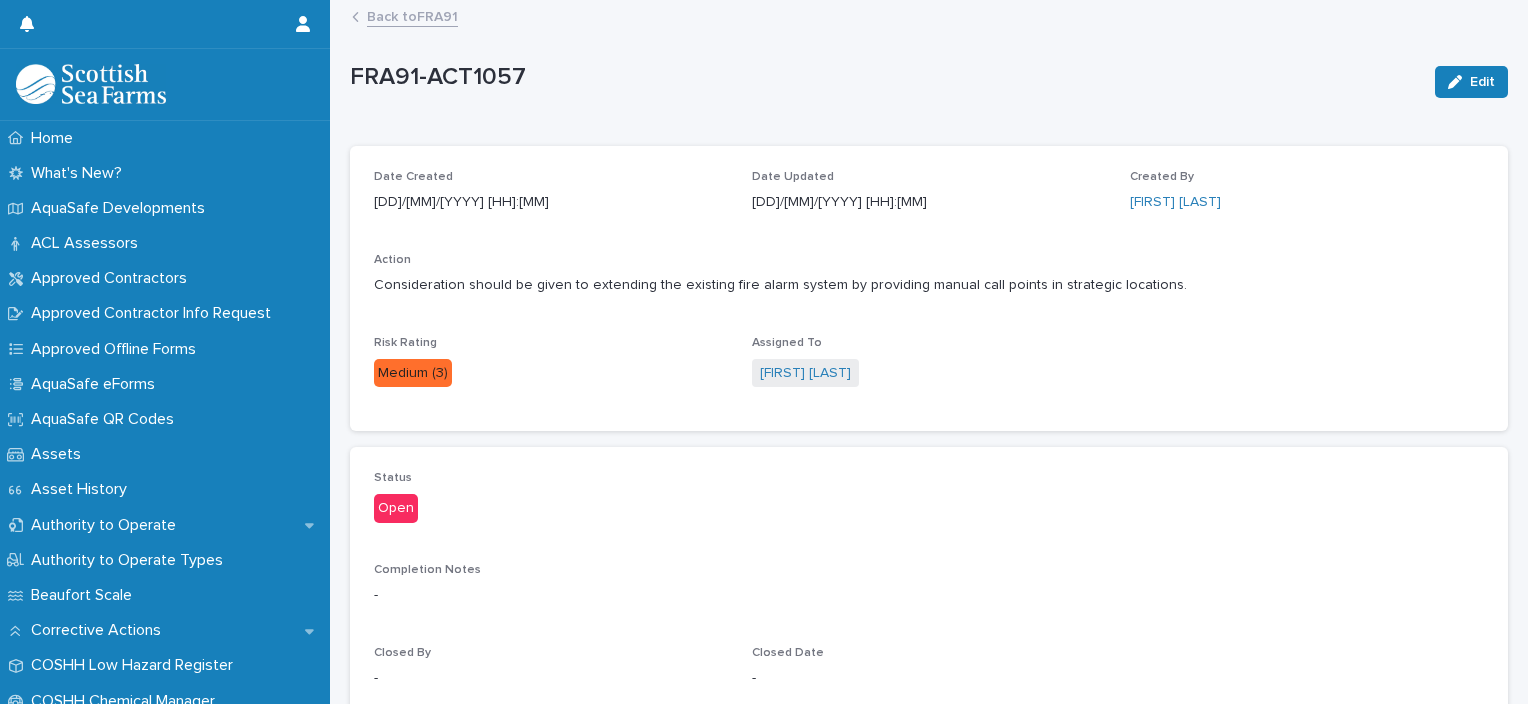 drag, startPoint x: 1372, startPoint y: 617, endPoint x: 1362, endPoint y: 612, distance: 11.18034 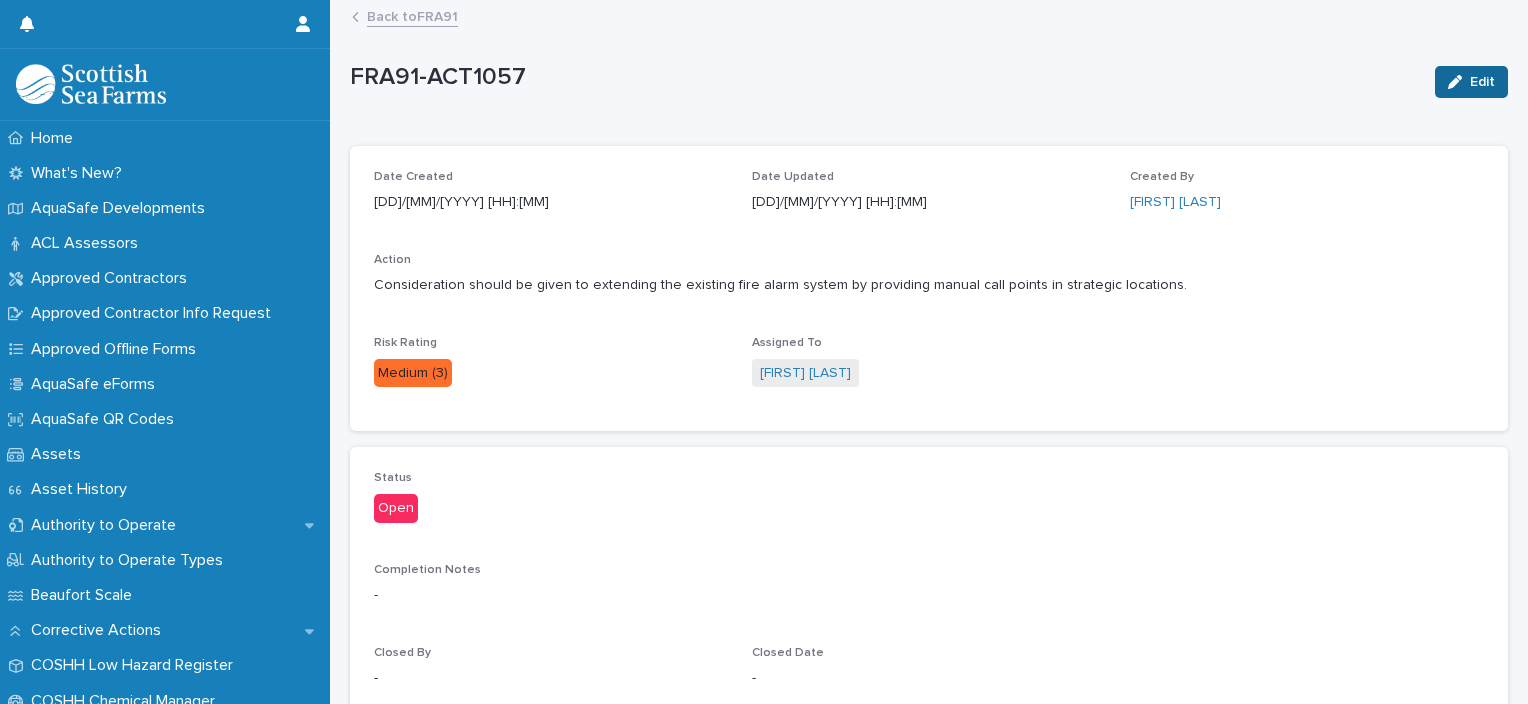 click on "Edit" at bounding box center (1482, 82) 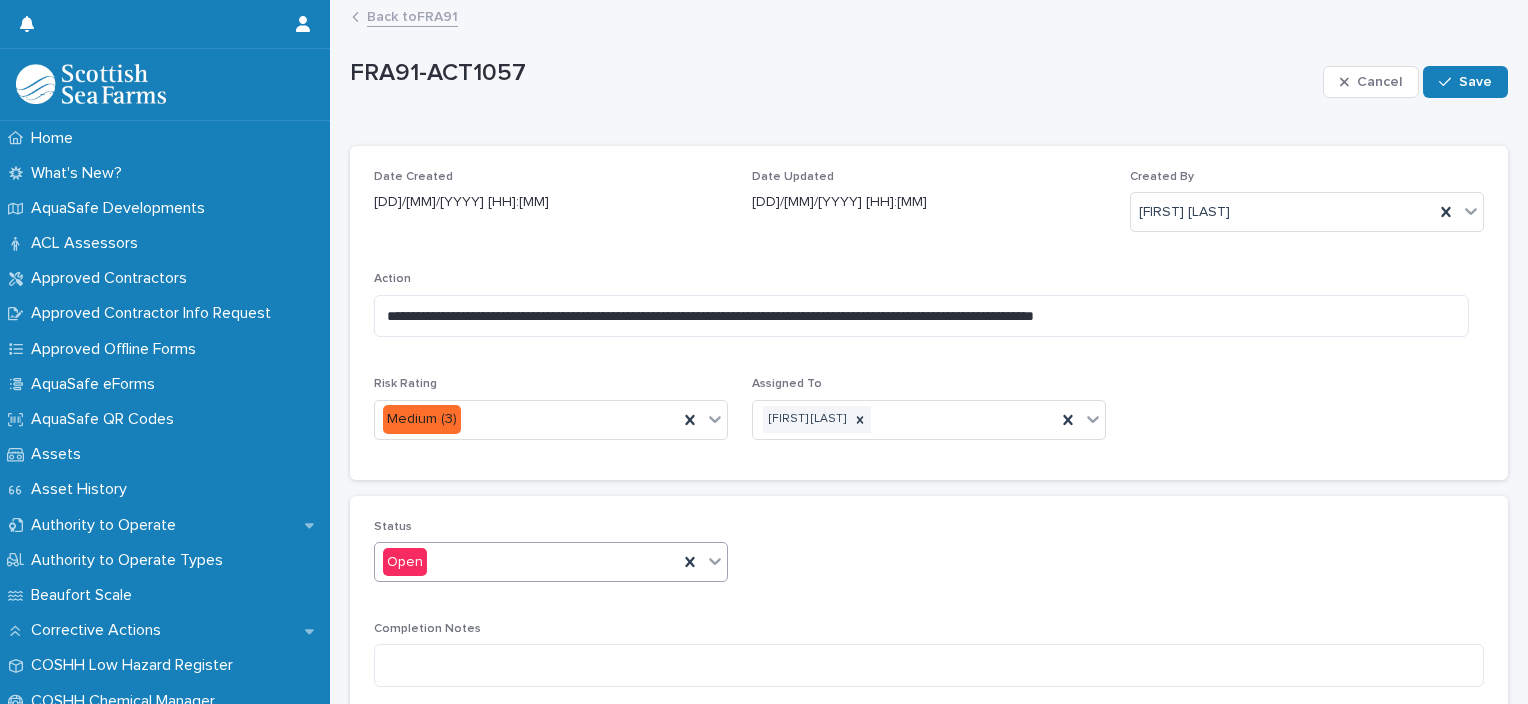 click 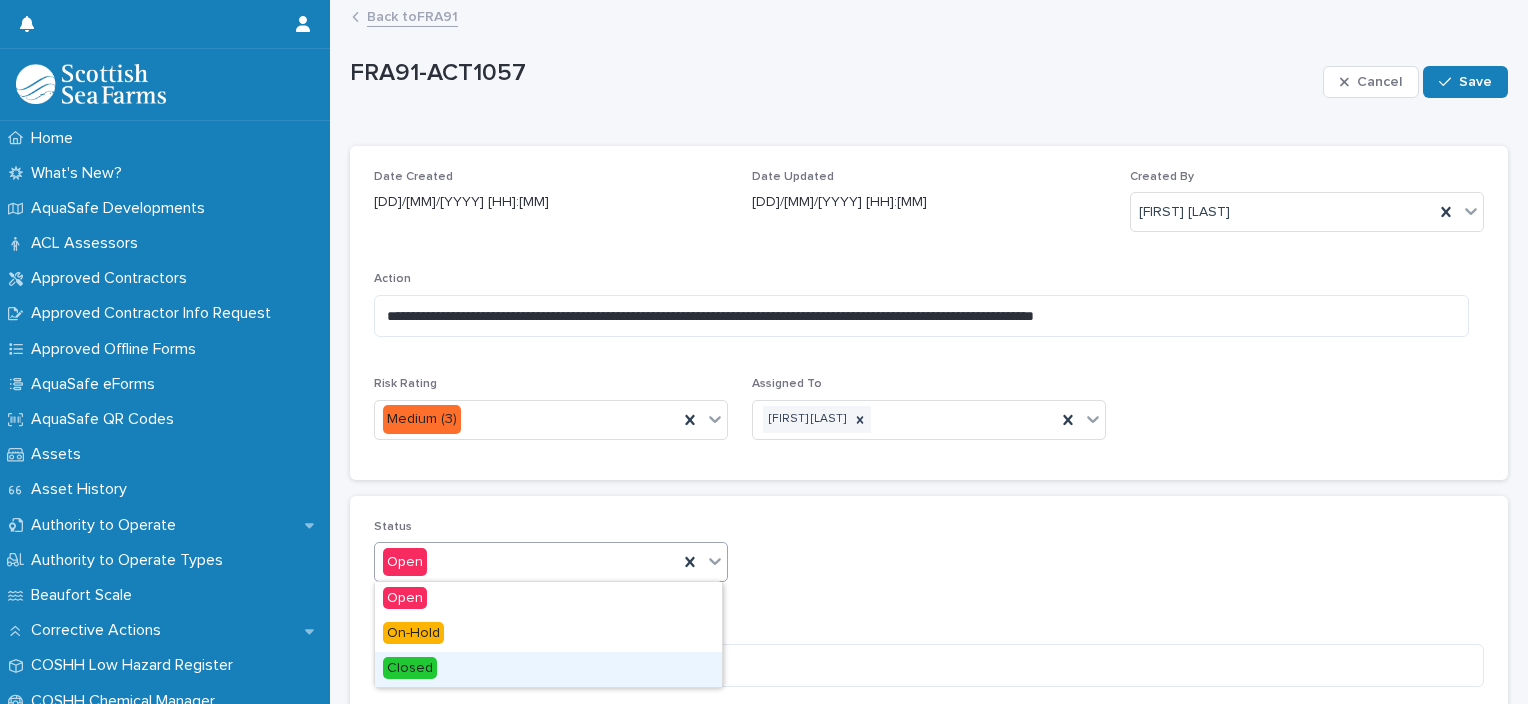 click on "Closed" at bounding box center [548, 669] 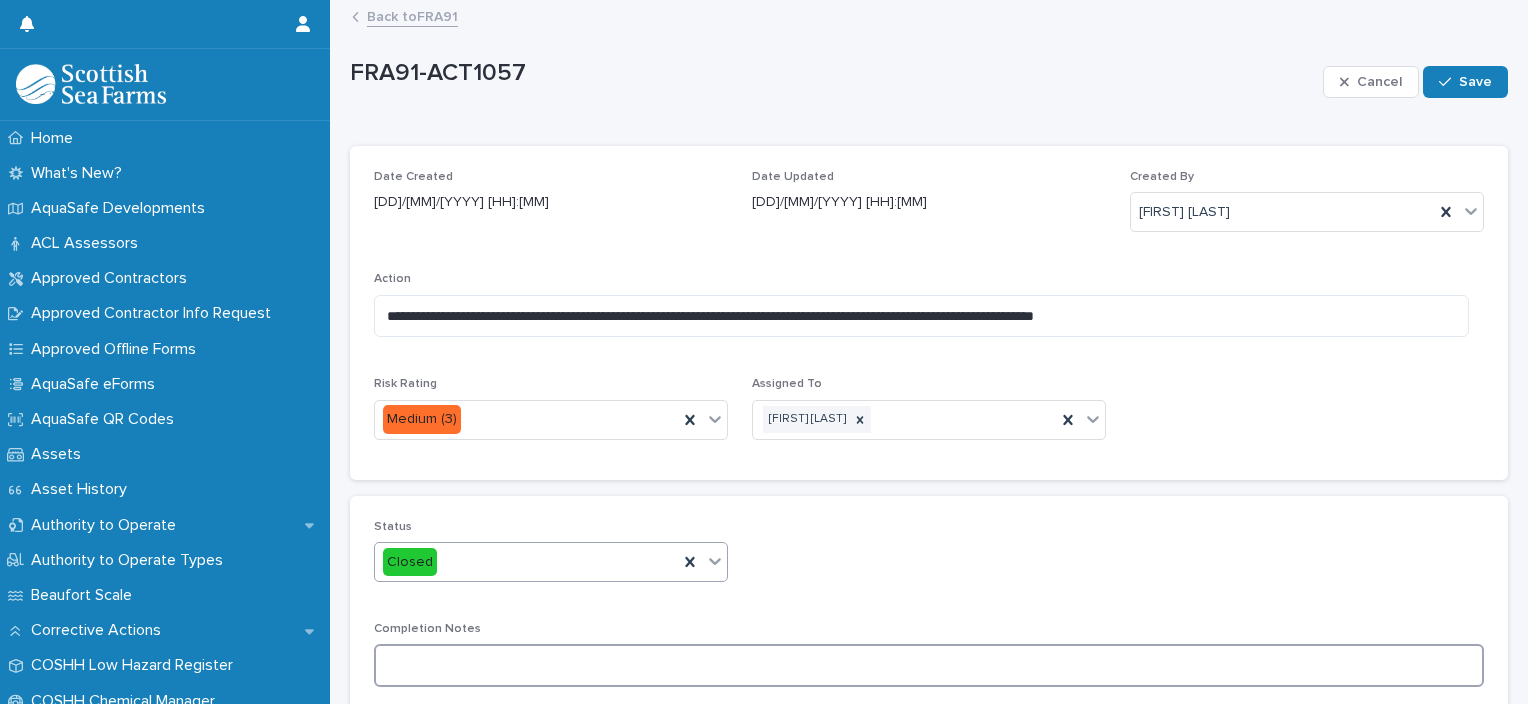 click at bounding box center [929, 665] 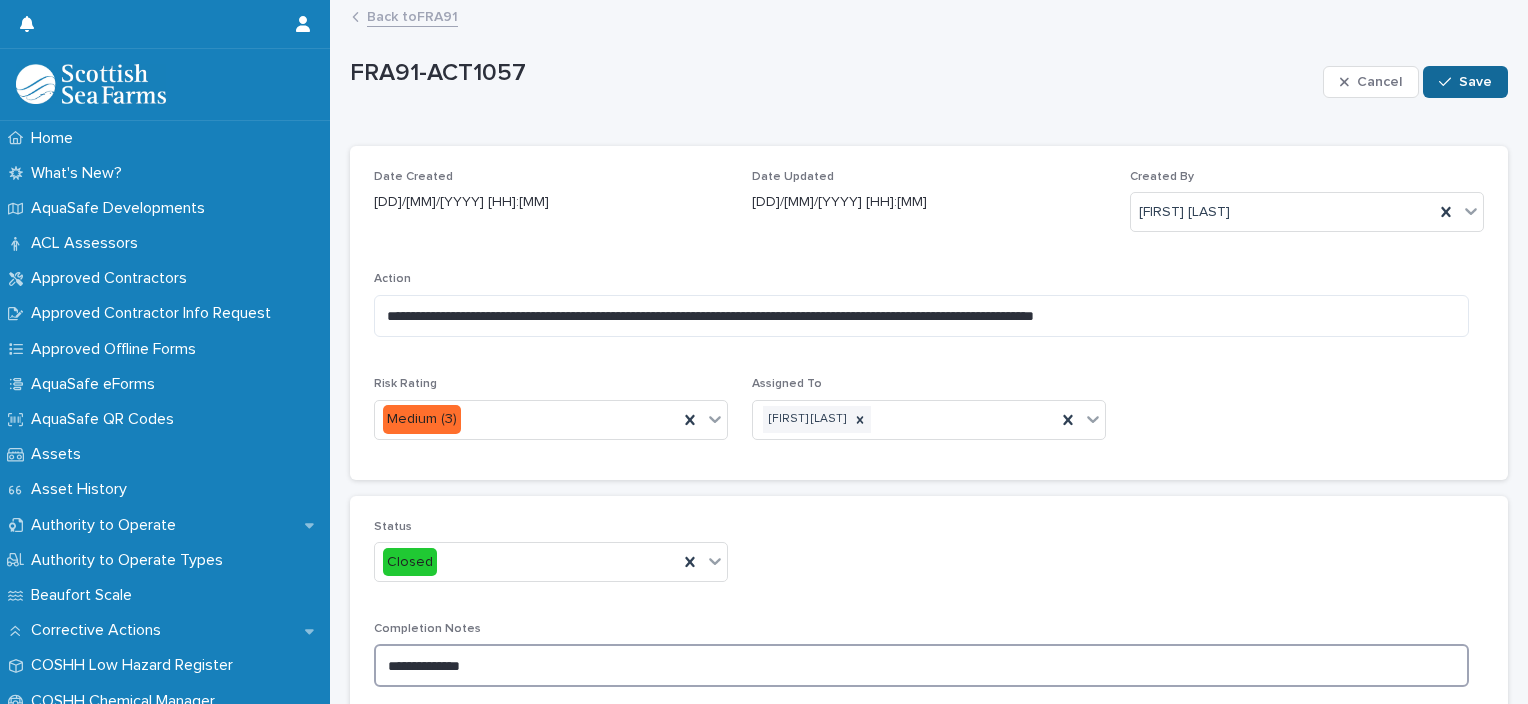 type on "**********" 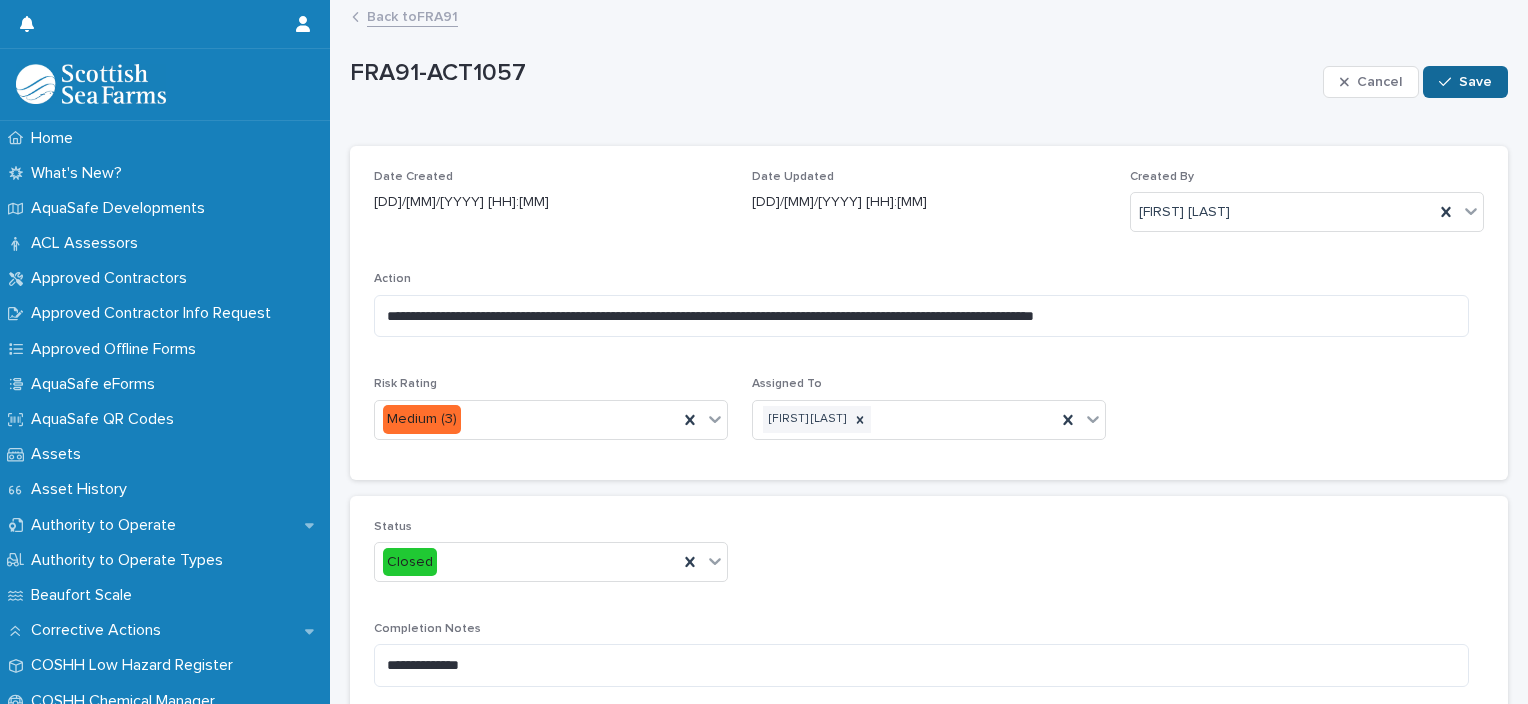 click on "Save" at bounding box center [1465, 82] 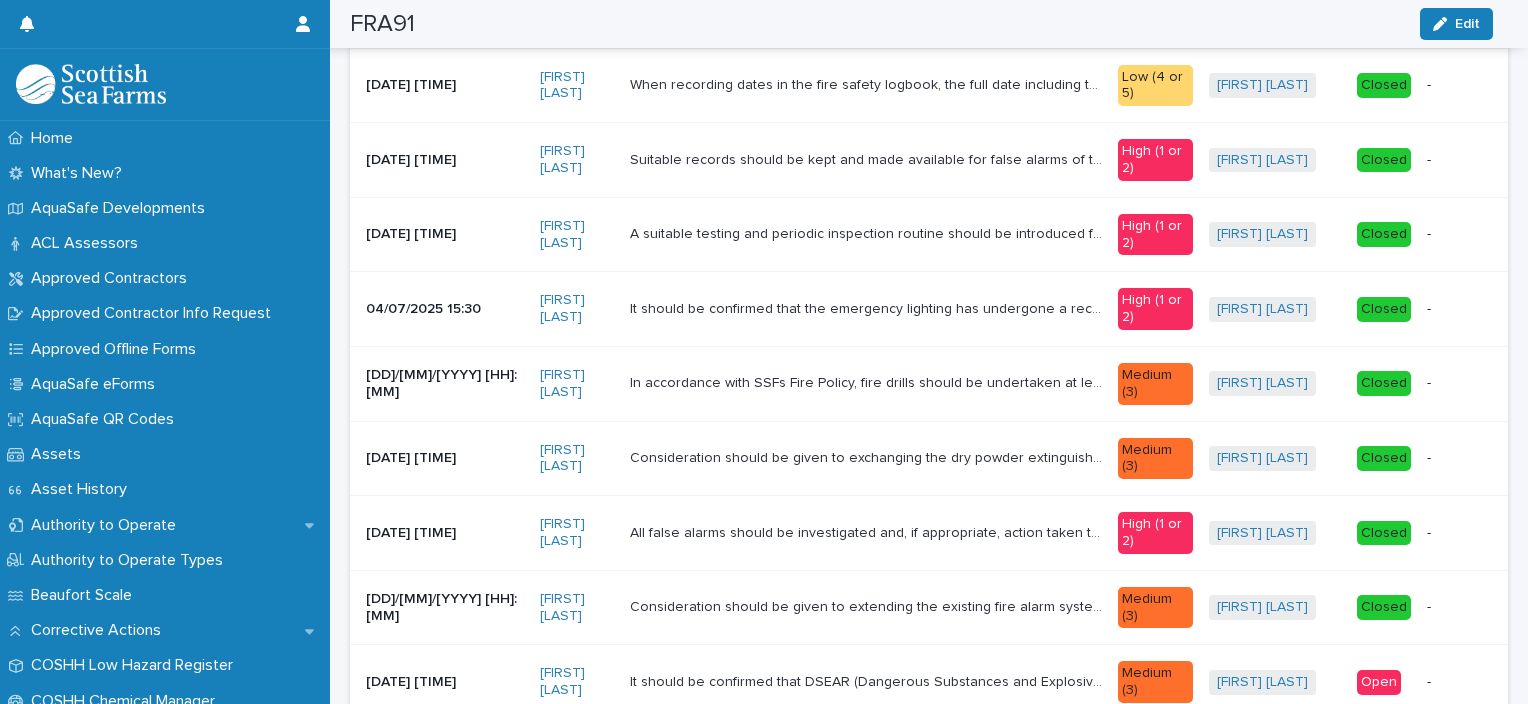 scroll, scrollTop: 346, scrollLeft: 0, axis: vertical 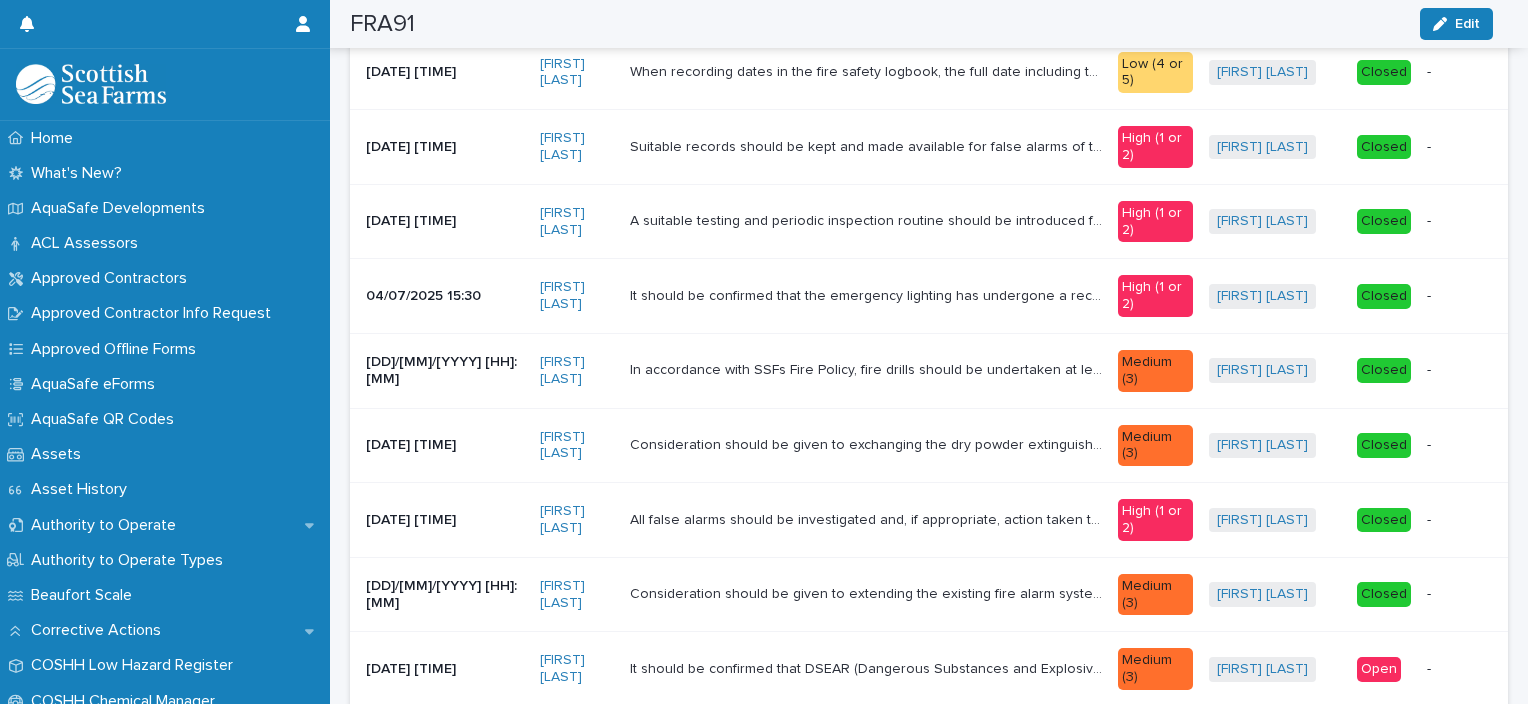click on "-" at bounding box center [1451, 669] 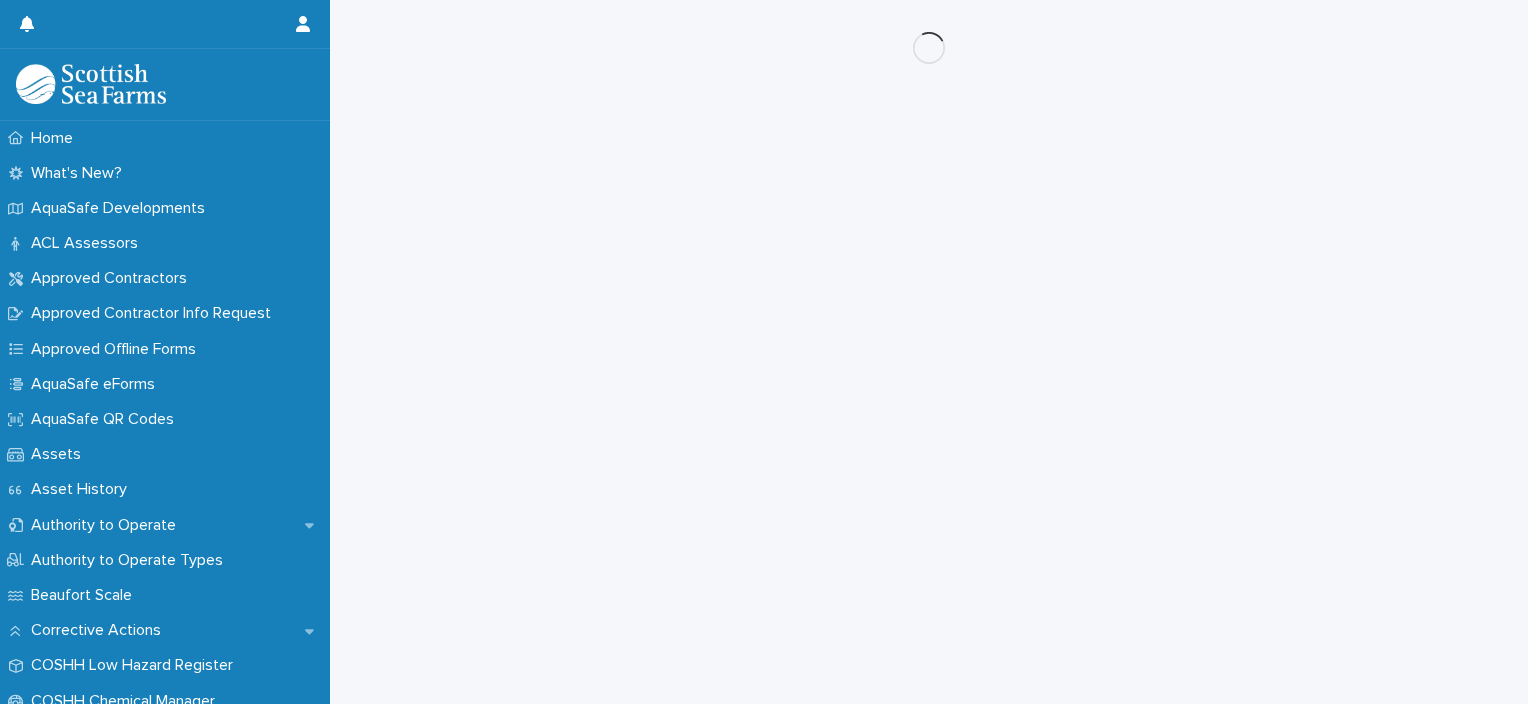 scroll, scrollTop: 0, scrollLeft: 0, axis: both 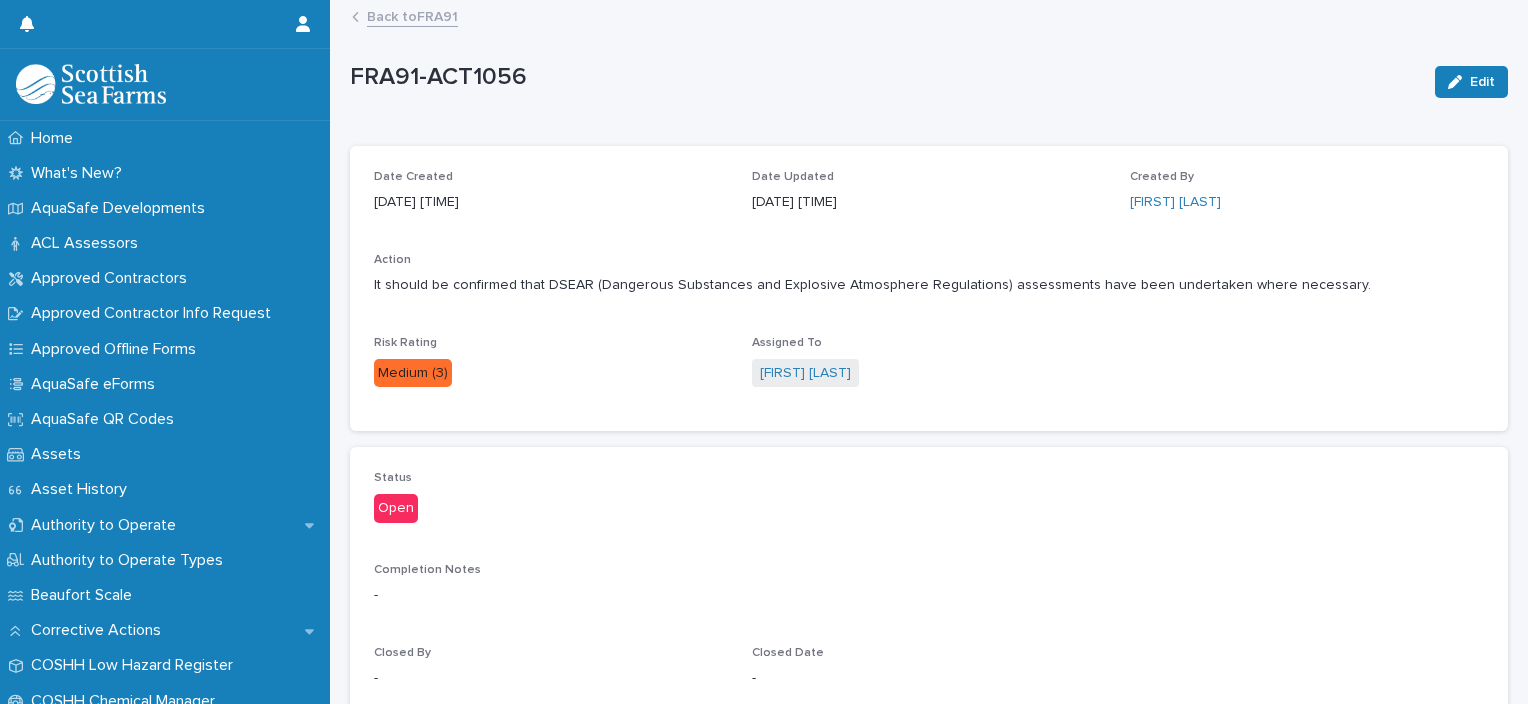 click on "Date Created 04/07/2025 15:26 Date Updated 04/07/2025 15:26 Created By Andrew Powell   Action It should be confirmed that DSEAR (Dangerous Substances and Explosive Atmosphere Regulations) assessments have been undertaken where necessary. Risk Rating Medium (3) Assigned To Jeff Taylor" at bounding box center [929, 289] 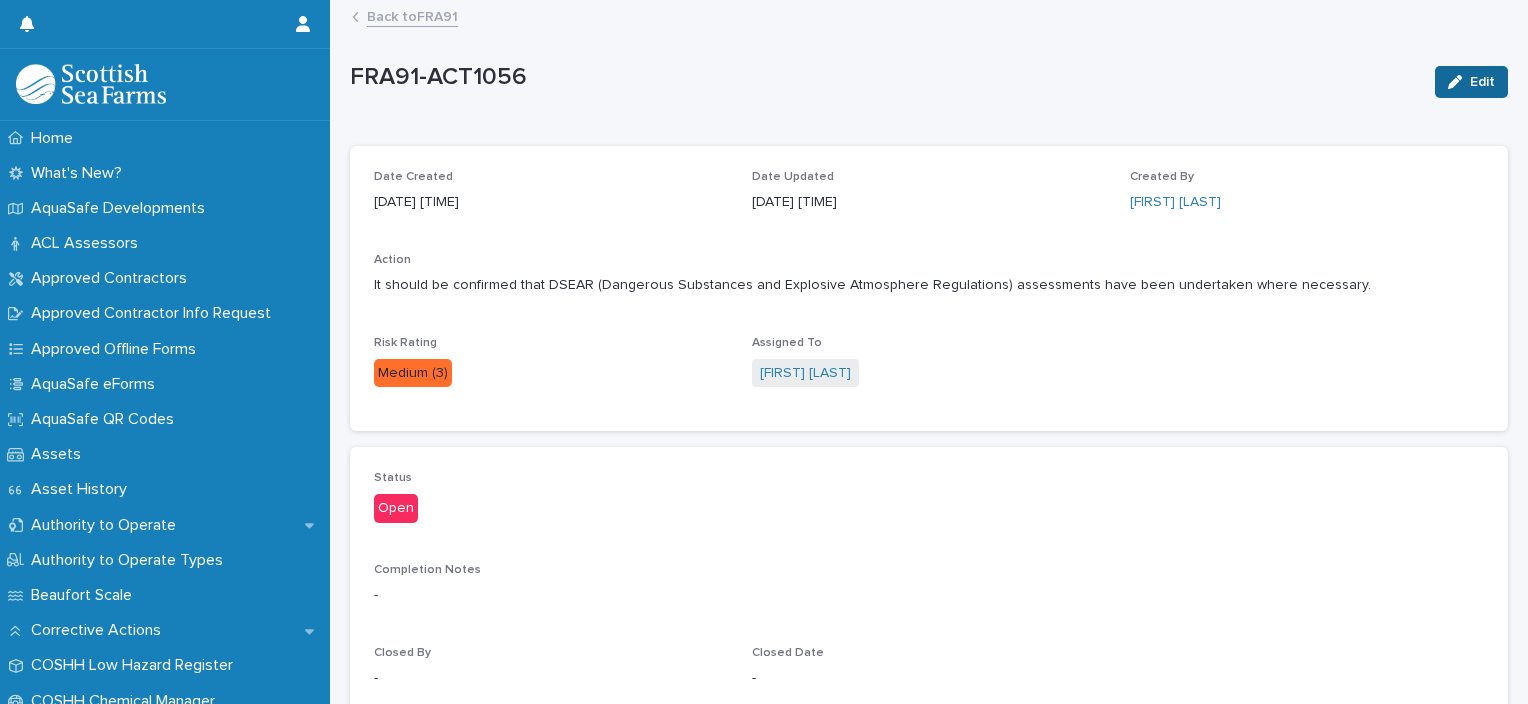 click on "Edit" at bounding box center [1482, 82] 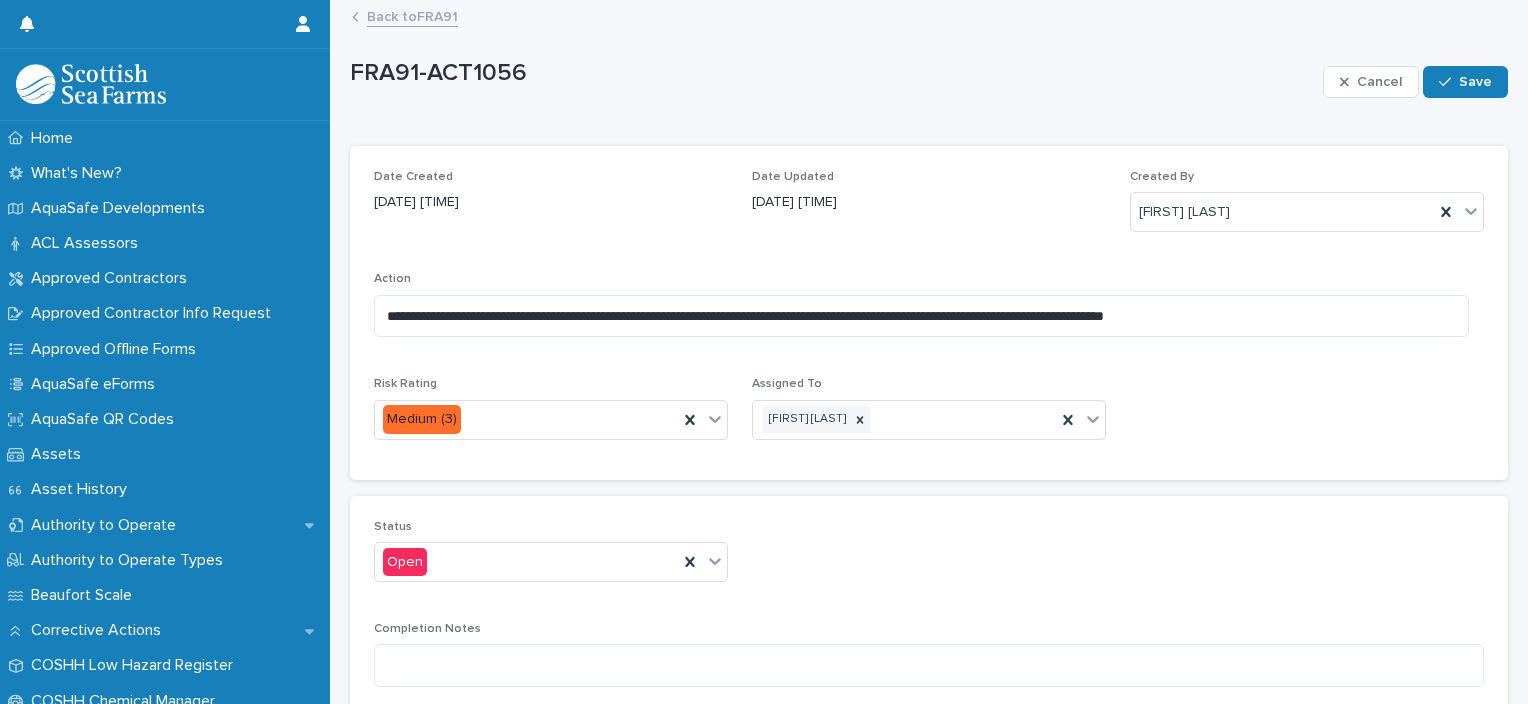 drag, startPoint x: 1451, startPoint y: 125, endPoint x: 1412, endPoint y: 149, distance: 45.79301 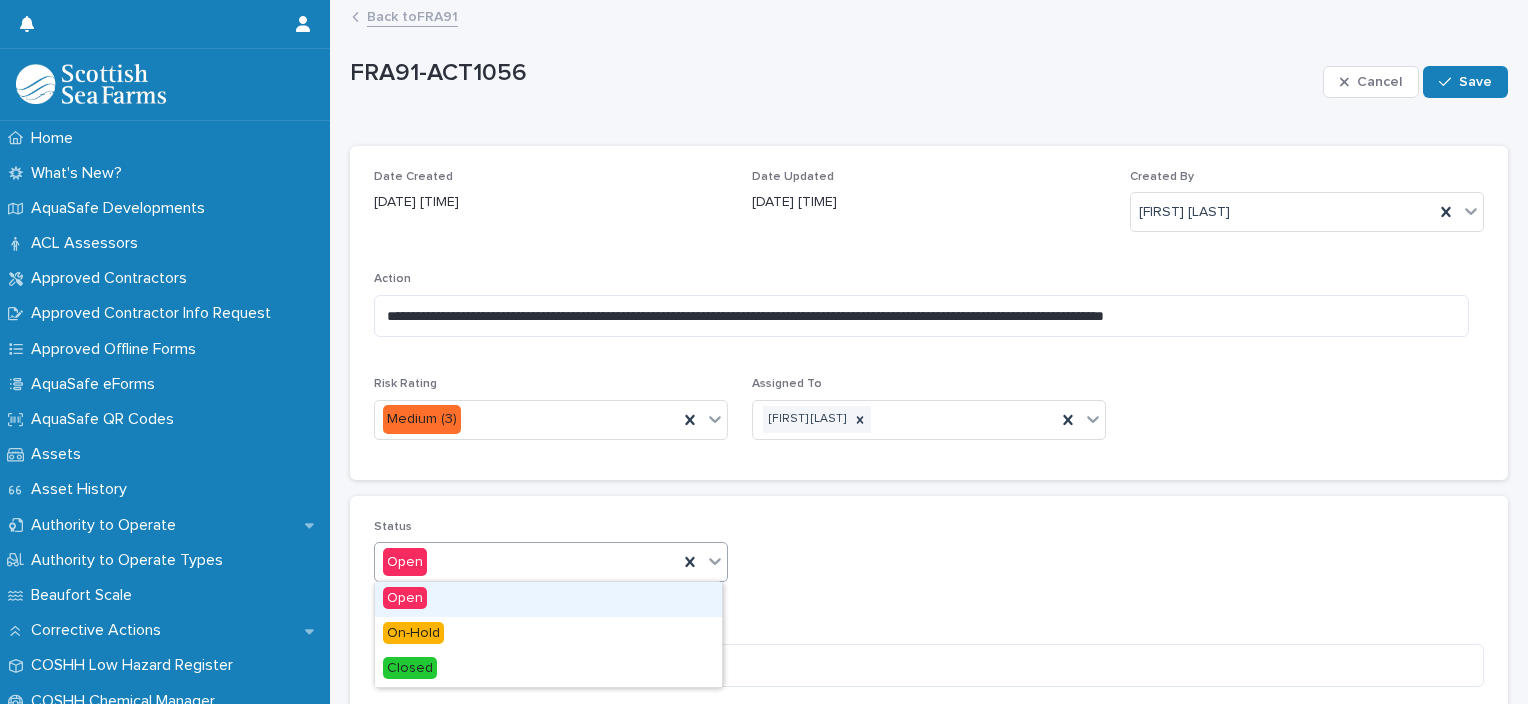 click 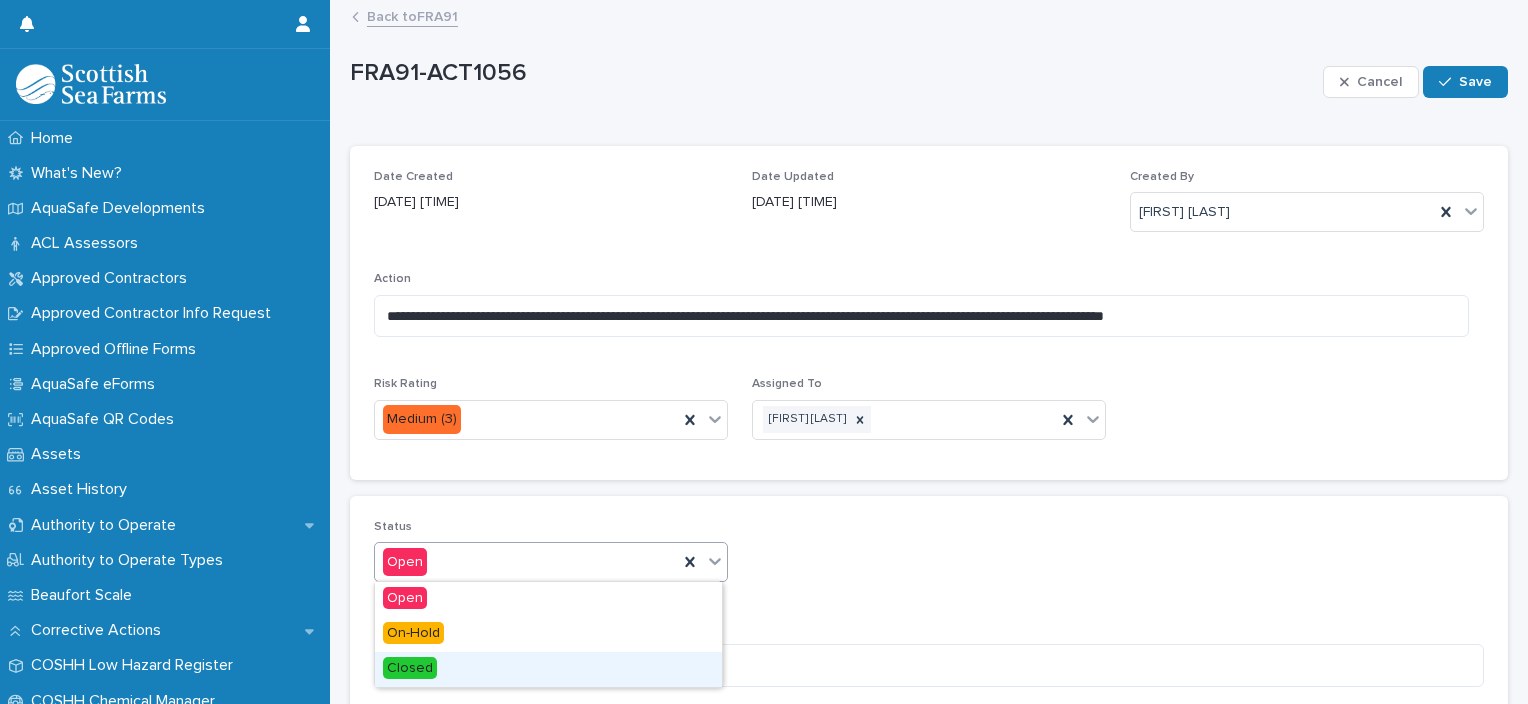 click on "Closed" at bounding box center (548, 669) 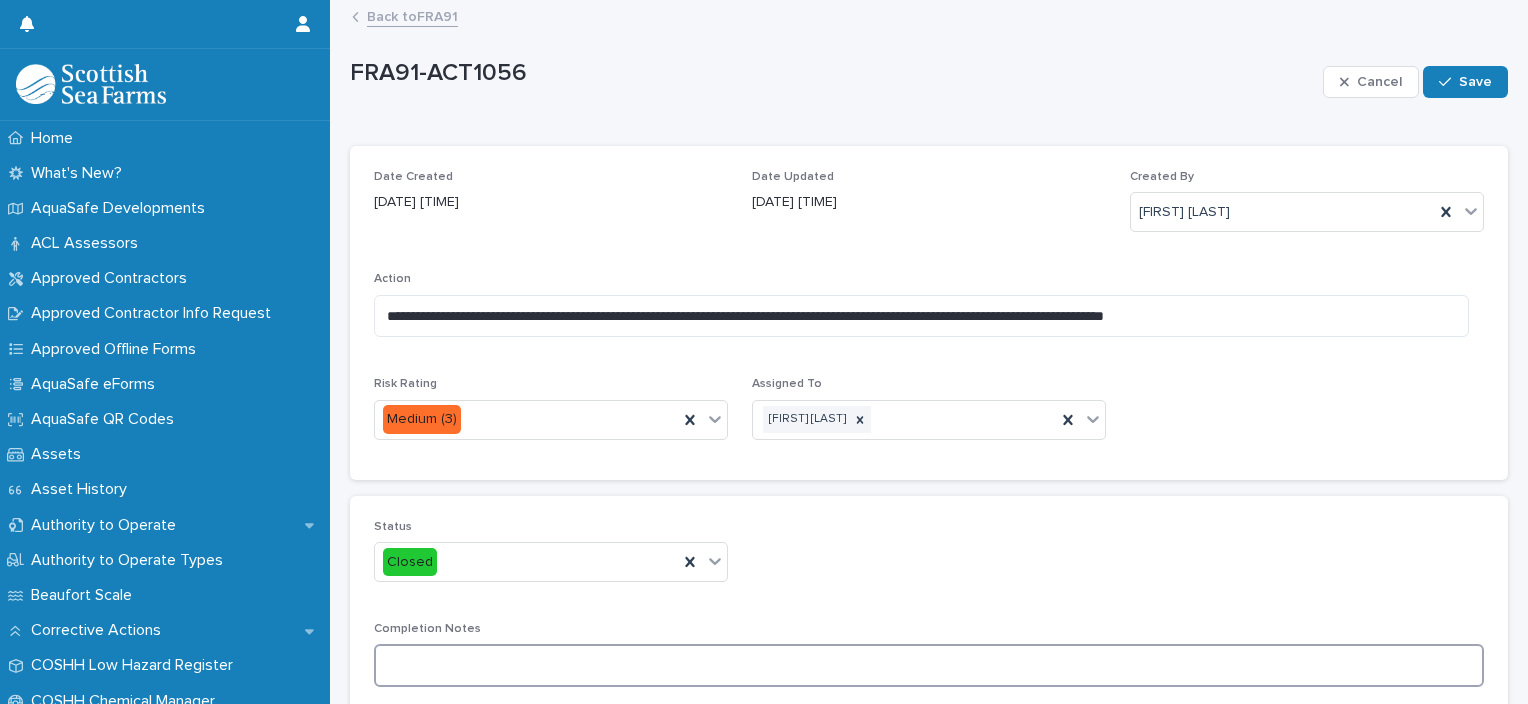 click at bounding box center [929, 665] 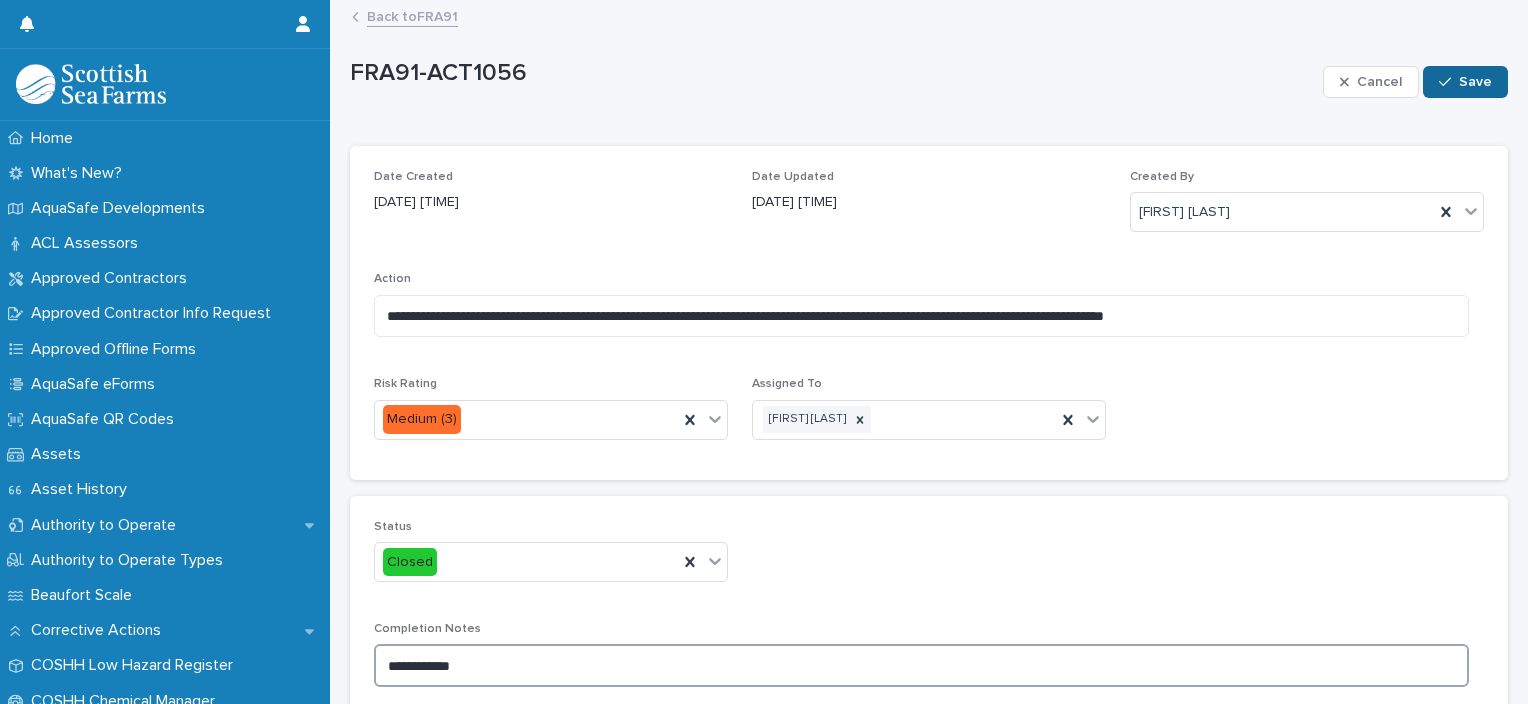 type on "**********" 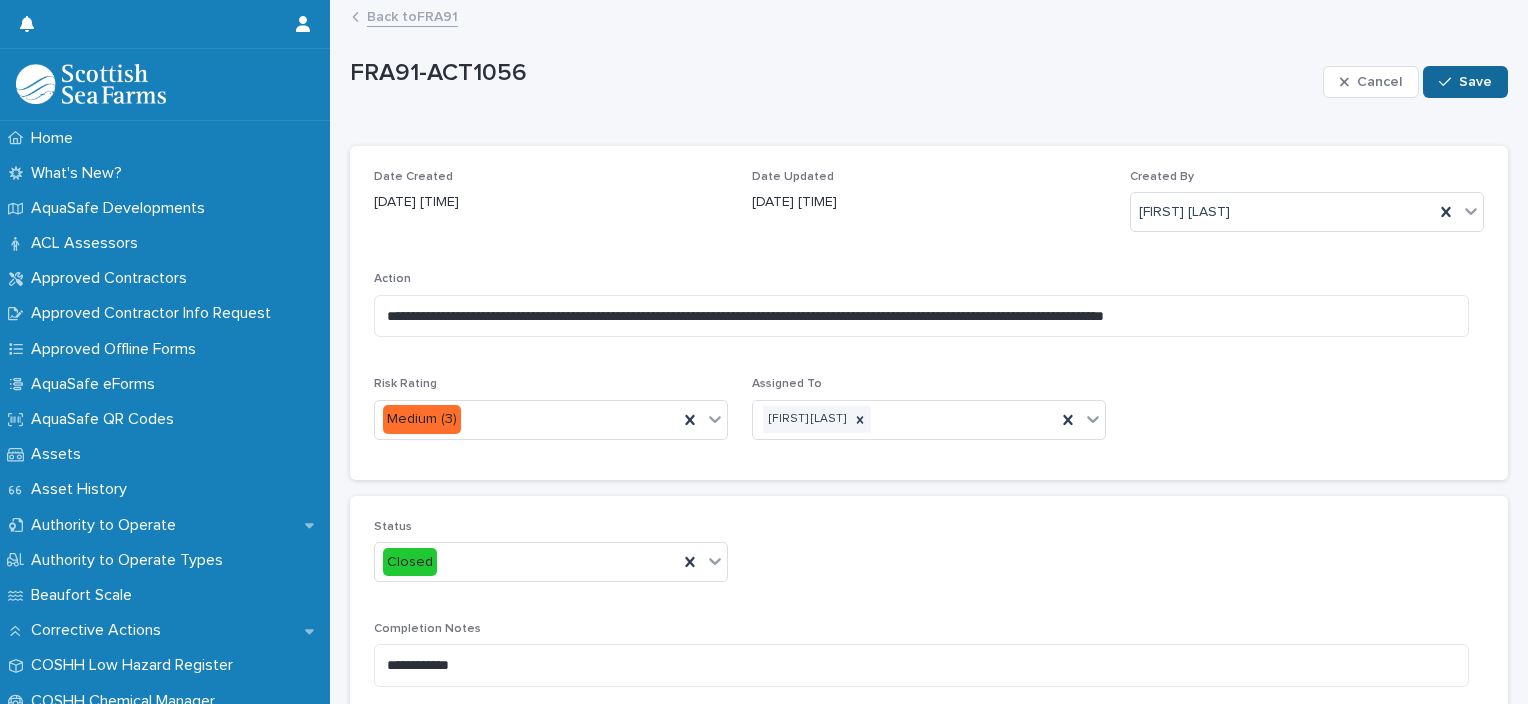 click at bounding box center [1449, 82] 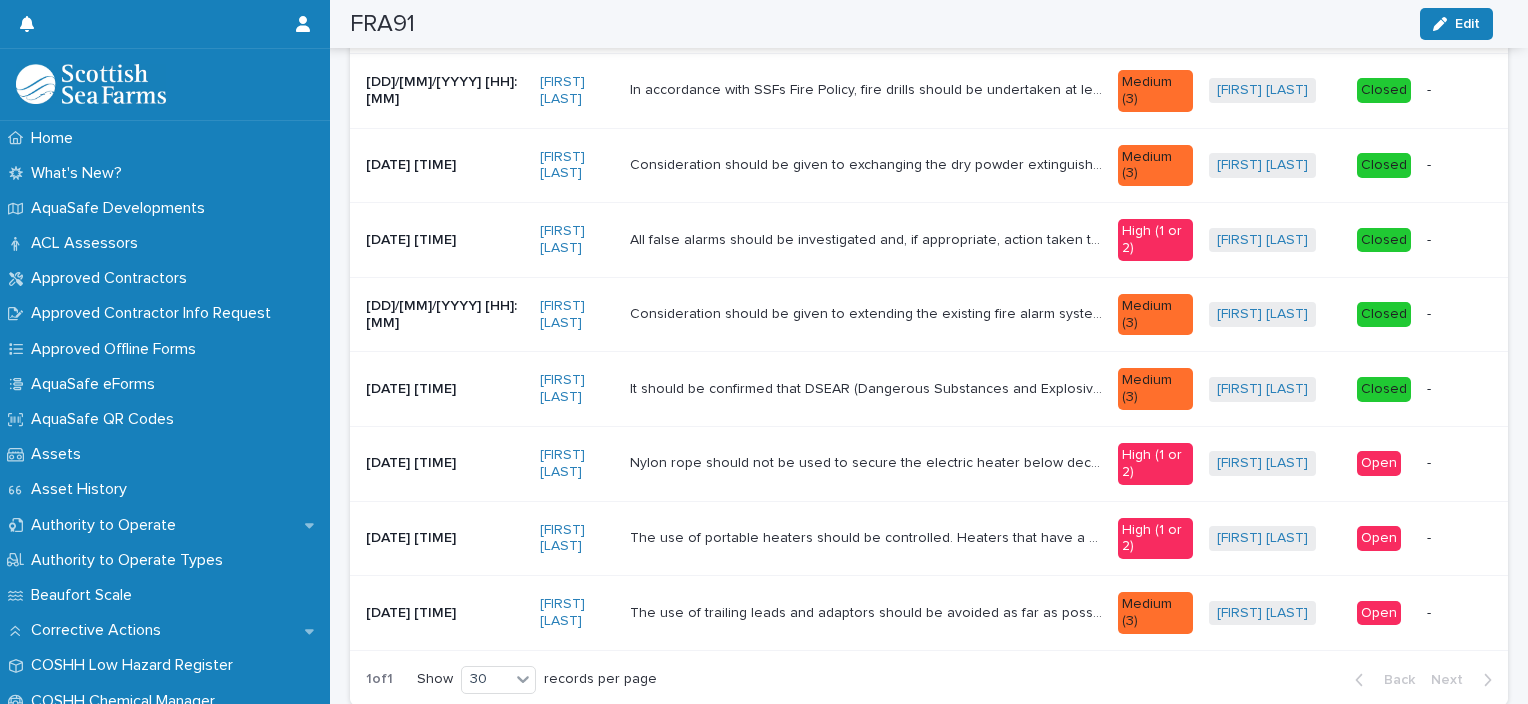 scroll, scrollTop: 666, scrollLeft: 0, axis: vertical 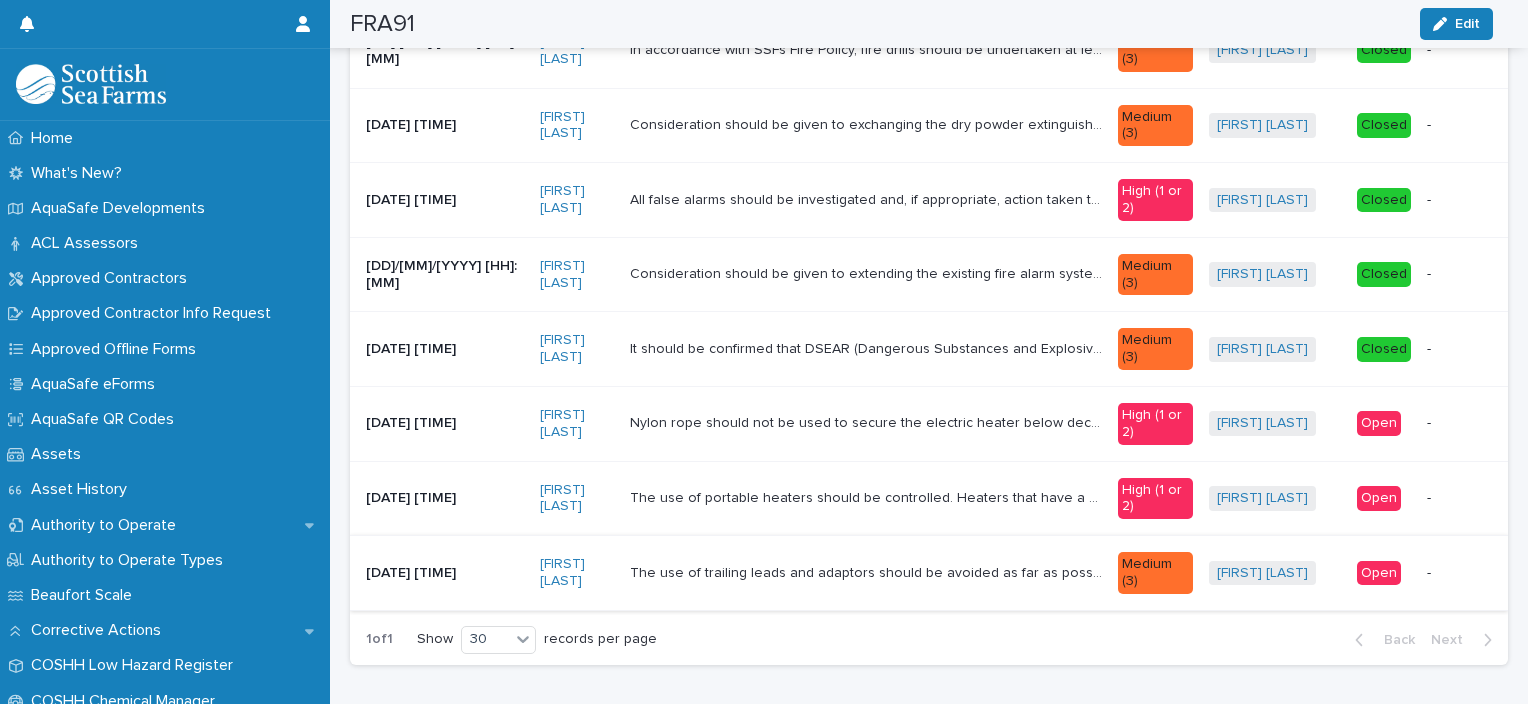drag, startPoint x: 1492, startPoint y: 603, endPoint x: 1484, endPoint y: 577, distance: 27.202942 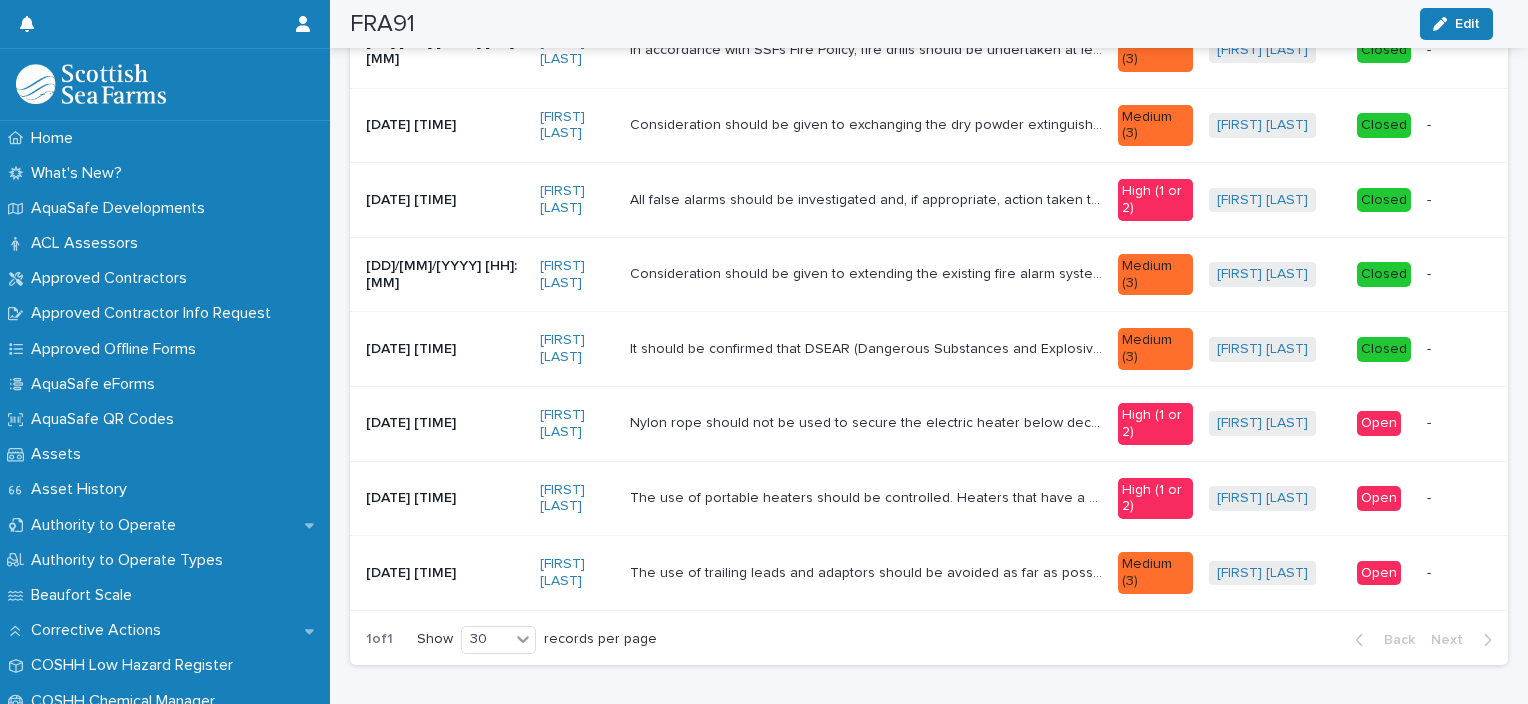drag, startPoint x: 1444, startPoint y: 505, endPoint x: 1435, endPoint y: 484, distance: 22.847319 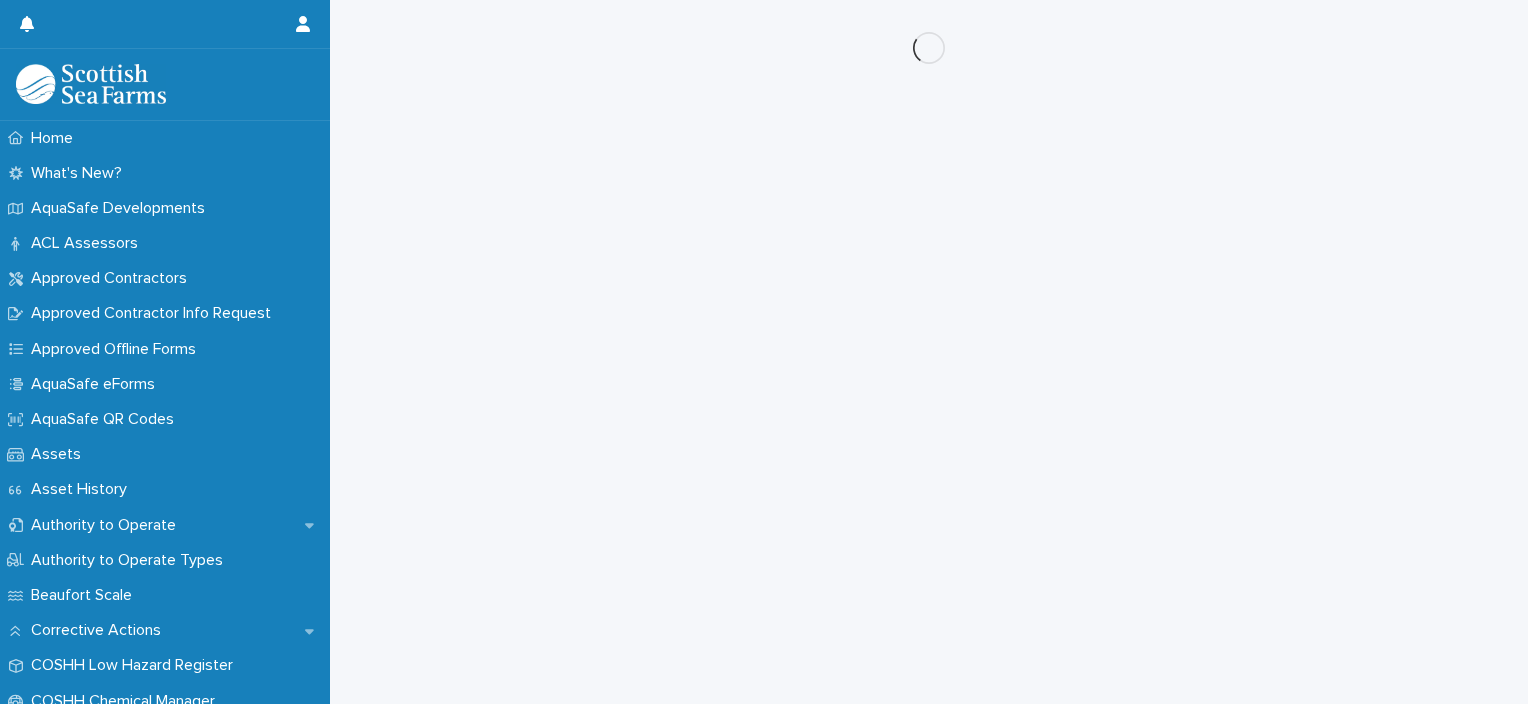 scroll, scrollTop: 0, scrollLeft: 0, axis: both 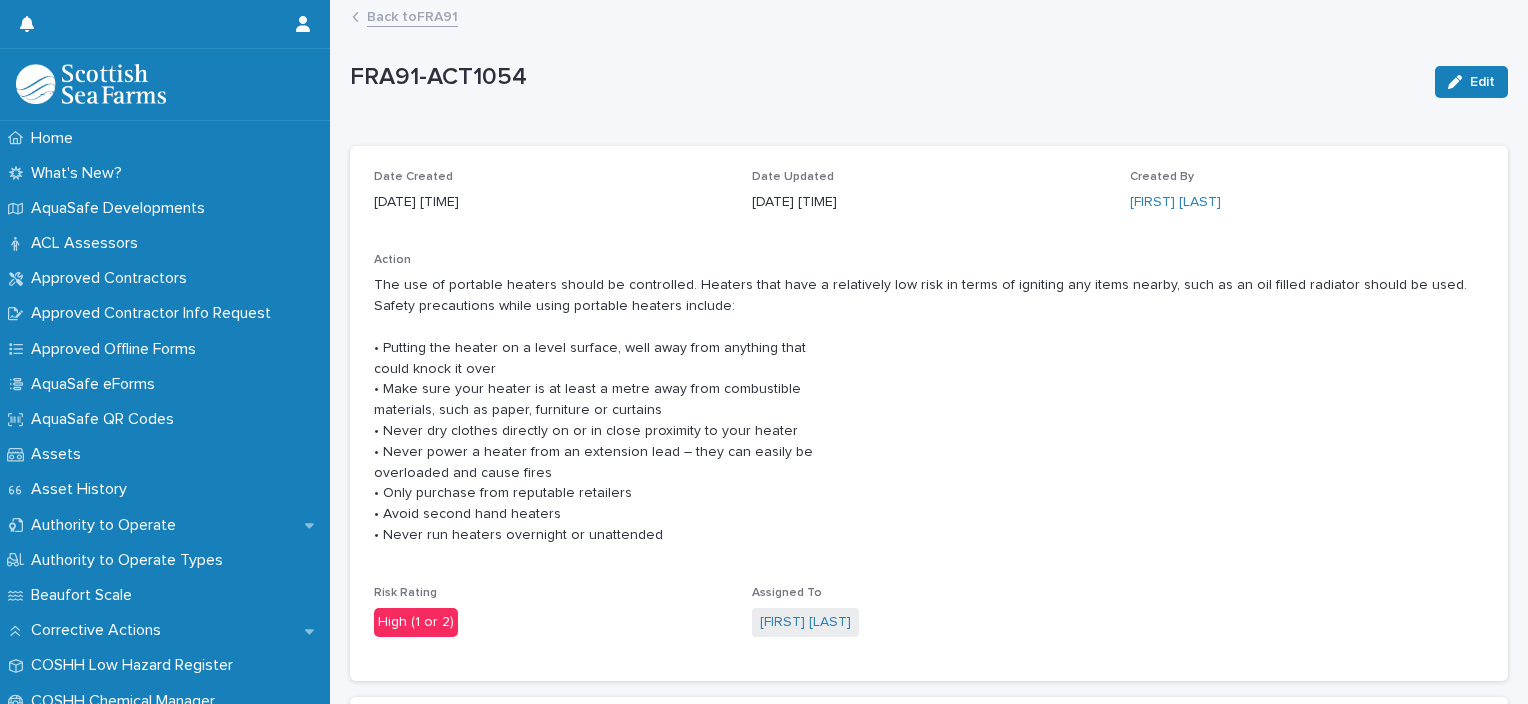 click on "The use of portable heaters should be controlled. Heaters that have a relatively low risk in terms of igniting any items nearby, such as an oil filled radiator should be used. Safety precautions while using portable heaters include:
• Putting the heater on a level surface, well away from anything that
could knock it over
• Make sure your heater is at least a metre away from combustible
materials, such as paper, furniture or curtains
• Never dry clothes directly on or in close proximity to your heater
• Never power a heater from an extension lead – they can easily be
overloaded and cause fires
• Only purchase from reputable retailers
• Avoid second hand heaters
• Never run heaters overnight or unattended" at bounding box center (929, 410) 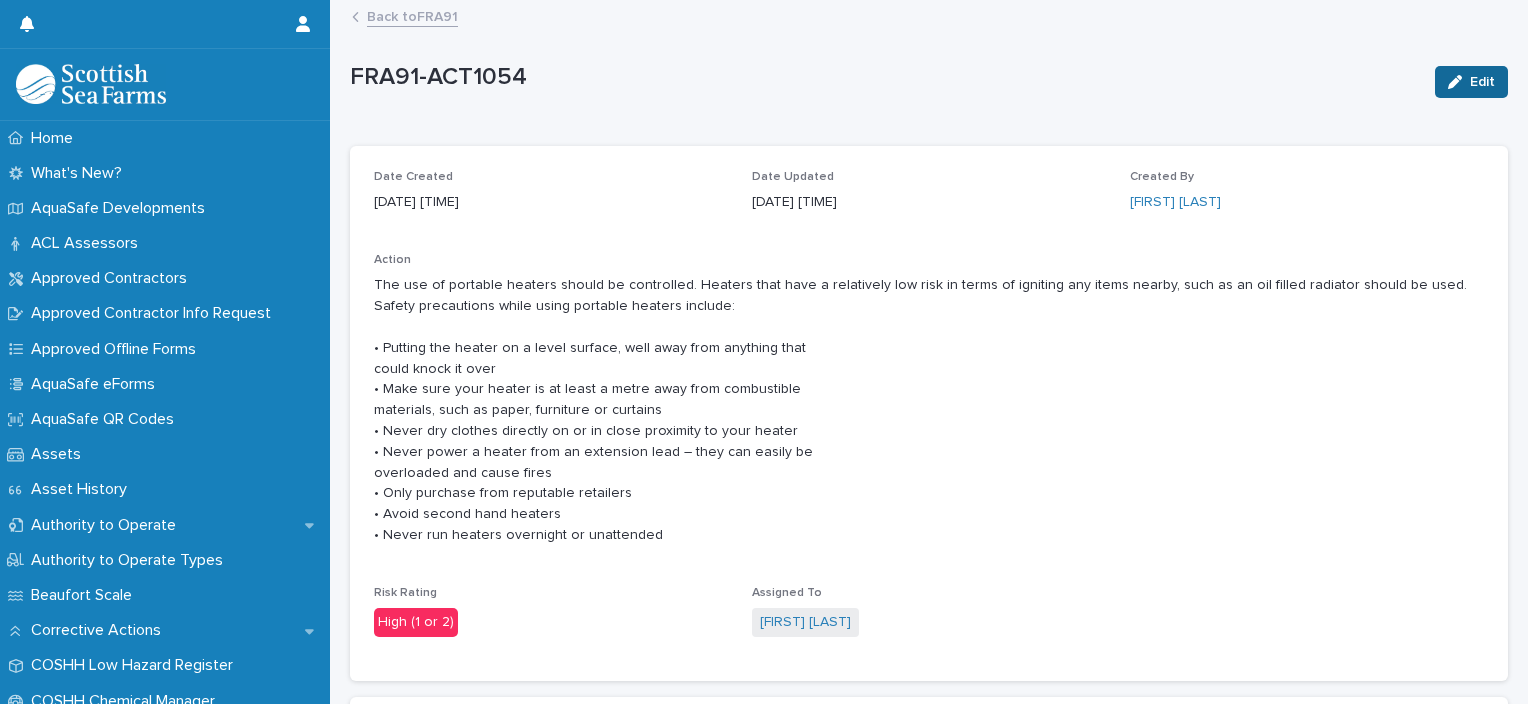 click on "Edit" at bounding box center (1471, 82) 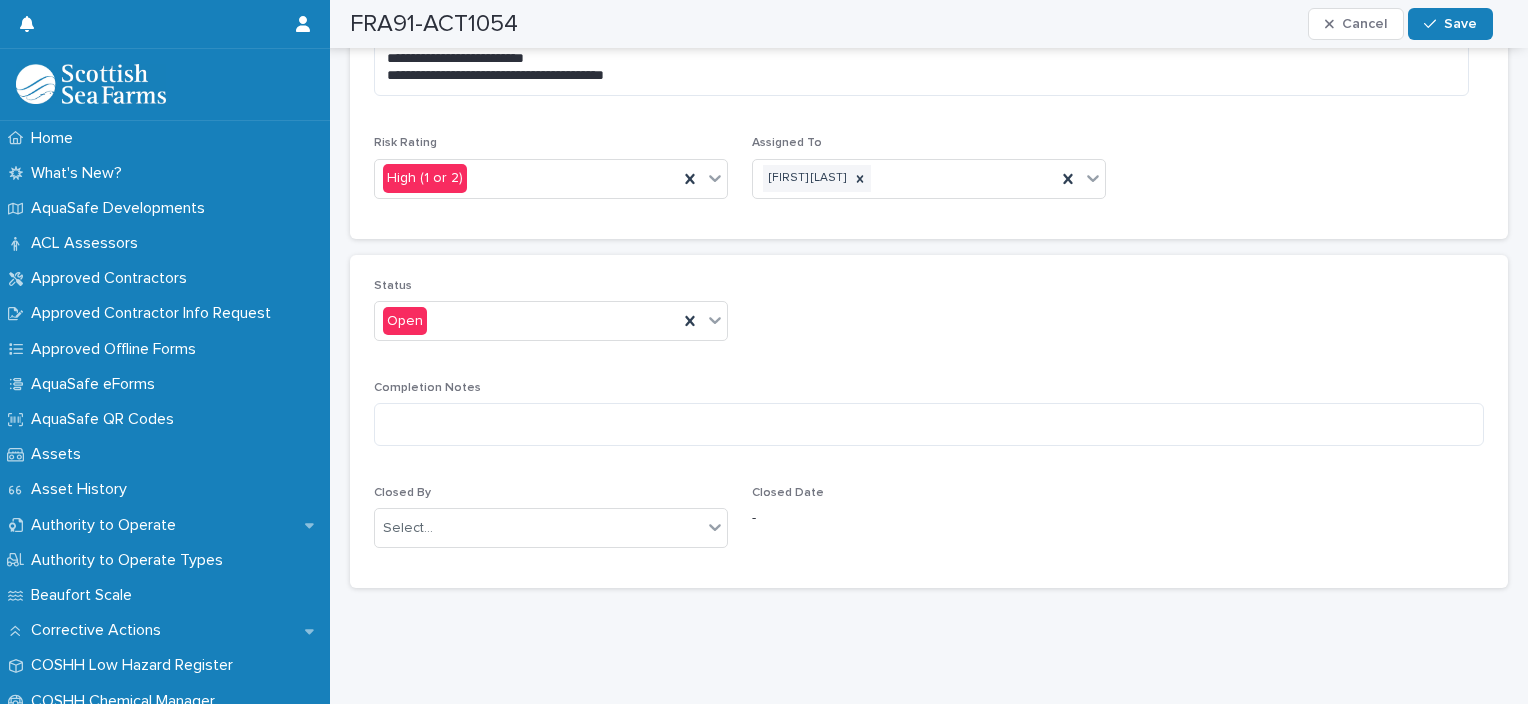 scroll, scrollTop: 456, scrollLeft: 0, axis: vertical 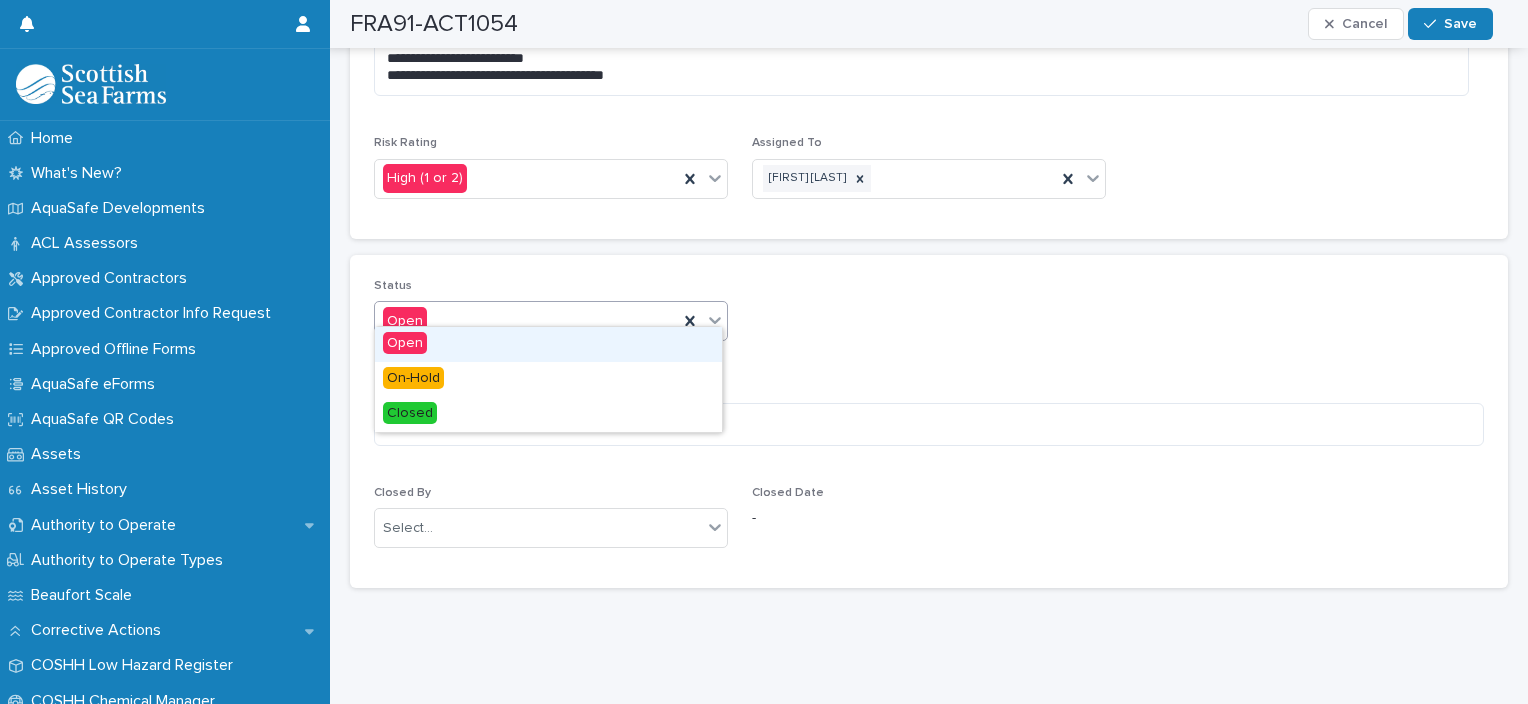 click 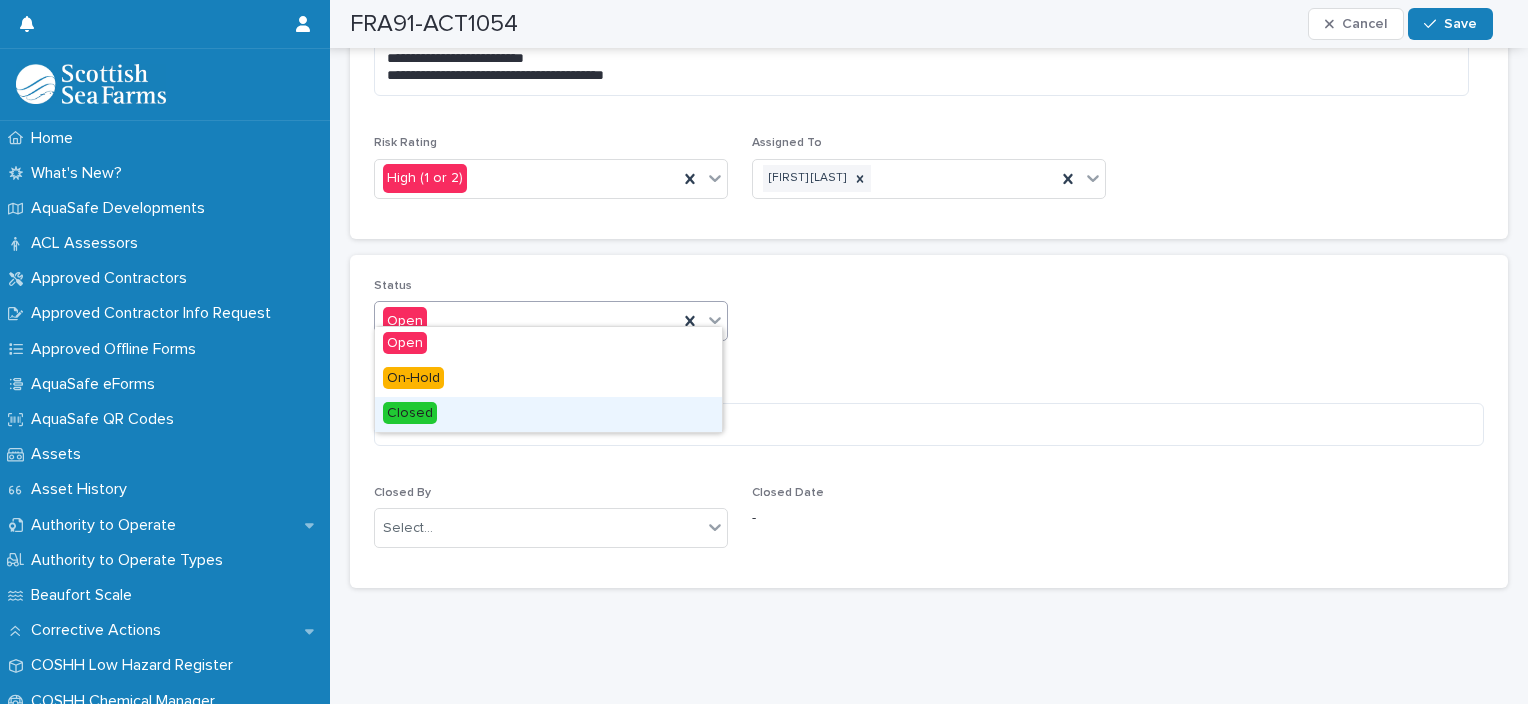 click on "Closed" at bounding box center (548, 414) 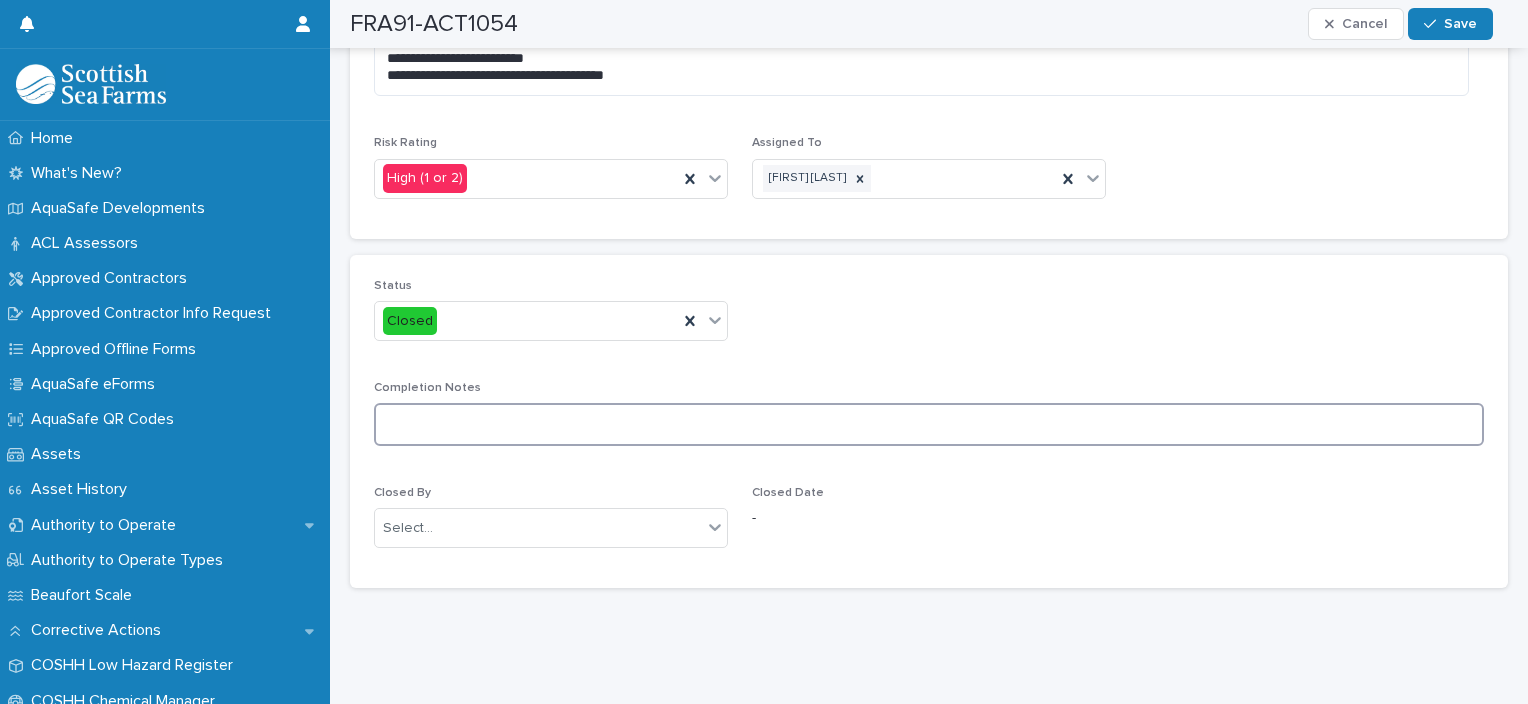 click at bounding box center [929, 424] 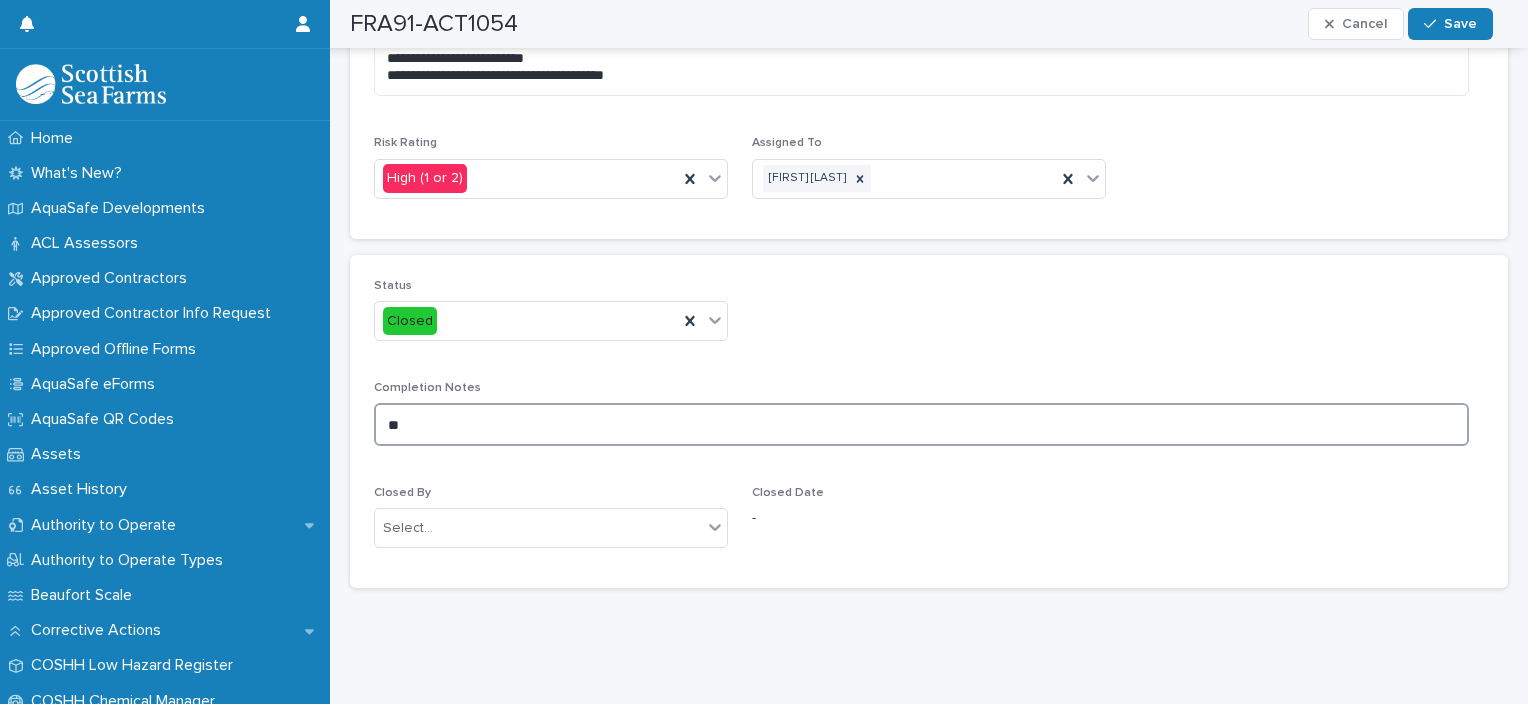 type on "*" 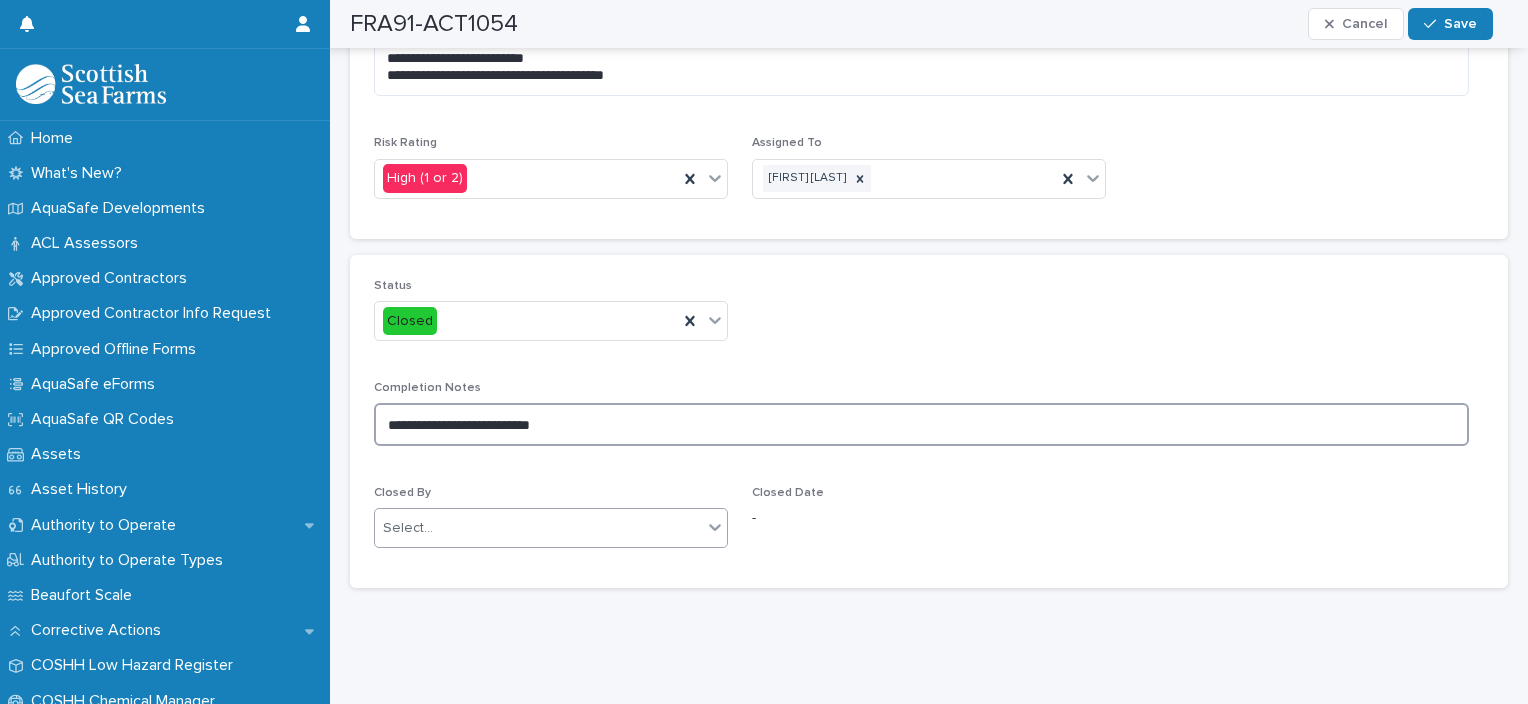 type on "**********" 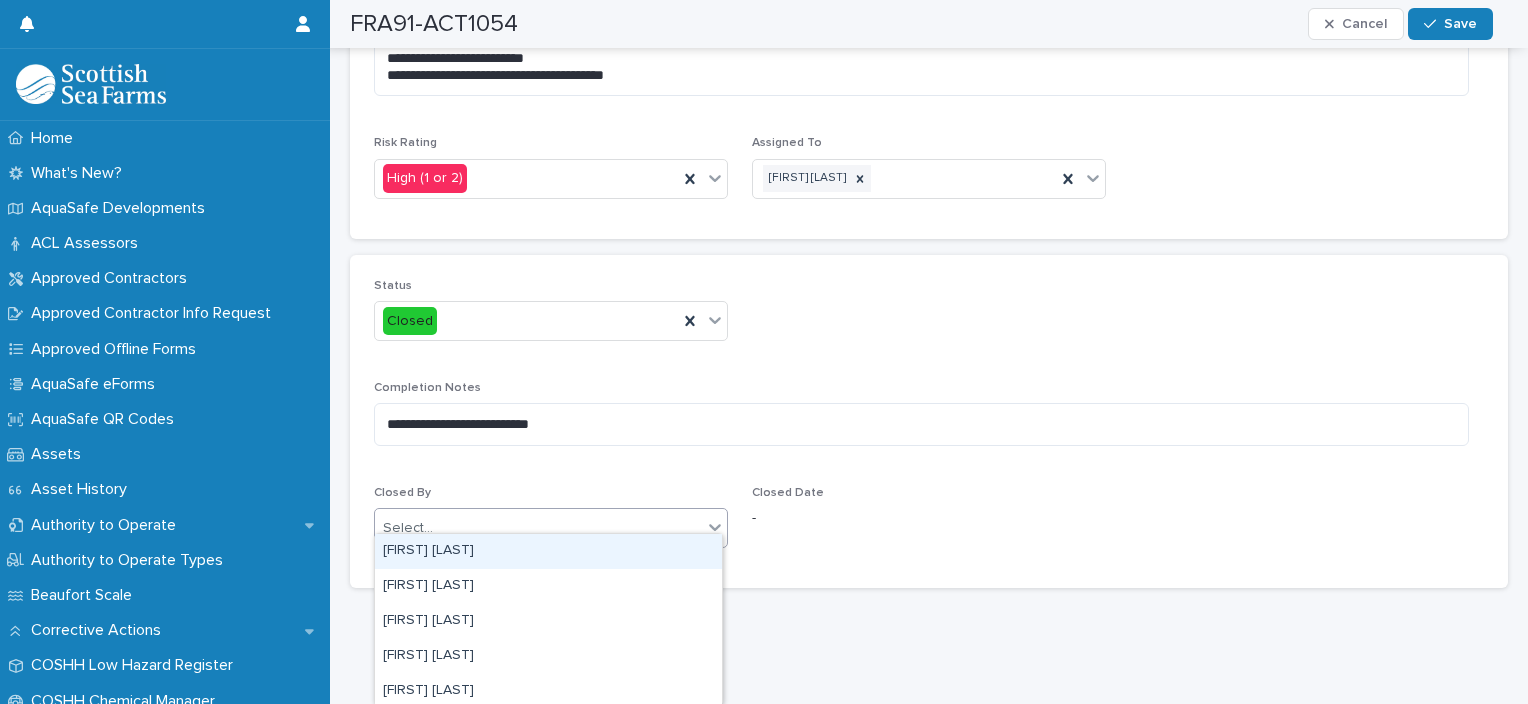 click 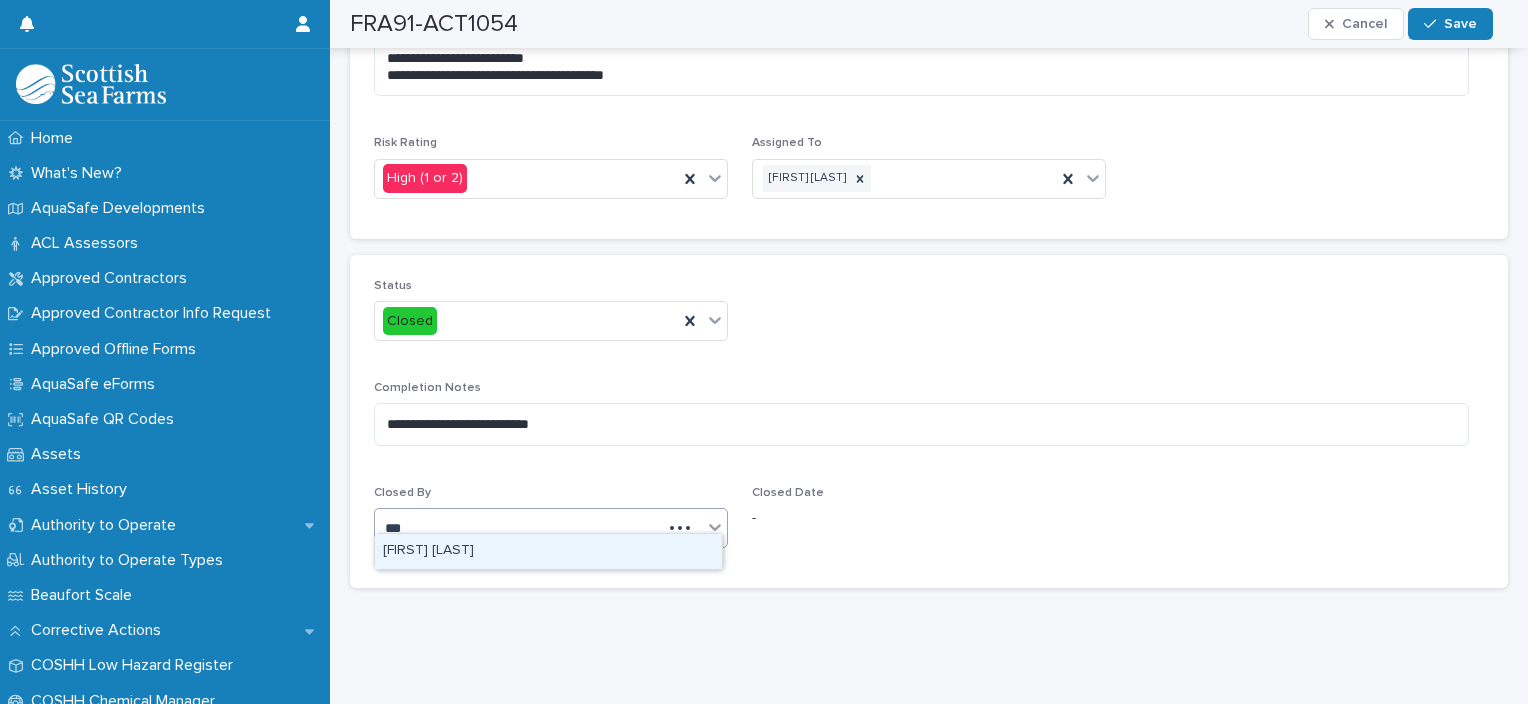 type on "****" 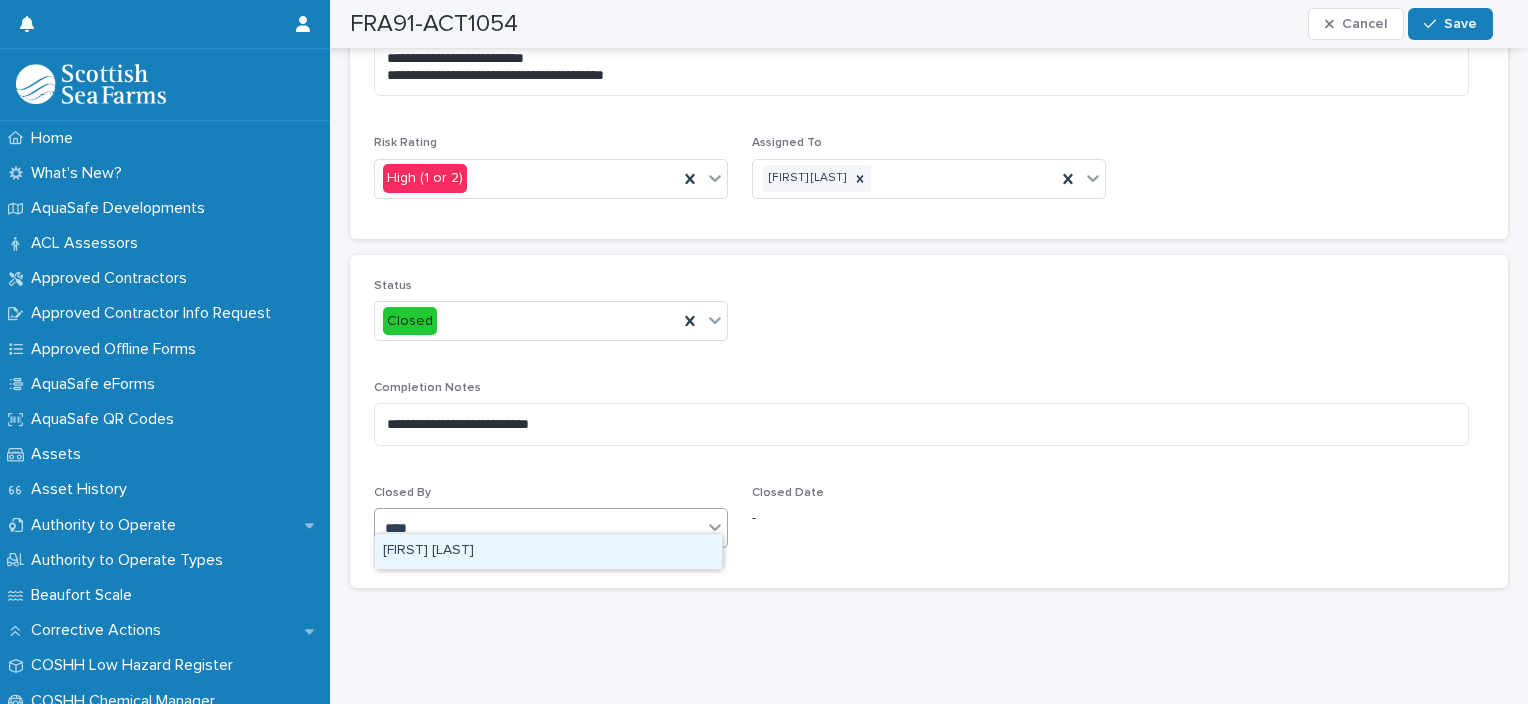 click on "[FIRST] [LAST]" at bounding box center [548, 551] 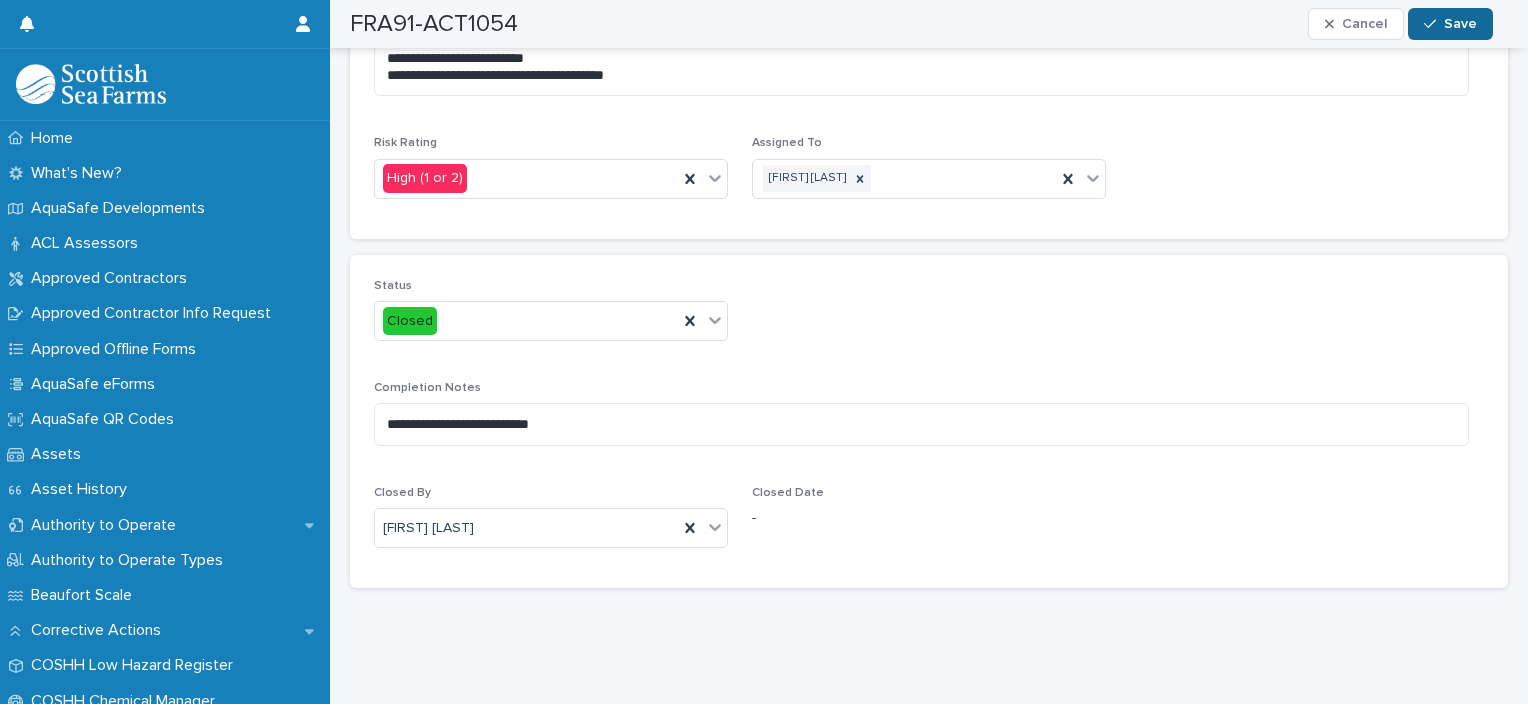 click on "Save" at bounding box center (1450, 24) 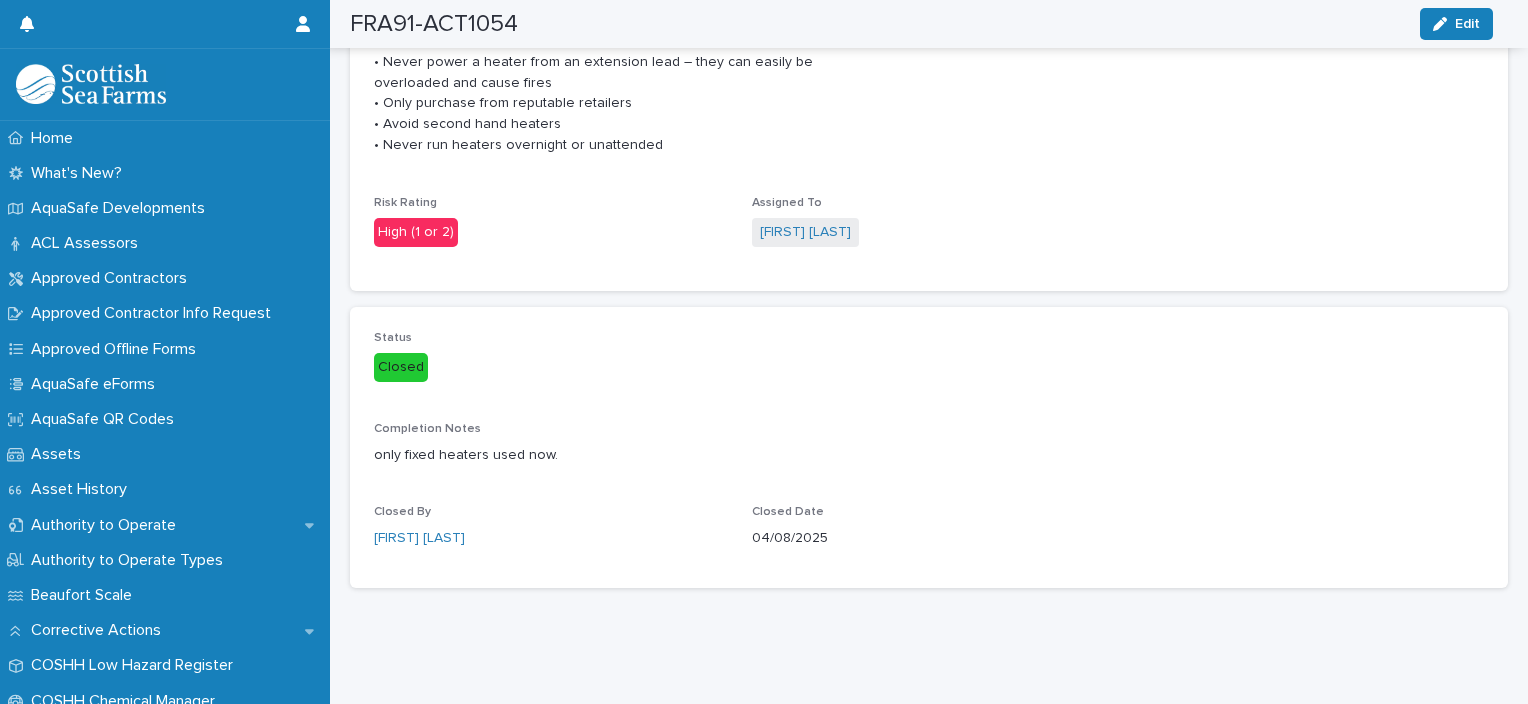 scroll, scrollTop: 405, scrollLeft: 0, axis: vertical 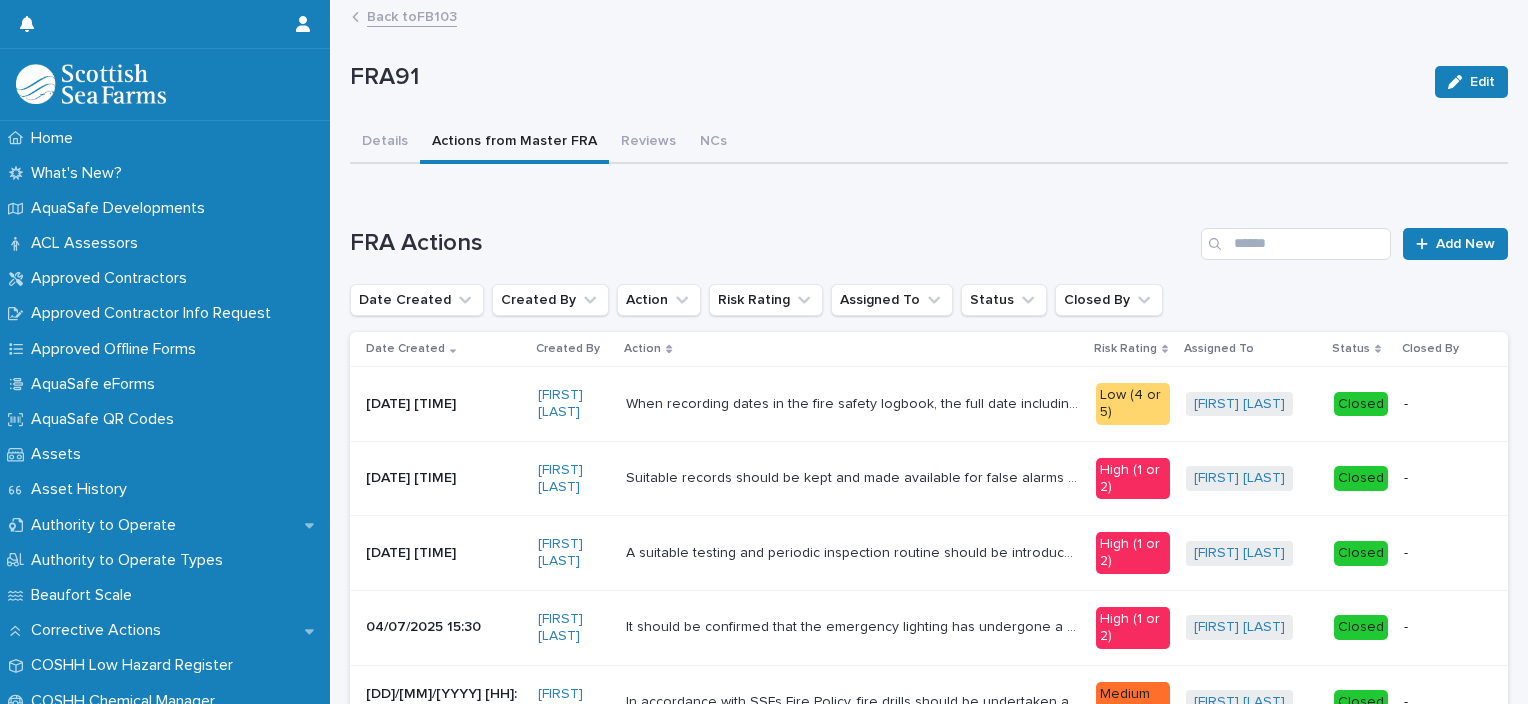 click on "FRA Actions" at bounding box center [771, 243] 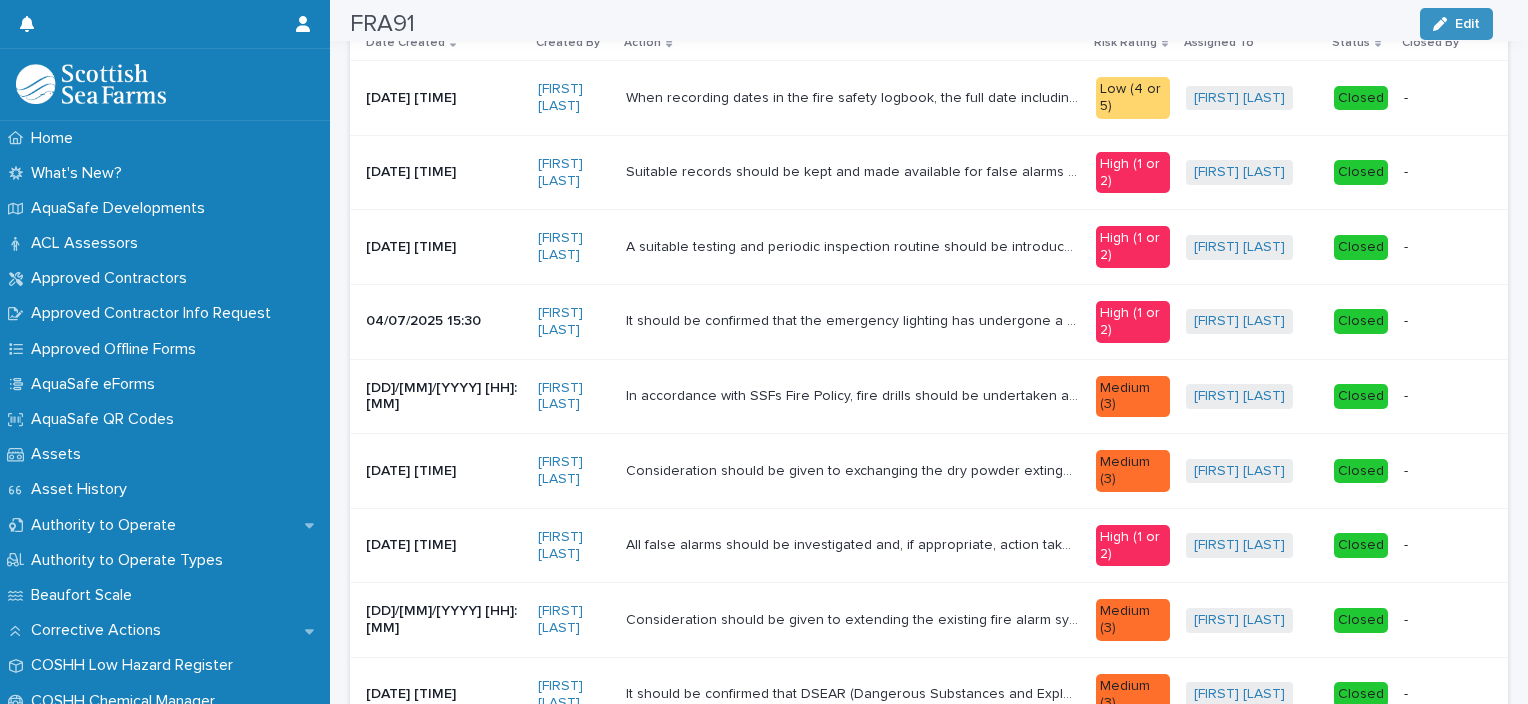scroll, scrollTop: 452, scrollLeft: 0, axis: vertical 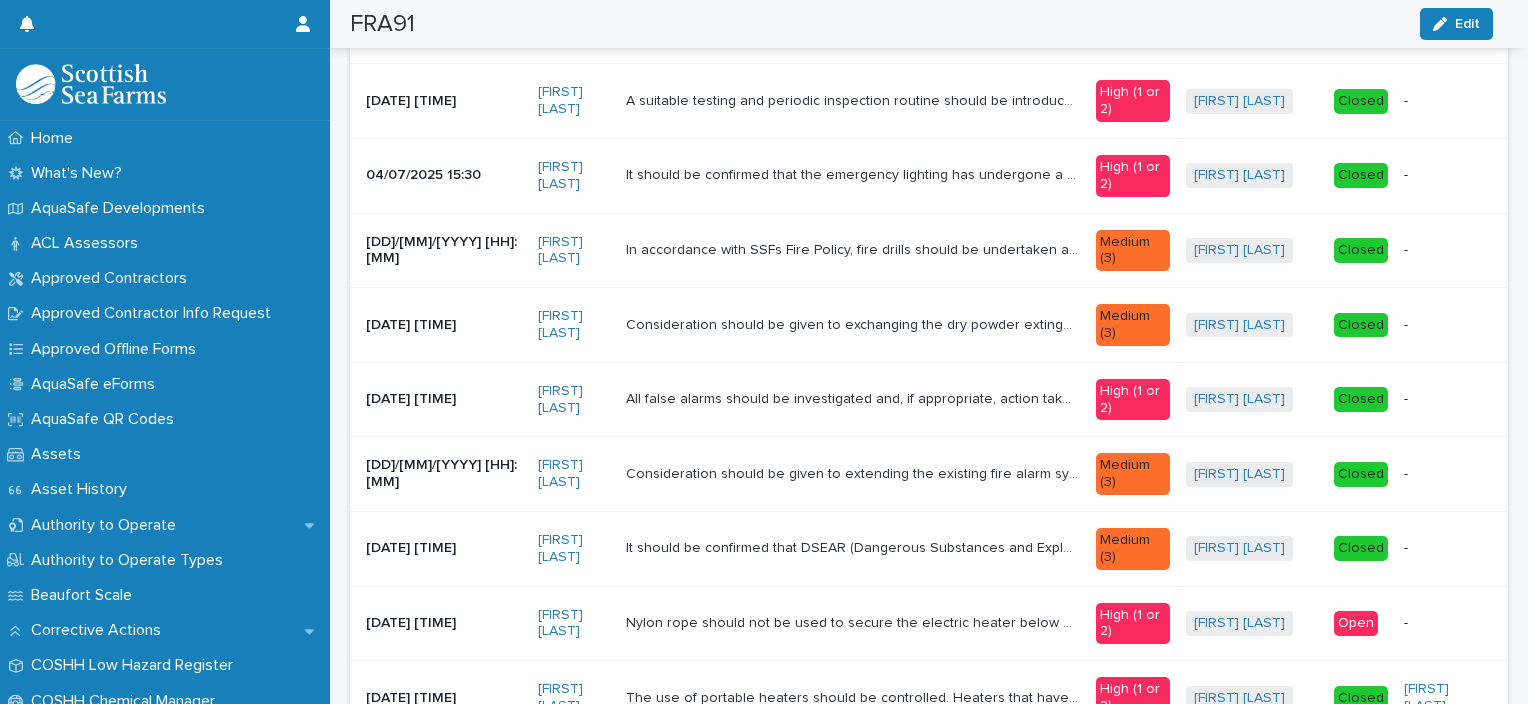 click on "Open" at bounding box center (1356, 623) 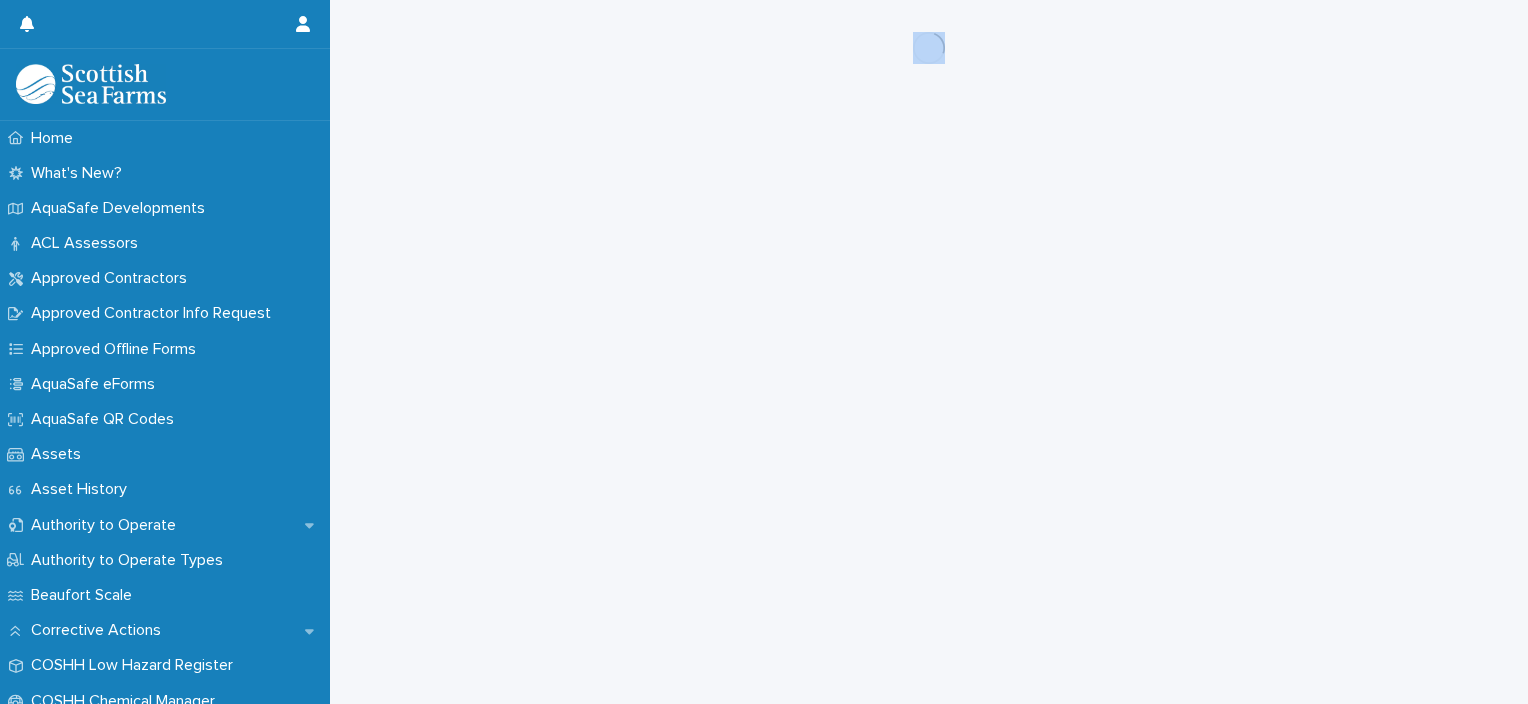 scroll, scrollTop: 0, scrollLeft: 0, axis: both 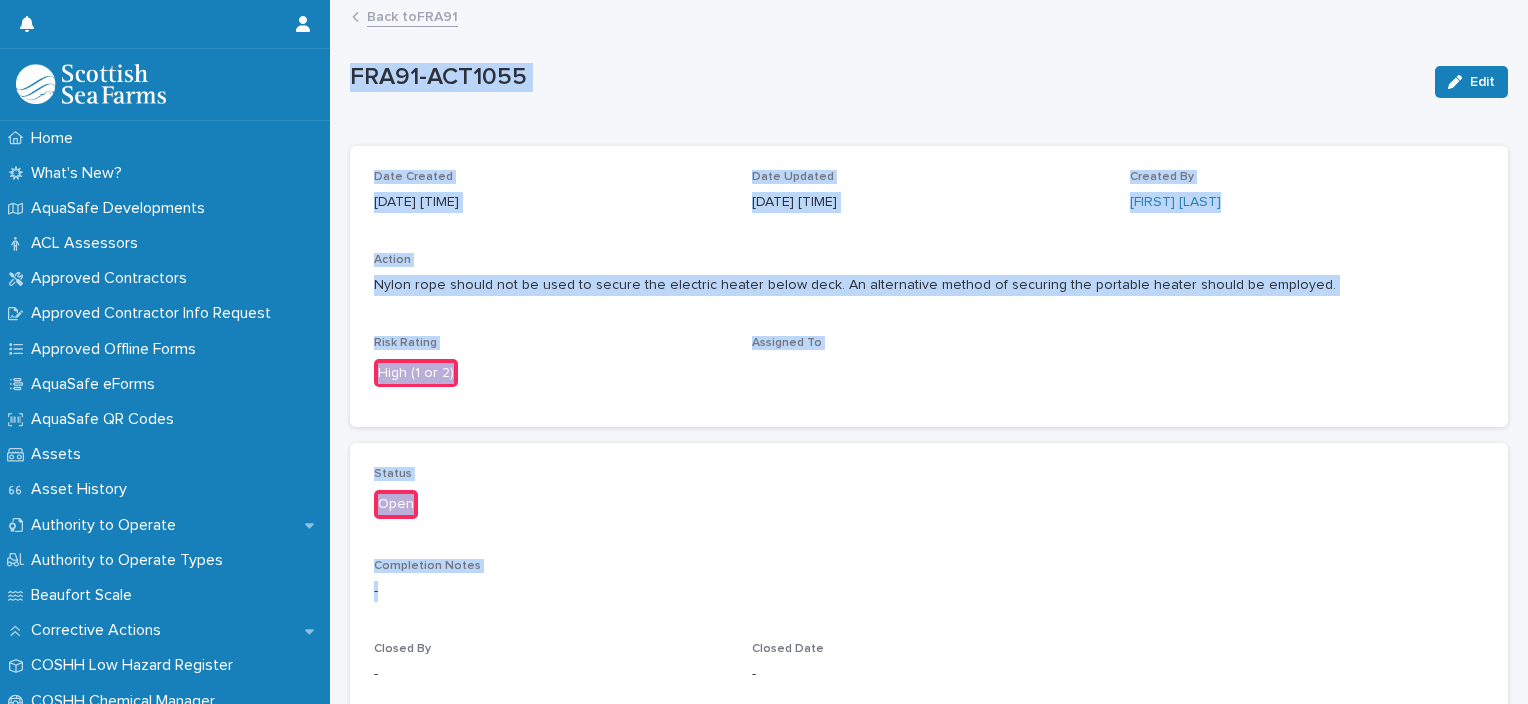 click on "Loading... Saving… Loading... Saving… FRA91-ACT1055 Edit FRA91-ACT1055 Edit Sorry, there was an error saving your record. Please try again. Please fill out the required fields below. Loading... Saving… Loading... Saving… Loading... Saving… Date Created 04/07/2025 15:25 Date Updated 04/07/2025 15:25 Created By Andrew Powell   Action Nylon rope should not be used to secure the electric heater below deck. An alternative method of securing the portable heater should be employed. Risk Rating High (1 or 2) Assigned To Status Open Completion Notes - Closed By - Closed Date -" at bounding box center [929, 396] 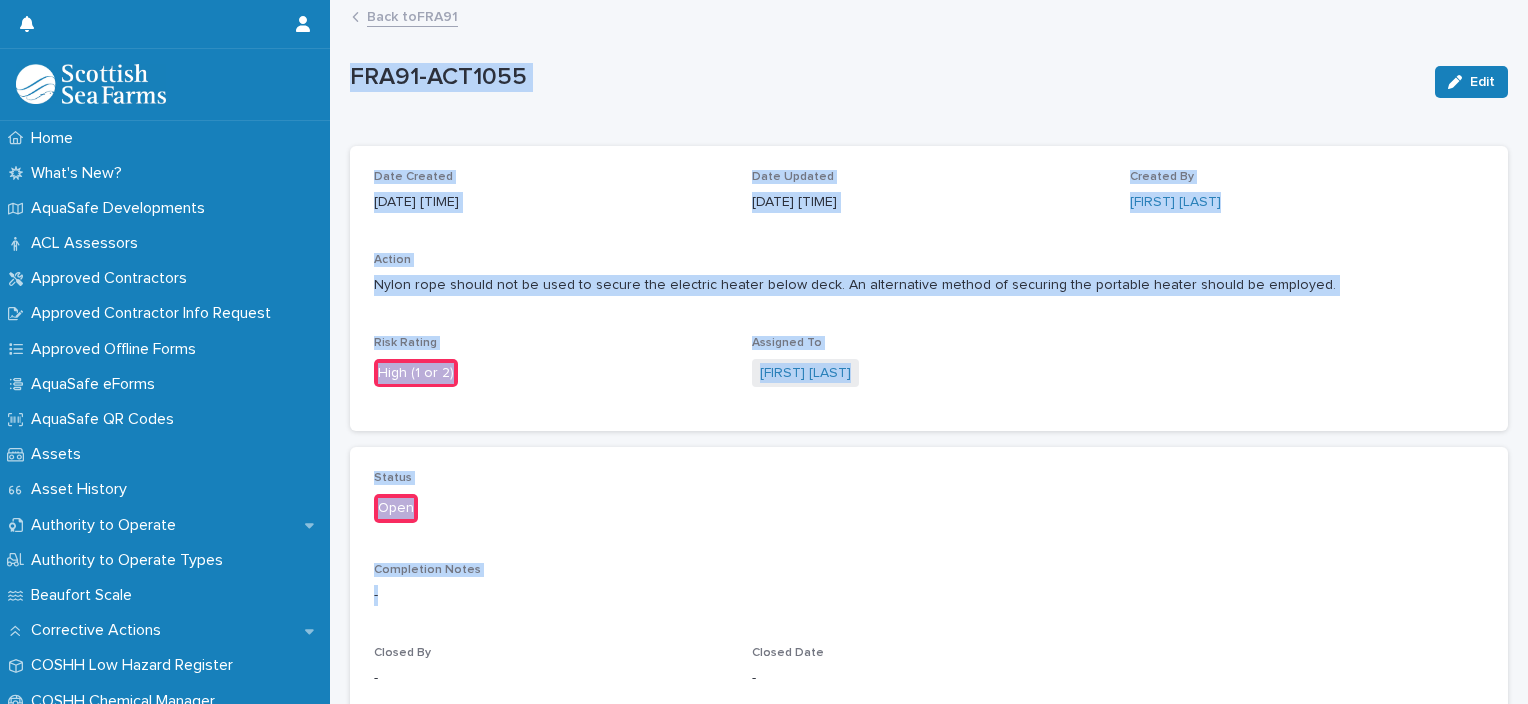 drag, startPoint x: 1370, startPoint y: 620, endPoint x: 1352, endPoint y: 626, distance: 18.973665 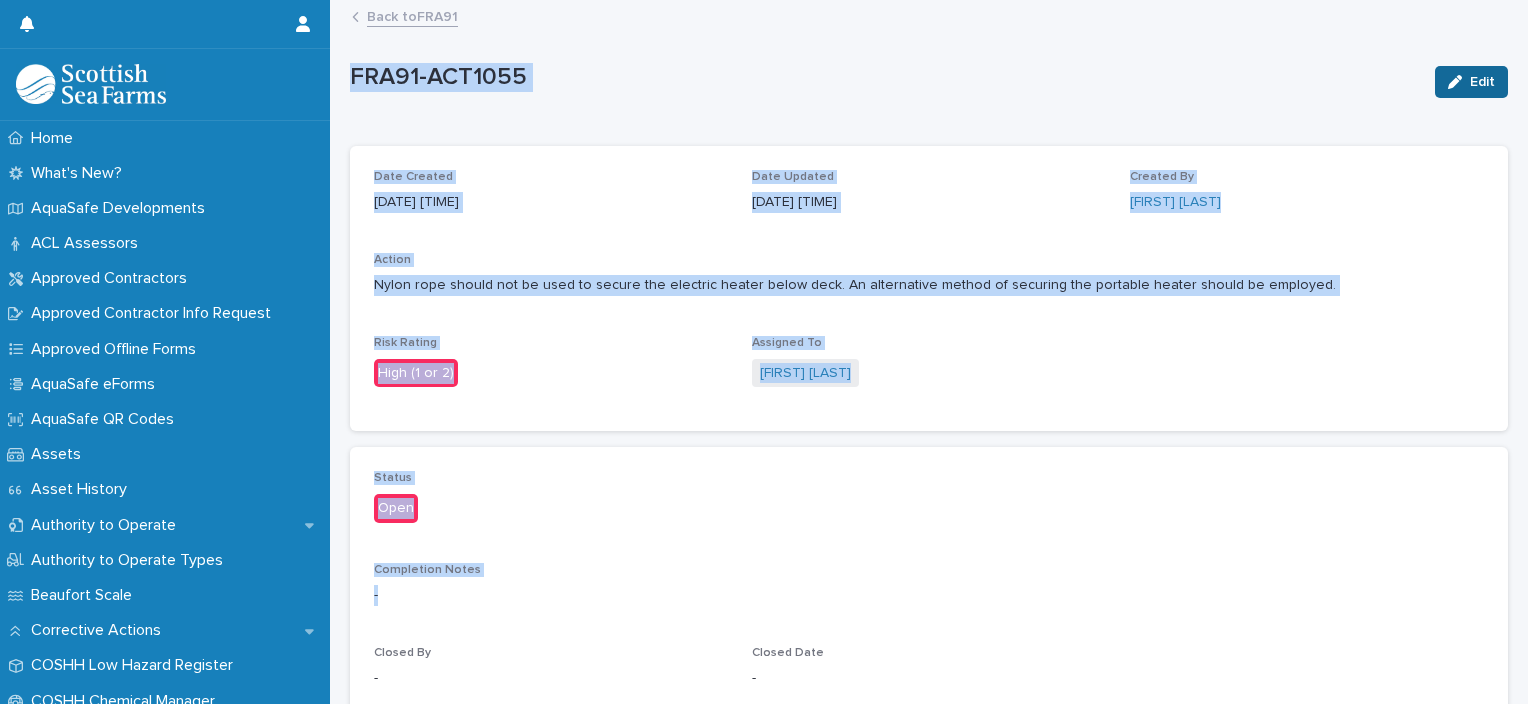 click on "Edit" at bounding box center [1482, 82] 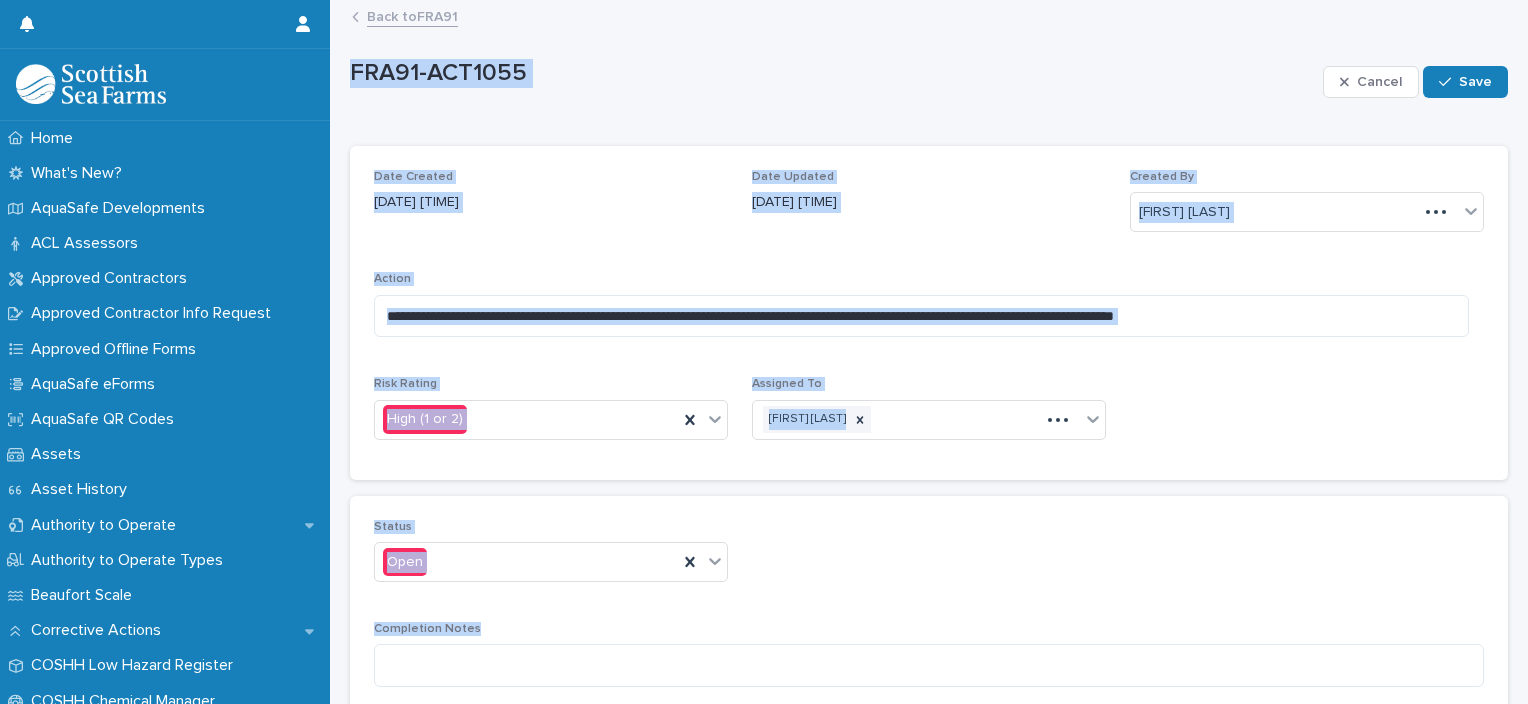 click on "Save" at bounding box center [1465, 82] 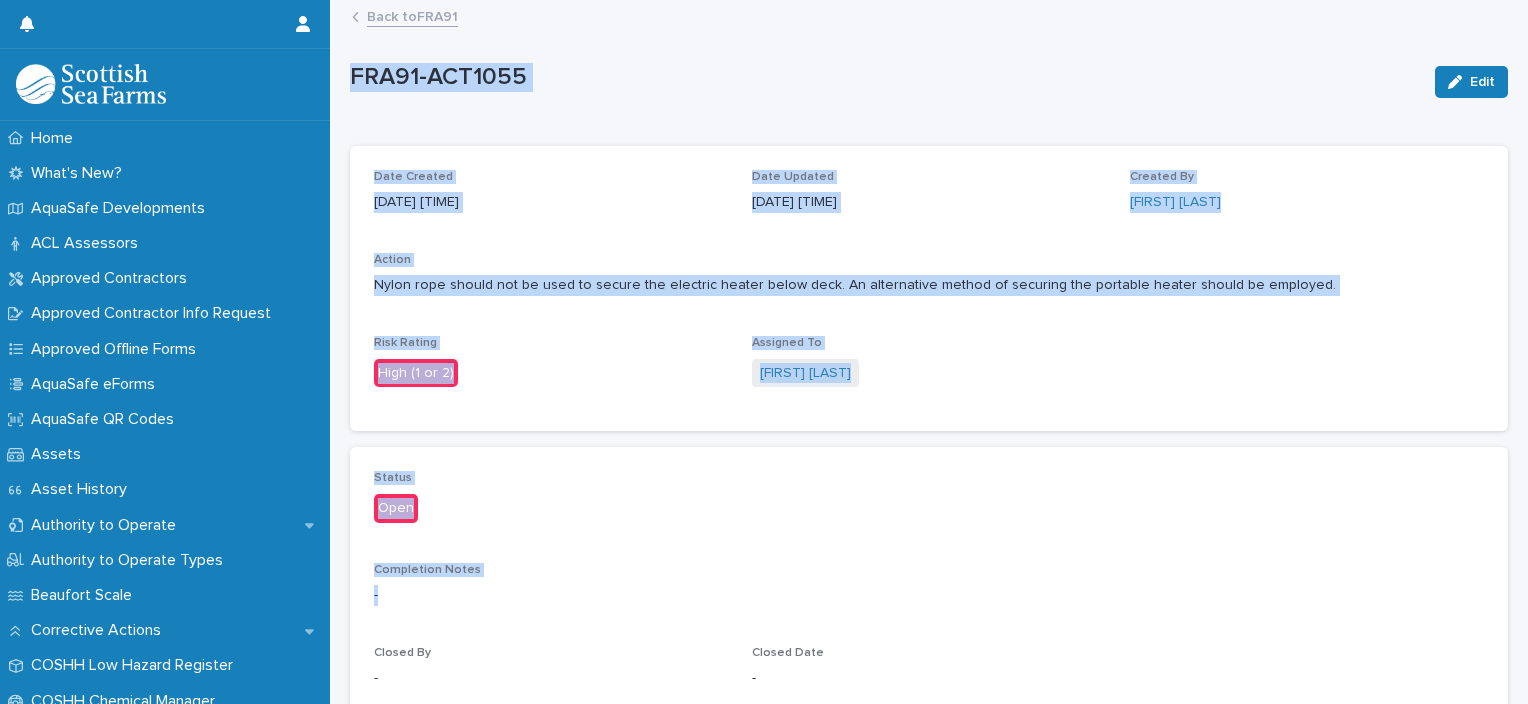 click on "Open" at bounding box center [396, 508] 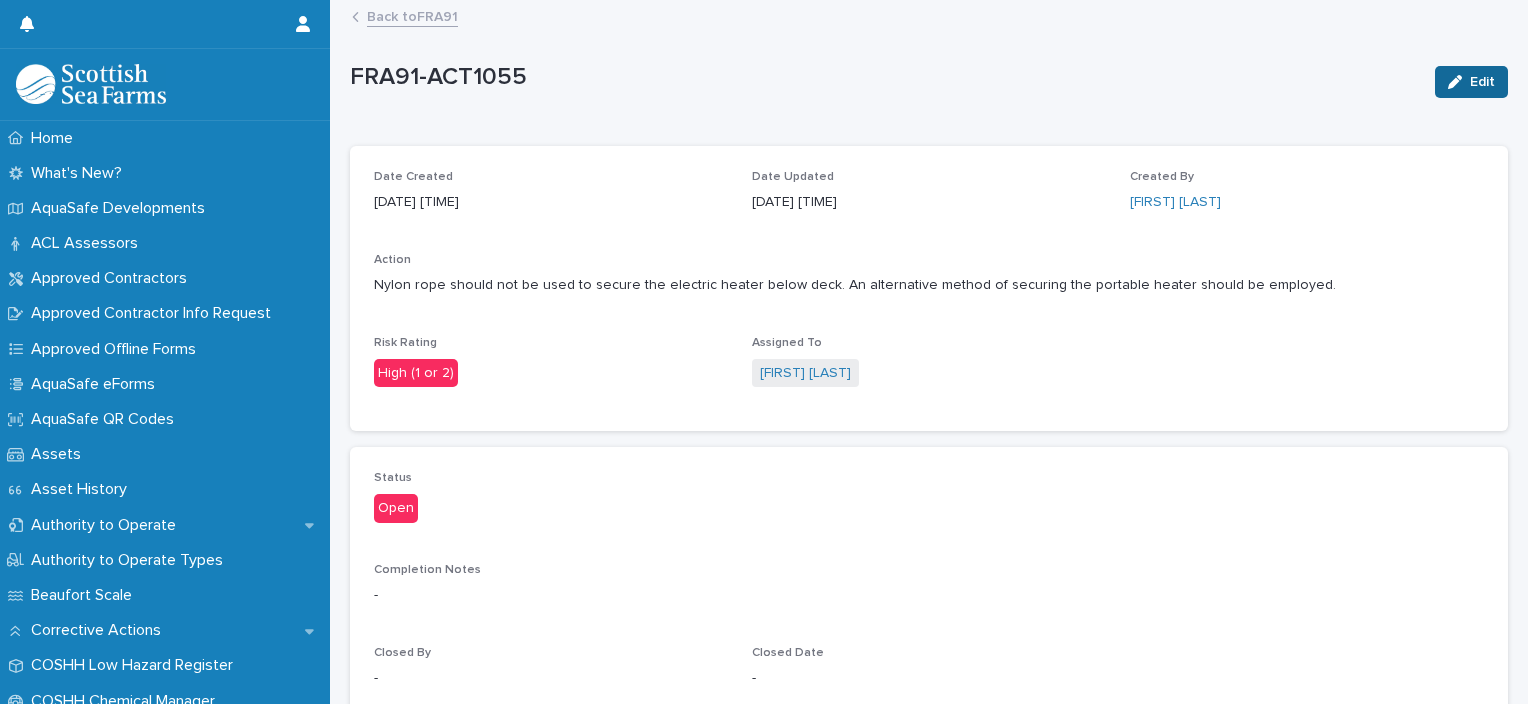 click 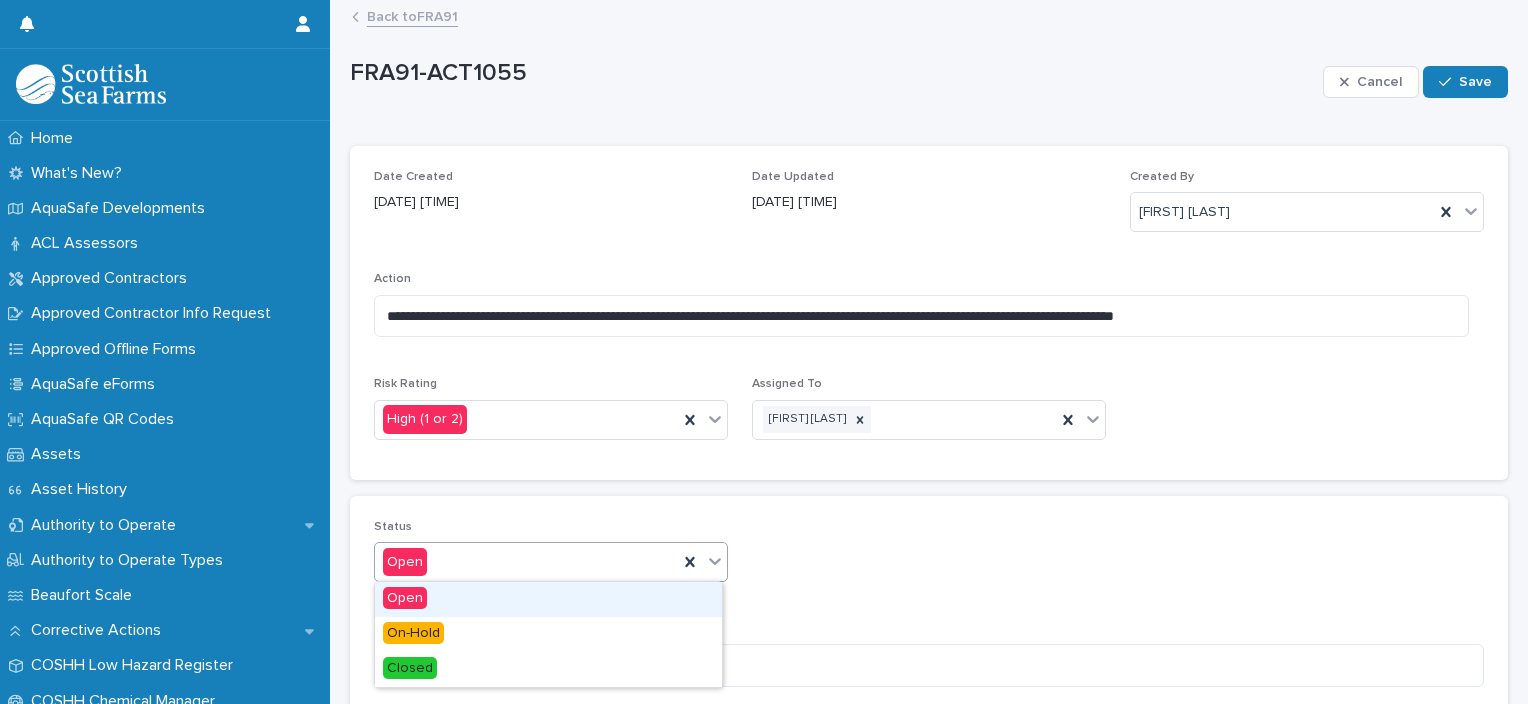 click 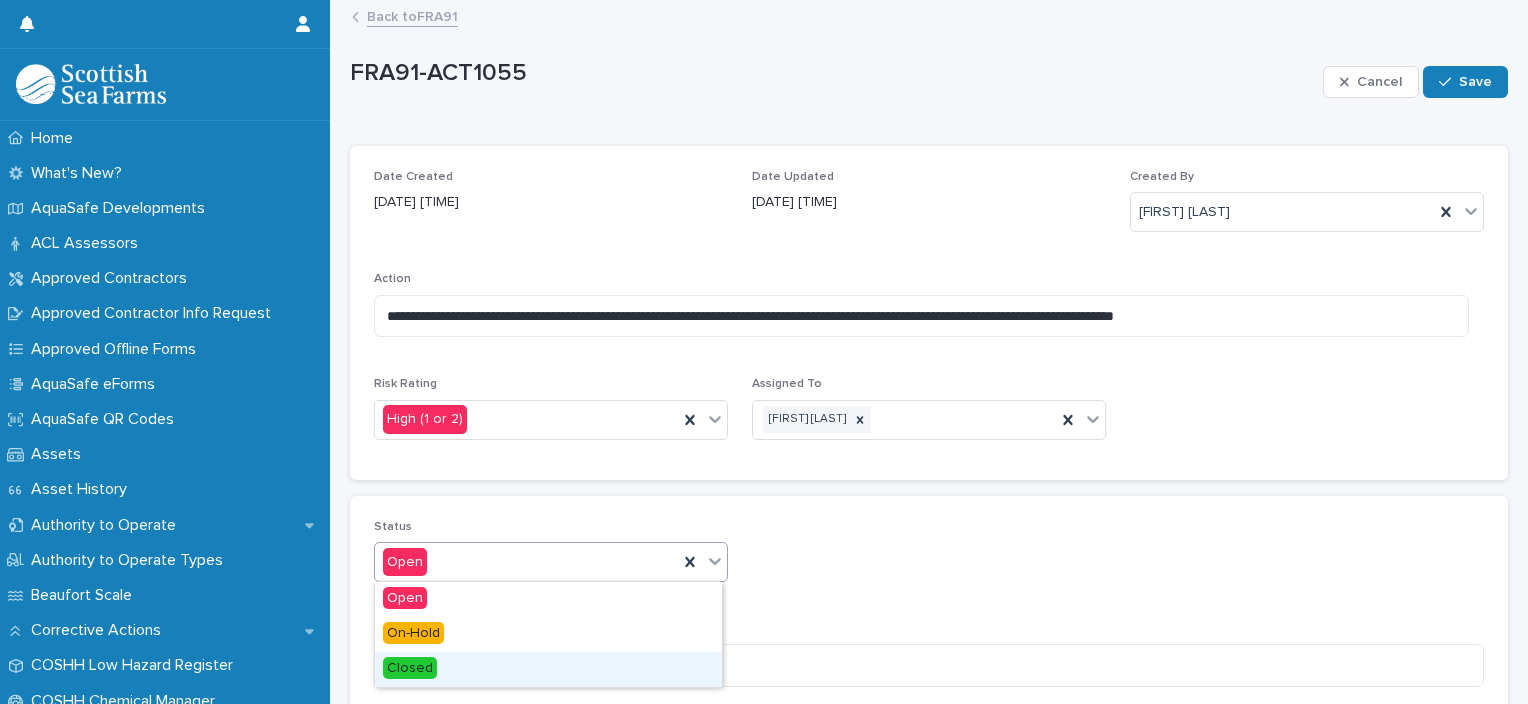 click on "Closed" at bounding box center [548, 669] 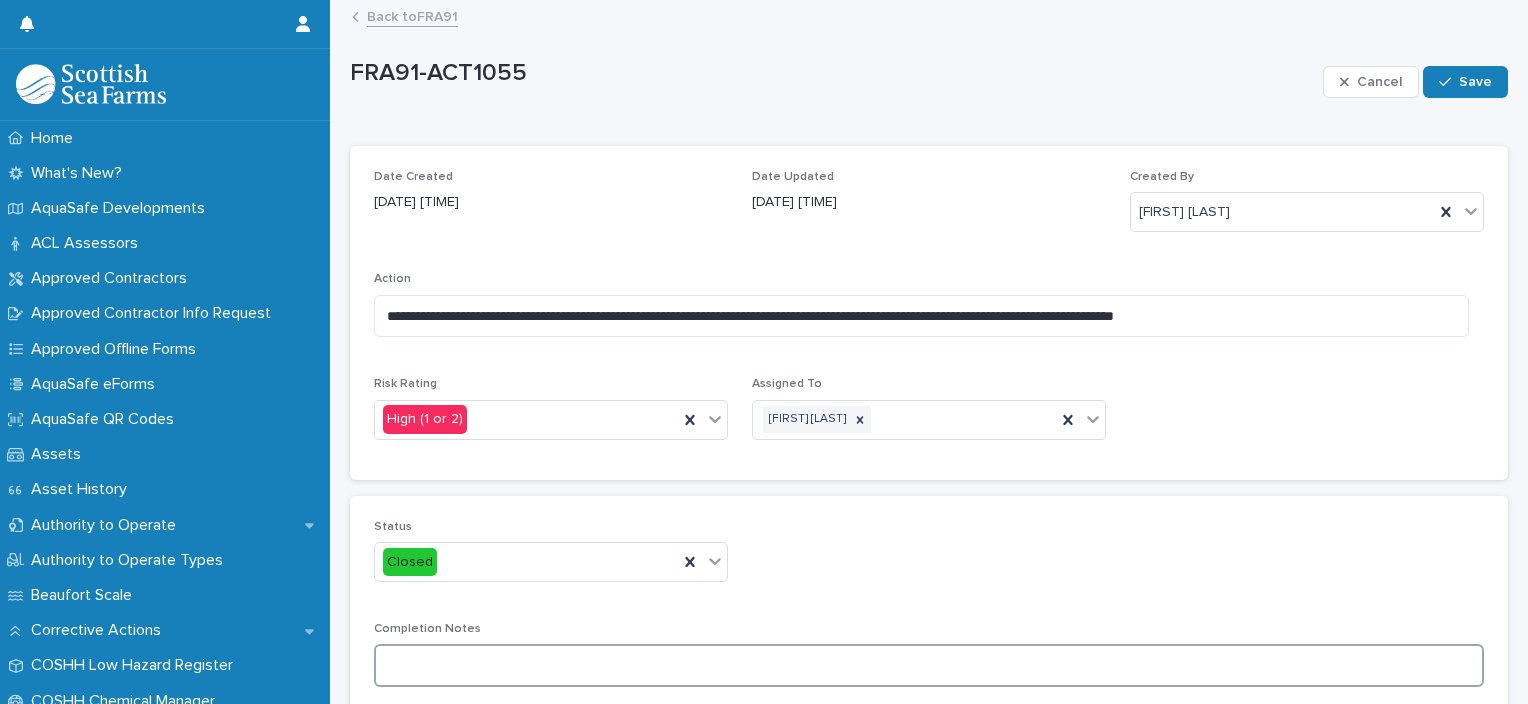click at bounding box center [929, 665] 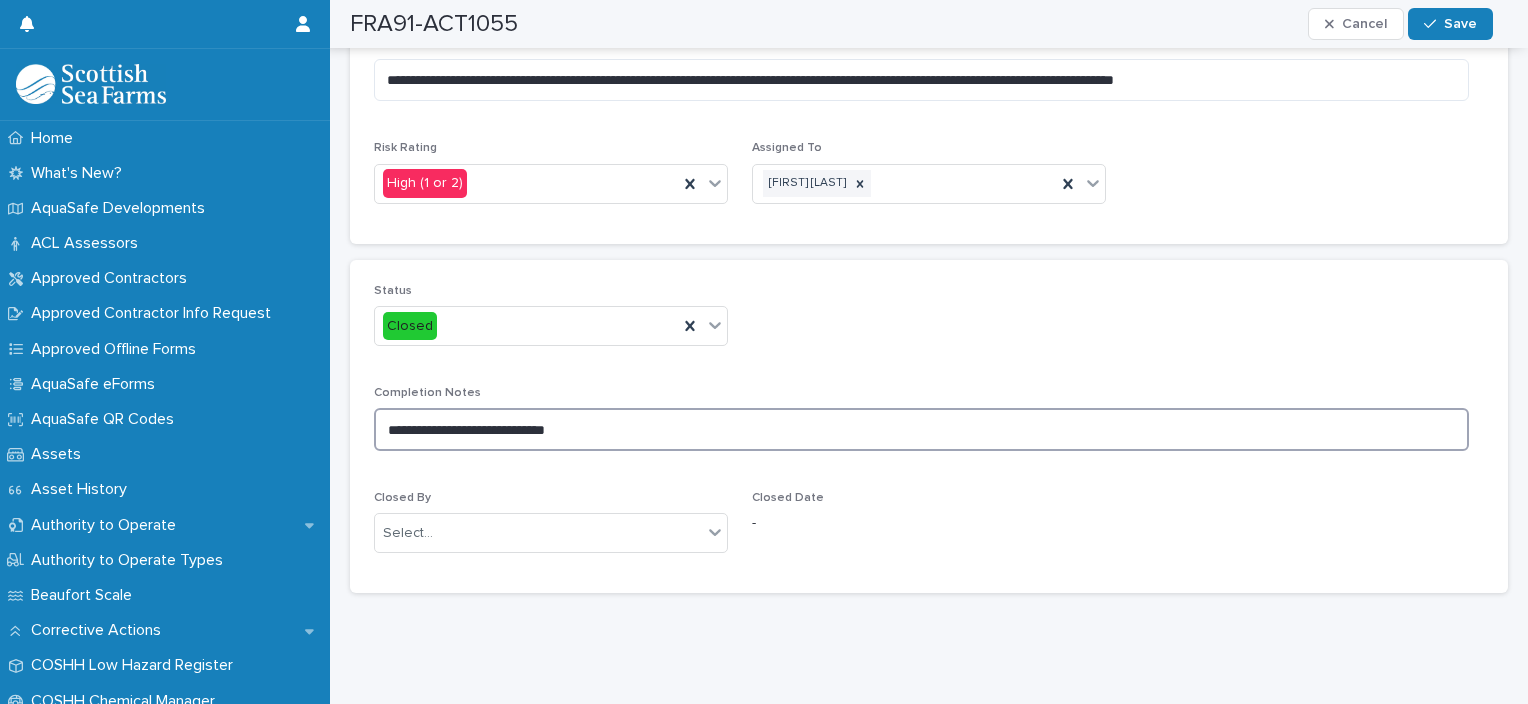 scroll, scrollTop: 240, scrollLeft: 0, axis: vertical 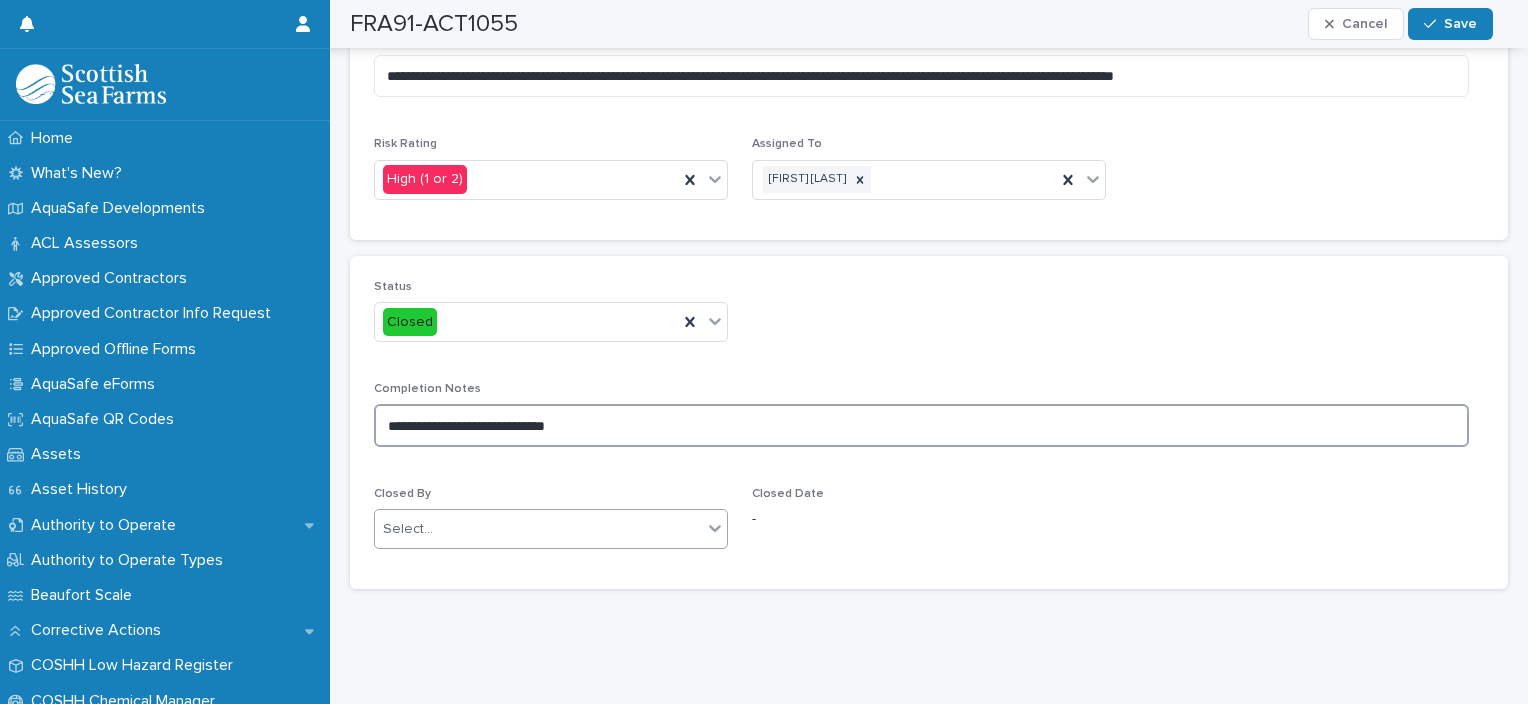 type on "**********" 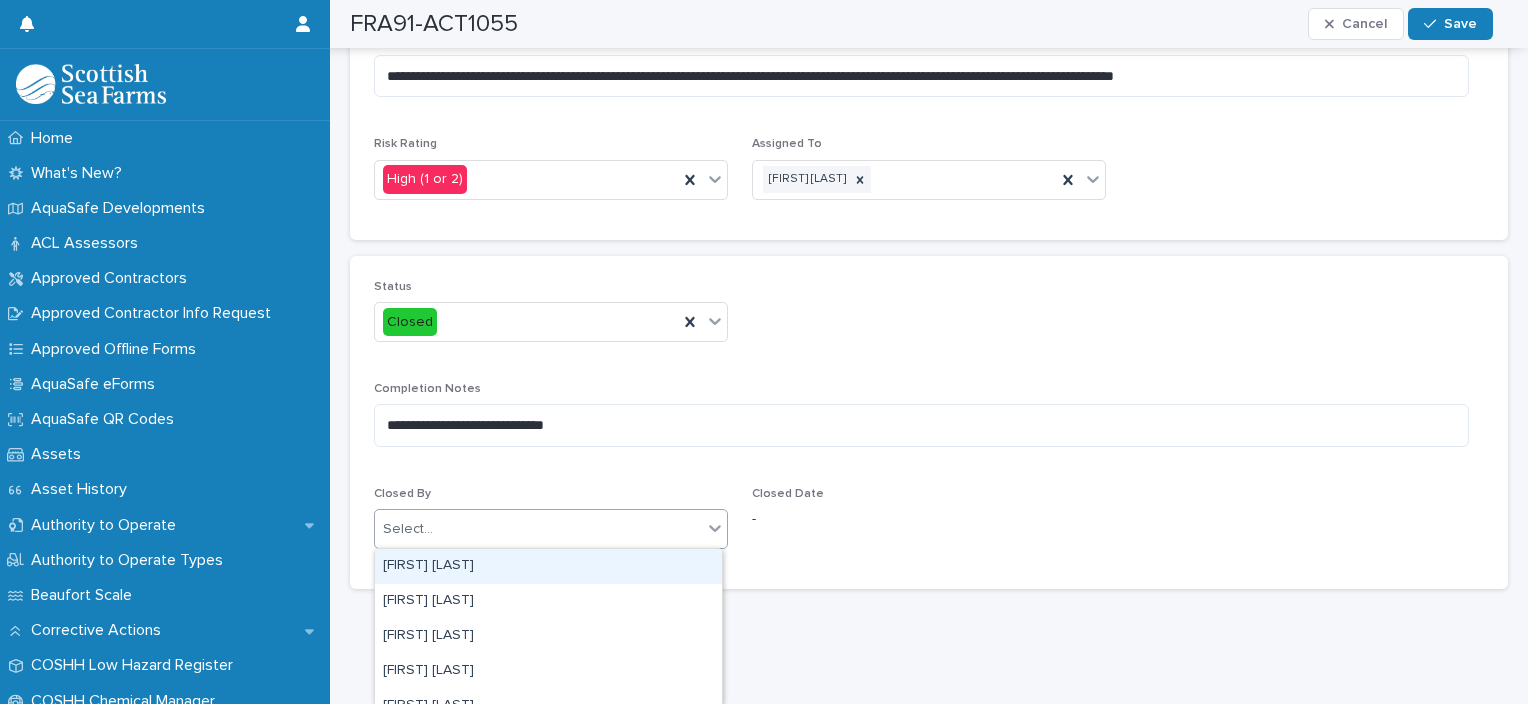 click on "Select..." at bounding box center [538, 529] 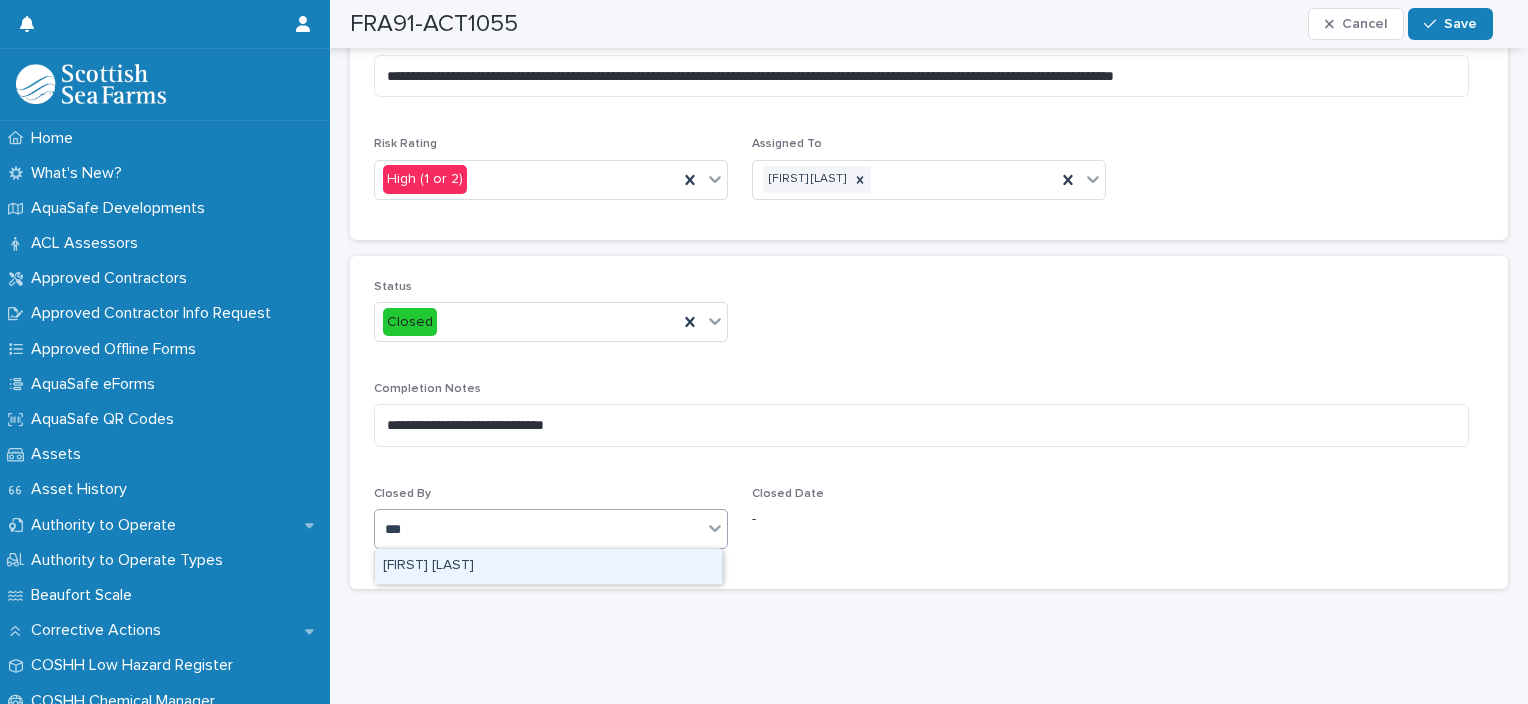 type on "****" 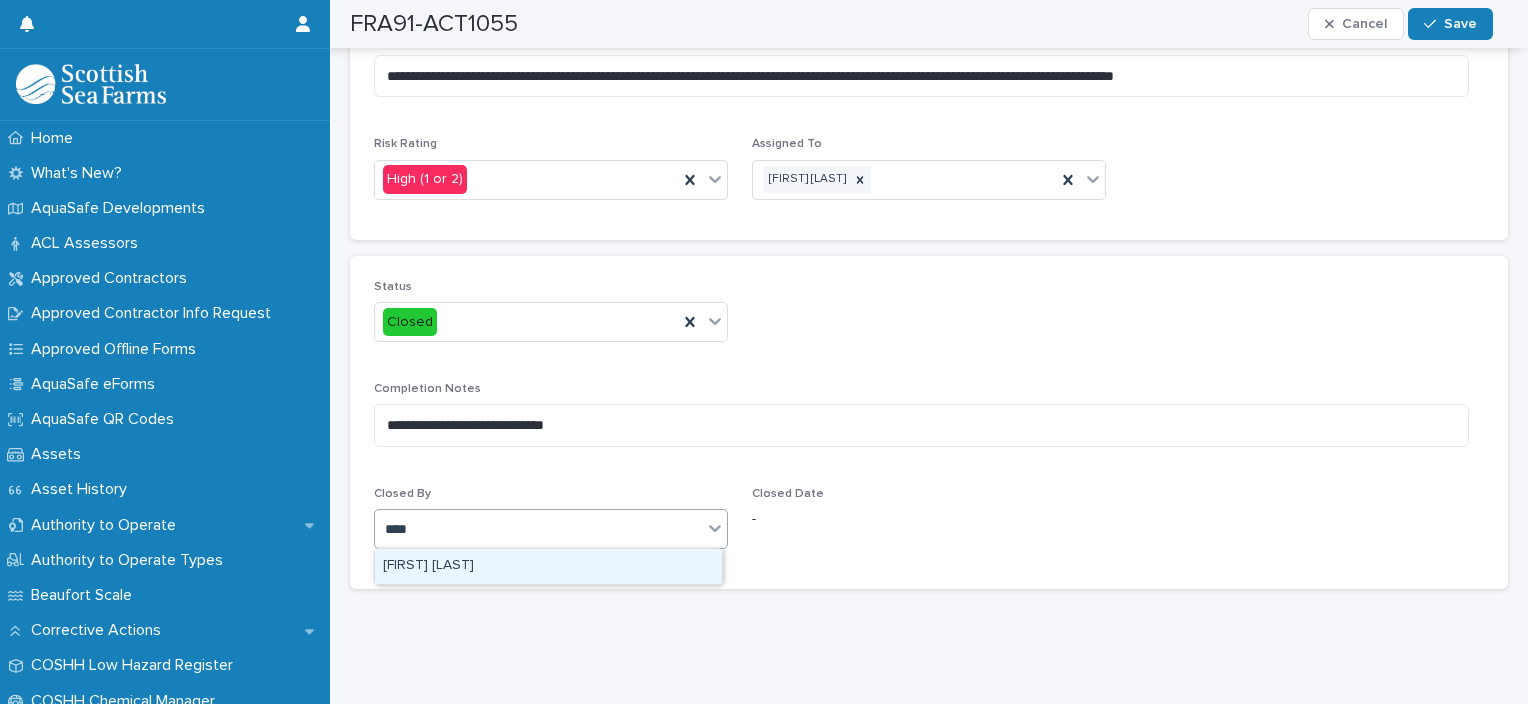 click on "[FIRST] [LAST]" at bounding box center (548, 566) 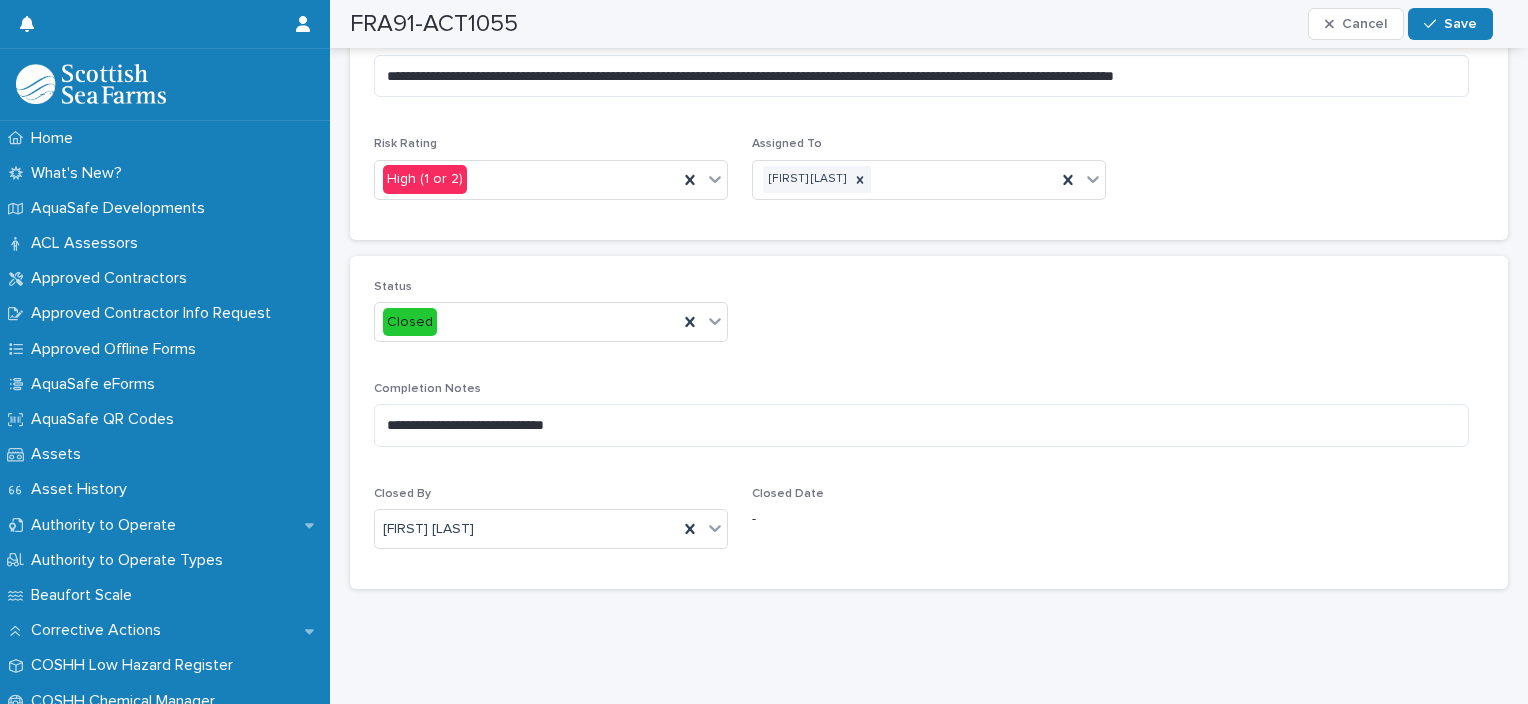 click on "-" at bounding box center [929, 519] 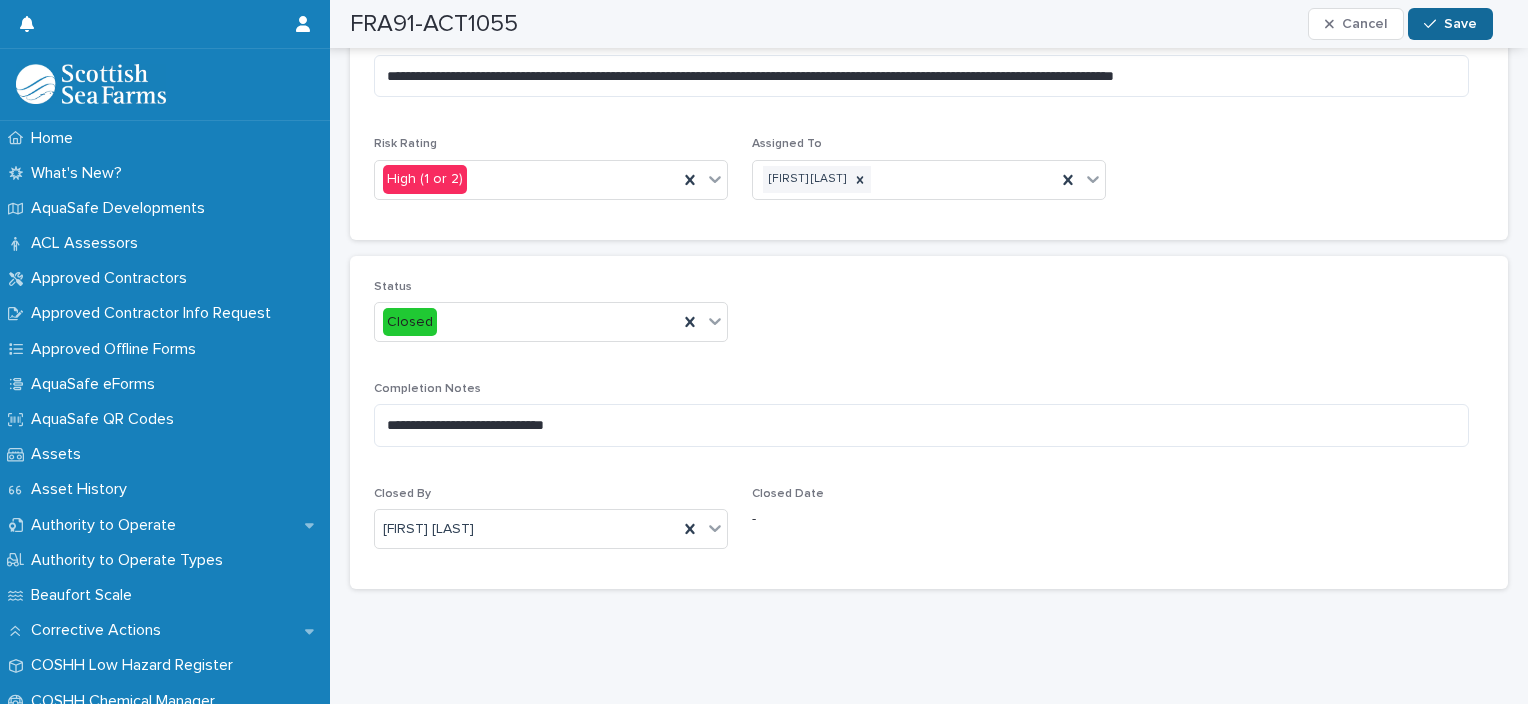 click 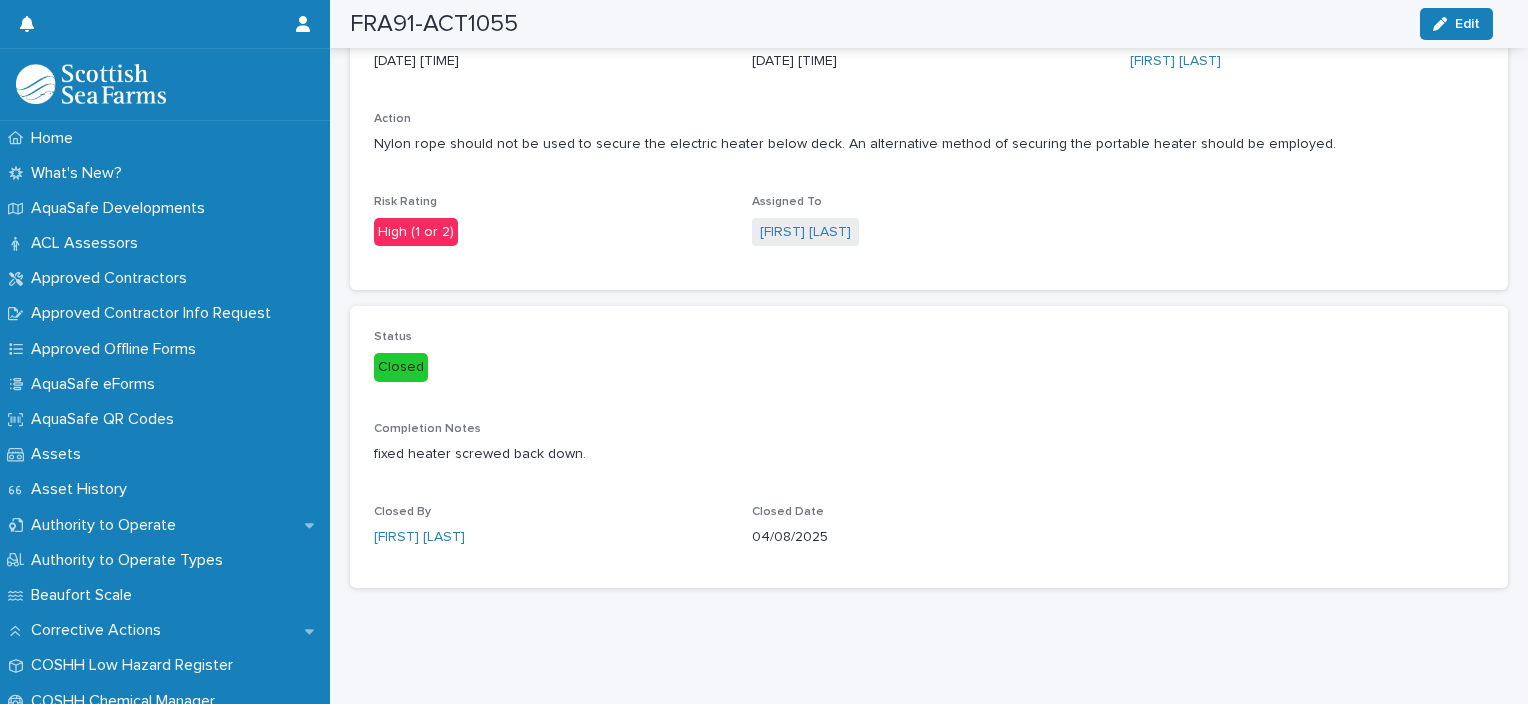 scroll, scrollTop: 156, scrollLeft: 0, axis: vertical 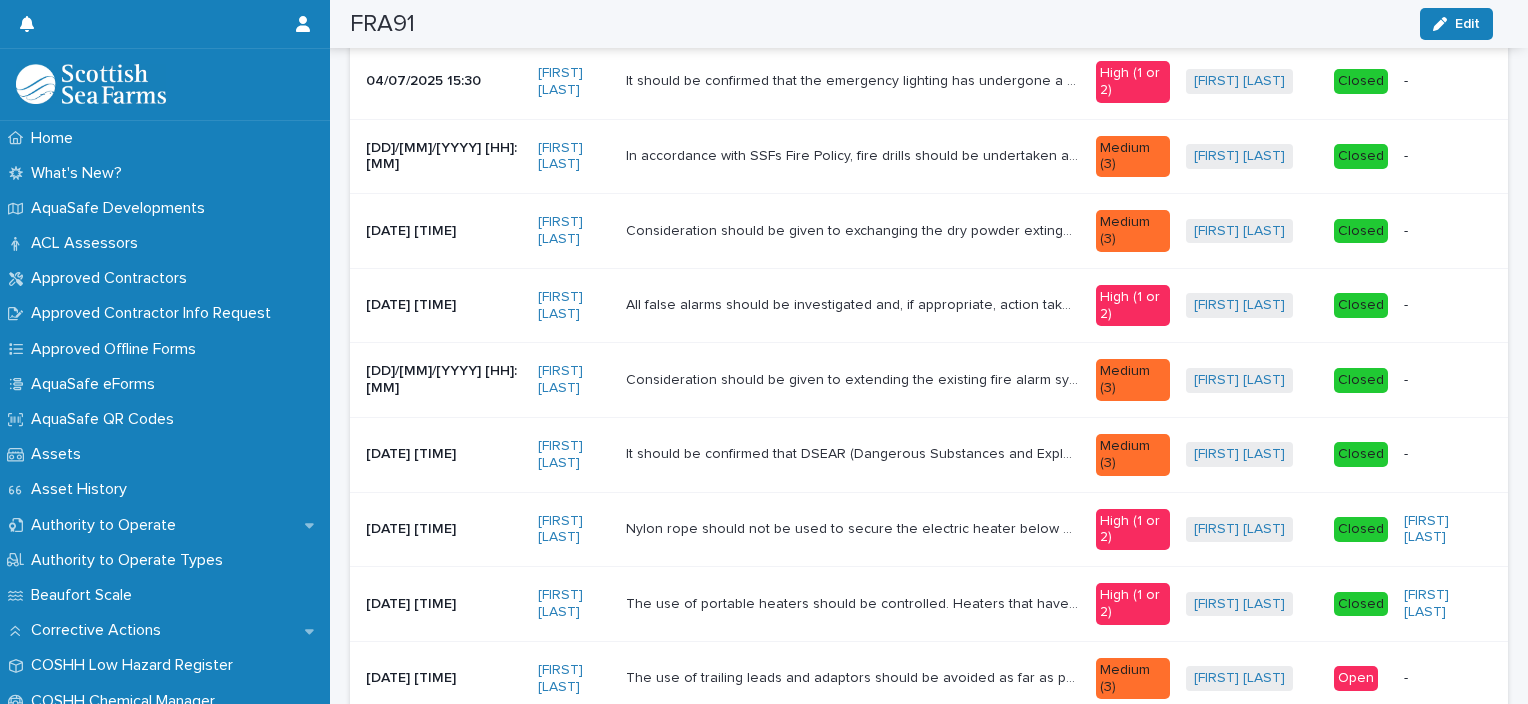 click on "Open" at bounding box center [1361, 678] 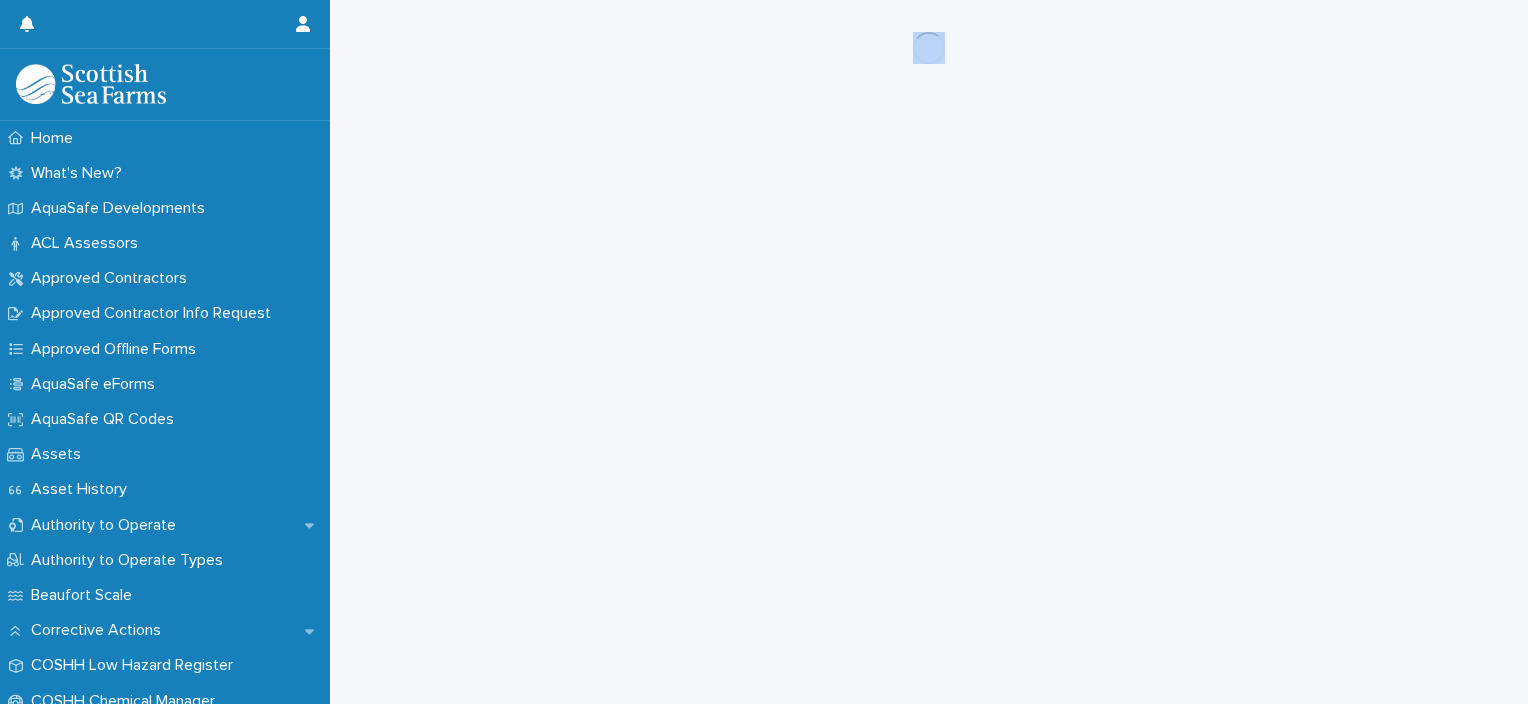 scroll, scrollTop: 0, scrollLeft: 0, axis: both 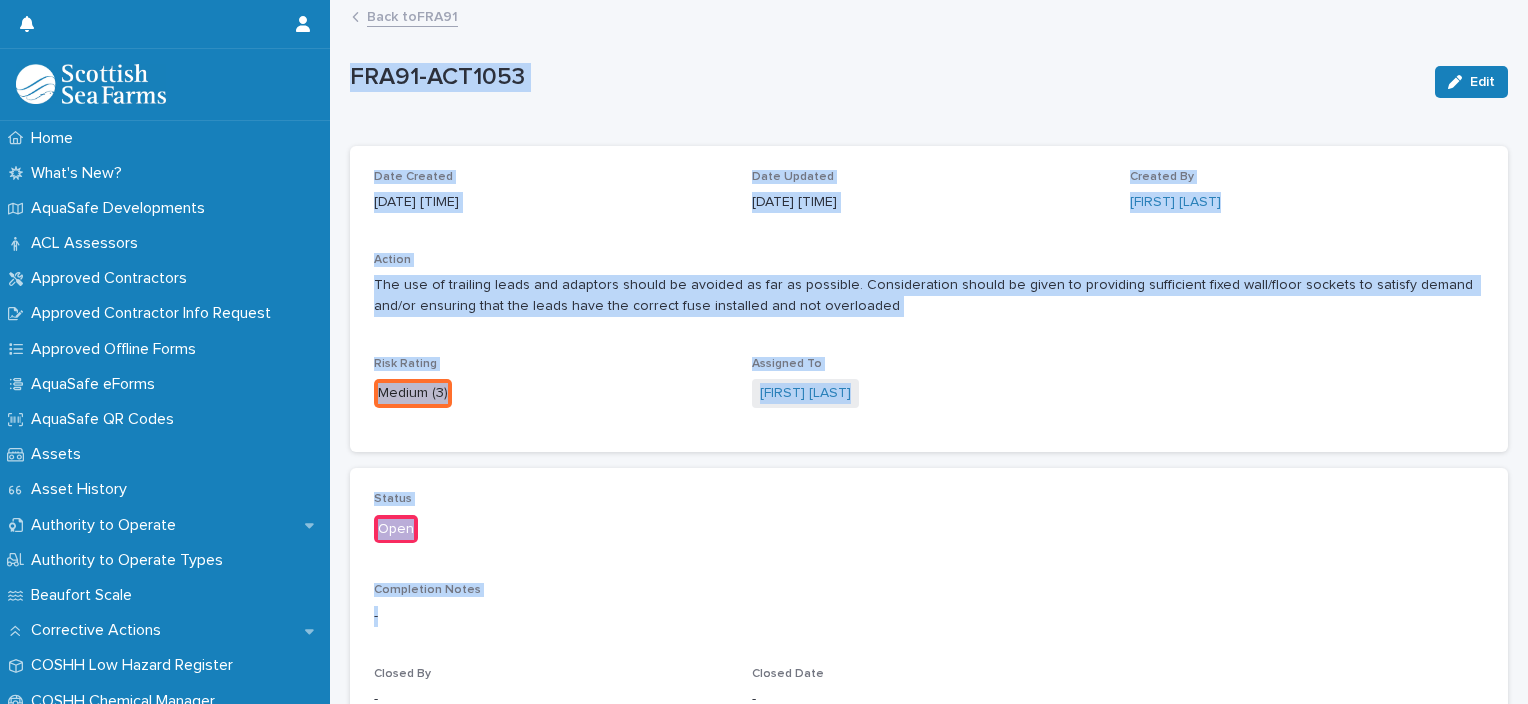 drag, startPoint x: 1381, startPoint y: 671, endPoint x: 1383, endPoint y: 633, distance: 38.052597 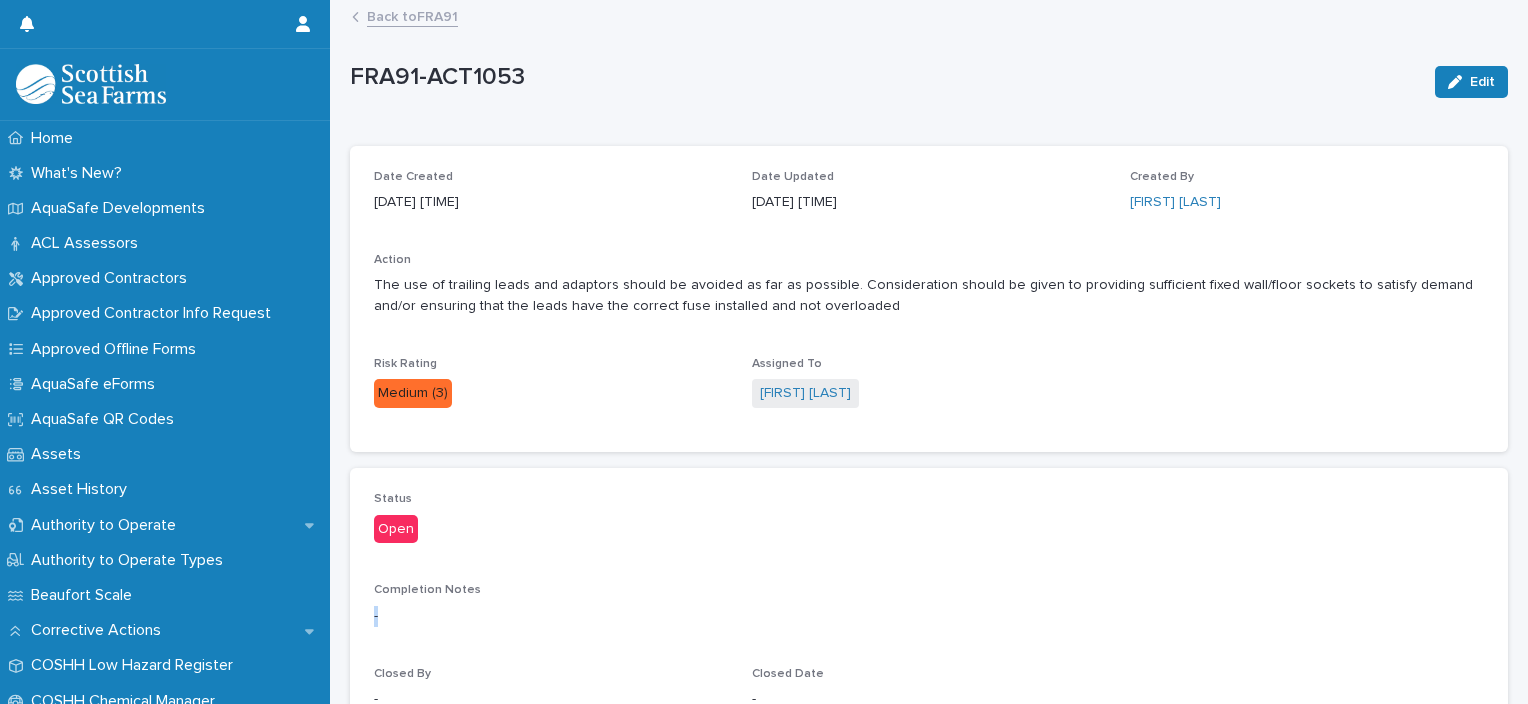 drag, startPoint x: 1376, startPoint y: 608, endPoint x: 1372, endPoint y: 593, distance: 15.524175 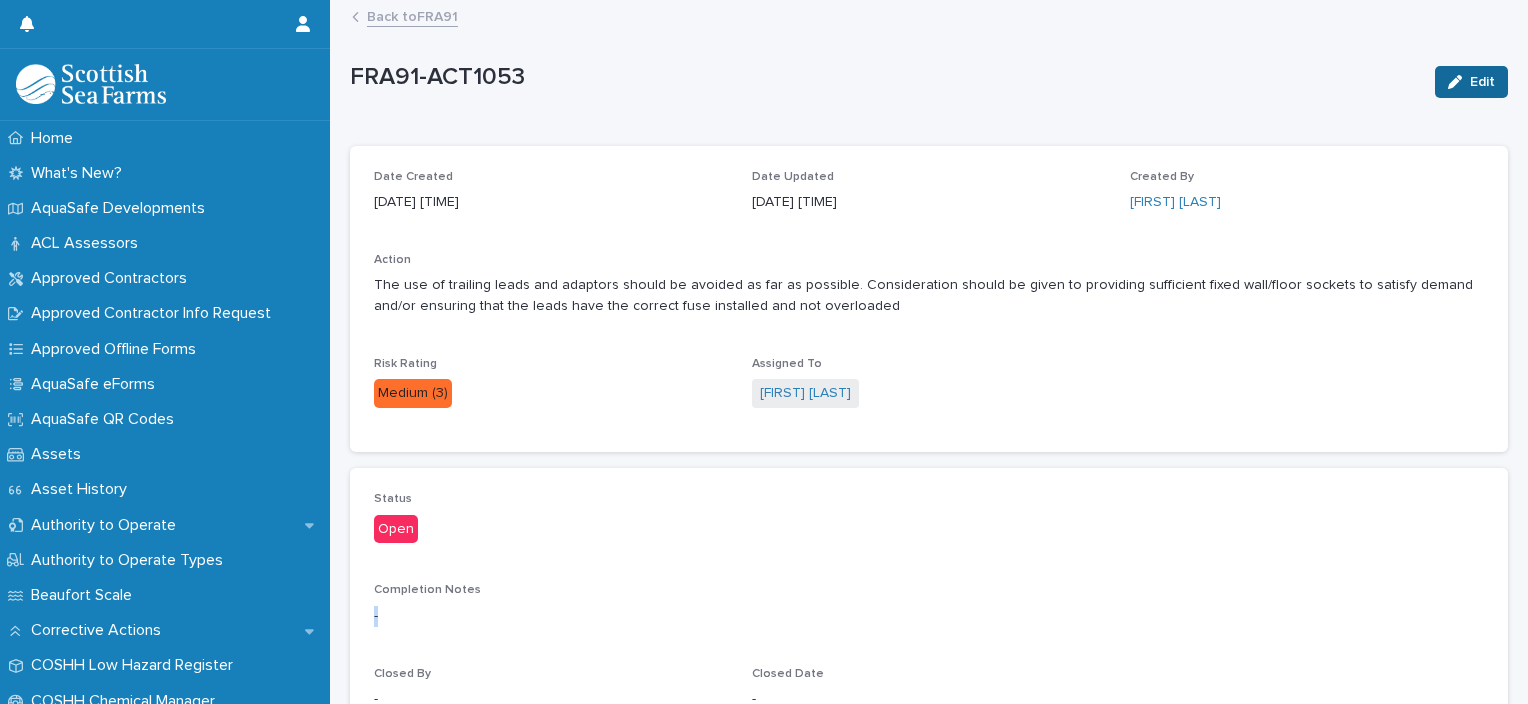 click on "Edit" at bounding box center (1482, 82) 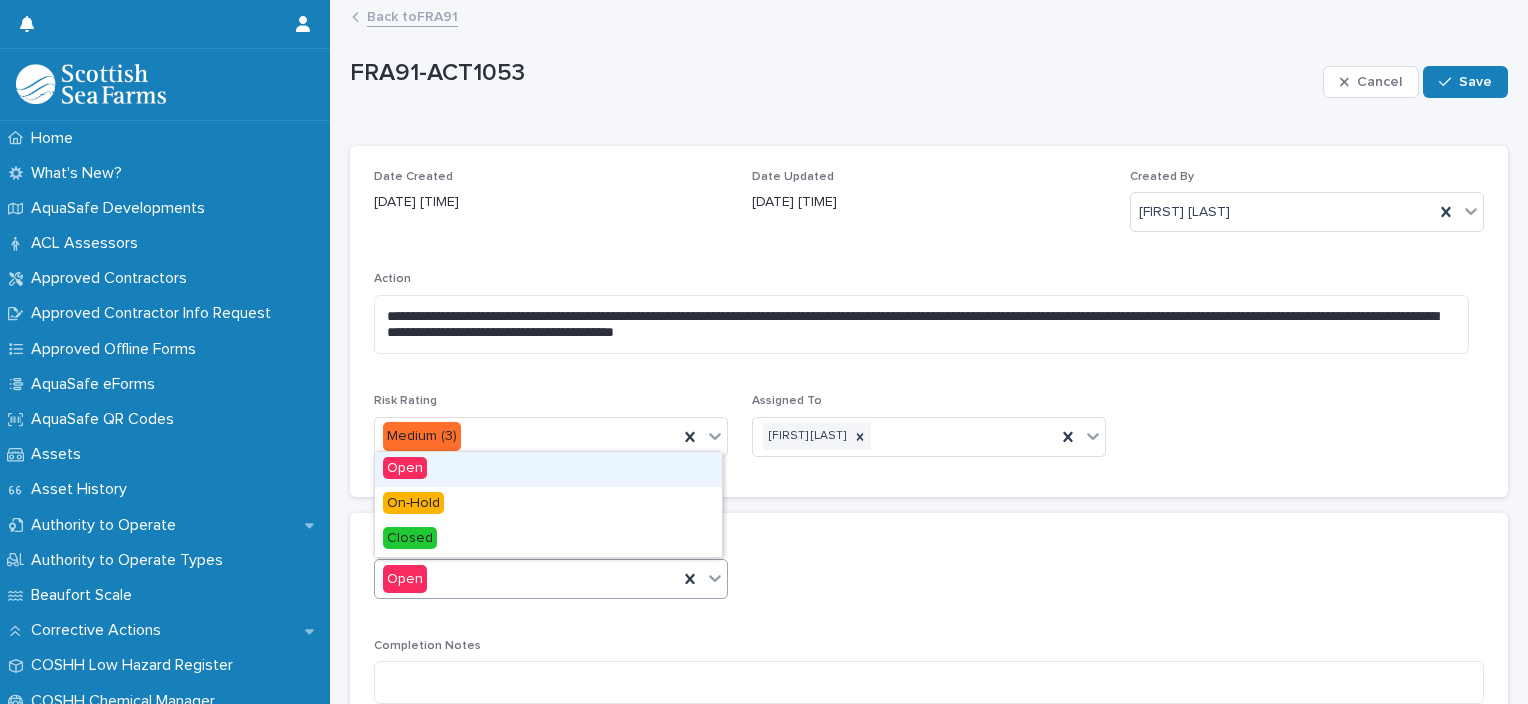 click 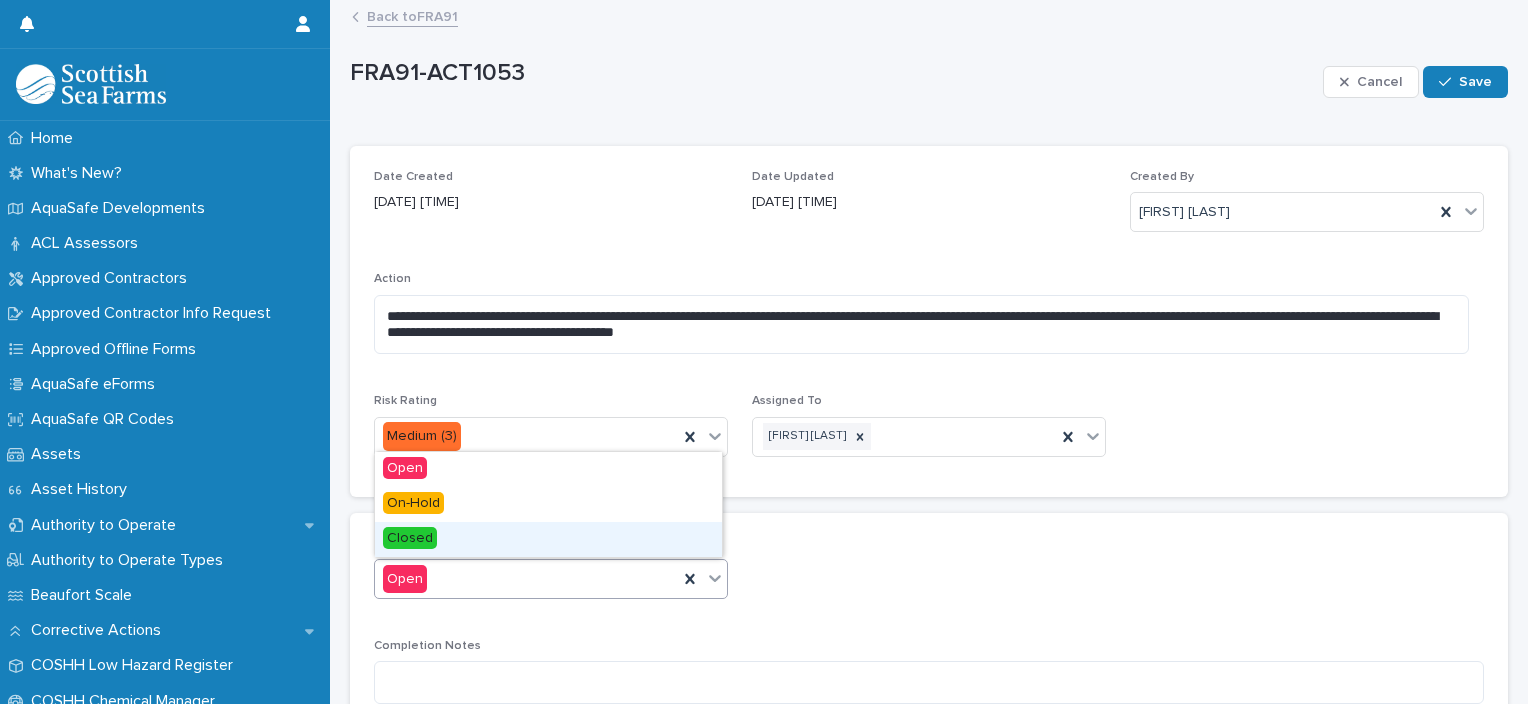 click on "Closed" at bounding box center [548, 539] 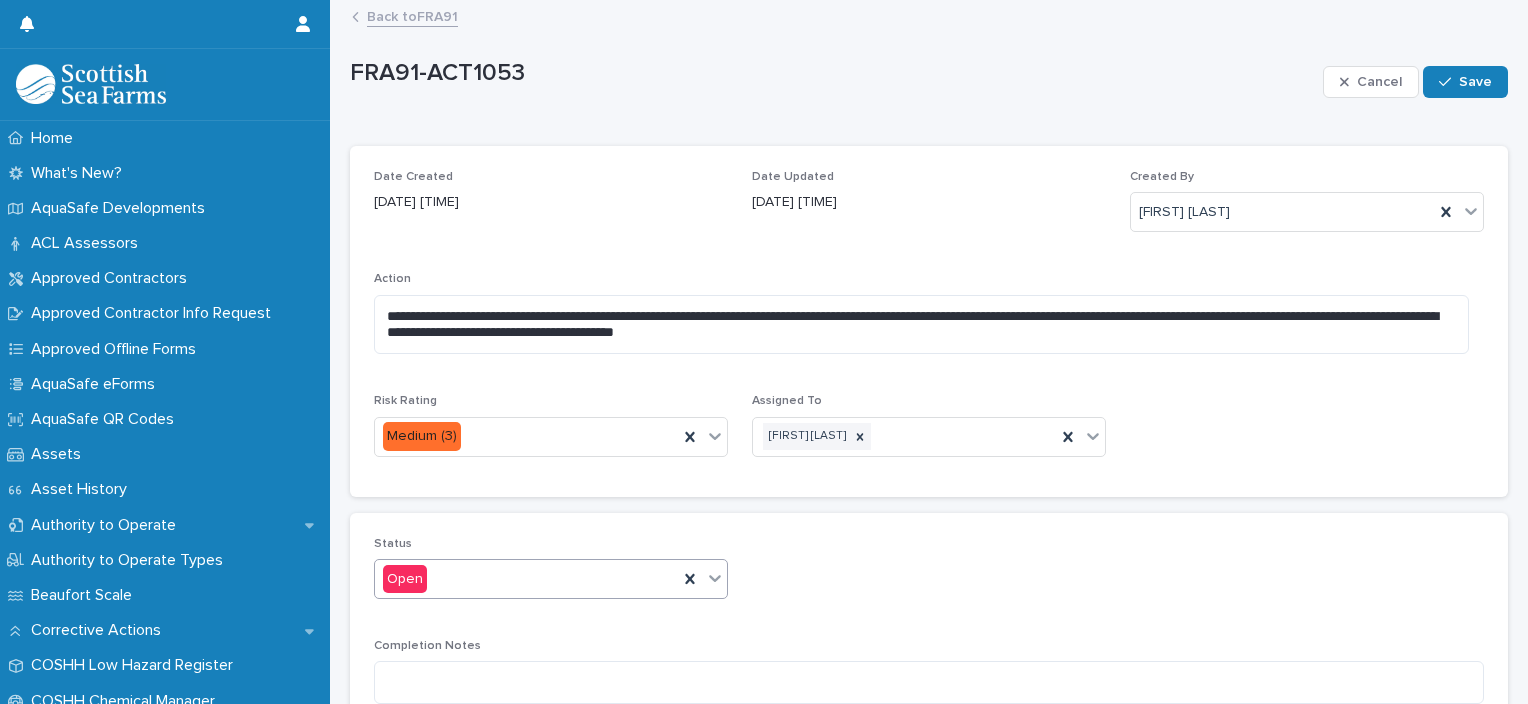 click on "Status" at bounding box center (551, 544) 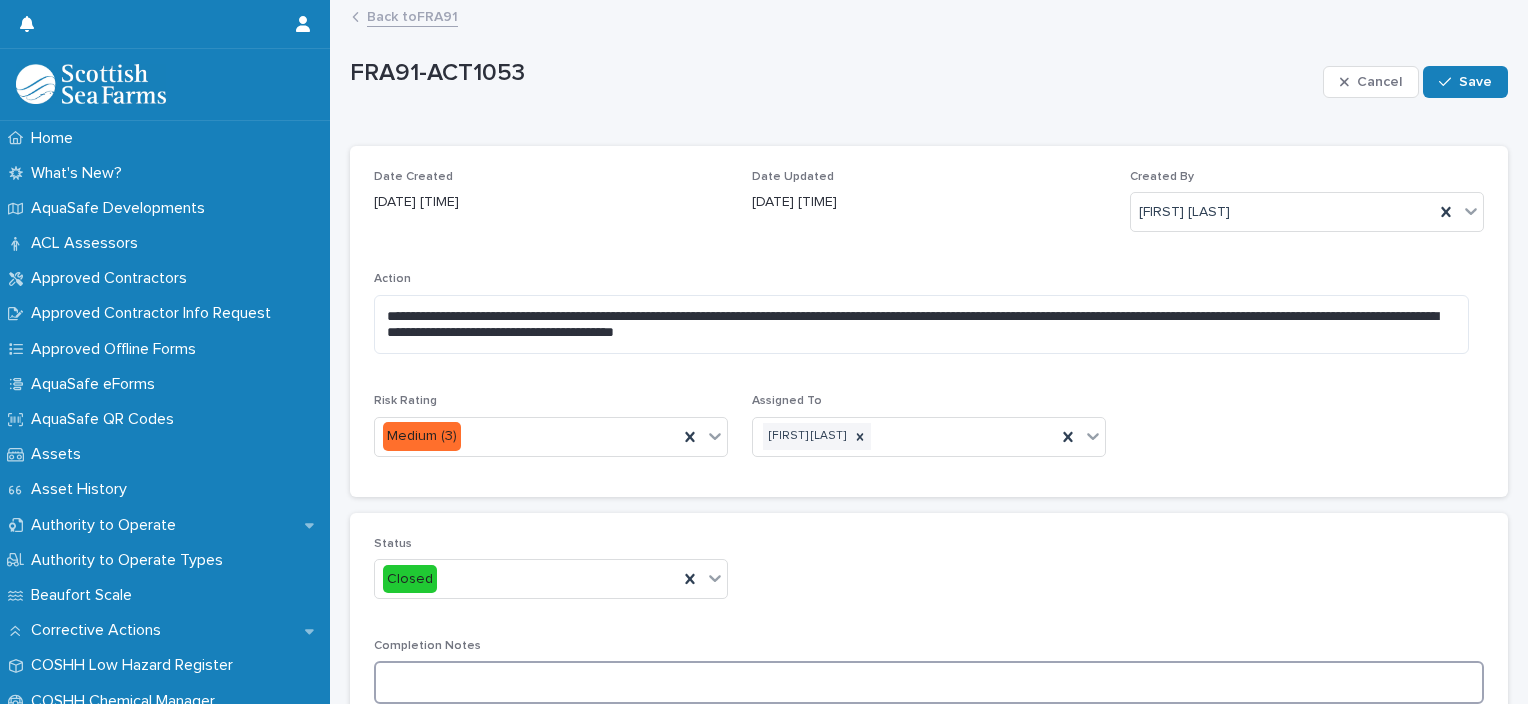 click at bounding box center [929, 682] 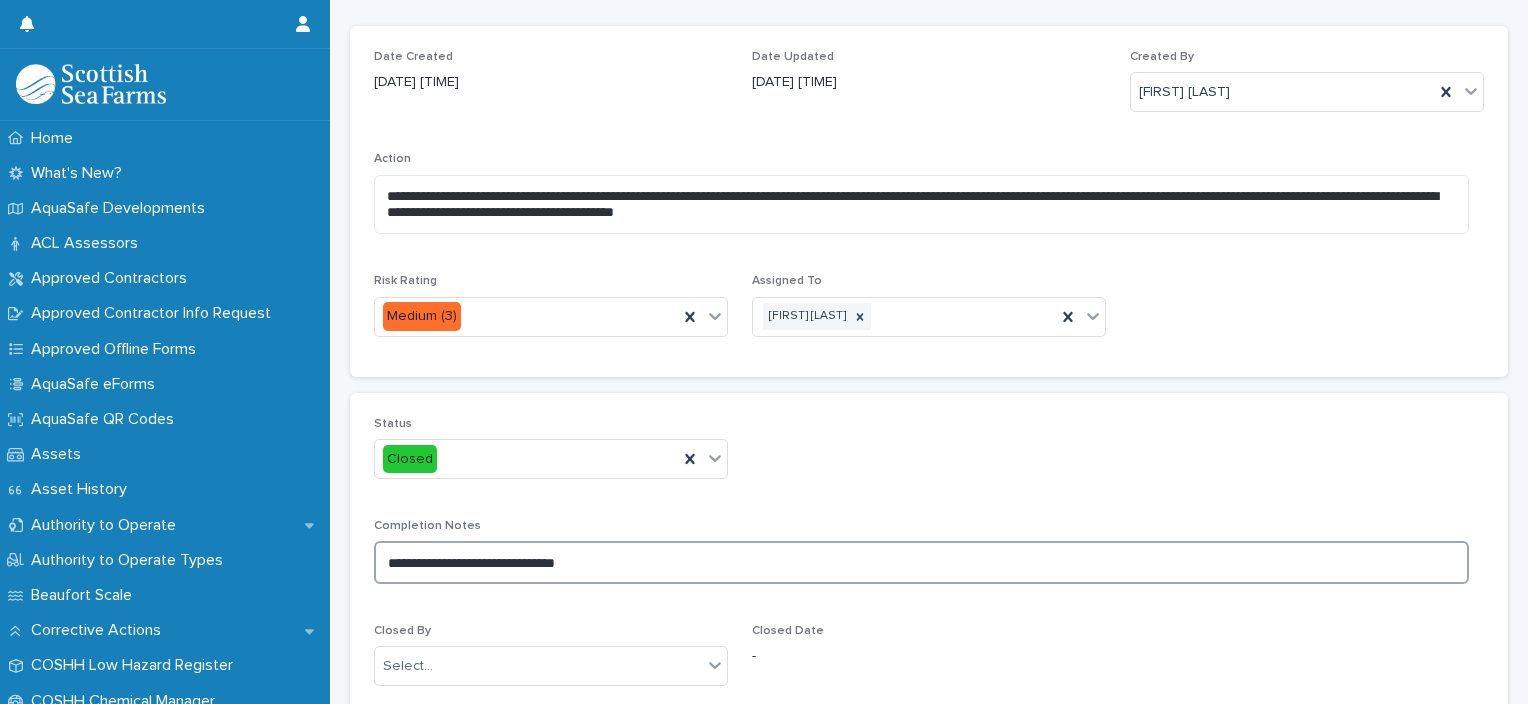 scroll, scrollTop: 160, scrollLeft: 0, axis: vertical 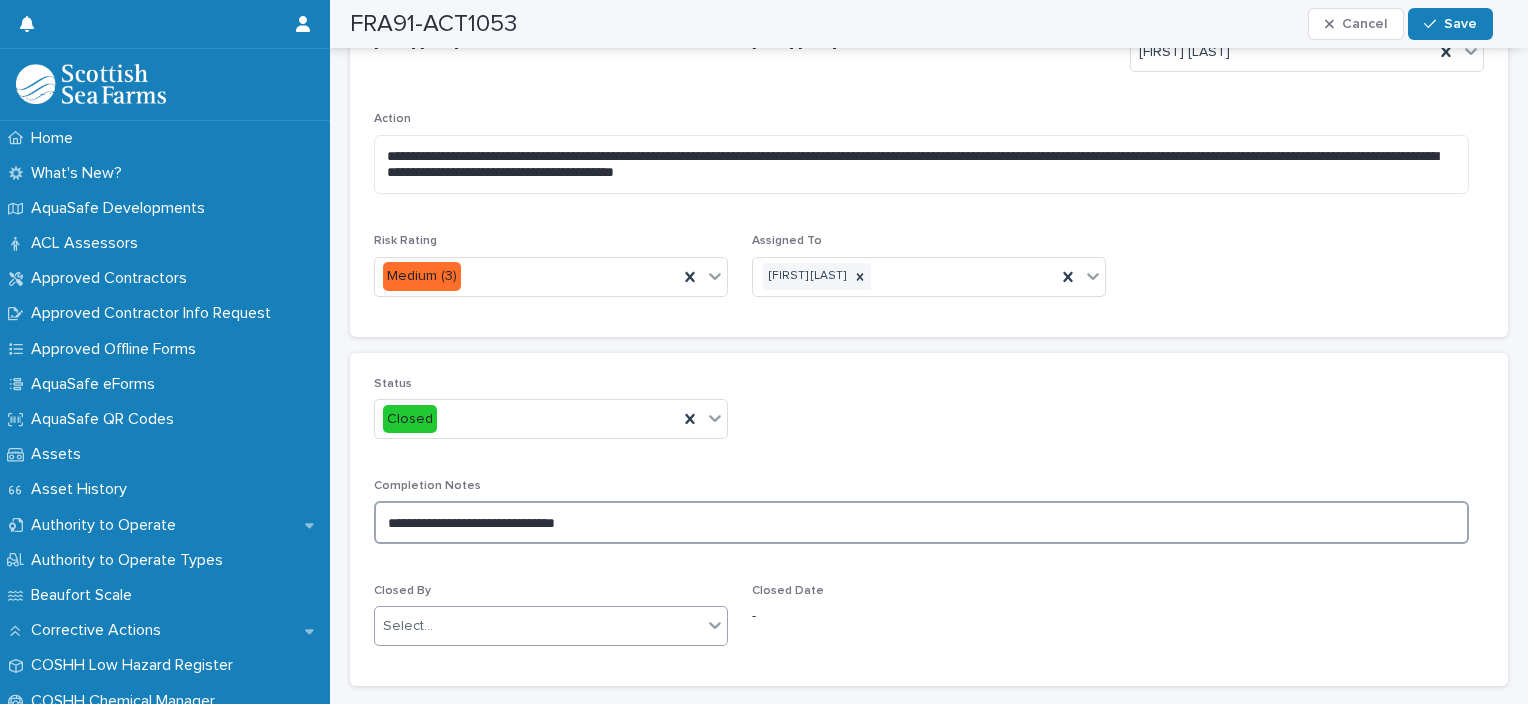 type on "**********" 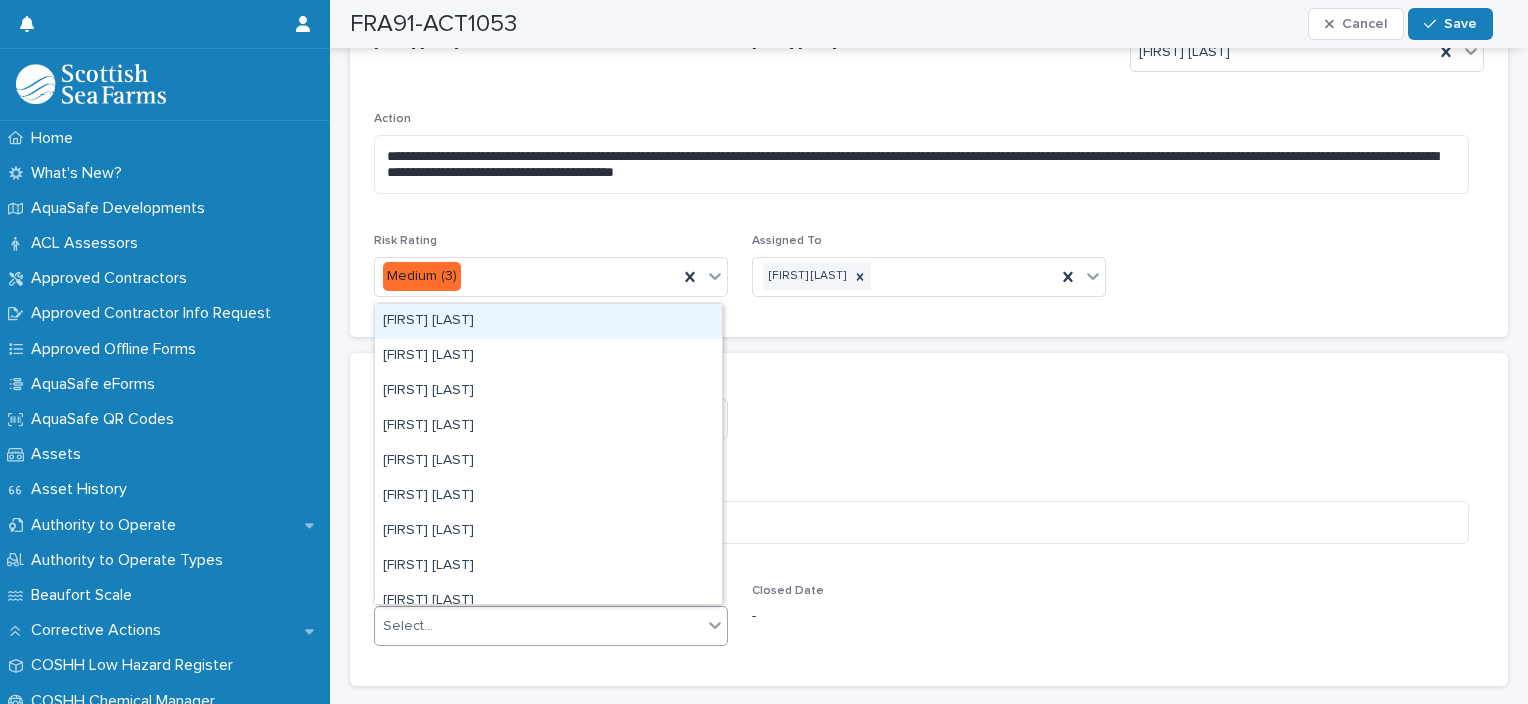 click on "Select..." at bounding box center (538, 626) 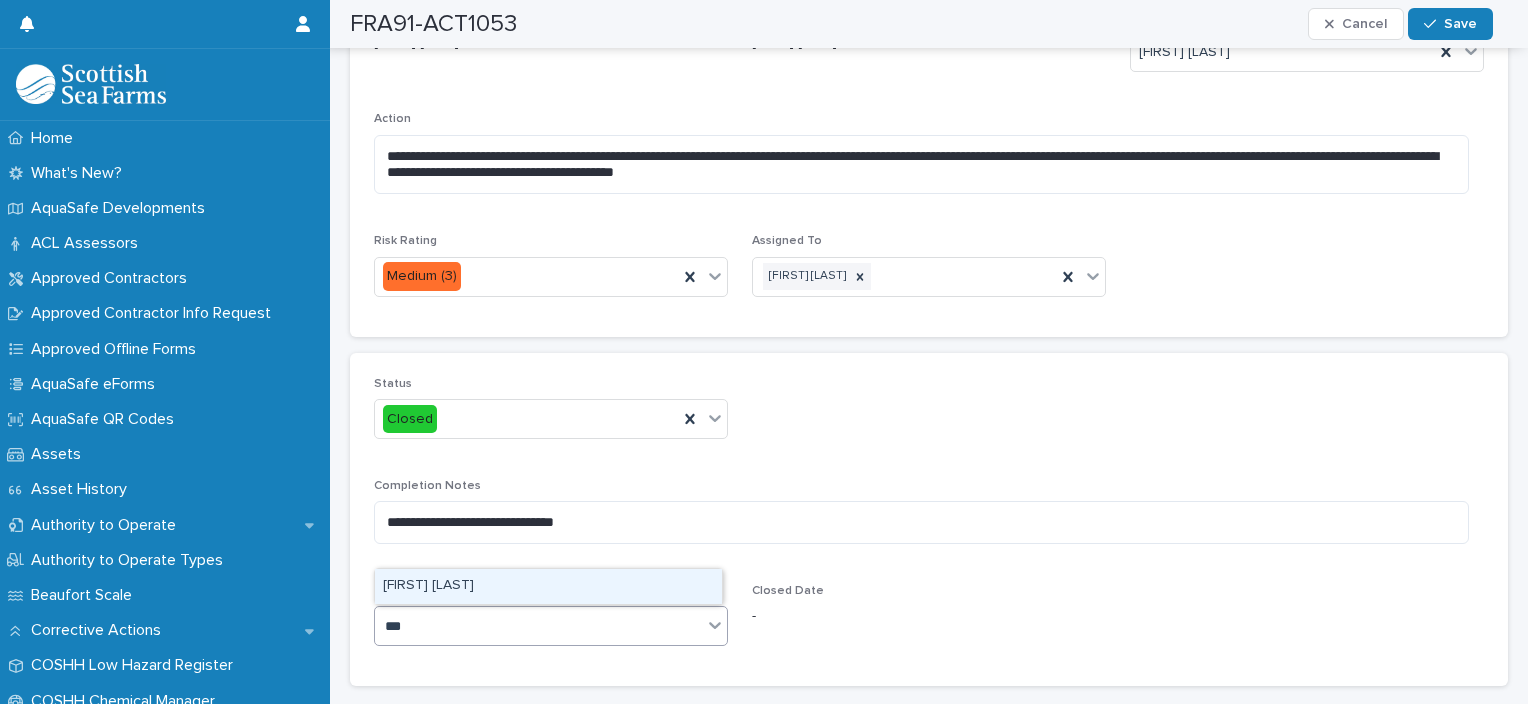 type on "****" 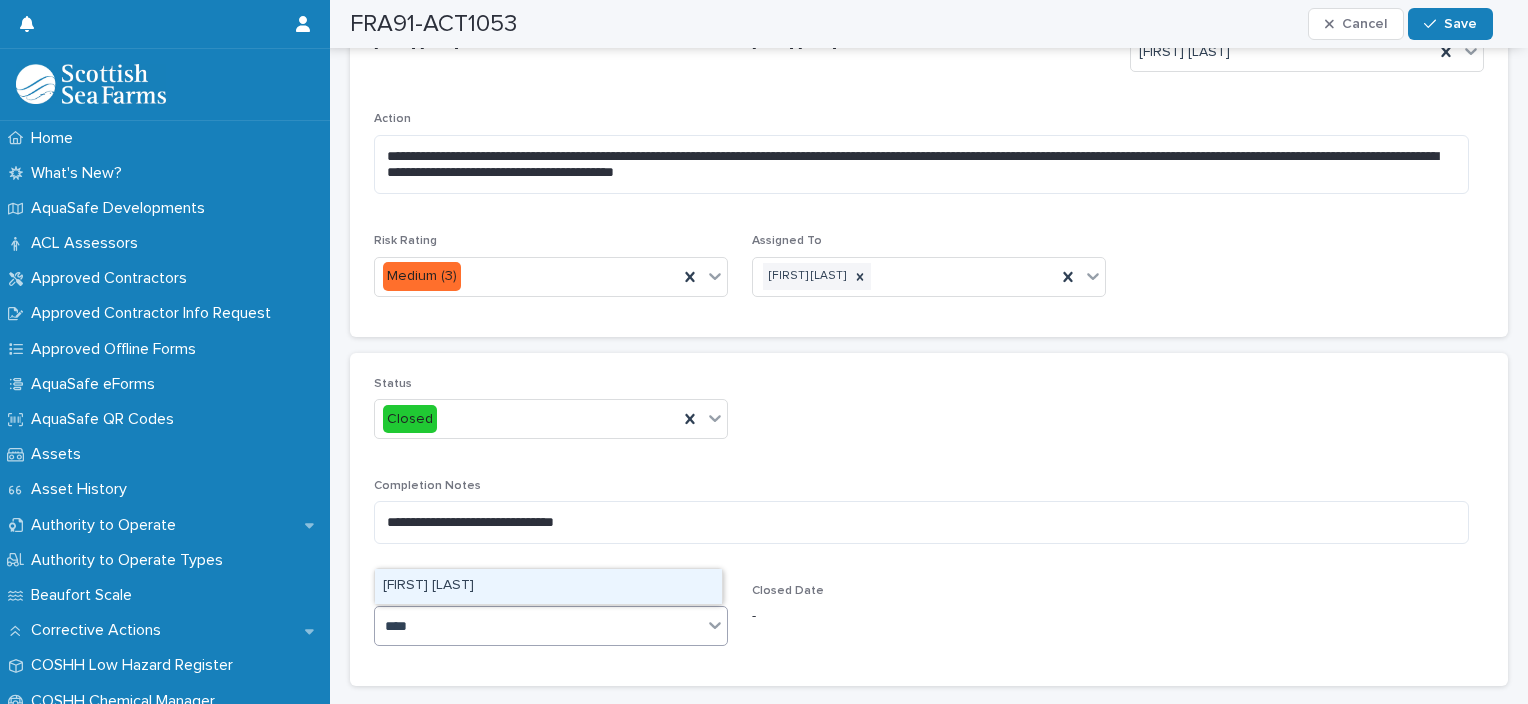 click on "[FIRST] [LAST]" at bounding box center (548, 586) 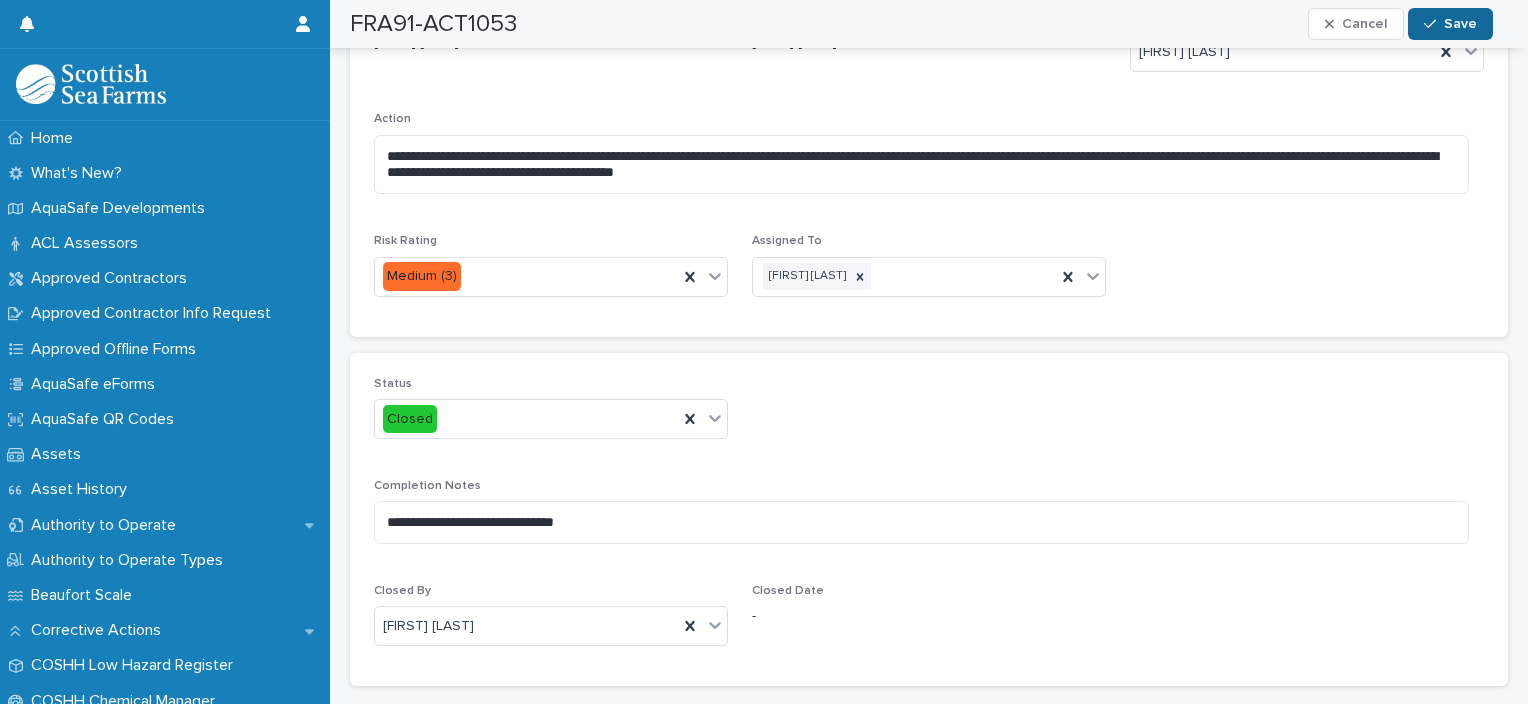 click at bounding box center (1434, 24) 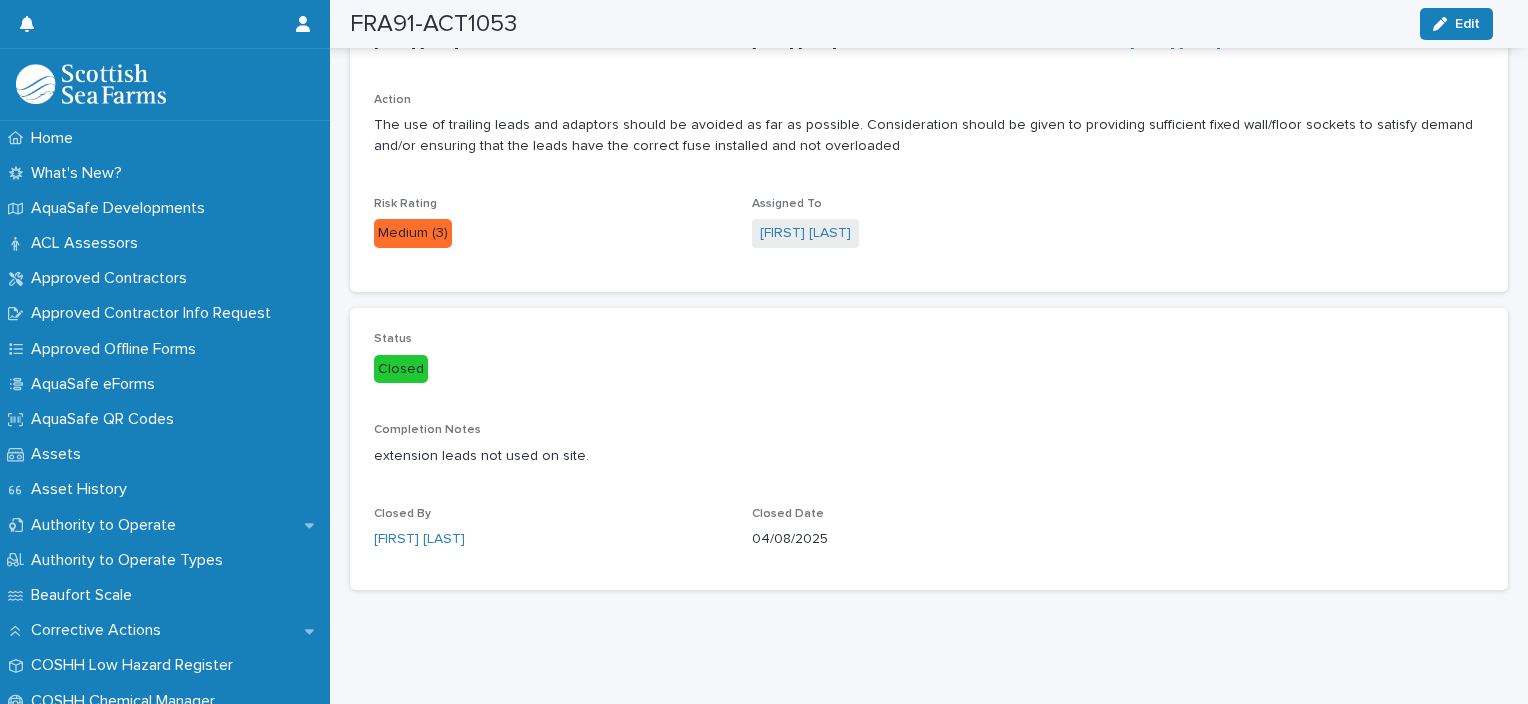 scroll, scrollTop: 112, scrollLeft: 0, axis: vertical 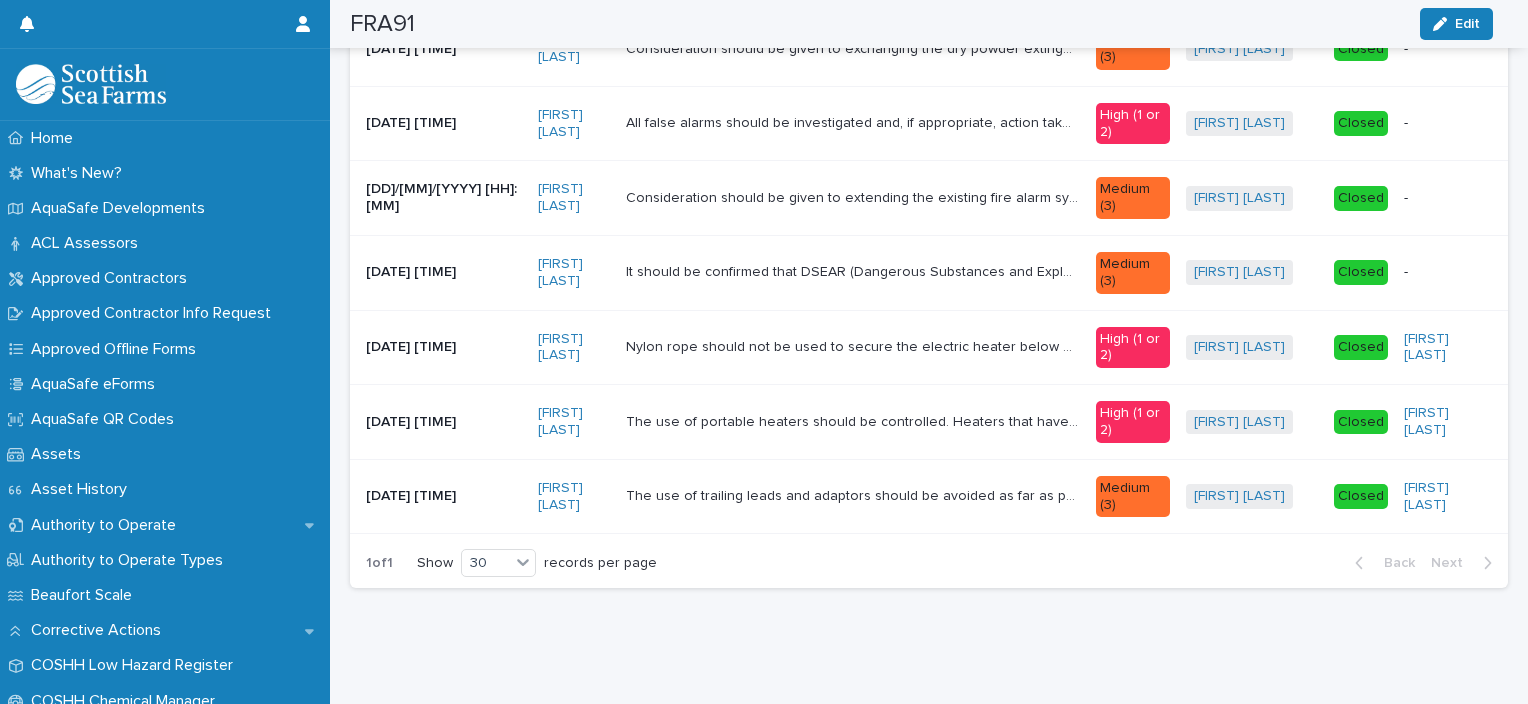 click on "[FIRST] [LAST]" at bounding box center (1452, 422) 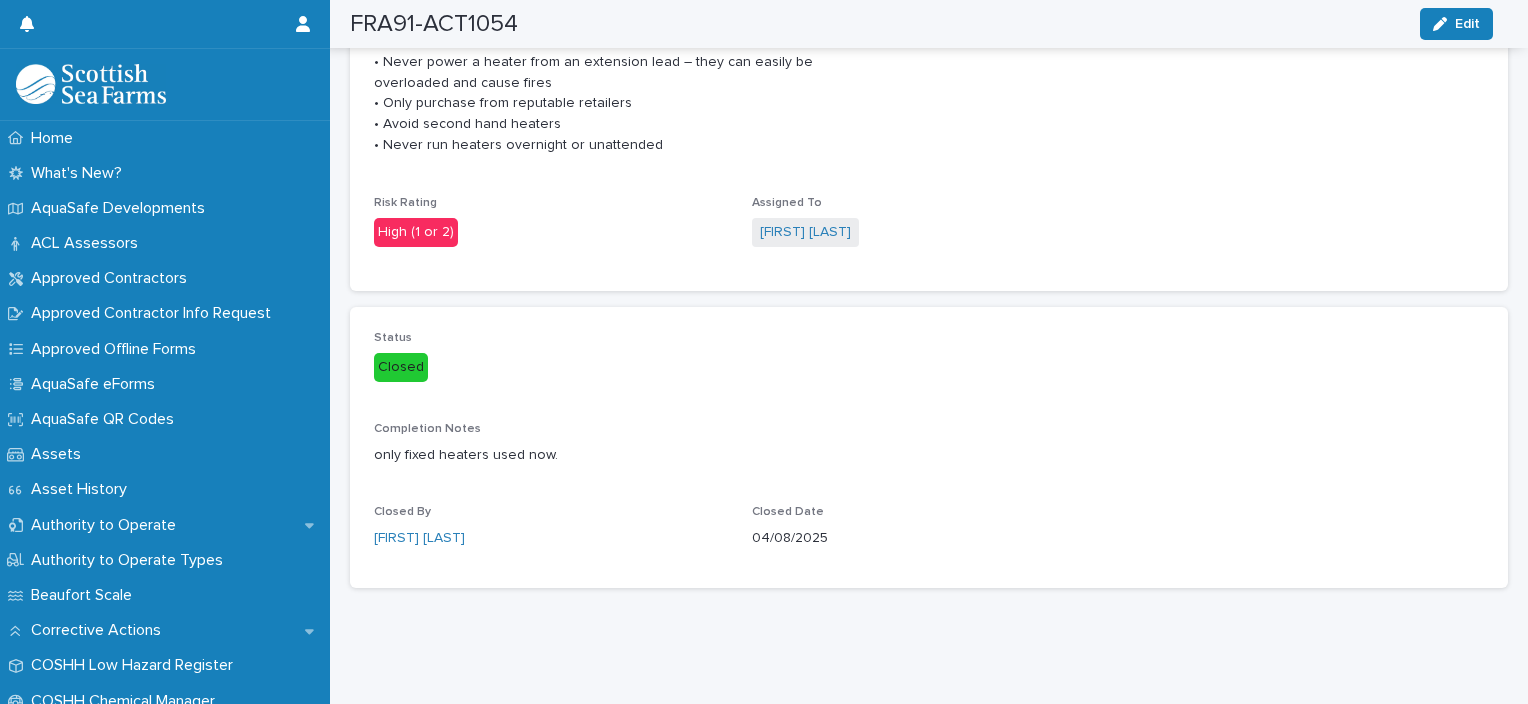 scroll, scrollTop: 405, scrollLeft: 0, axis: vertical 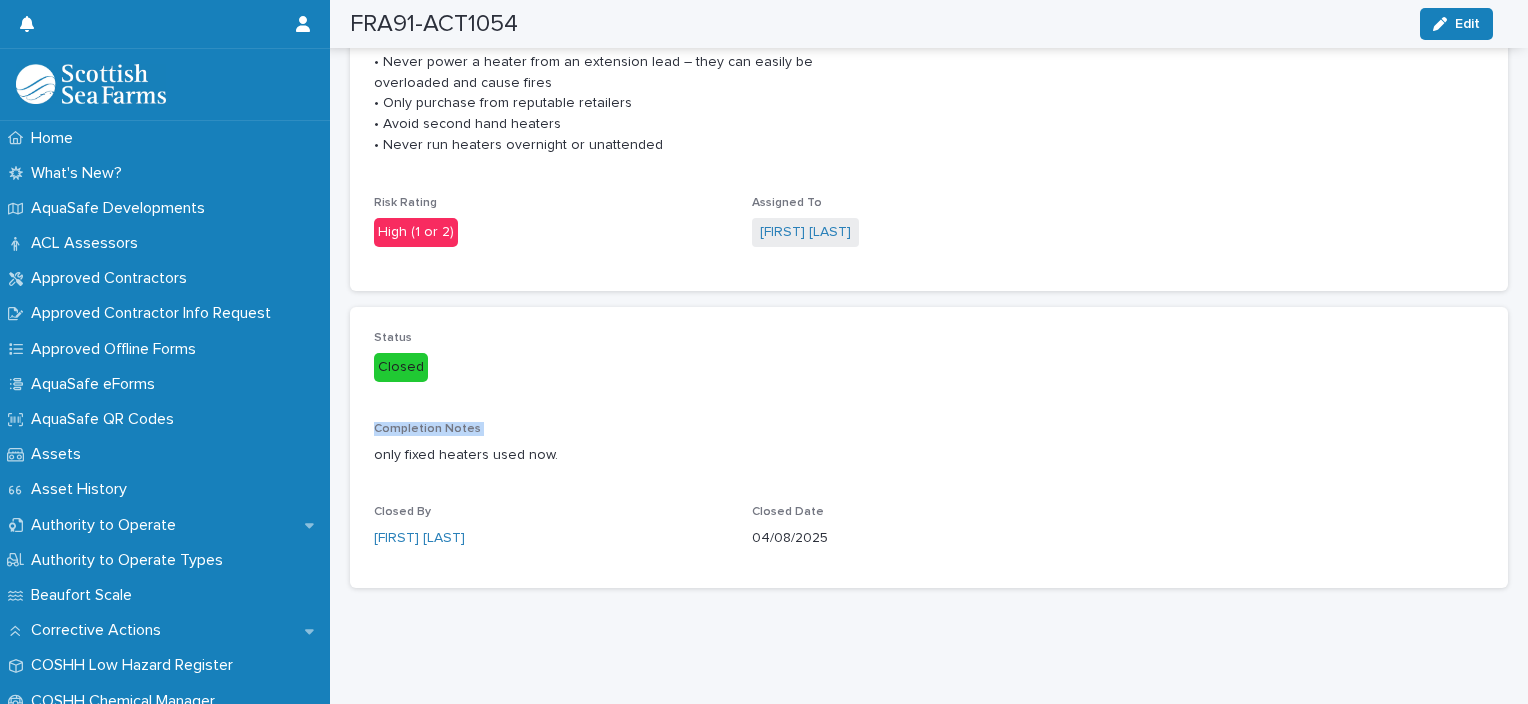 click on "Status Closed Completion Notes only fixed heaters used now. Closed By Jeff Taylor   Closed Date 04/08/2025" at bounding box center [929, 448] 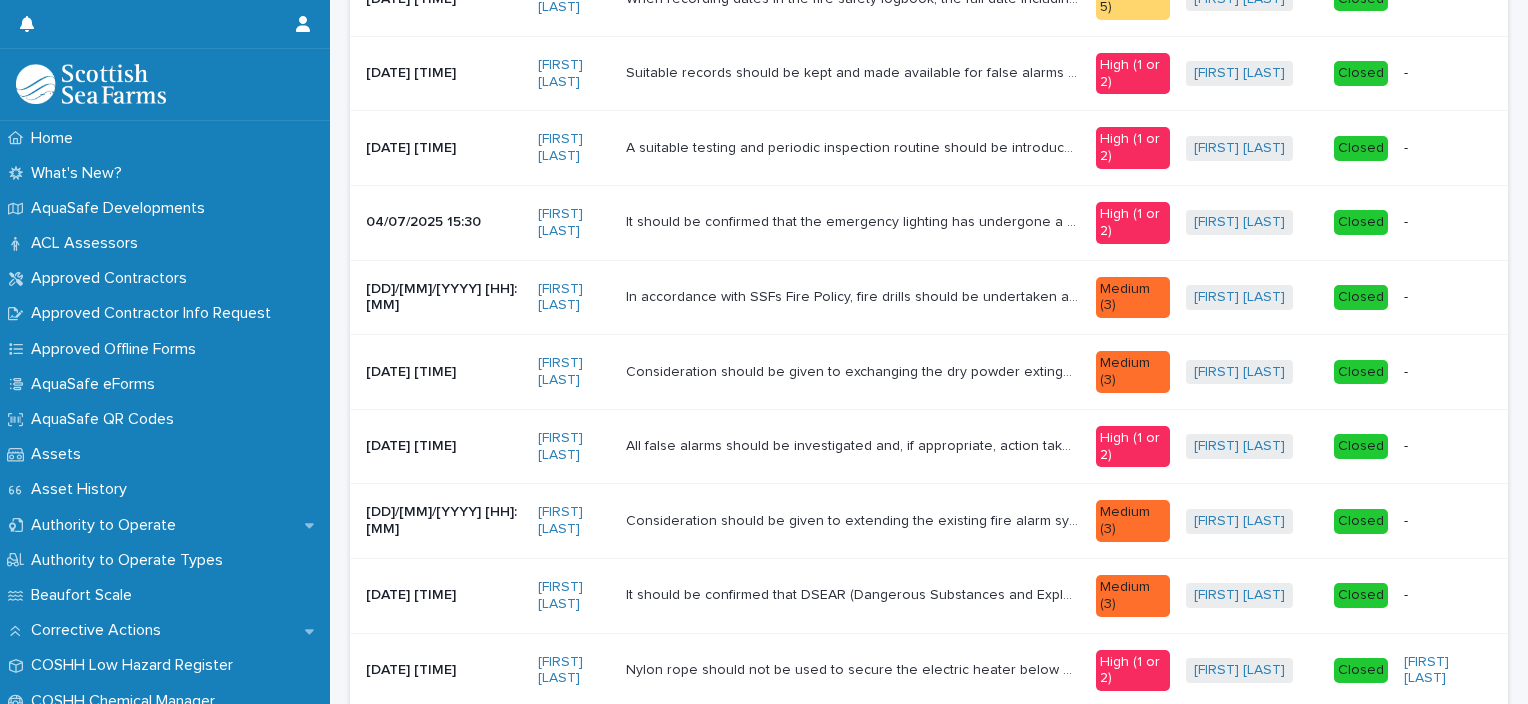 scroll, scrollTop: 0, scrollLeft: 0, axis: both 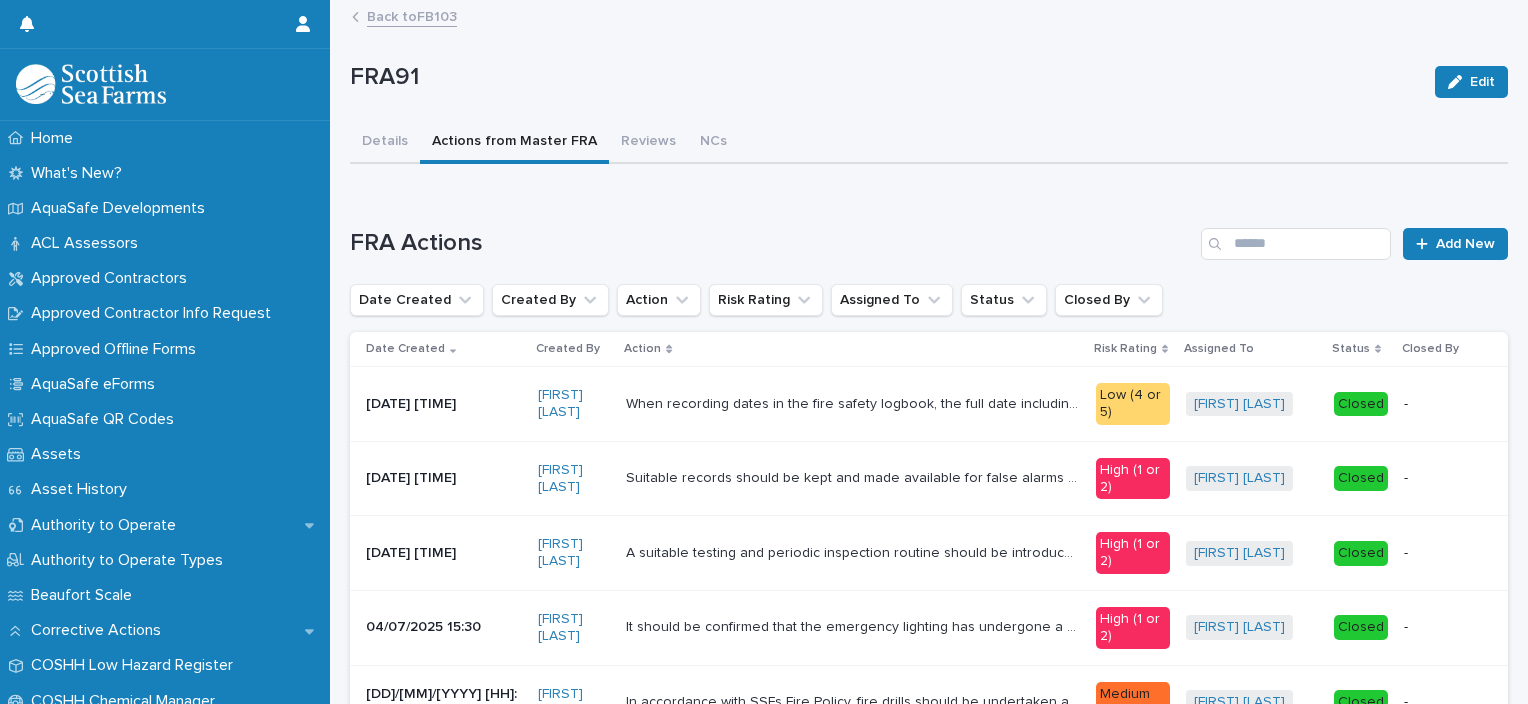 click on "When recording dates in the fire safety logbook, the full date including the year should be included. This will prevent confusion when auditing the information. When recording dates in the fire safety logbook, the full date including the year should be included. This will prevent confusion when auditing the information." at bounding box center (852, 404) 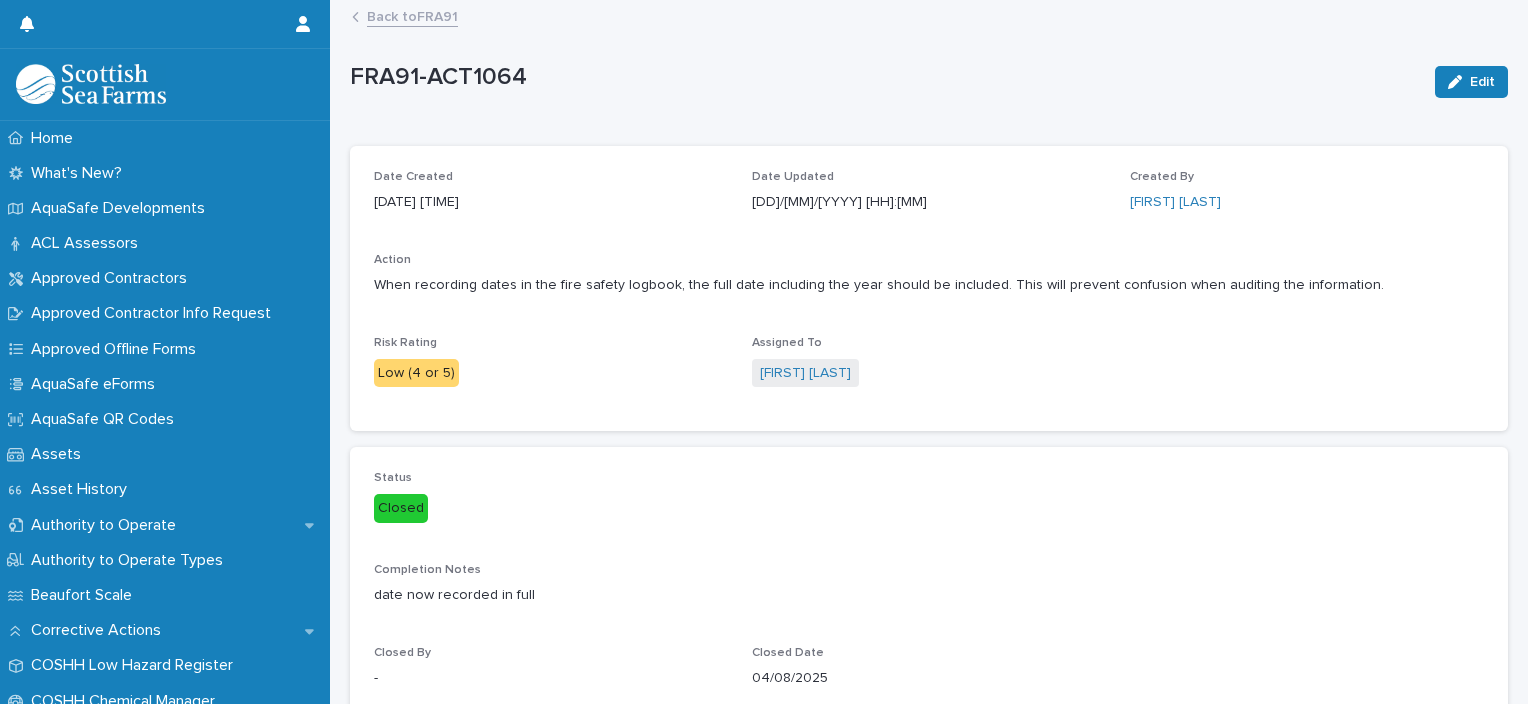 drag, startPoint x: 1447, startPoint y: 84, endPoint x: 1451, endPoint y: 195, distance: 111.07205 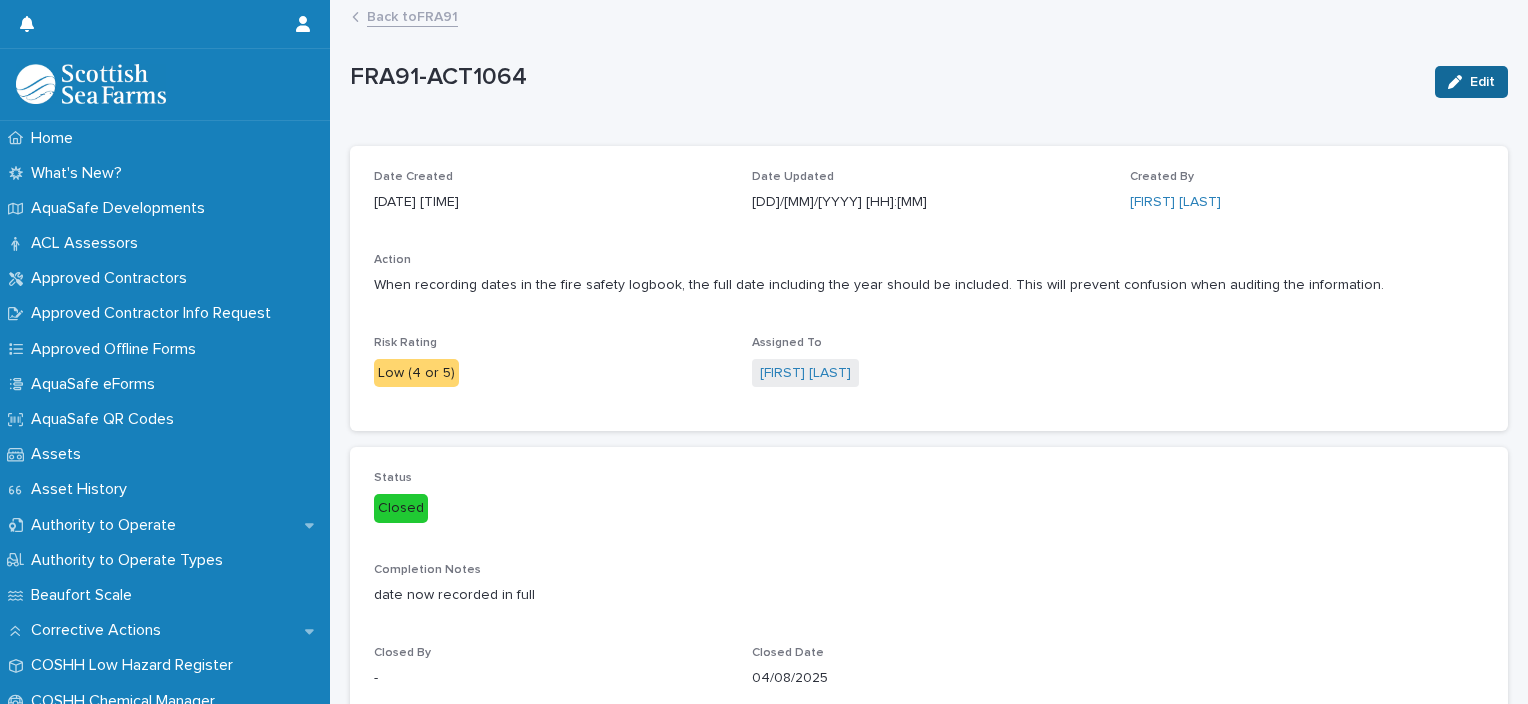 click 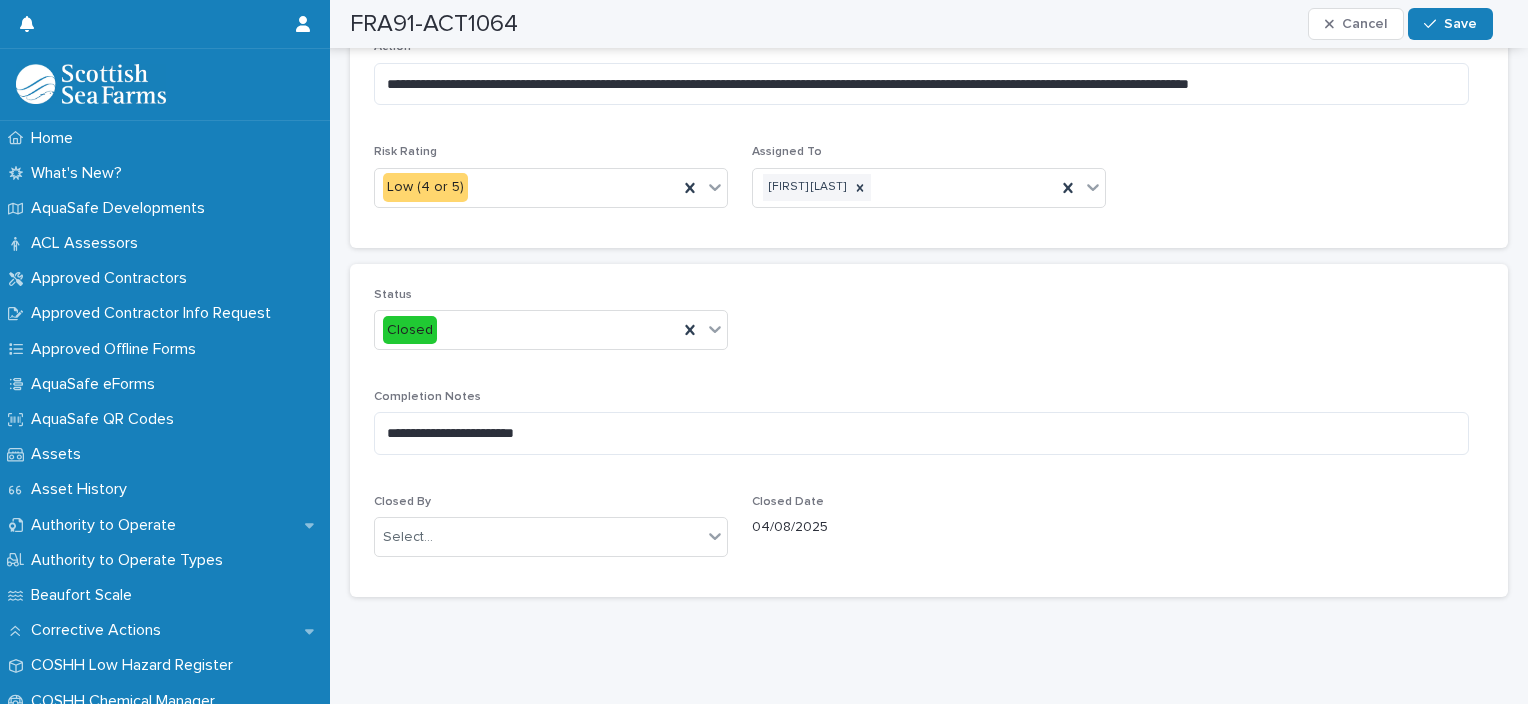 scroll, scrollTop: 224, scrollLeft: 0, axis: vertical 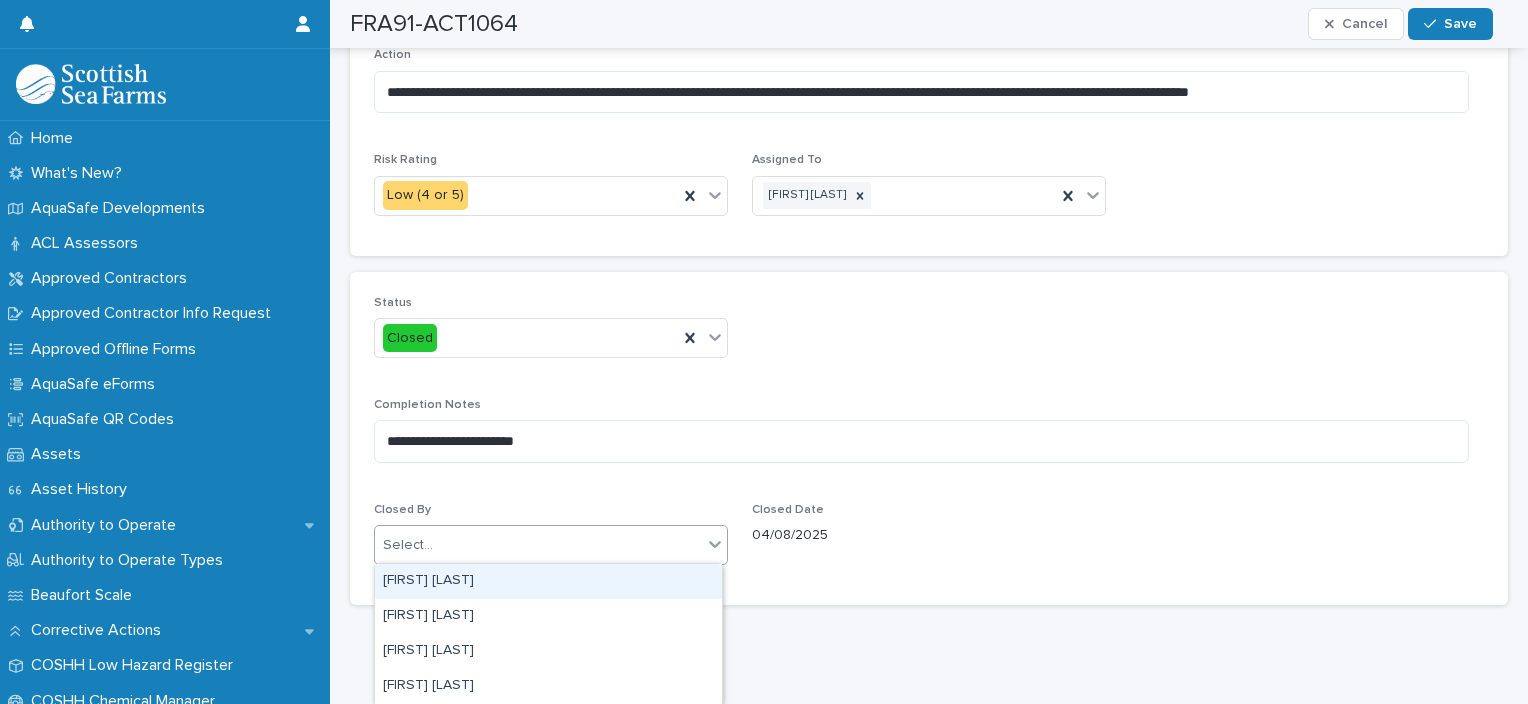 click on "Select..." at bounding box center (538, 545) 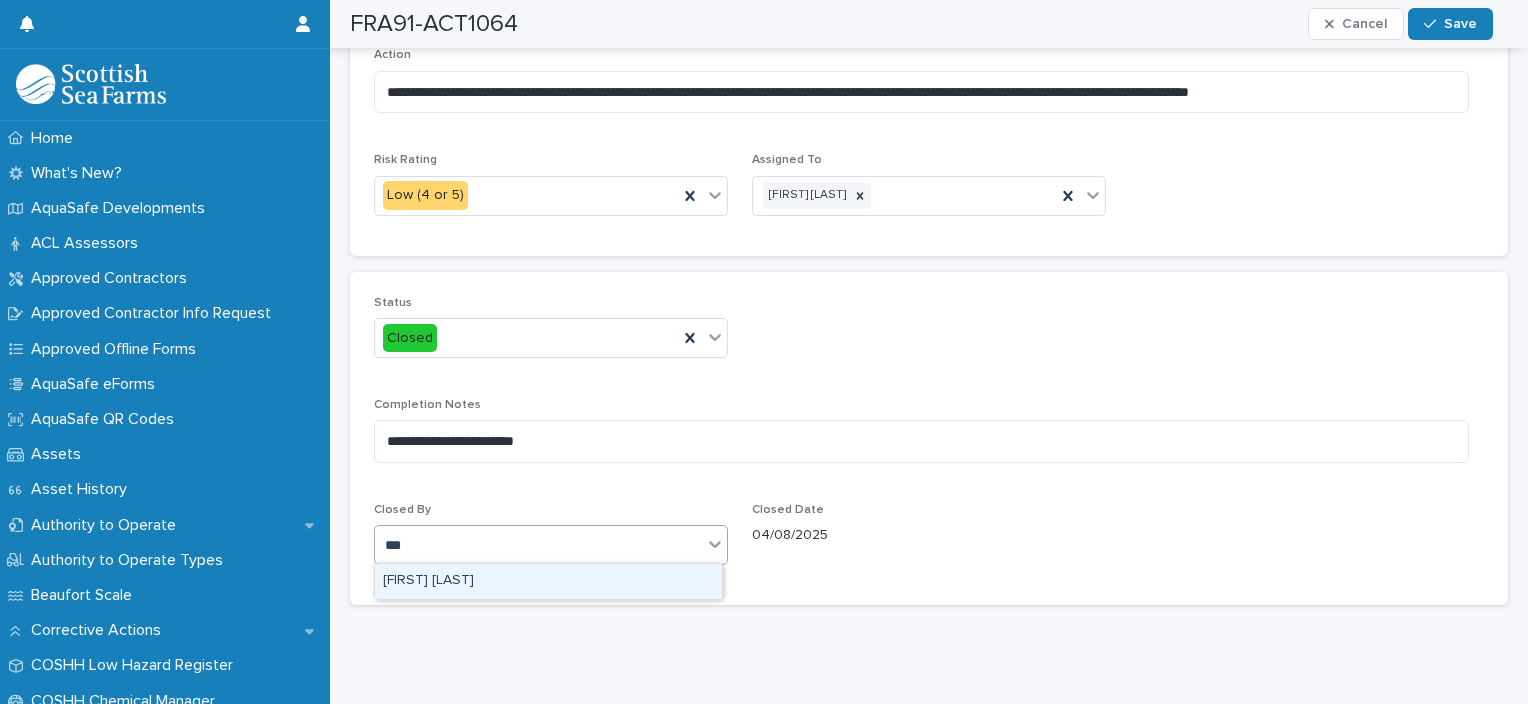 type on "****" 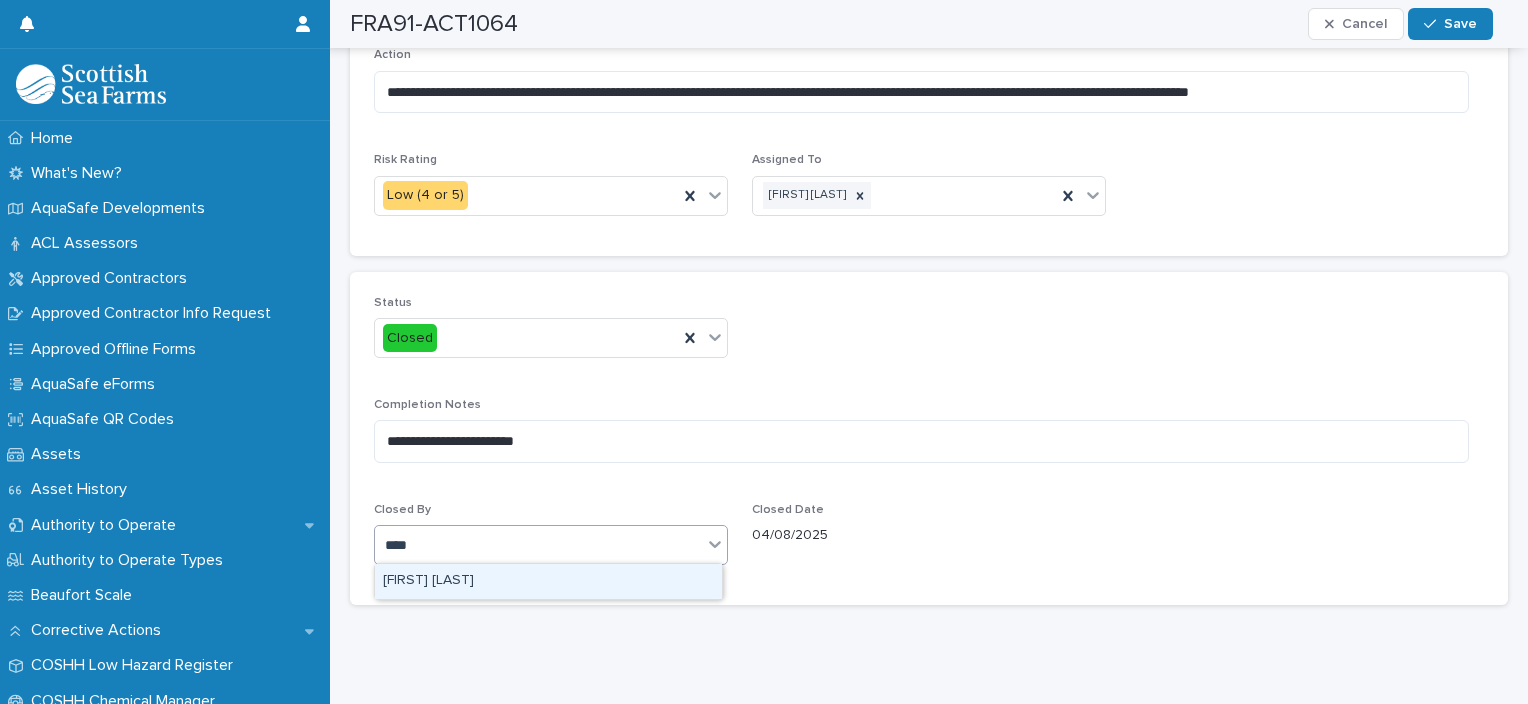 click on "[FIRST] [LAST]" at bounding box center [548, 581] 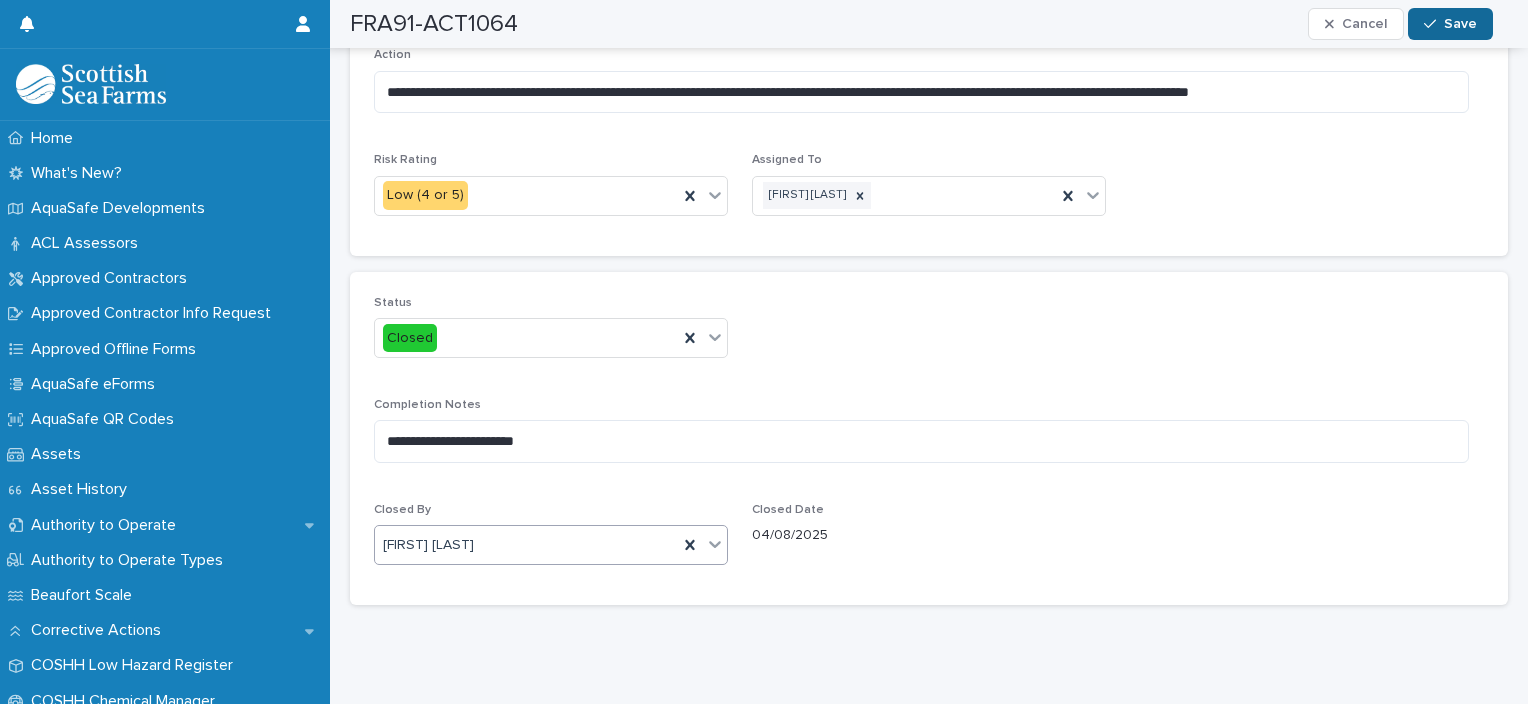 click on "Save" at bounding box center (1450, 24) 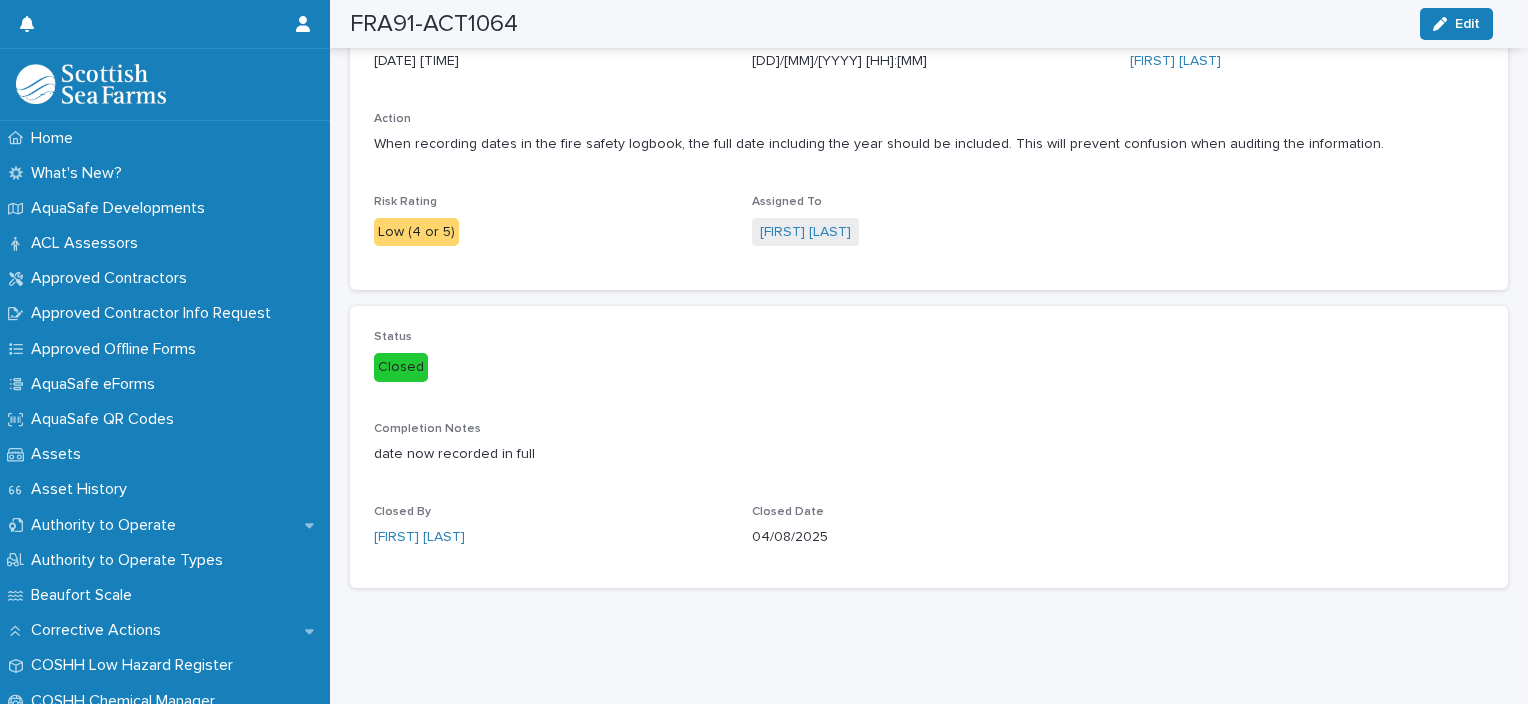 scroll, scrollTop: 156, scrollLeft: 0, axis: vertical 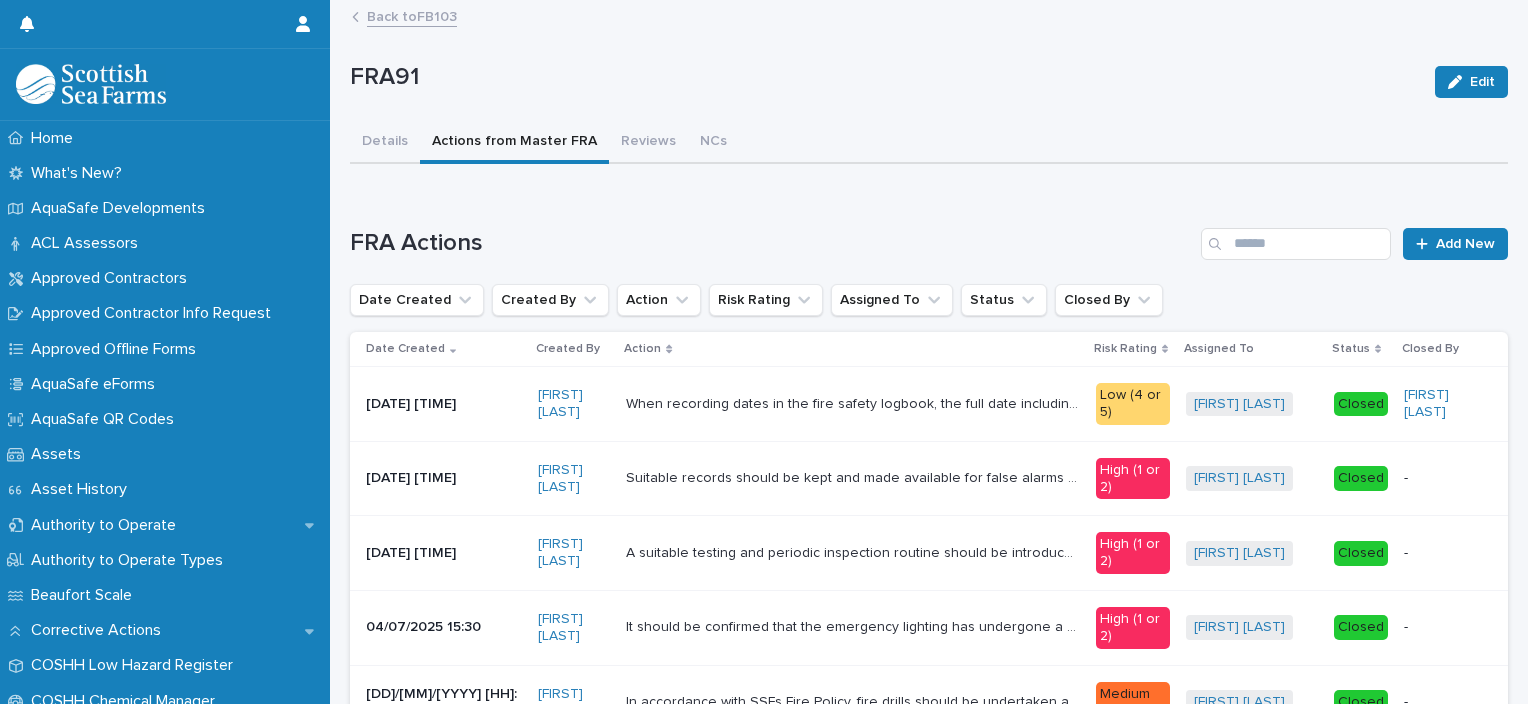 click on "Suitable records should be kept and made available for false alarms of the fire alarm system and emergency lighting. Suitable records should be kept and made available for false alarms of the fire alarm system and emergency lighting." at bounding box center [852, 478] 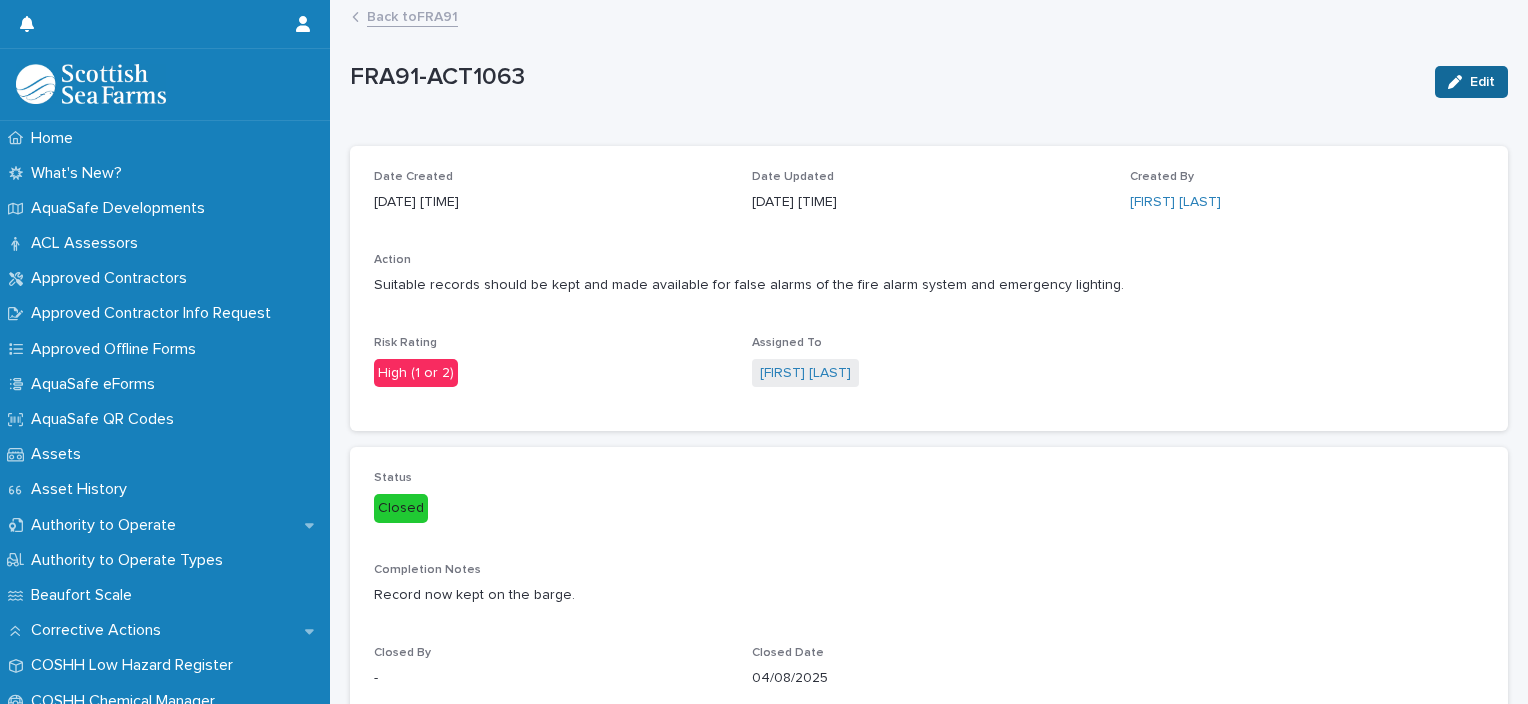 click on "Edit" at bounding box center (1482, 82) 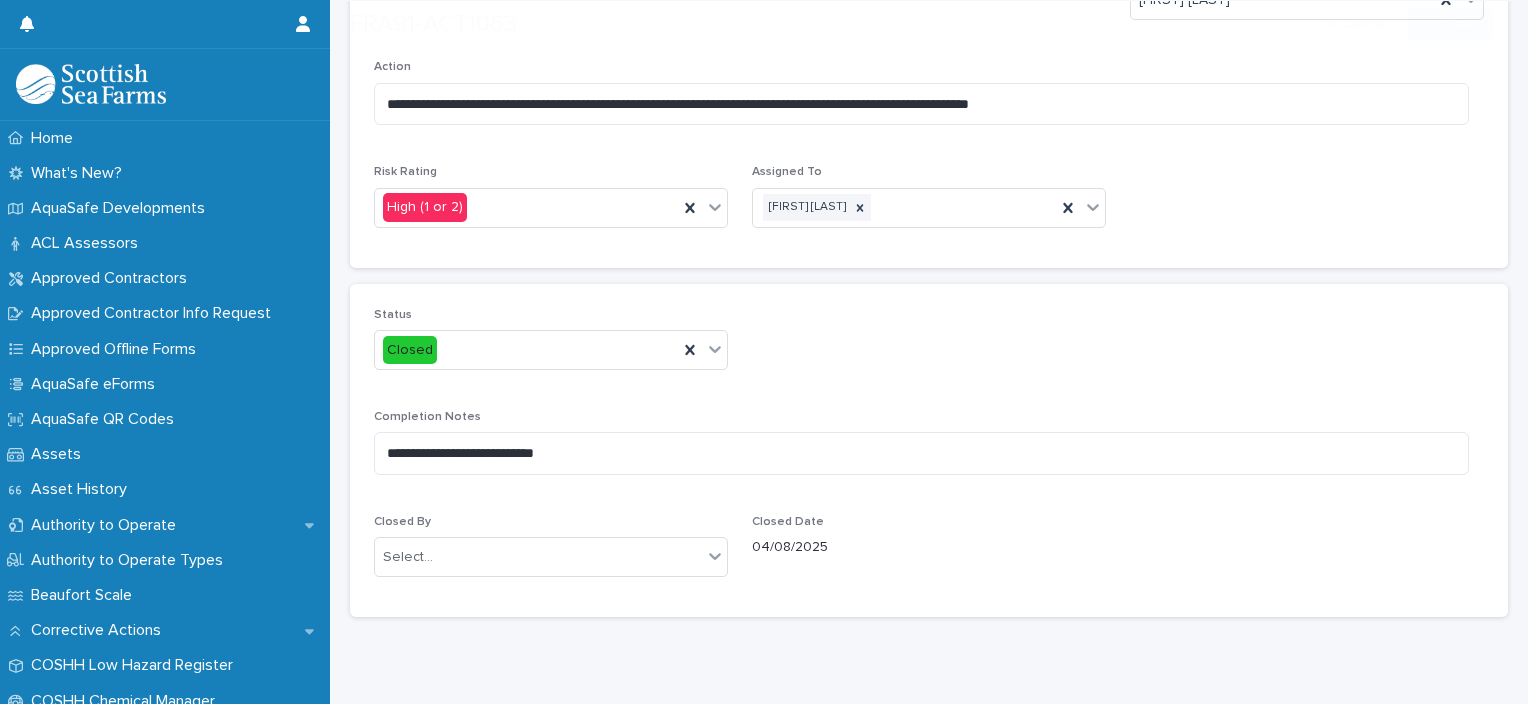 scroll, scrollTop: 255, scrollLeft: 0, axis: vertical 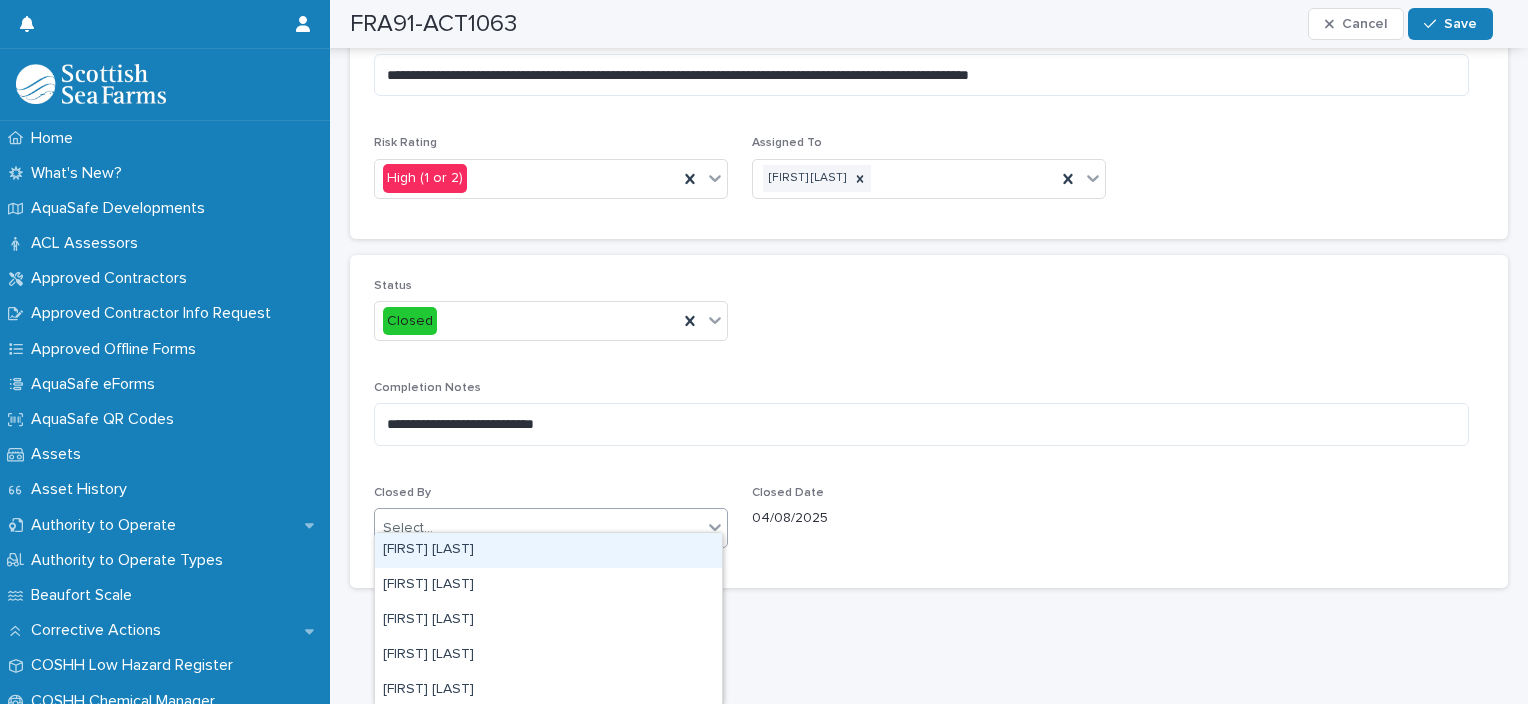 click on "Select..." at bounding box center [538, 528] 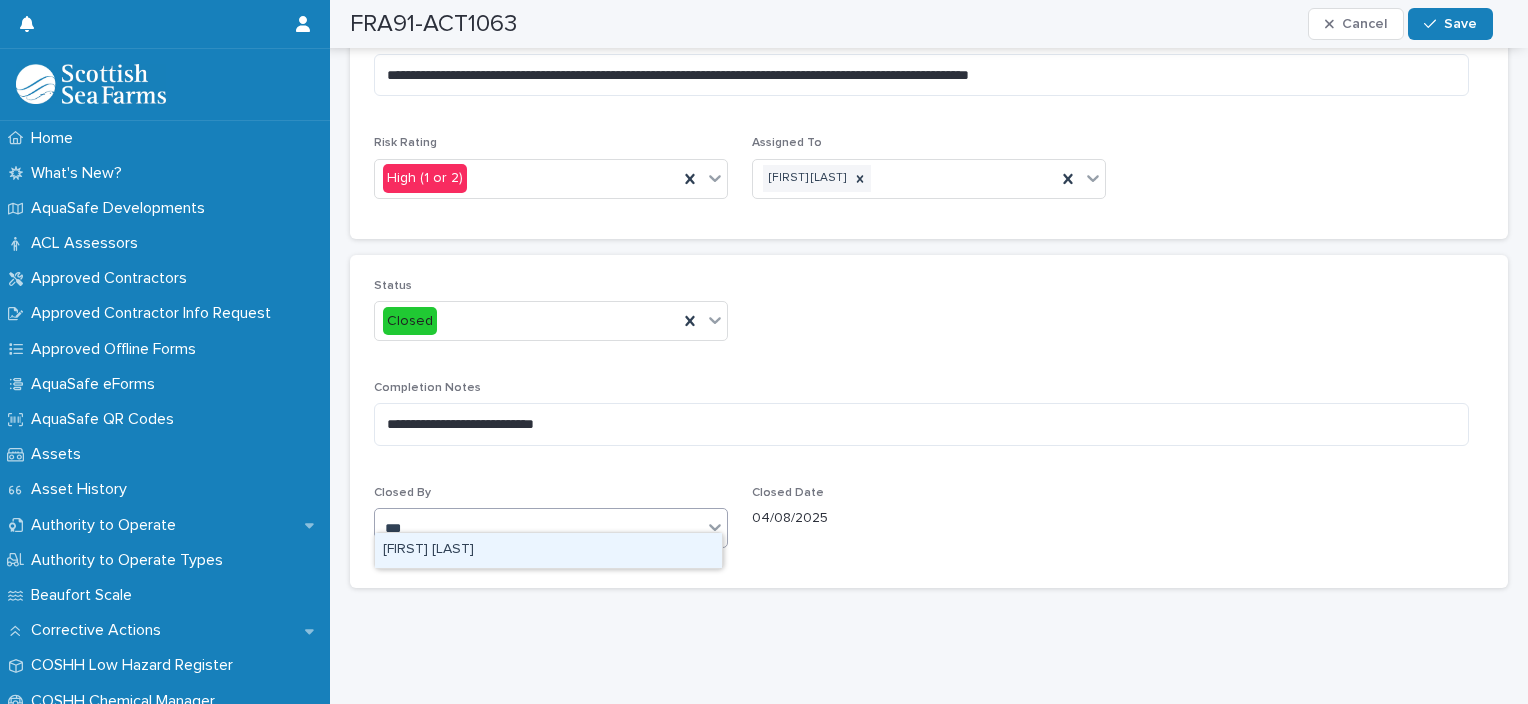 type on "****" 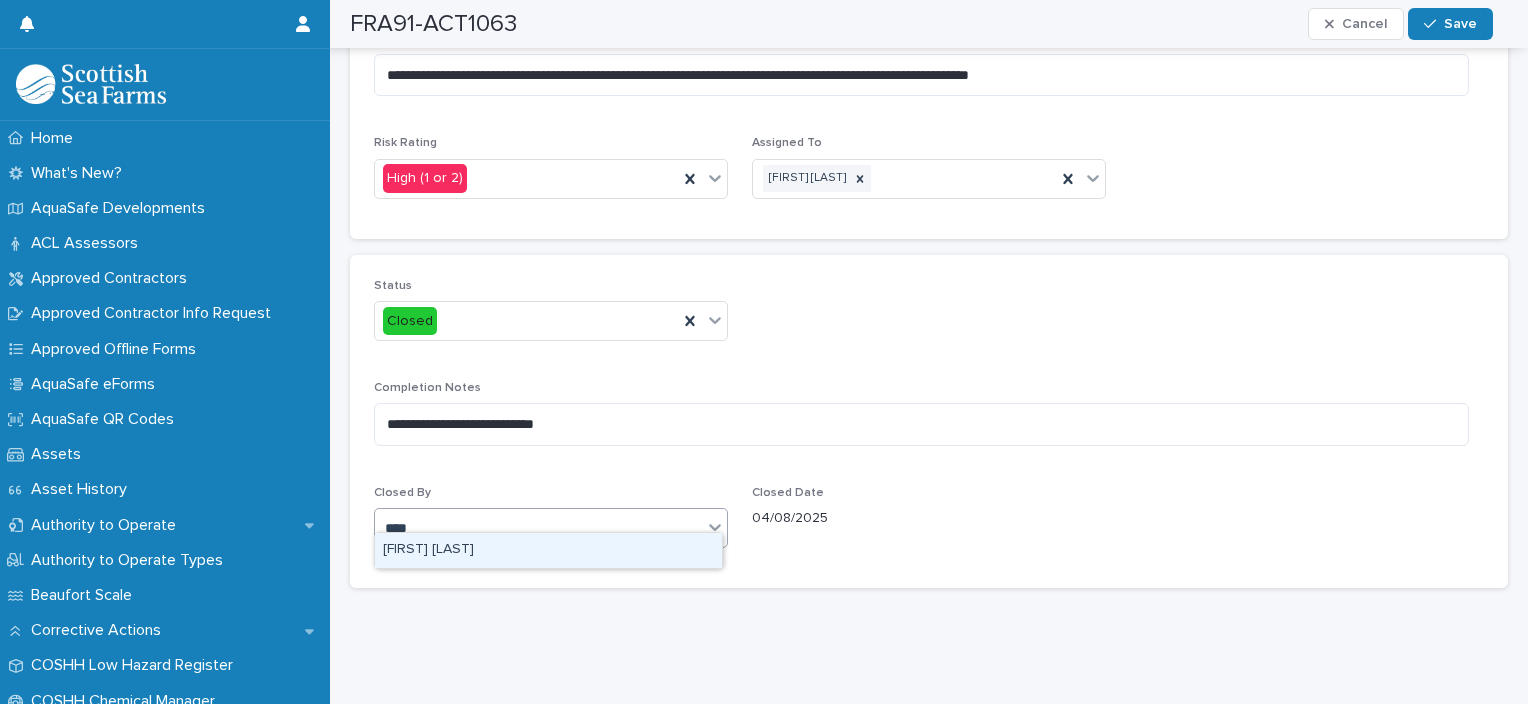 click on "[FIRST] [LAST]" at bounding box center [548, 550] 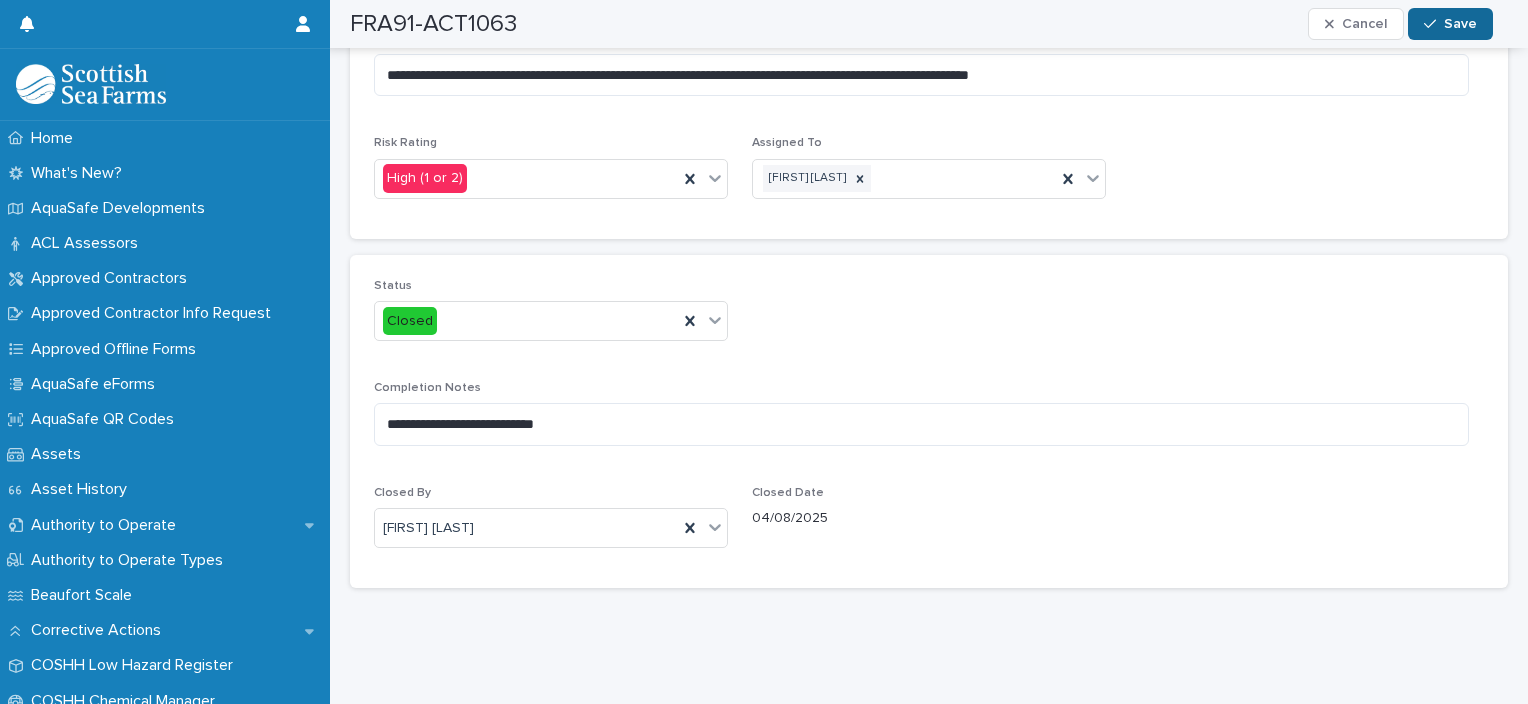 click on "Save" at bounding box center (1450, 24) 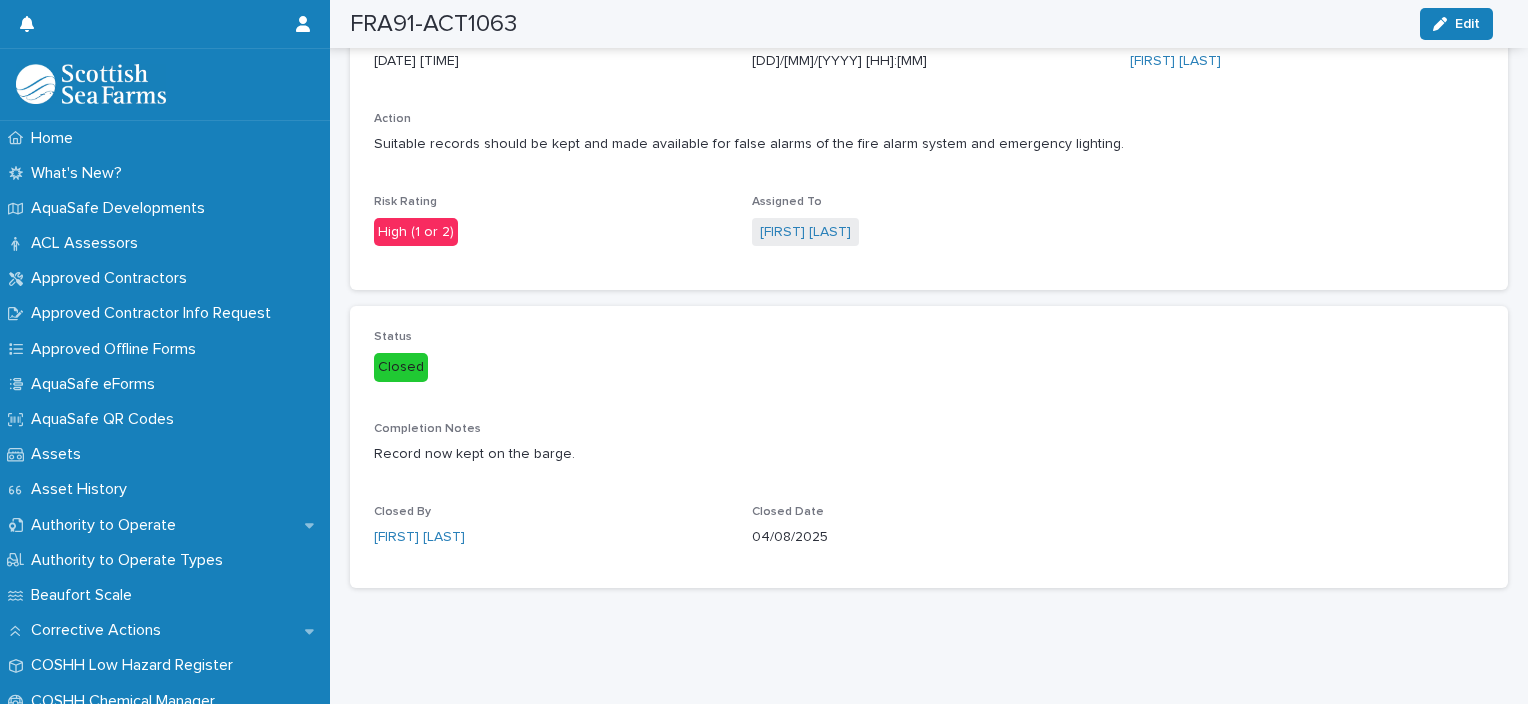 scroll, scrollTop: 156, scrollLeft: 0, axis: vertical 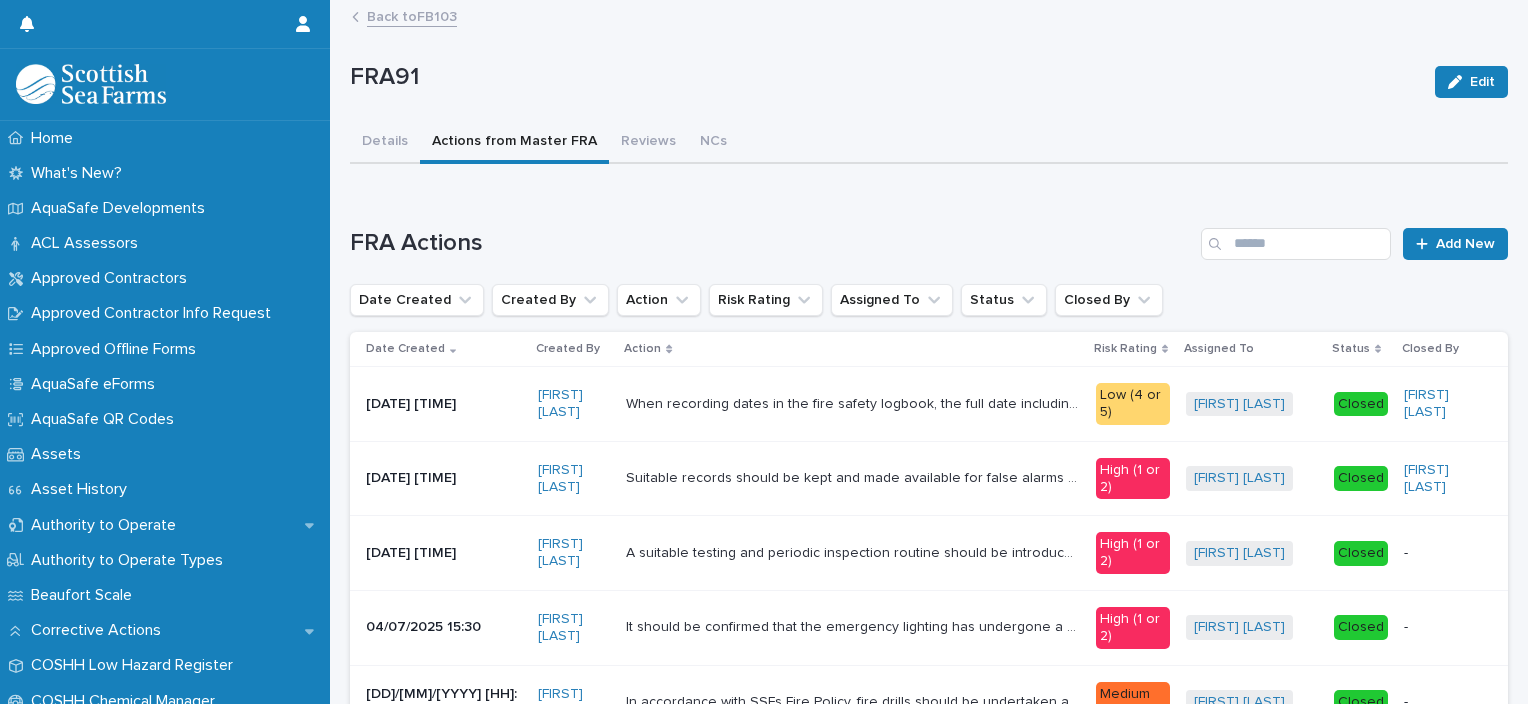 click on "A suitable testing and periodic inspection routine should be introduced for all final exit doors including security fastenings." at bounding box center (854, 551) 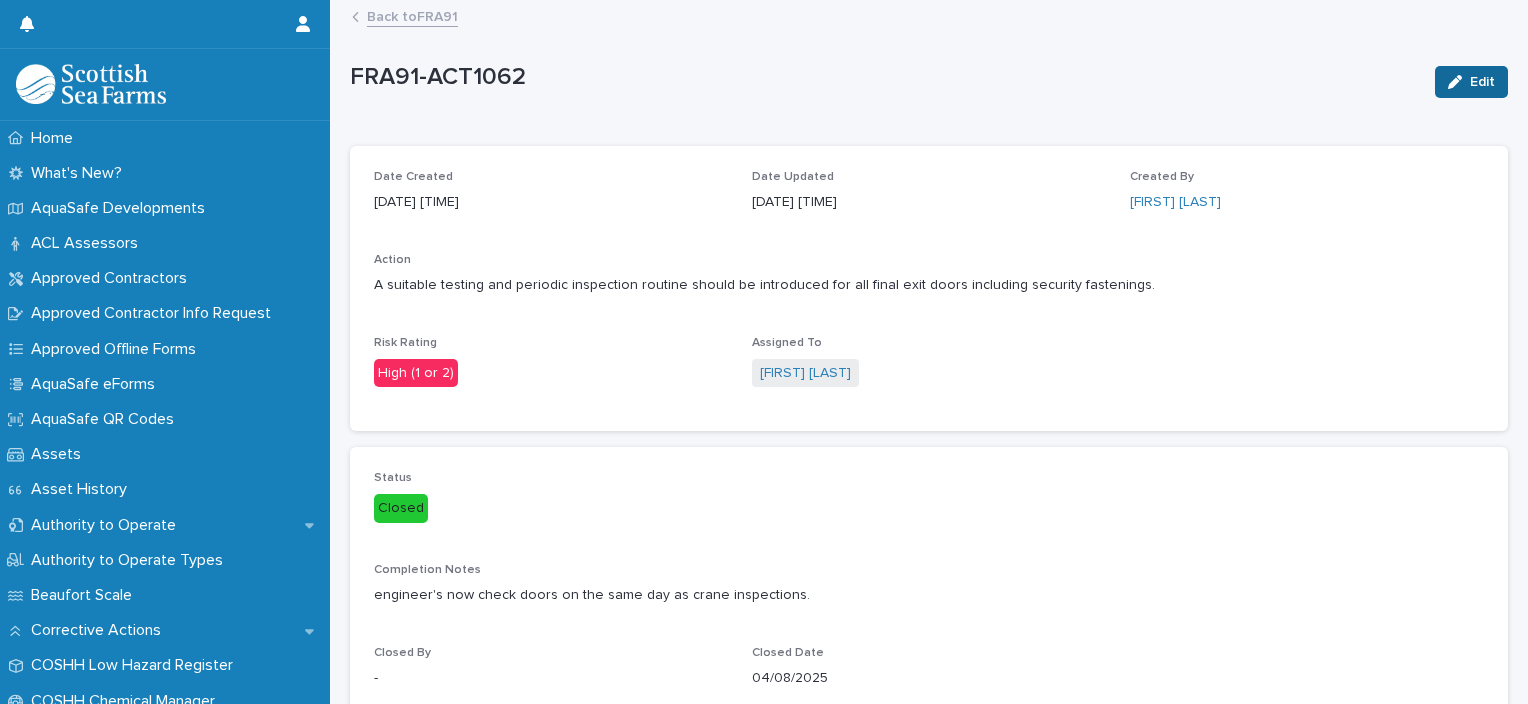 click 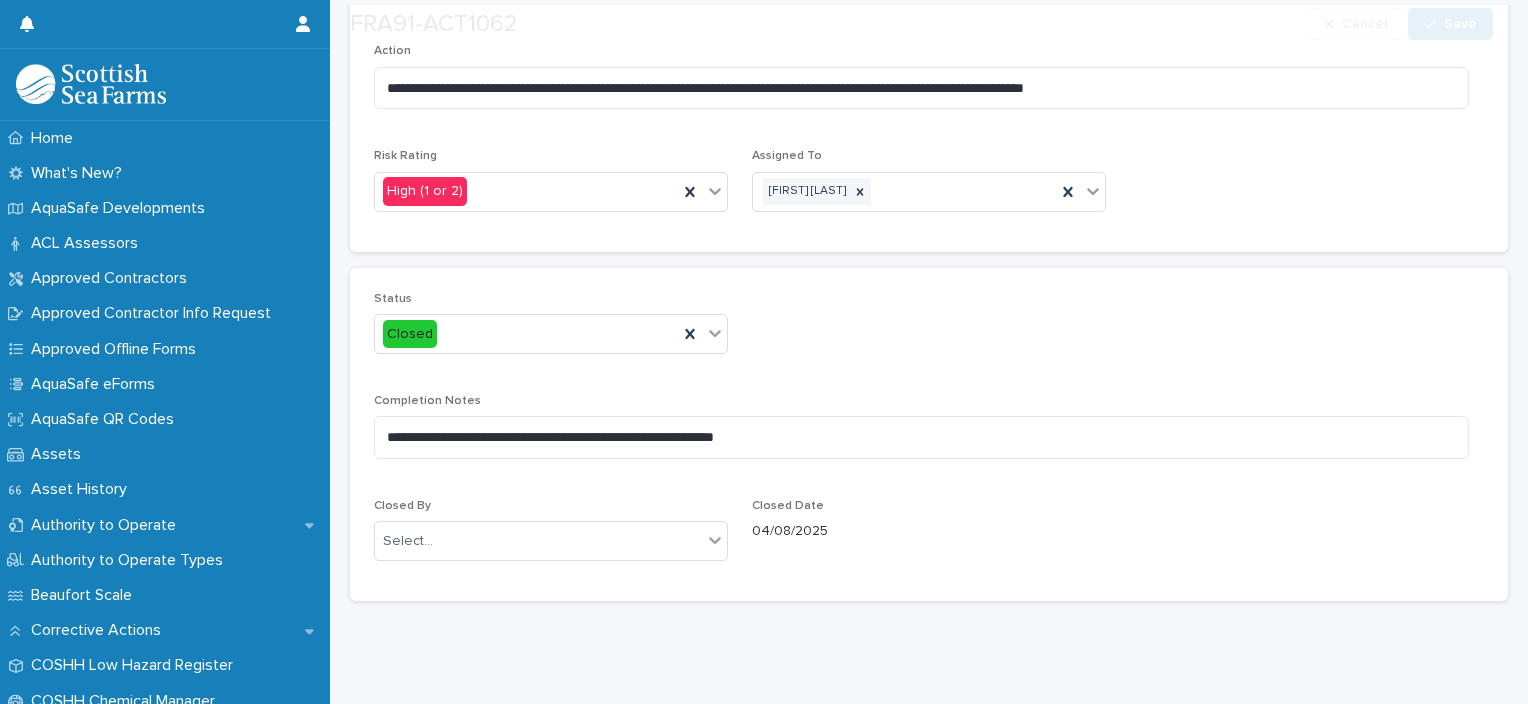 scroll, scrollTop: 255, scrollLeft: 0, axis: vertical 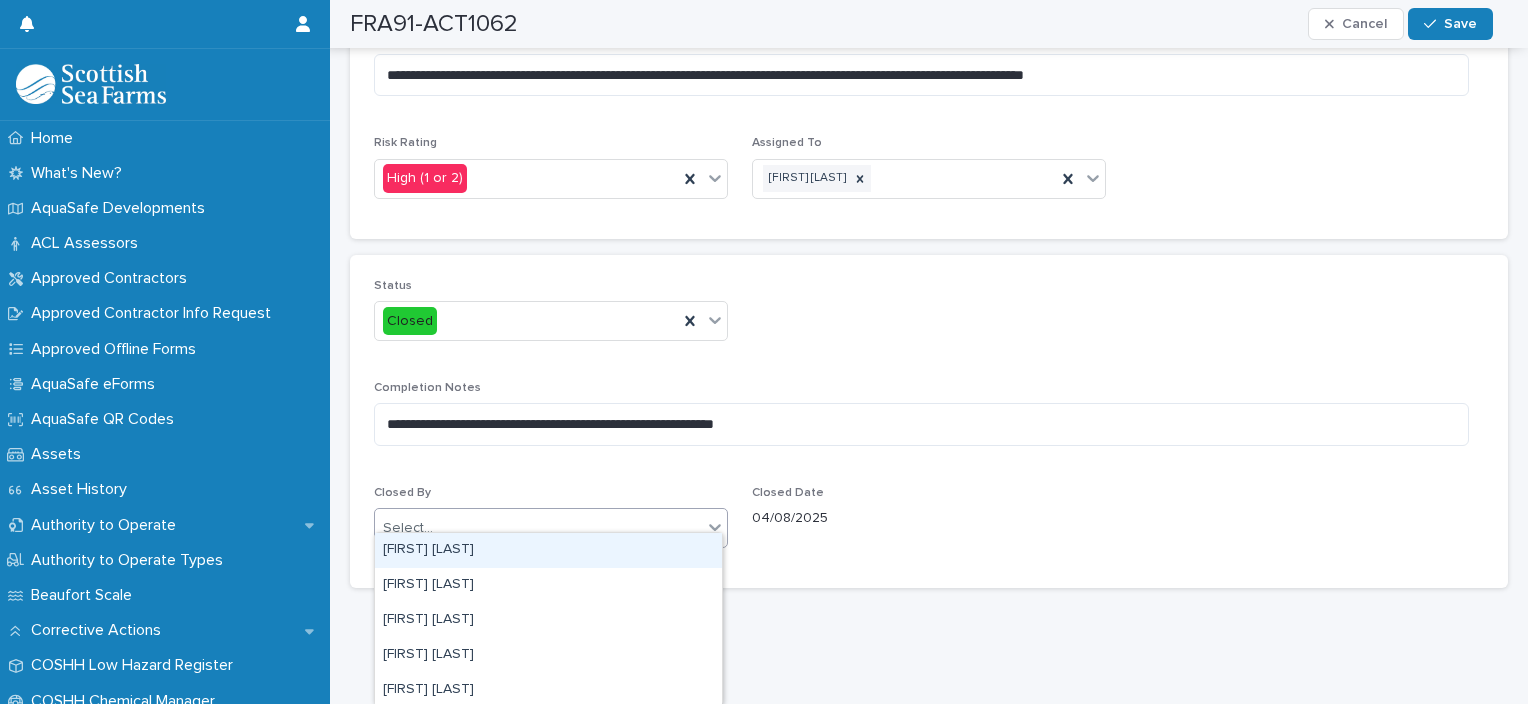 click on "Select..." at bounding box center [538, 528] 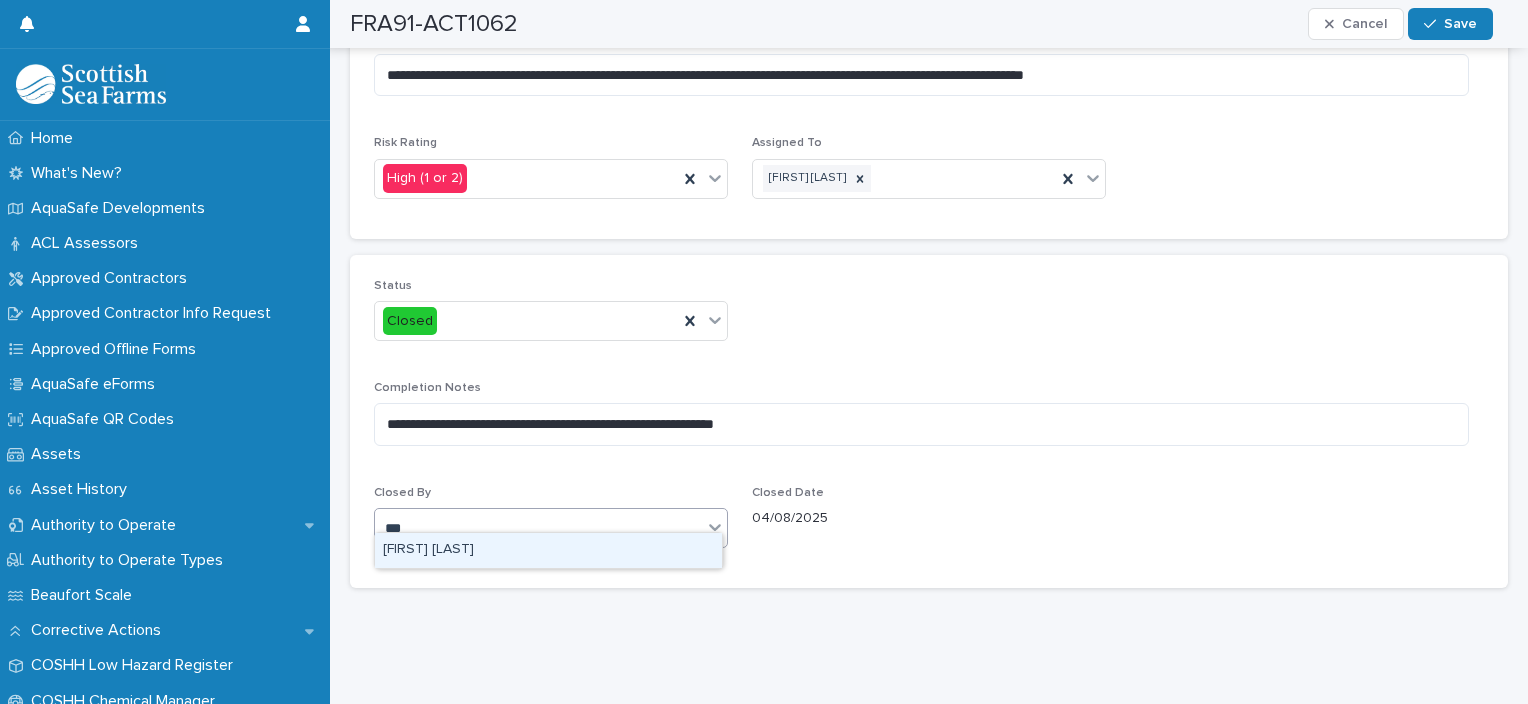type on "****" 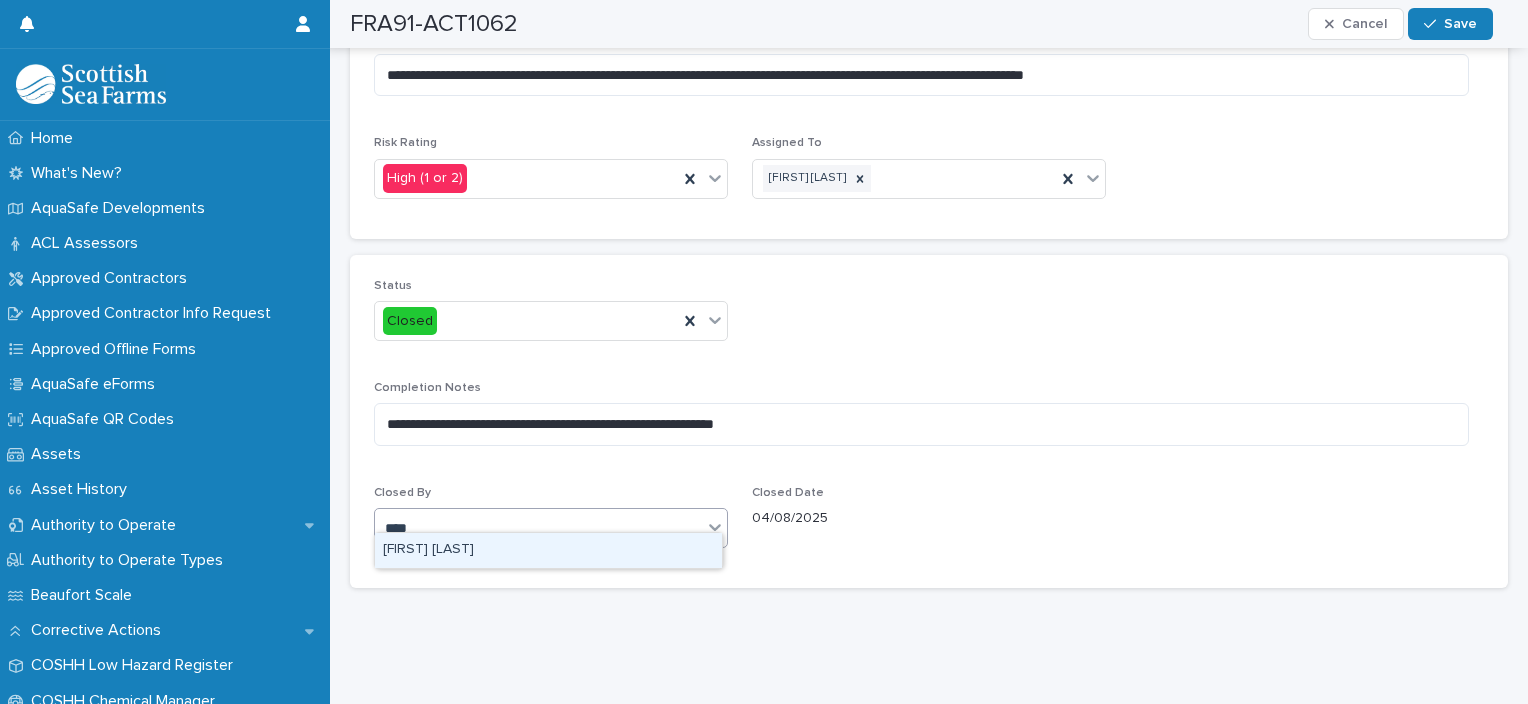 click on "[FIRST] [LAST]" at bounding box center [548, 550] 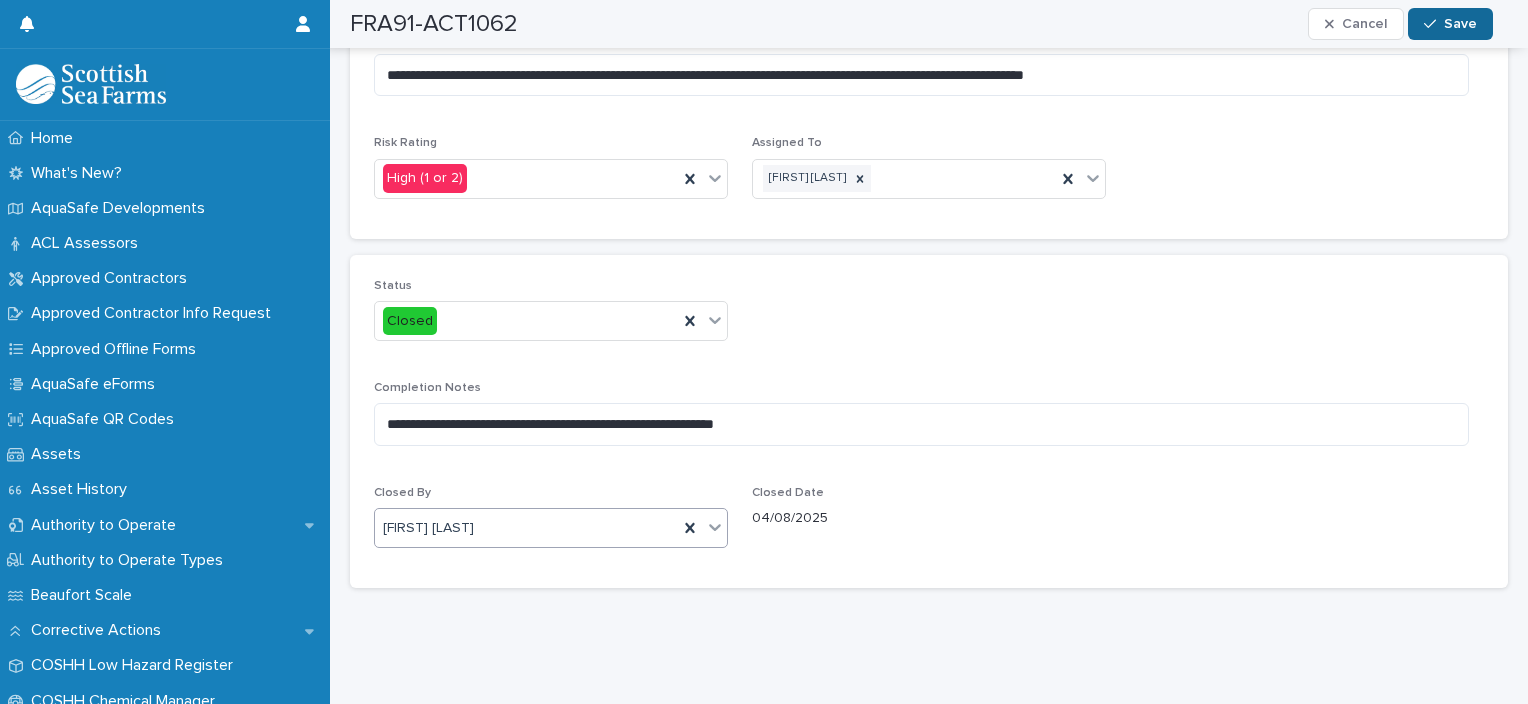 click on "Save" at bounding box center [1450, 24] 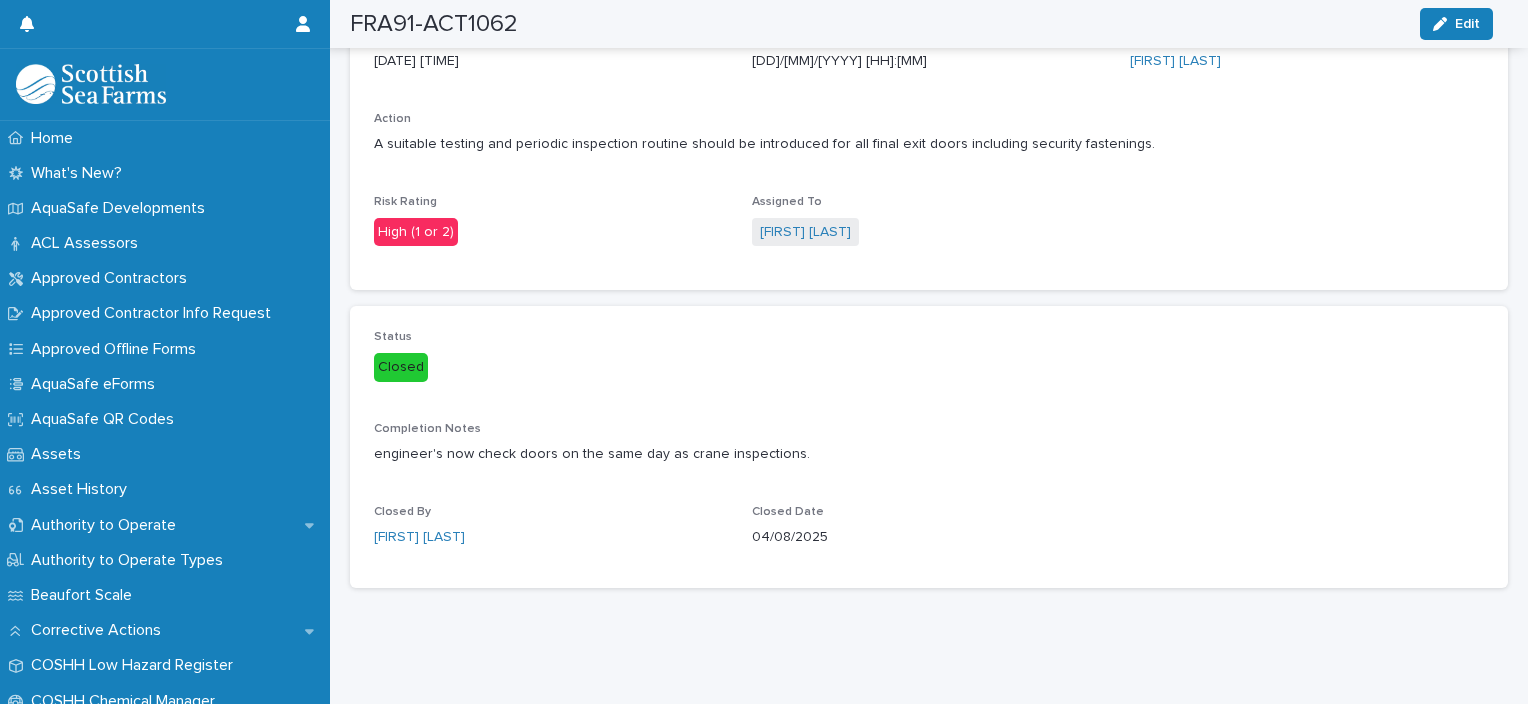 scroll, scrollTop: 156, scrollLeft: 0, axis: vertical 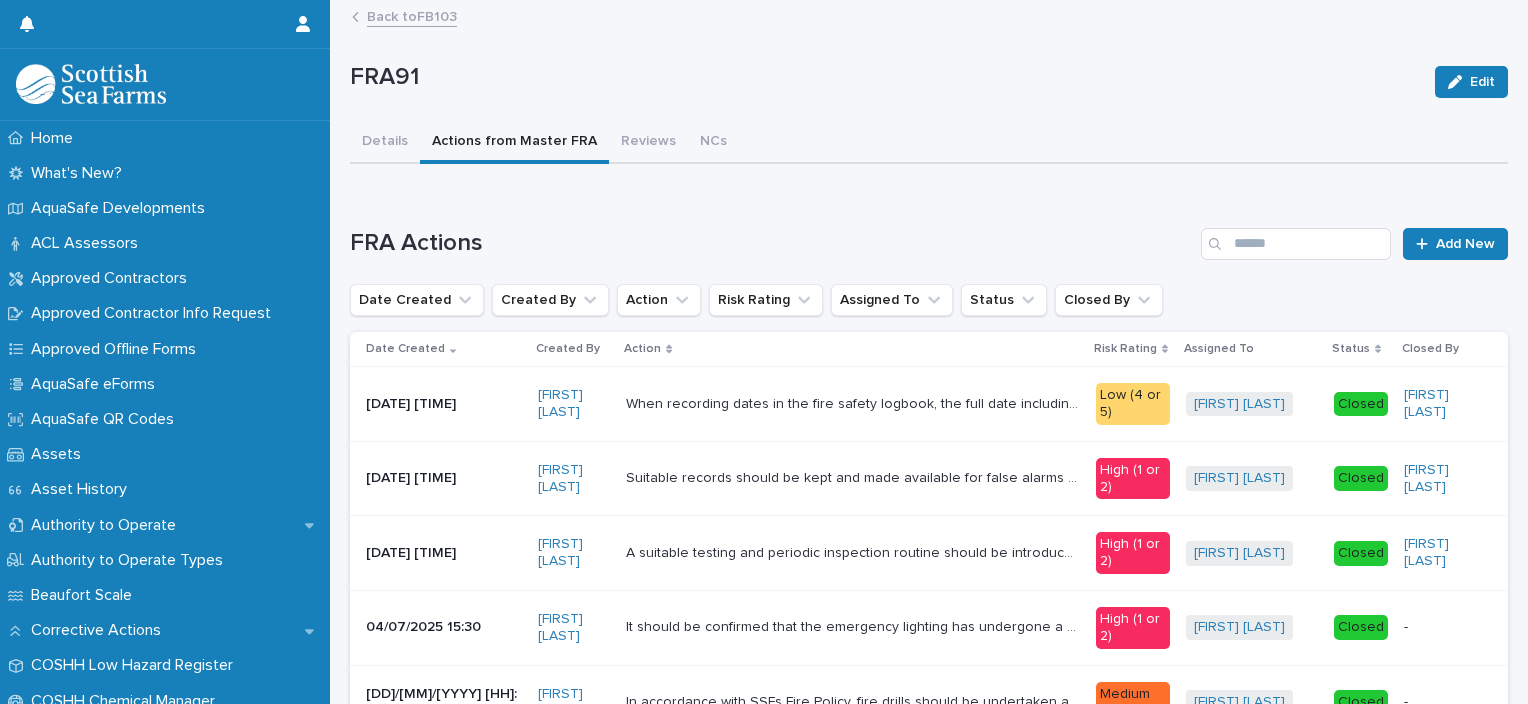 click on "Jeff Taylor   + 0" at bounding box center [1252, 627] 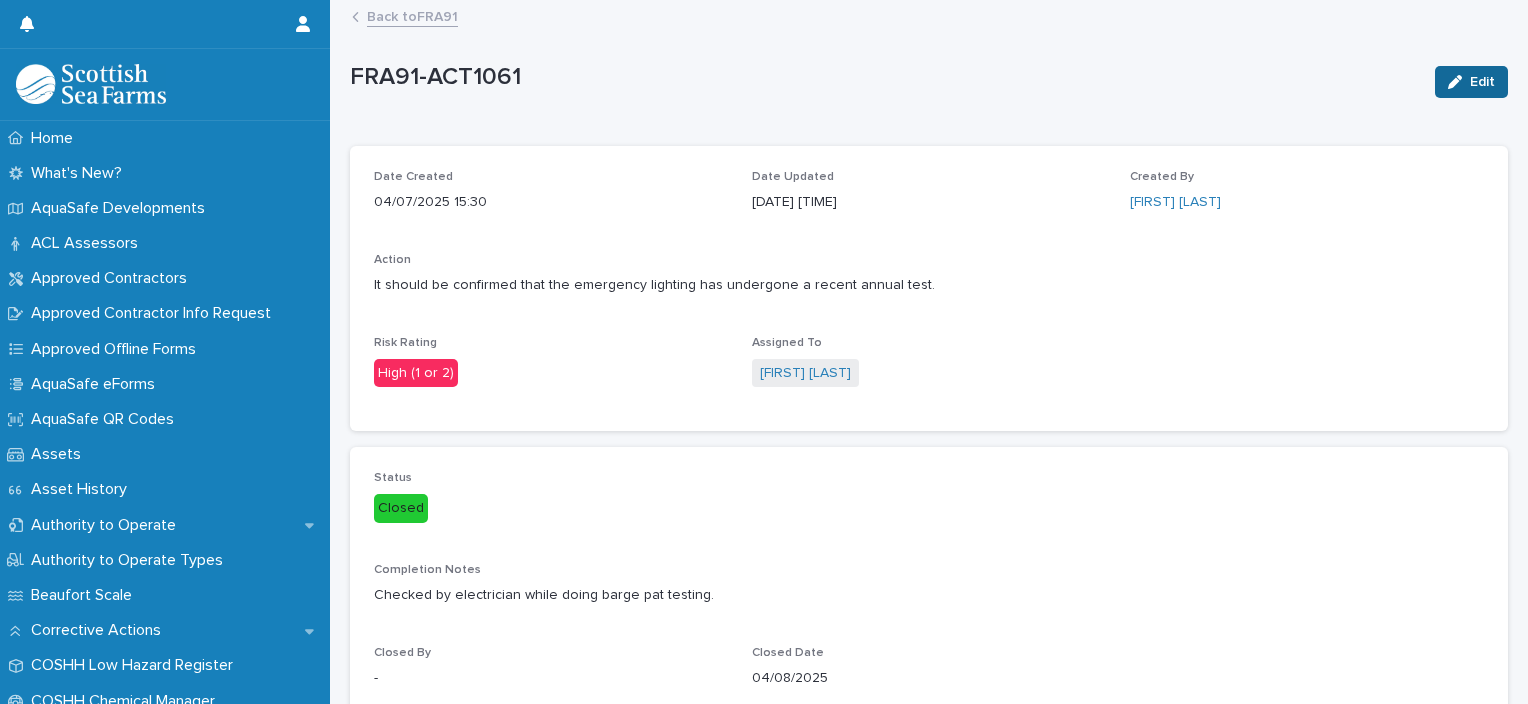 click on "Edit" at bounding box center (1471, 82) 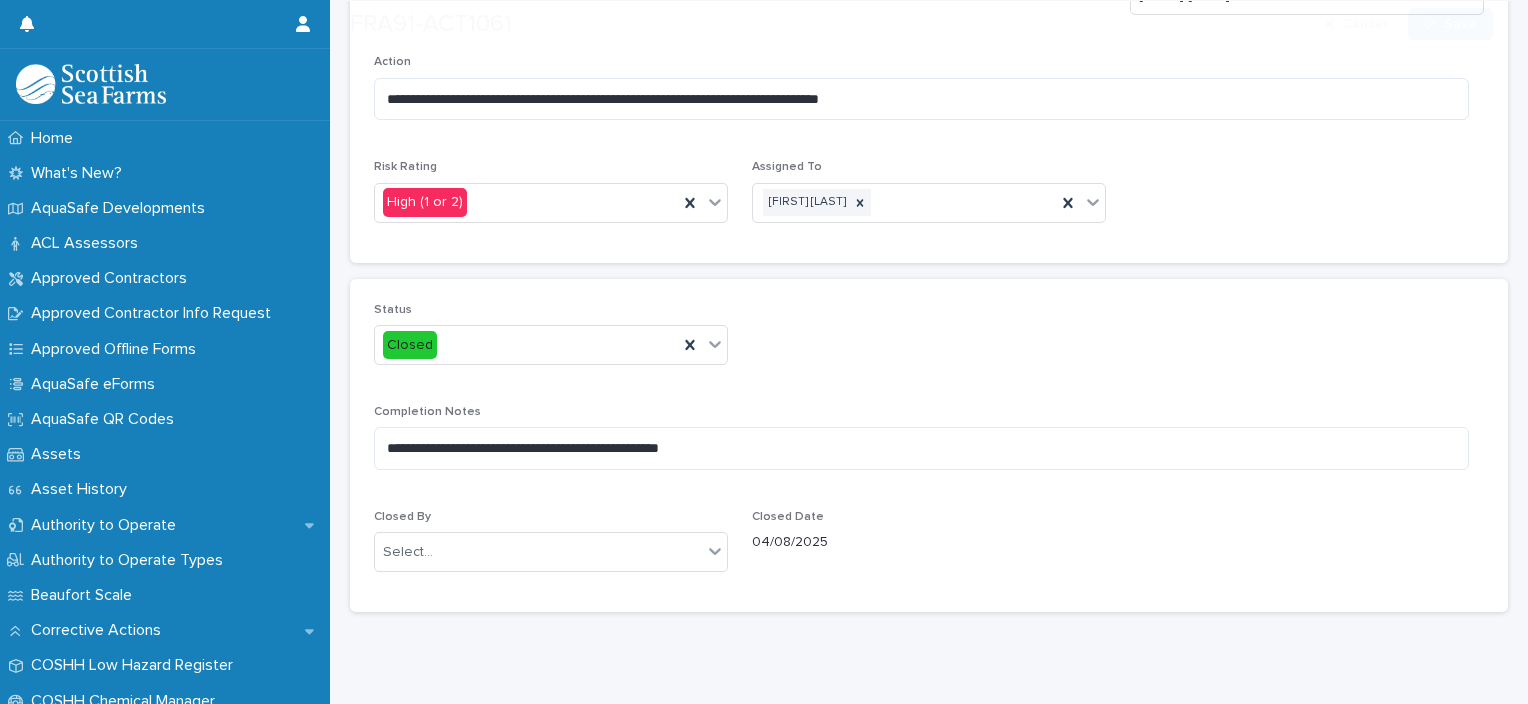scroll, scrollTop: 255, scrollLeft: 0, axis: vertical 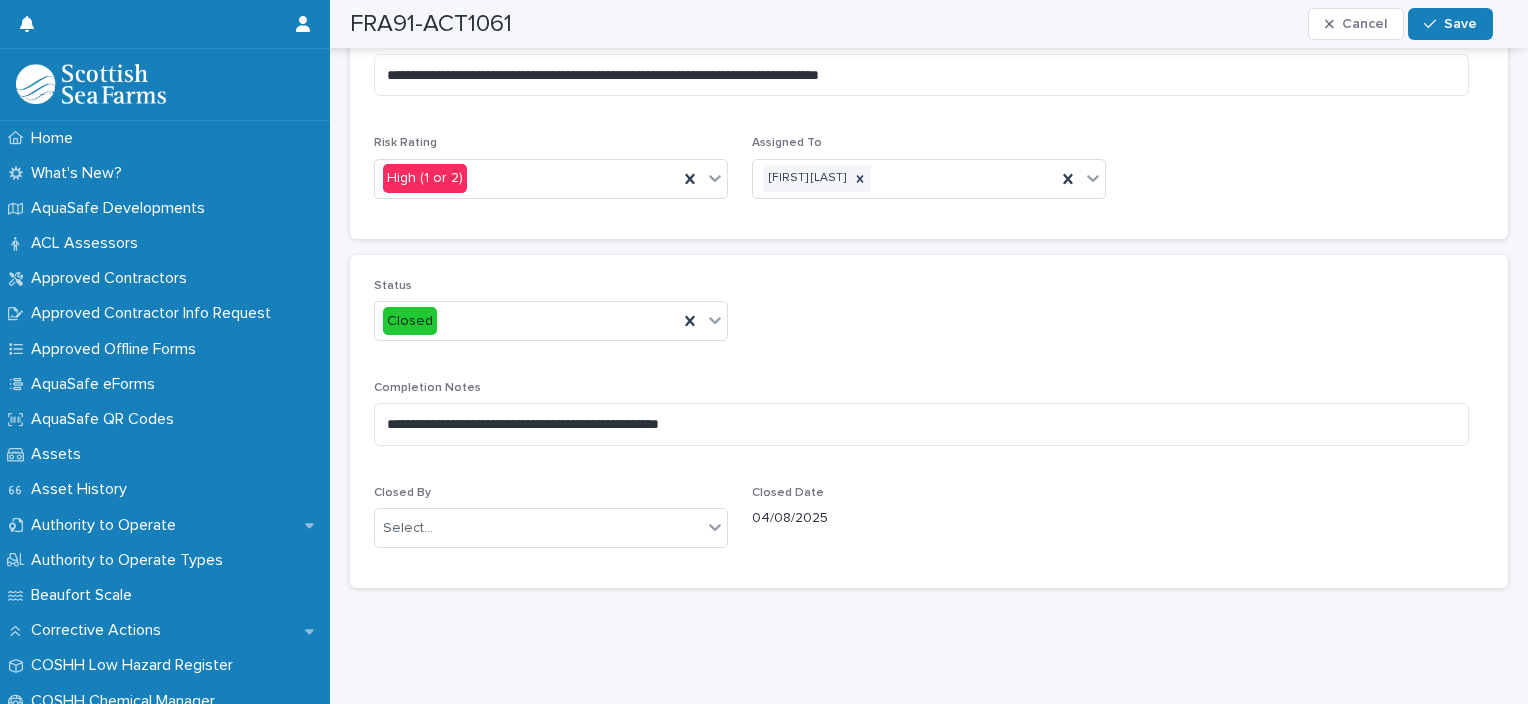 click on "**********" at bounding box center (929, 422) 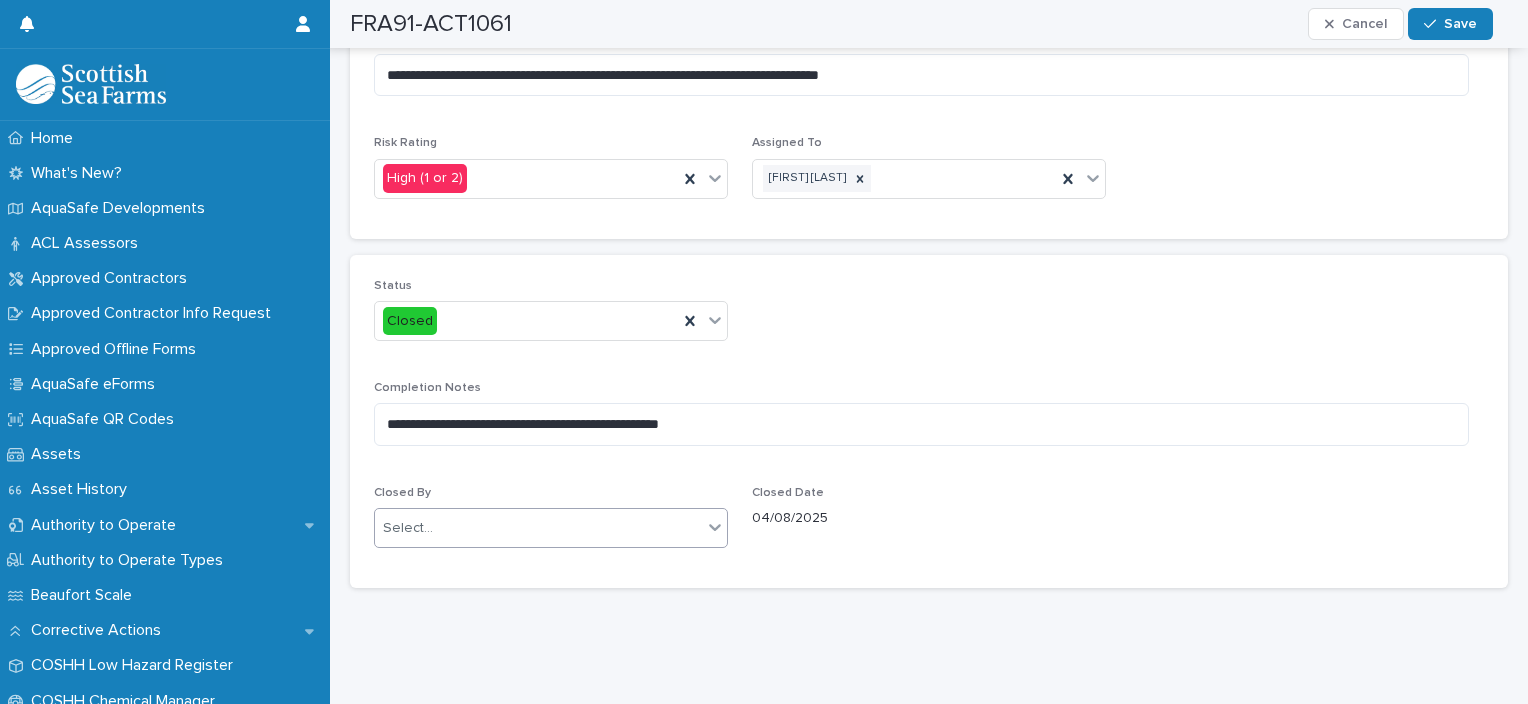 click on "Select..." at bounding box center [538, 528] 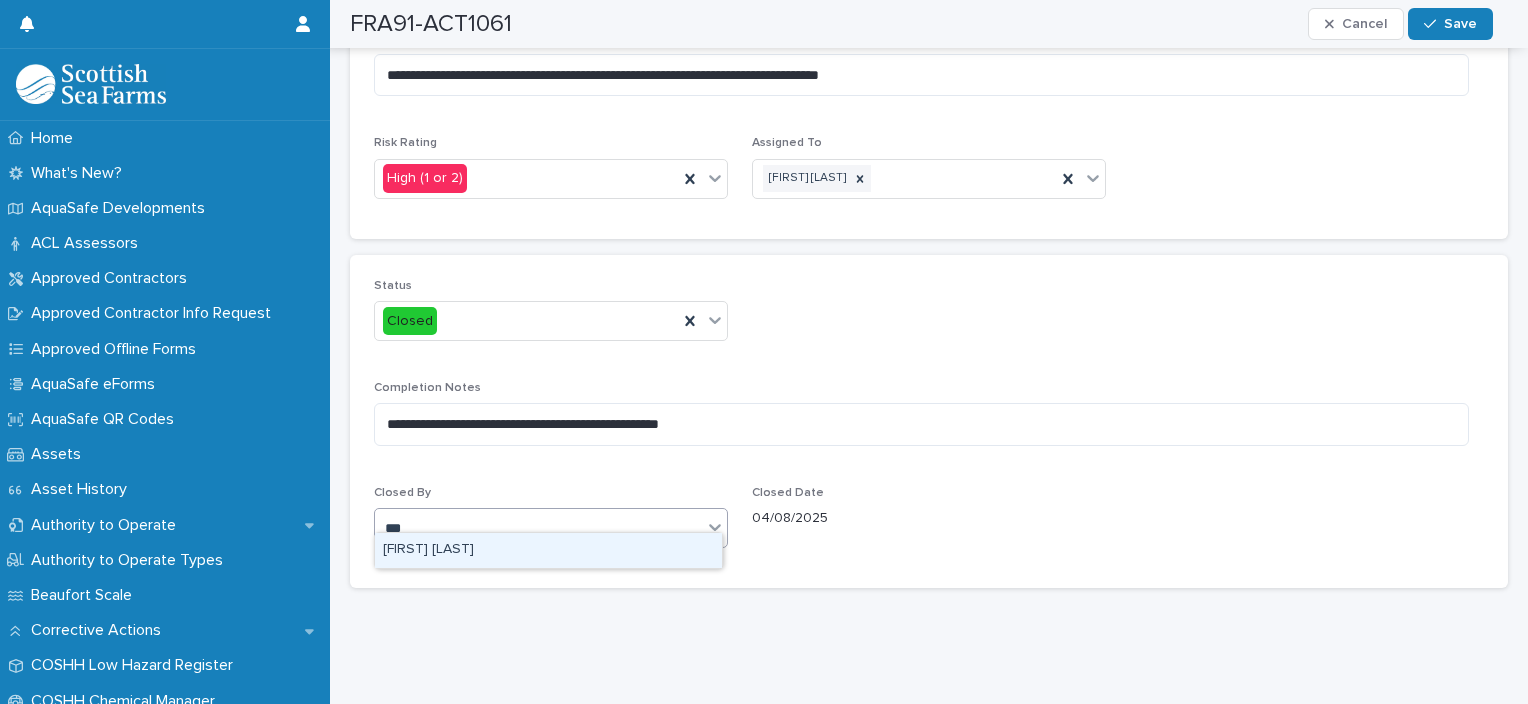 type on "****" 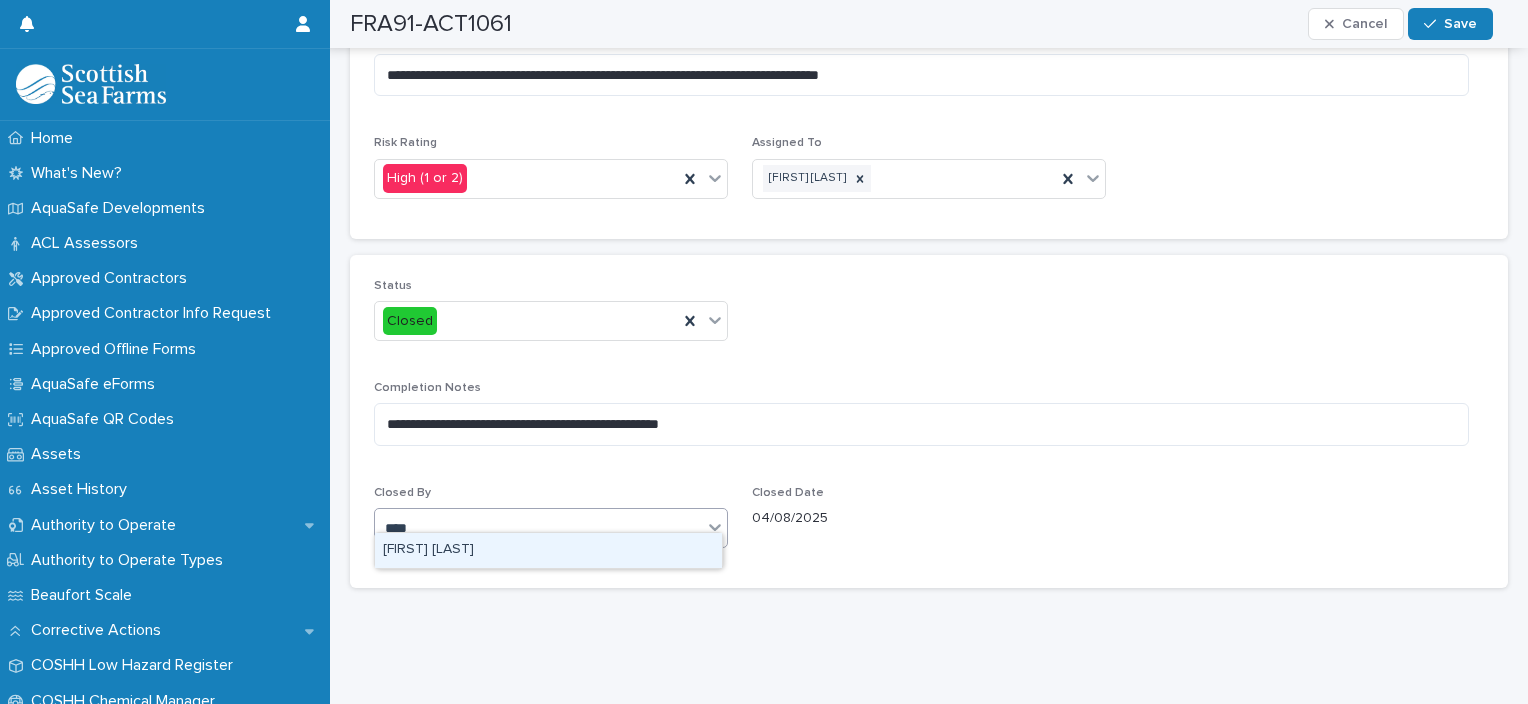 click on "[FIRST] [LAST]" at bounding box center (548, 550) 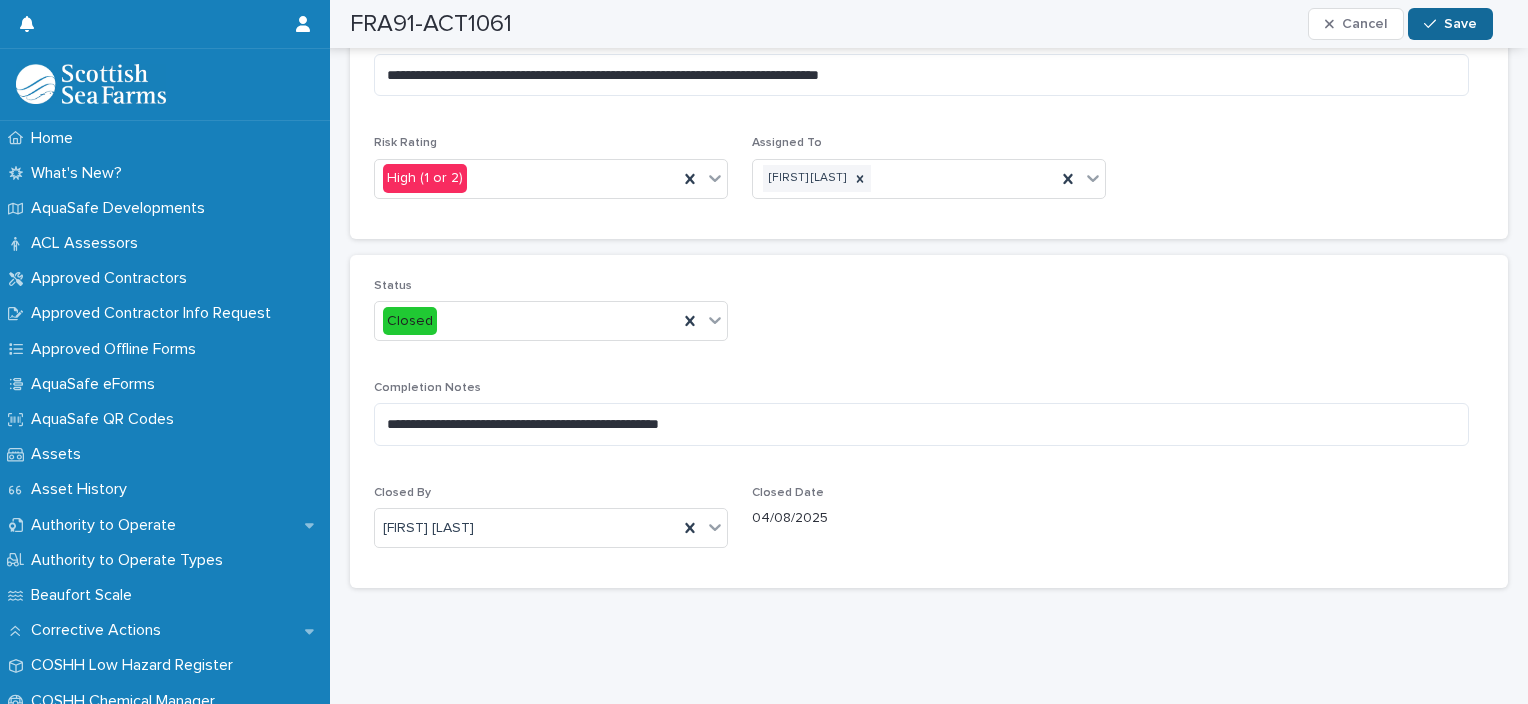 click 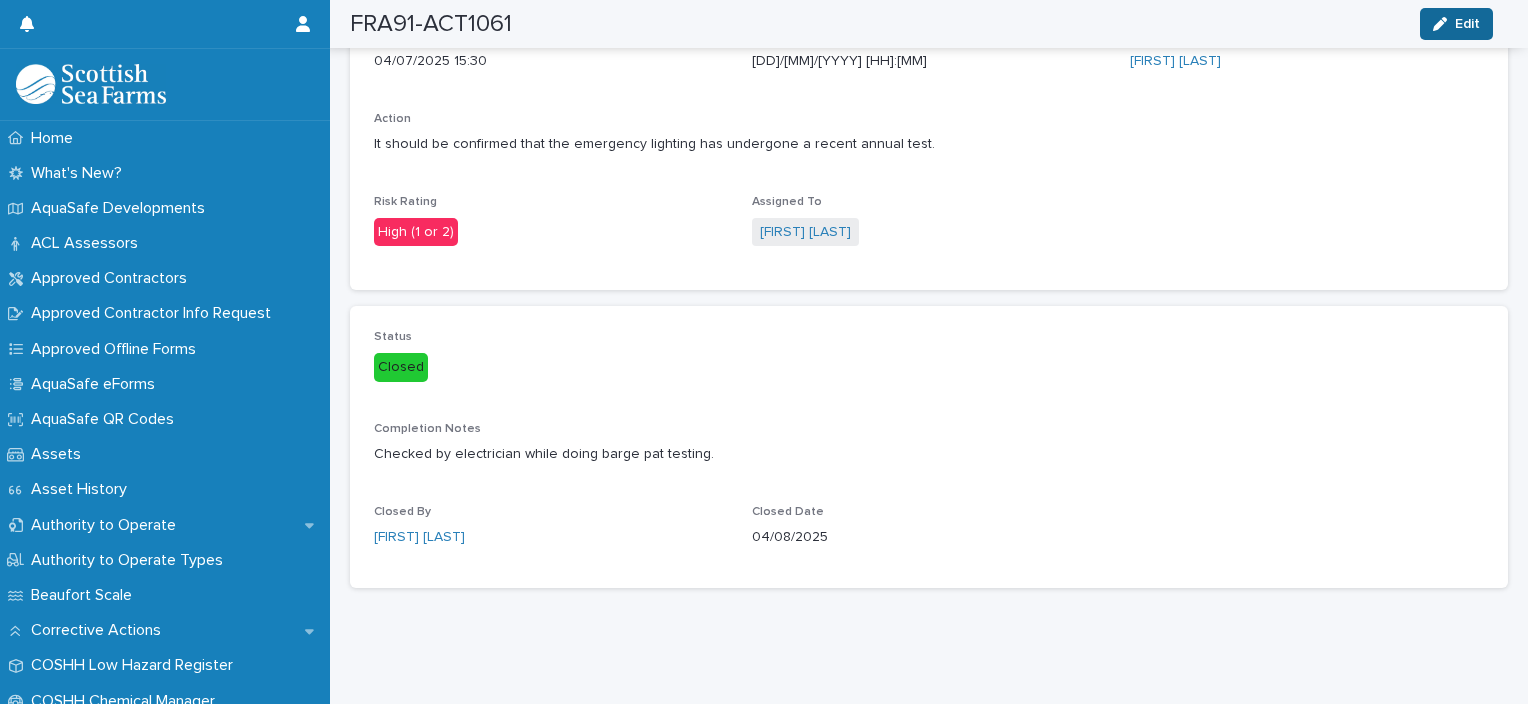 scroll, scrollTop: 156, scrollLeft: 0, axis: vertical 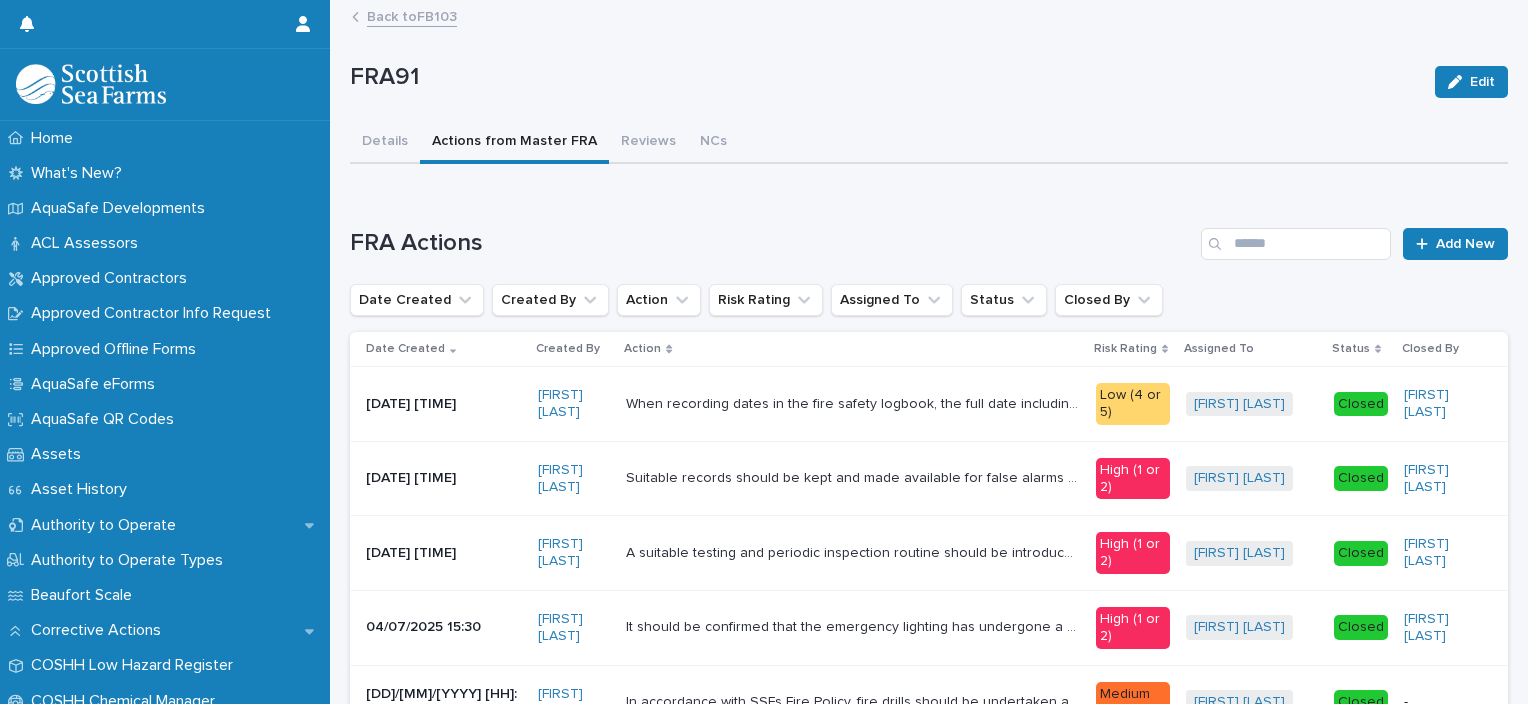 click on "In accordance with SSFs Fire Policy, fire drills should be undertaken at least twice a year. This will ensure that all crew members have a full understanding of the emergency fire action plan and it will also check the effectiveness of the plan." at bounding box center (854, 700) 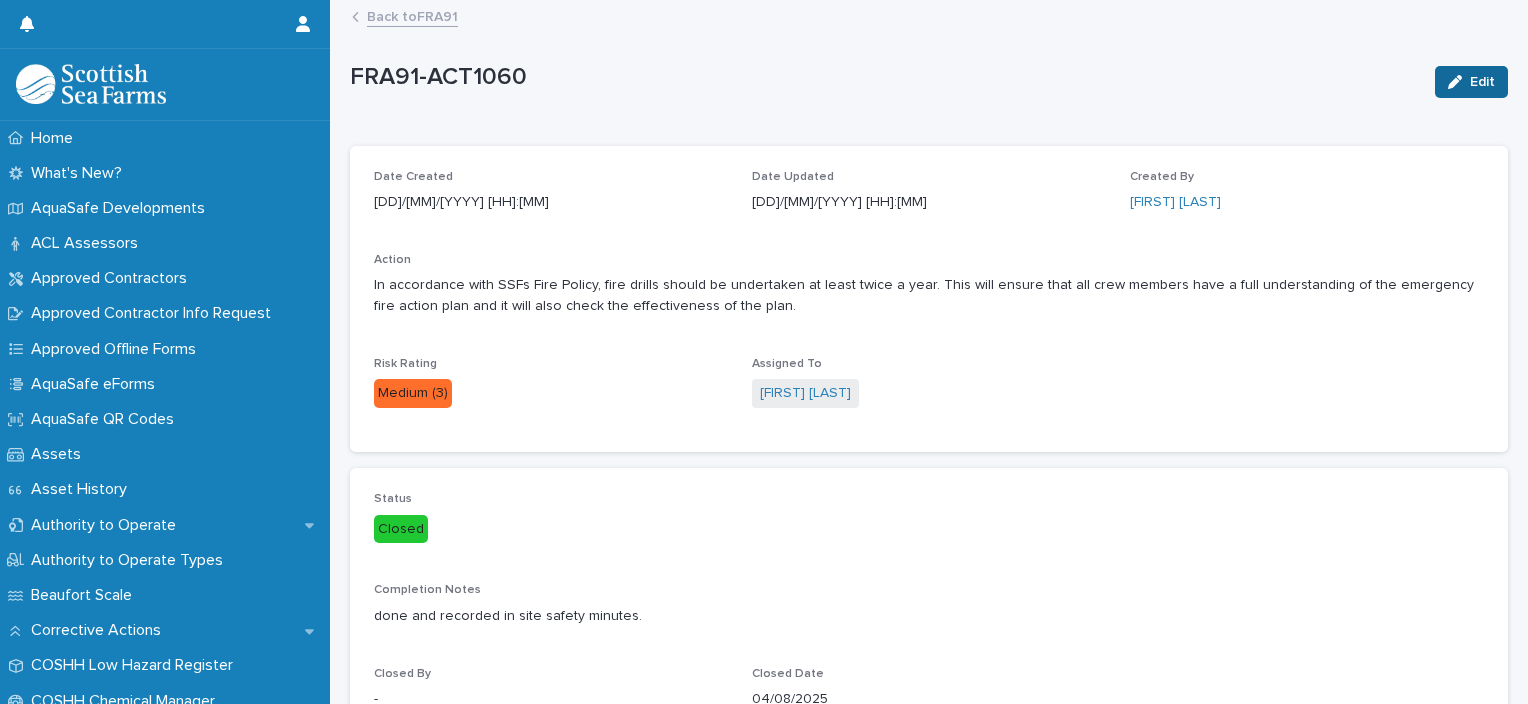 click on "Edit" at bounding box center [1482, 82] 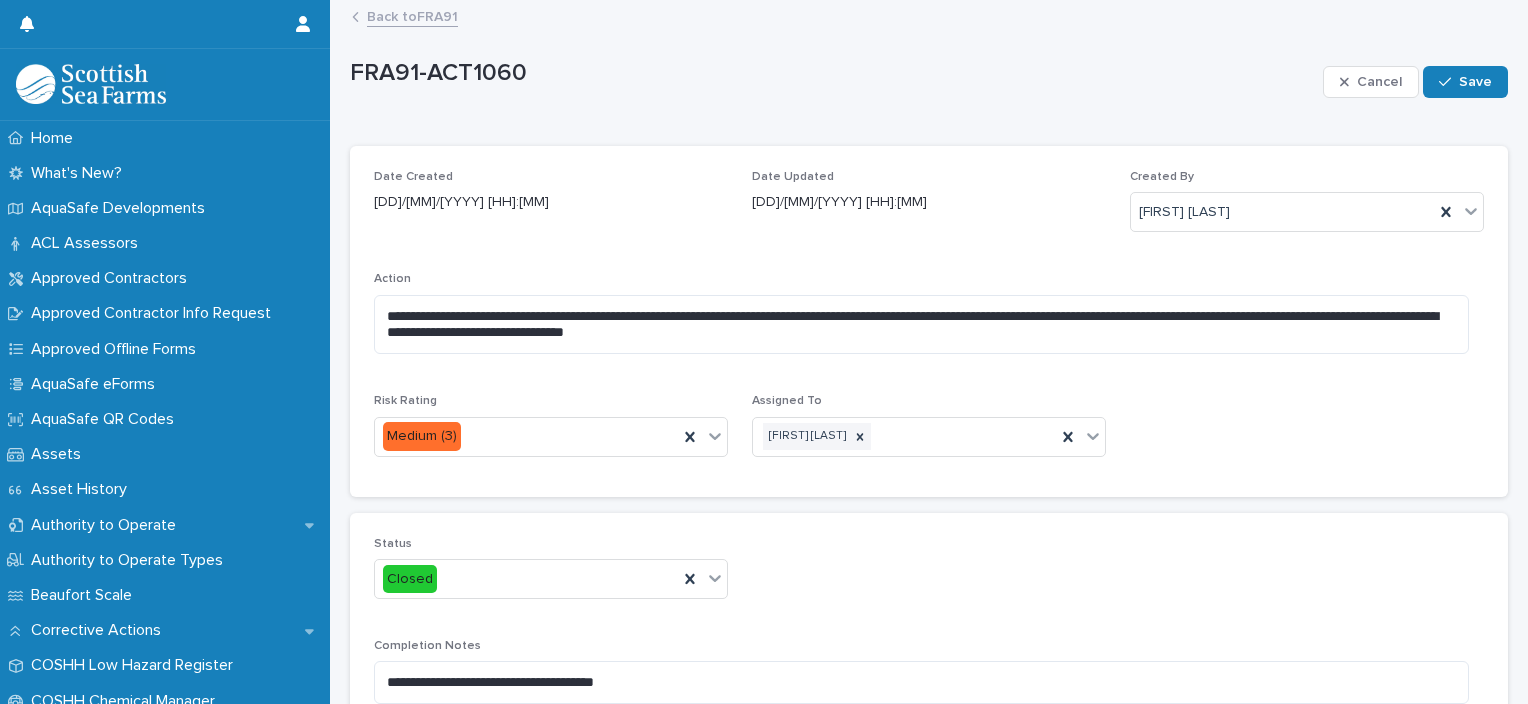 scroll, scrollTop: 272, scrollLeft: 0, axis: vertical 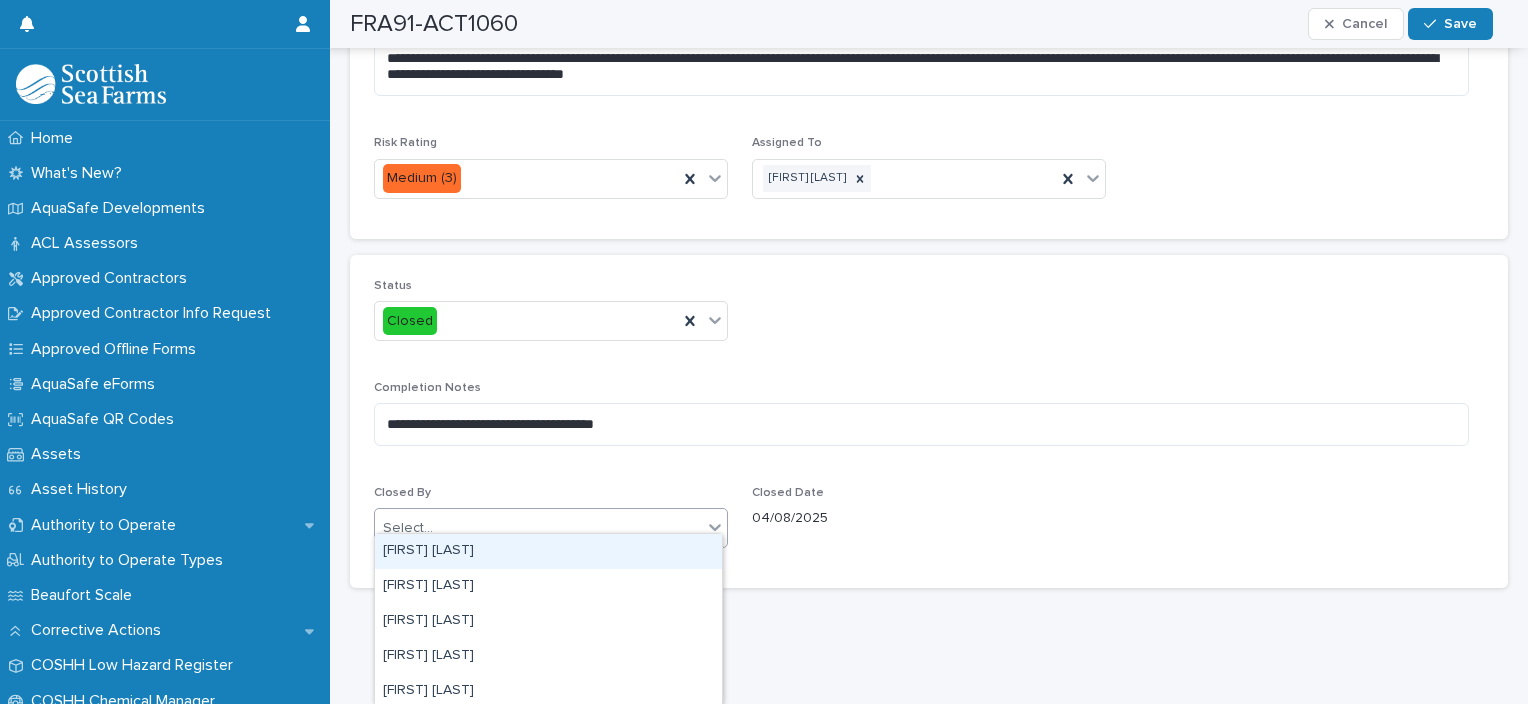 click on "Select..." at bounding box center [538, 528] 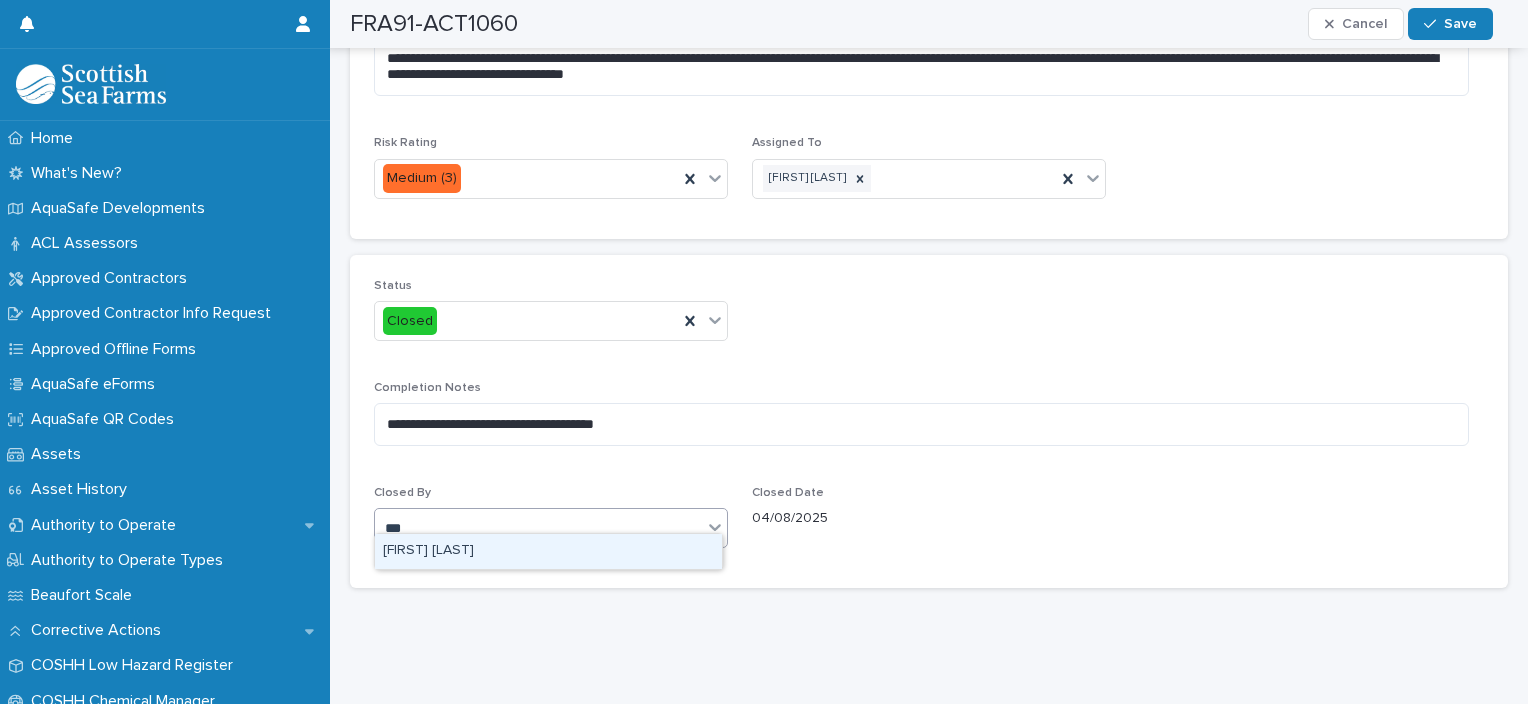 type on "****" 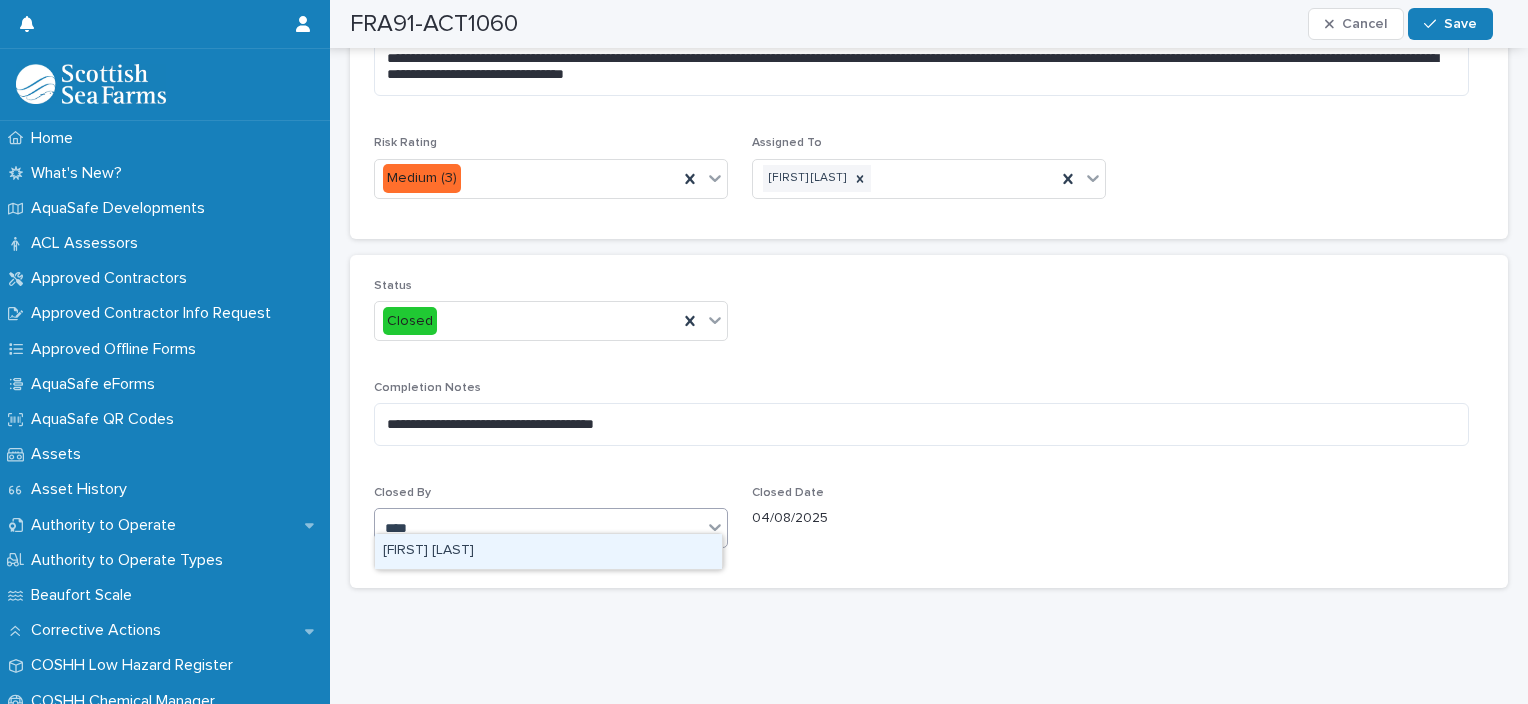 click on "[FIRST] [LAST]" at bounding box center (548, 551) 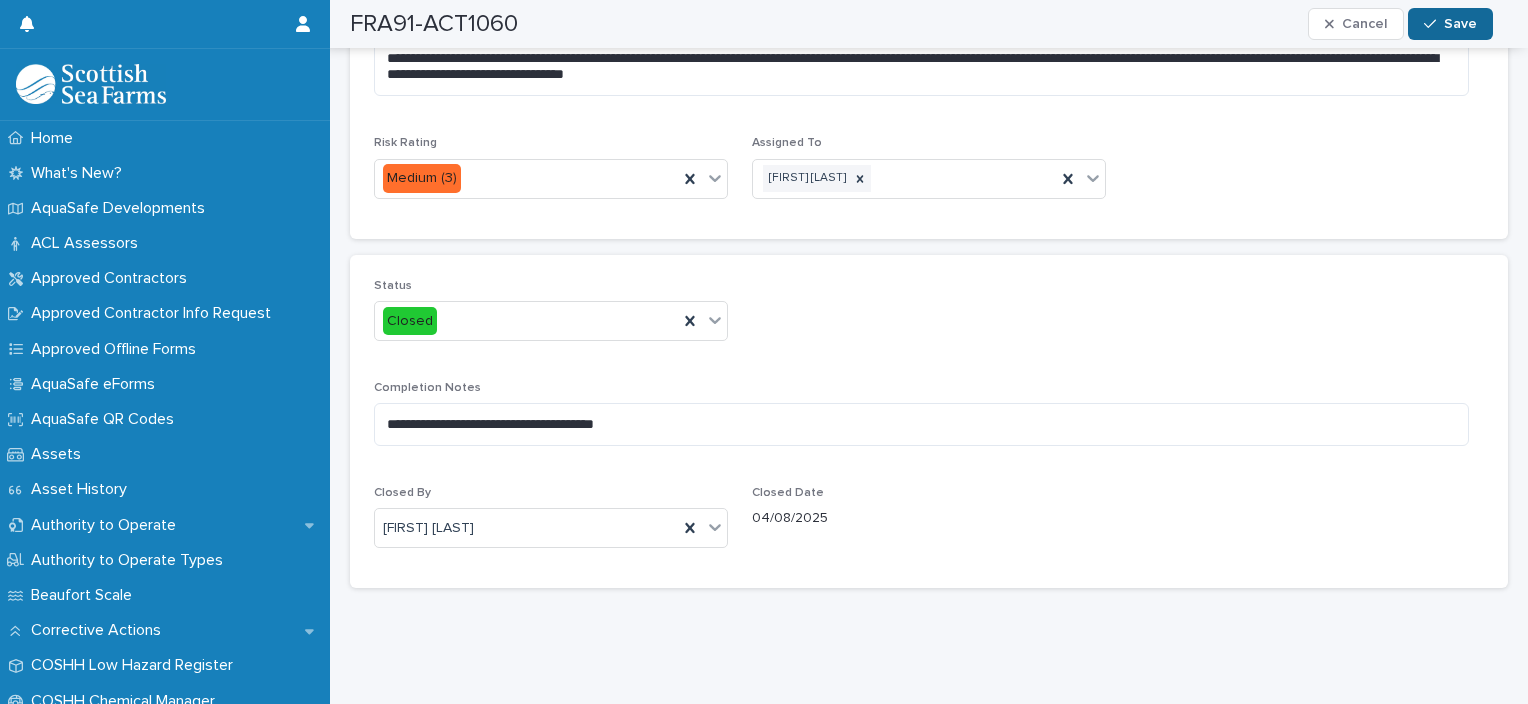 click on "Save" at bounding box center (1450, 24) 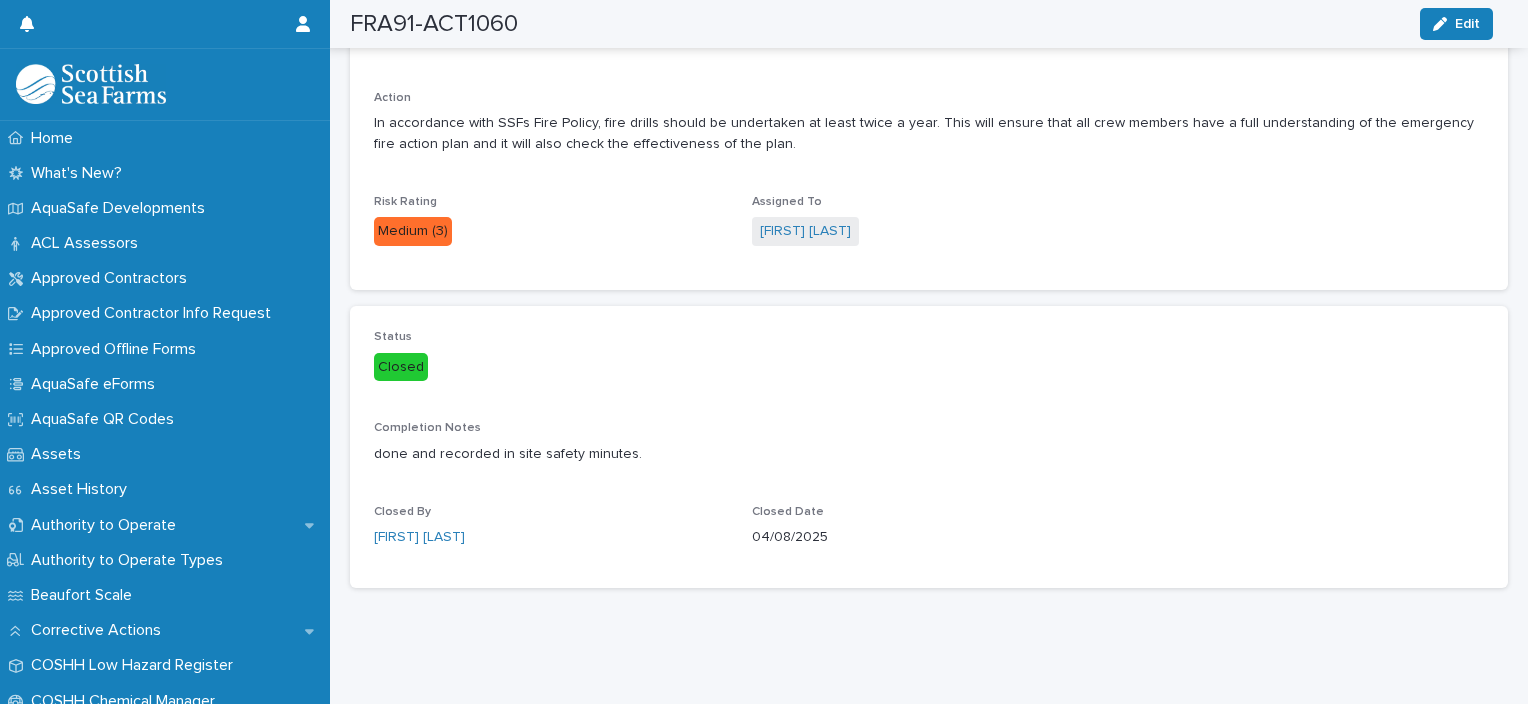 scroll, scrollTop: 176, scrollLeft: 0, axis: vertical 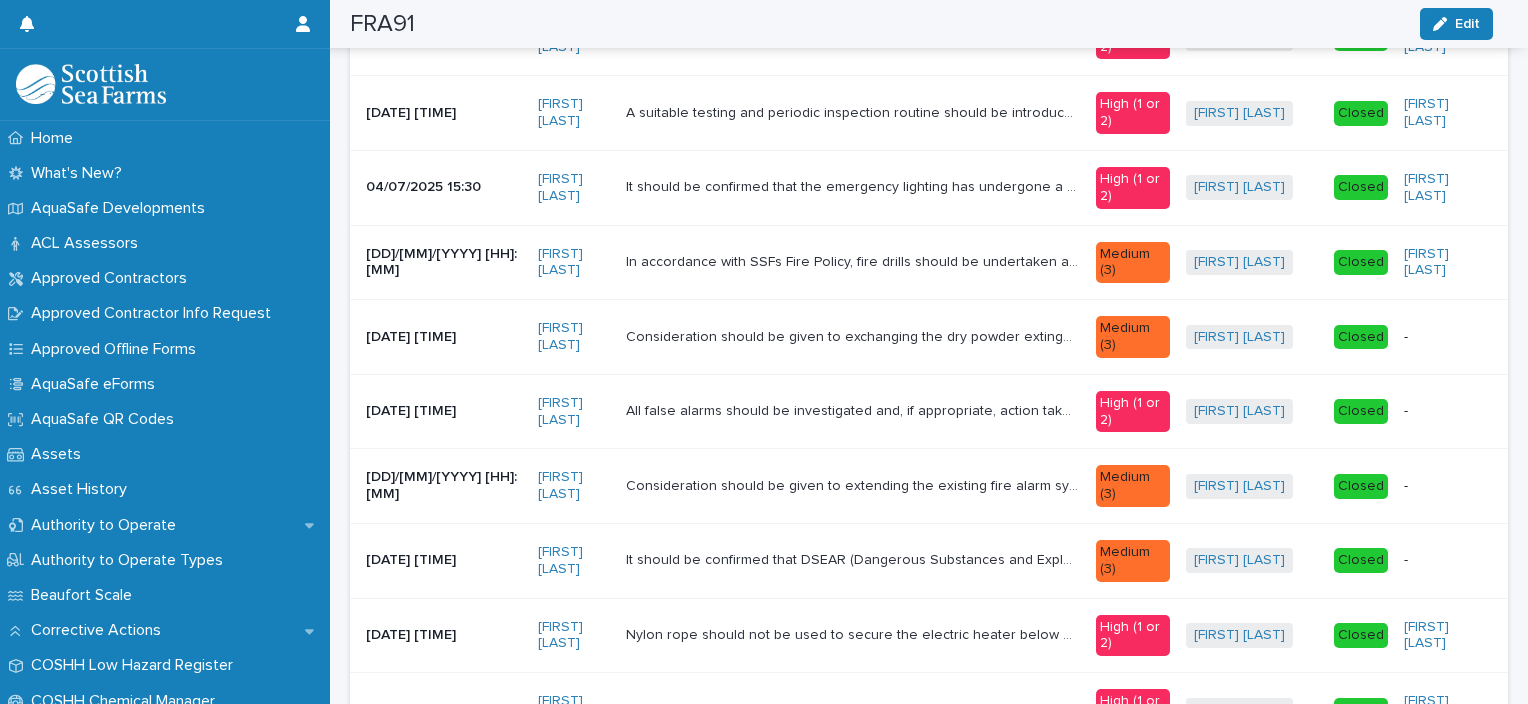 click on "-" at bounding box center (1440, 560) 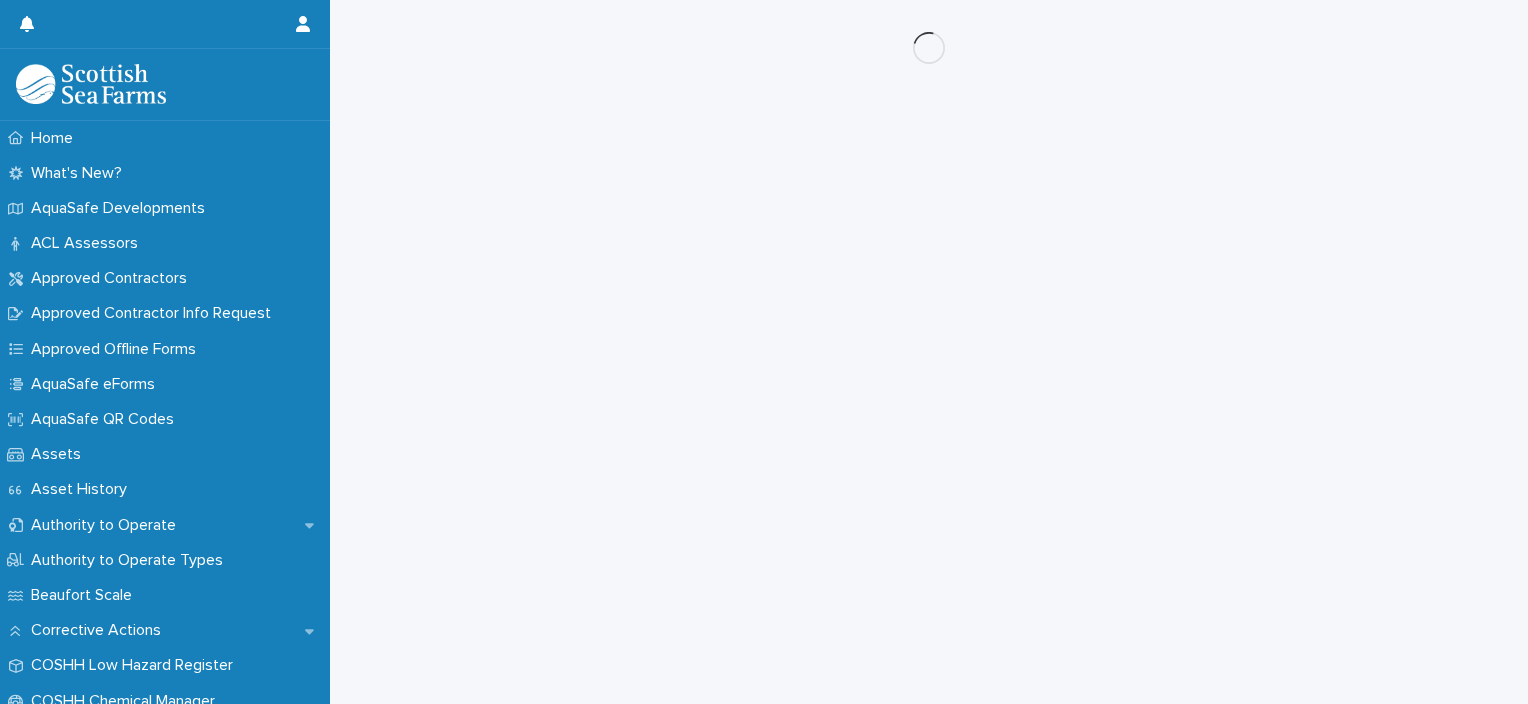 scroll, scrollTop: 0, scrollLeft: 0, axis: both 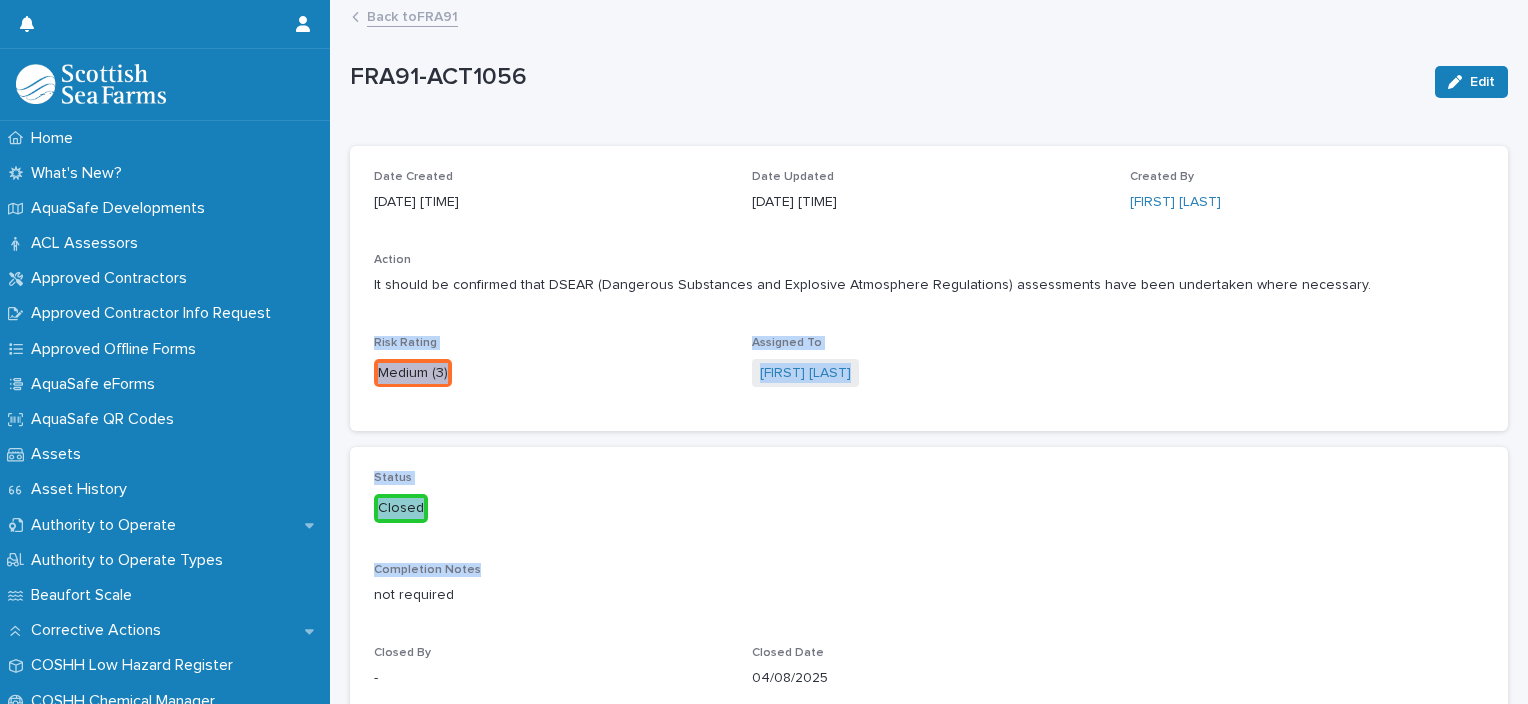 drag, startPoint x: 1413, startPoint y: 447, endPoint x: 1430, endPoint y: 262, distance: 185.77943 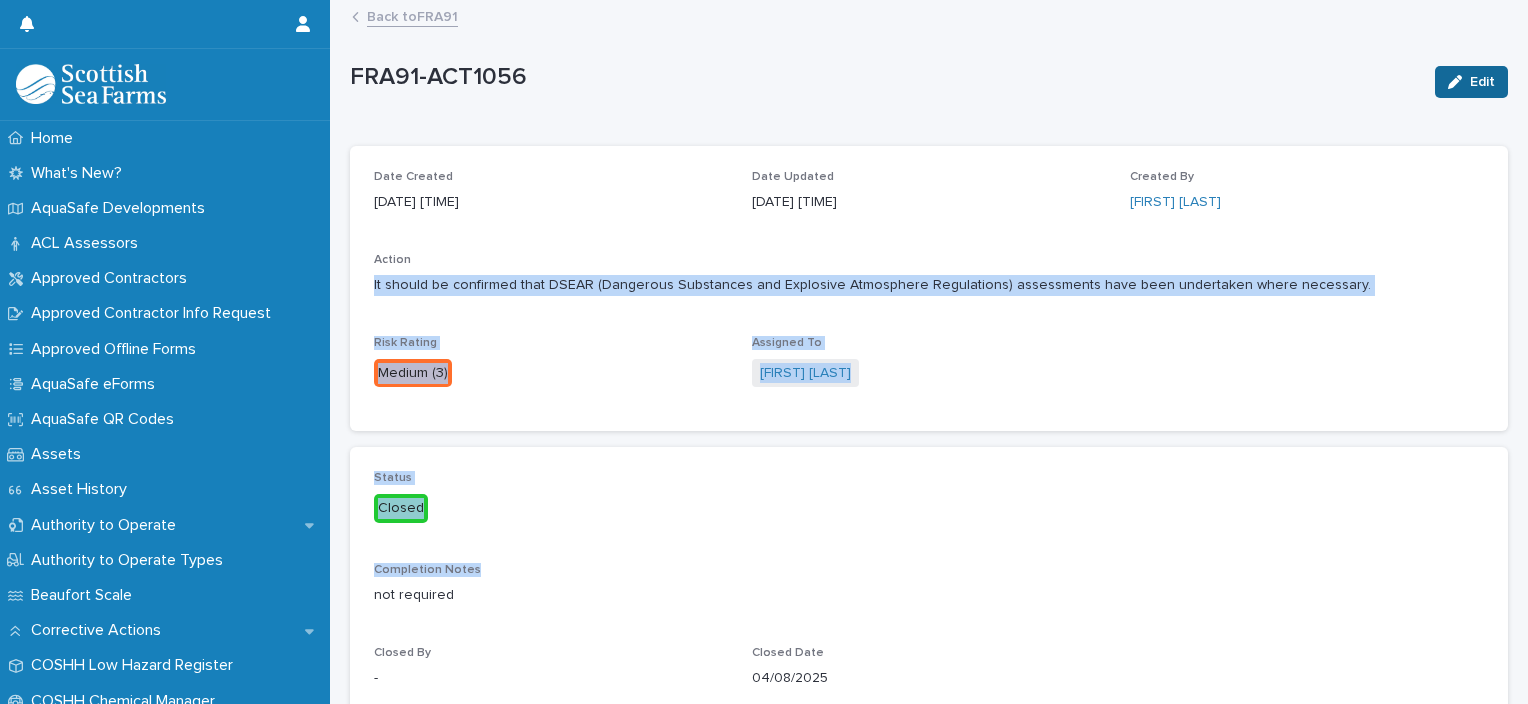 drag, startPoint x: 1430, startPoint y: 262, endPoint x: 1449, endPoint y: 75, distance: 187.96277 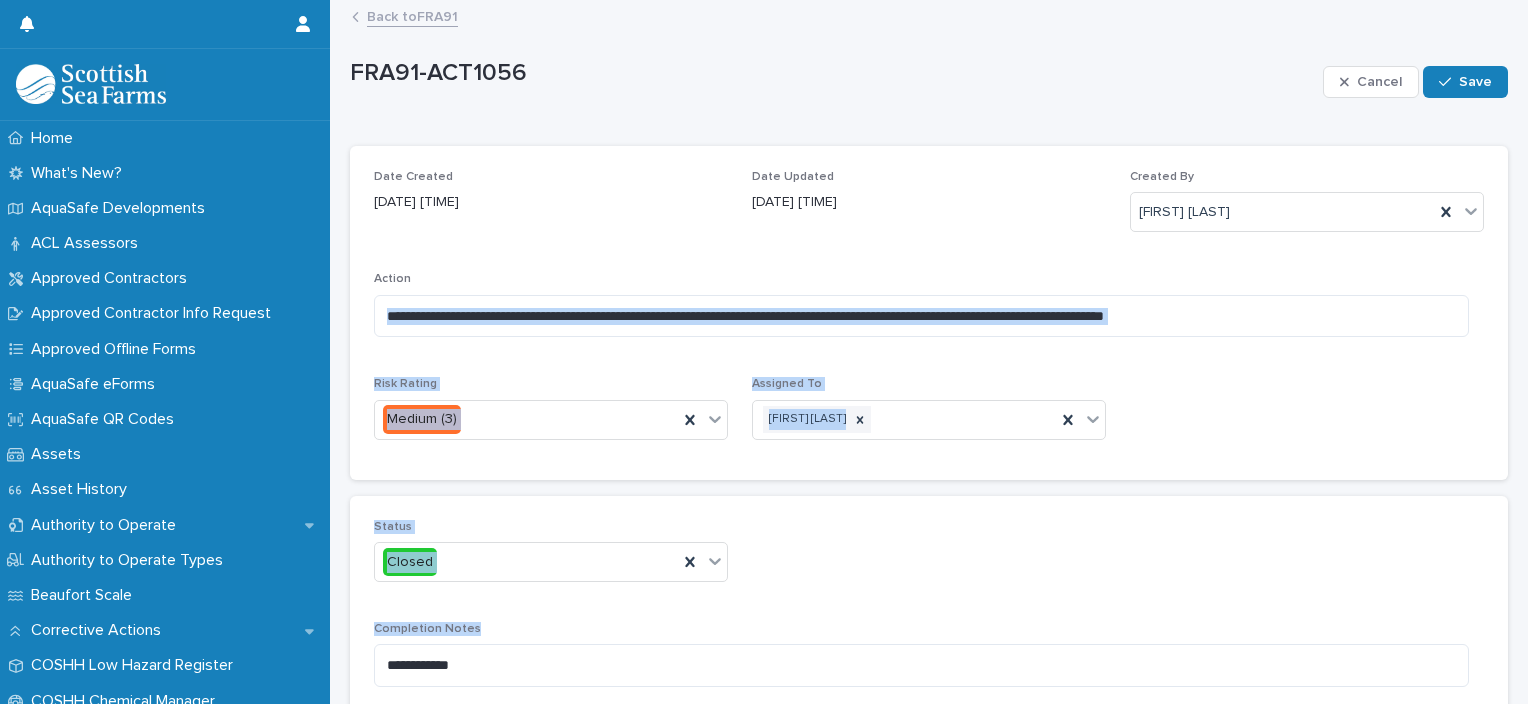 scroll, scrollTop: 255, scrollLeft: 0, axis: vertical 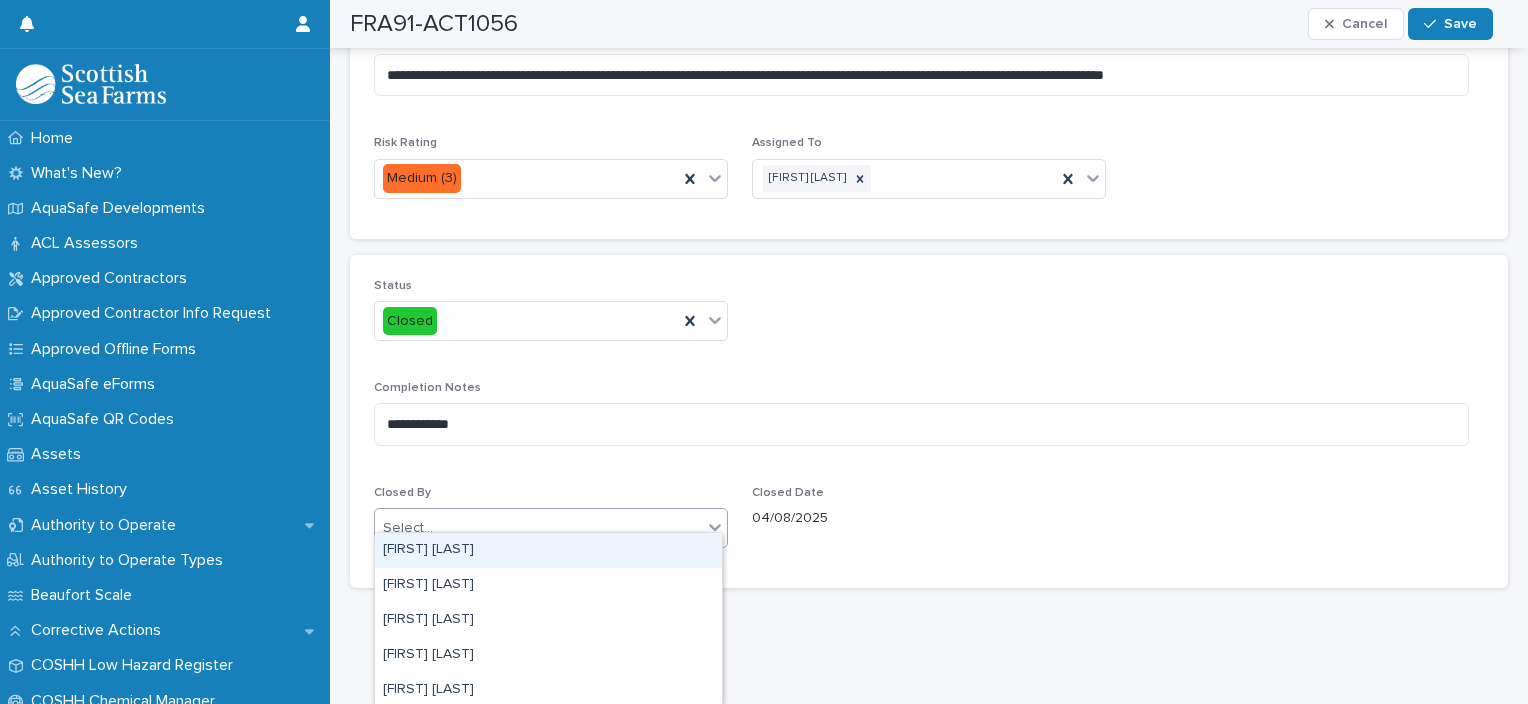 click on "Select..." at bounding box center [538, 528] 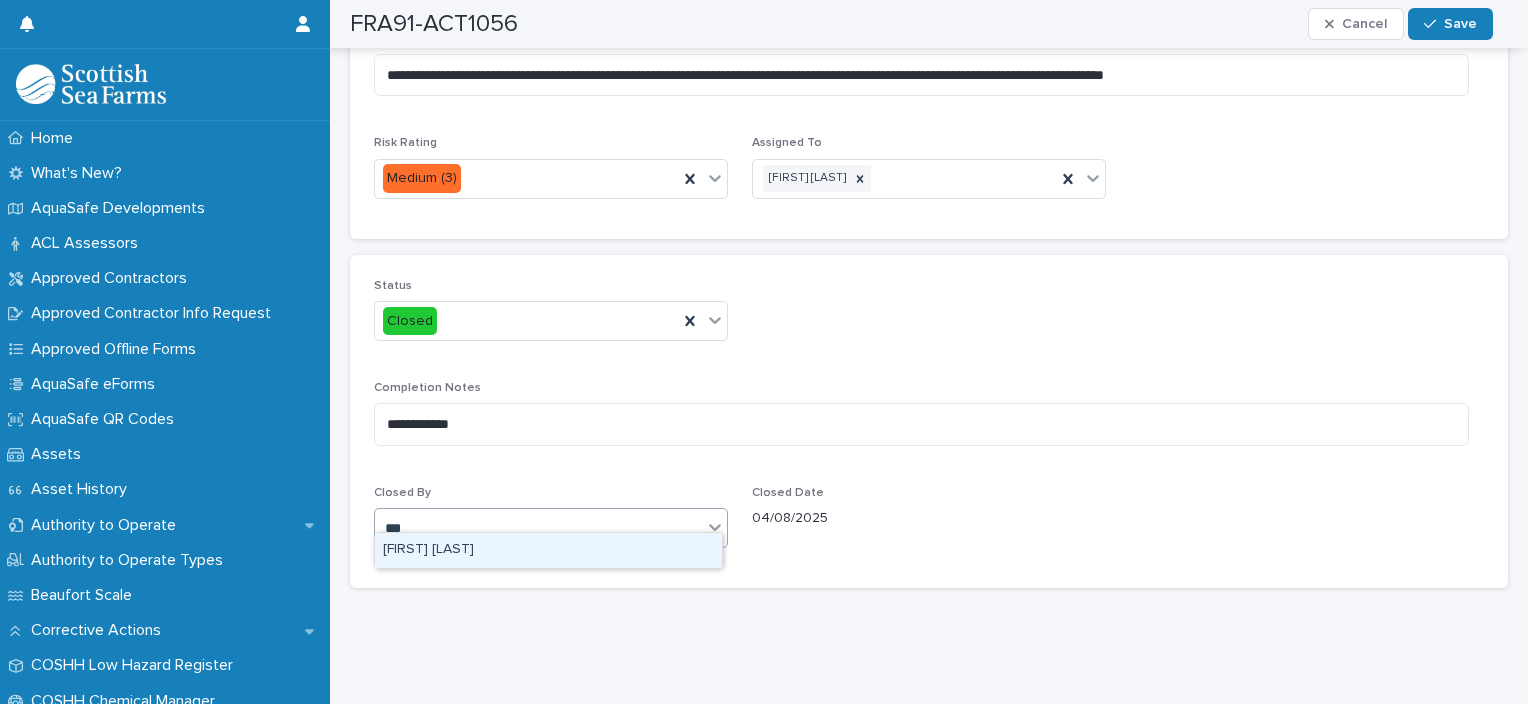 type on "****" 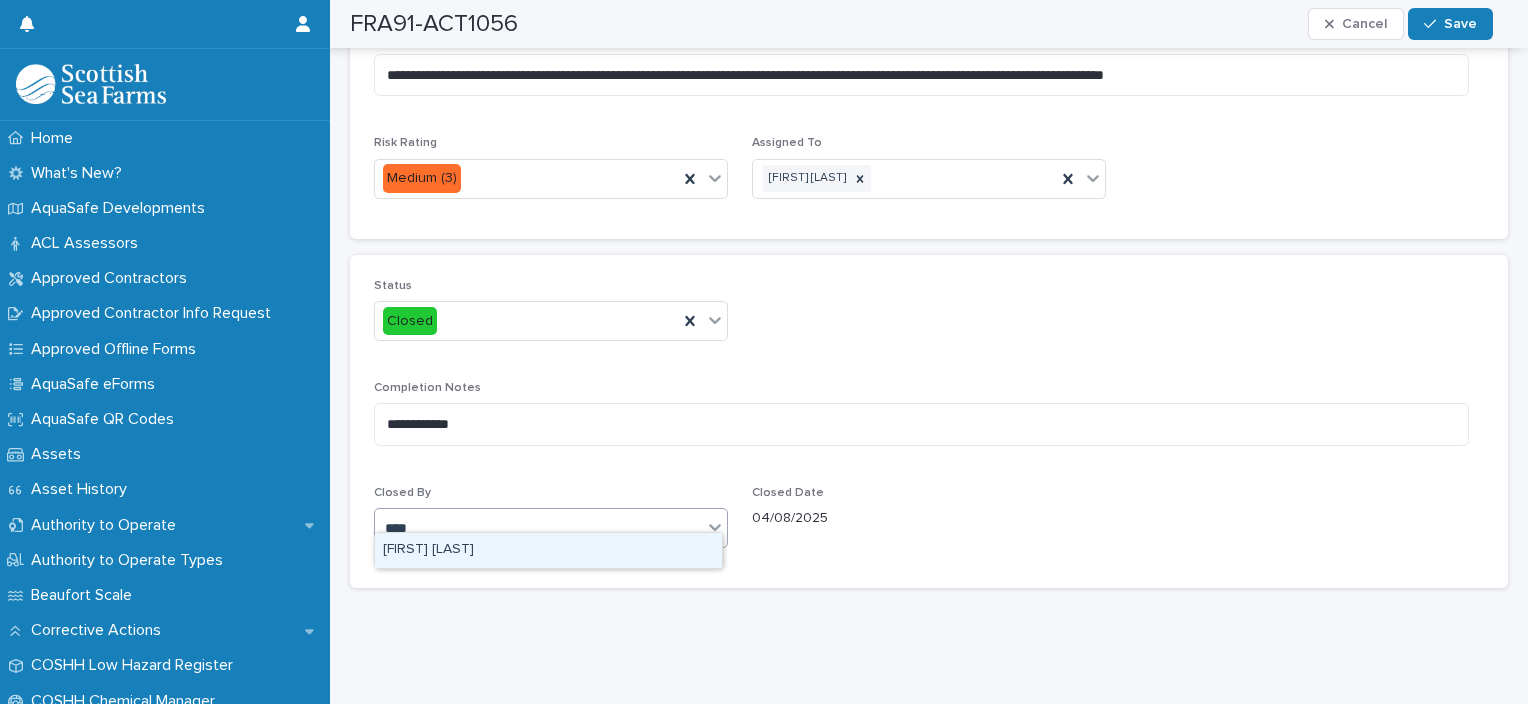 click on "[FIRST] [LAST]" at bounding box center (548, 550) 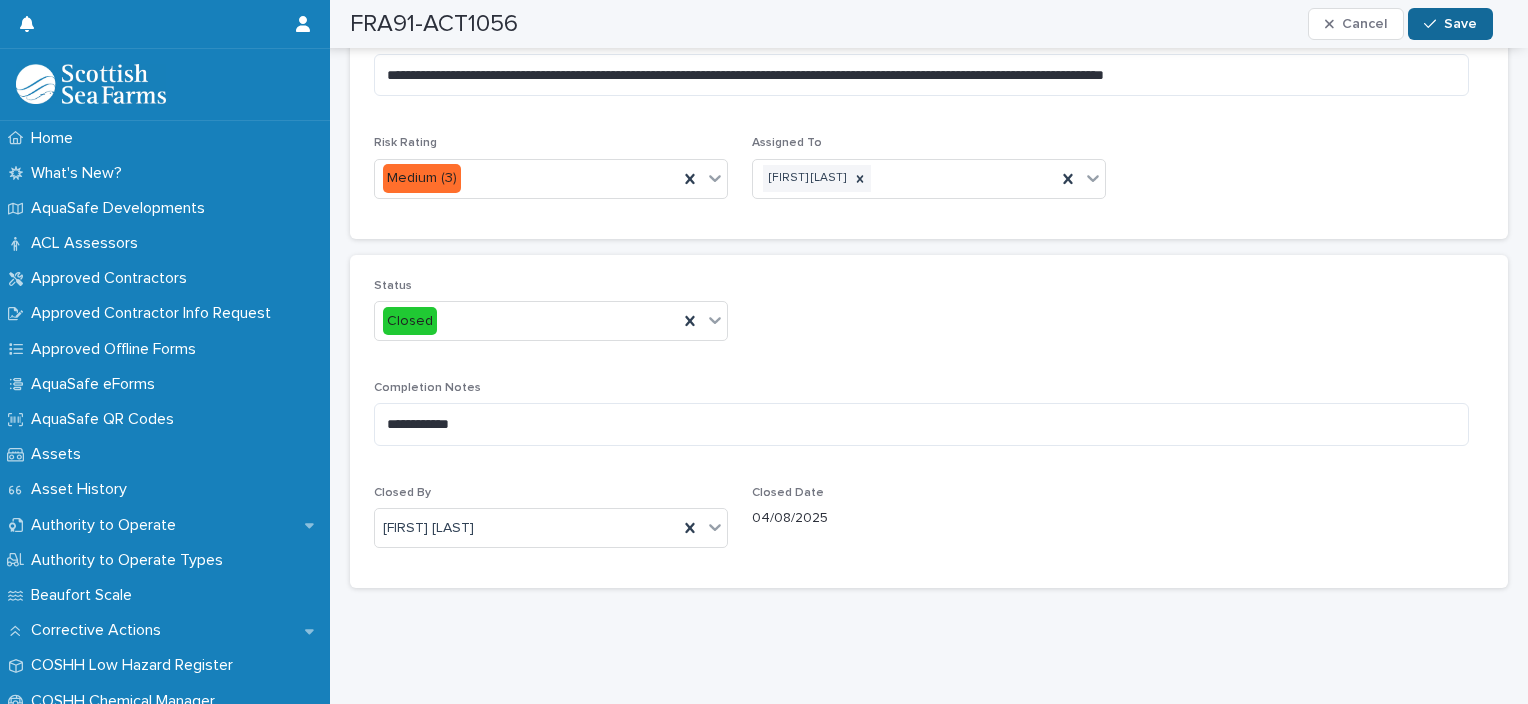 click on "Save" at bounding box center [1450, 24] 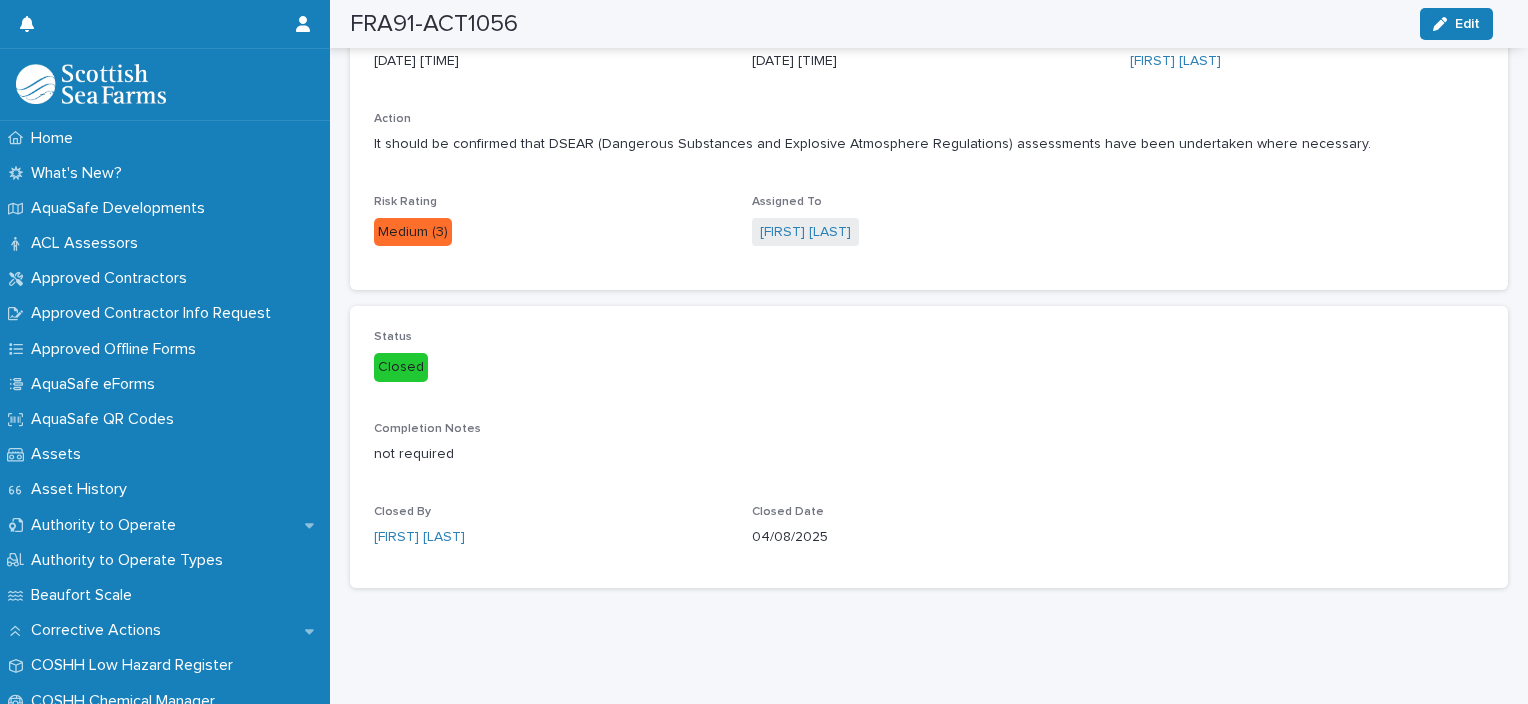 scroll, scrollTop: 156, scrollLeft: 0, axis: vertical 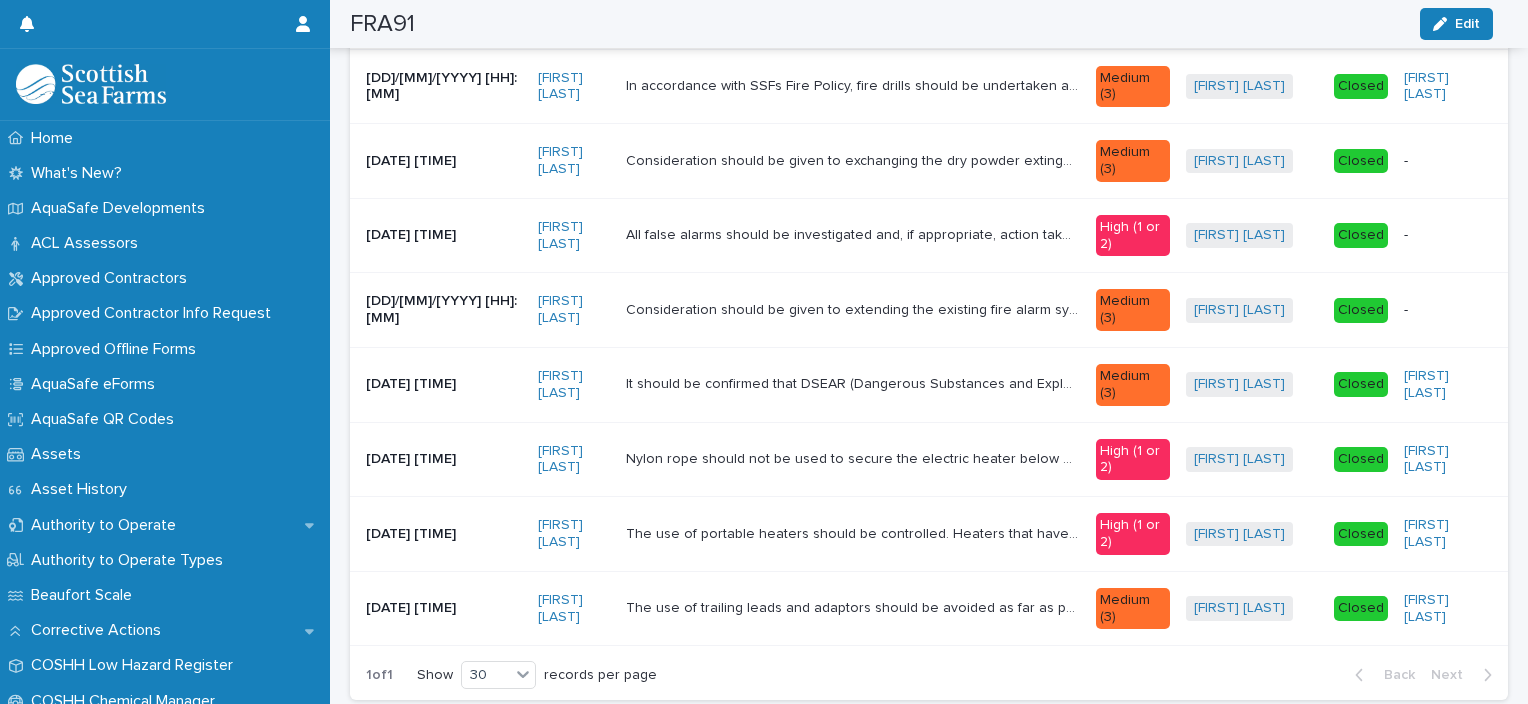 click on "-" at bounding box center [1440, 310] 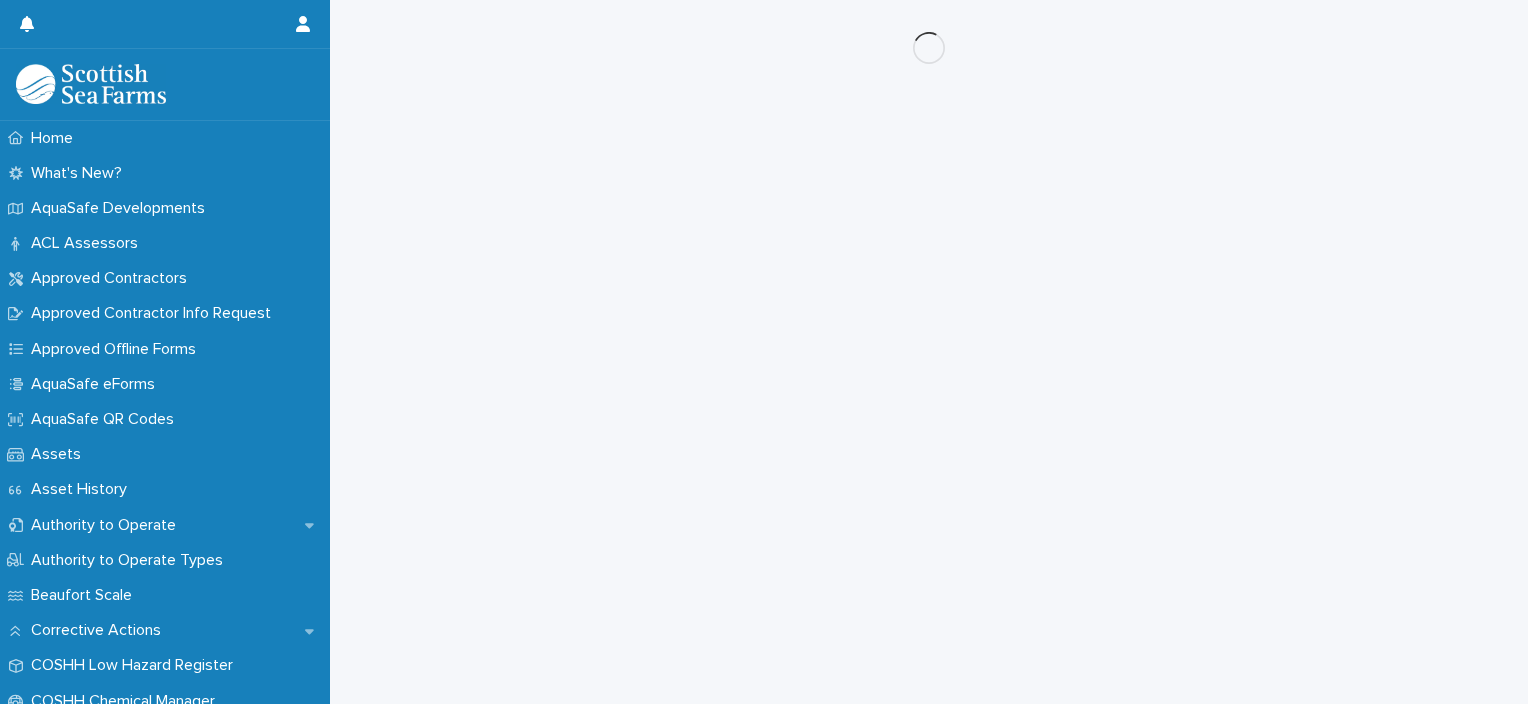 scroll, scrollTop: 0, scrollLeft: 0, axis: both 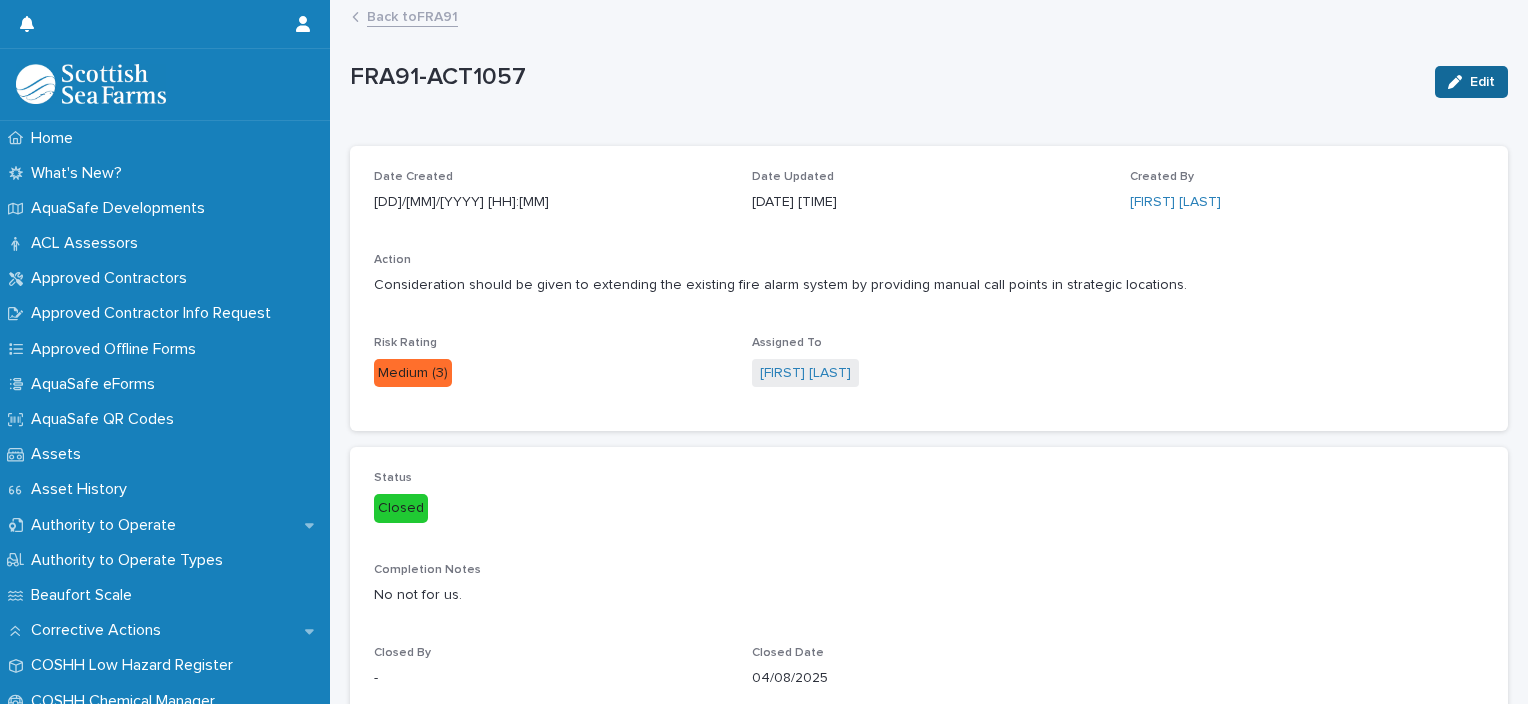 click 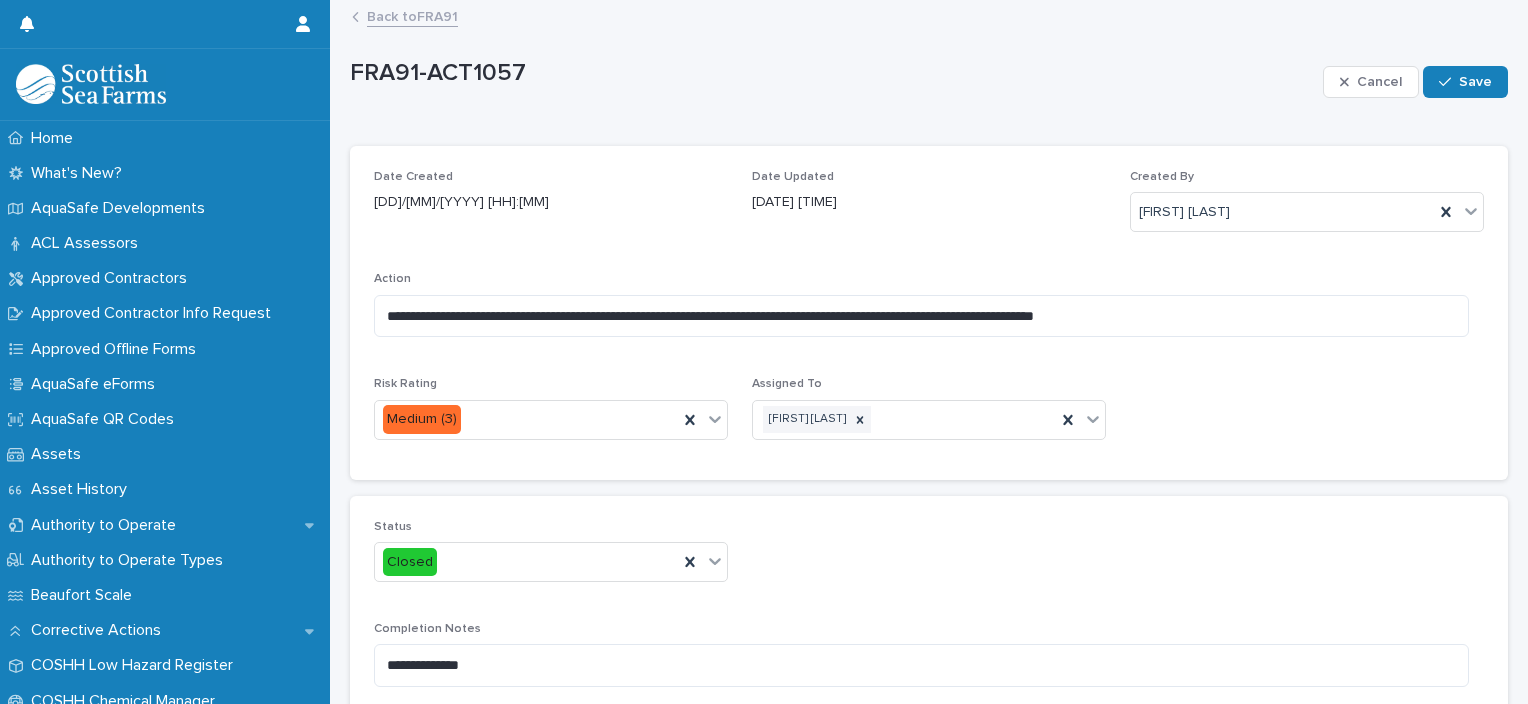 scroll, scrollTop: 255, scrollLeft: 0, axis: vertical 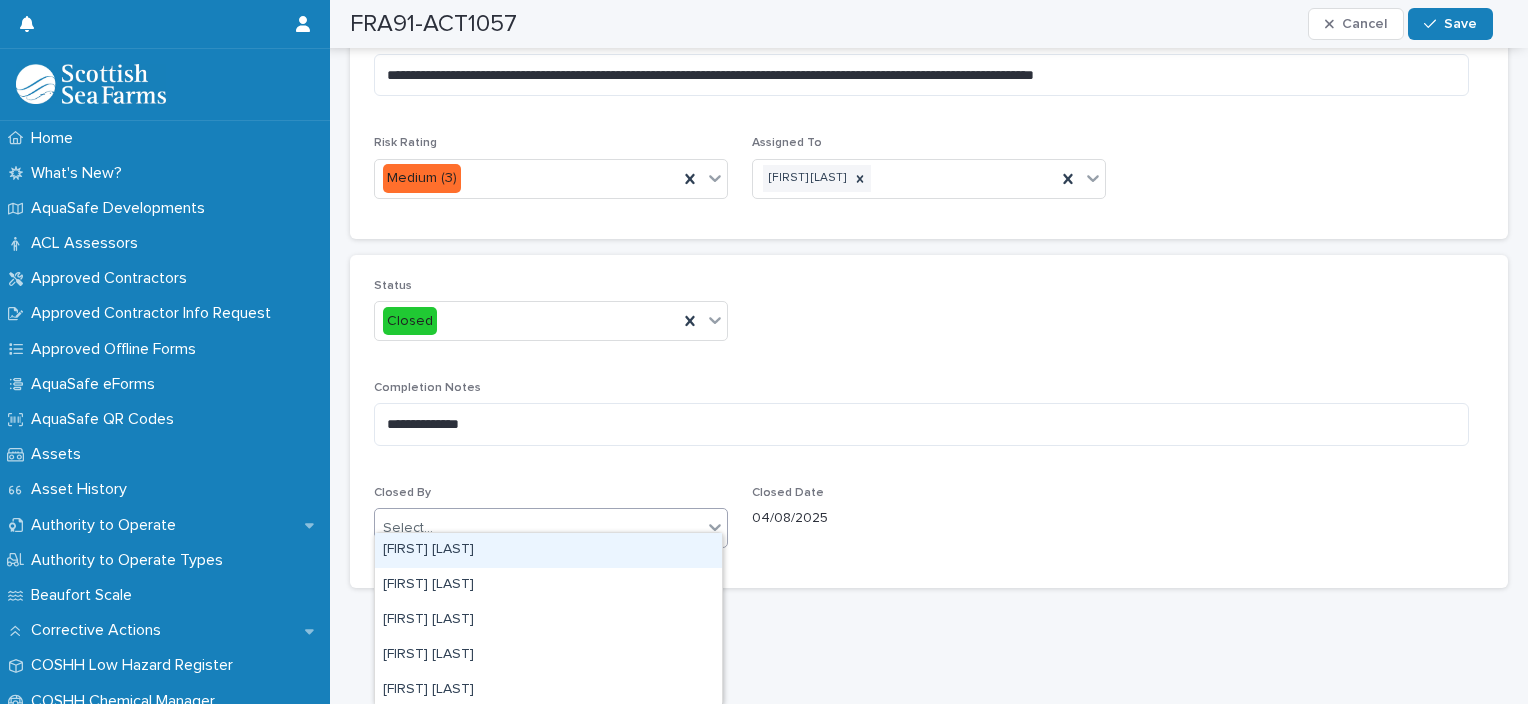 click on "Select..." at bounding box center (538, 528) 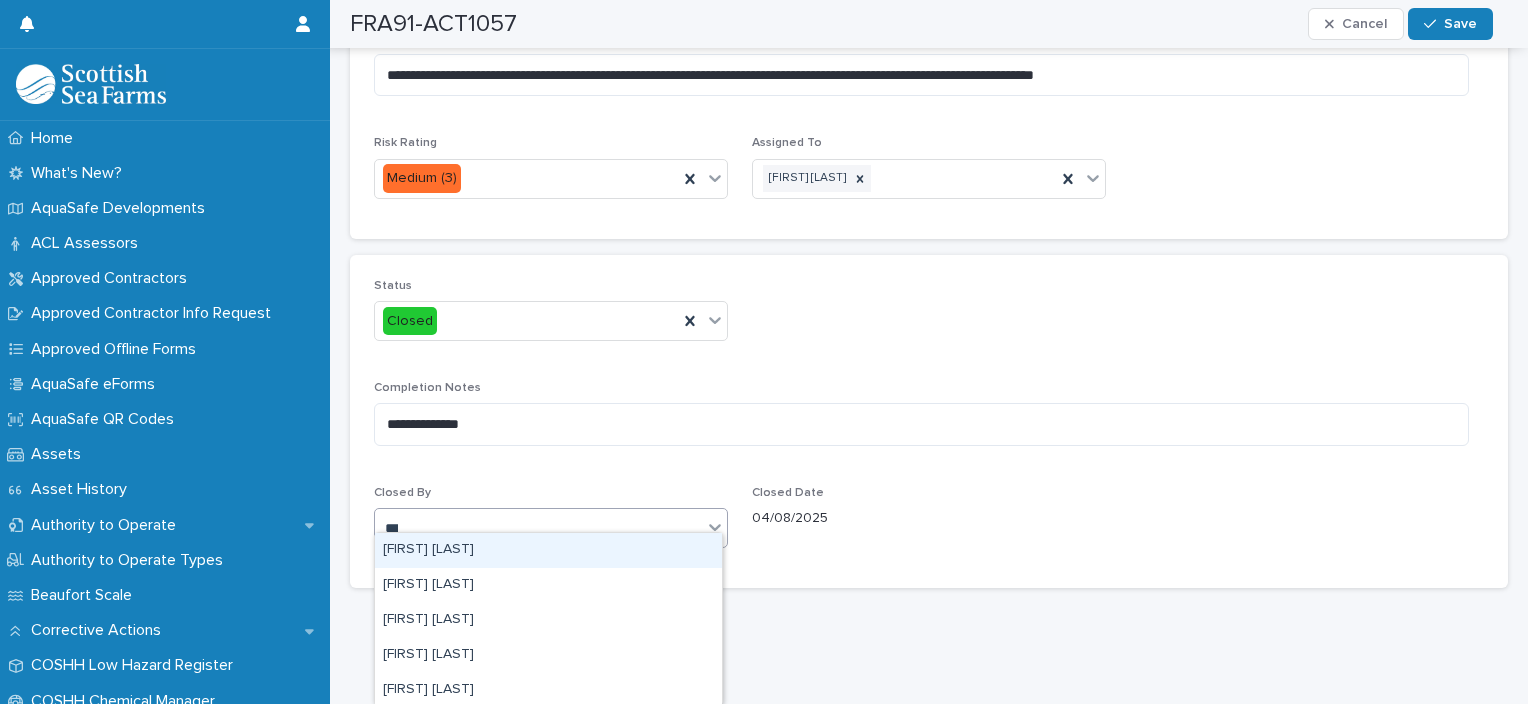 type on "****" 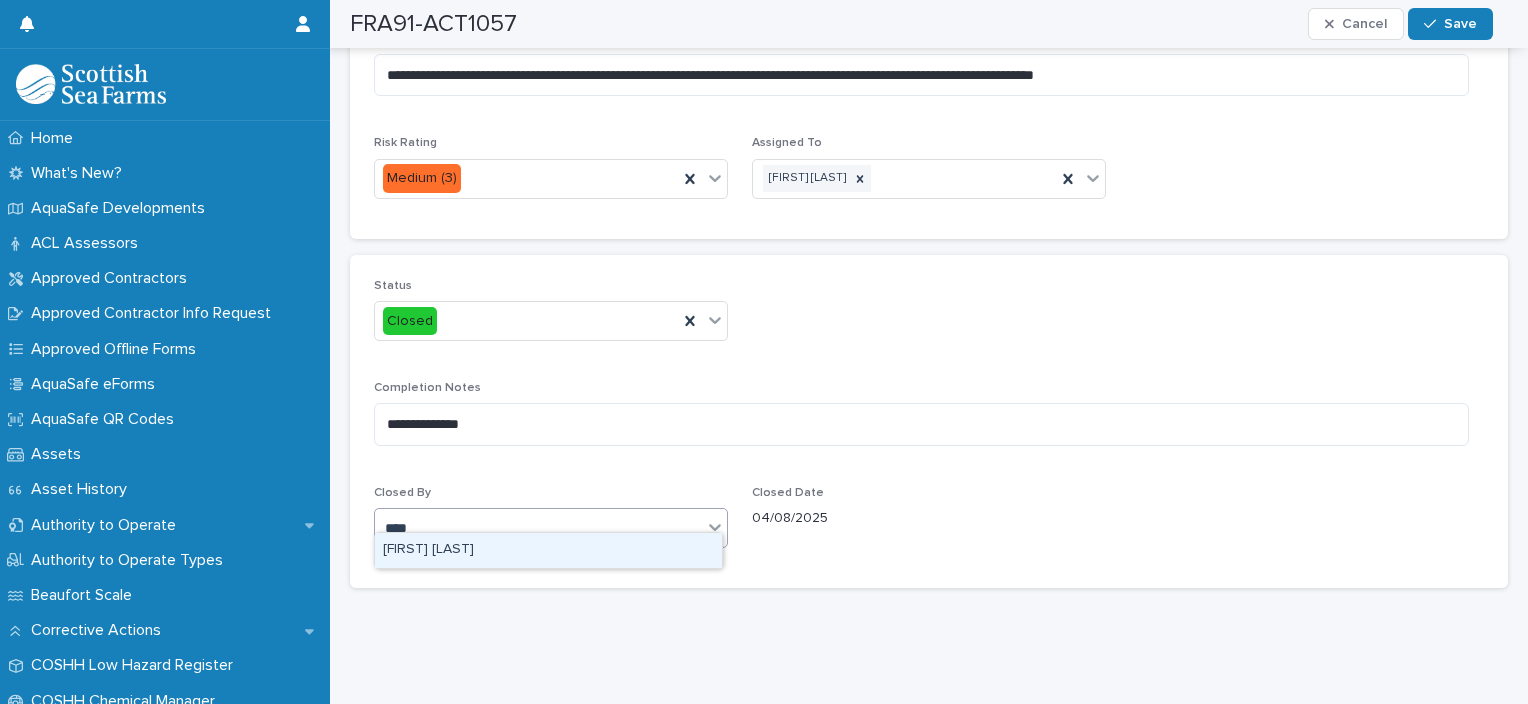 click on "[FIRST] [LAST]" at bounding box center [548, 550] 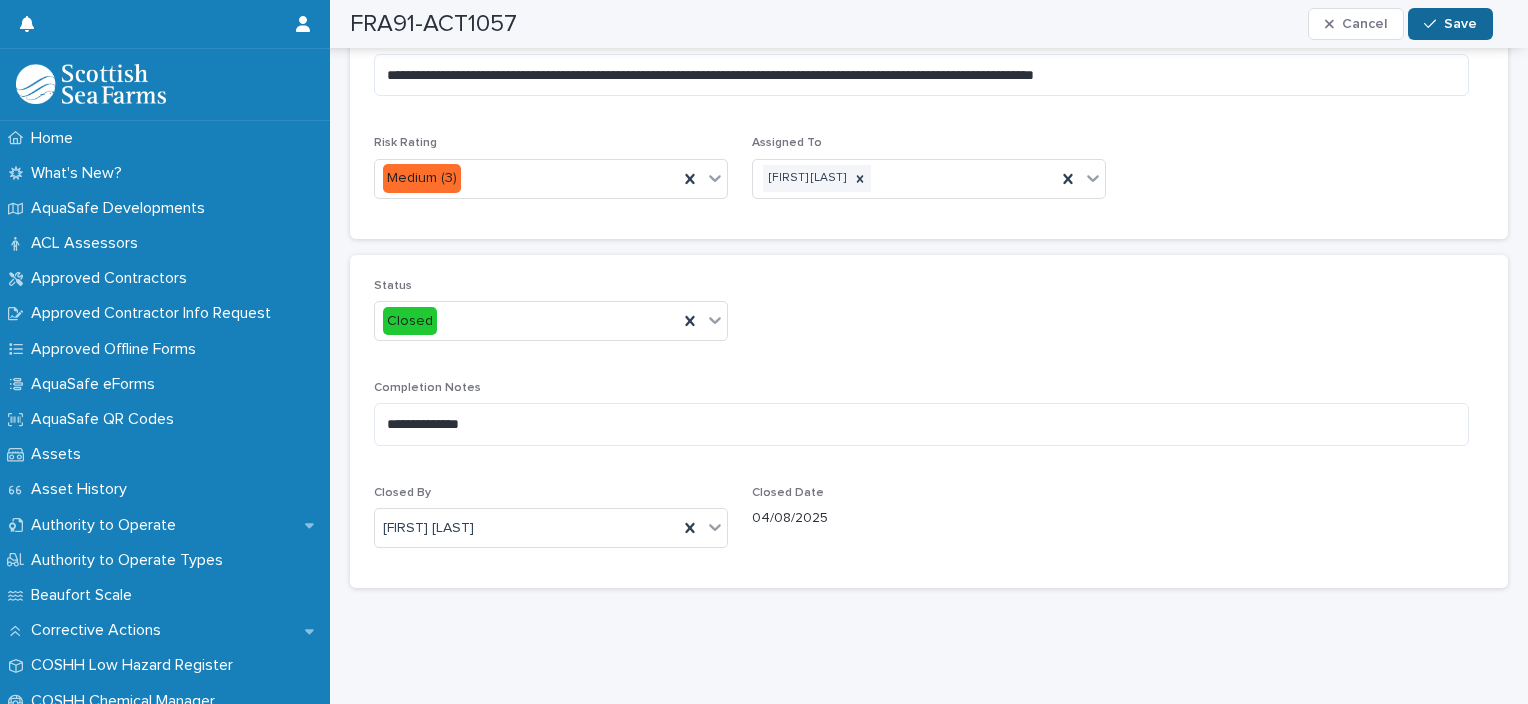 click on "Save" at bounding box center [1460, 24] 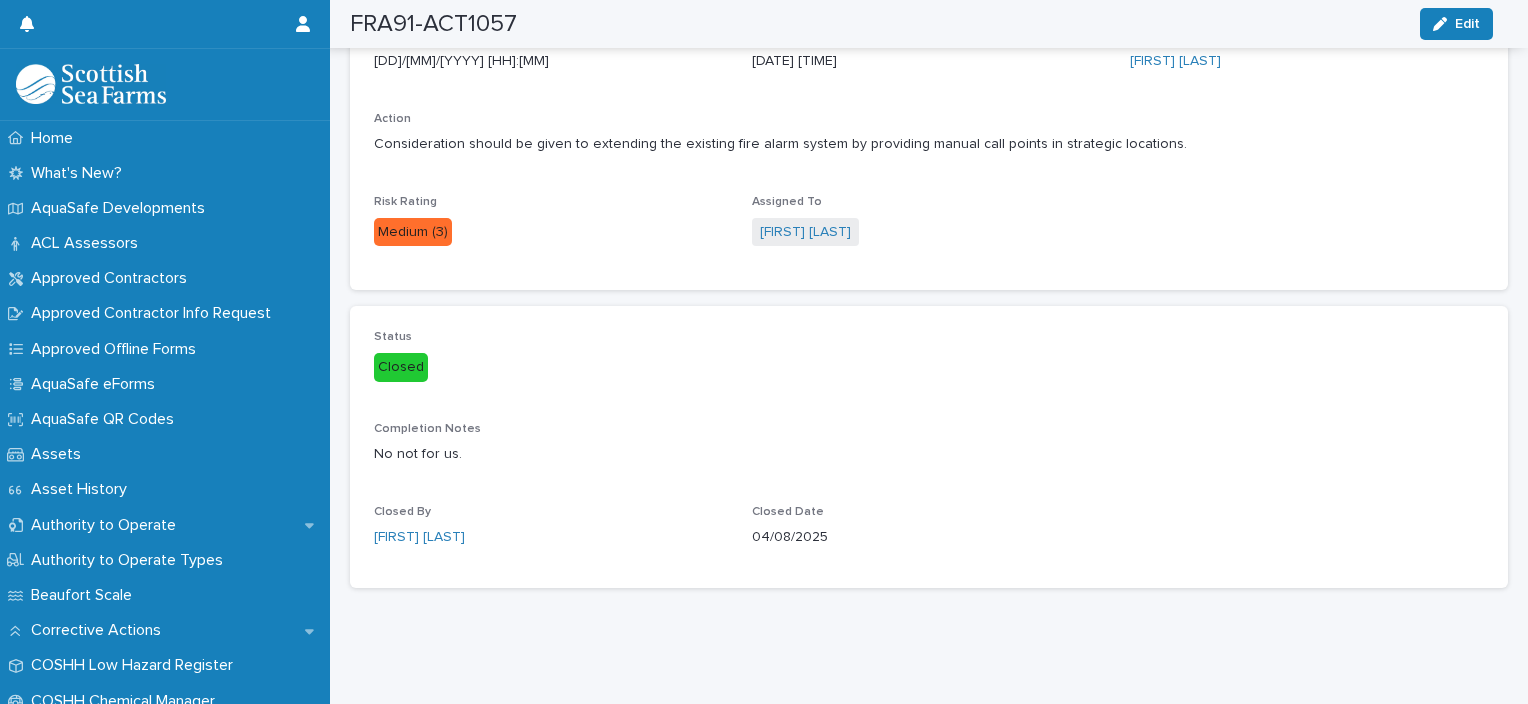 scroll, scrollTop: 156, scrollLeft: 0, axis: vertical 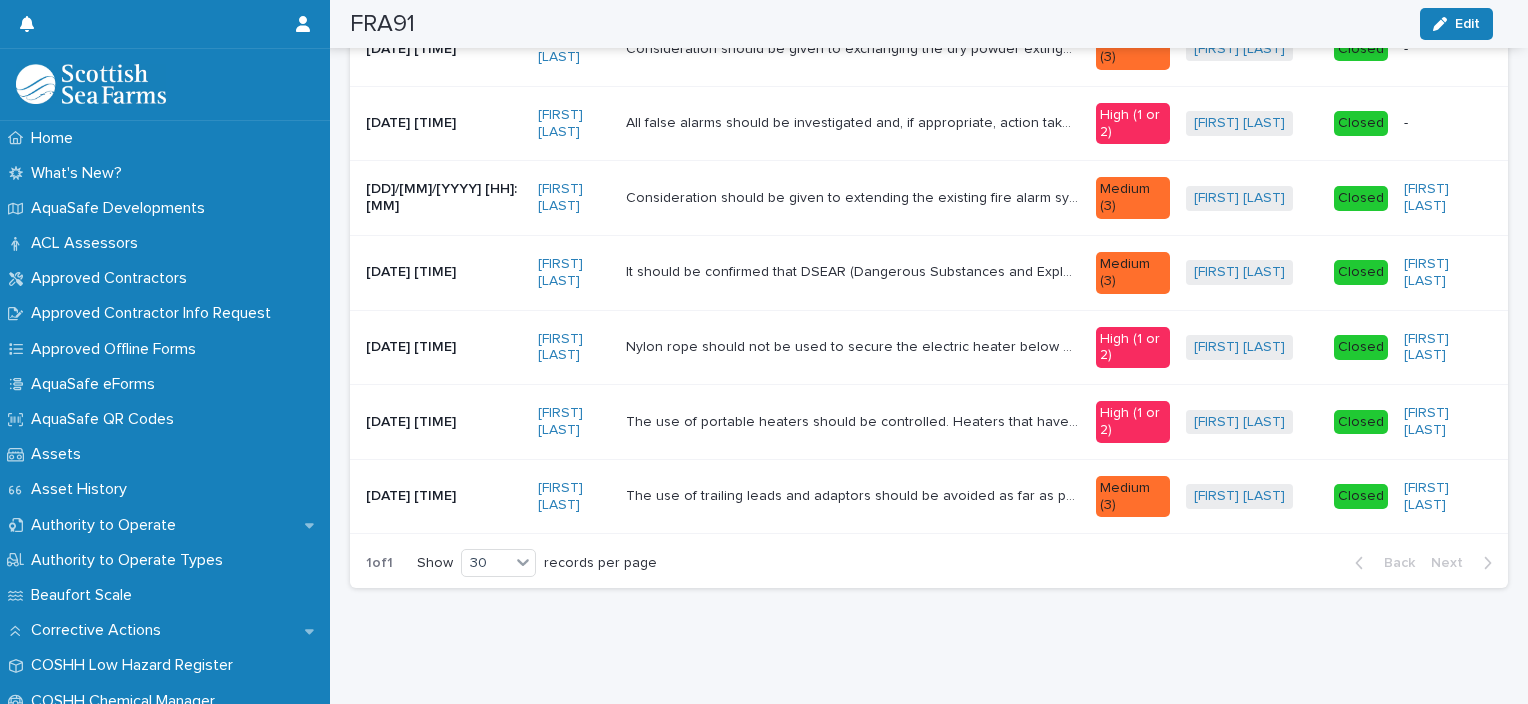 click on "-" at bounding box center (1440, 123) 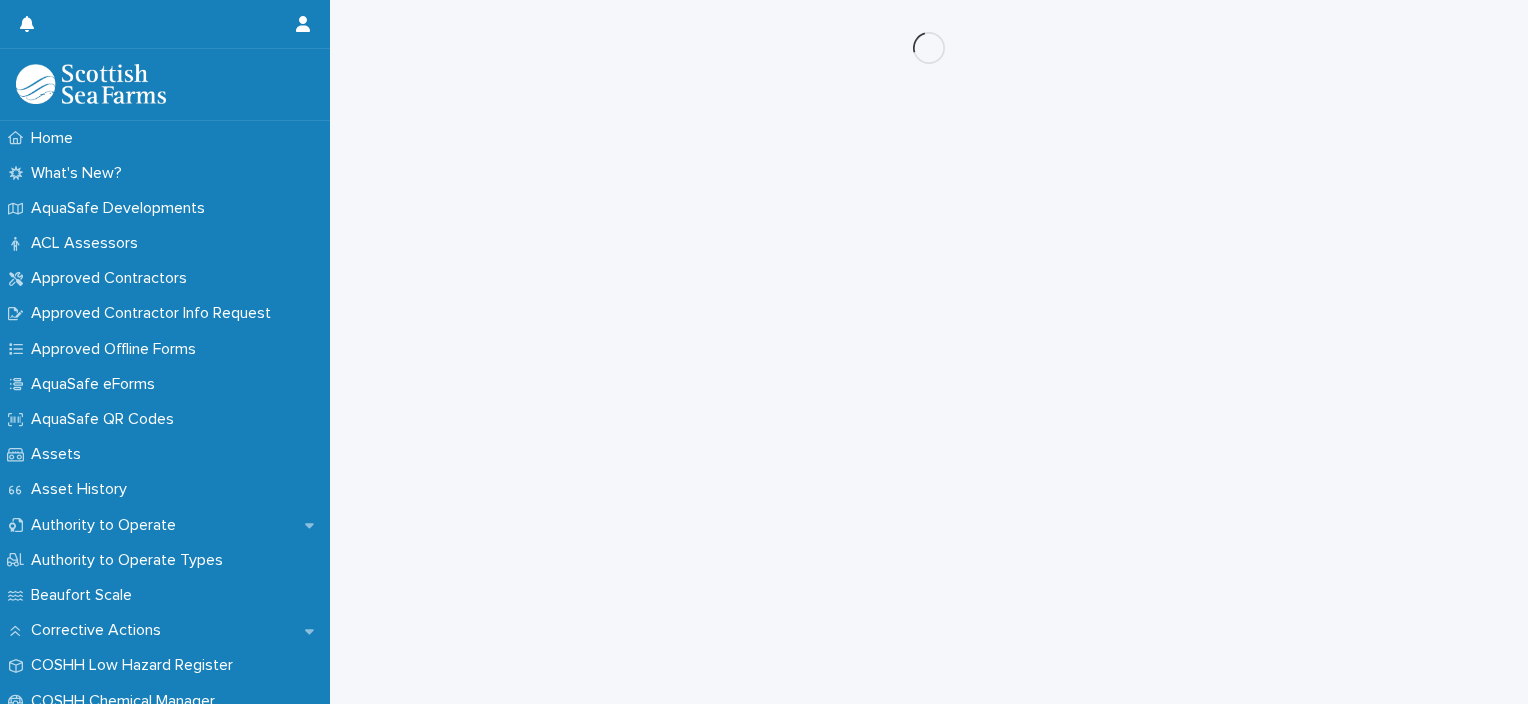 scroll, scrollTop: 0, scrollLeft: 0, axis: both 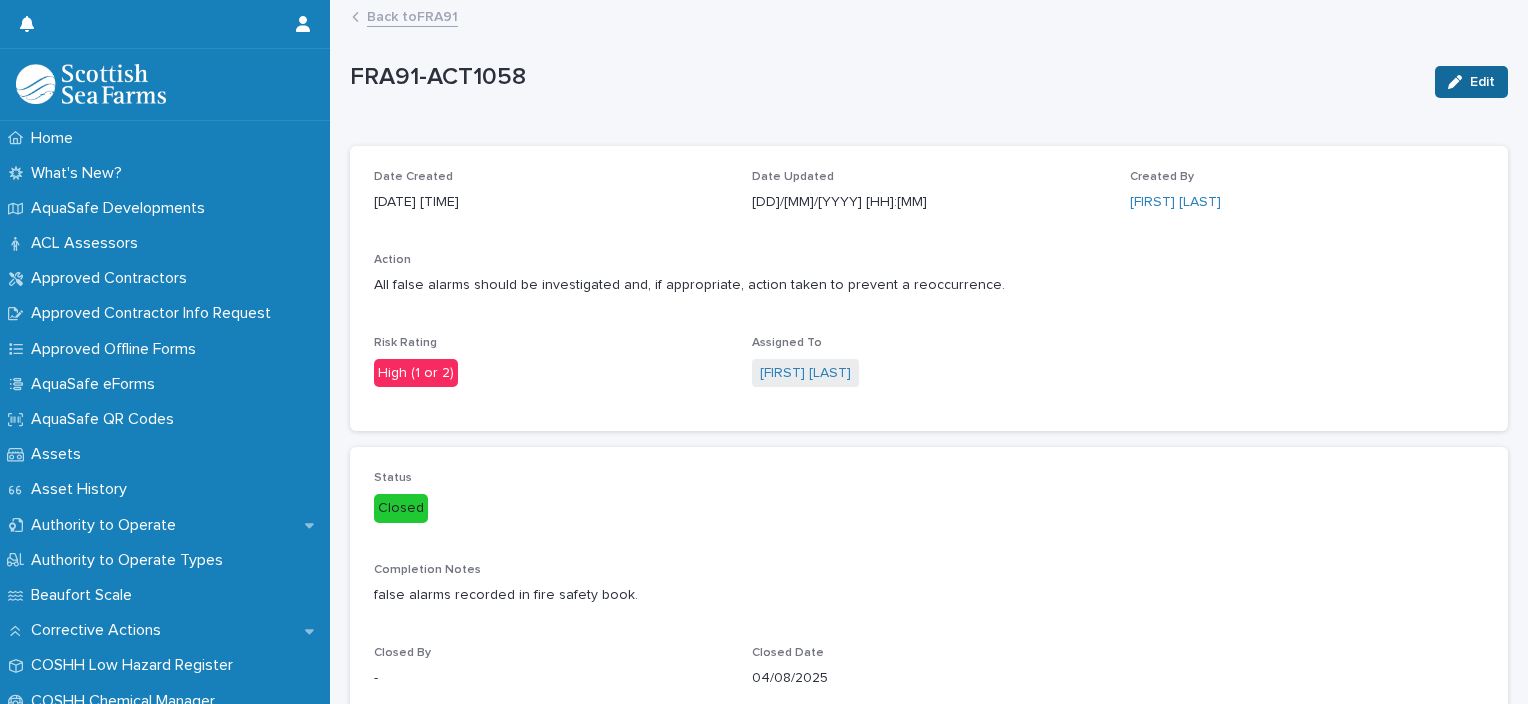 click 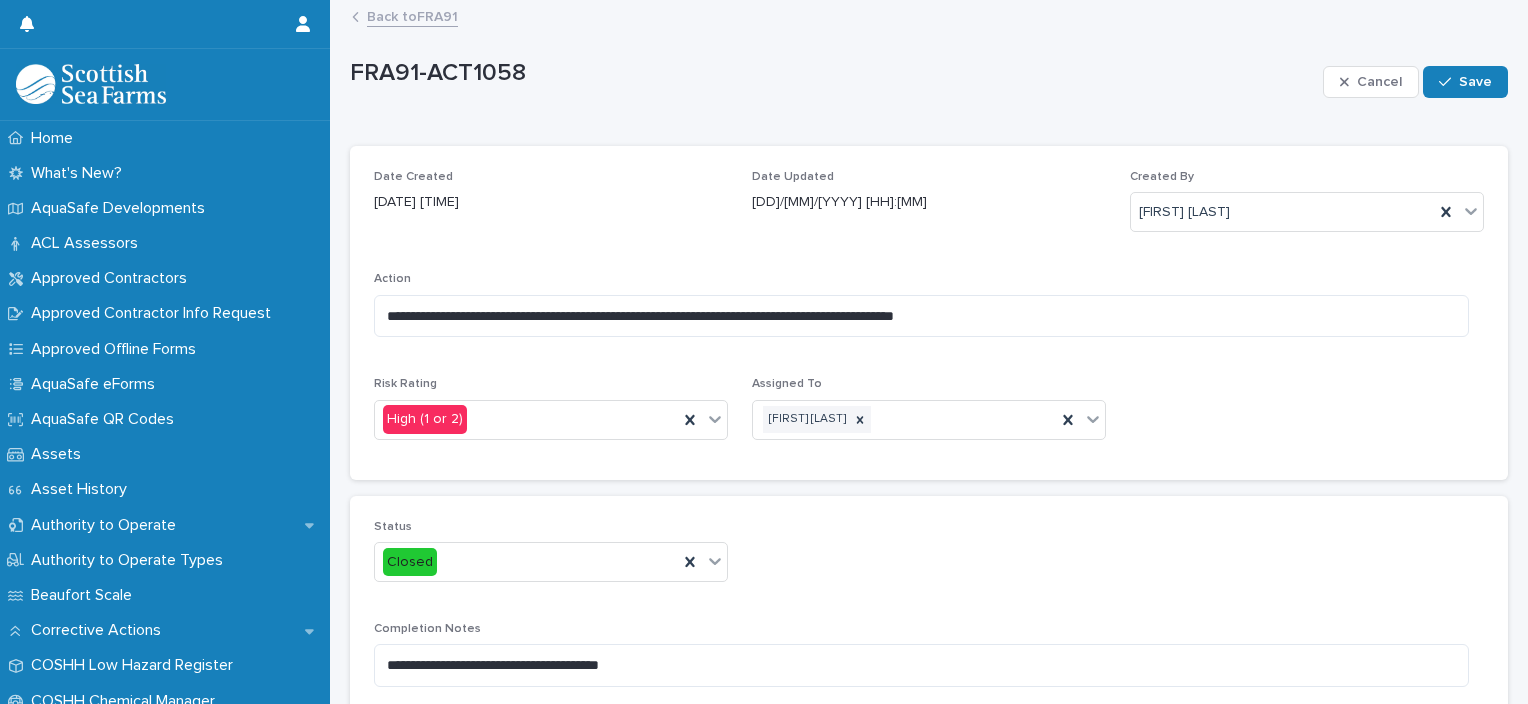scroll, scrollTop: 255, scrollLeft: 0, axis: vertical 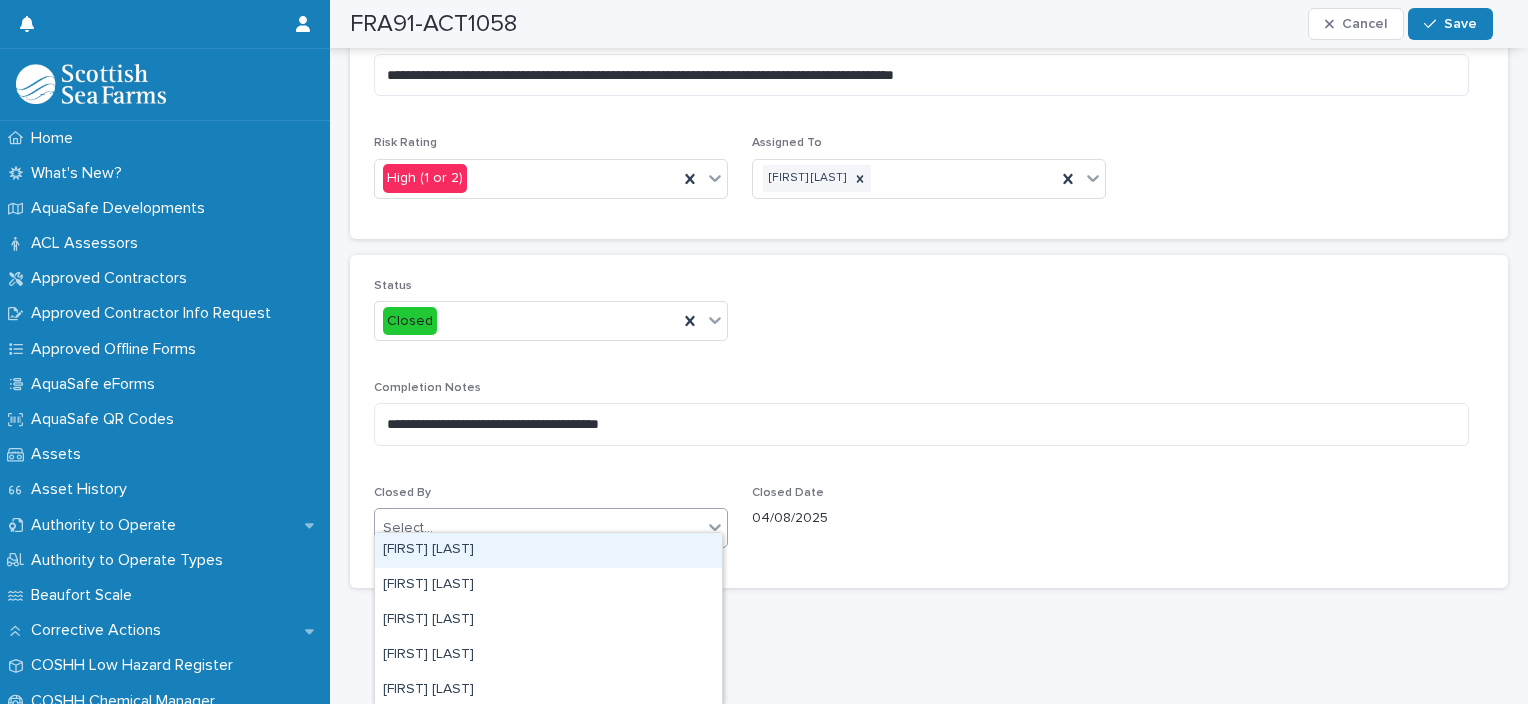 click on "Select..." at bounding box center (538, 528) 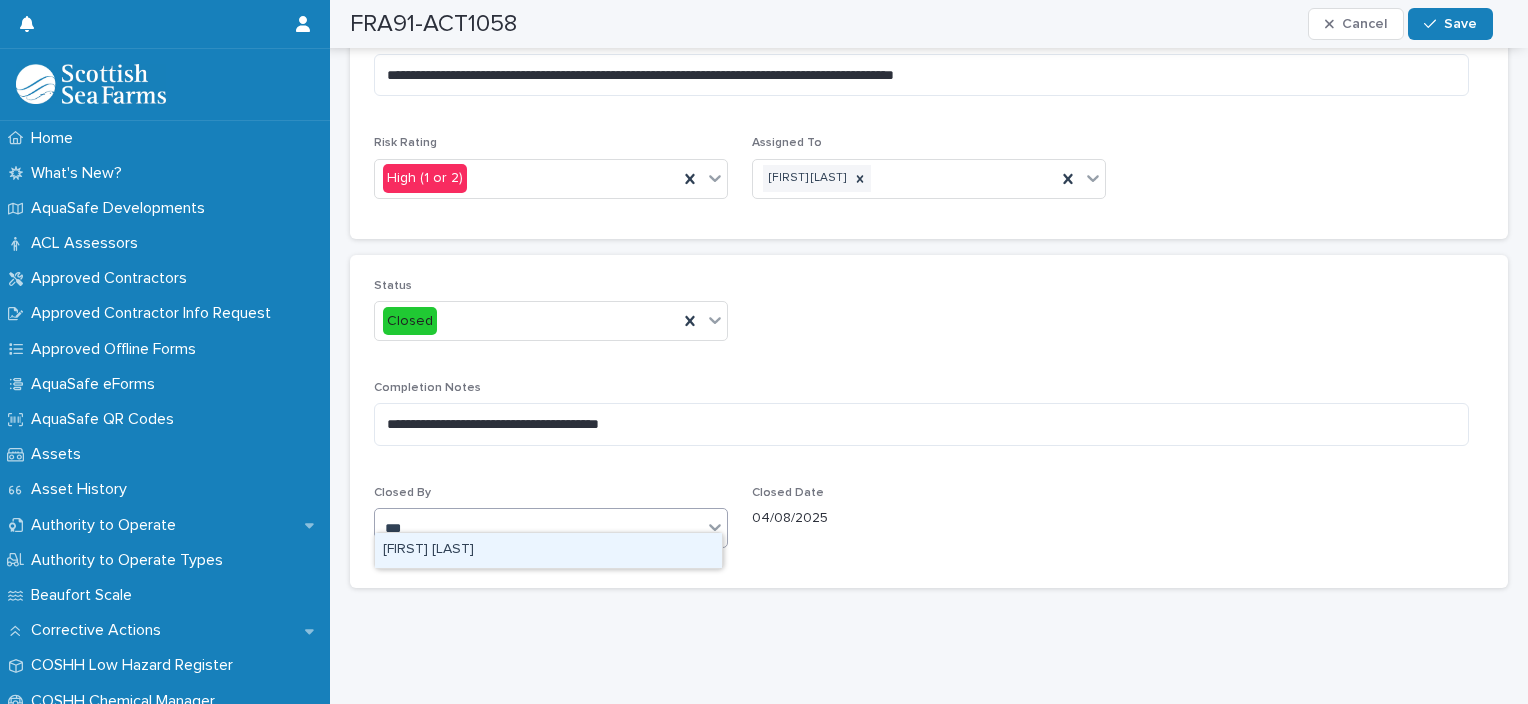 type on "****" 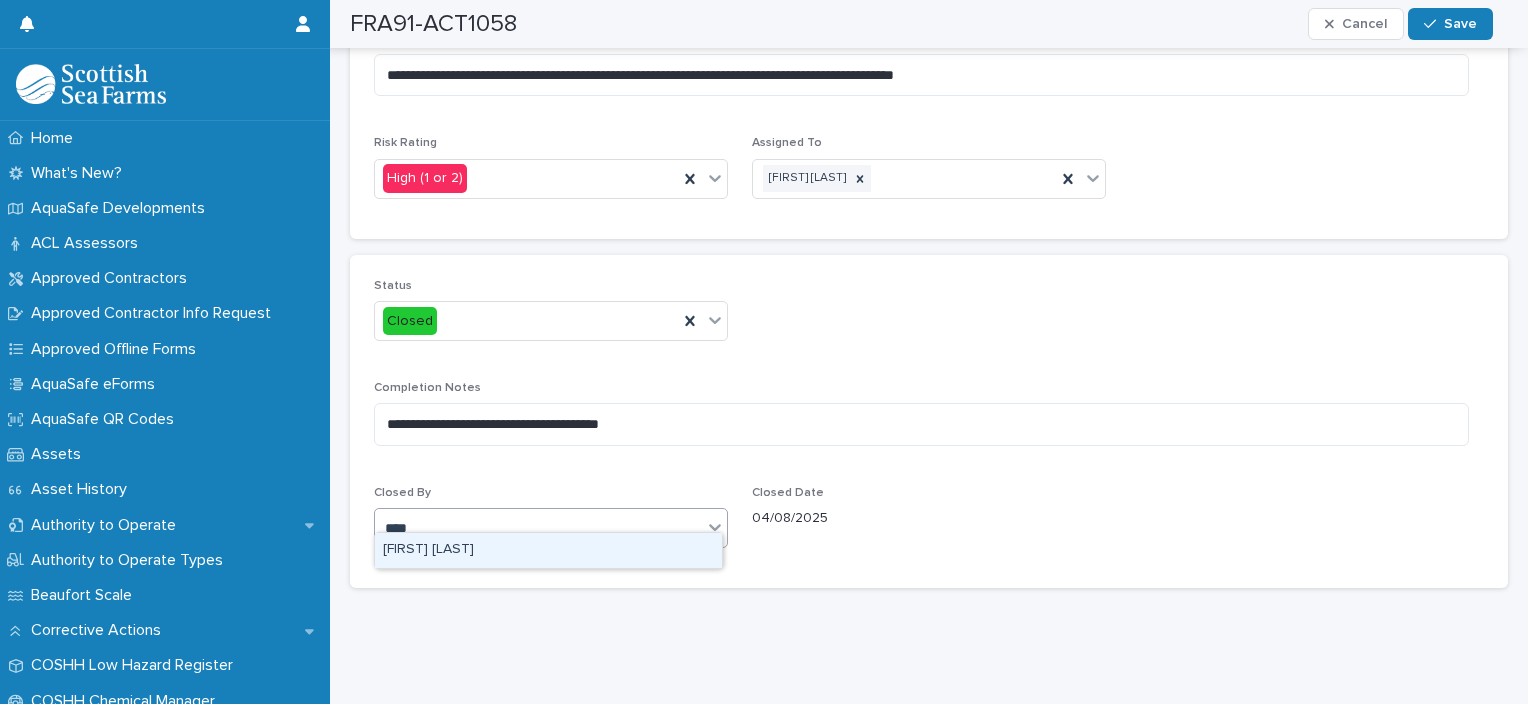 click on "[FIRST] [LAST]" at bounding box center [548, 550] 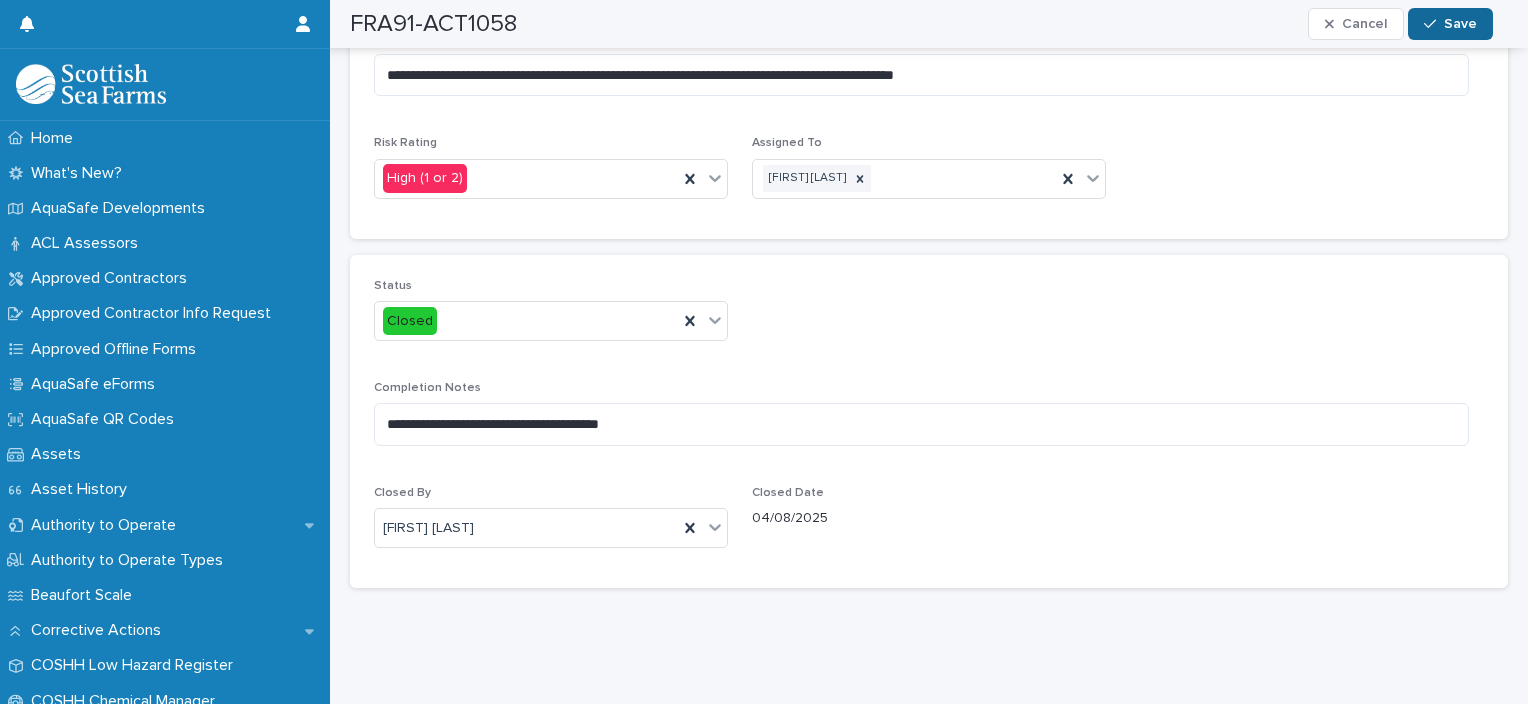 click on "Save" at bounding box center [1450, 24] 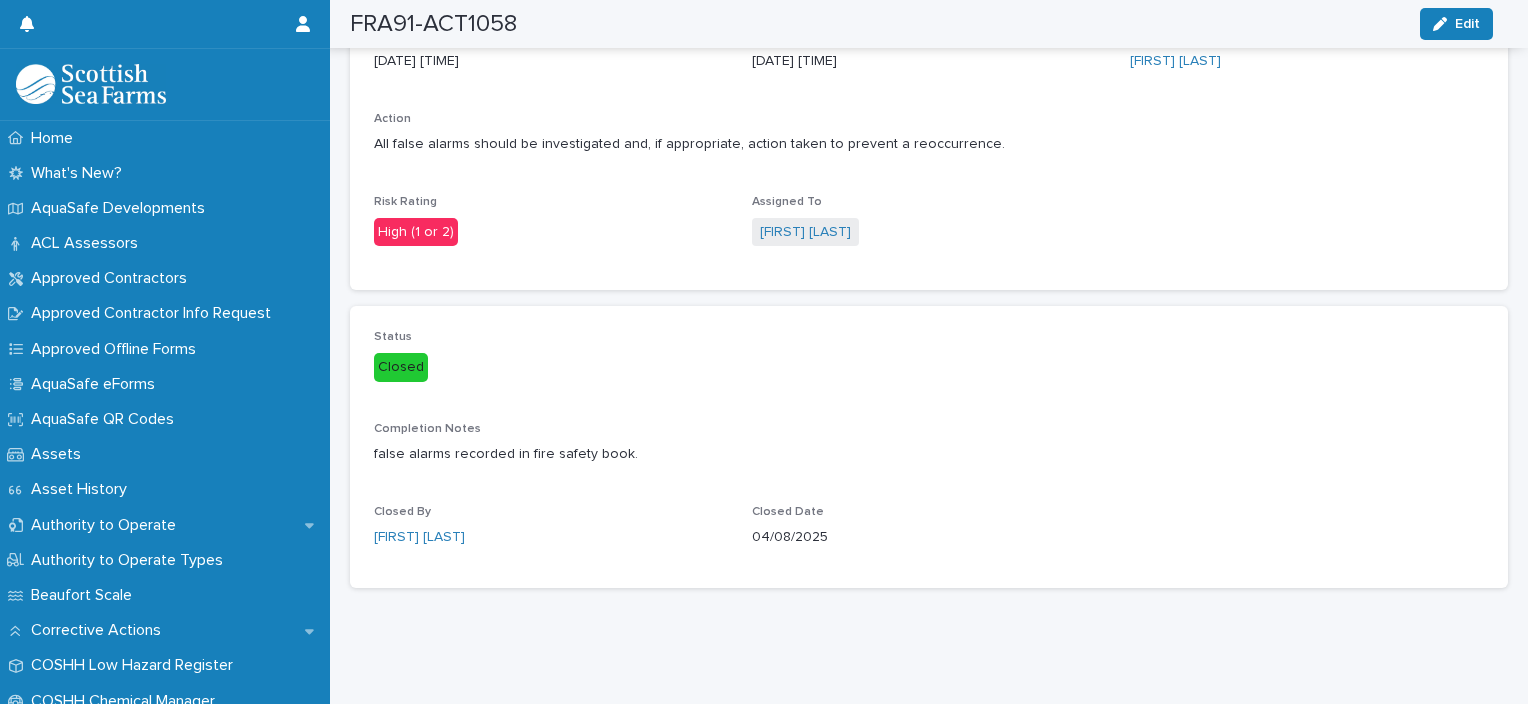 scroll, scrollTop: 156, scrollLeft: 0, axis: vertical 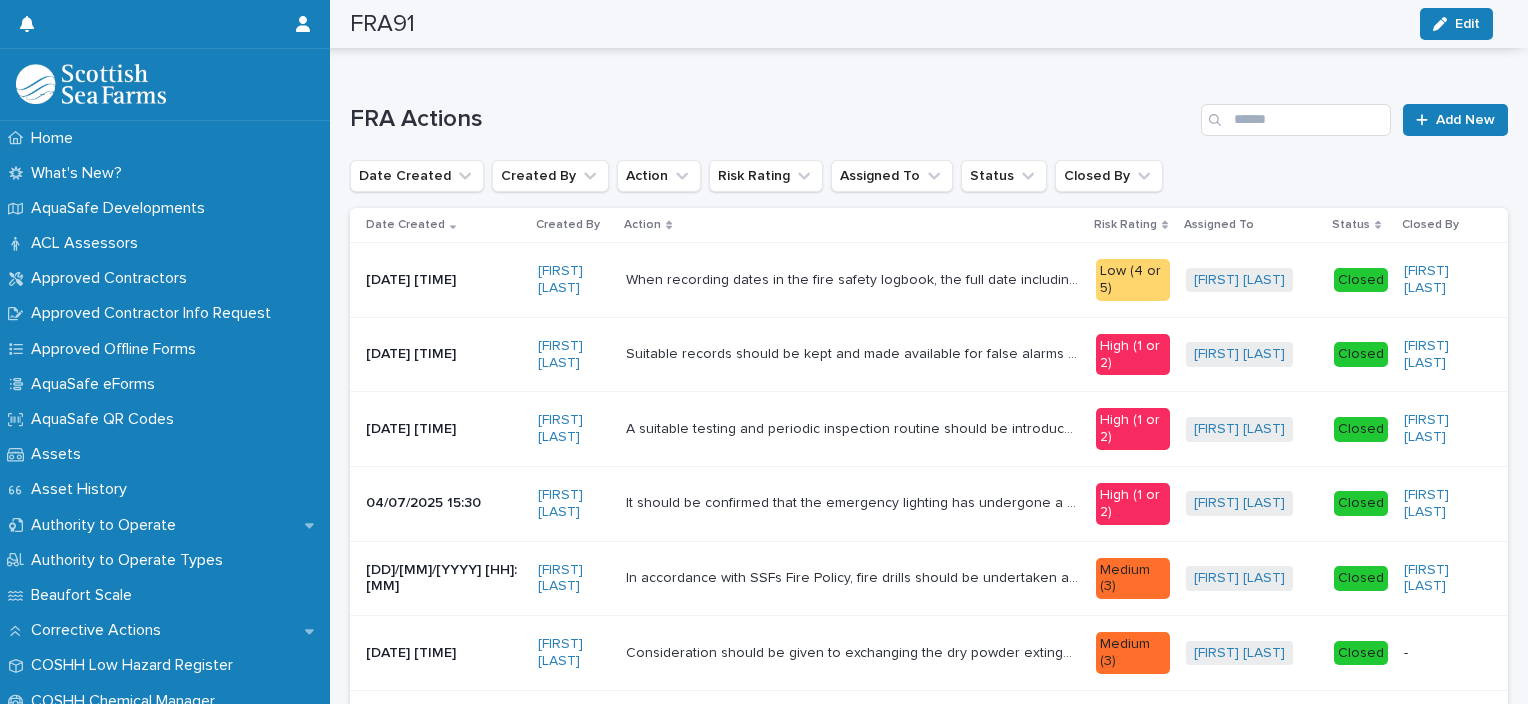 click on "Closed" at bounding box center (1361, 653) 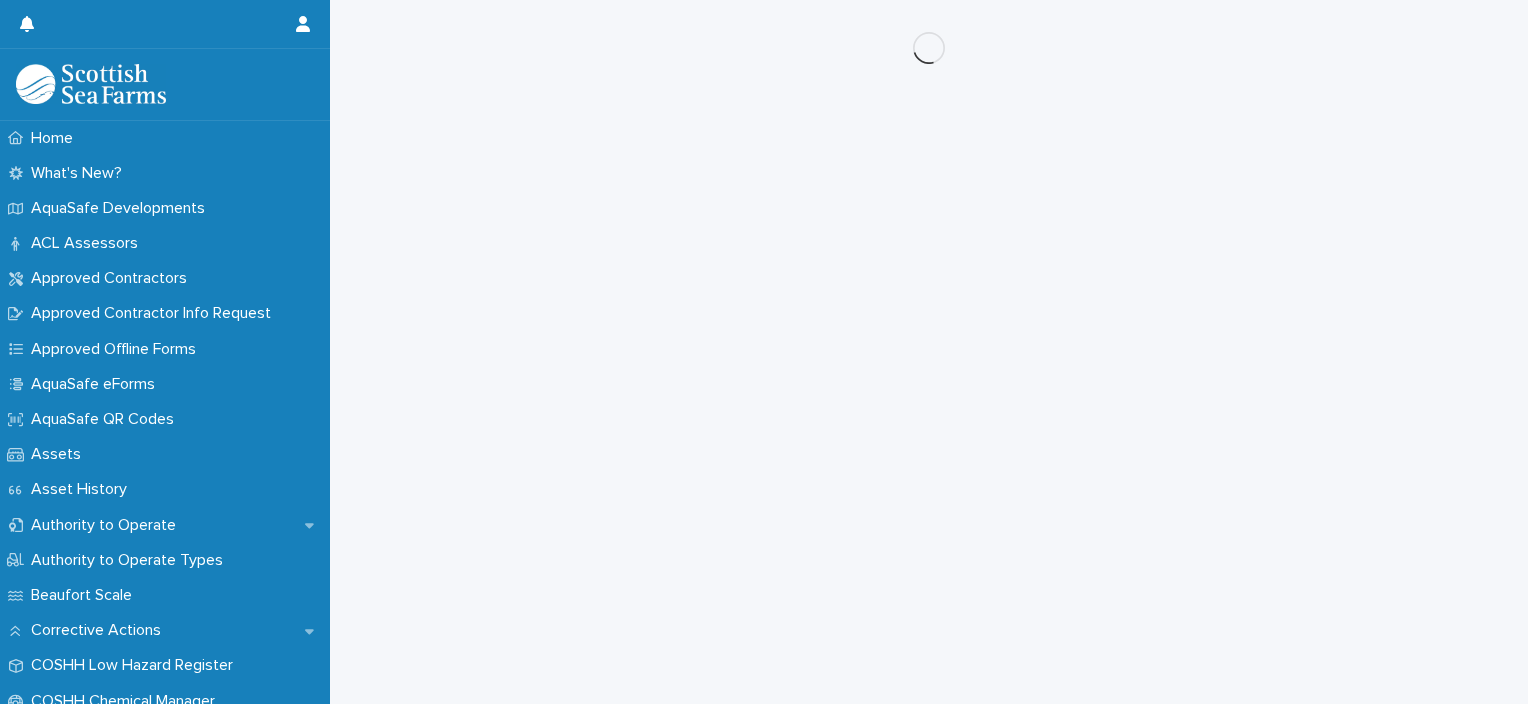 scroll, scrollTop: 0, scrollLeft: 0, axis: both 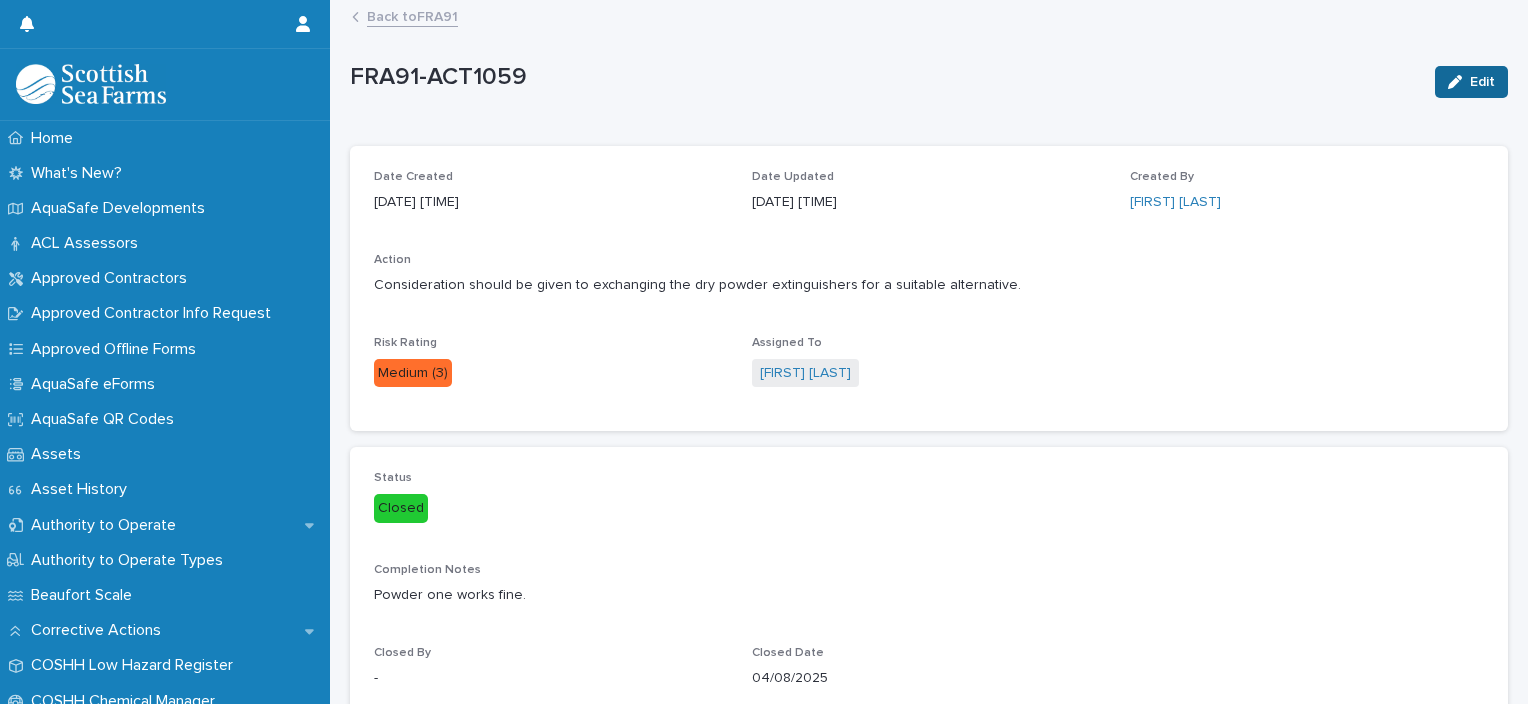 drag, startPoint x: 1467, startPoint y: 71, endPoint x: 1472, endPoint y: 84, distance: 13.928389 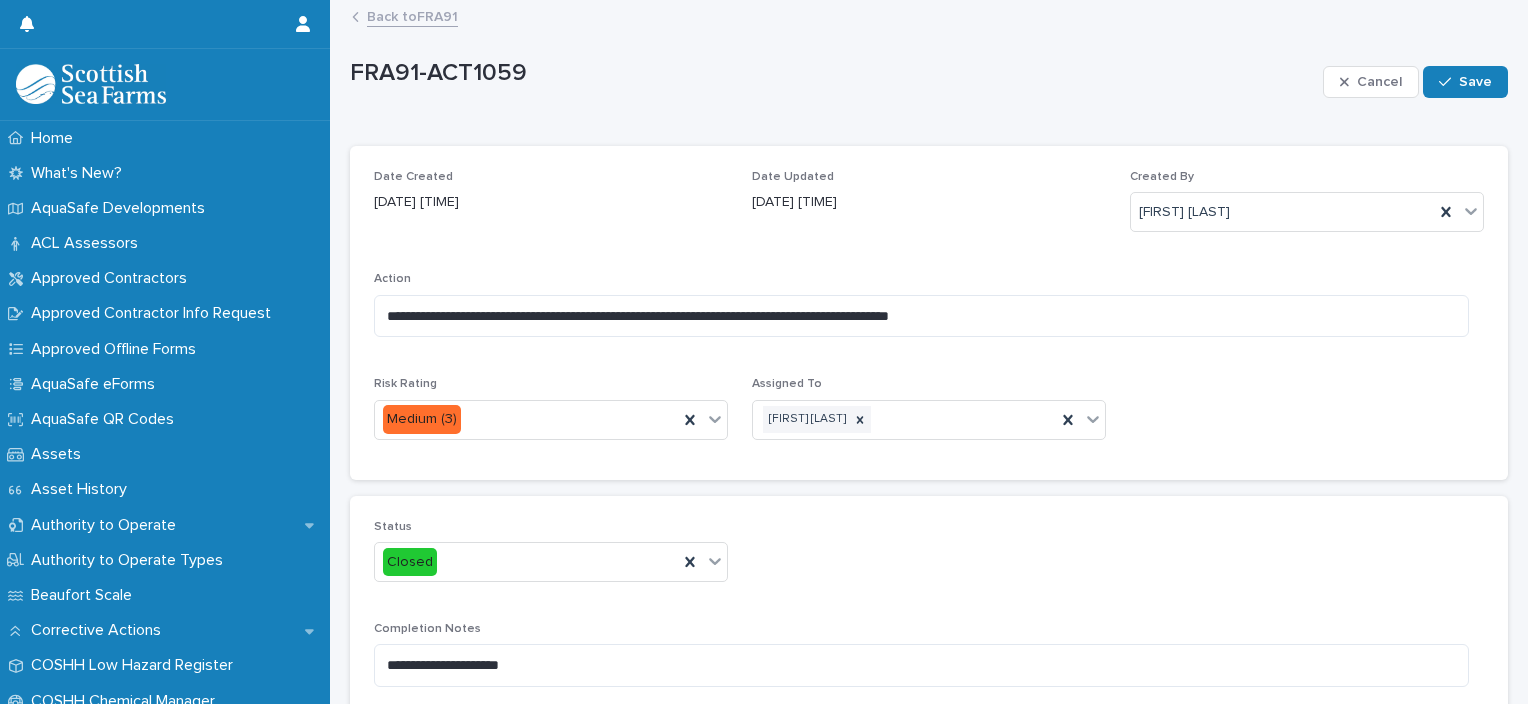 scroll, scrollTop: 255, scrollLeft: 0, axis: vertical 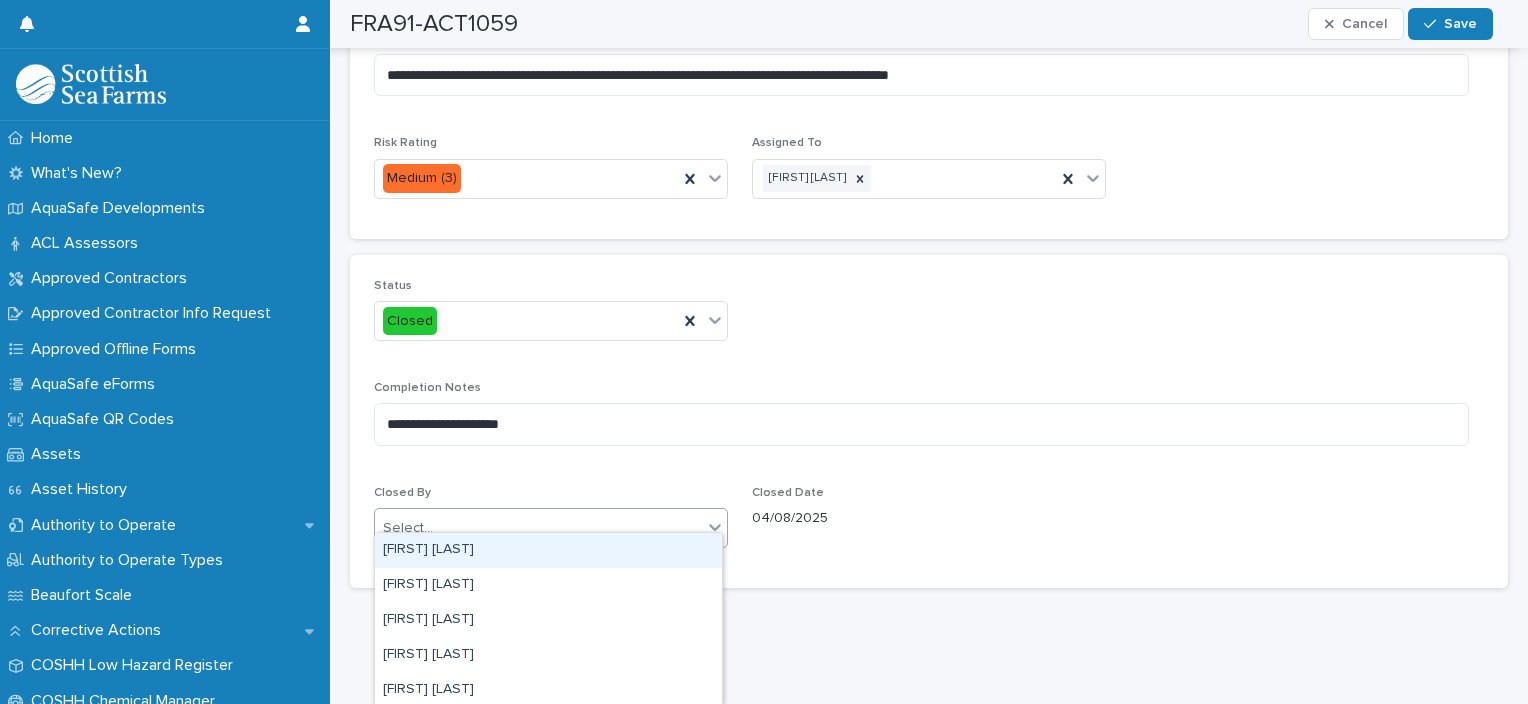 click on "Select..." at bounding box center (538, 528) 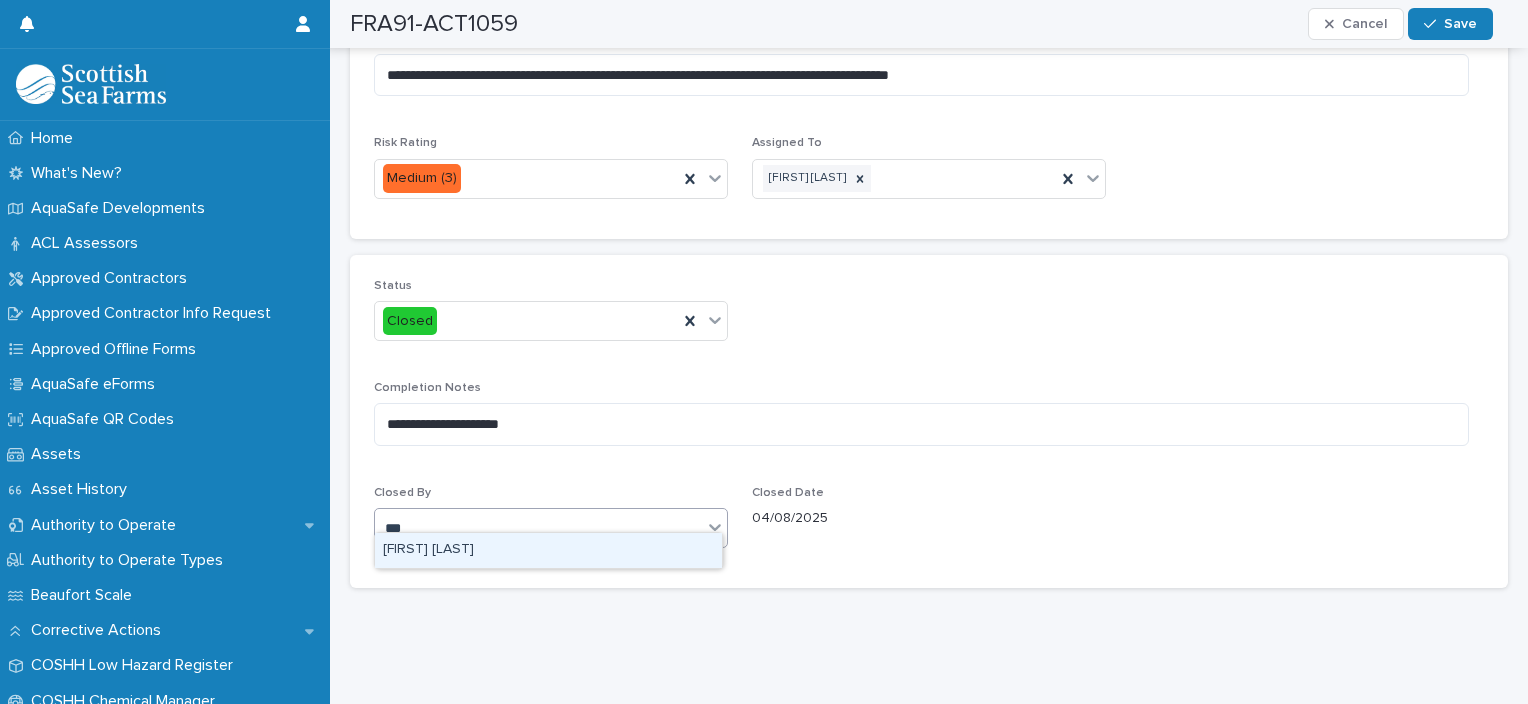 type on "****" 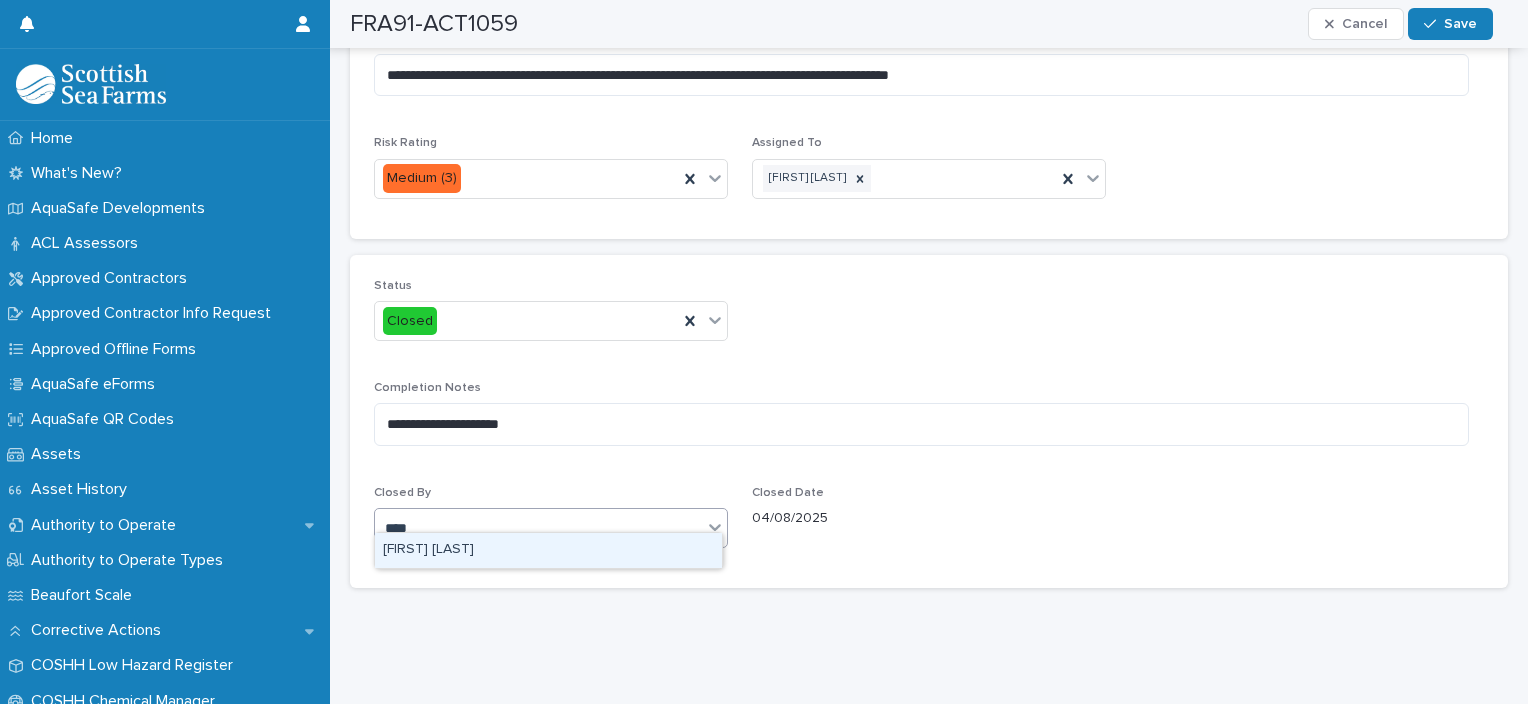 click on "[FIRST] [LAST]" at bounding box center (548, 550) 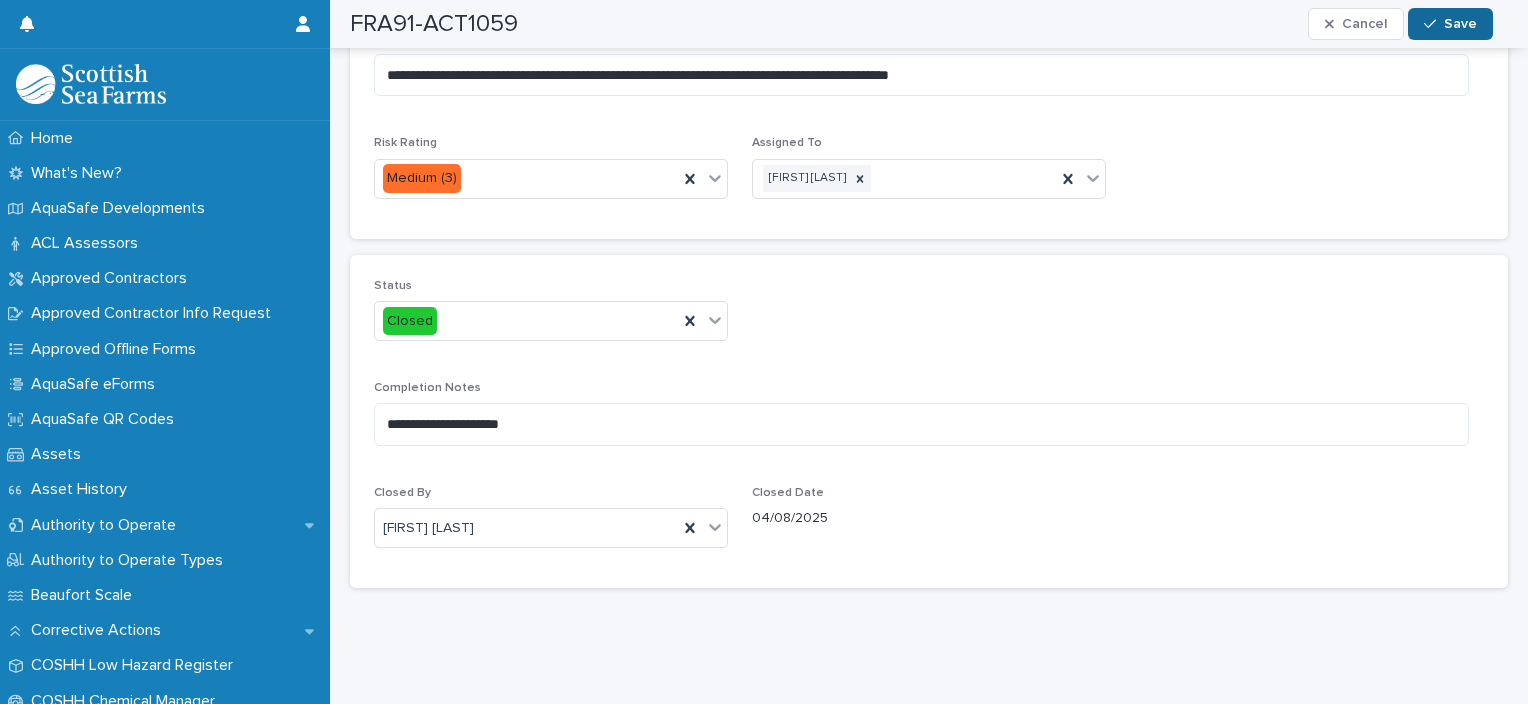 click on "Save" at bounding box center (1450, 24) 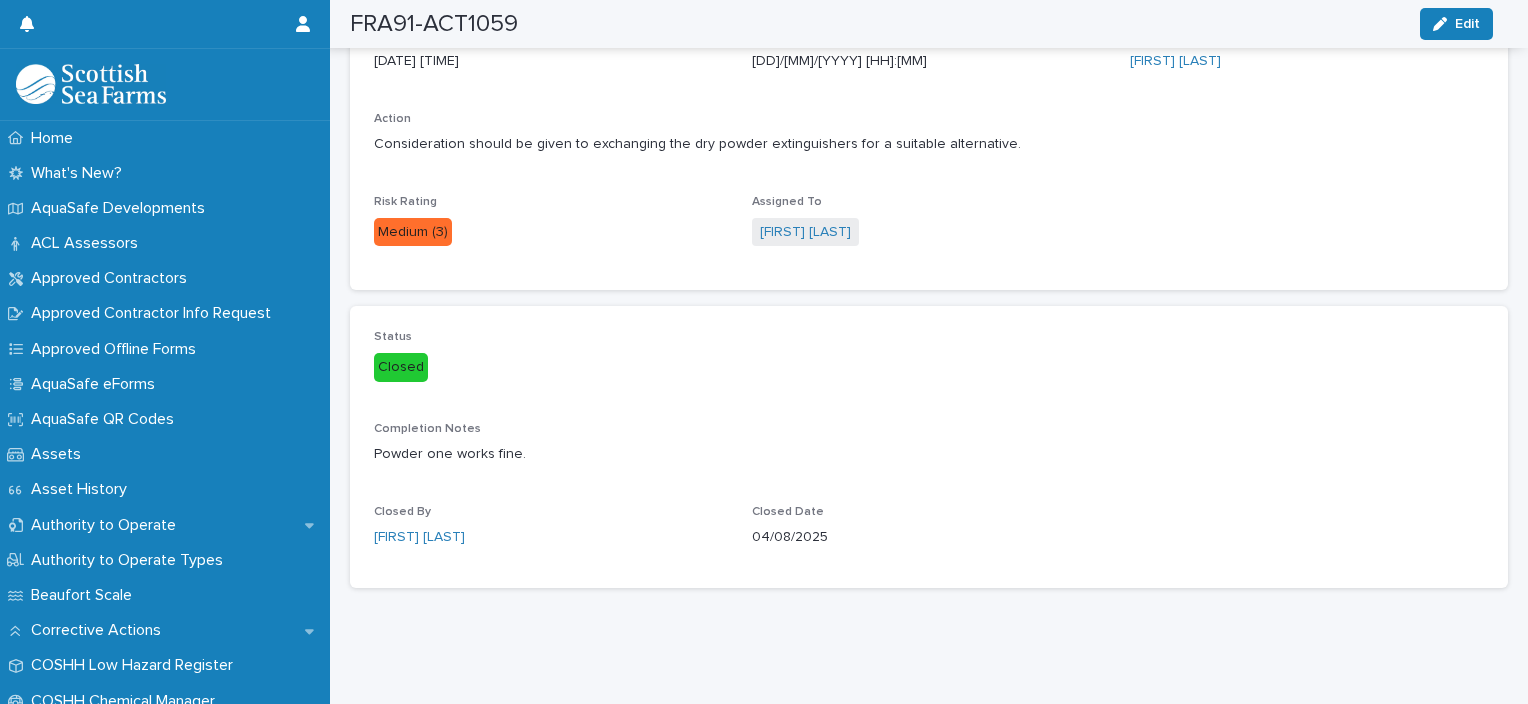 scroll, scrollTop: 156, scrollLeft: 0, axis: vertical 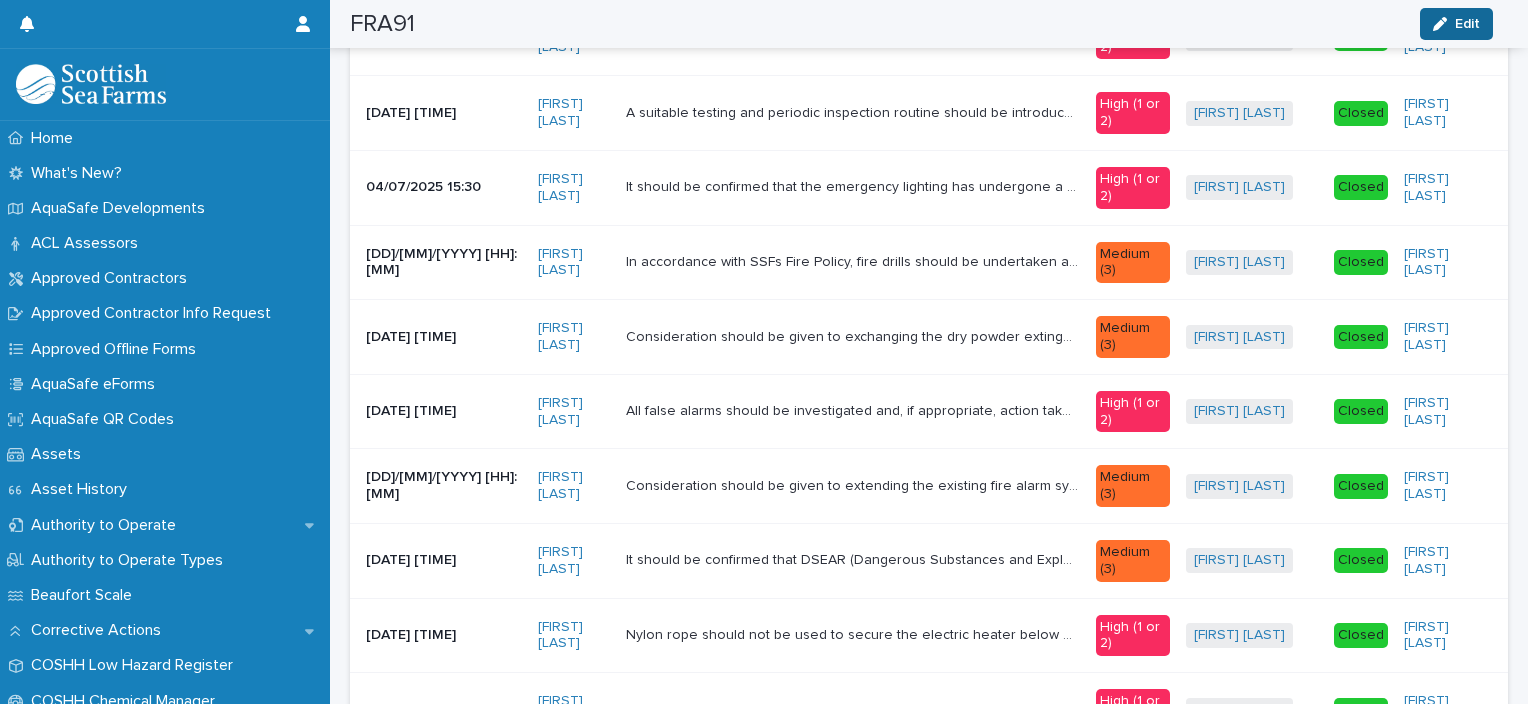 click on "Edit" at bounding box center (1467, 24) 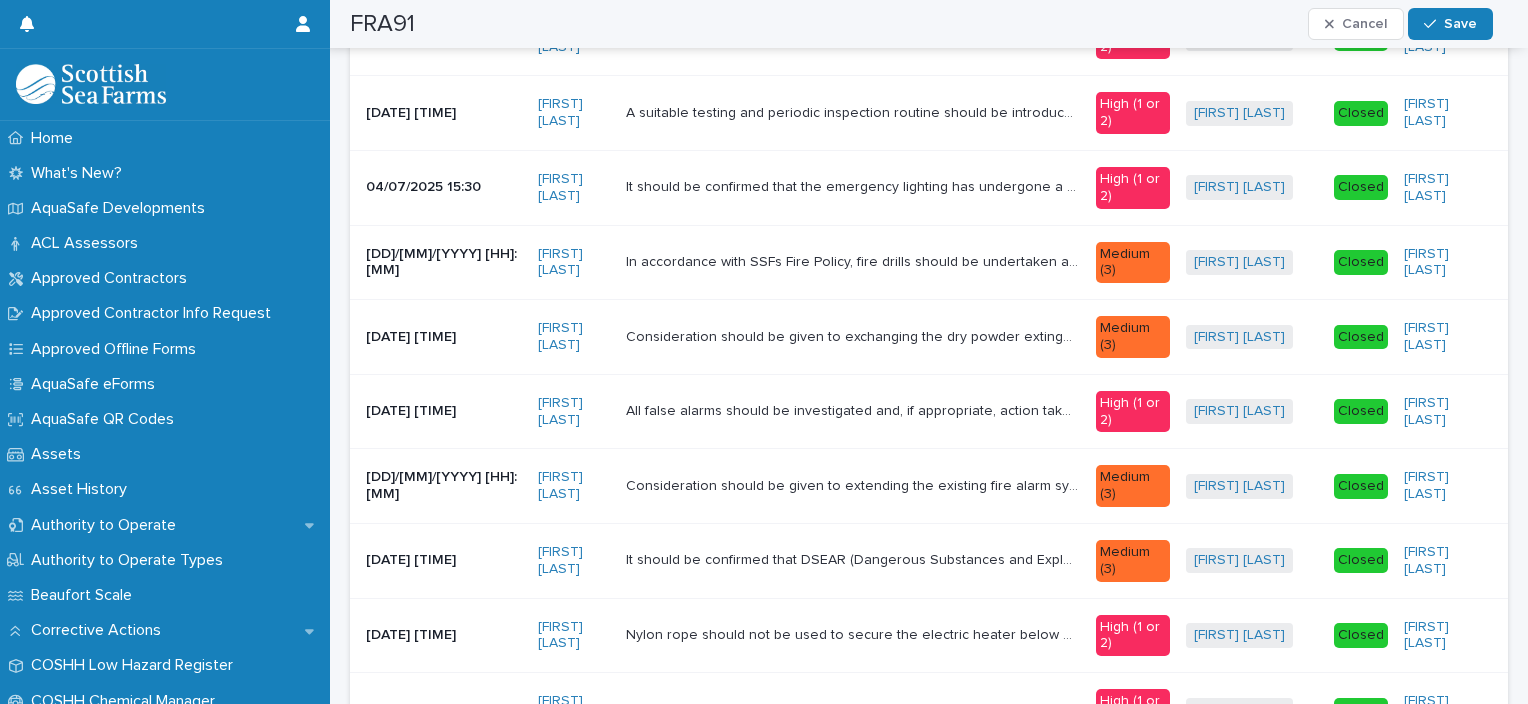 click on "Save" at bounding box center [1460, 24] 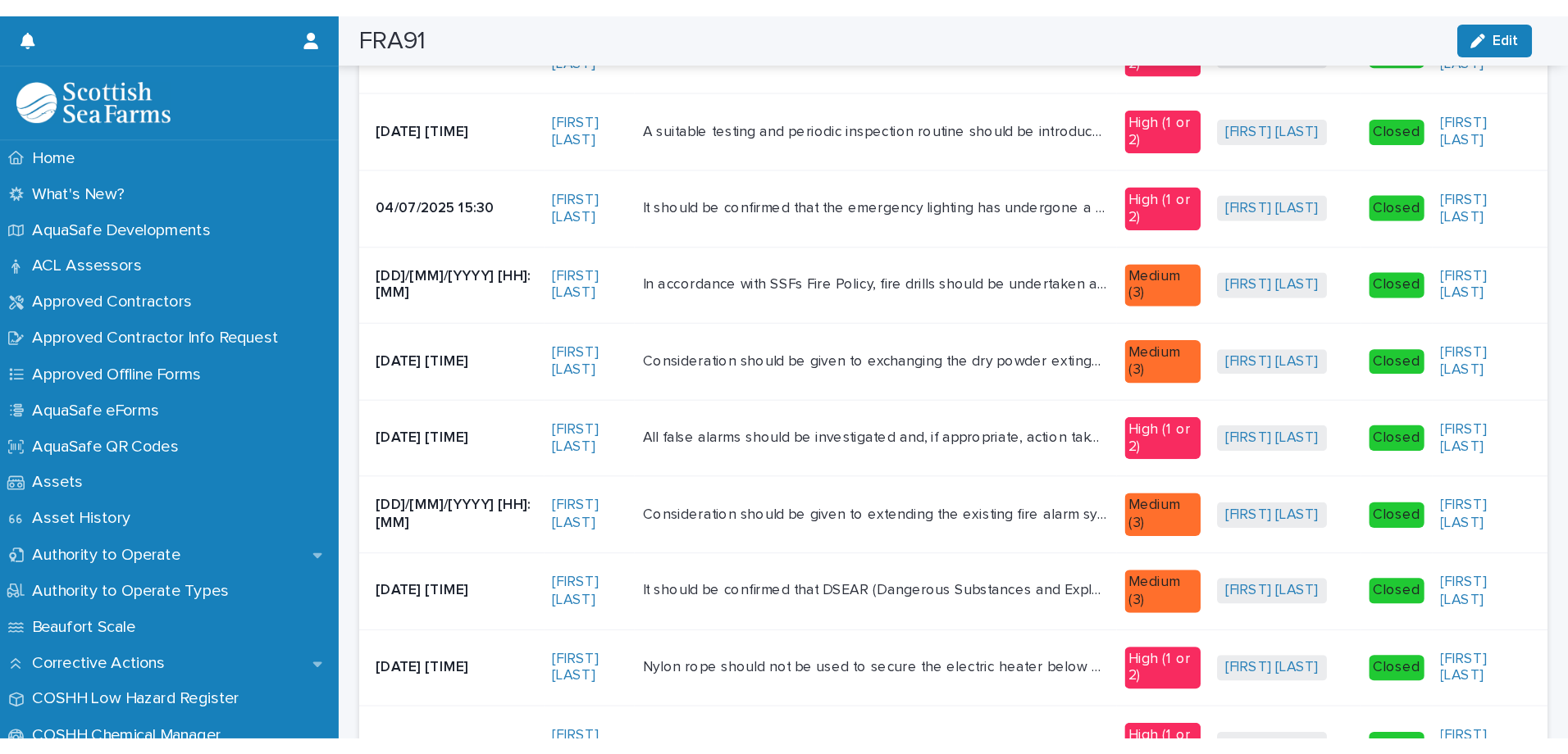 scroll, scrollTop: 0, scrollLeft: 0, axis: both 